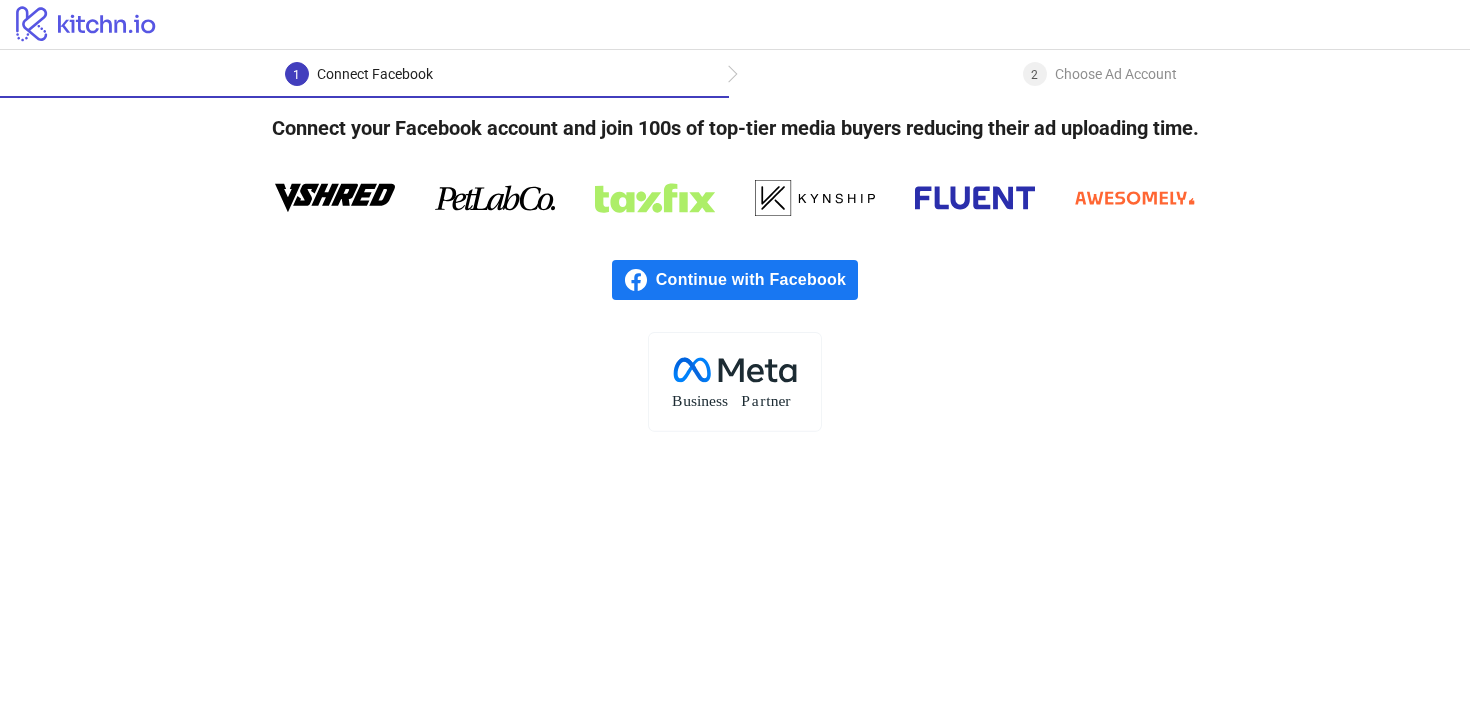 scroll, scrollTop: 0, scrollLeft: 0, axis: both 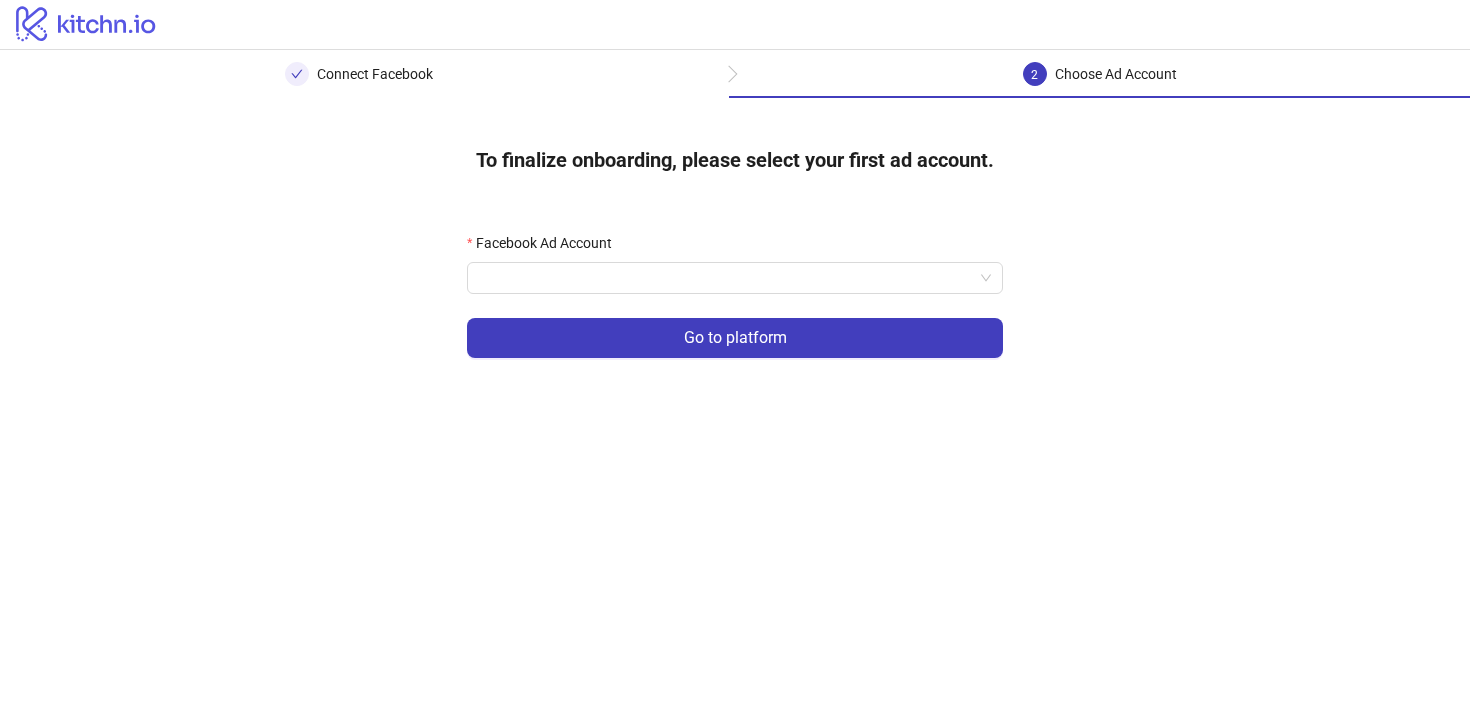 click on "Facebook Ad Account" at bounding box center (726, 278) 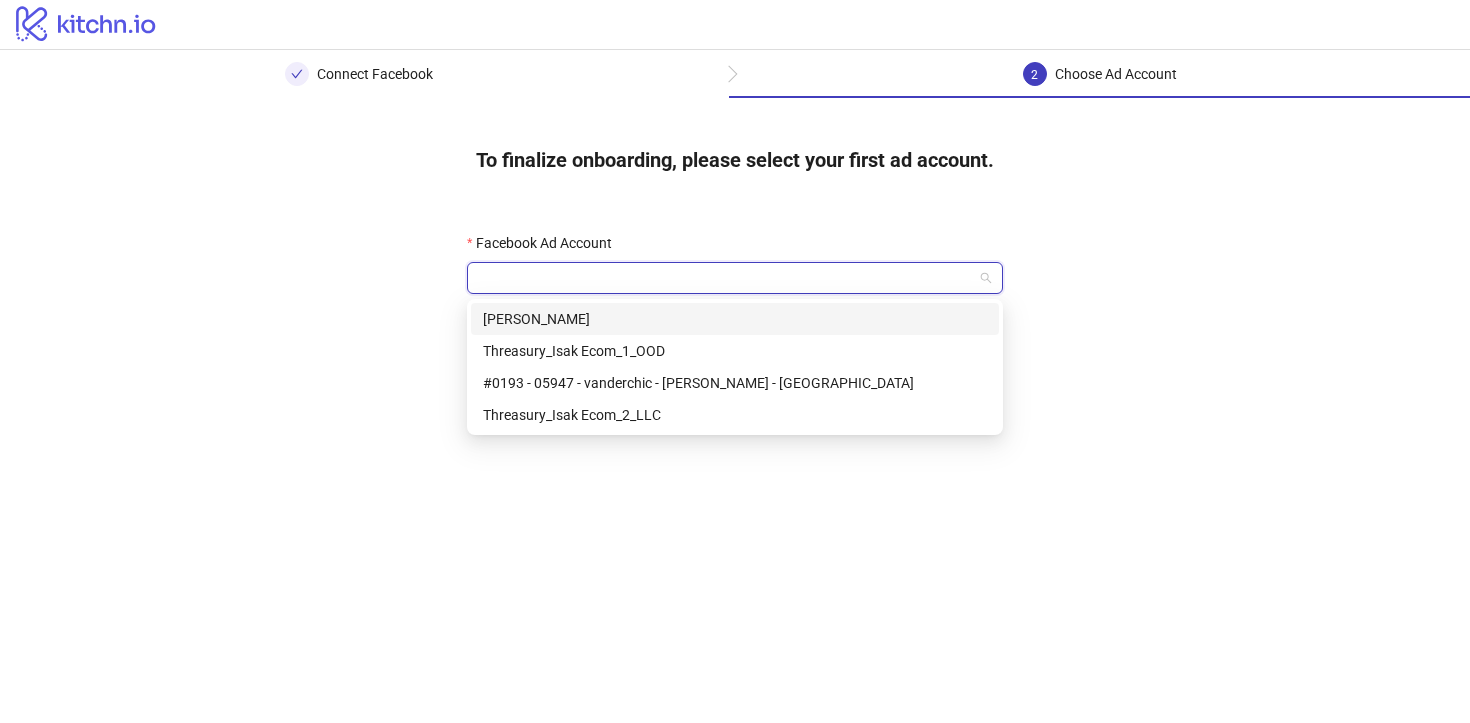 click on "Threasury_Isak Ecom_2_LLC" at bounding box center (735, 415) 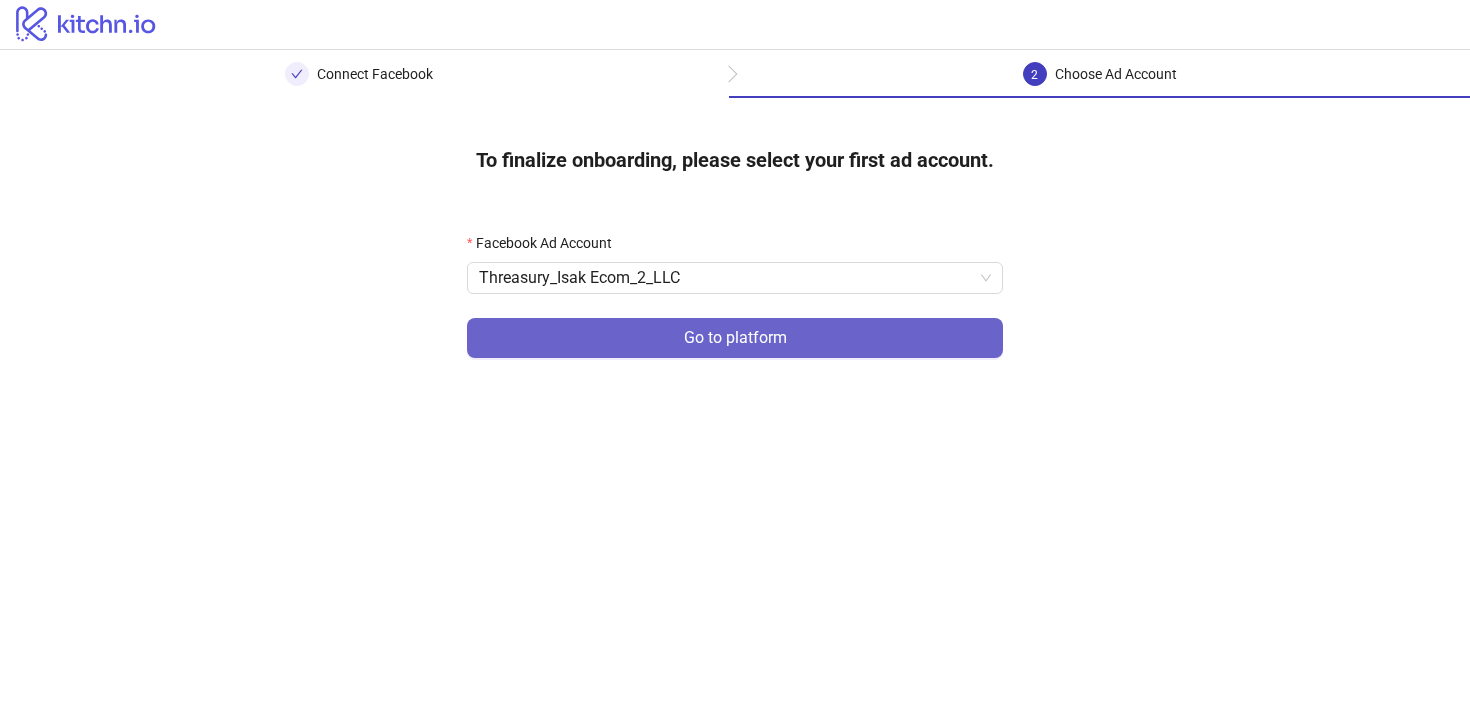 drag, startPoint x: 0, startPoint y: 0, endPoint x: 855, endPoint y: 330, distance: 916.47424 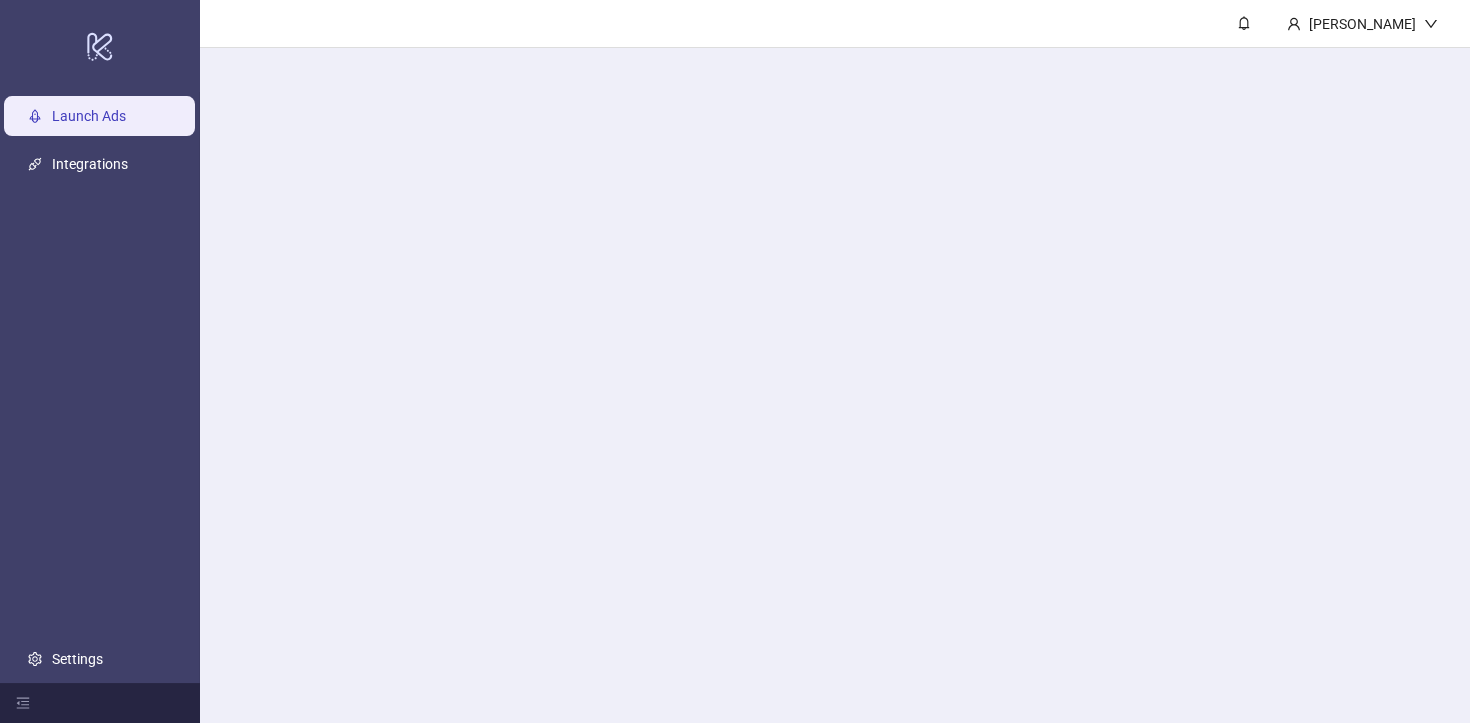 drag, startPoint x: 855, startPoint y: 330, endPoint x: 882, endPoint y: 293, distance: 45.80393 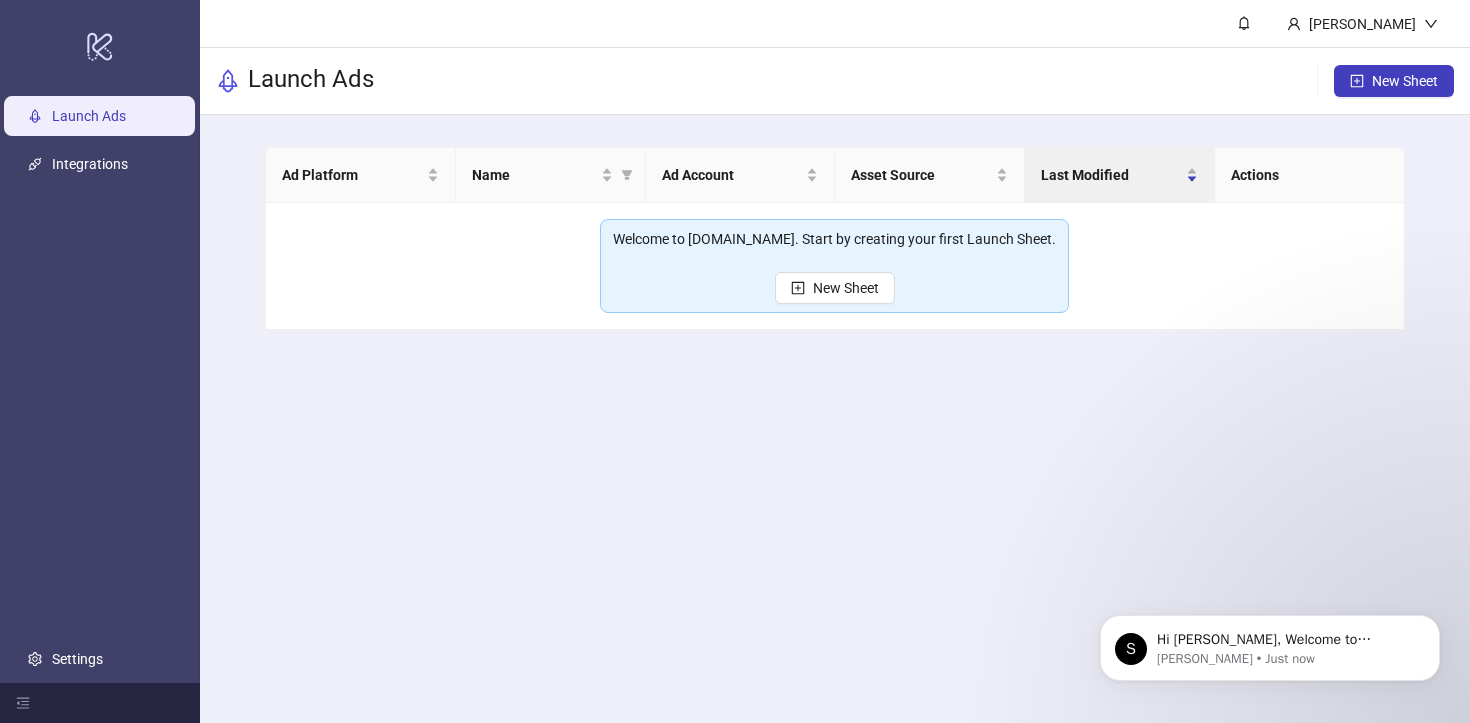 scroll, scrollTop: 0, scrollLeft: 0, axis: both 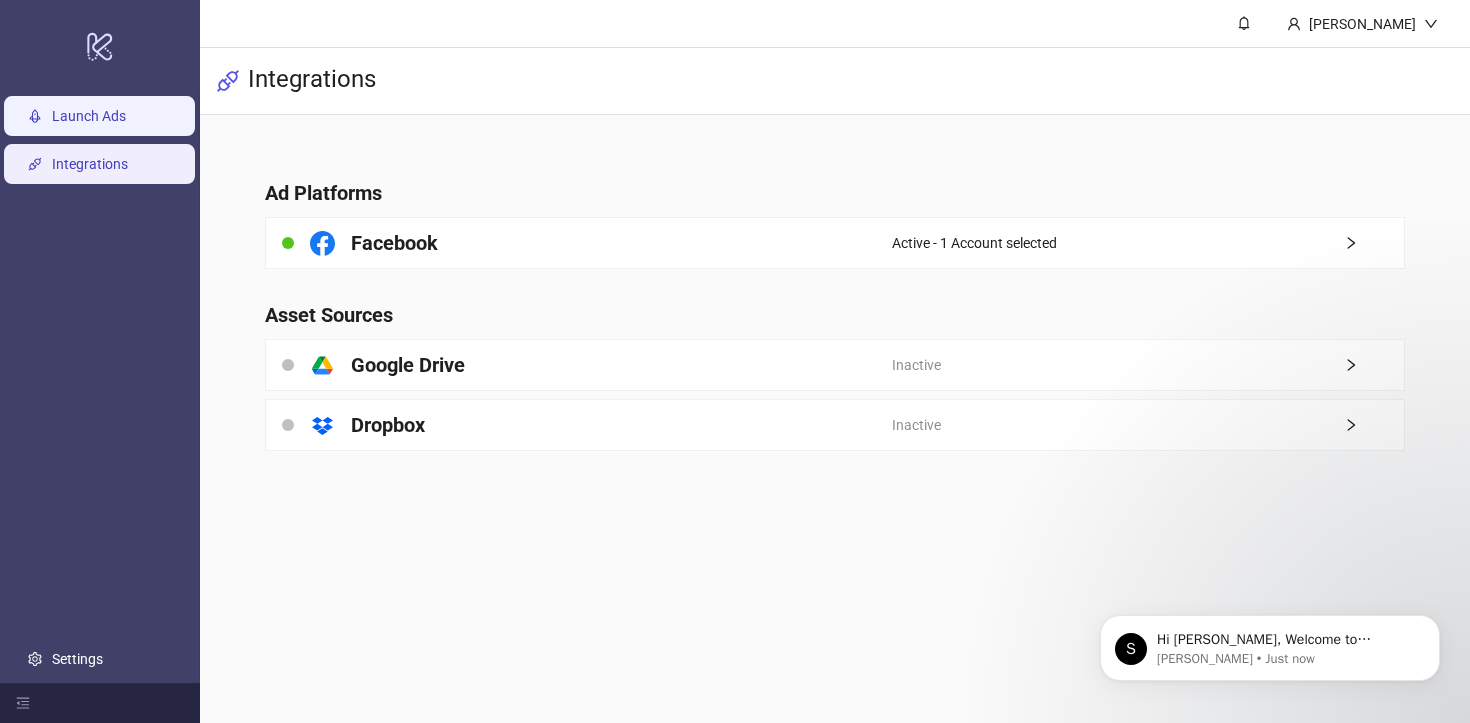 drag, startPoint x: 166, startPoint y: 141, endPoint x: 143, endPoint y: 111, distance: 37.802116 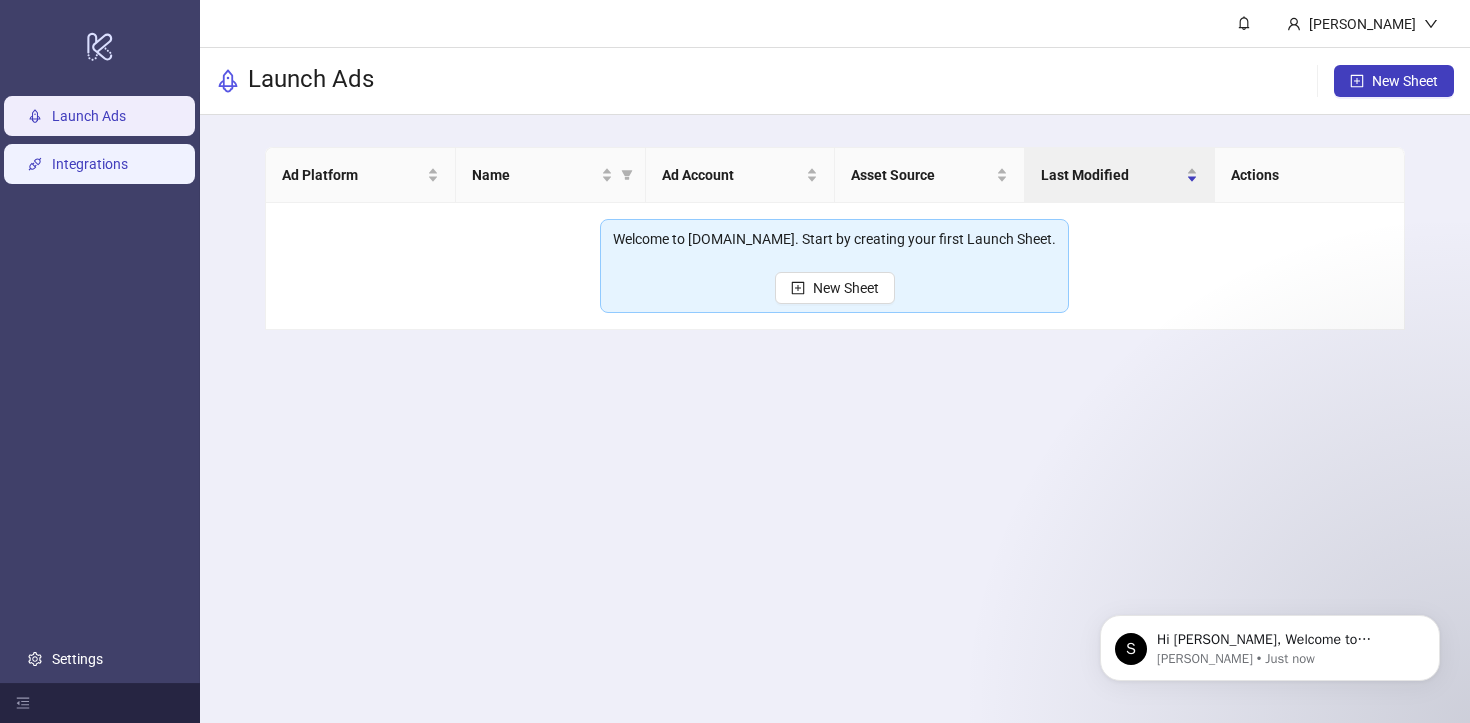 drag, startPoint x: 143, startPoint y: 111, endPoint x: 105, endPoint y: 145, distance: 50.990196 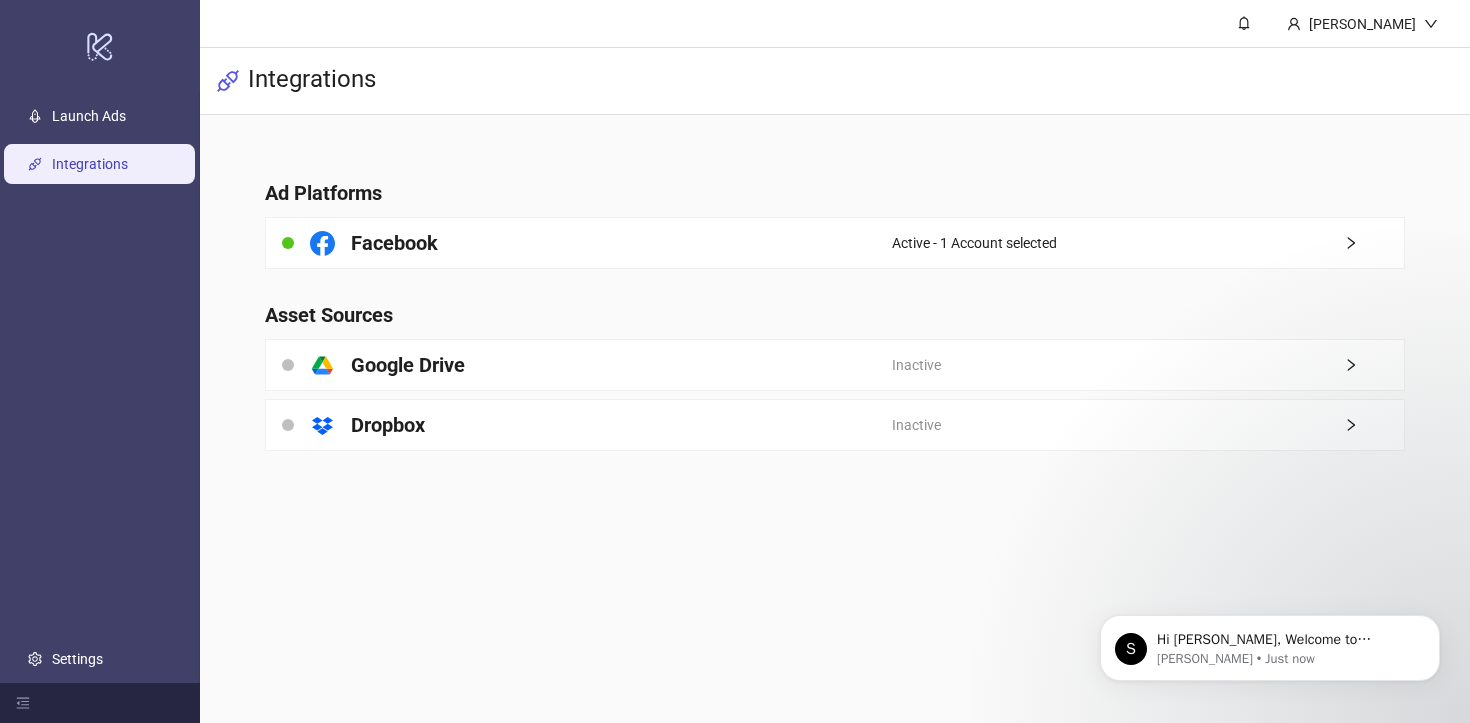 click on "platform/google_drive Google Drive" at bounding box center [579, 365] 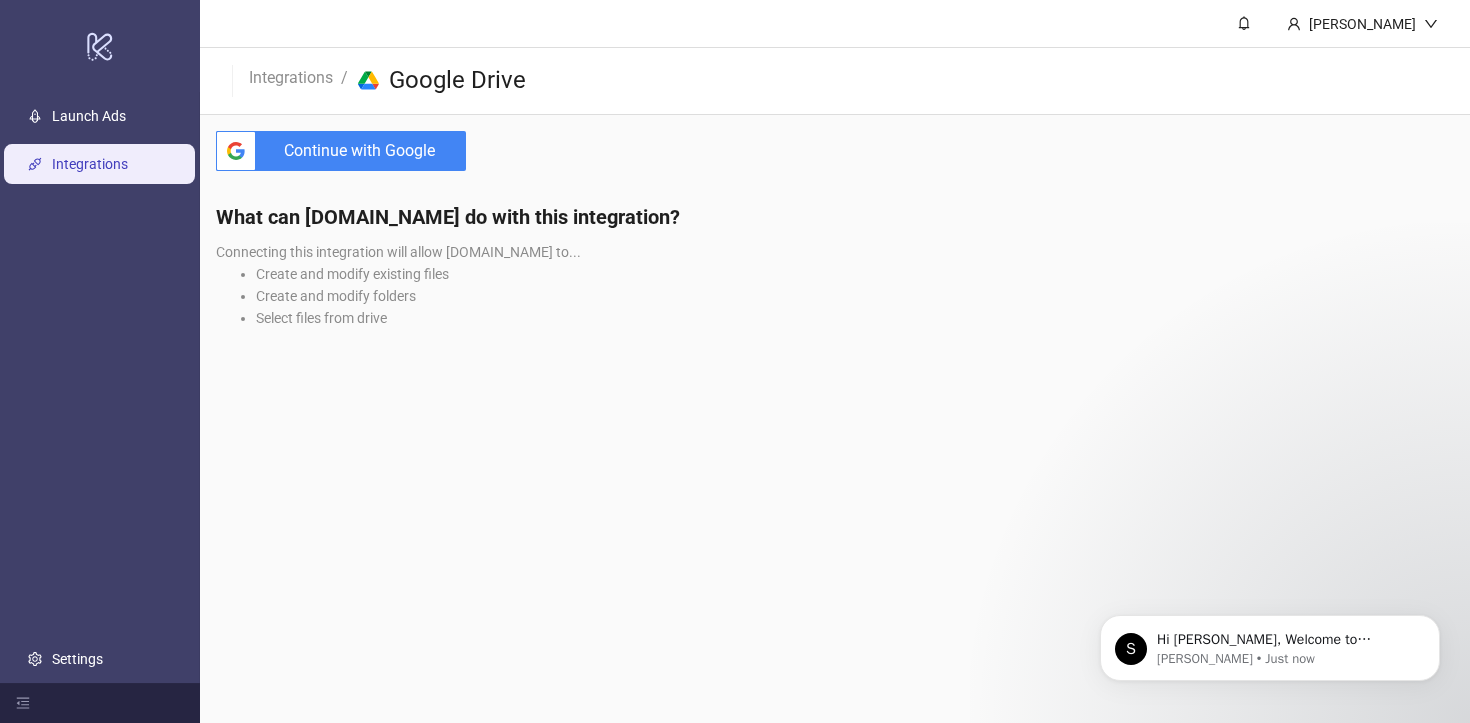click on "Continue with Google" at bounding box center [365, 151] 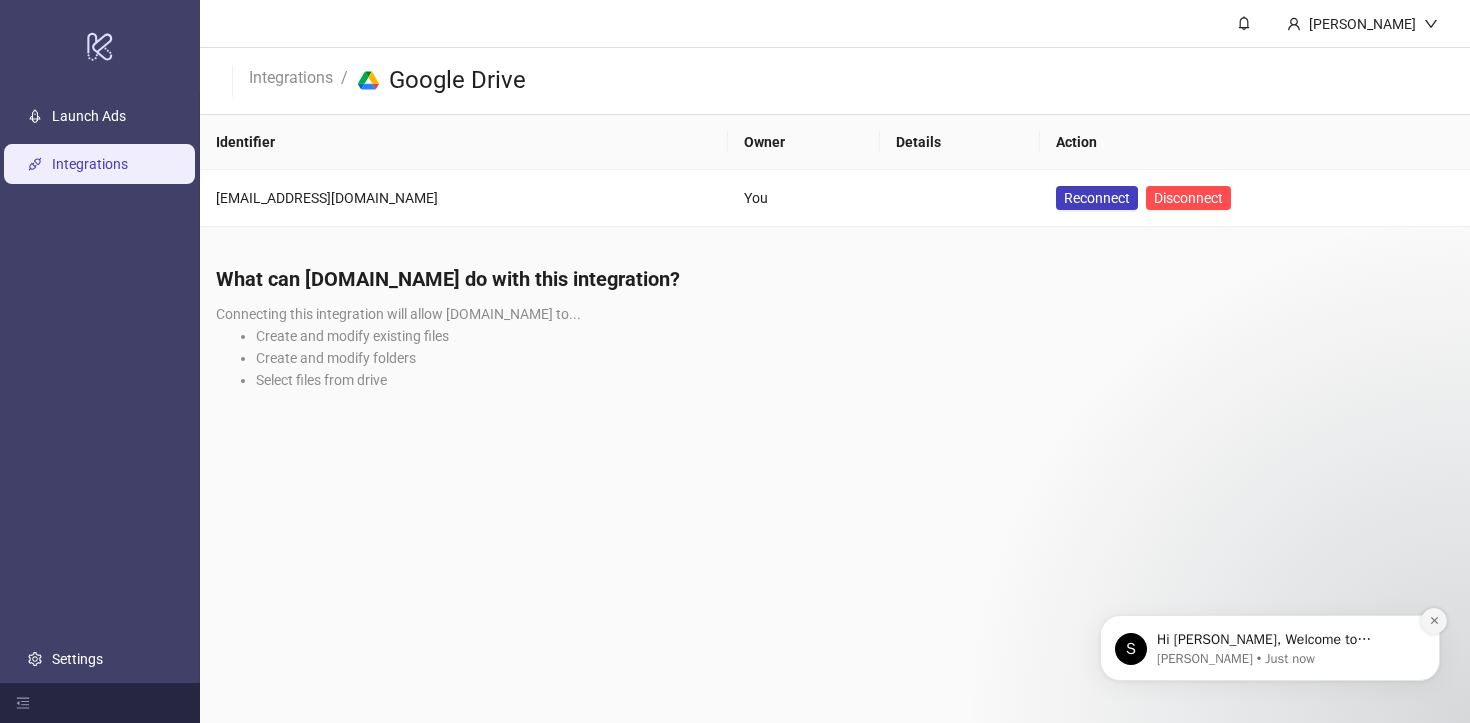 click 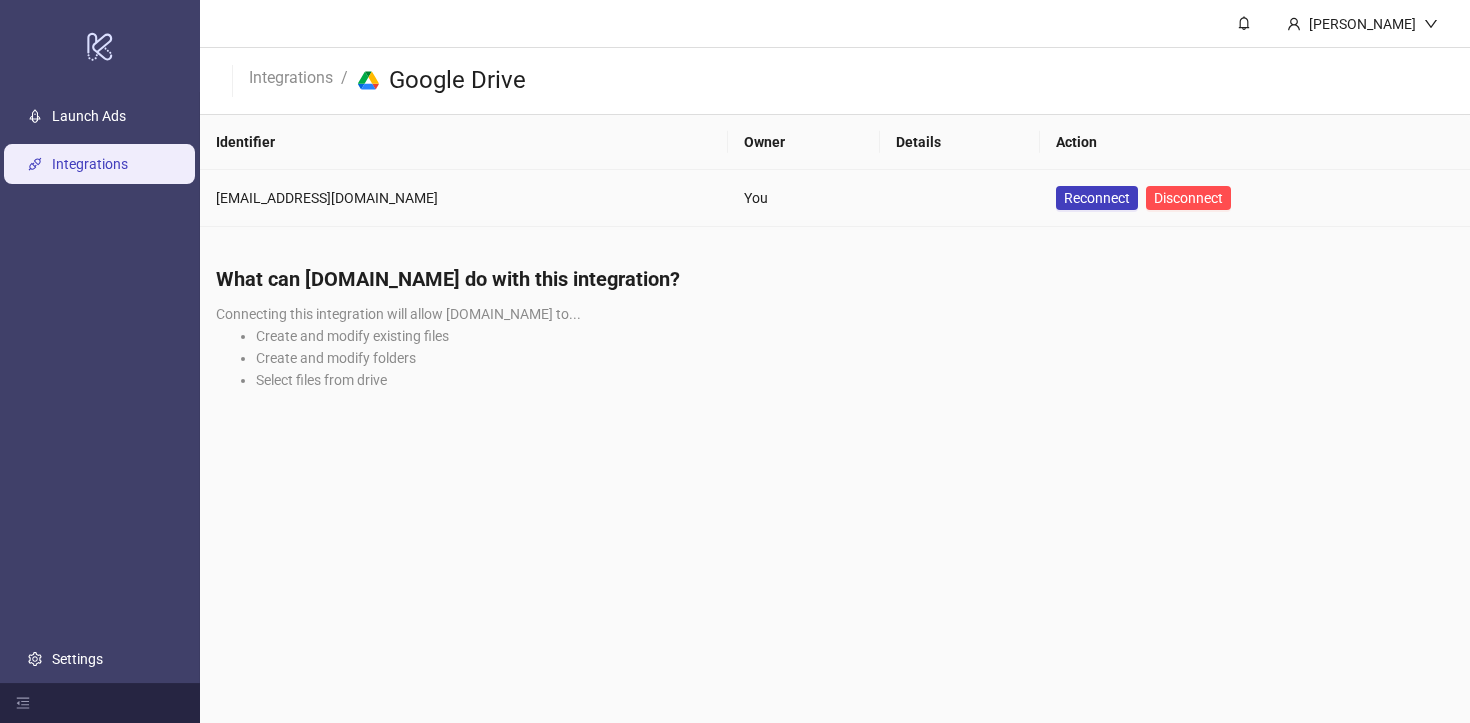 drag, startPoint x: 366, startPoint y: 129, endPoint x: 348, endPoint y: 188, distance: 61.68468 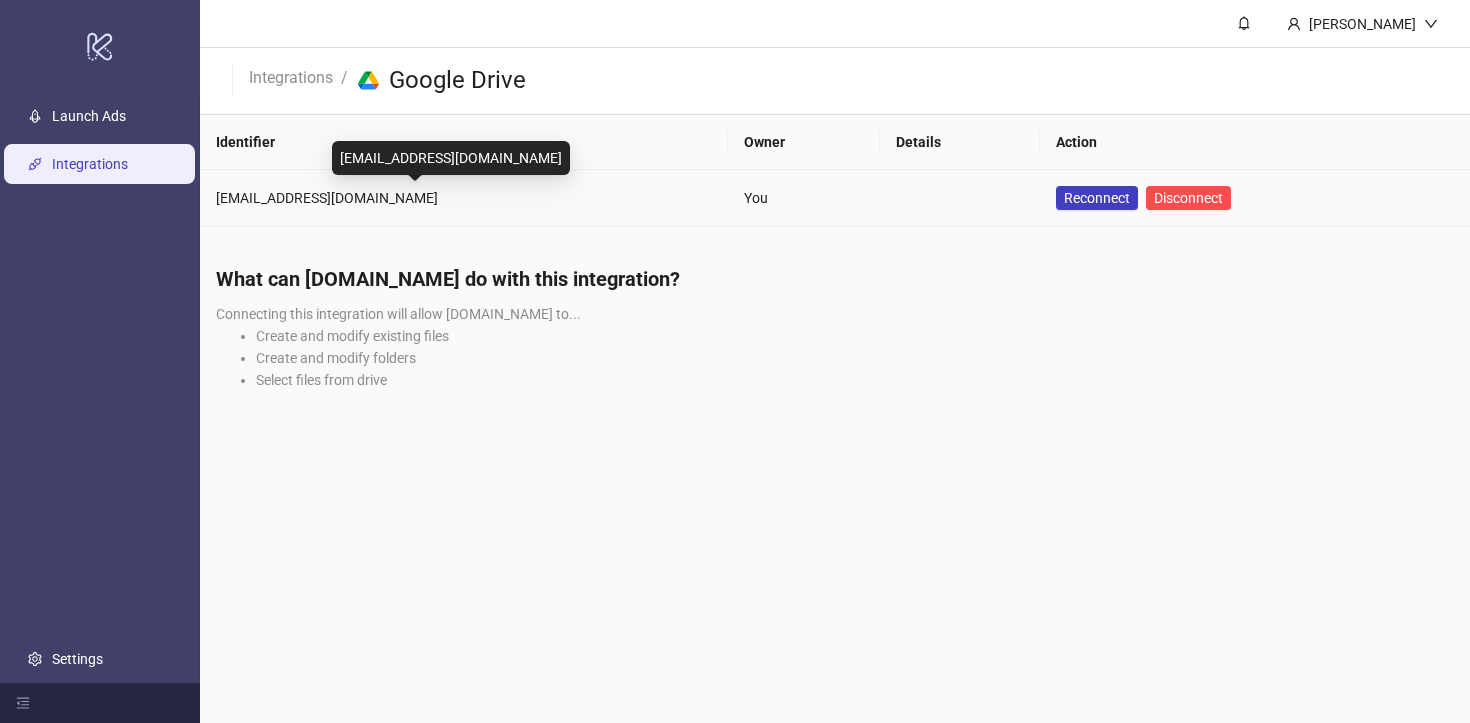 click on "Google Drive" at bounding box center (457, 81) 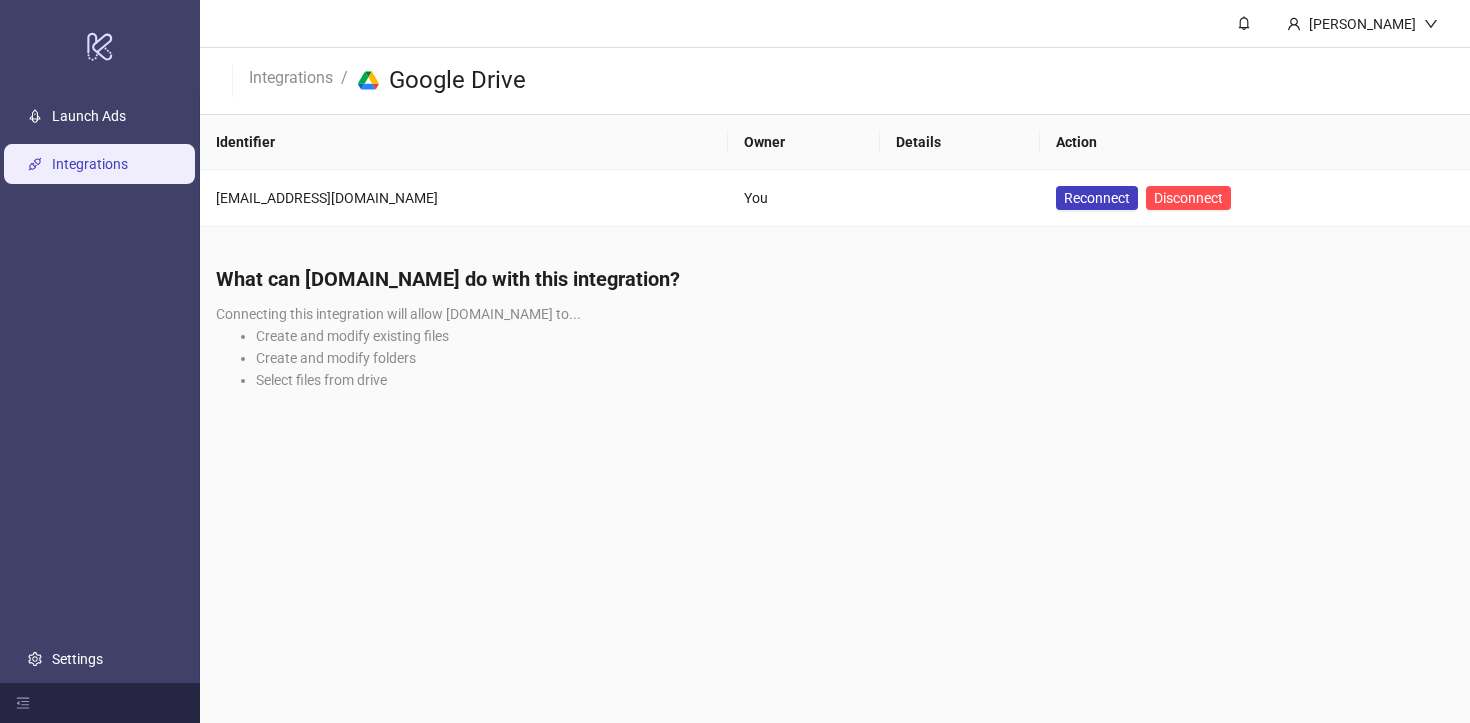 click on "Integrations" at bounding box center [291, 76] 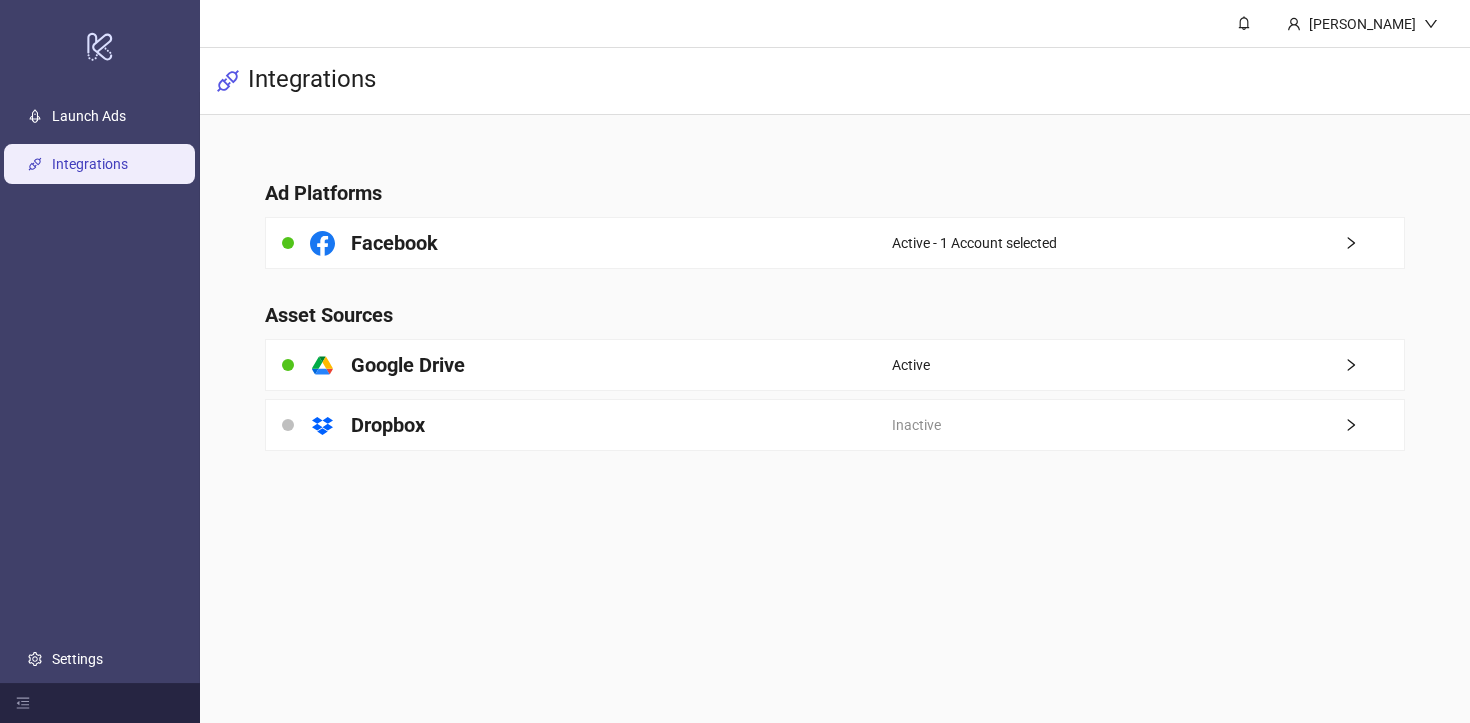 click on "Google Drive" at bounding box center (408, 365) 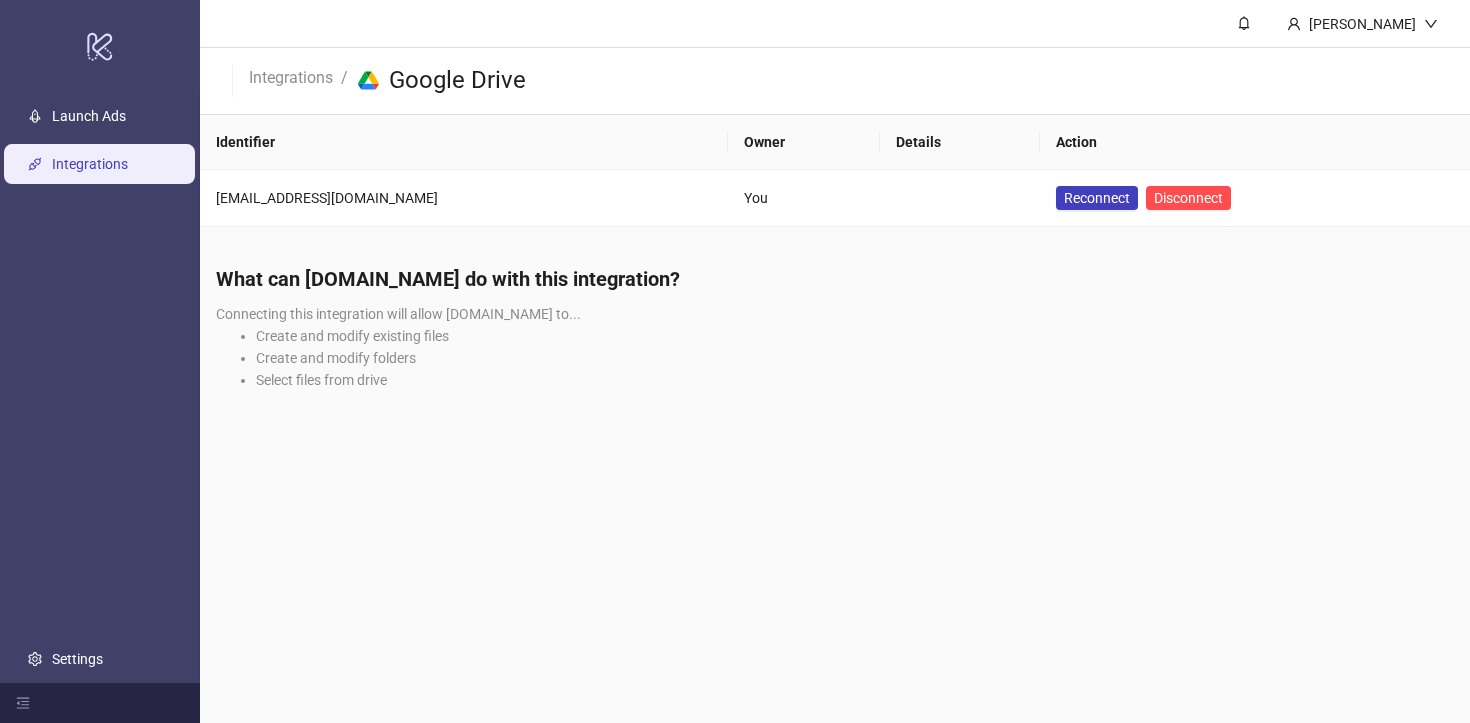 click on "Create and modify existing files" at bounding box center (855, 336) 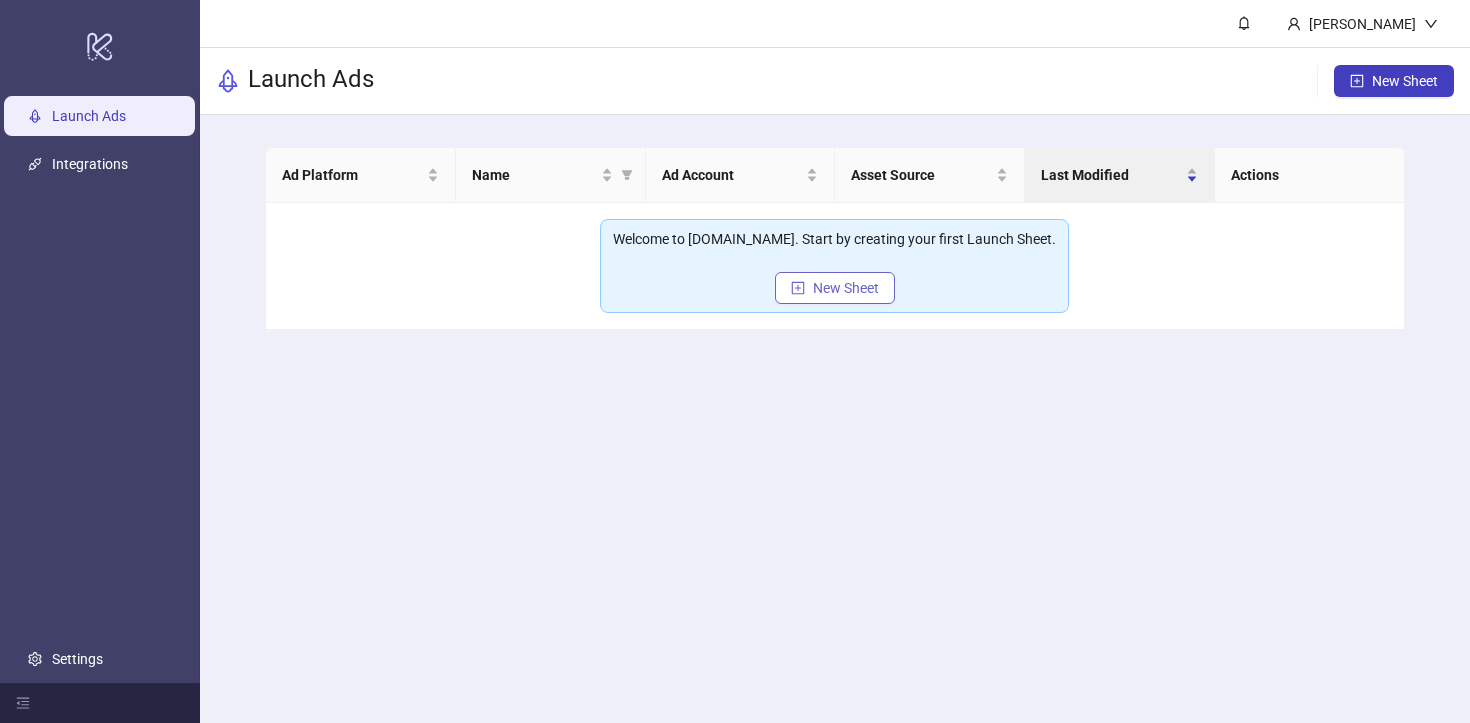 drag, startPoint x: 348, startPoint y: 188, endPoint x: 844, endPoint y: 290, distance: 506.3793 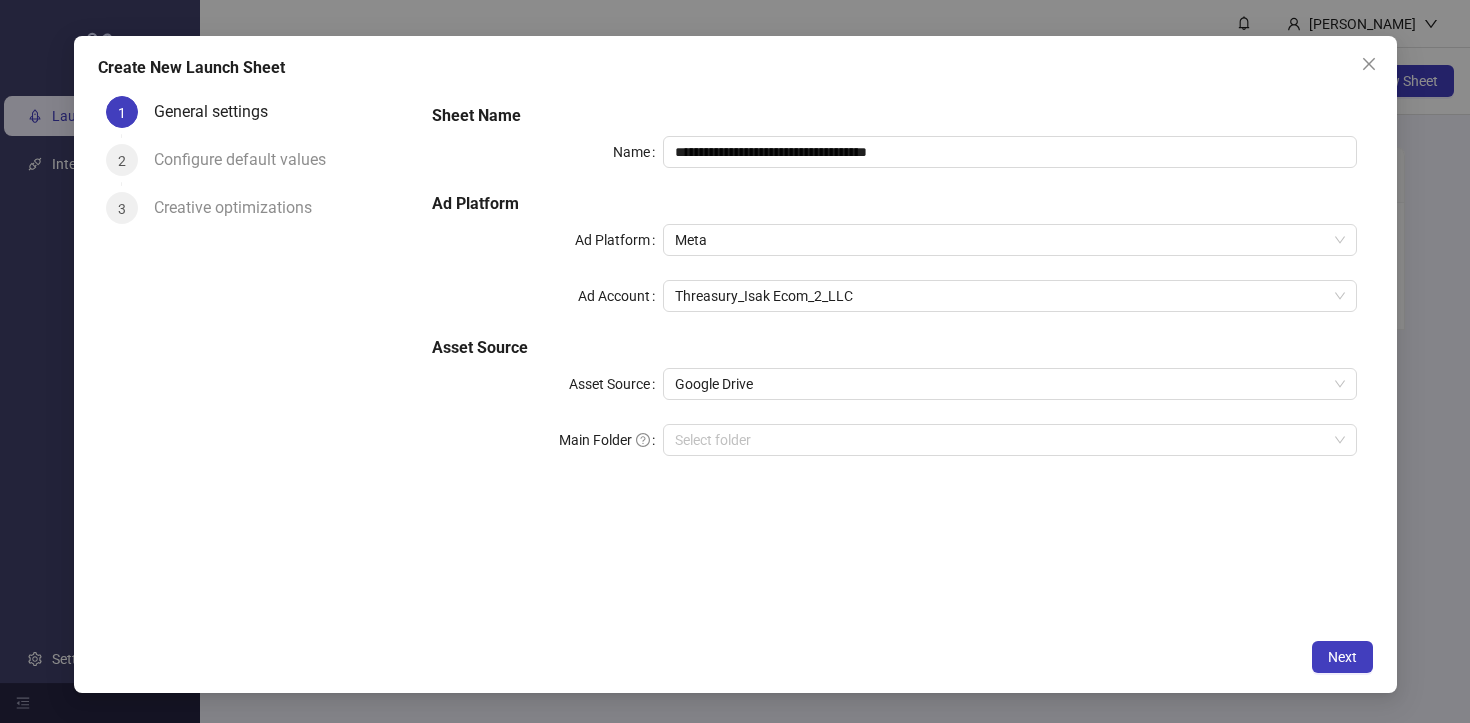 click on "Meta" at bounding box center [1009, 240] 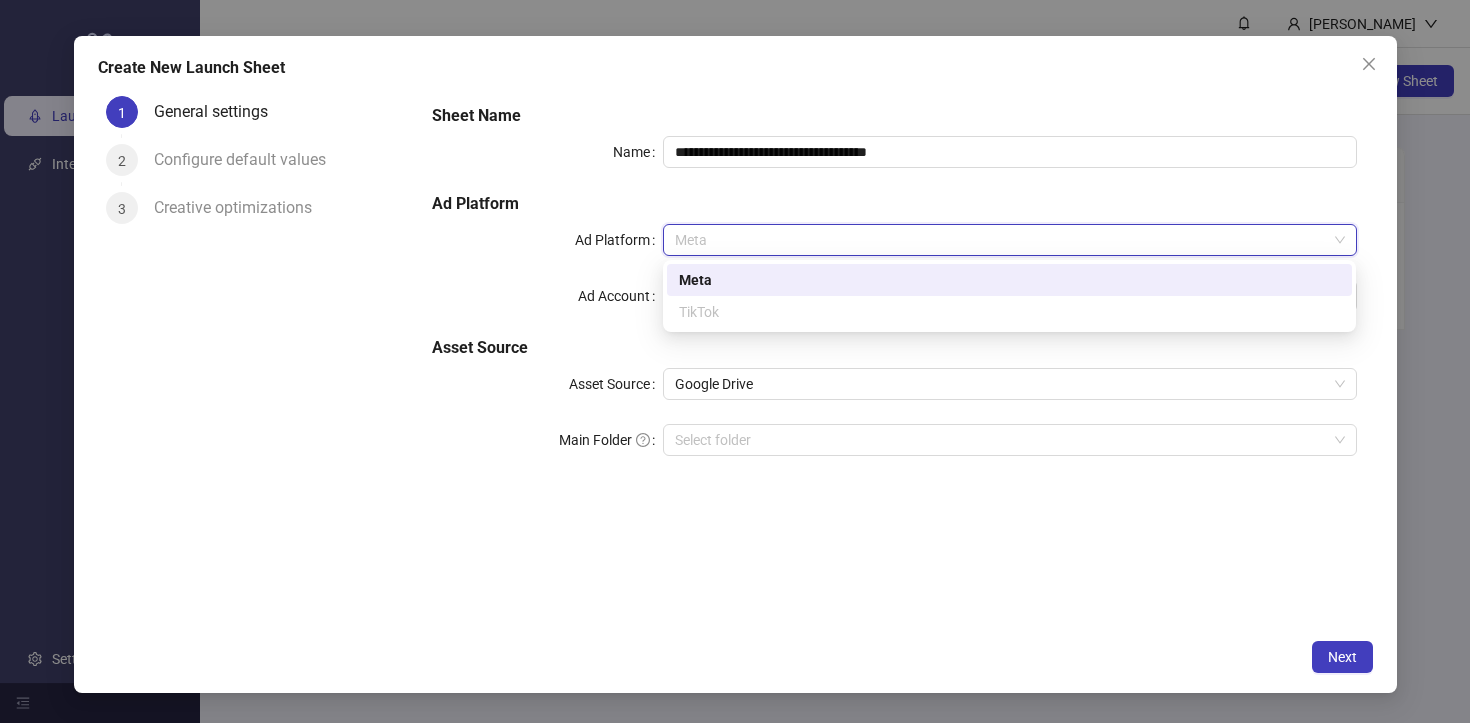 click on "Meta" at bounding box center (1009, 240) 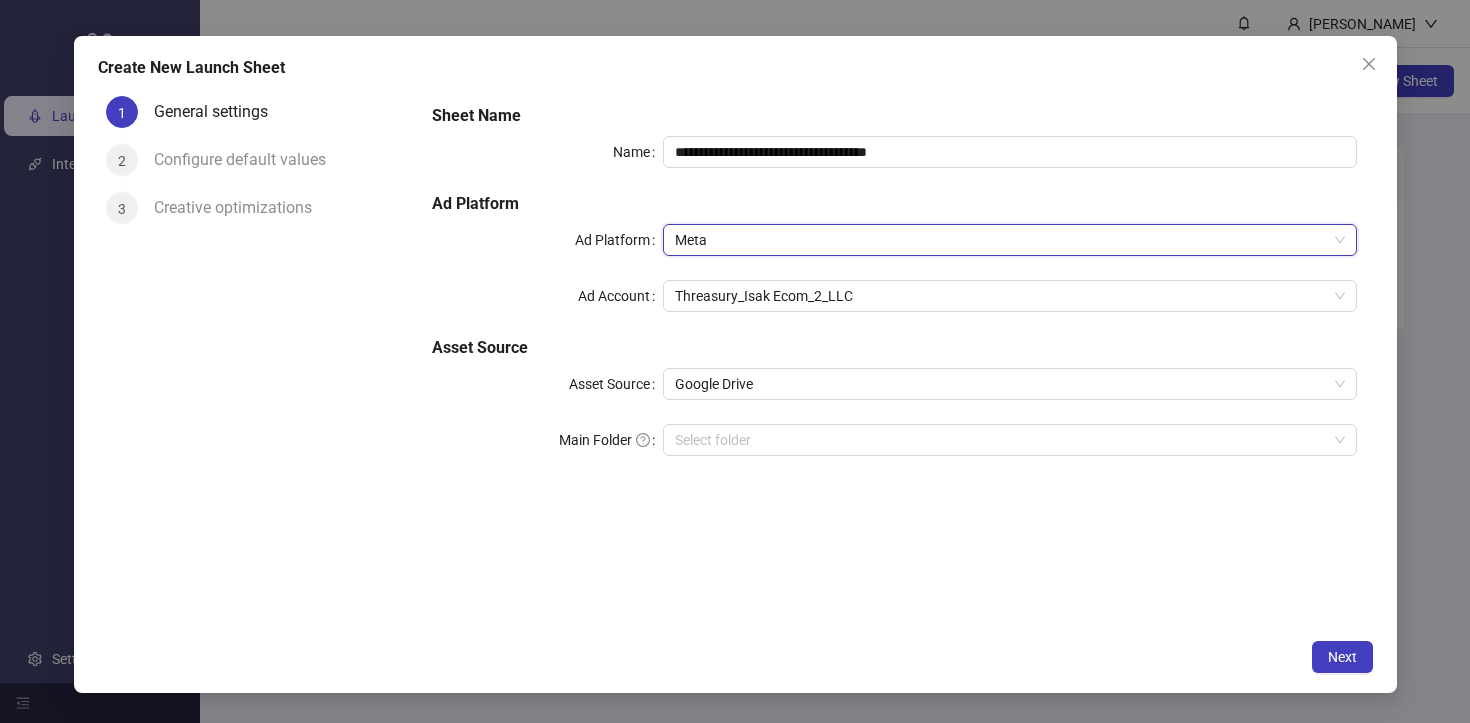 click on "Google Drive" at bounding box center (1009, 384) 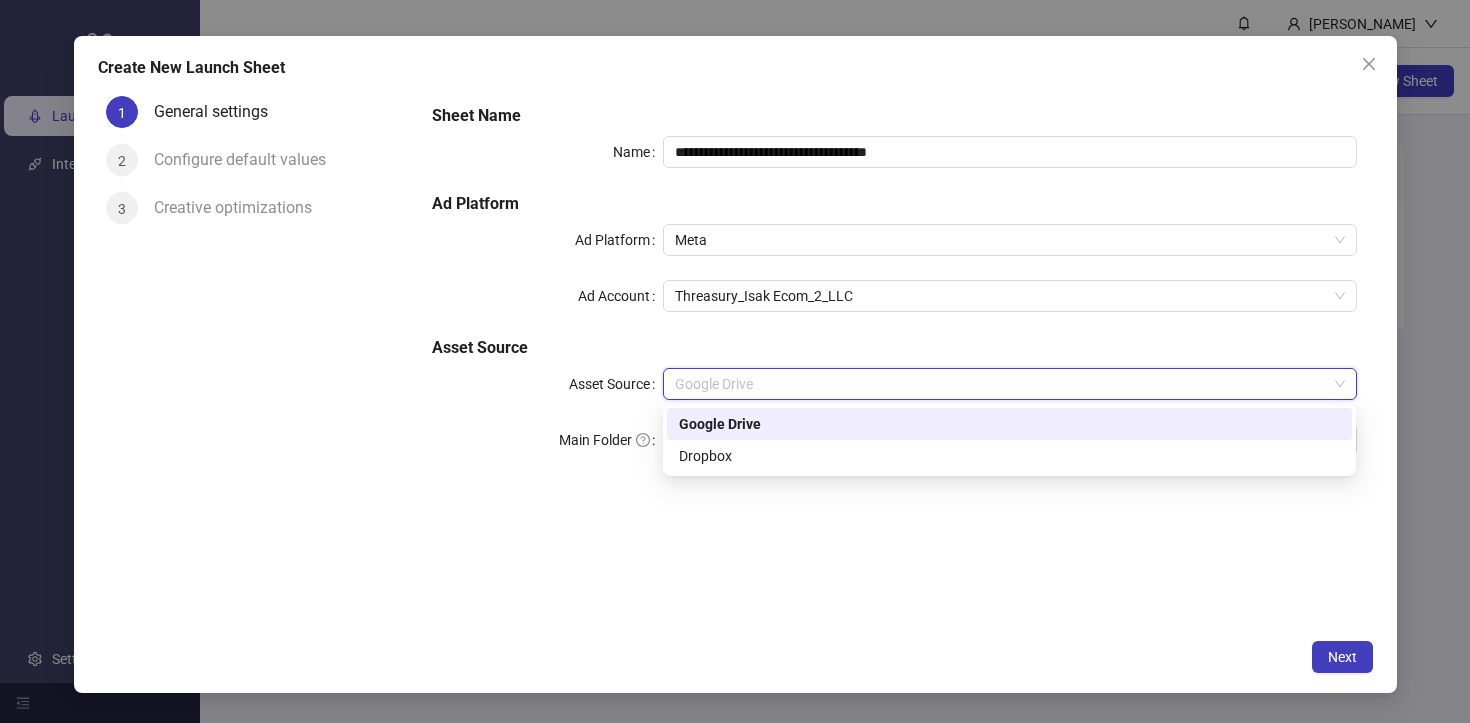 click on "Google Drive" at bounding box center [1009, 384] 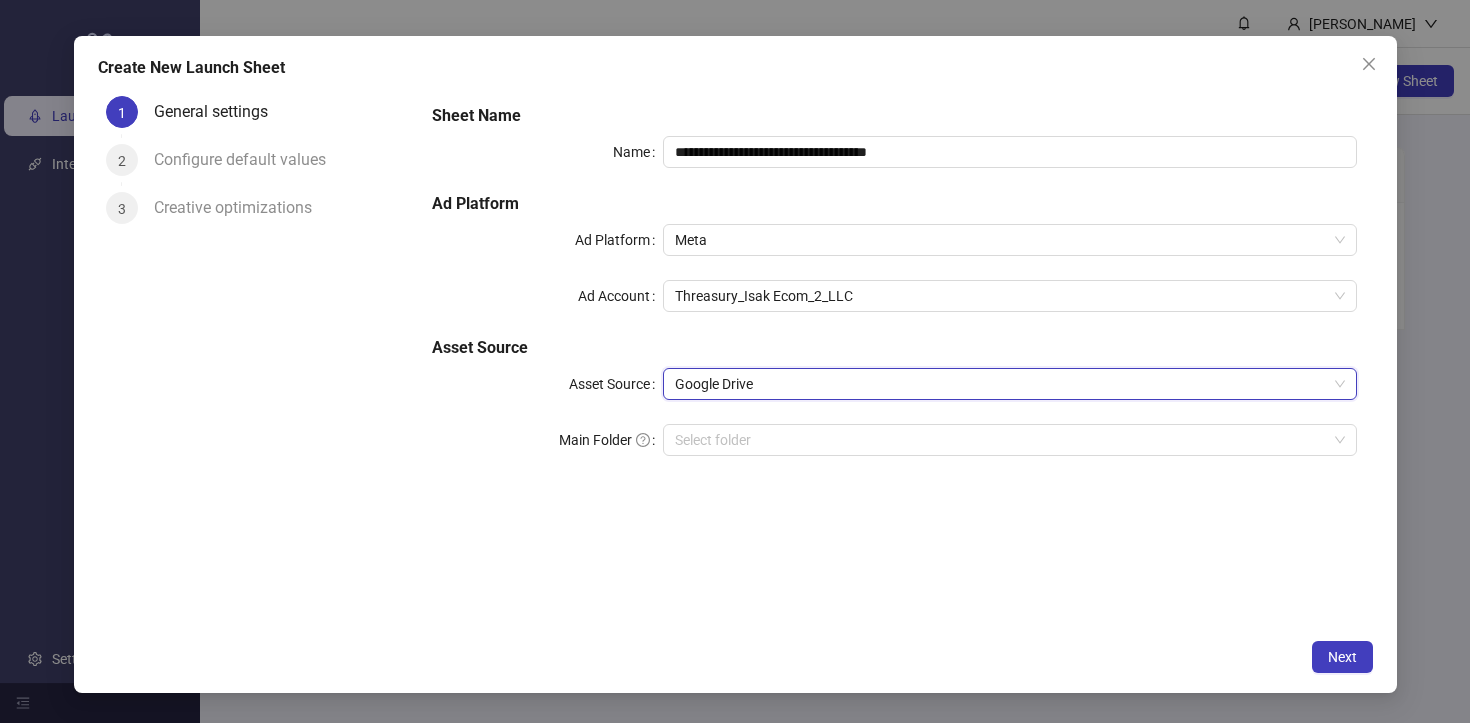 click on "Main Folder" at bounding box center (1000, 440) 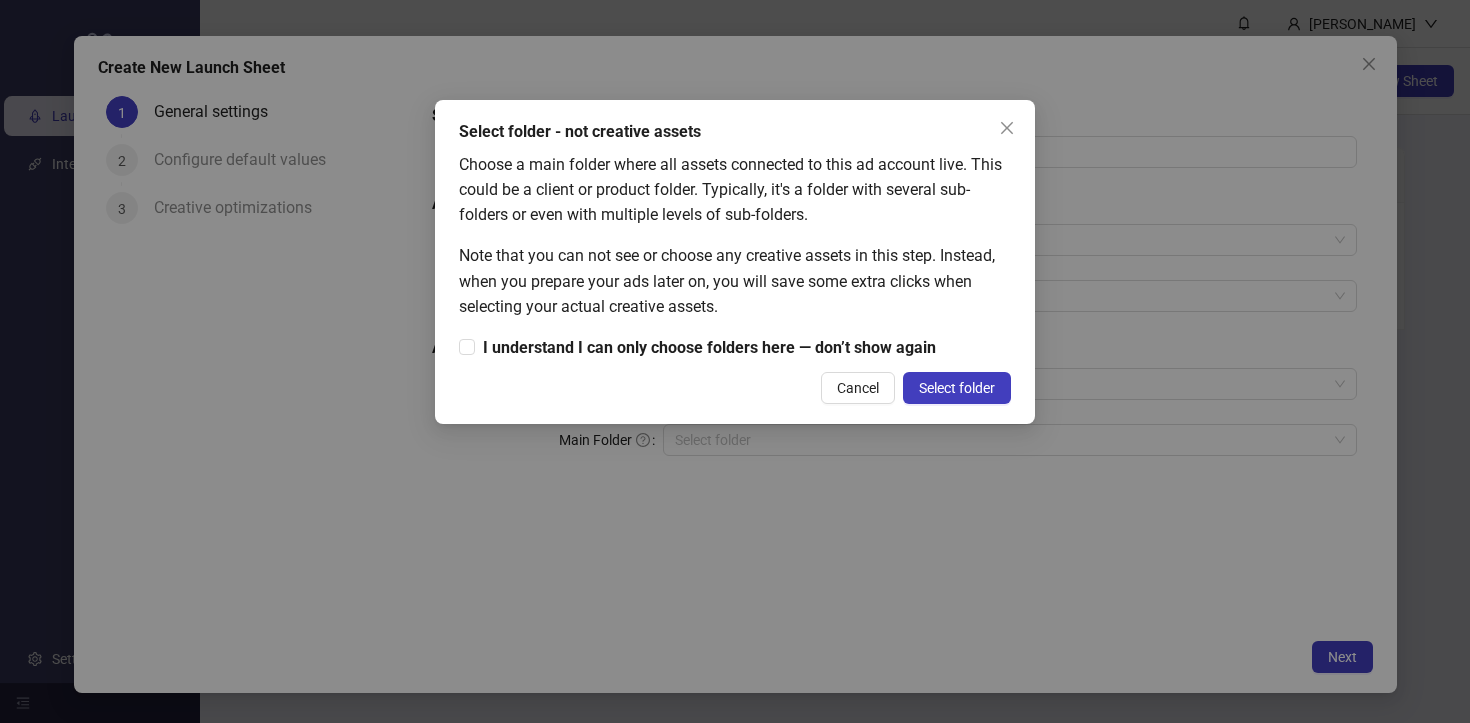 click on "I understand I can only choose folders here — don’t show again" at bounding box center [709, 347] 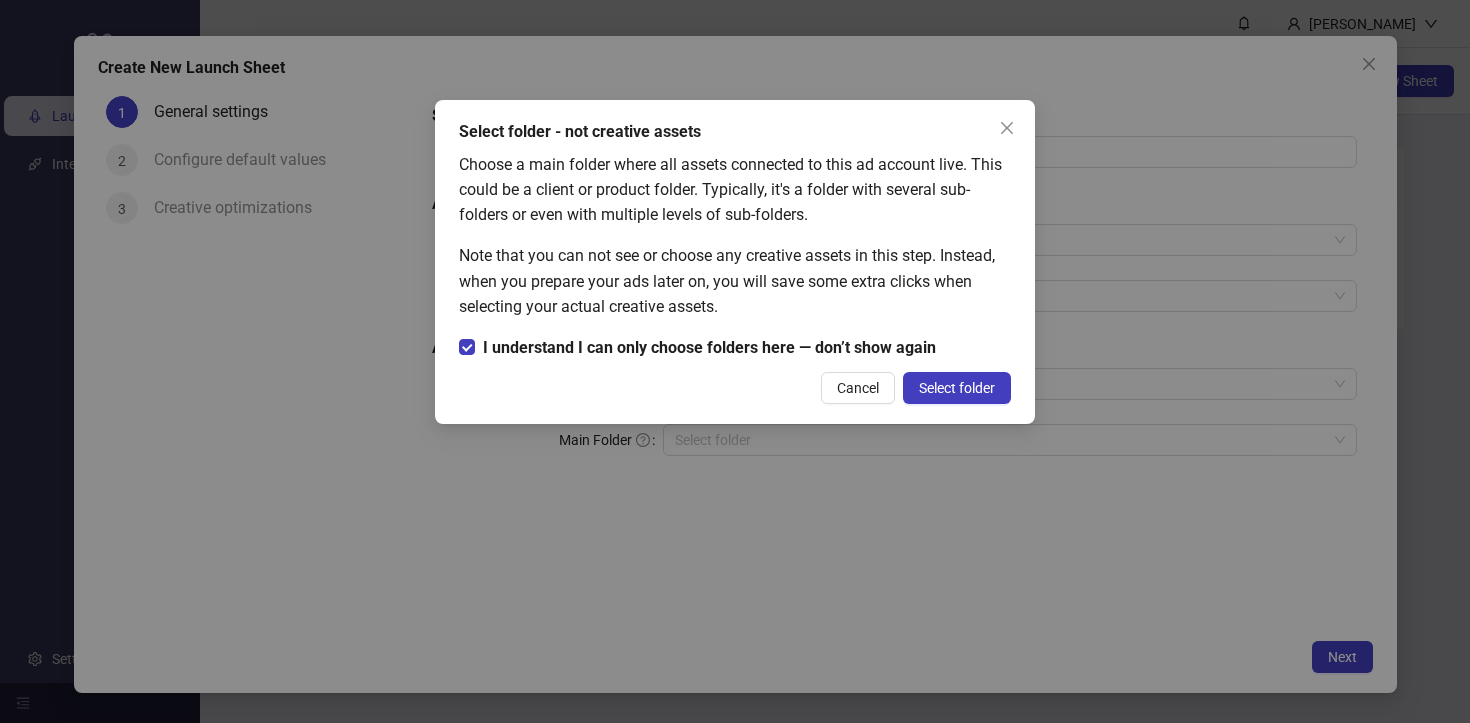 click on "Select folder" at bounding box center (957, 388) 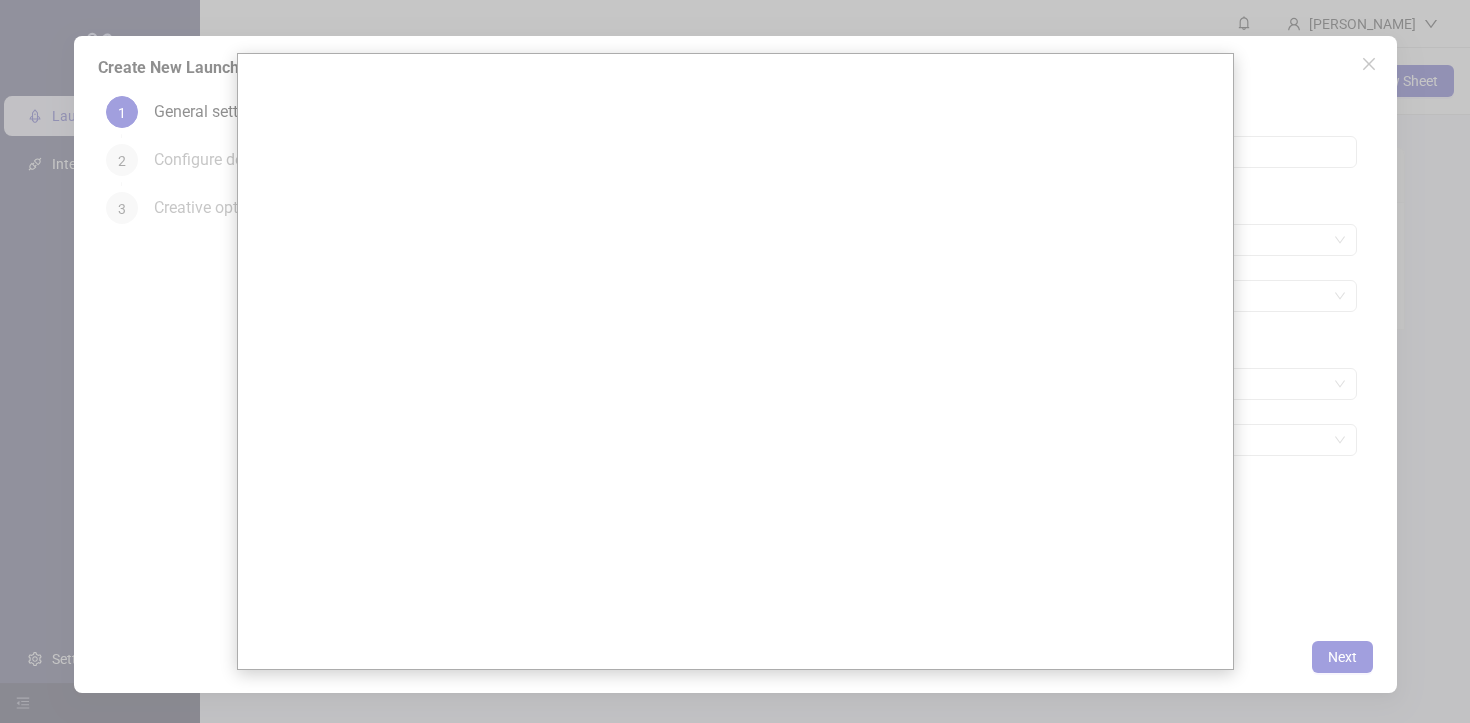 drag, startPoint x: 844, startPoint y: 290, endPoint x: 1285, endPoint y: 393, distance: 452.86862 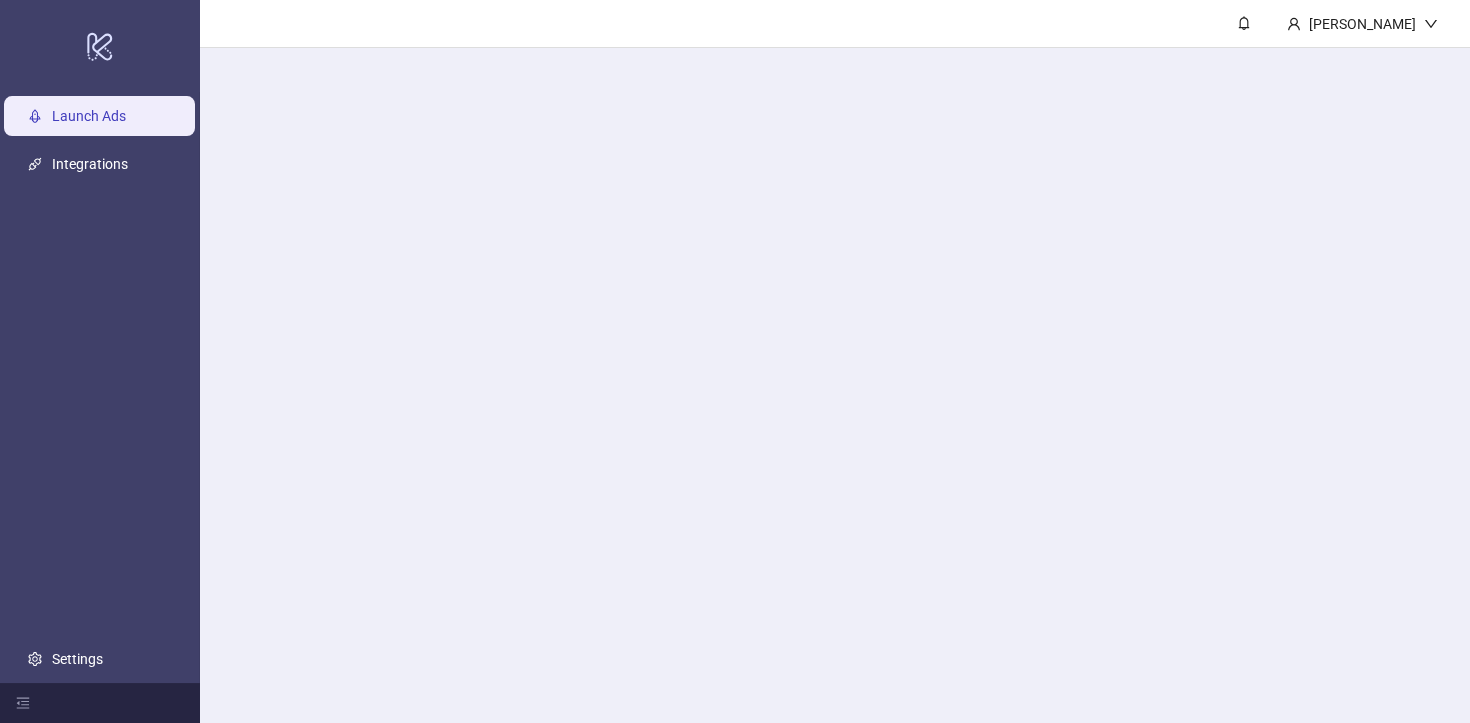 scroll, scrollTop: 0, scrollLeft: 0, axis: both 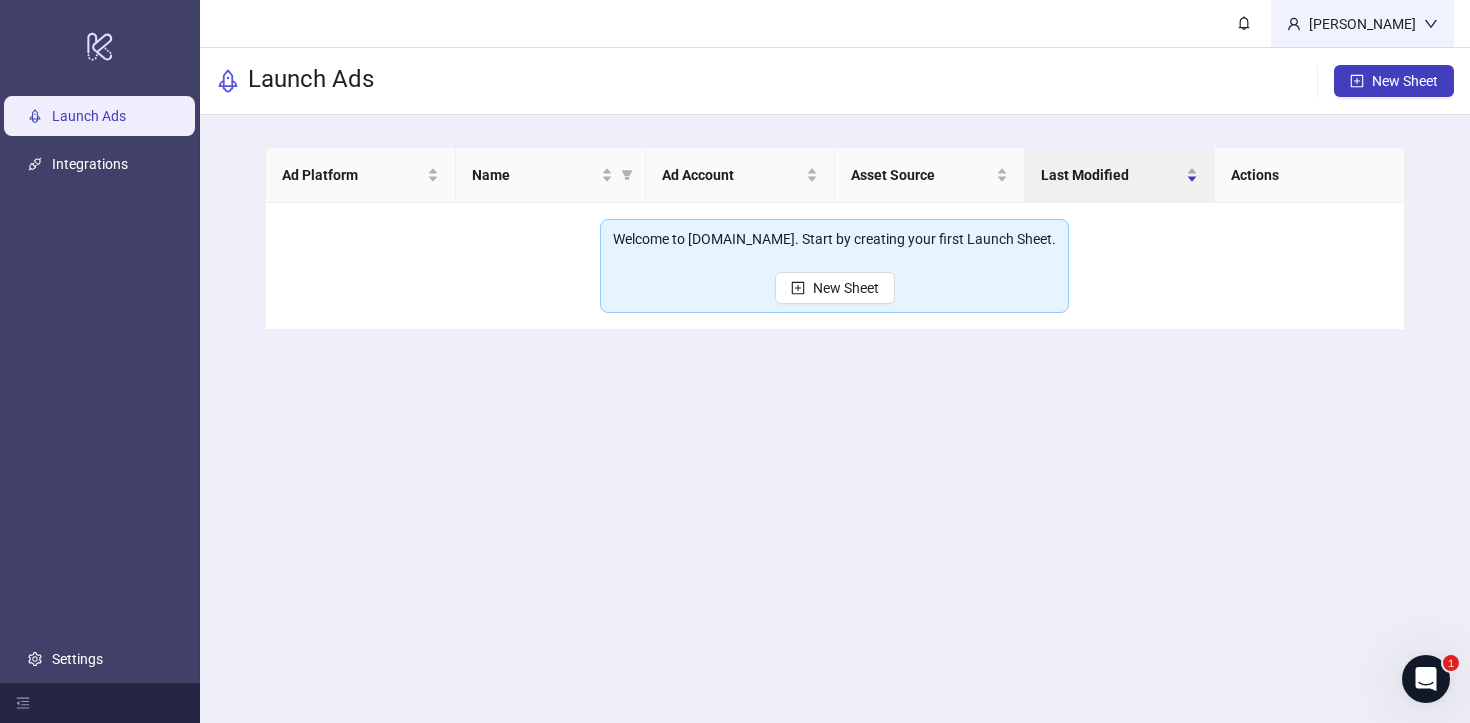 drag, startPoint x: 0, startPoint y: 0, endPoint x: 1367, endPoint y: 16, distance: 1367.0936 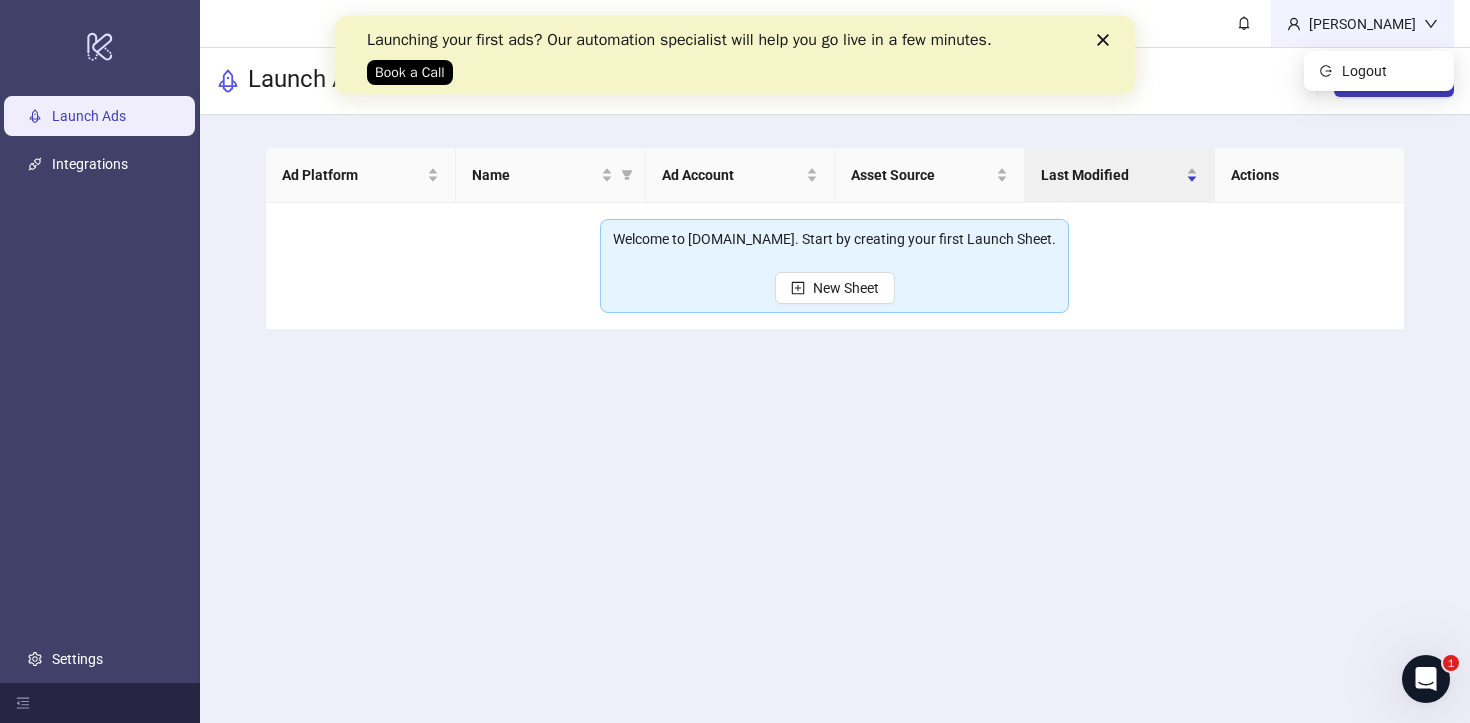 drag, startPoint x: 1367, startPoint y: 16, endPoint x: 1367, endPoint y: 29, distance: 13 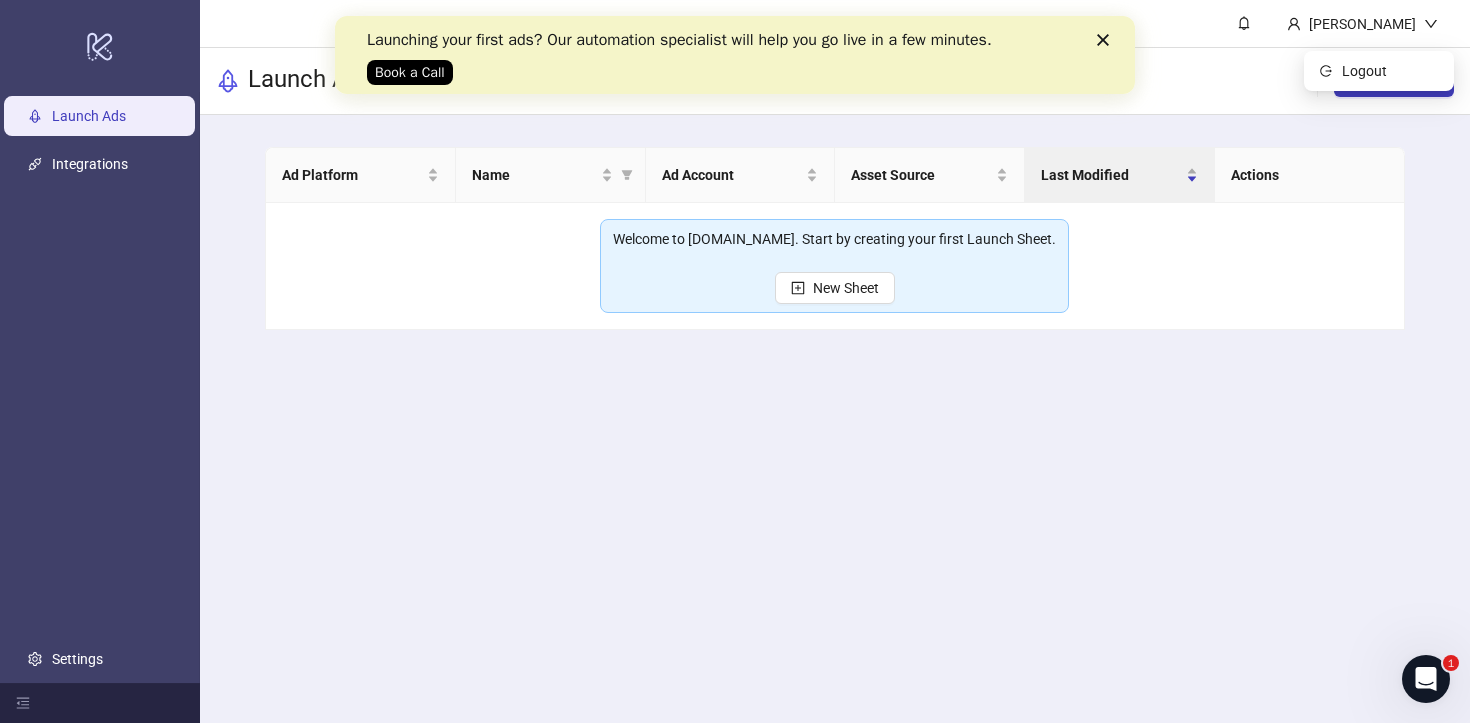 drag, startPoint x: 1702, startPoint y: 45, endPoint x: 1101, endPoint y: 31, distance: 601.163 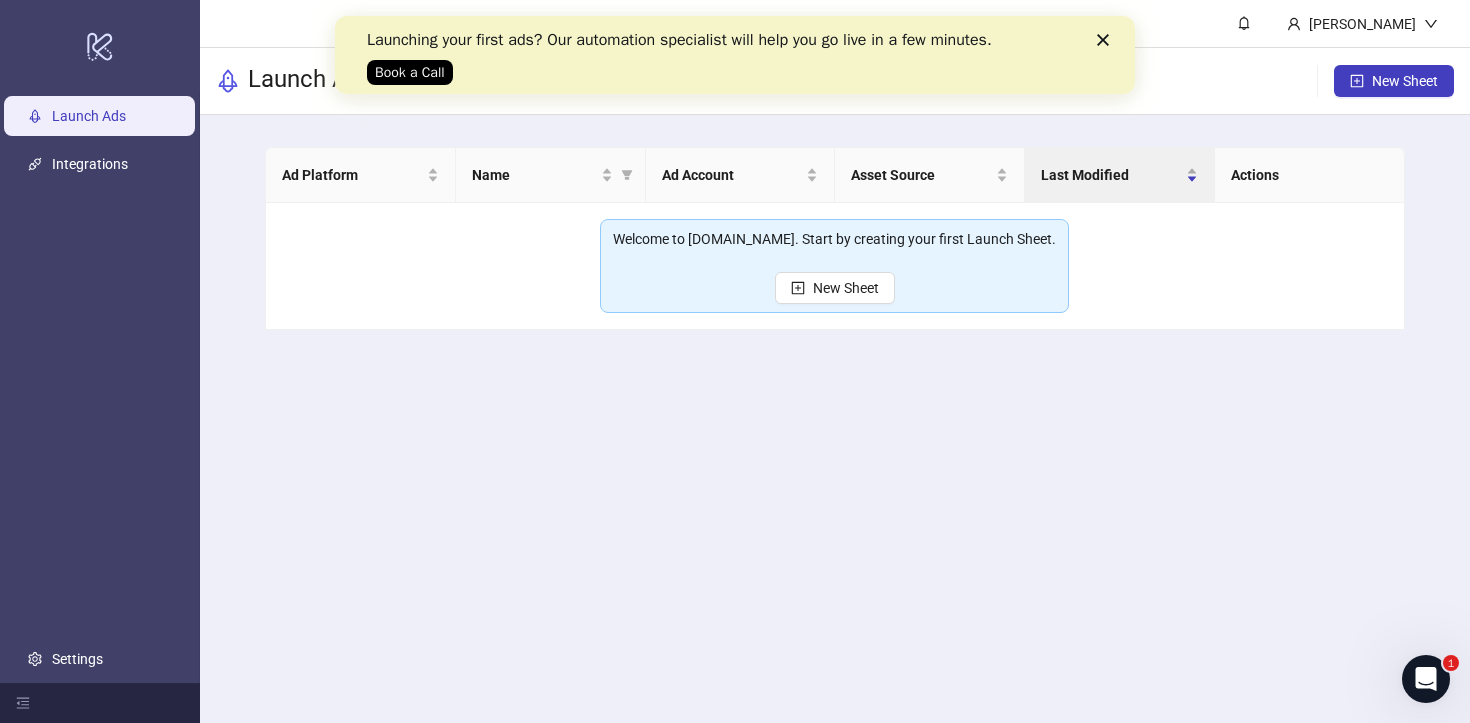 click at bounding box center [1107, 40] 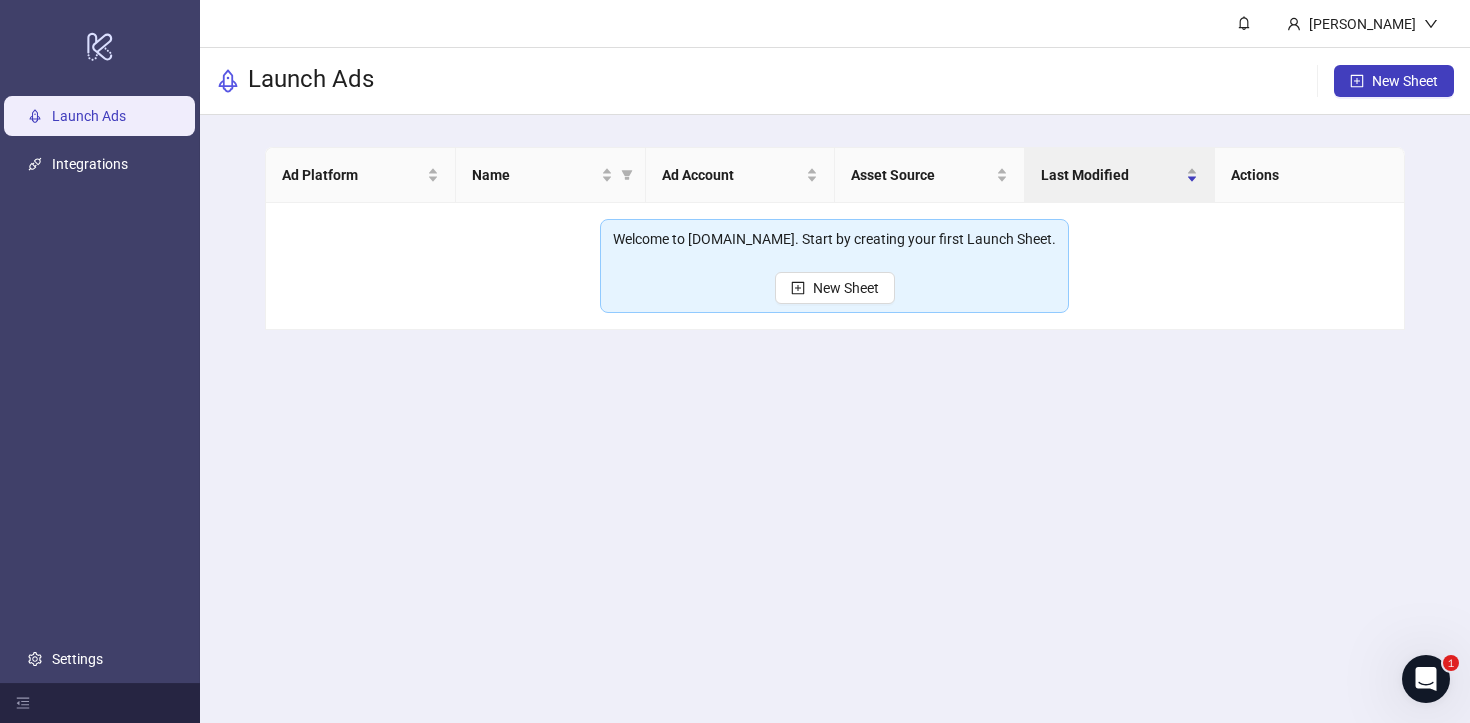 drag, startPoint x: 774, startPoint y: 20, endPoint x: 95, endPoint y: 638, distance: 918.1312 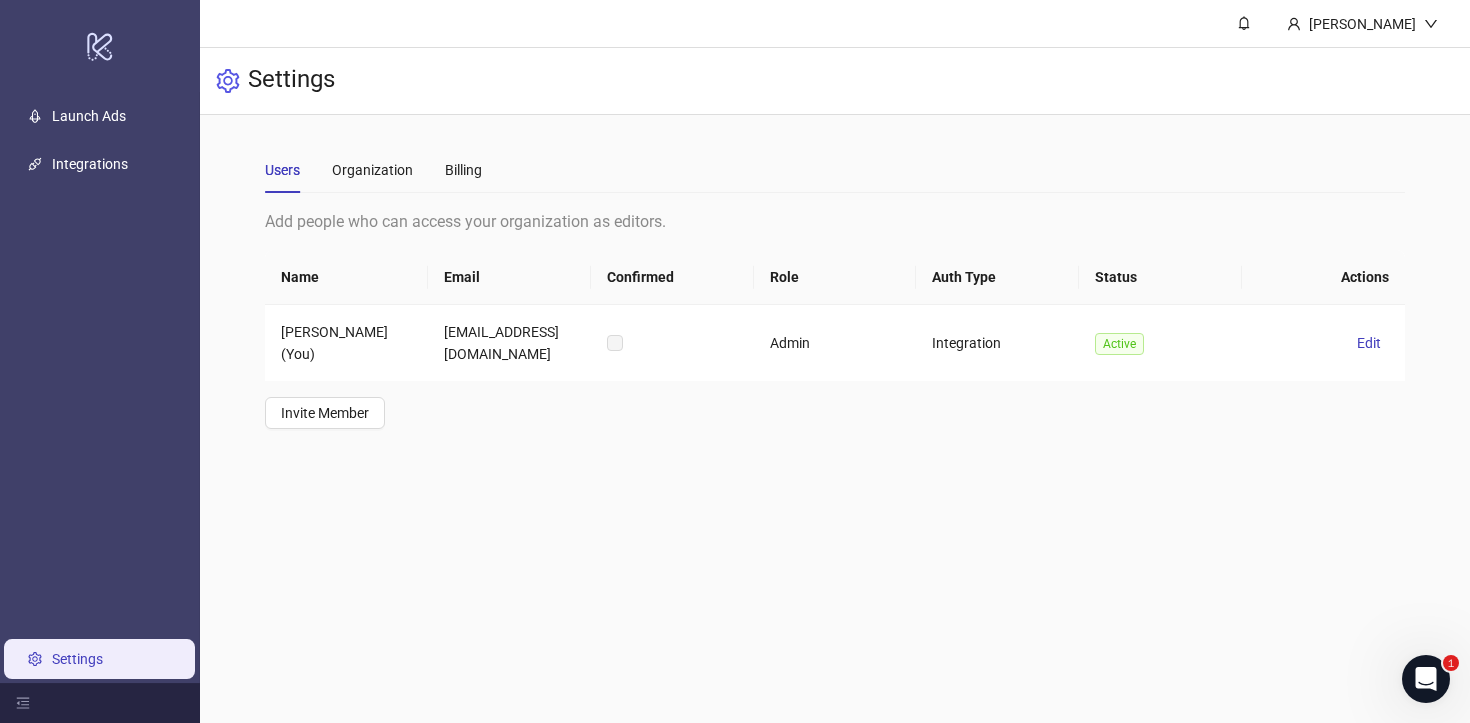 click at bounding box center (100, 703) 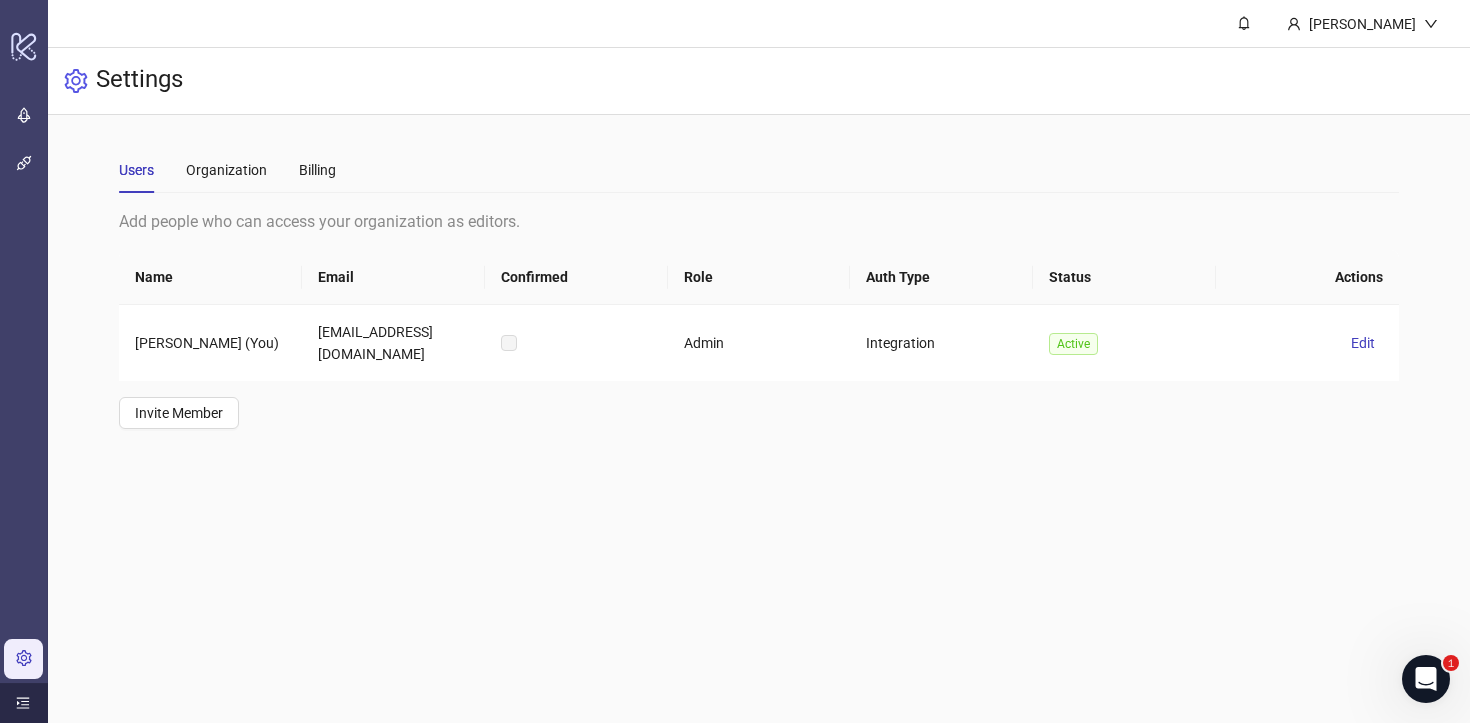 drag, startPoint x: 95, startPoint y: 638, endPoint x: 16, endPoint y: 697, distance: 98.600204 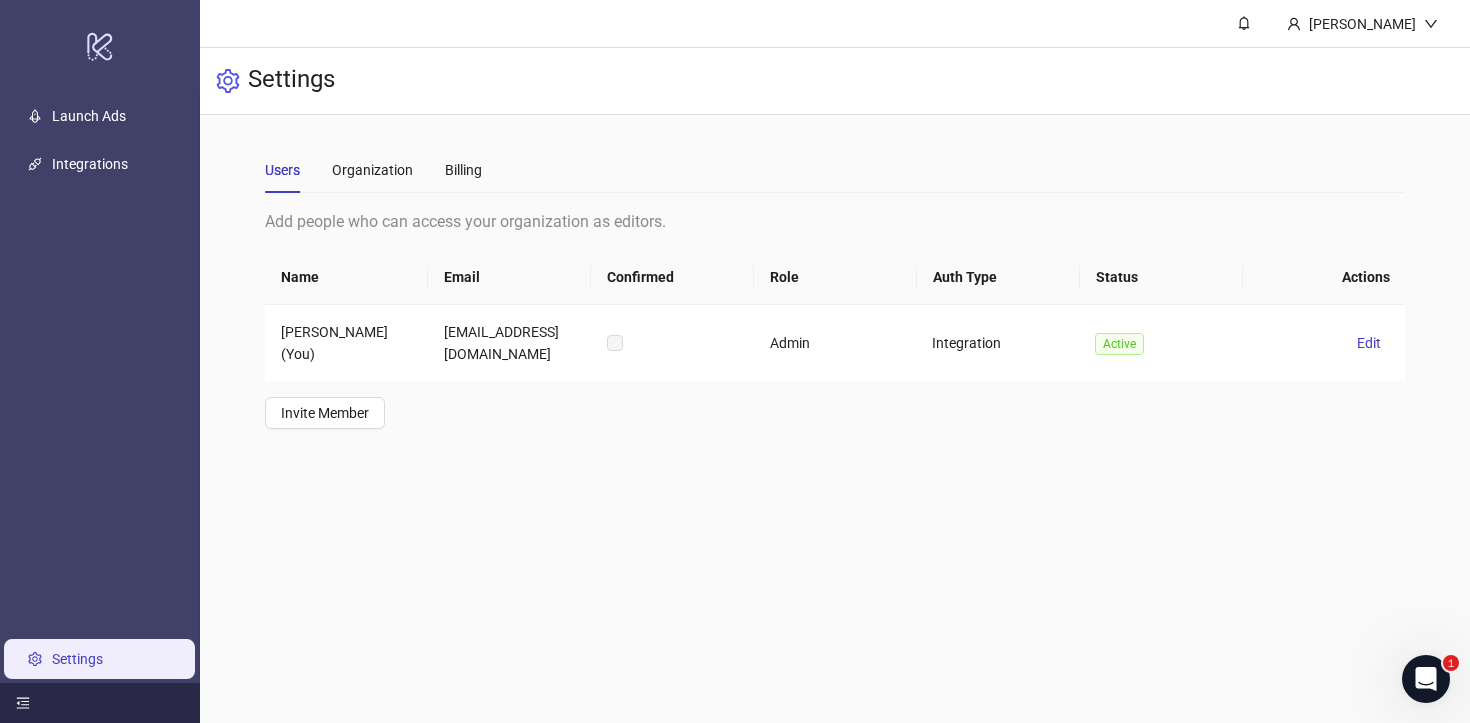 click on "Launch Ads" at bounding box center (89, 116) 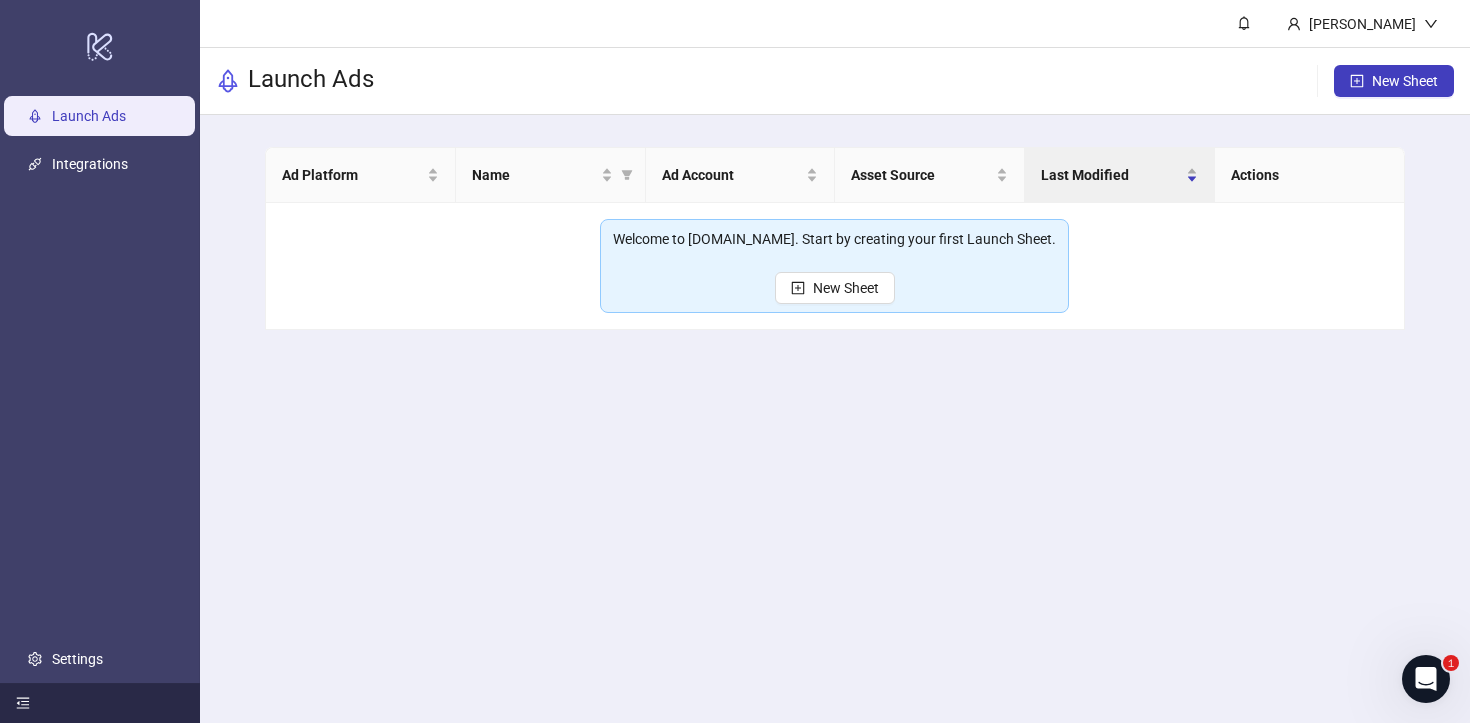 click on "New Sheet" at bounding box center [835, 288] 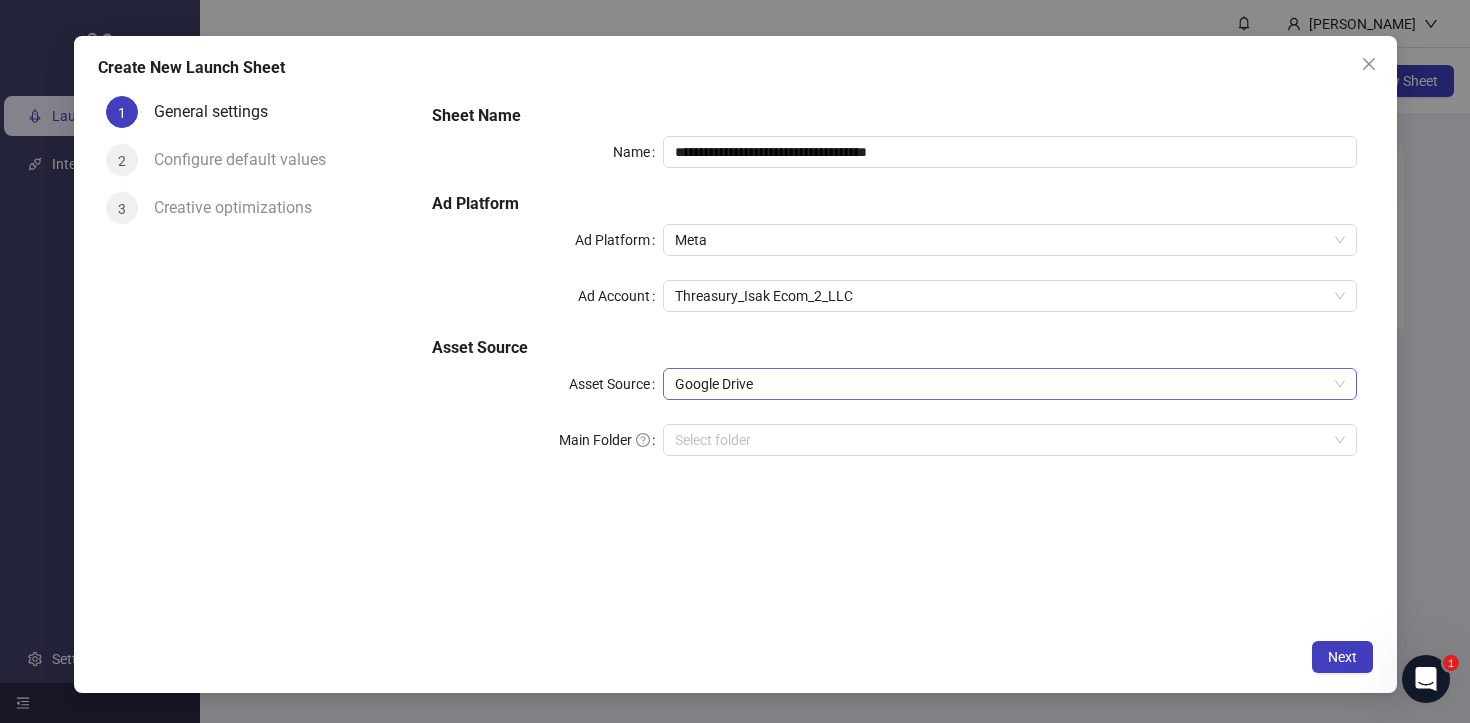 drag, startPoint x: 16, startPoint y: 697, endPoint x: 754, endPoint y: 394, distance: 797.78 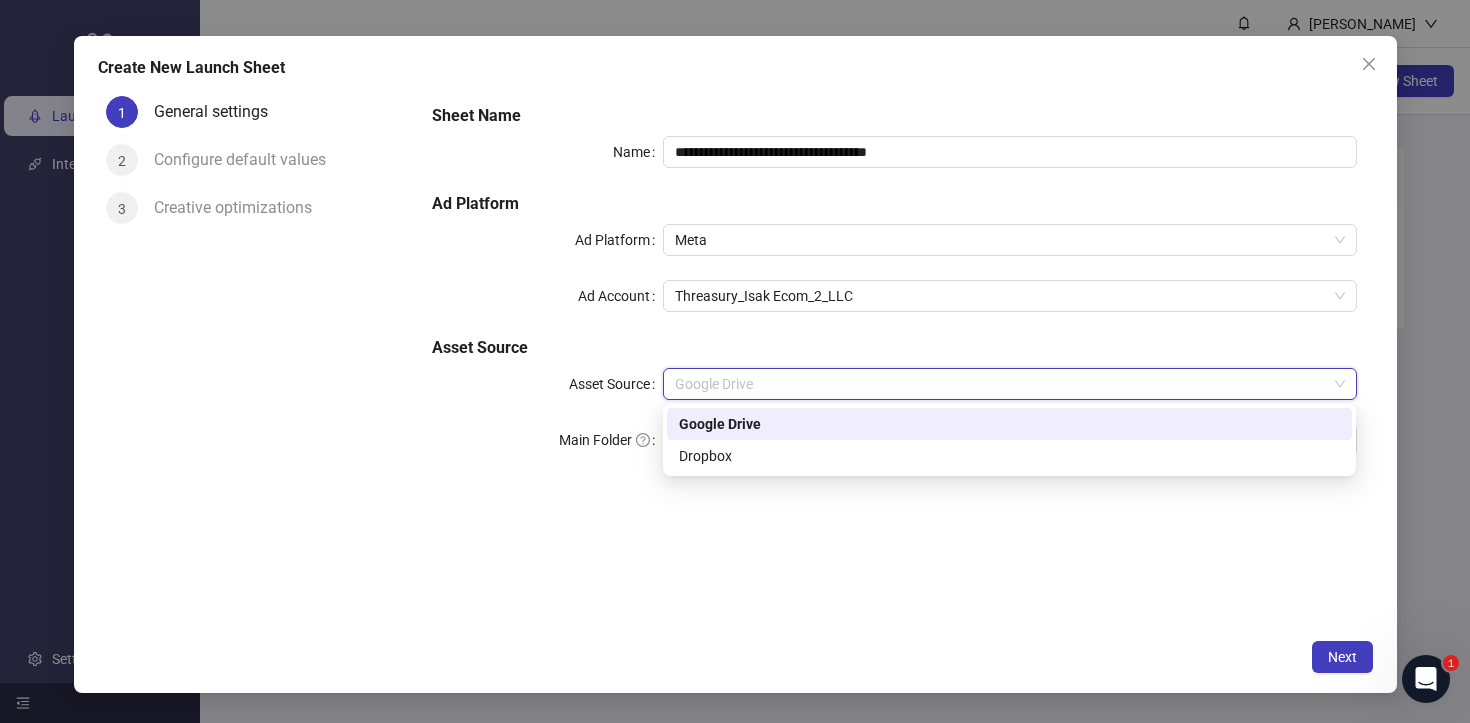 click on "Dropbox" at bounding box center [1009, 456] 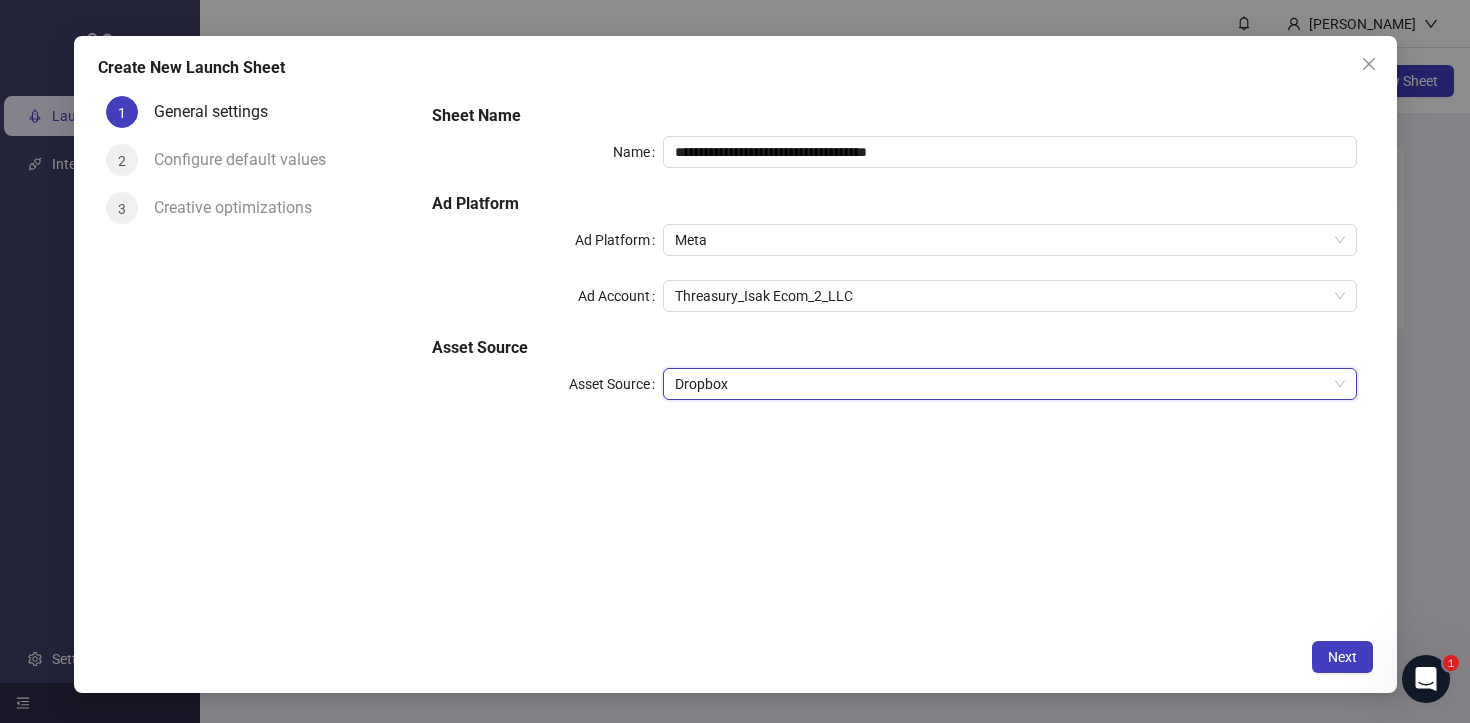 click on "Dropbox" at bounding box center (1009, 384) 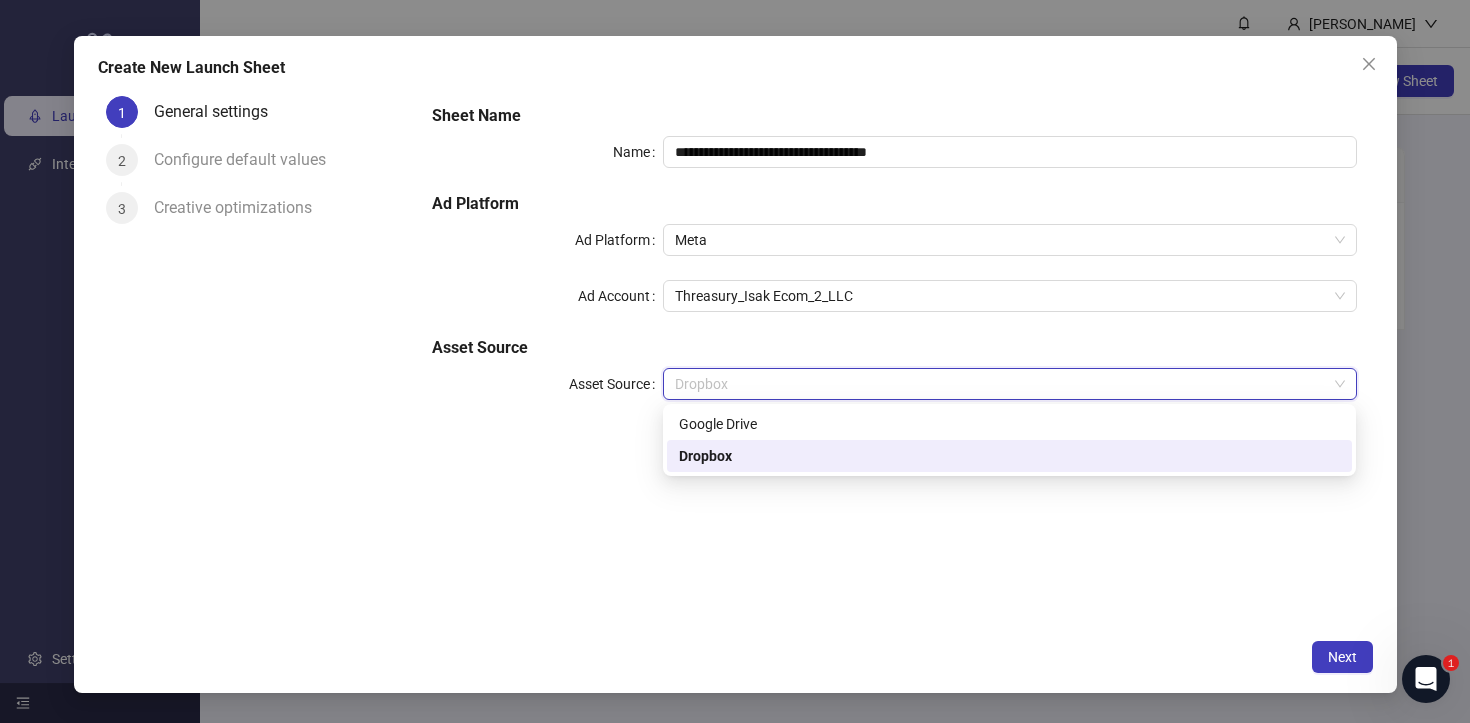 drag, startPoint x: 754, startPoint y: 394, endPoint x: 752, endPoint y: 412, distance: 18.110771 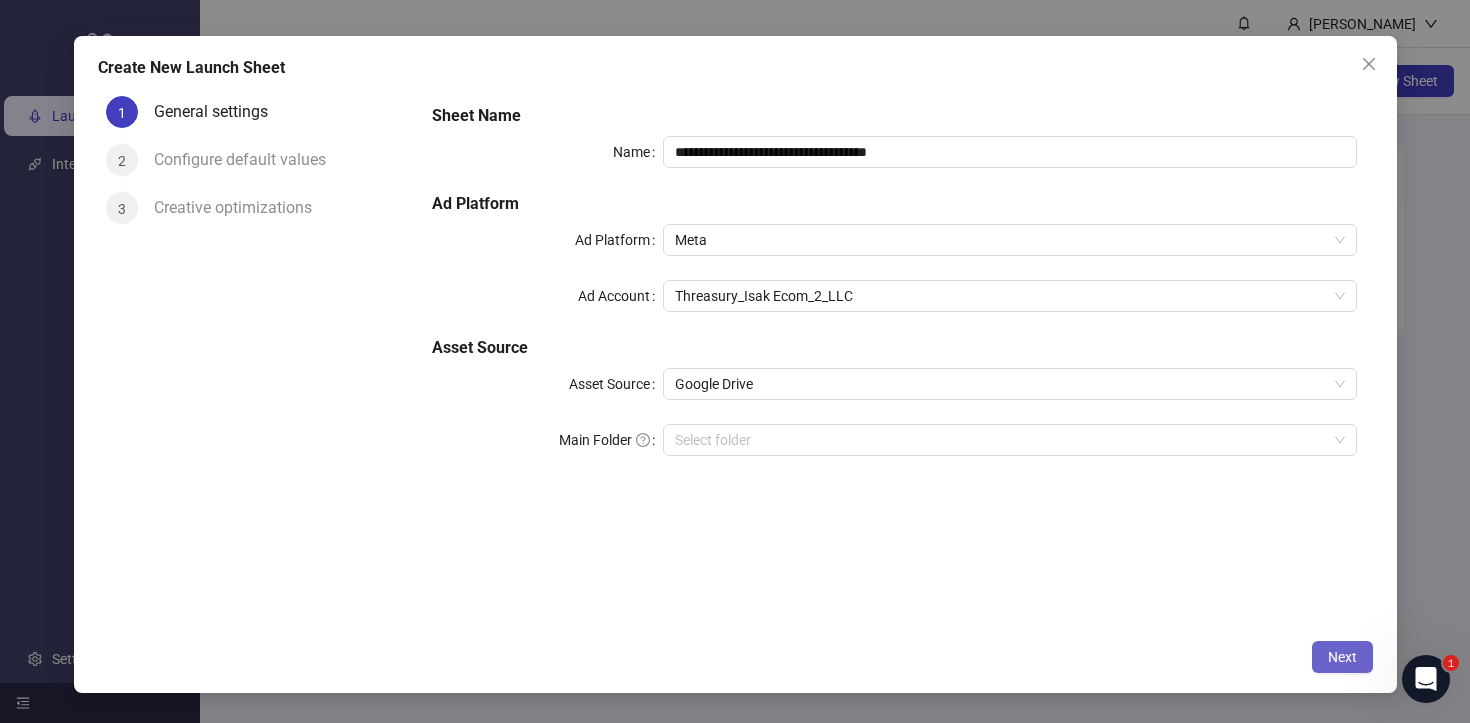 drag, startPoint x: 752, startPoint y: 412, endPoint x: 1349, endPoint y: 649, distance: 642.3223 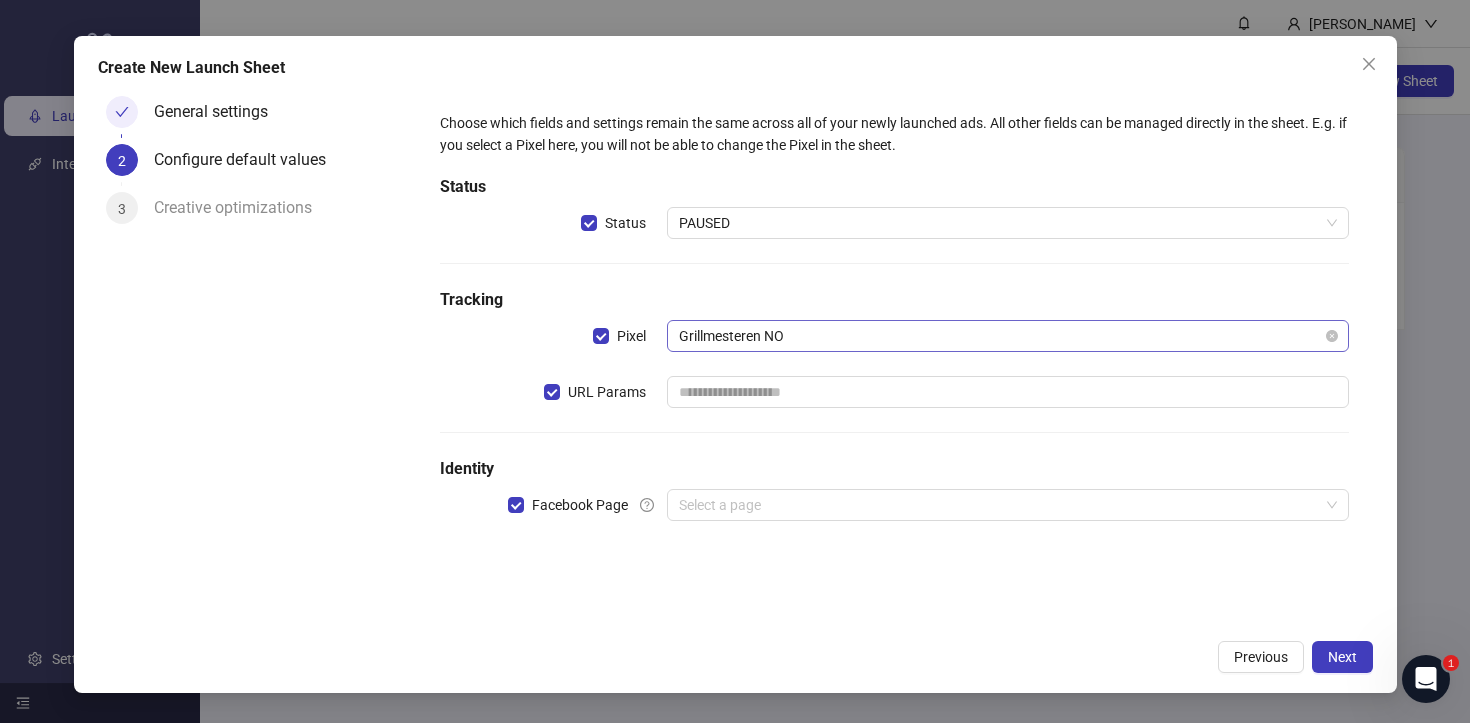 drag, startPoint x: 1349, startPoint y: 649, endPoint x: 815, endPoint y: 325, distance: 624.60547 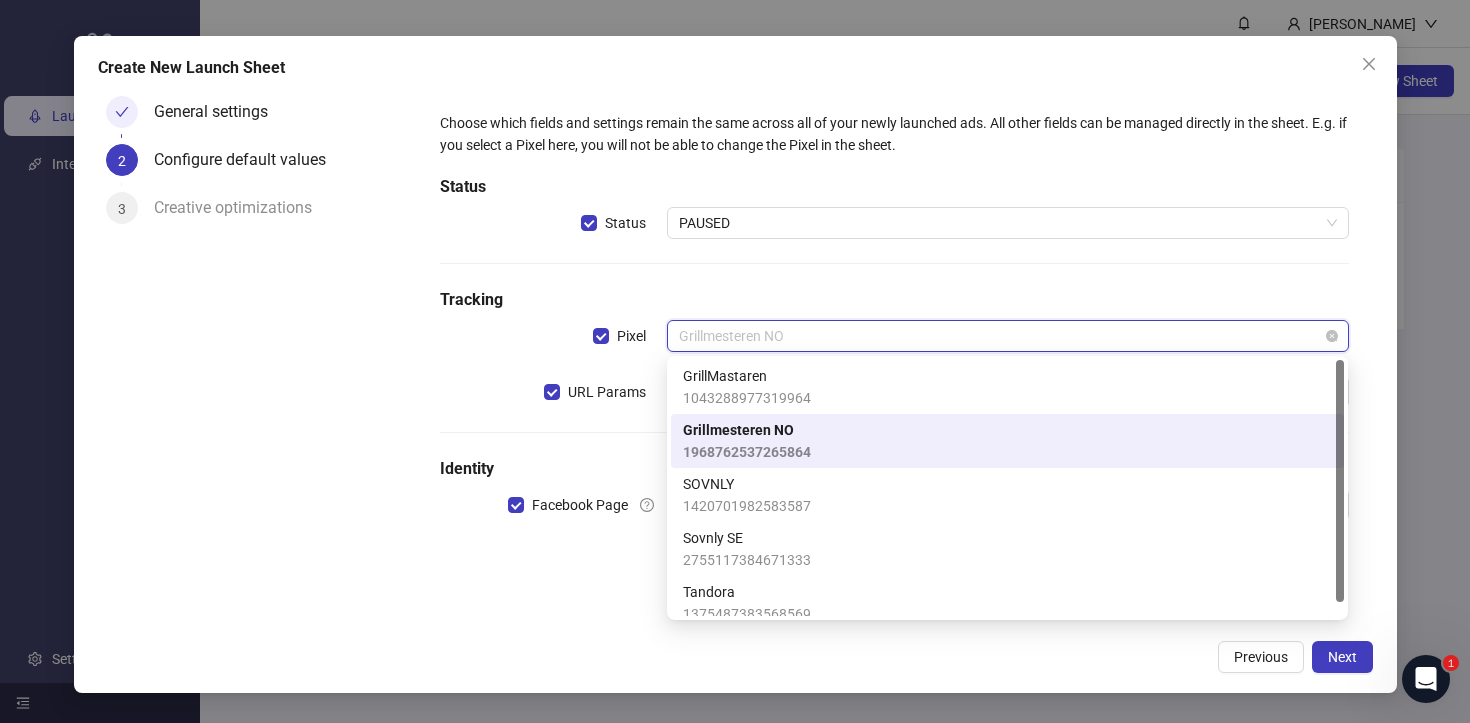 click on "1043288977319964" at bounding box center [747, 398] 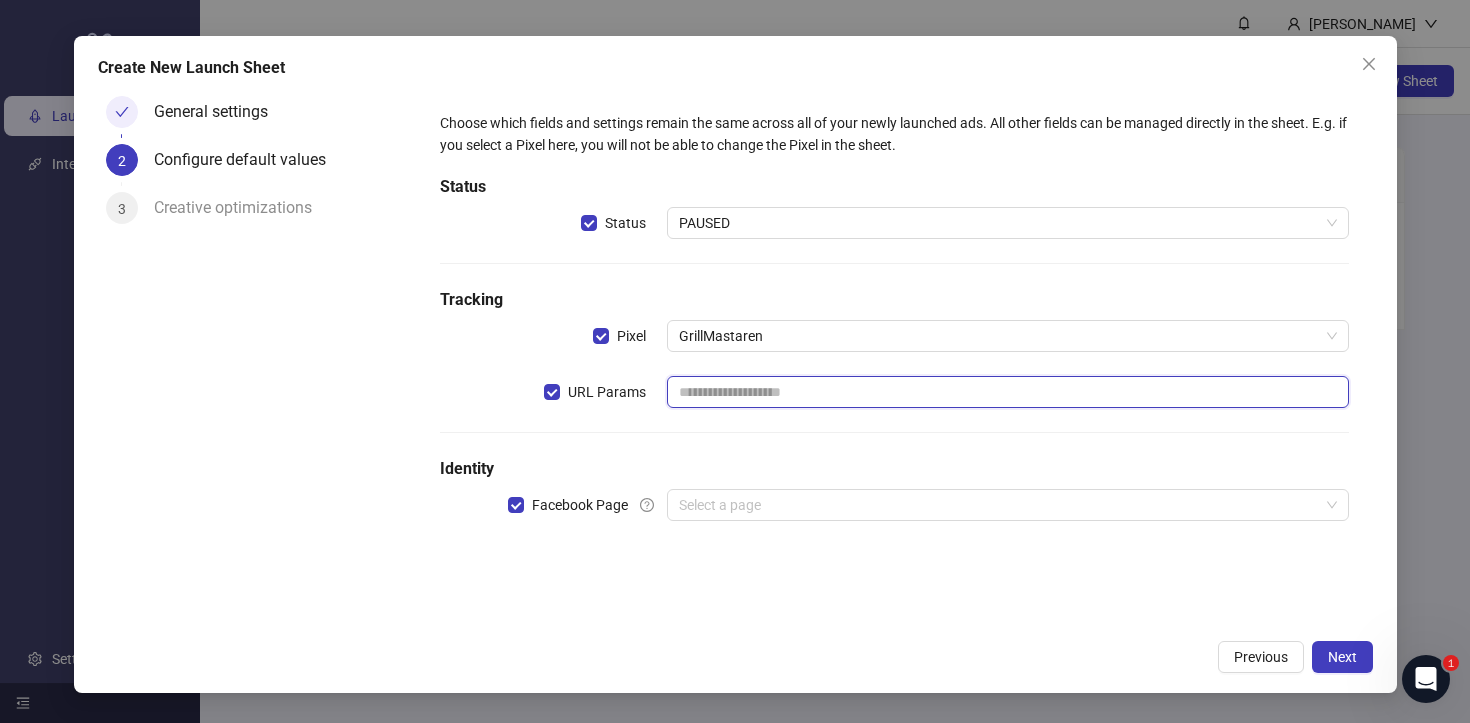 drag, startPoint x: 815, startPoint y: 325, endPoint x: 809, endPoint y: 391, distance: 66.27216 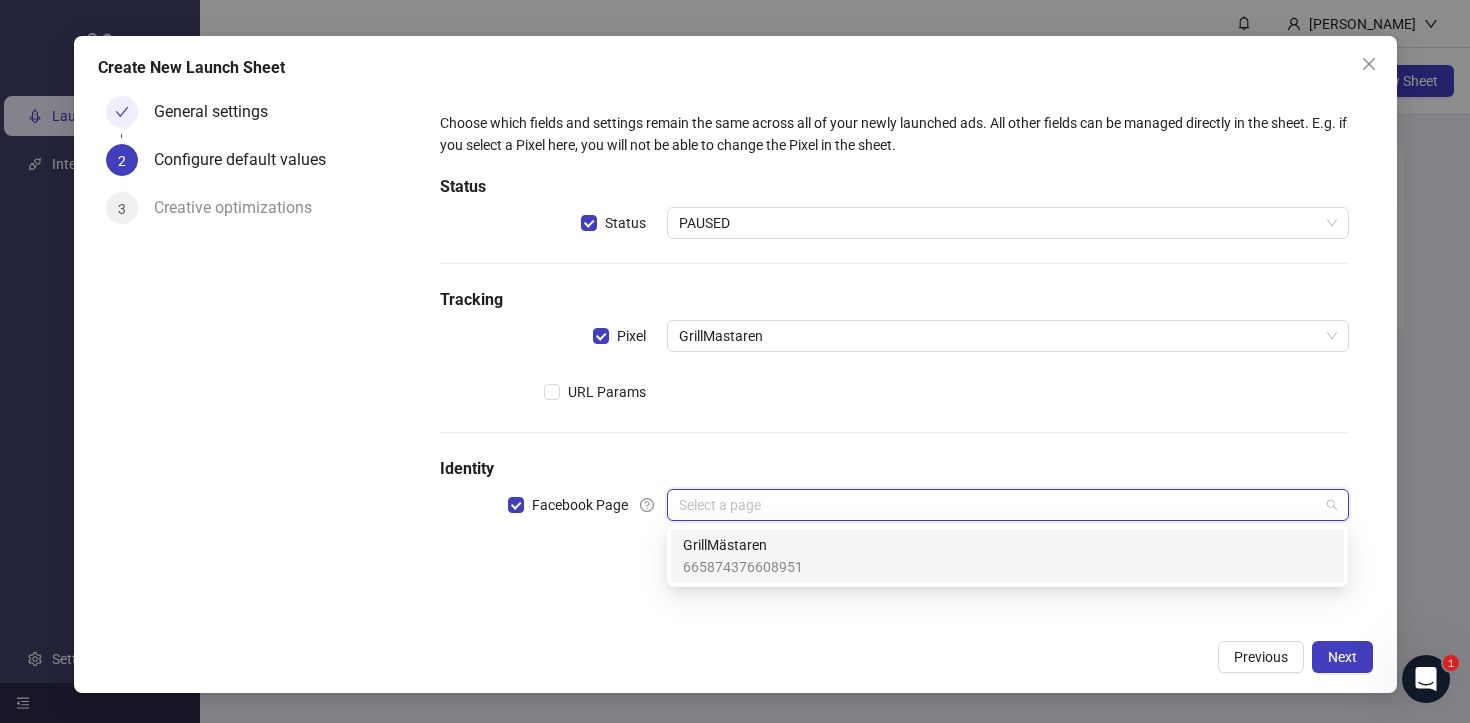 drag, startPoint x: 809, startPoint y: 391, endPoint x: 738, endPoint y: 510, distance: 138.57127 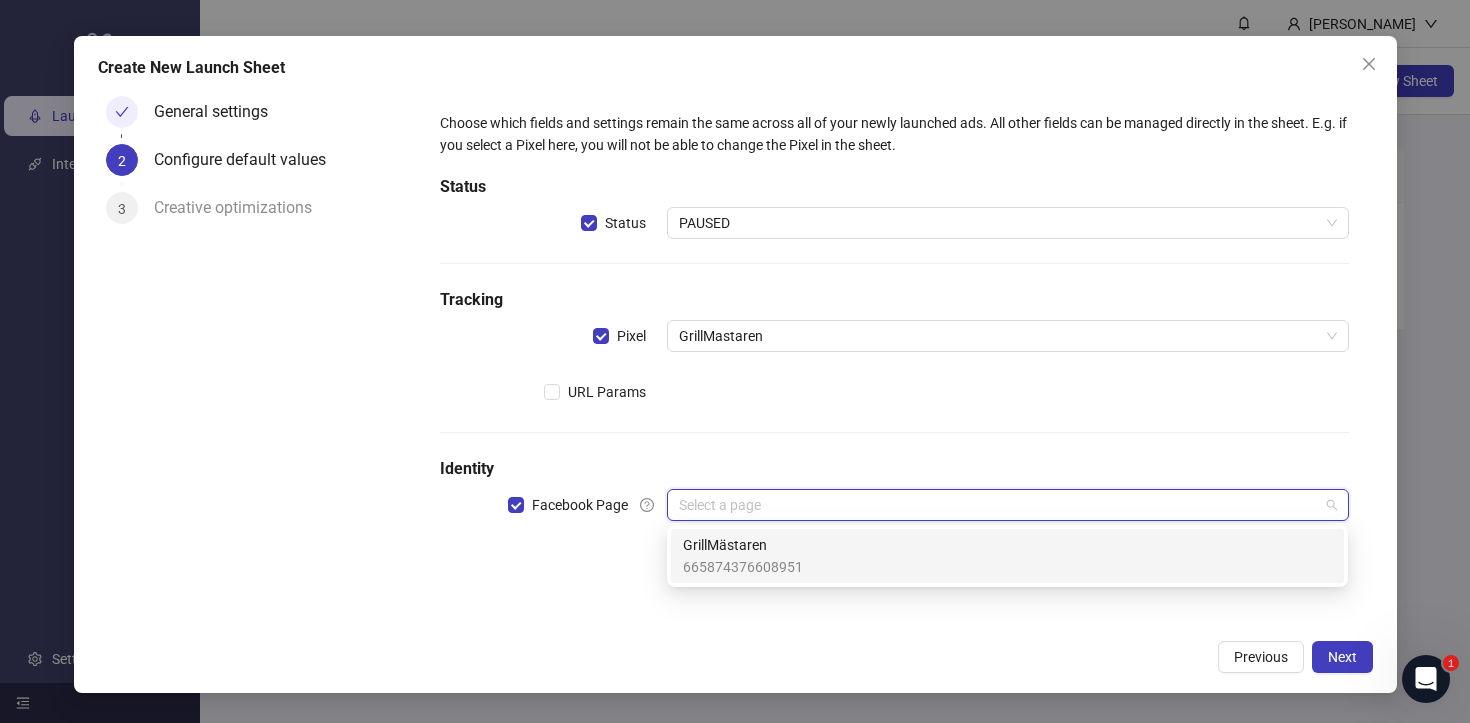 click on "GrillMästaren" at bounding box center [743, 545] 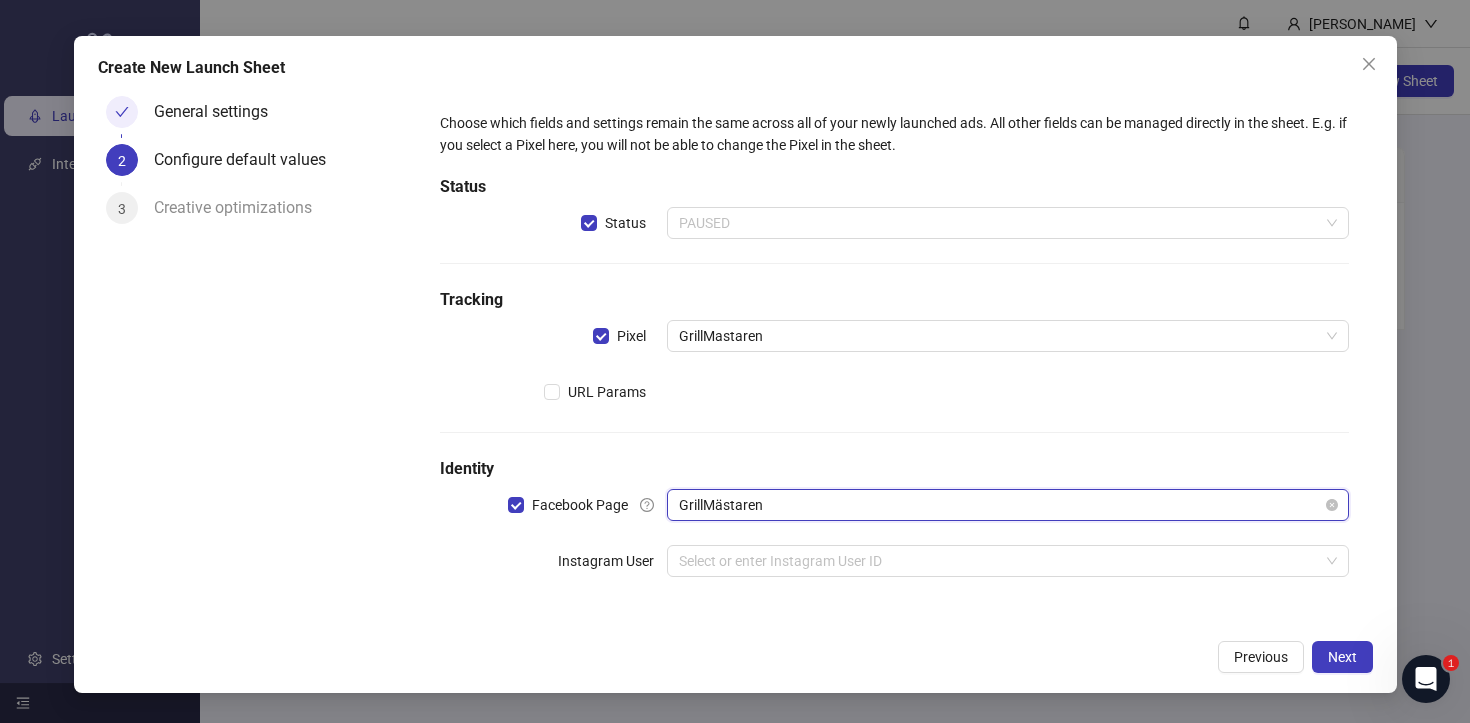 click on "PAUSED" at bounding box center (1007, 223) 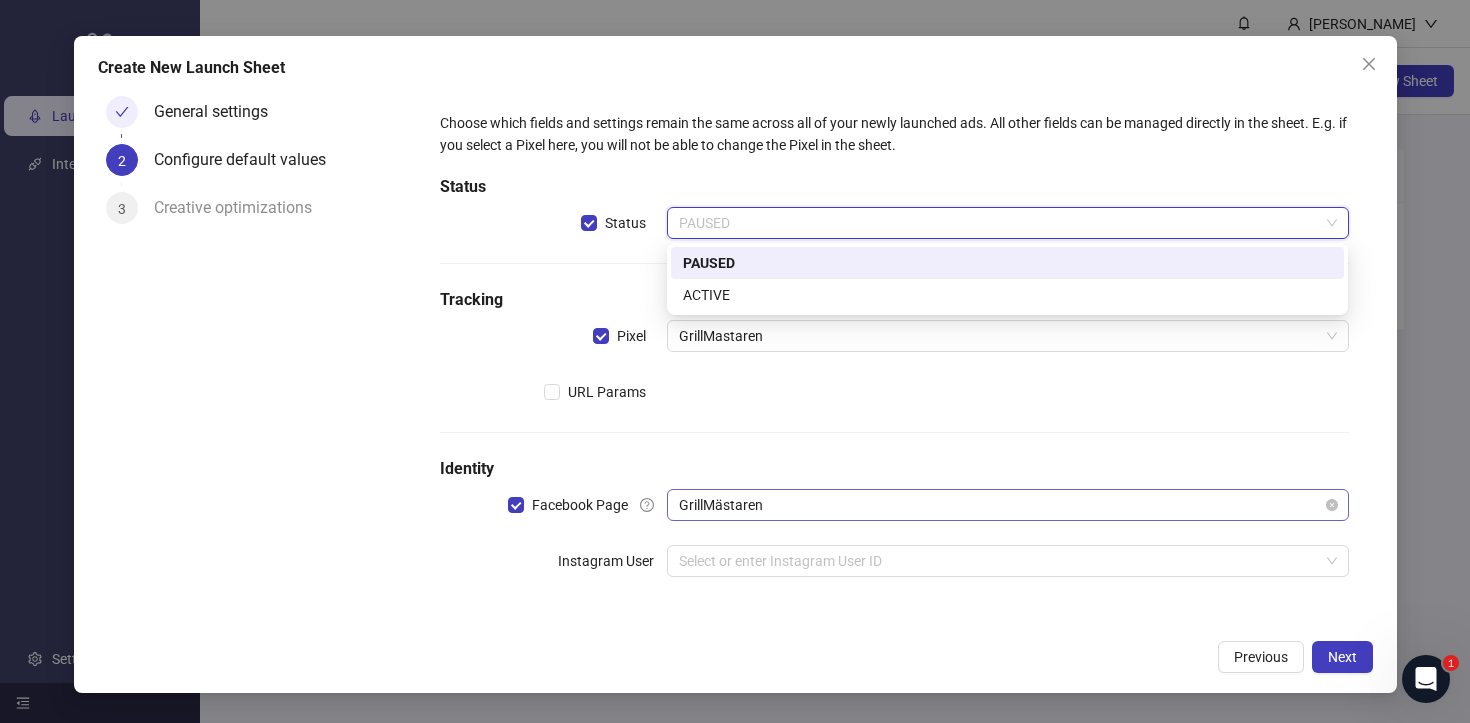 click on "PAUSED" at bounding box center (1007, 263) 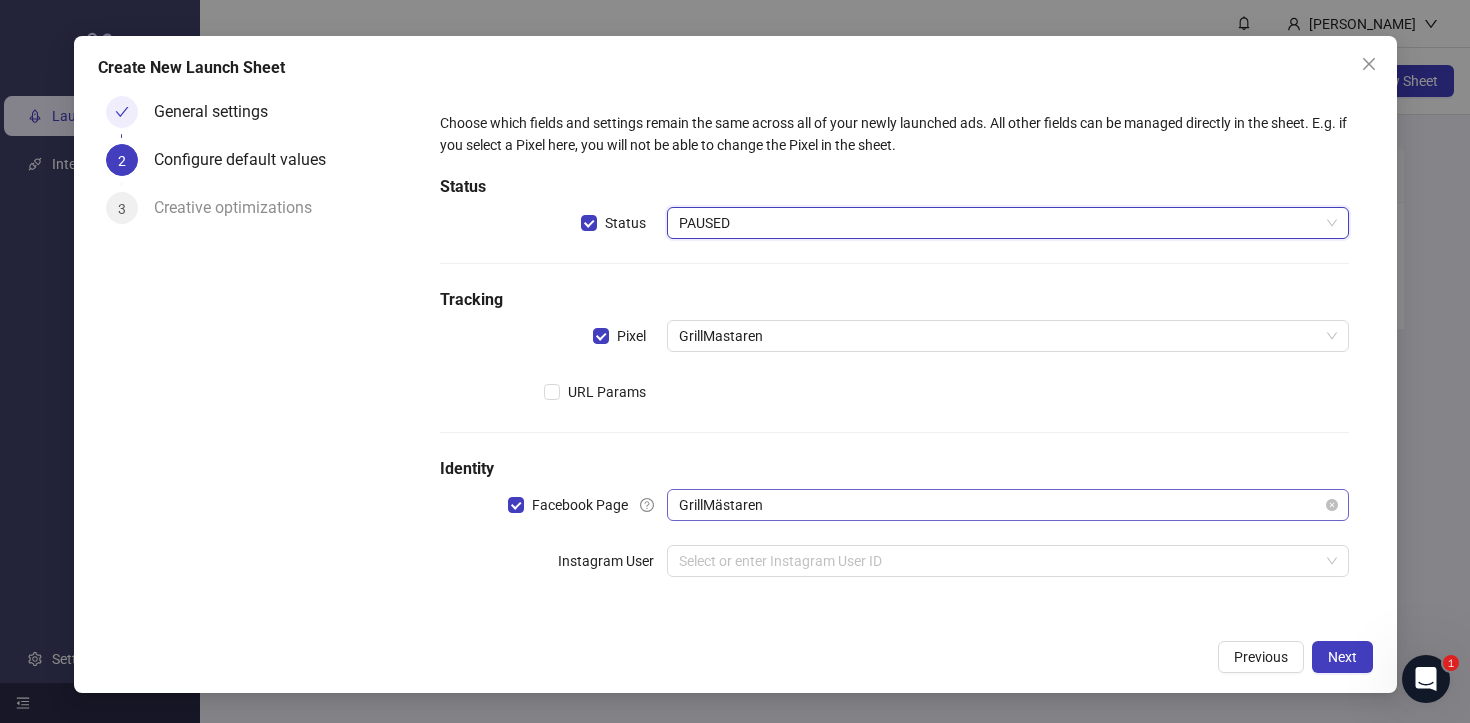 click on "Status" at bounding box center [625, 223] 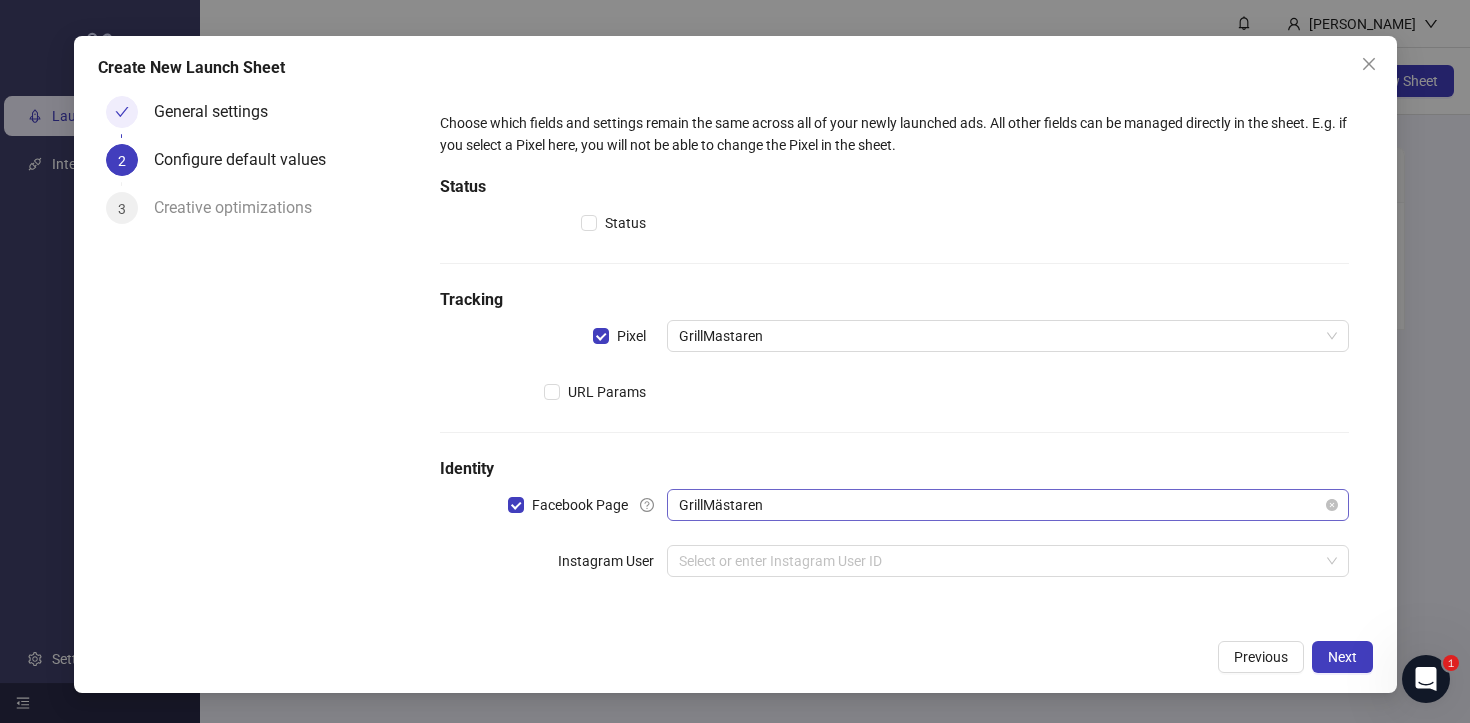 click on "Status" at bounding box center (625, 223) 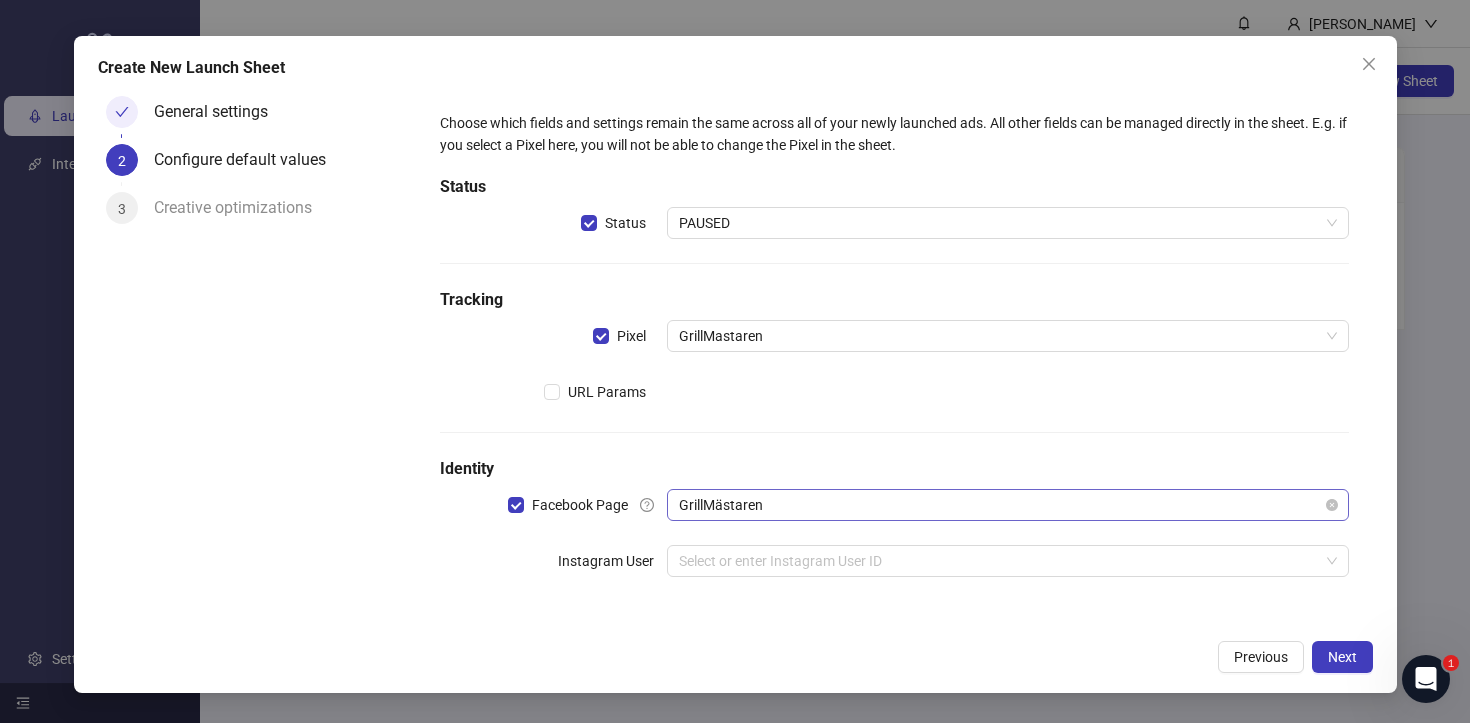 click on "Creative optimizations" at bounding box center [241, 208] 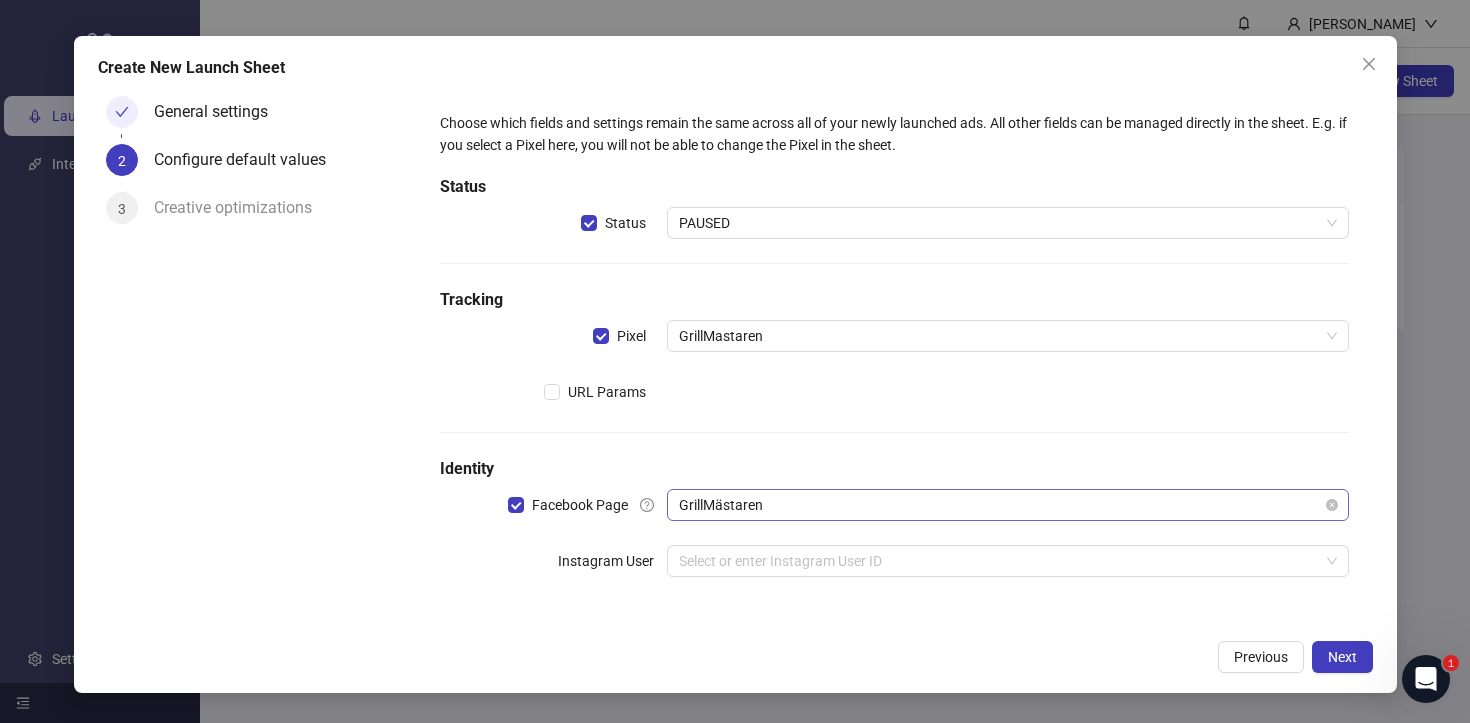 click on "Next" at bounding box center (1342, 657) 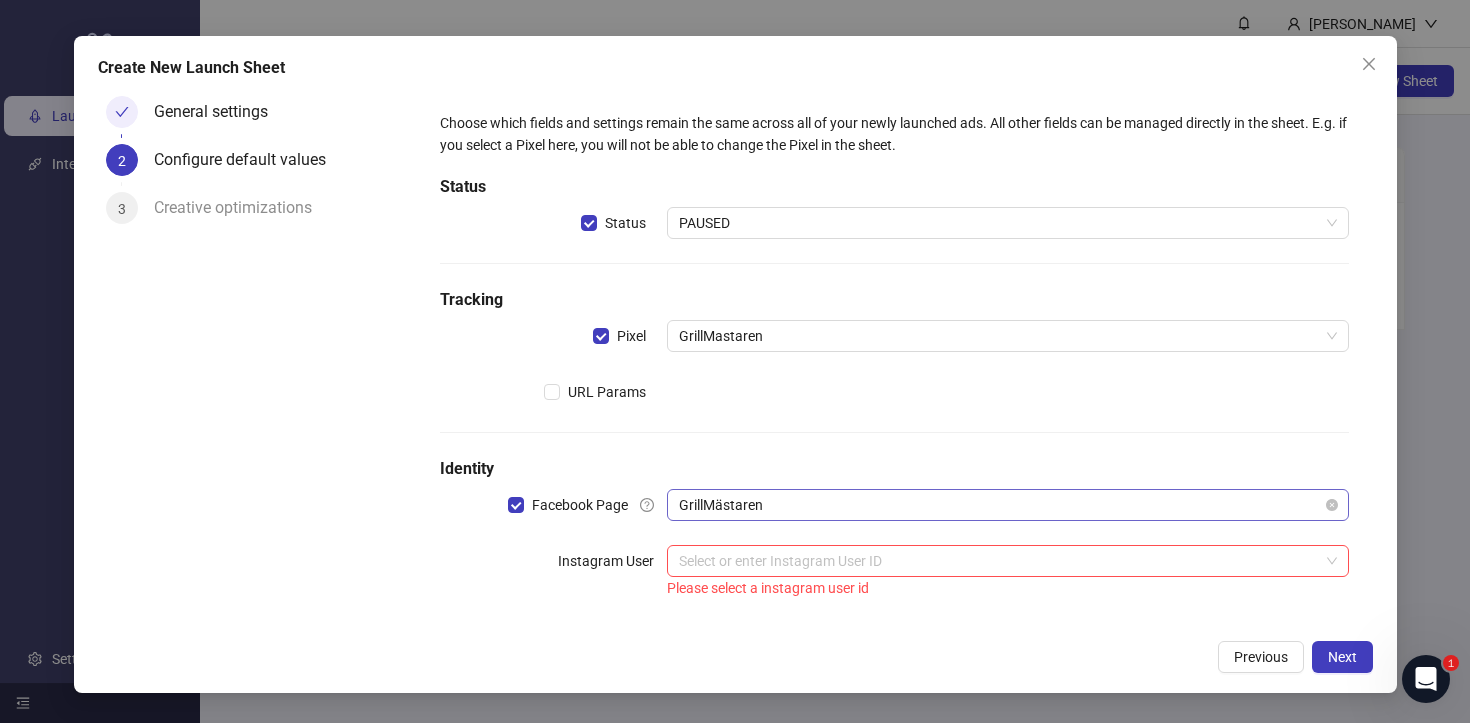 click at bounding box center [998, 561] 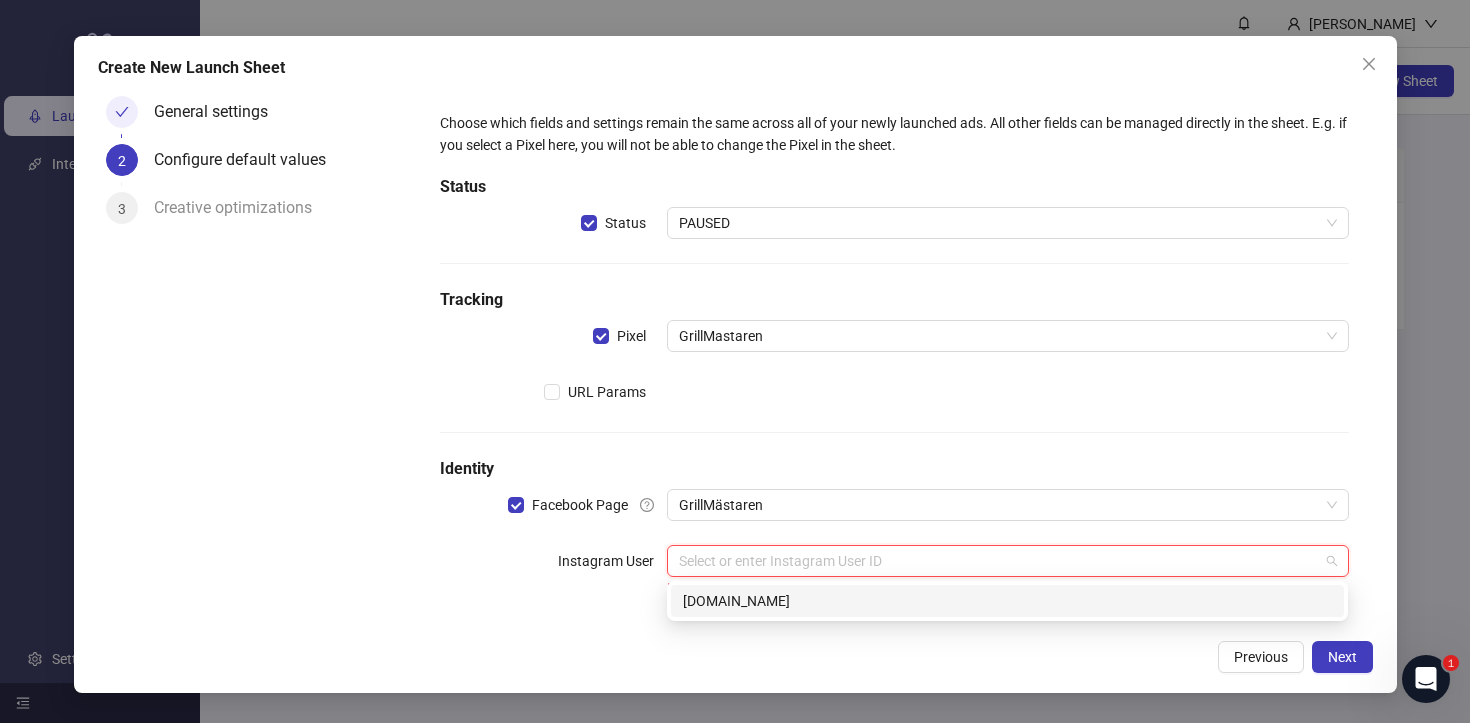 drag, startPoint x: 738, startPoint y: 510, endPoint x: 1060, endPoint y: 599, distance: 334.07333 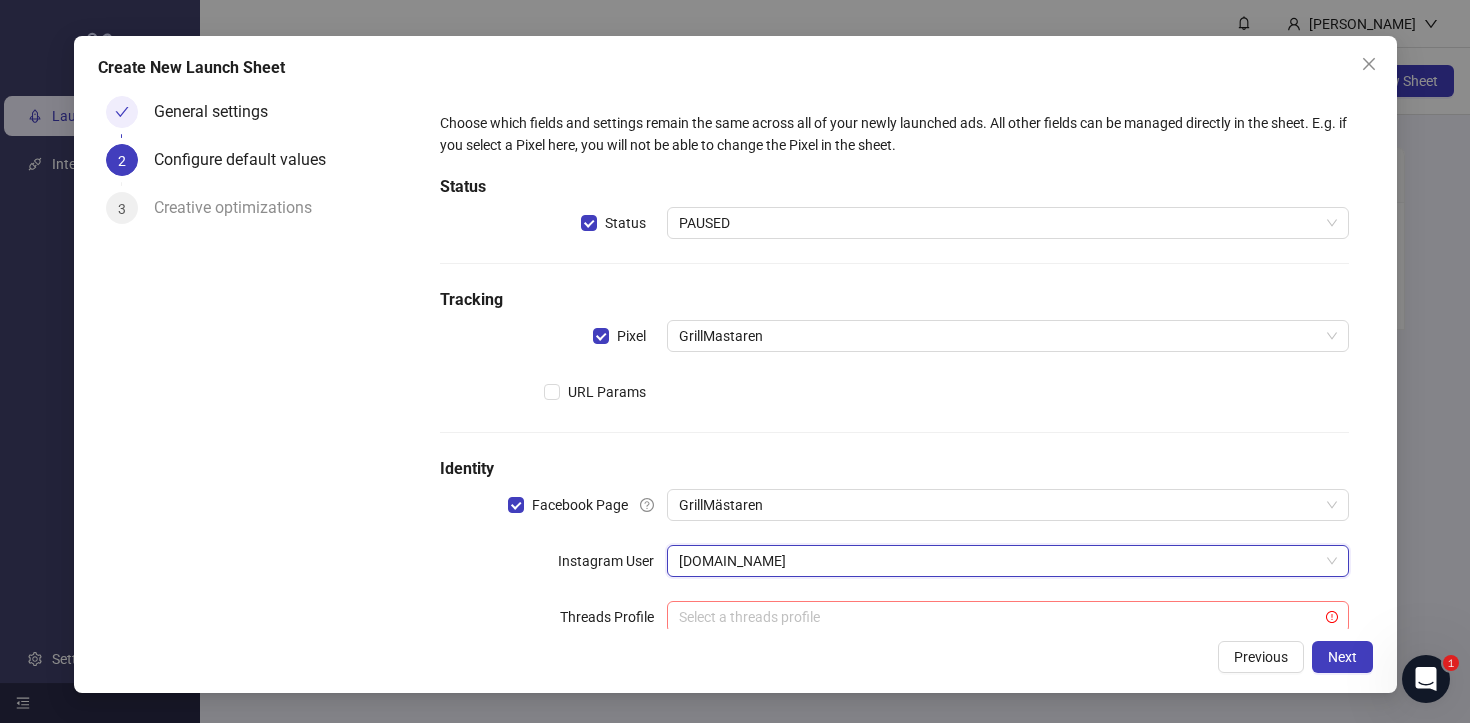 drag, startPoint x: 1060, startPoint y: 599, endPoint x: 1139, endPoint y: 620, distance: 81.7435 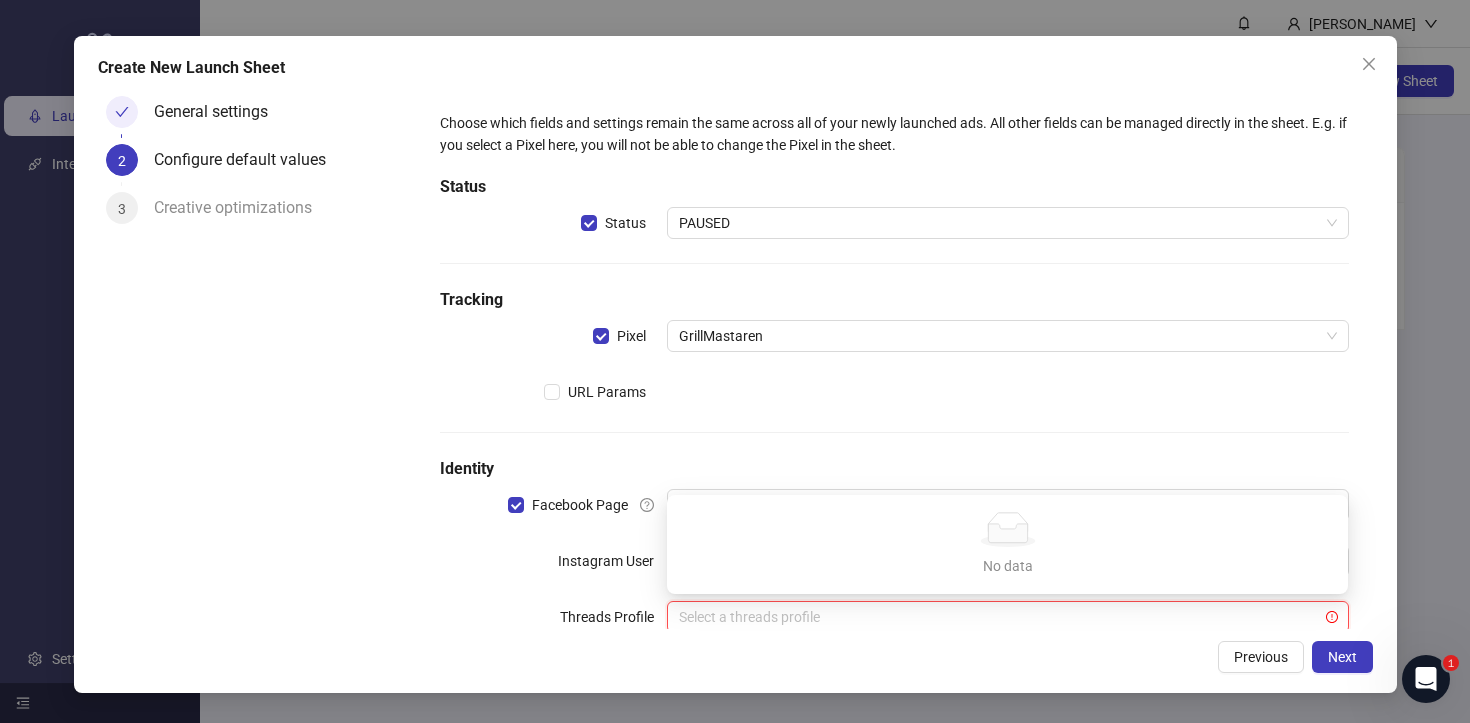 scroll, scrollTop: 52, scrollLeft: 0, axis: vertical 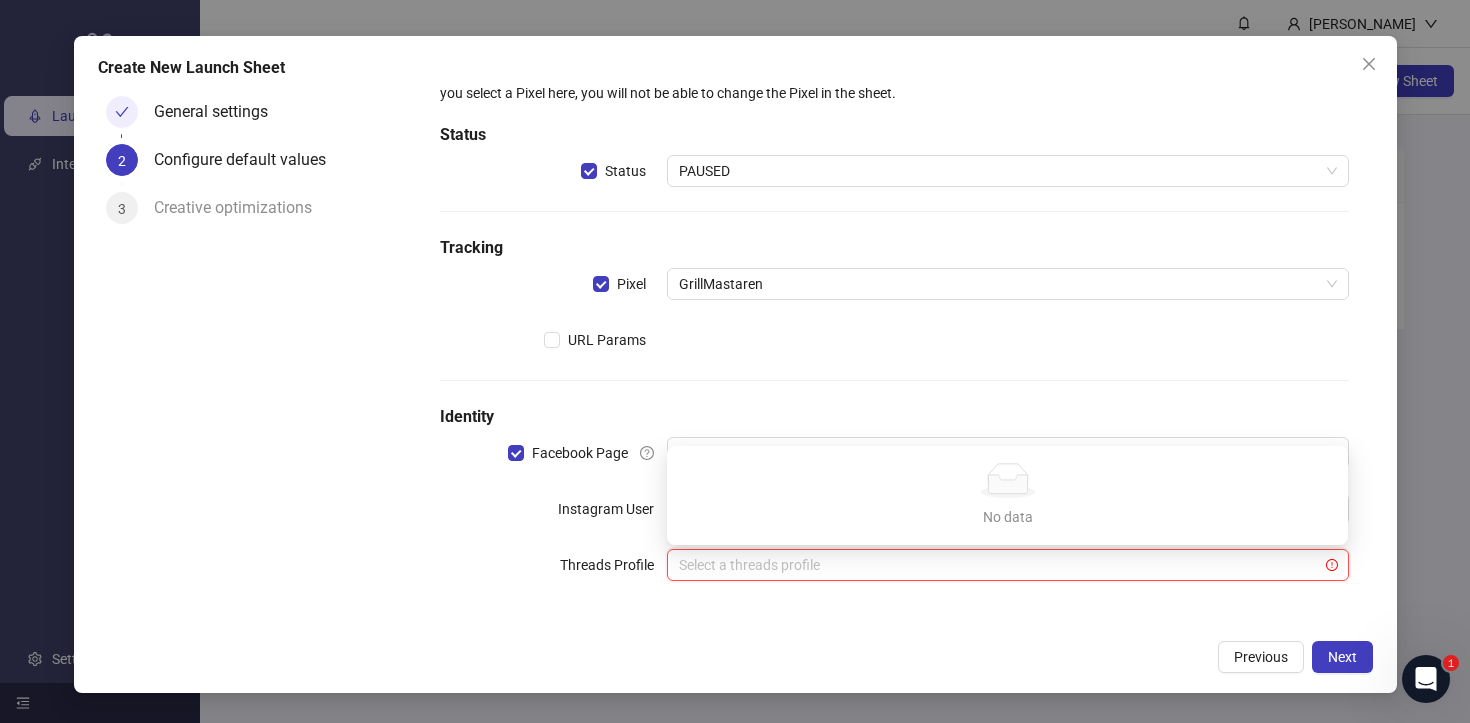 click on "Choose which fields and settings remain the same across all of your newly launched ads. All other fields can be managed directly in the sheet. E.g. if you select a Pixel here, you will not be able to change the Pixel in the sheet. Status Status PAUSED Tracking Pixel GrillMastaren URL Params Identity Facebook Page GrillMästaren Instagram User grillmastaren.se Threads Profile Select a threads profile" at bounding box center (894, 332) 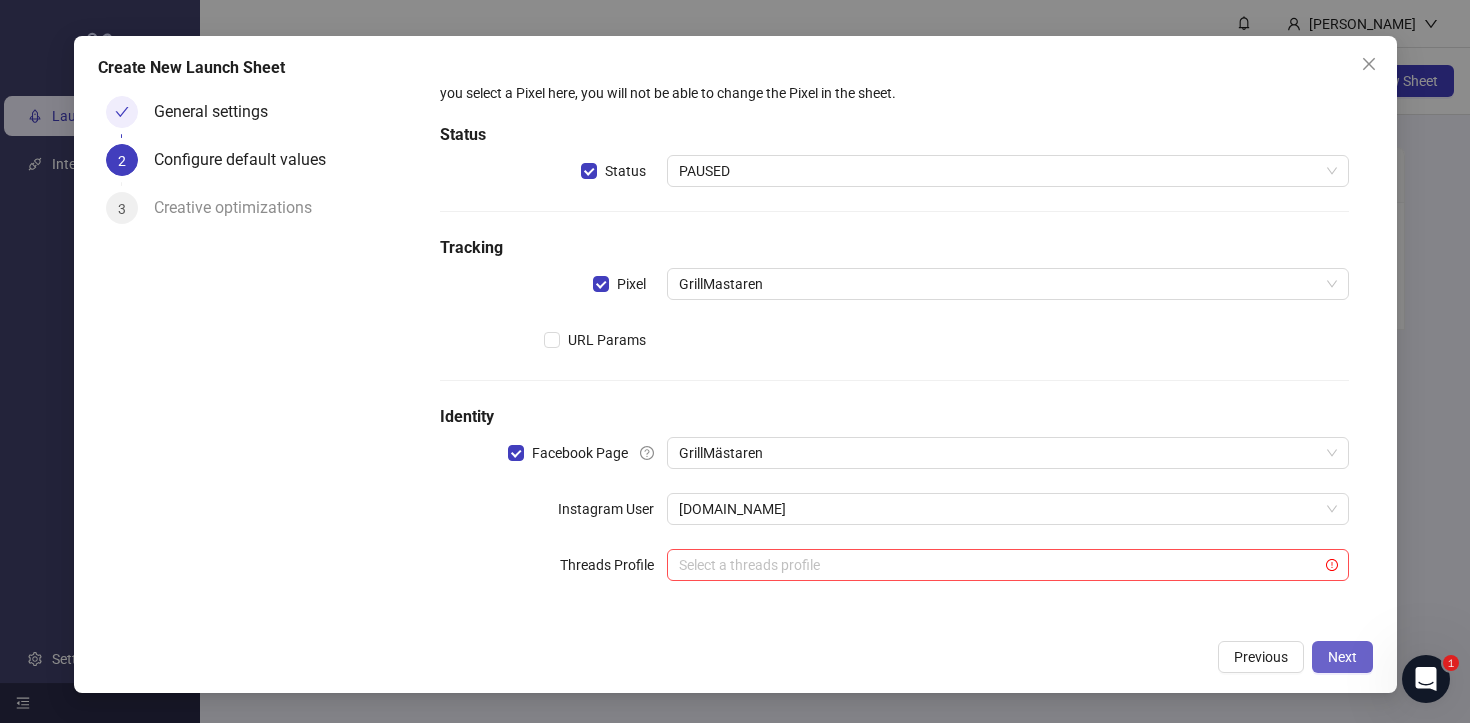 drag, startPoint x: 1139, startPoint y: 620, endPoint x: 1335, endPoint y: 653, distance: 198.75865 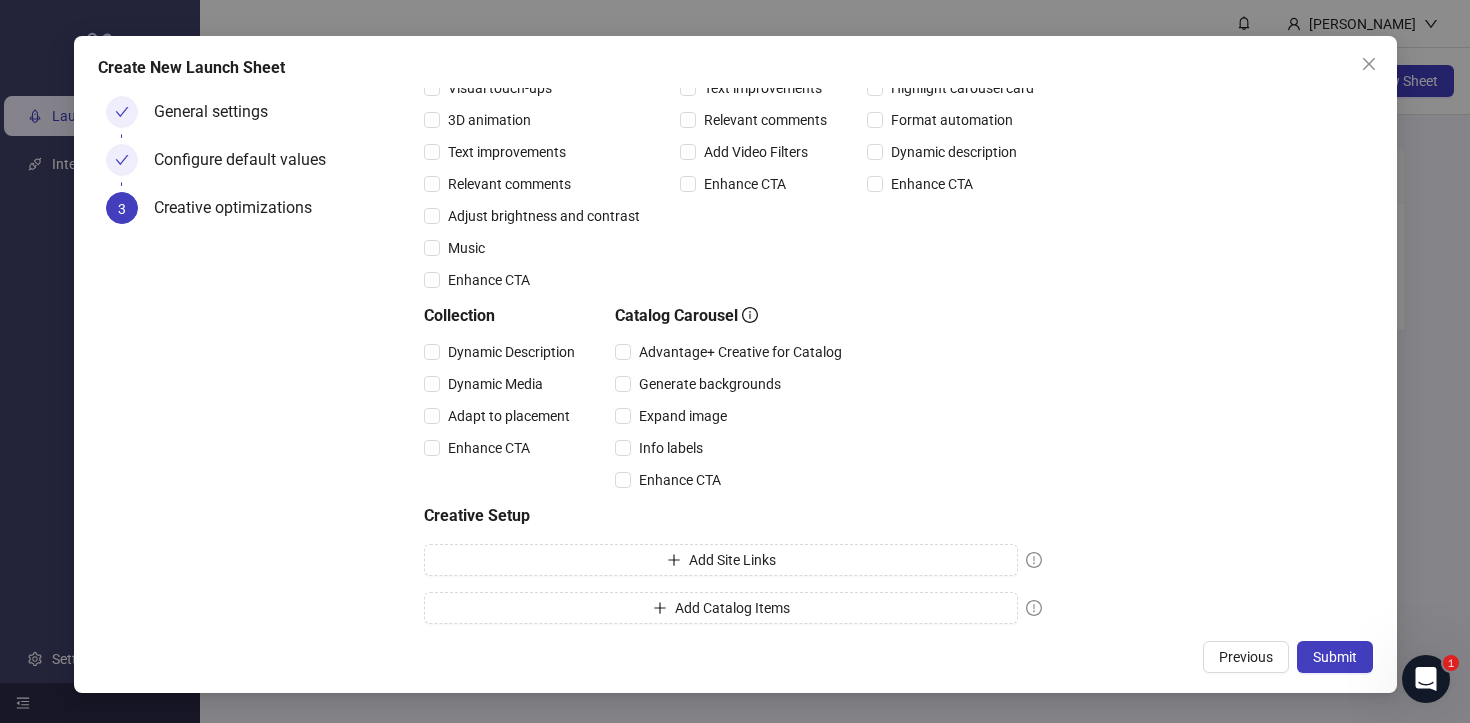 scroll, scrollTop: 287, scrollLeft: 0, axis: vertical 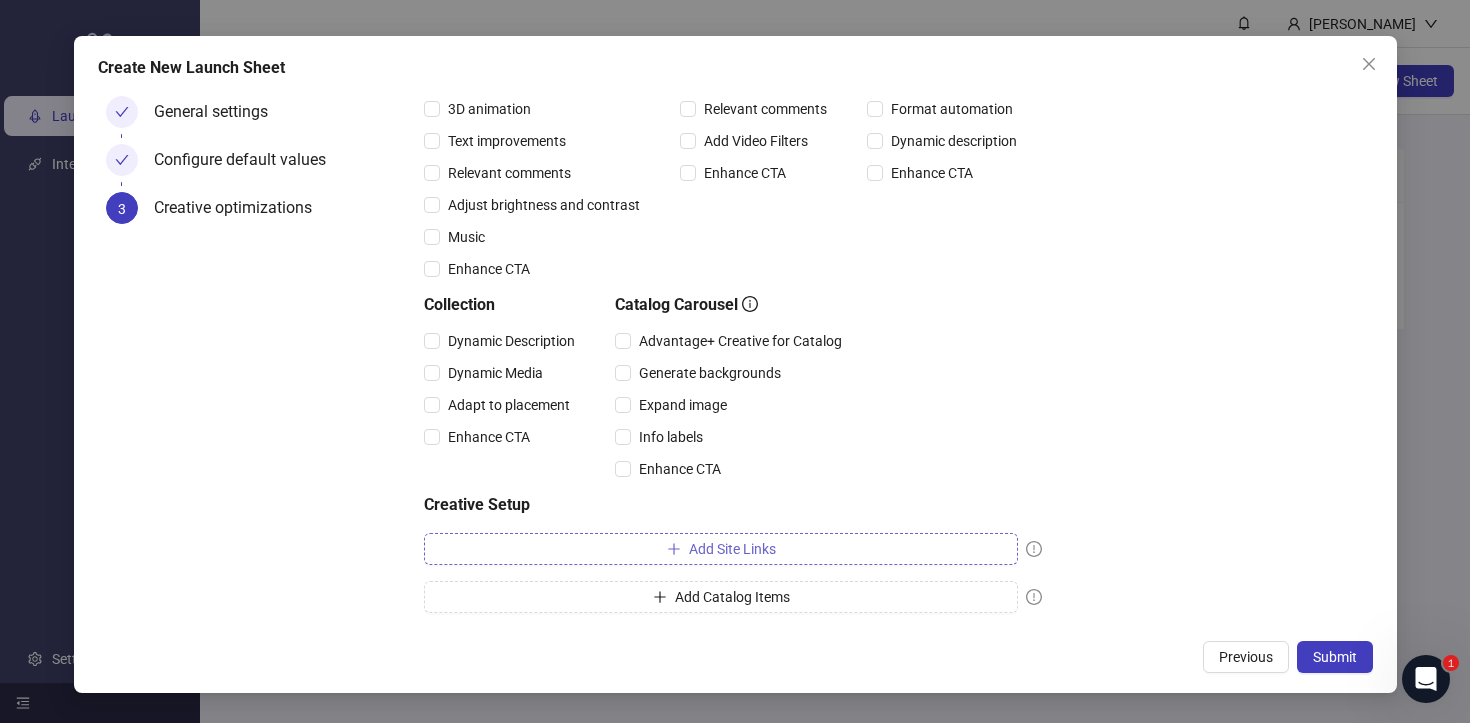 drag, startPoint x: 1335, startPoint y: 653, endPoint x: 821, endPoint y: 542, distance: 525.8488 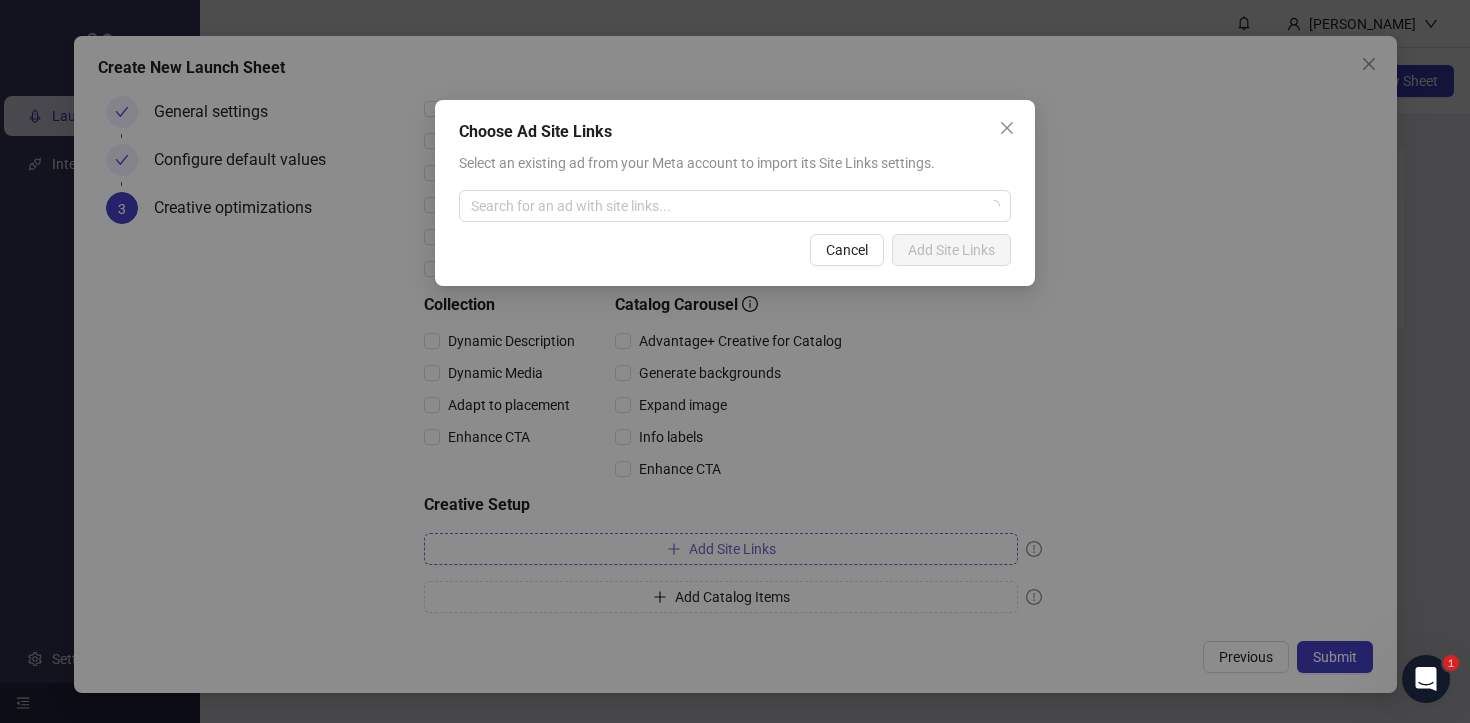 click on "Choose Ad Site Links Select an existing ad from your Meta account to import its Site Links settings. Search for an ad with site links... Cancel Add Site Links" at bounding box center [735, 193] 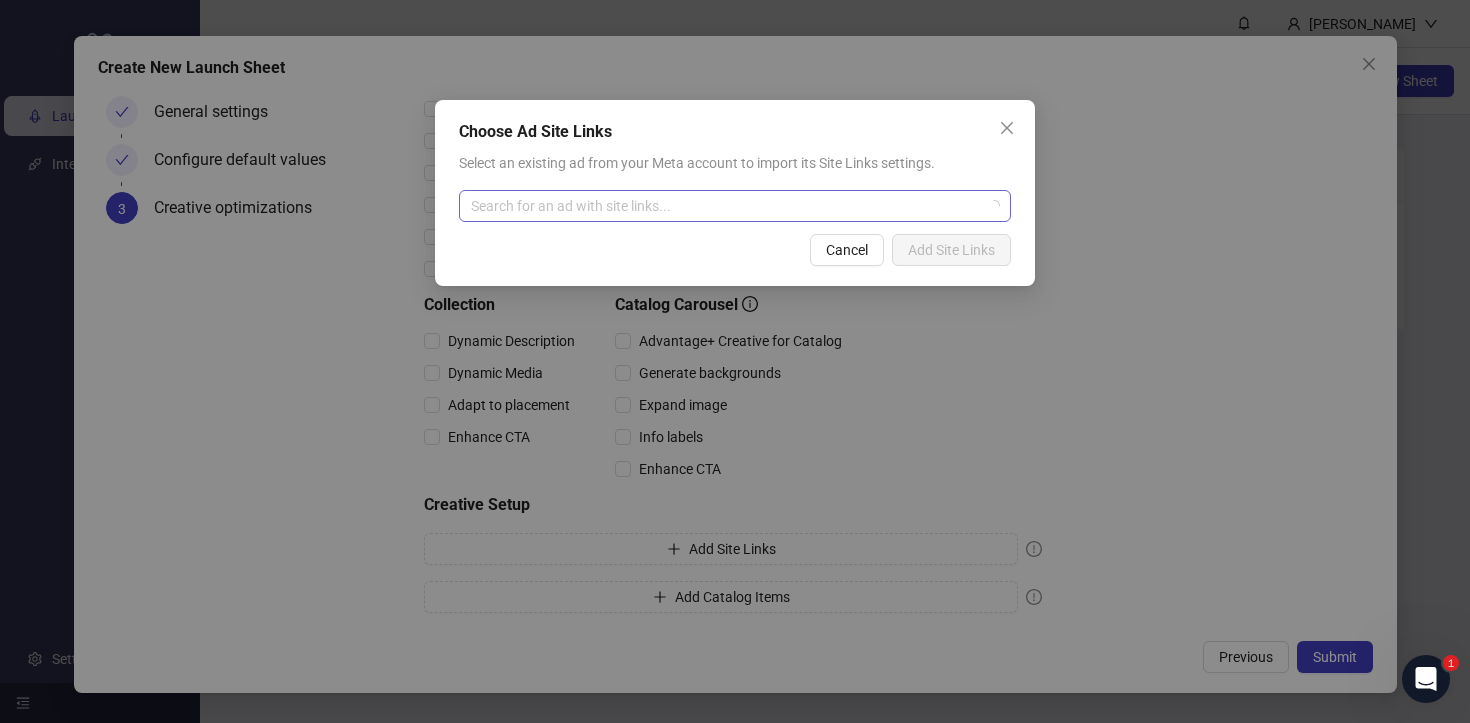 drag, startPoint x: 821, startPoint y: 542, endPoint x: 872, endPoint y: 205, distance: 340.83722 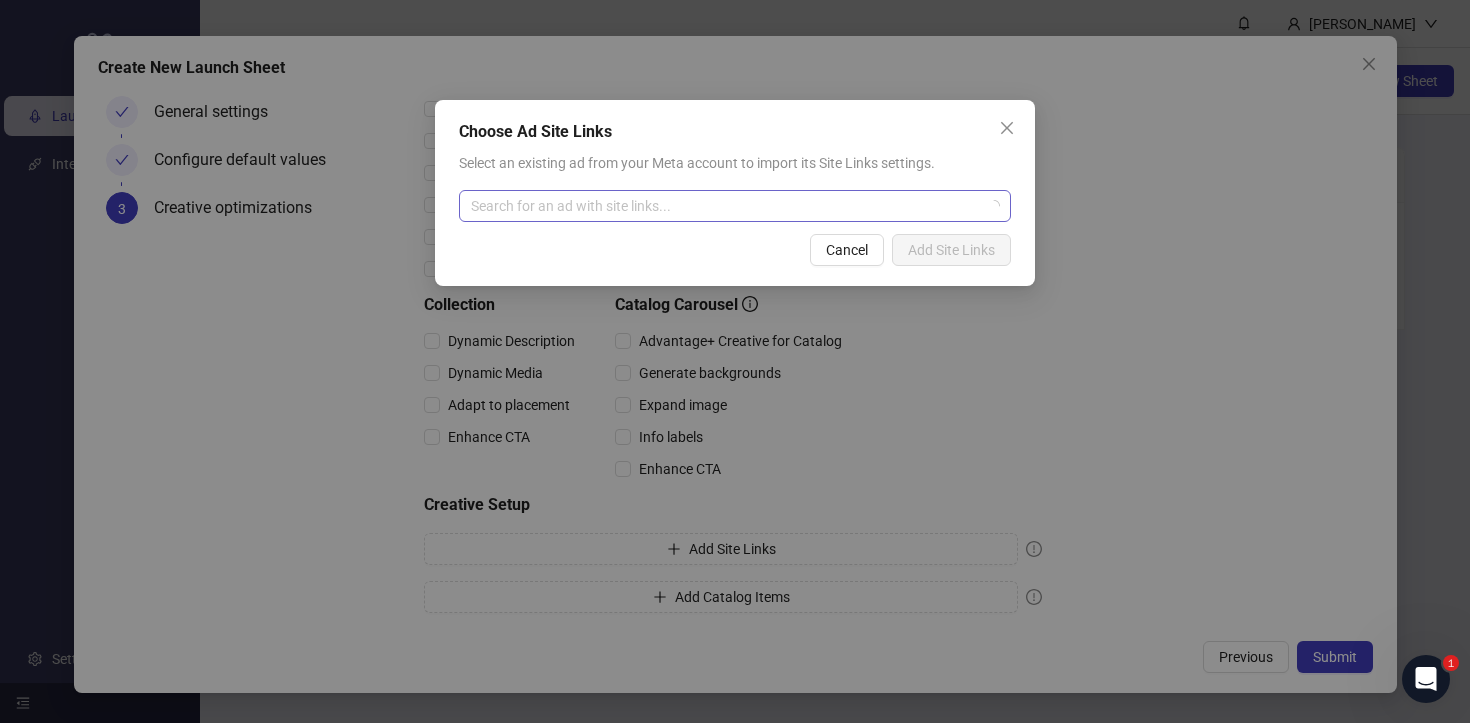 click at bounding box center (726, 206) 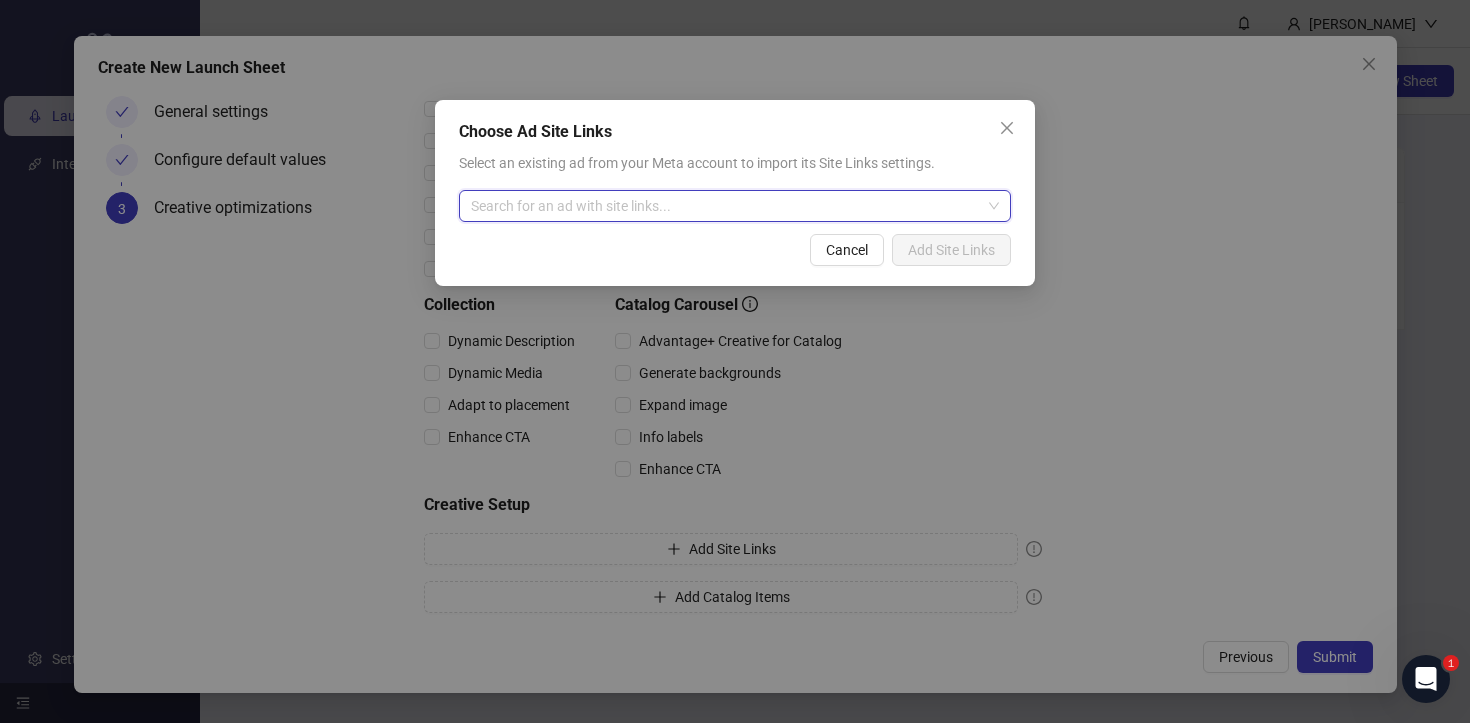 click on "Cancel" at bounding box center [847, 250] 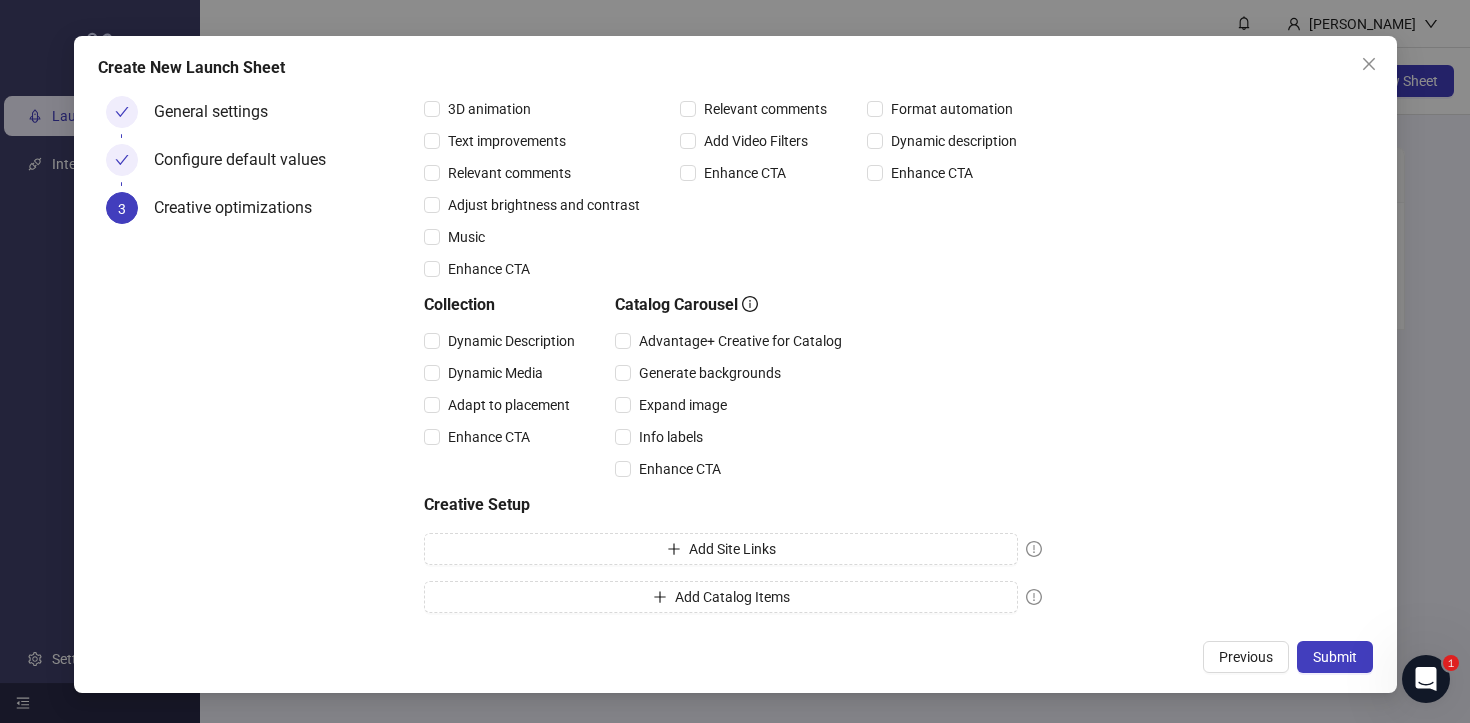 drag, startPoint x: 872, startPoint y: 205, endPoint x: 236, endPoint y: 94, distance: 645.61365 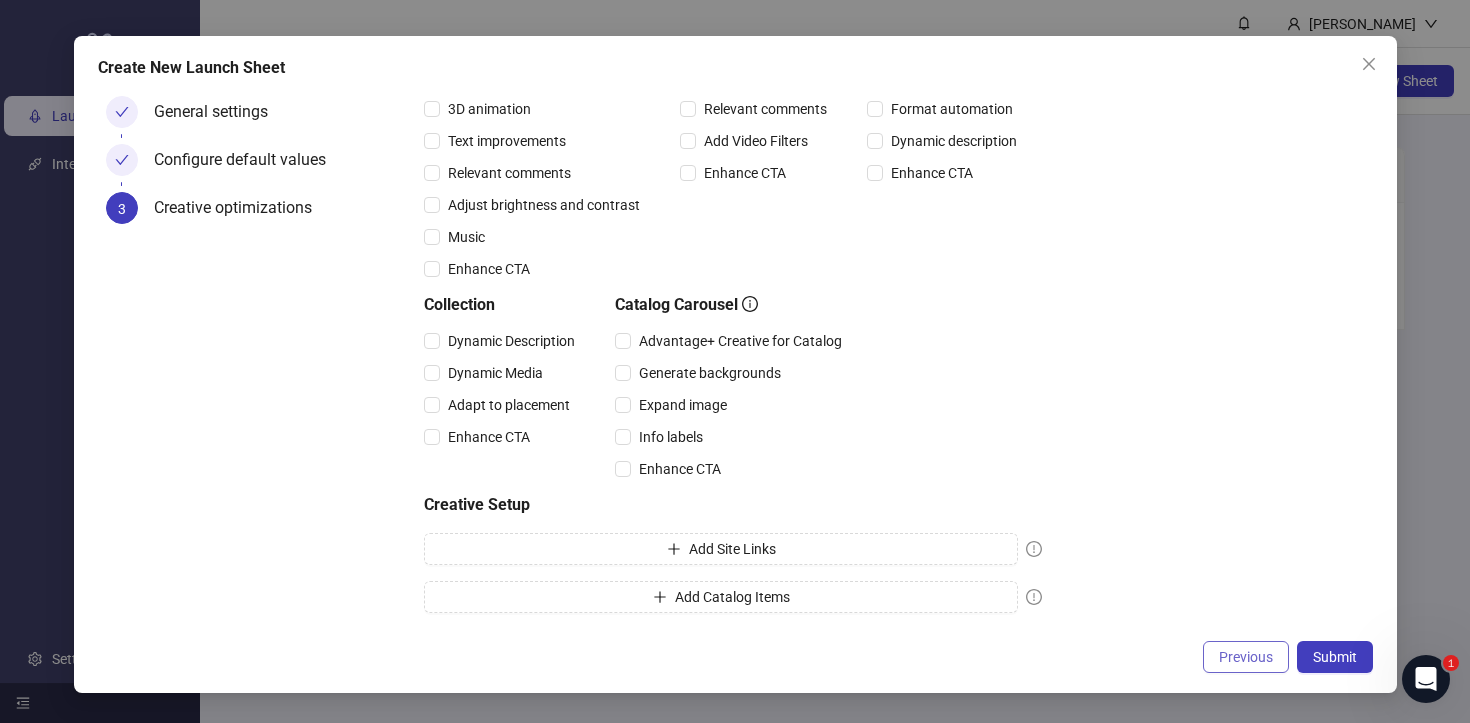 drag, startPoint x: 236, startPoint y: 94, endPoint x: 1222, endPoint y: 661, distance: 1137.4027 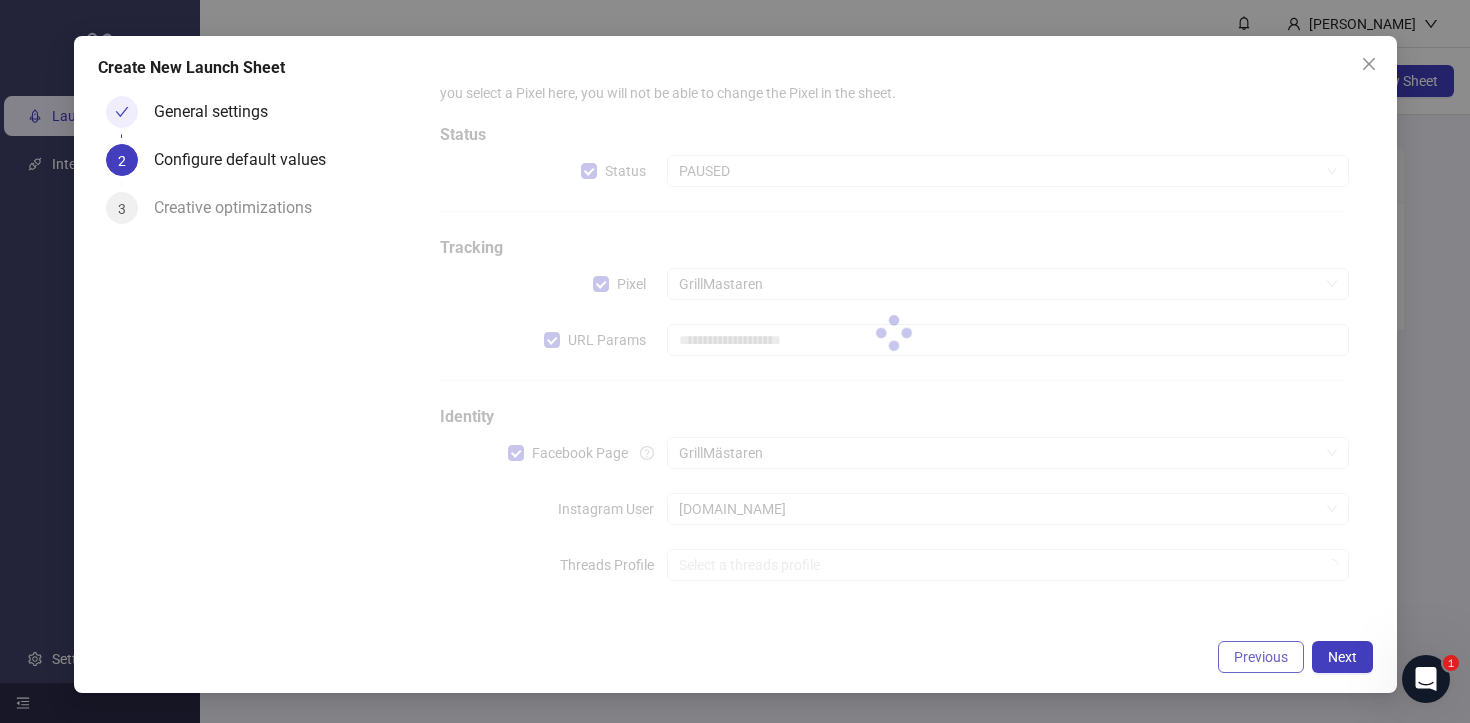 scroll, scrollTop: 0, scrollLeft: 0, axis: both 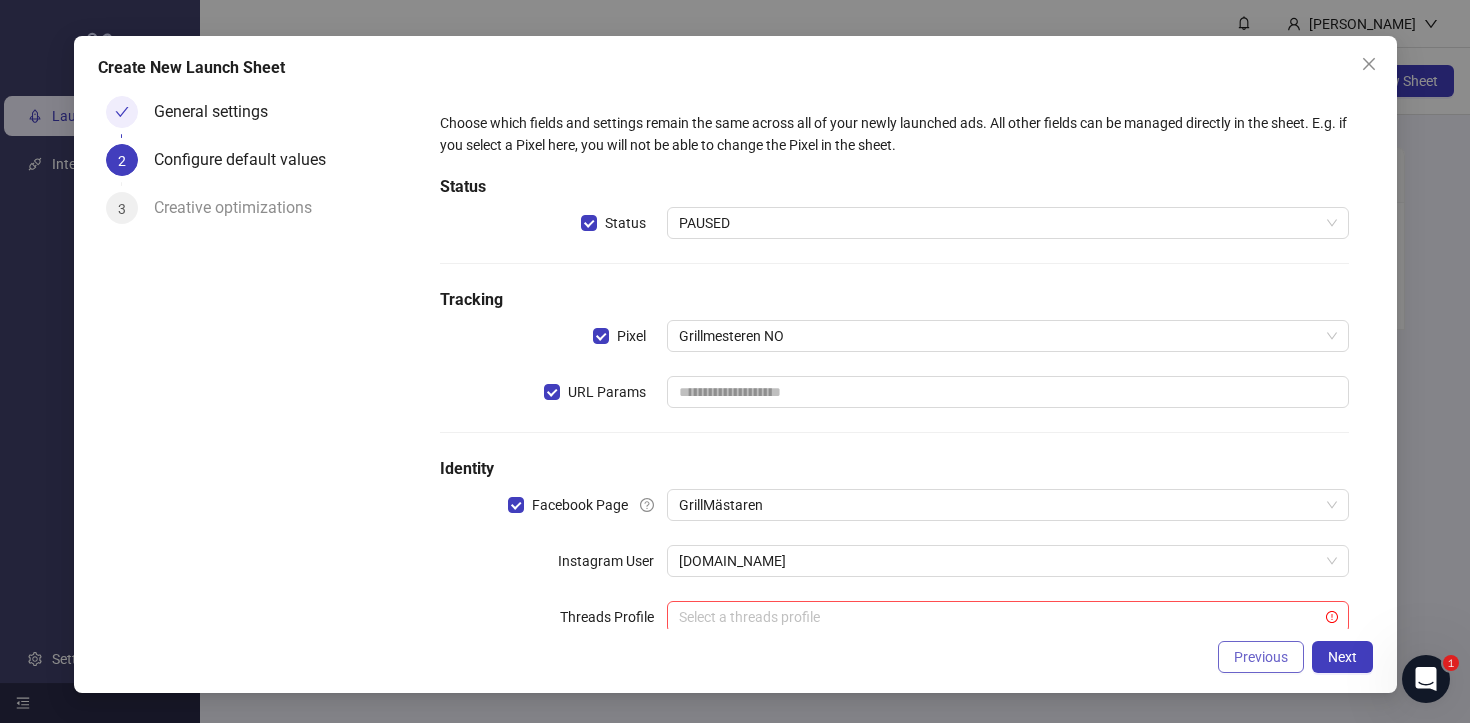 click on "Previous" at bounding box center [1261, 657] 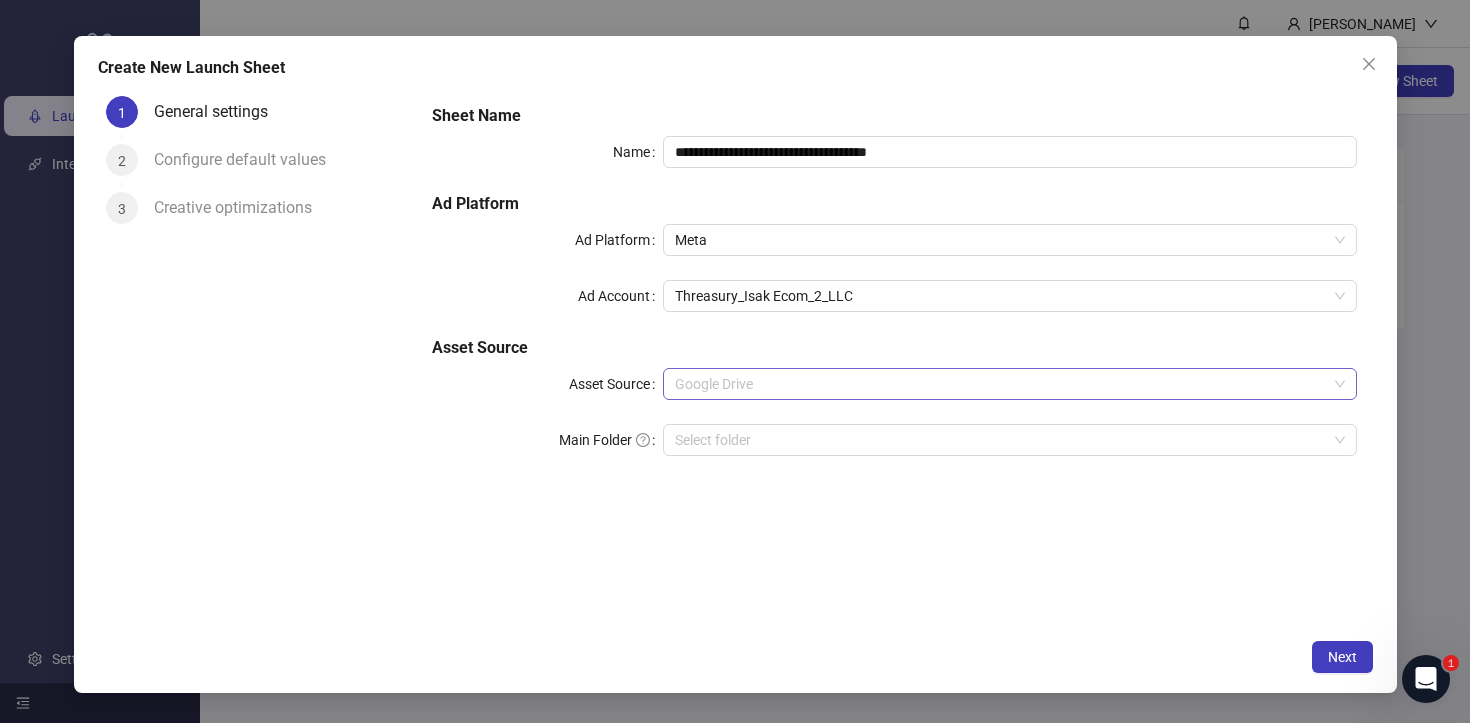 drag, startPoint x: 1222, startPoint y: 661, endPoint x: 974, endPoint y: 380, distance: 374.78662 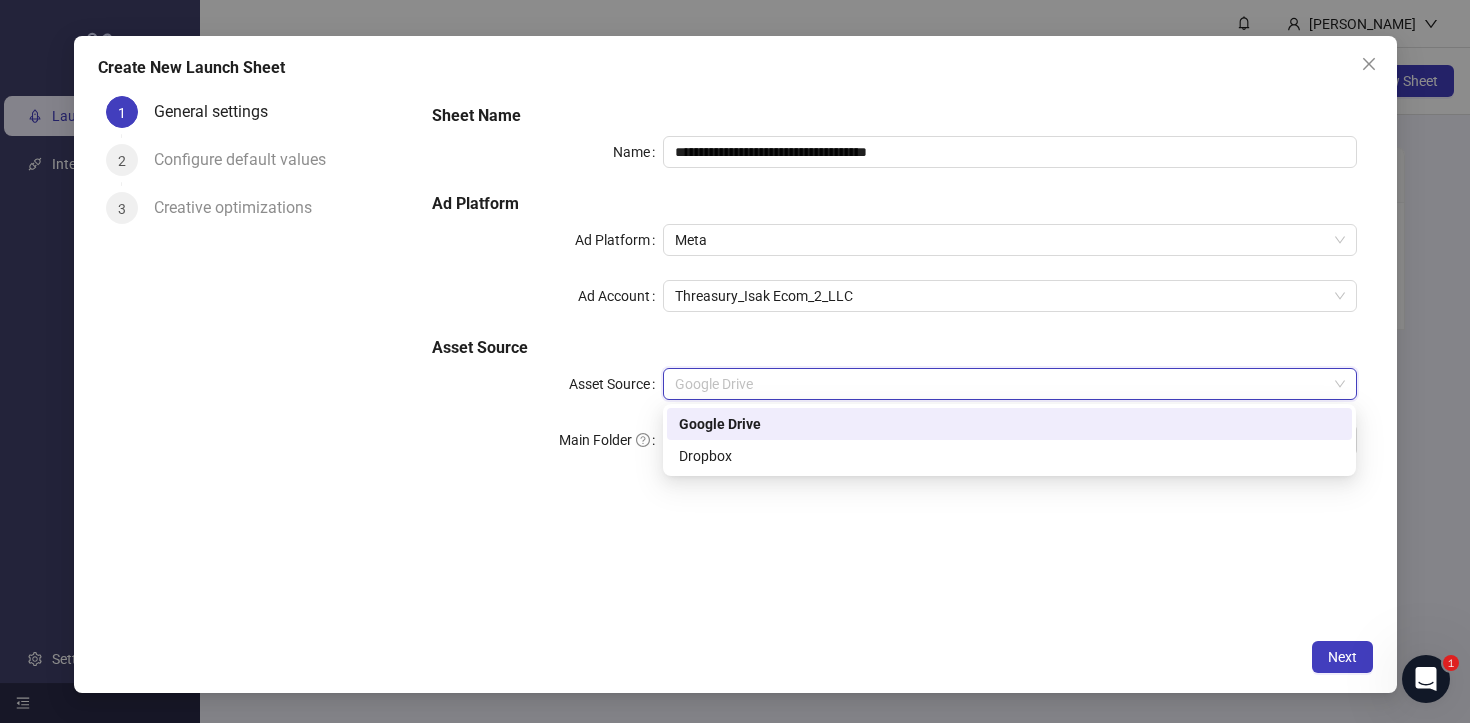 drag, startPoint x: 974, startPoint y: 380, endPoint x: 917, endPoint y: 415, distance: 66.88796 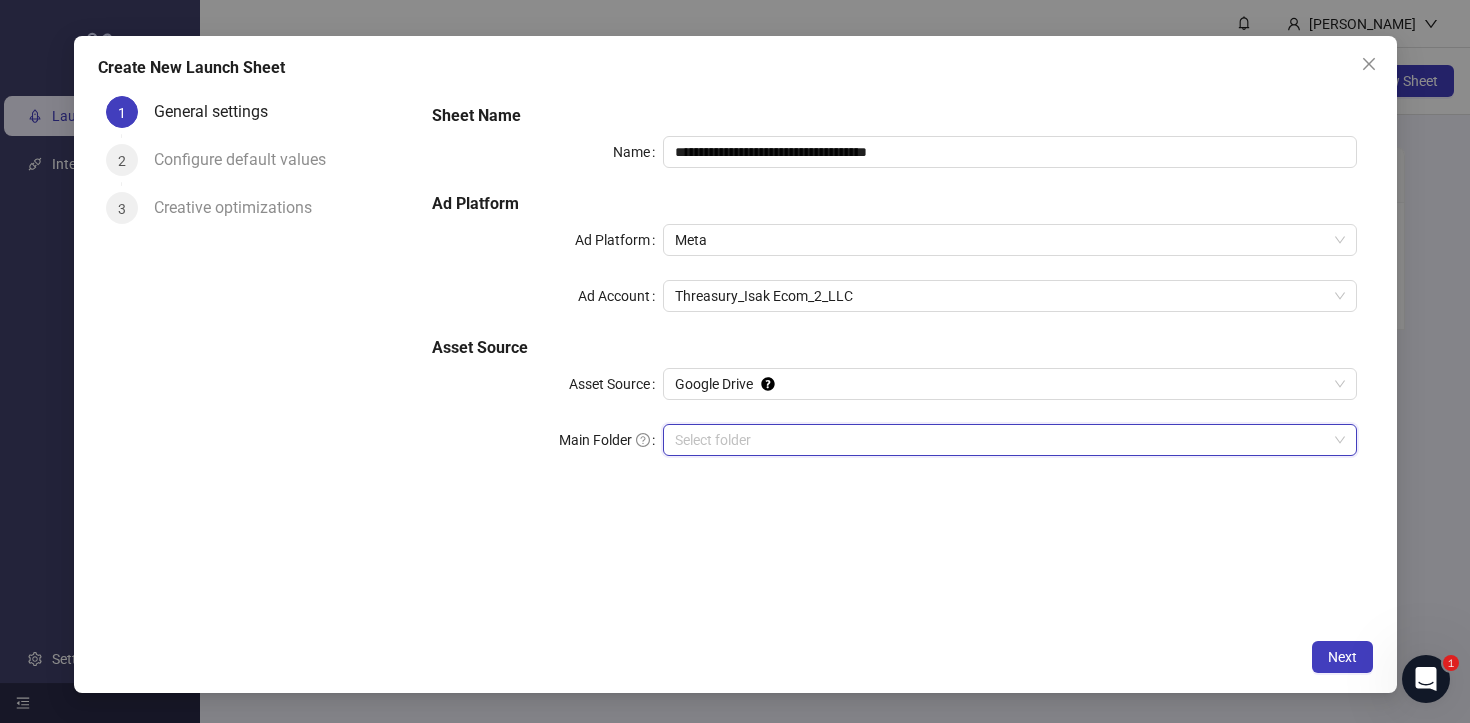 click on "Main Folder" at bounding box center (1000, 440) 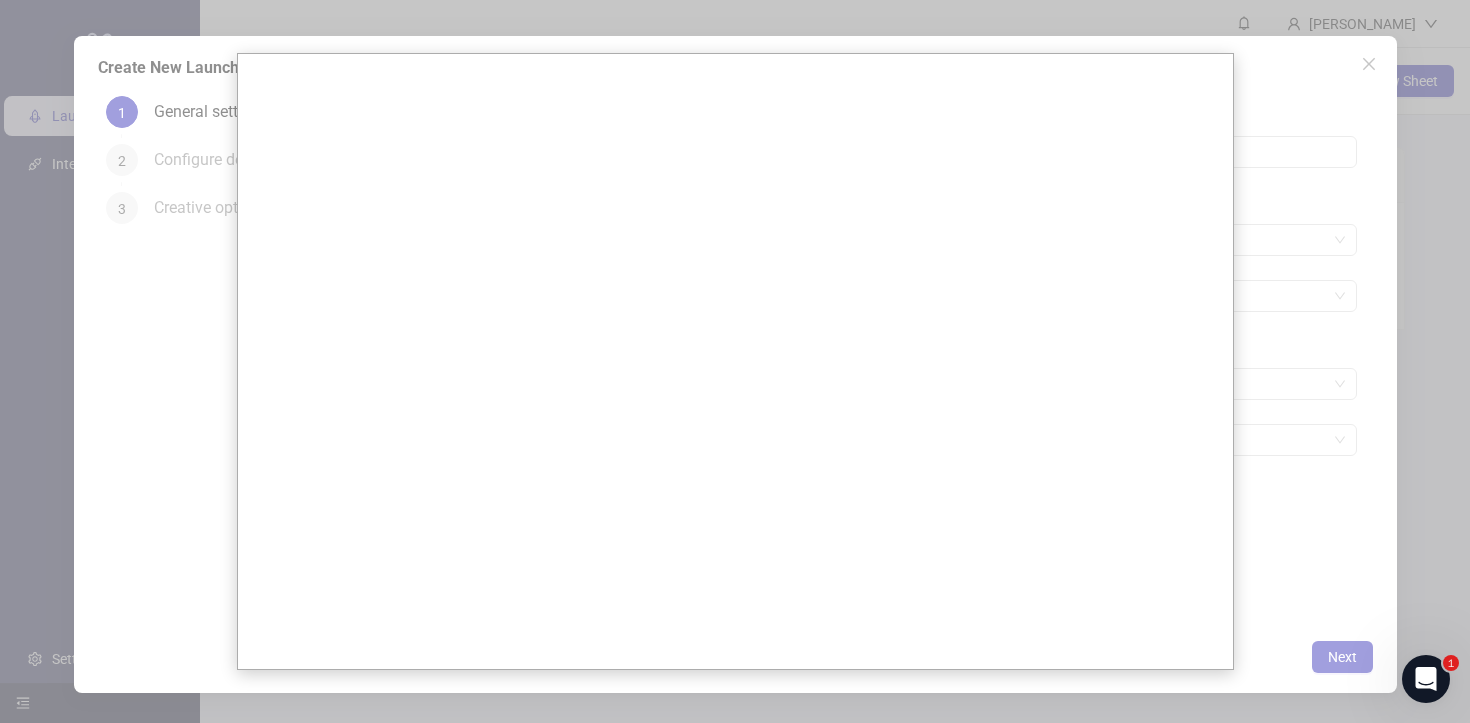 drag, startPoint x: 897, startPoint y: 438, endPoint x: 1304, endPoint y: 400, distance: 408.7701 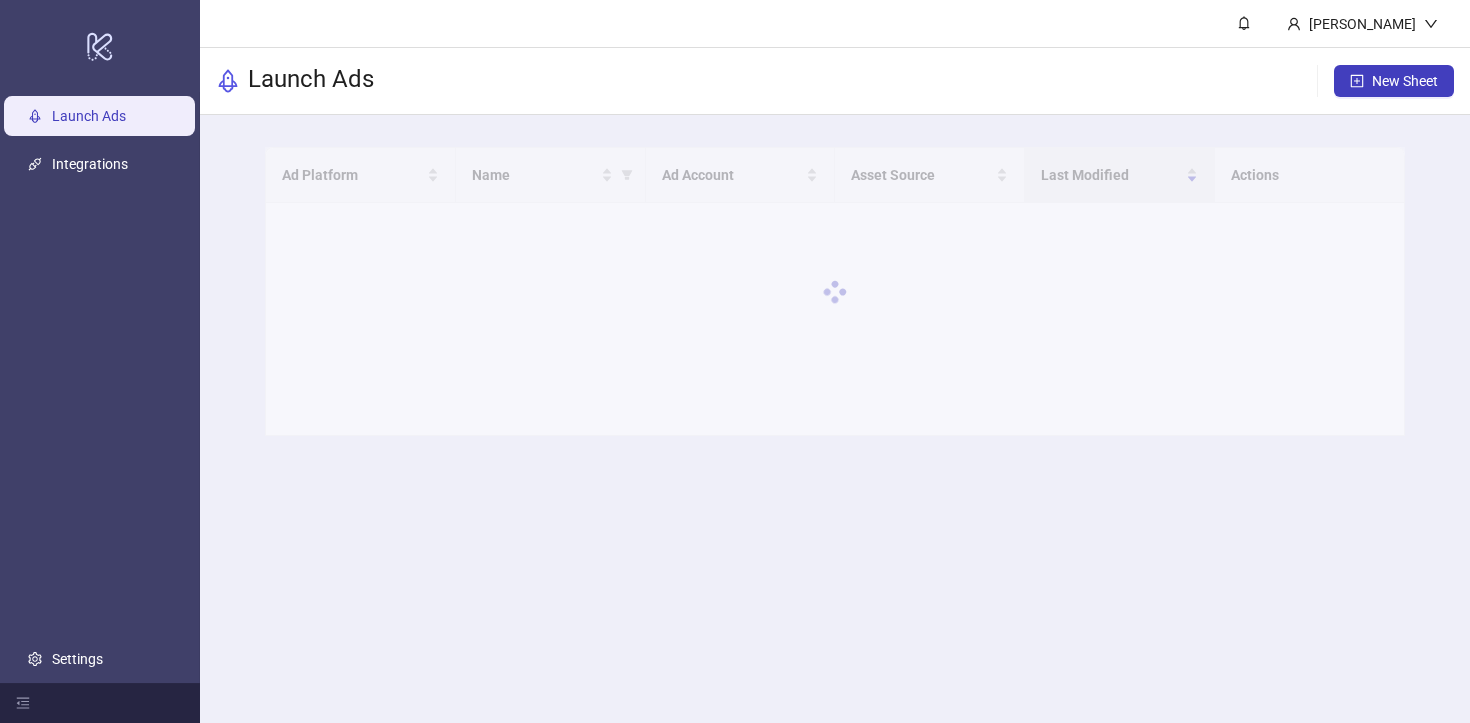 scroll, scrollTop: 0, scrollLeft: 0, axis: both 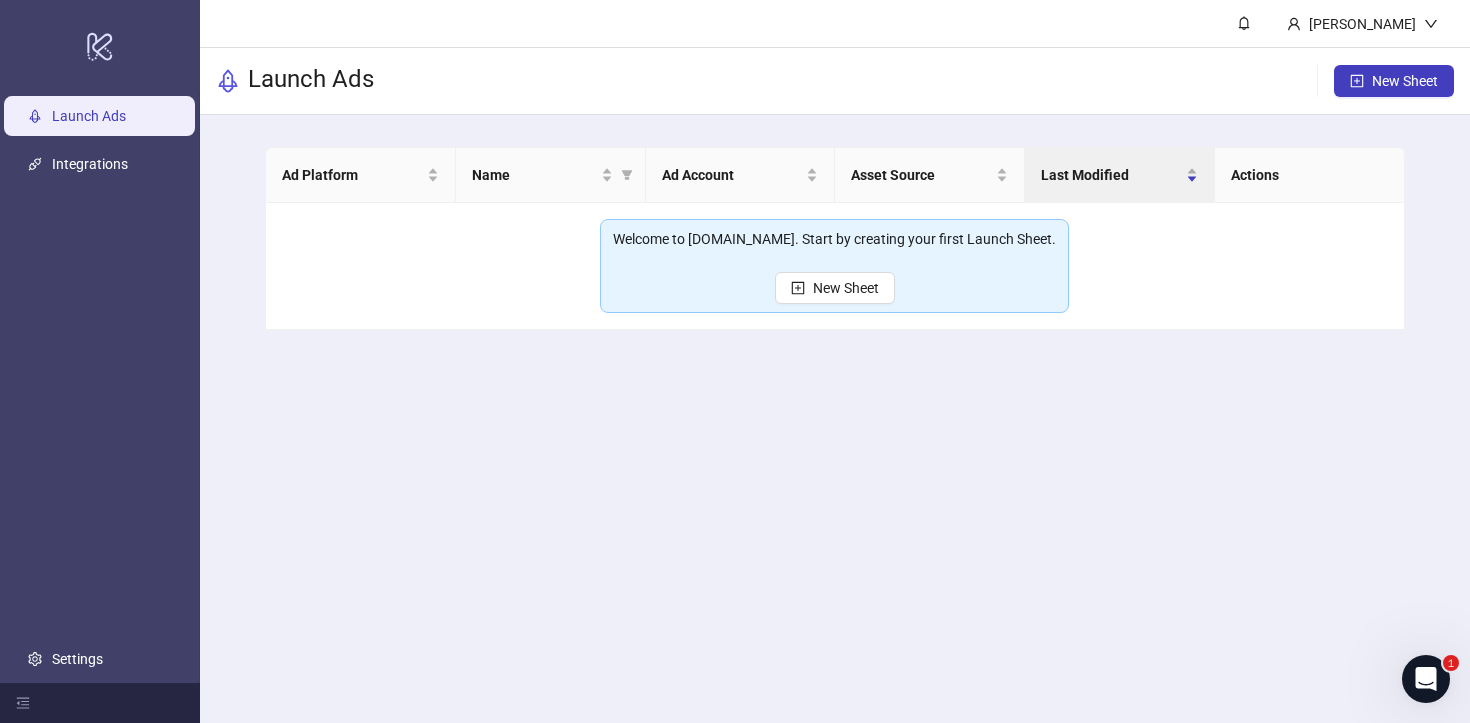 click 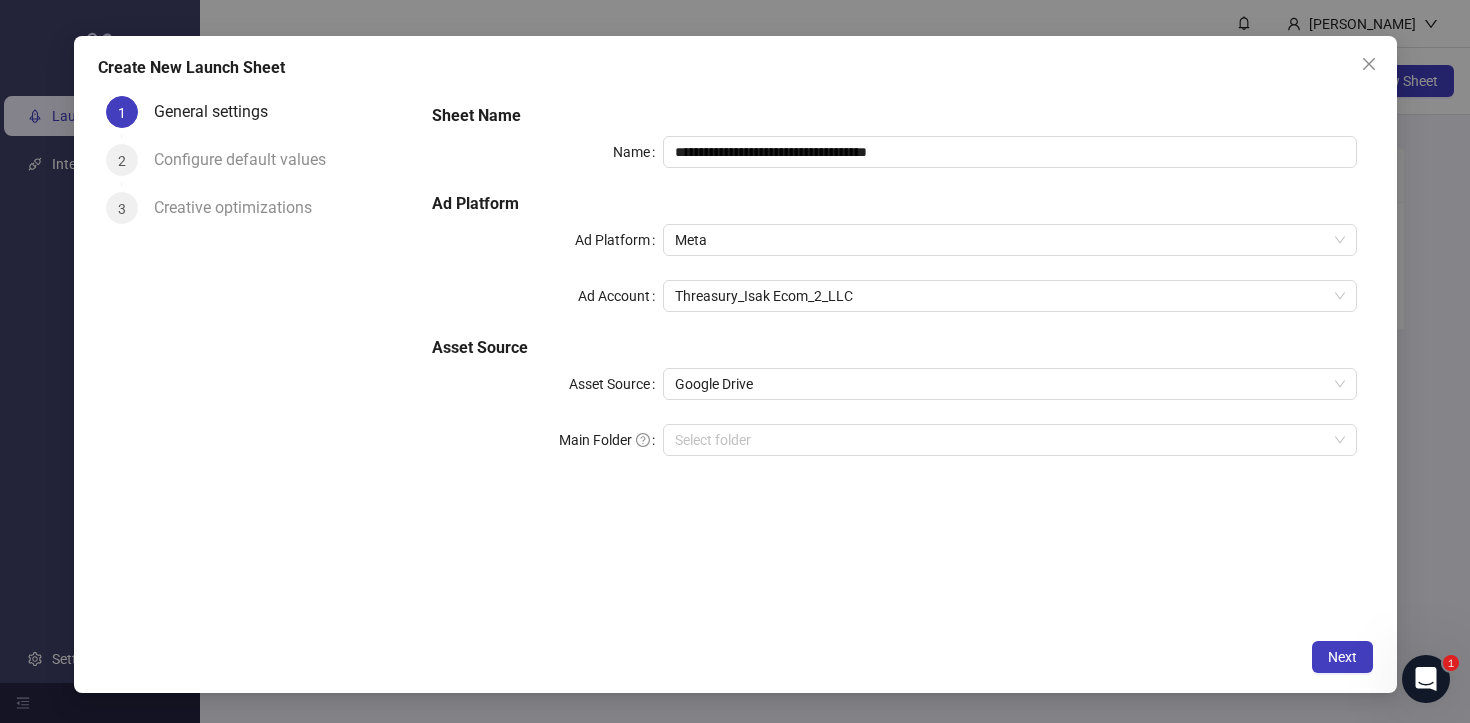 click on "**********" at bounding box center [894, 292] 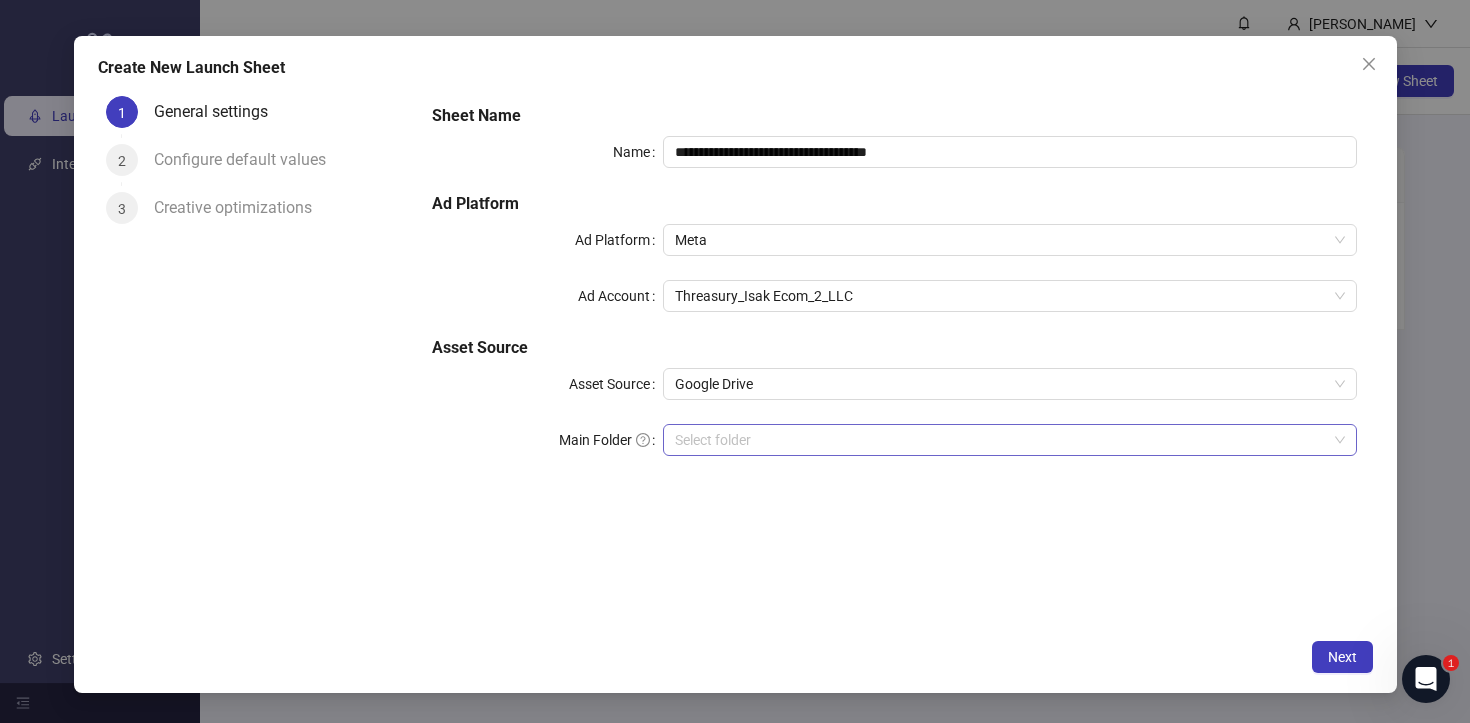drag, startPoint x: 0, startPoint y: 0, endPoint x: 810, endPoint y: 442, distance: 922.74805 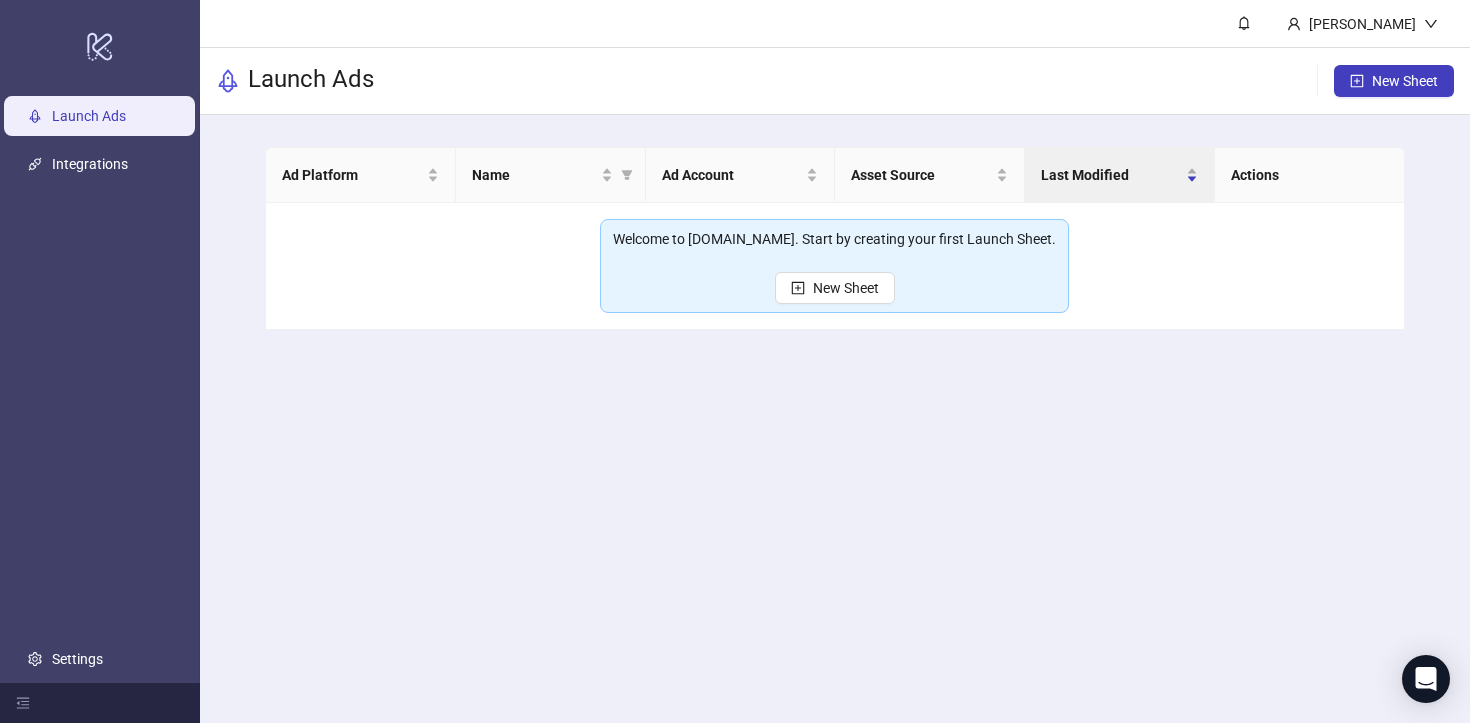 scroll, scrollTop: 0, scrollLeft: 0, axis: both 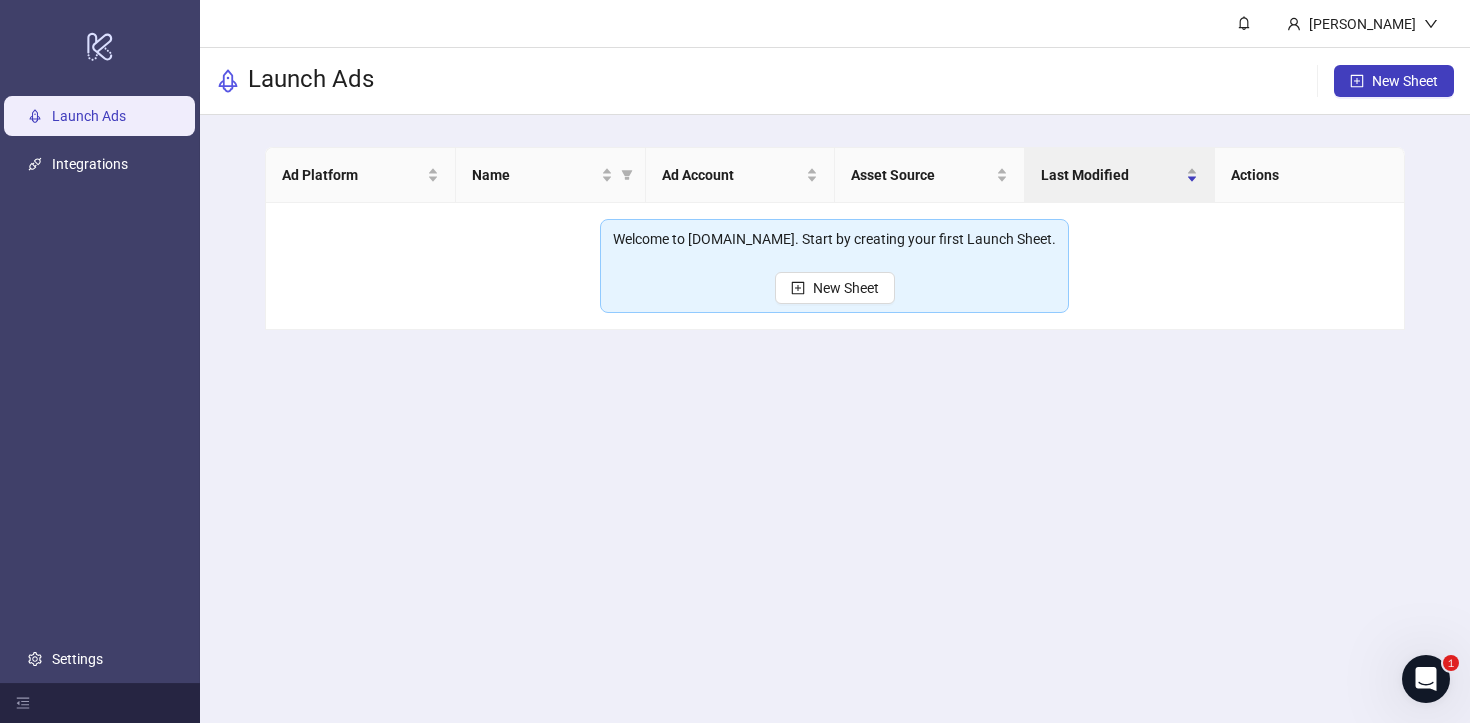 click on "[PERSON_NAME]" at bounding box center (1362, 24) 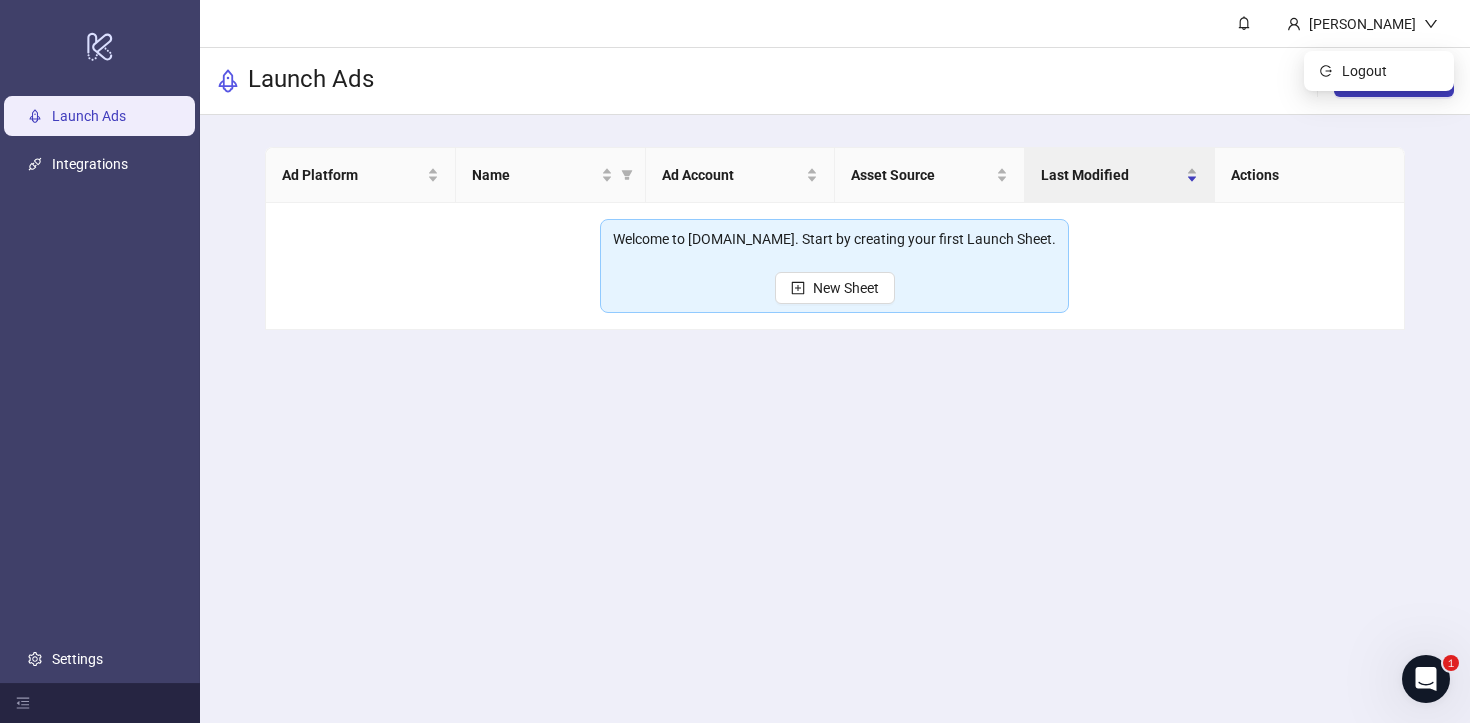 click on "[PERSON_NAME]" at bounding box center [1362, 24] 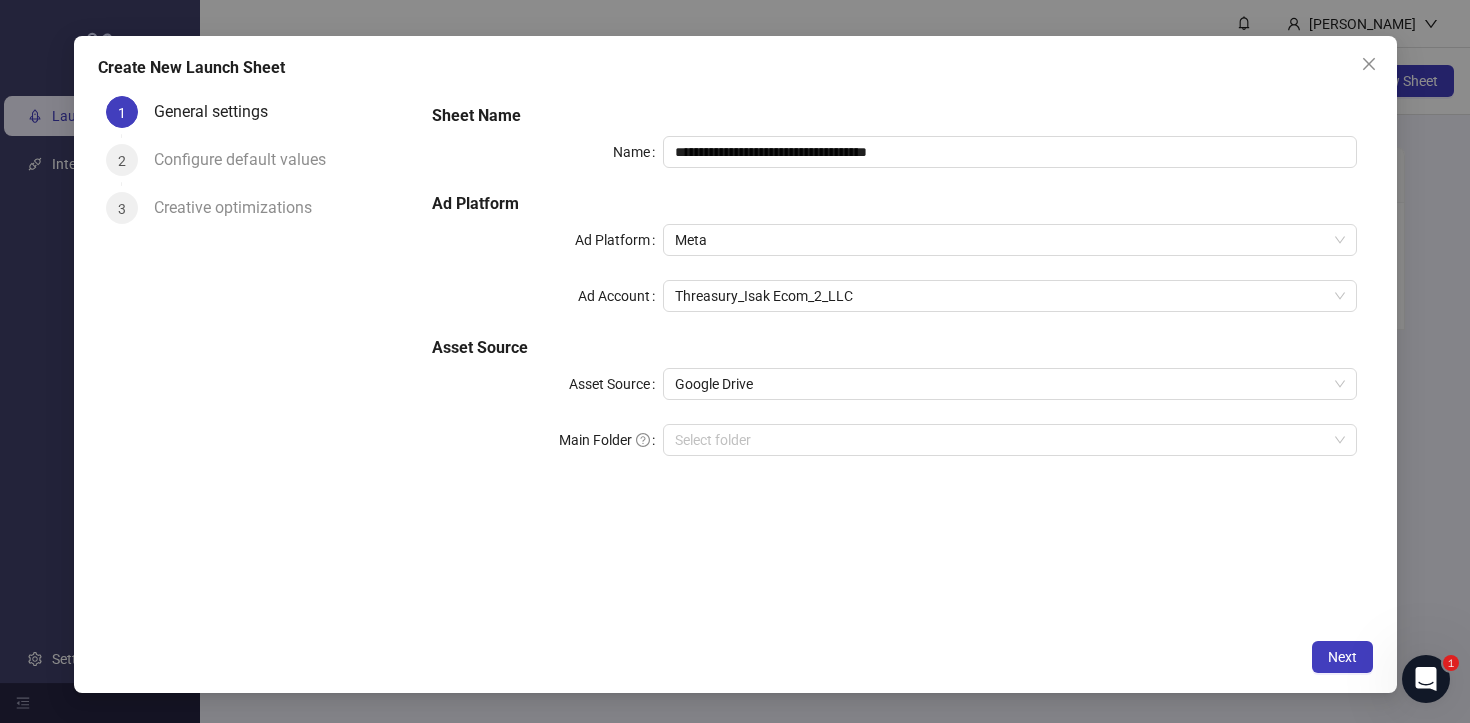 click on "Main Folder" at bounding box center [1000, 440] 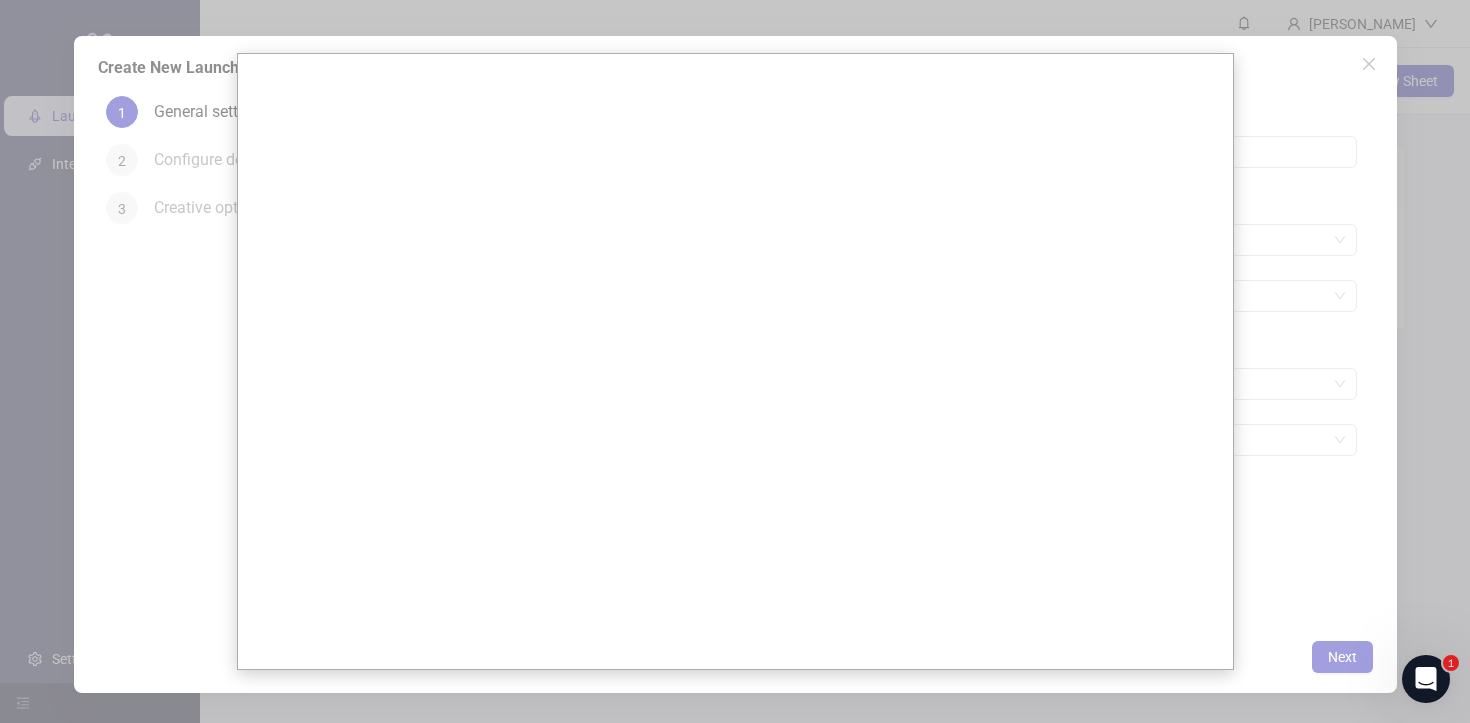 drag, startPoint x: 818, startPoint y: 179, endPoint x: 1256, endPoint y: 234, distance: 441.4397 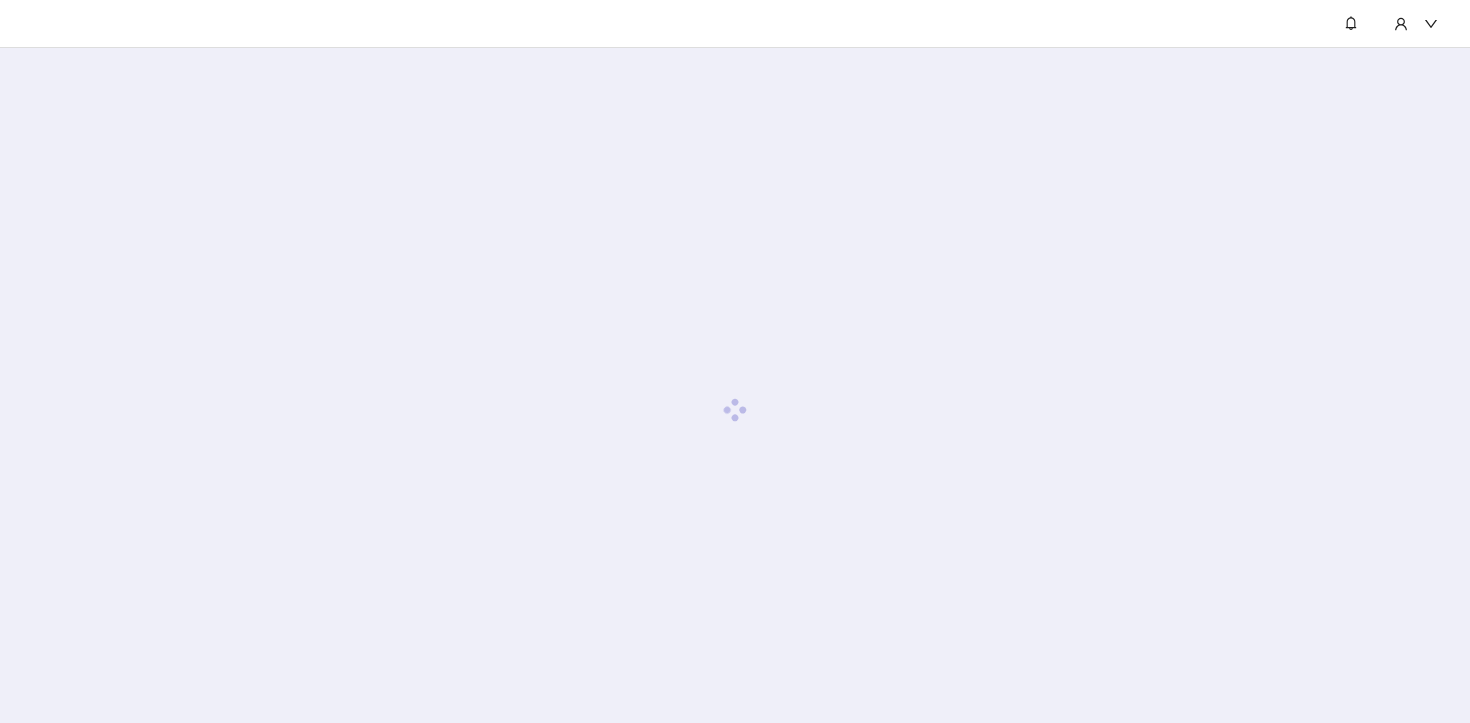 scroll, scrollTop: 0, scrollLeft: 0, axis: both 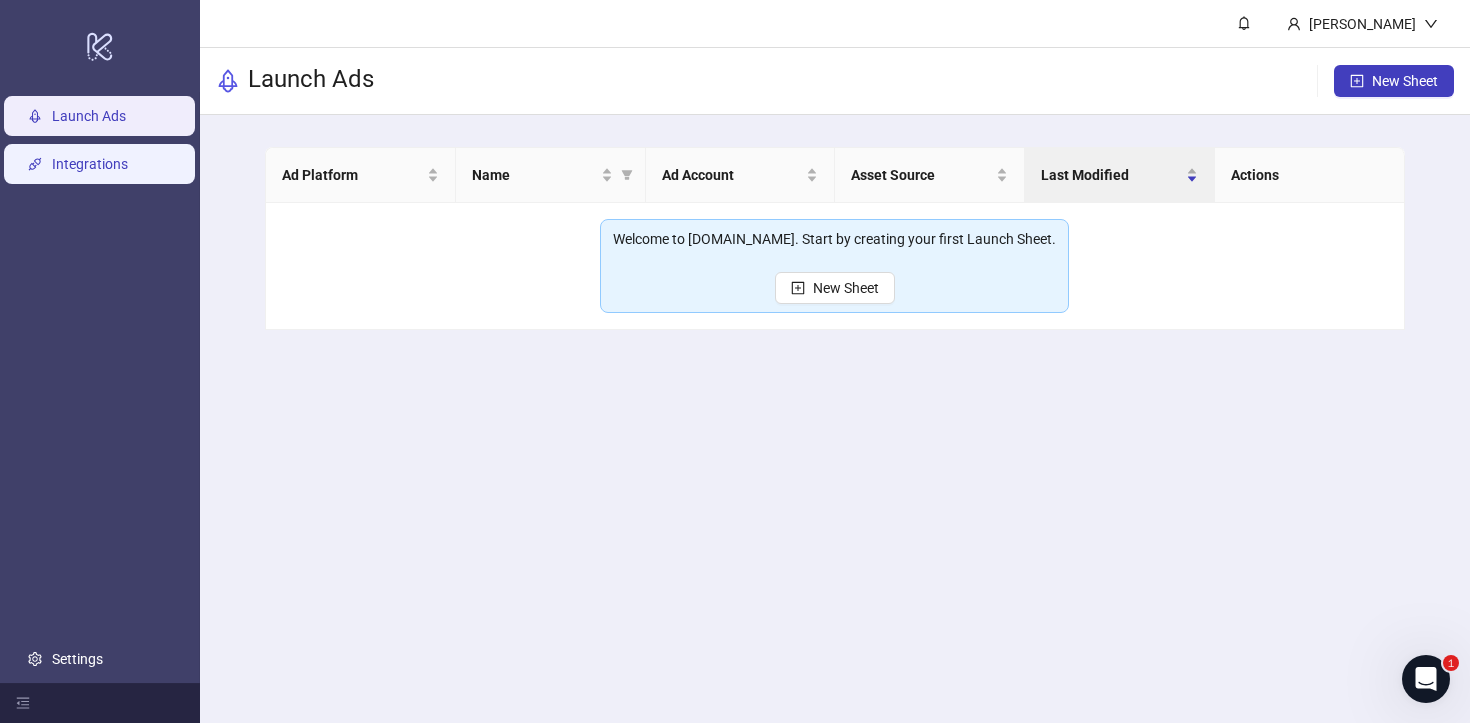 drag, startPoint x: 0, startPoint y: 0, endPoint x: 136, endPoint y: 156, distance: 206.95894 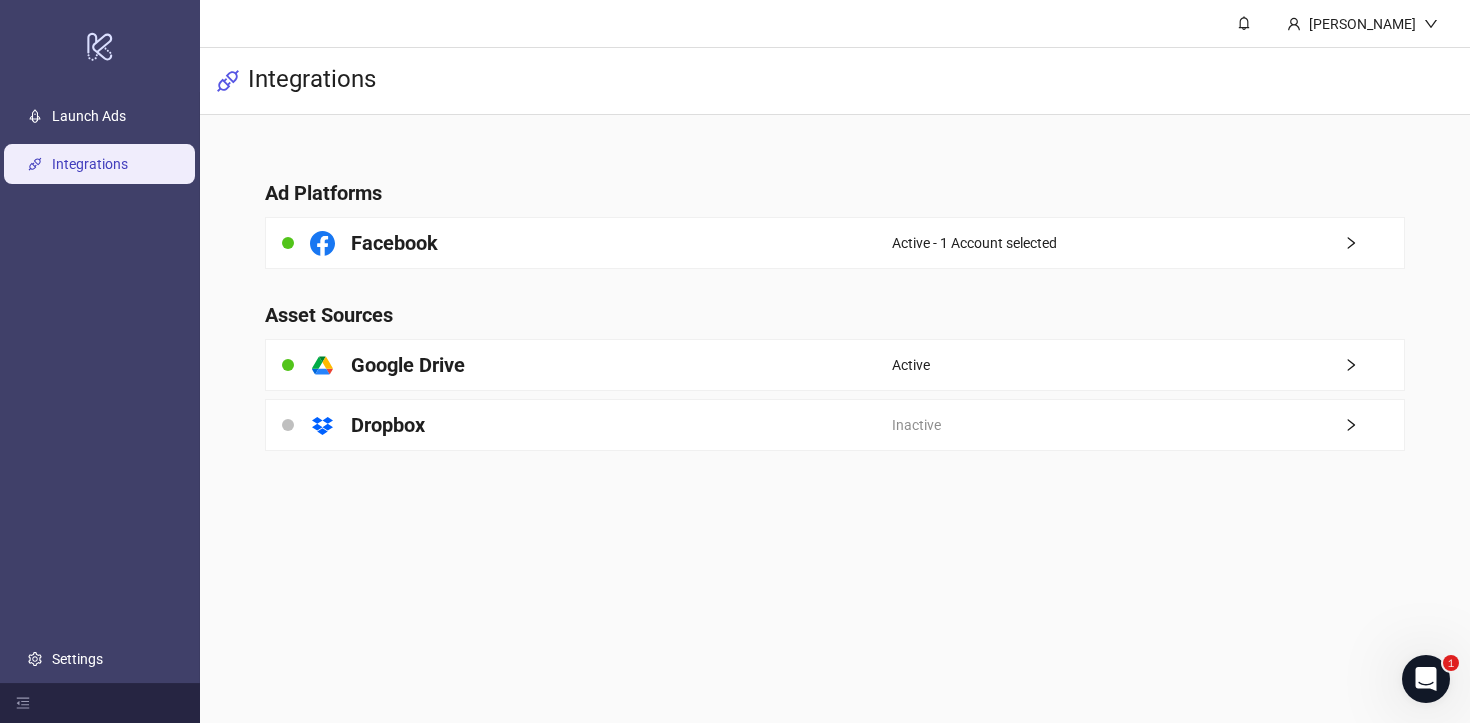 click on "platform/google_drive Google Drive" at bounding box center [579, 365] 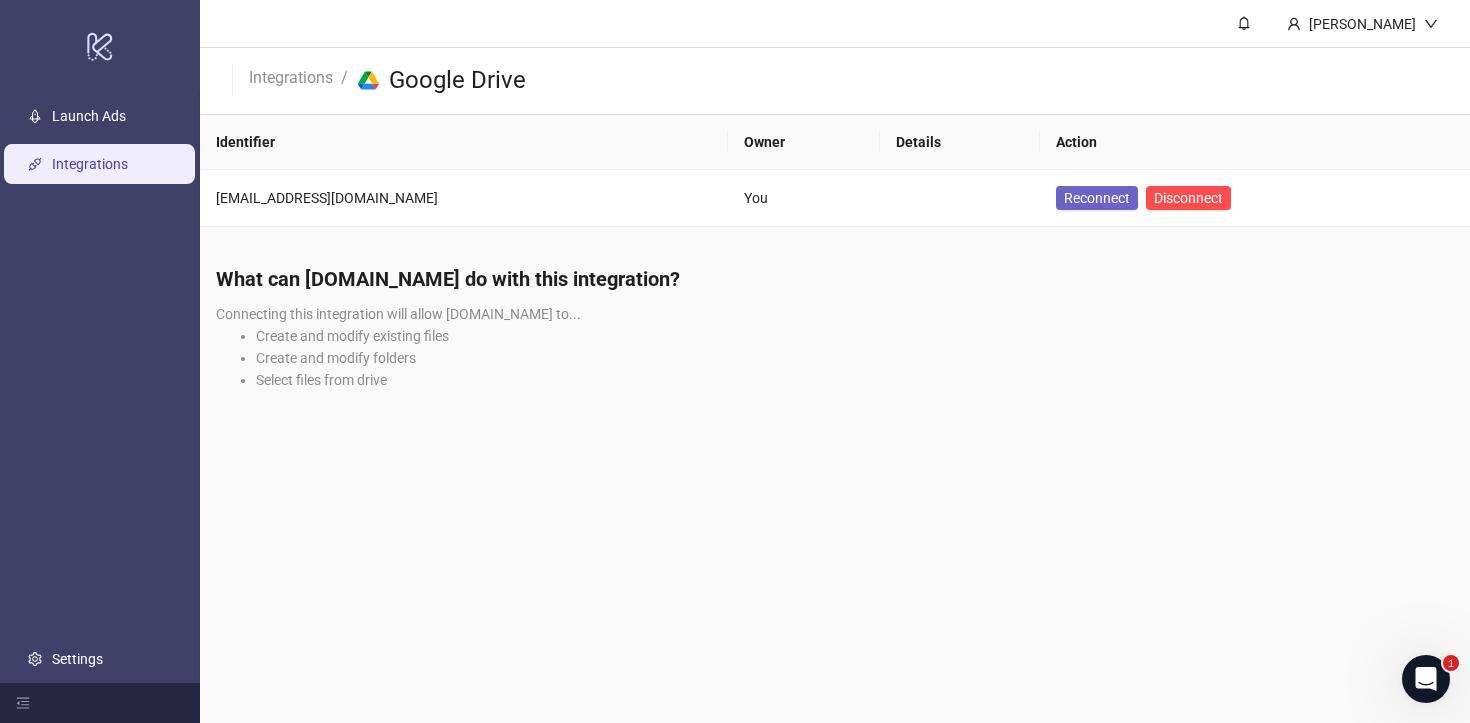 drag, startPoint x: 136, startPoint y: 156, endPoint x: 1039, endPoint y: 204, distance: 904.27484 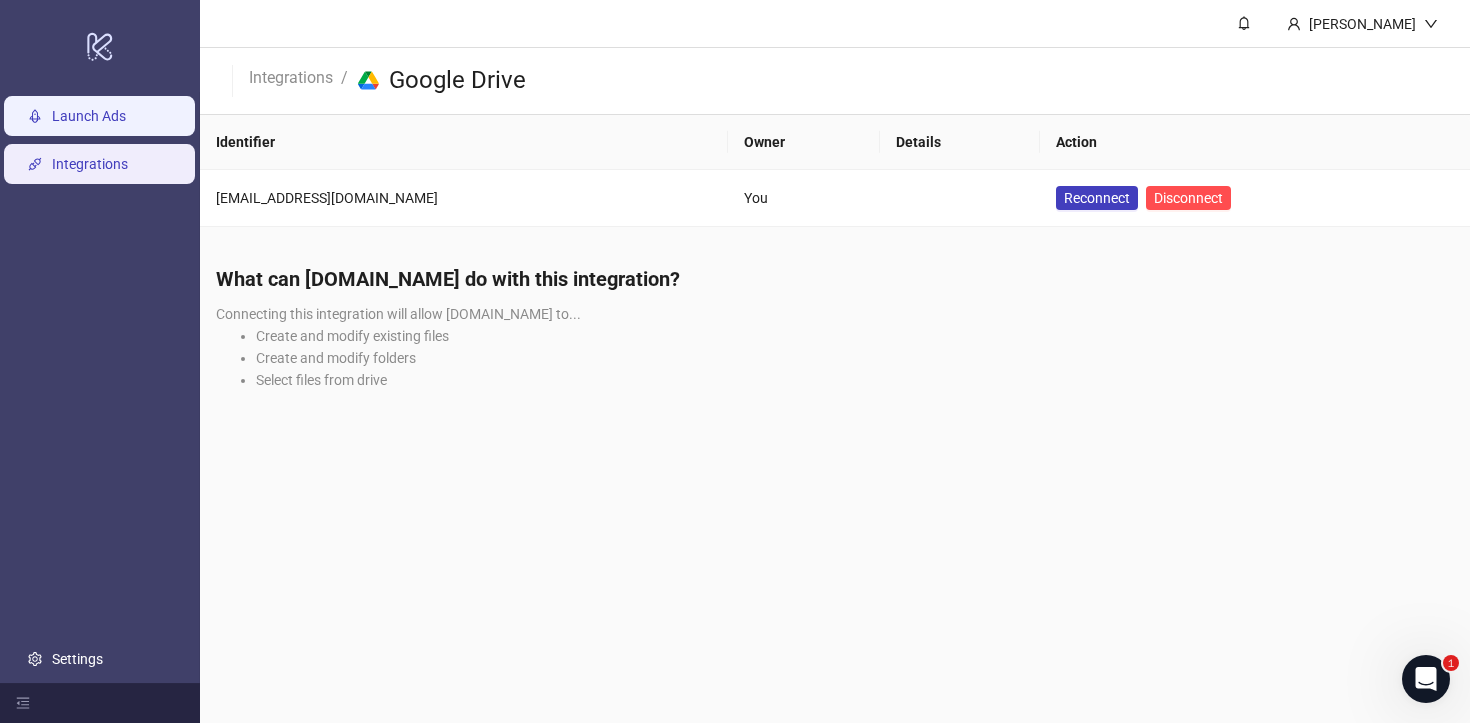 click on "Launch Ads" at bounding box center (89, 116) 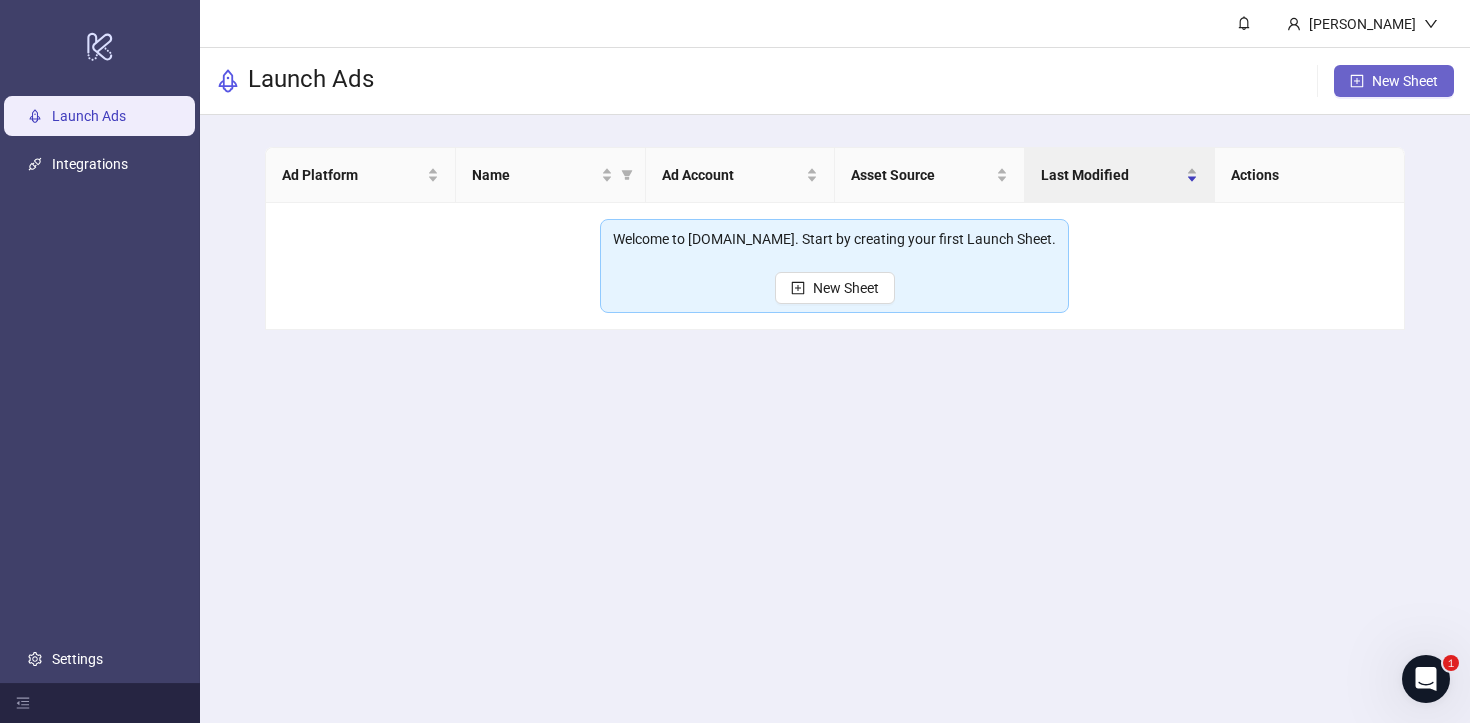 drag, startPoint x: 135, startPoint y: 124, endPoint x: 1439, endPoint y: 80, distance: 1304.7421 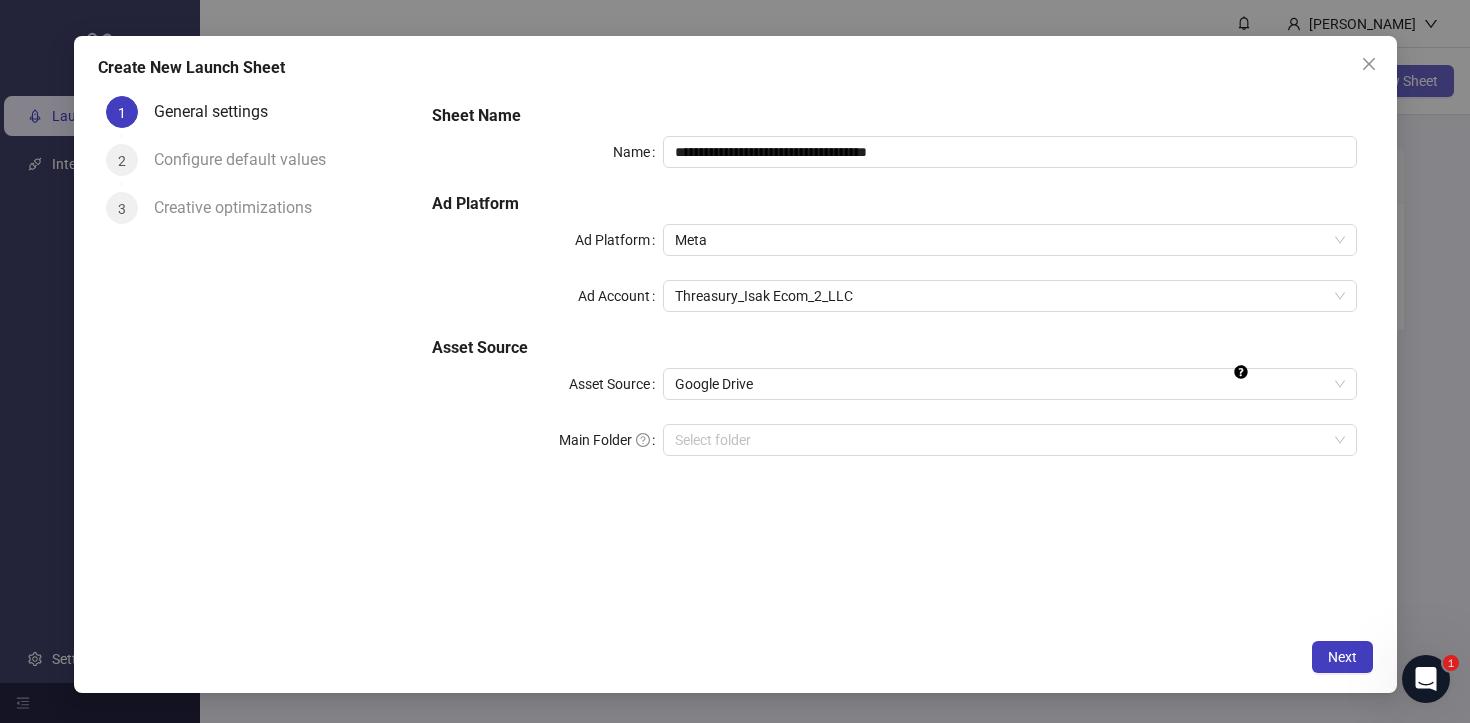 click on "**********" at bounding box center (894, 292) 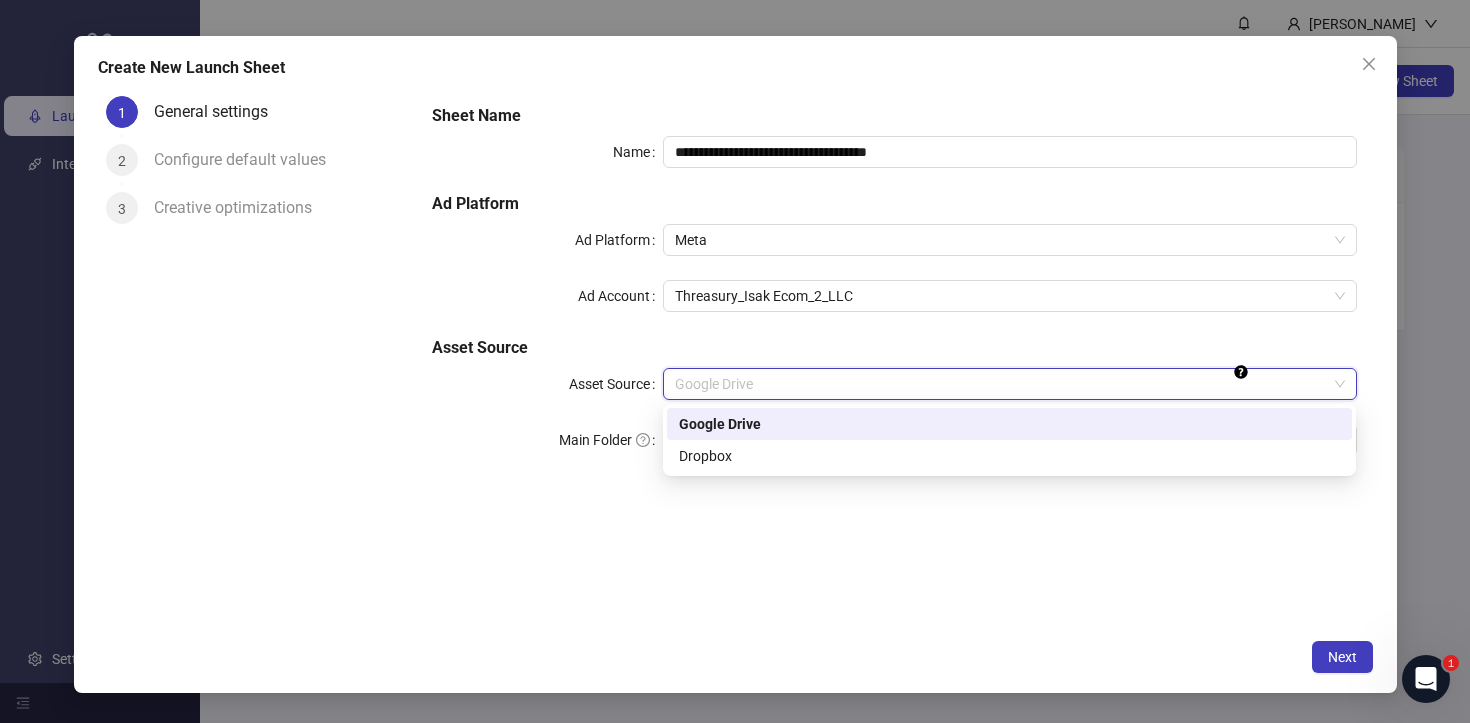 drag, startPoint x: 1439, startPoint y: 80, endPoint x: 737, endPoint y: 456, distance: 796.3542 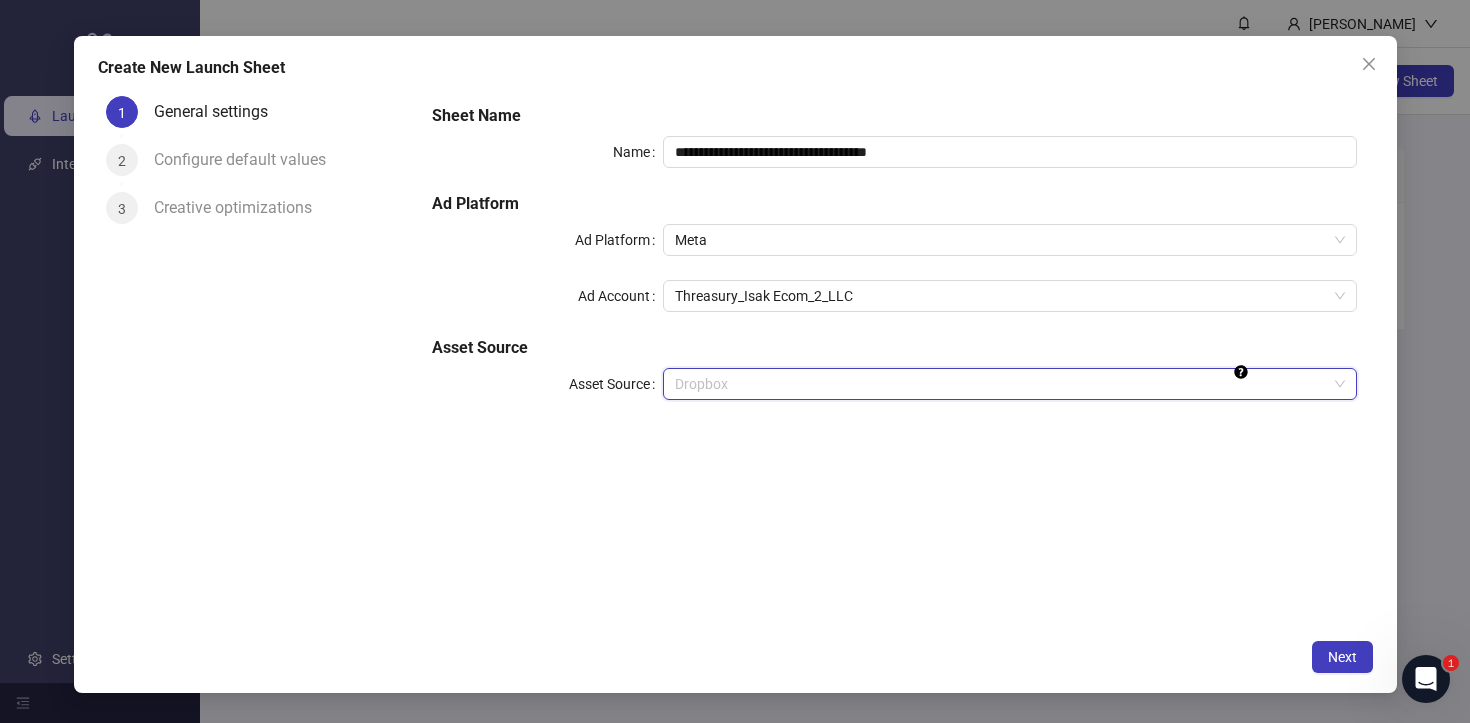 click on "Dropbox" at bounding box center (1009, 384) 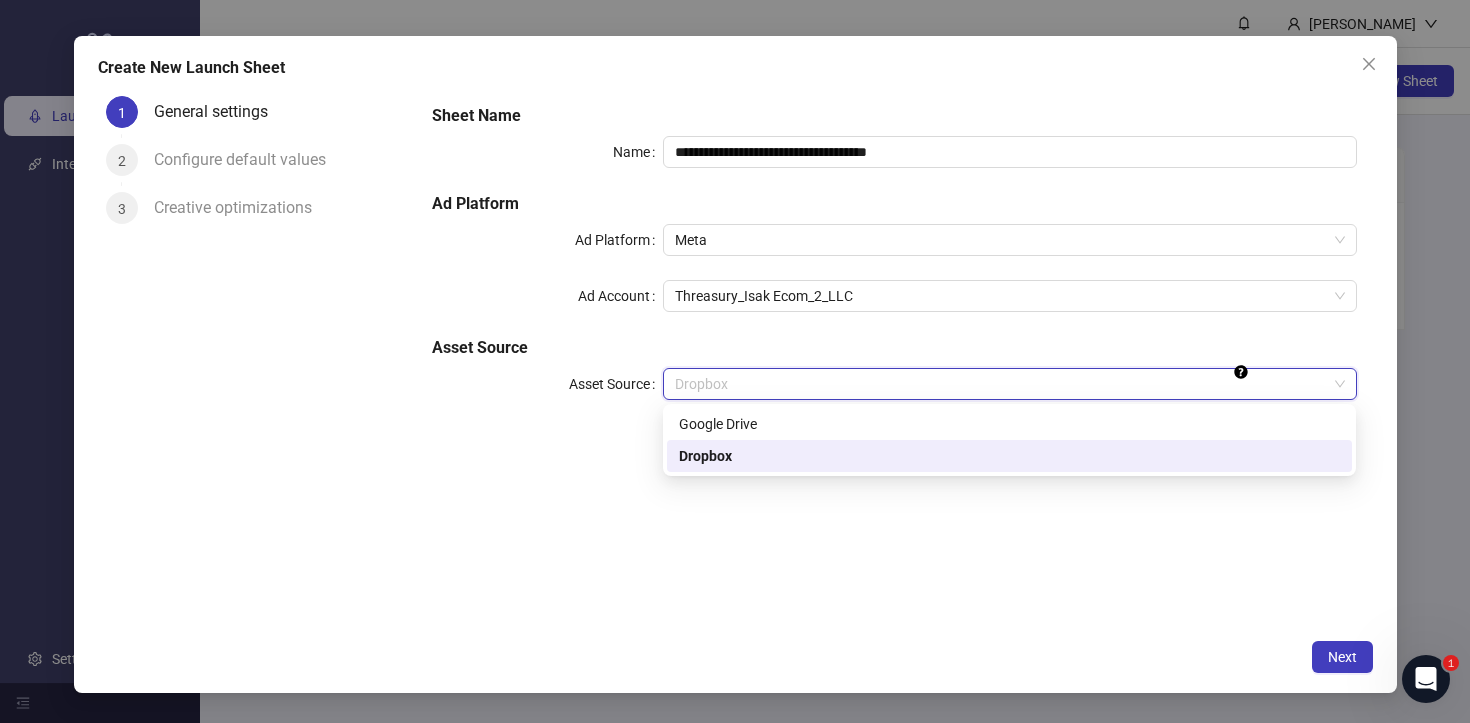 click on "google_drive dropbox Google Drive Dropbox" at bounding box center [1009, 440] 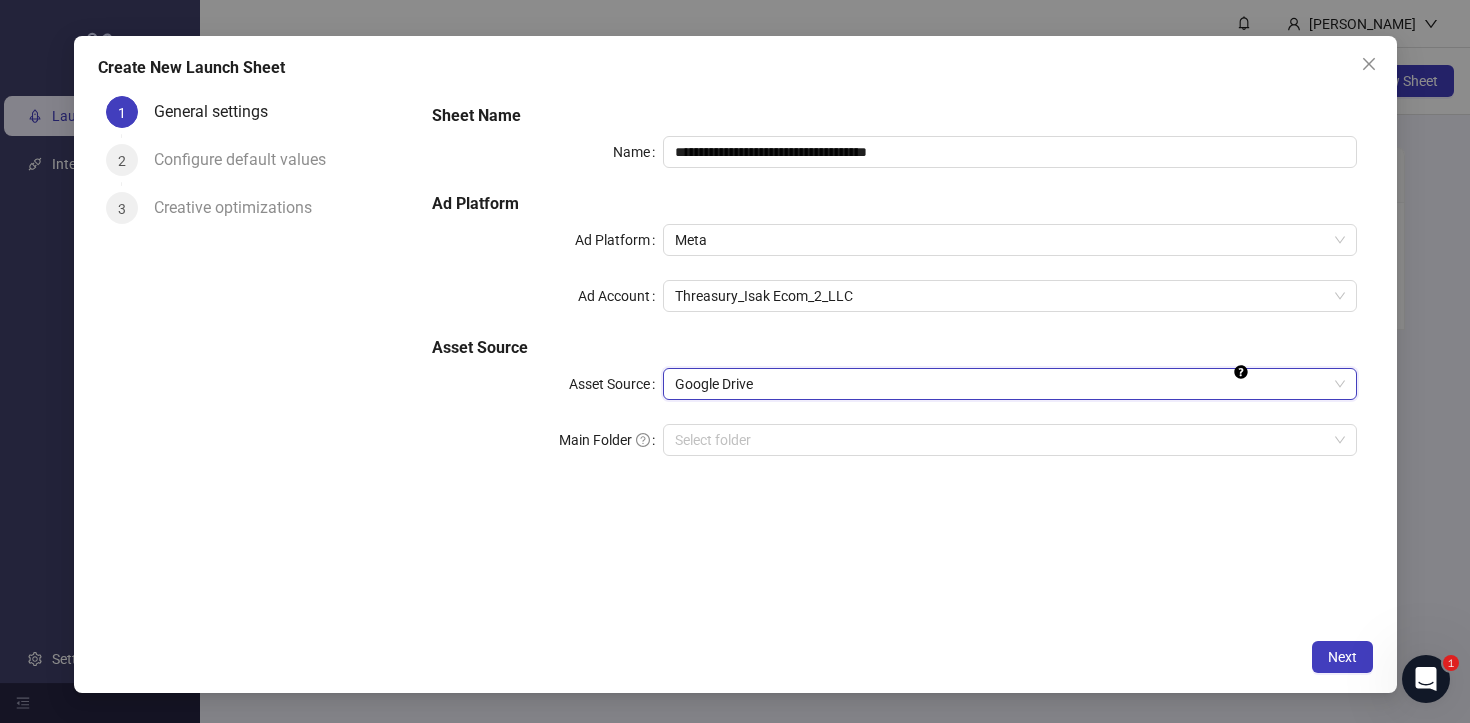 click on "Main Folder" at bounding box center (1000, 440) 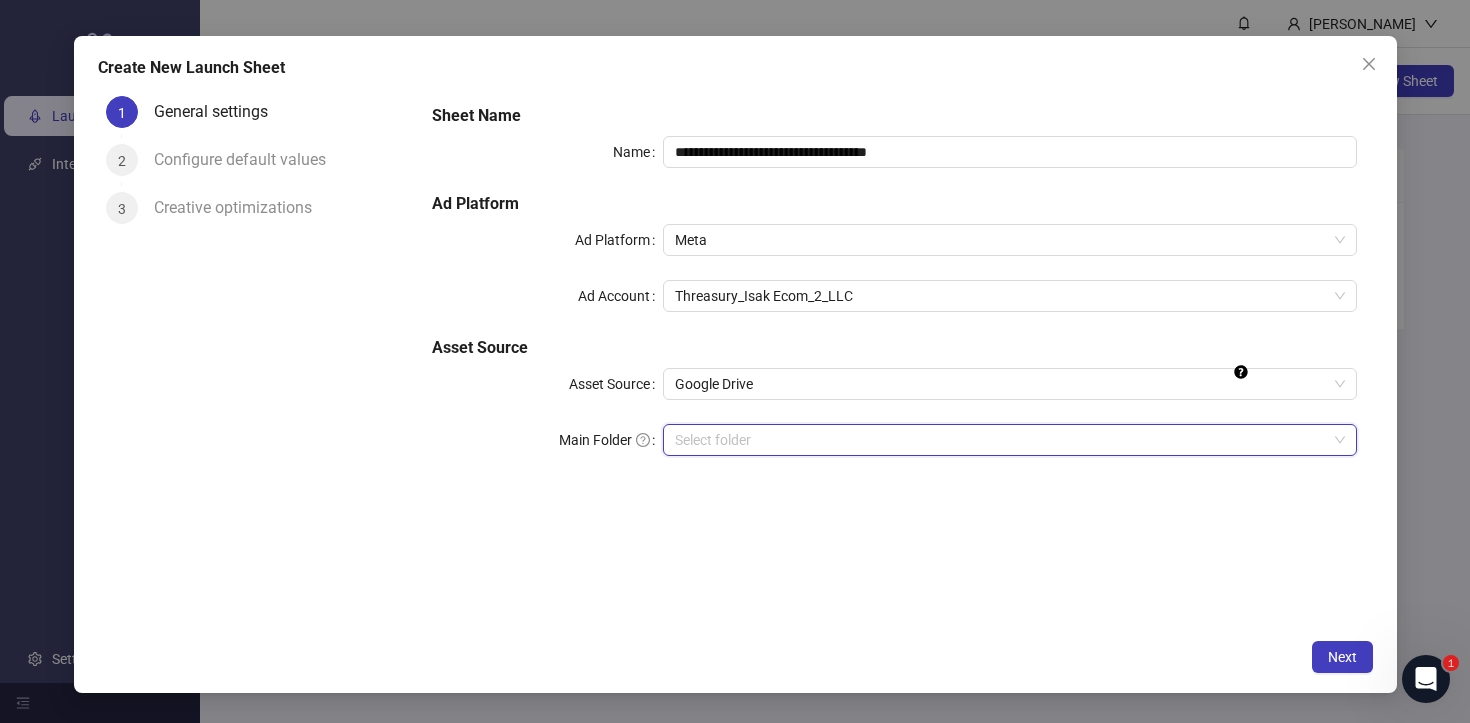 drag, startPoint x: 375, startPoint y: 626, endPoint x: 798, endPoint y: 454, distance: 456.63223 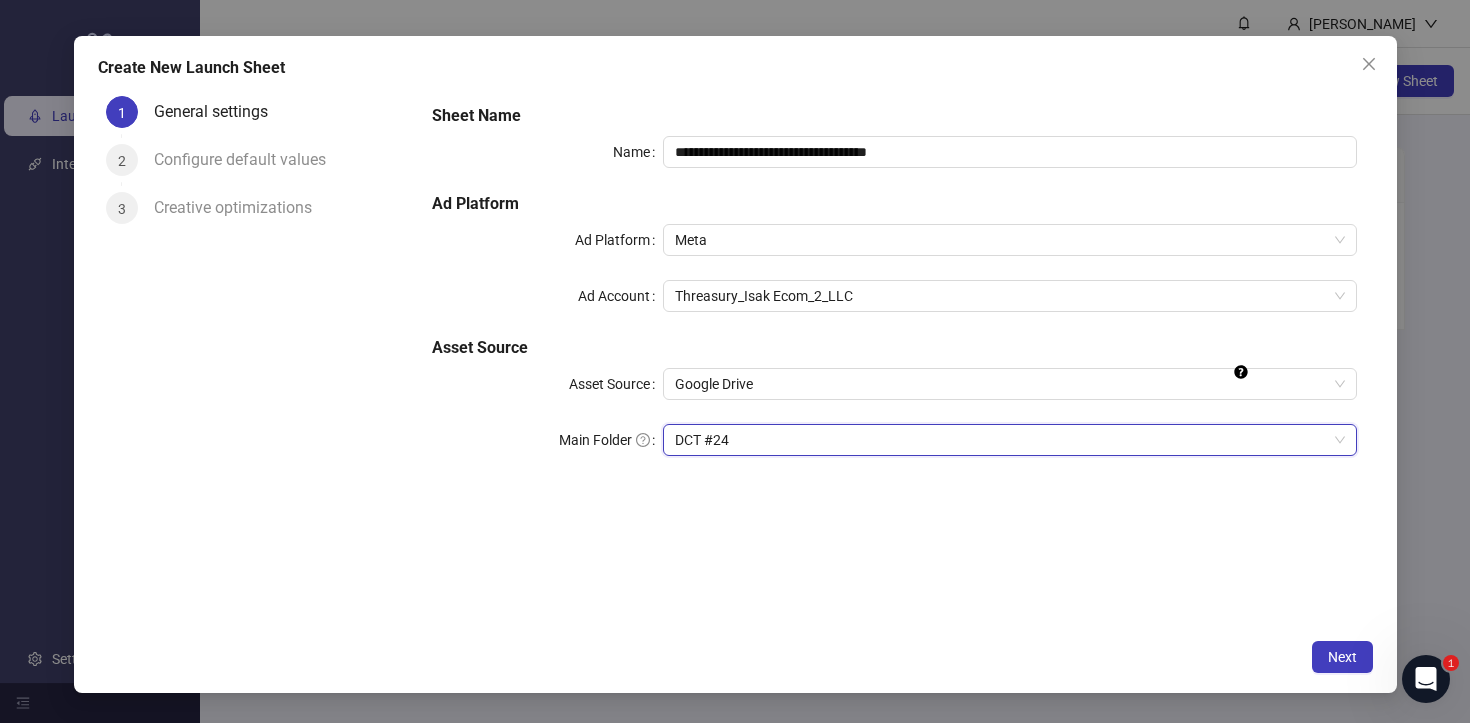 drag, startPoint x: 269, startPoint y: 198, endPoint x: 915, endPoint y: 428, distance: 685.72296 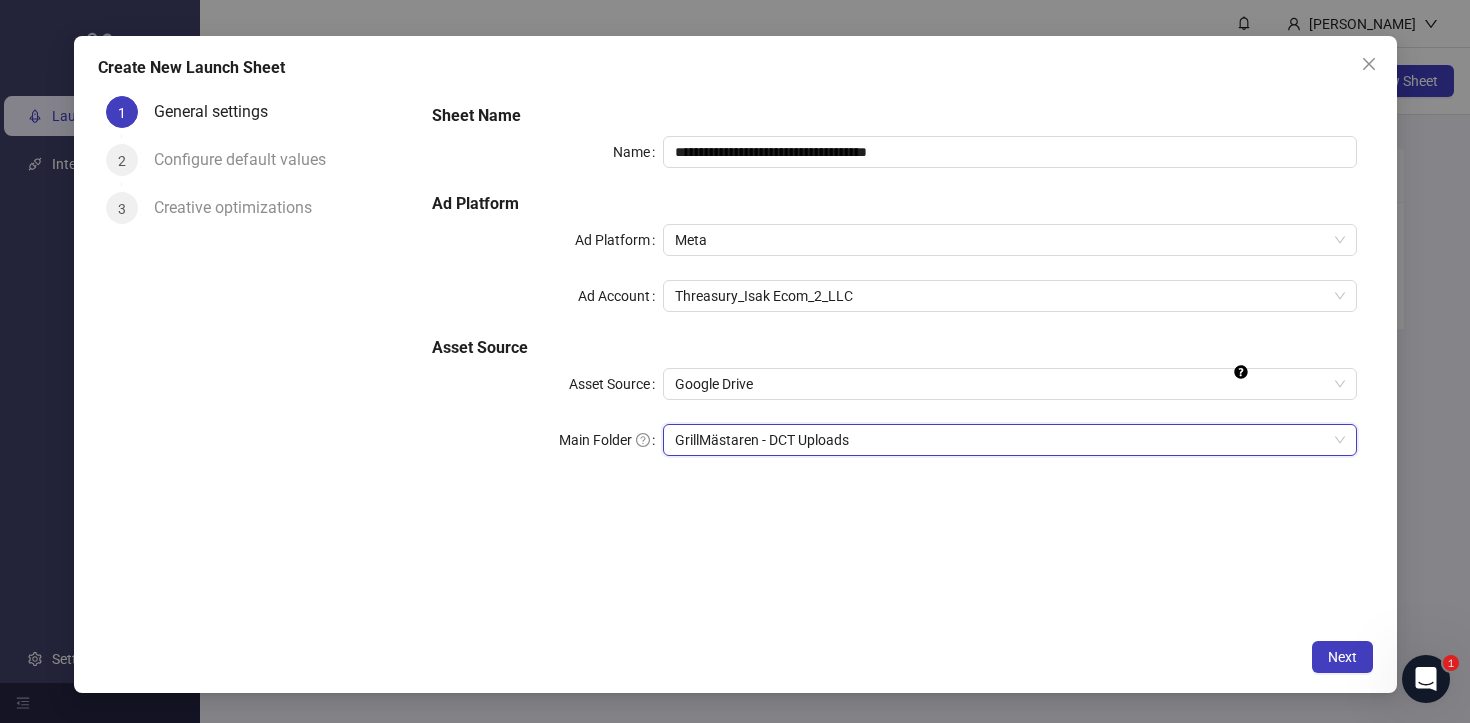 click on "Next" at bounding box center [1342, 657] 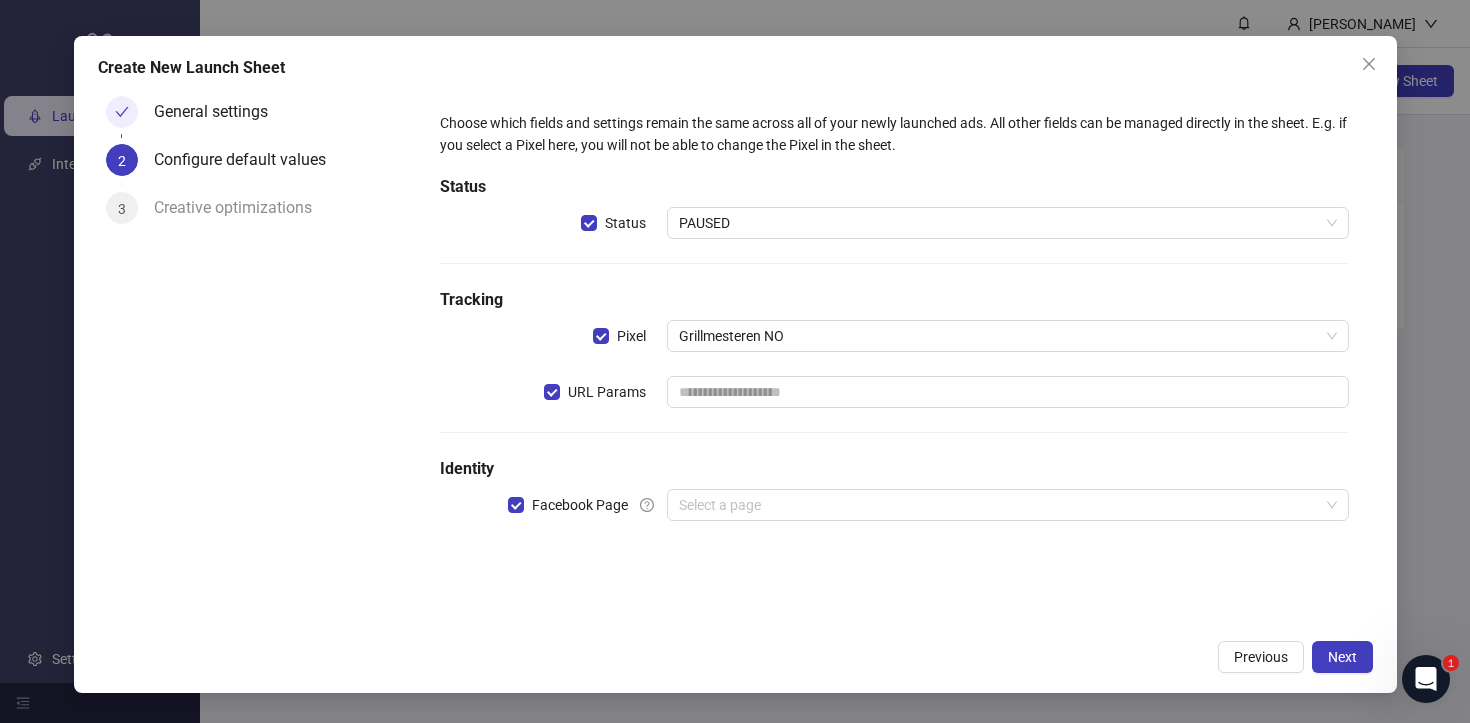 click on "PAUSED" at bounding box center (1007, 223) 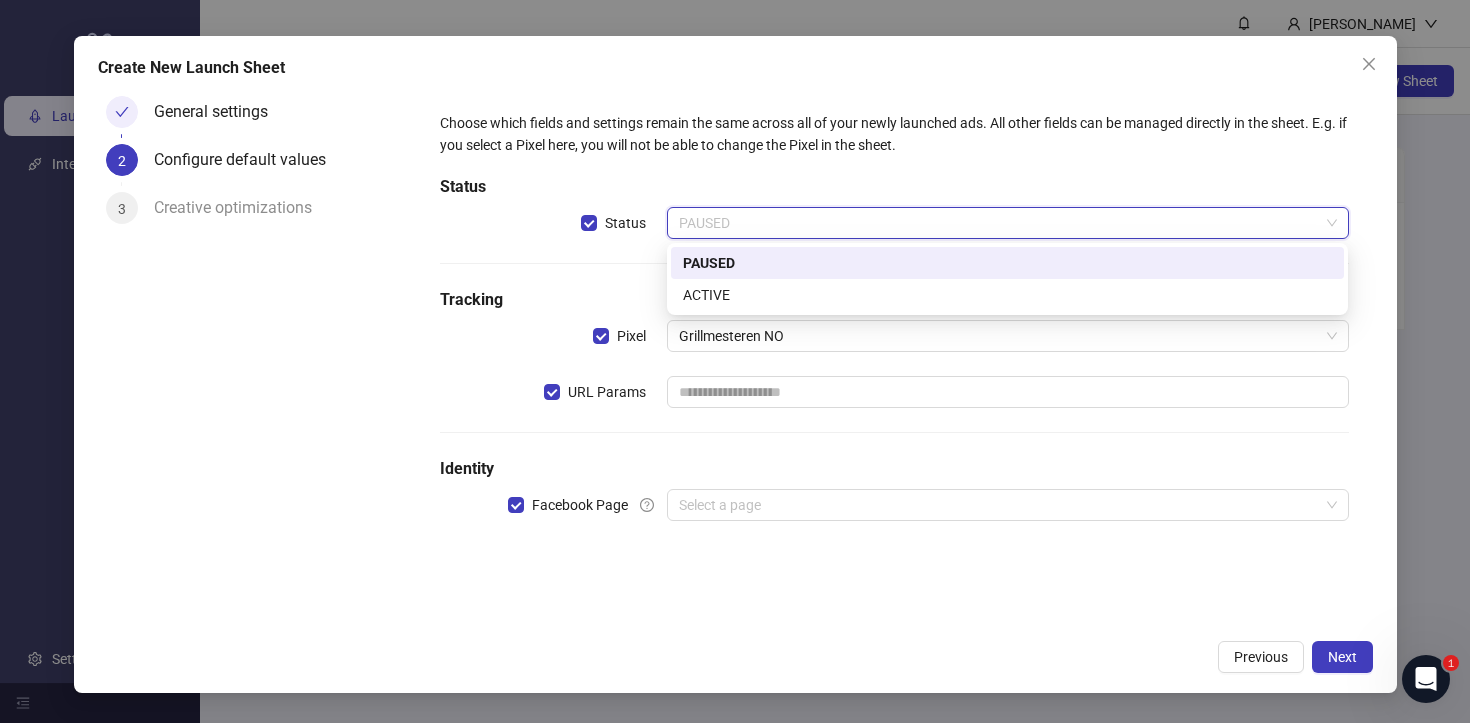 drag, startPoint x: 305, startPoint y: 634, endPoint x: 714, endPoint y: 286, distance: 537.0149 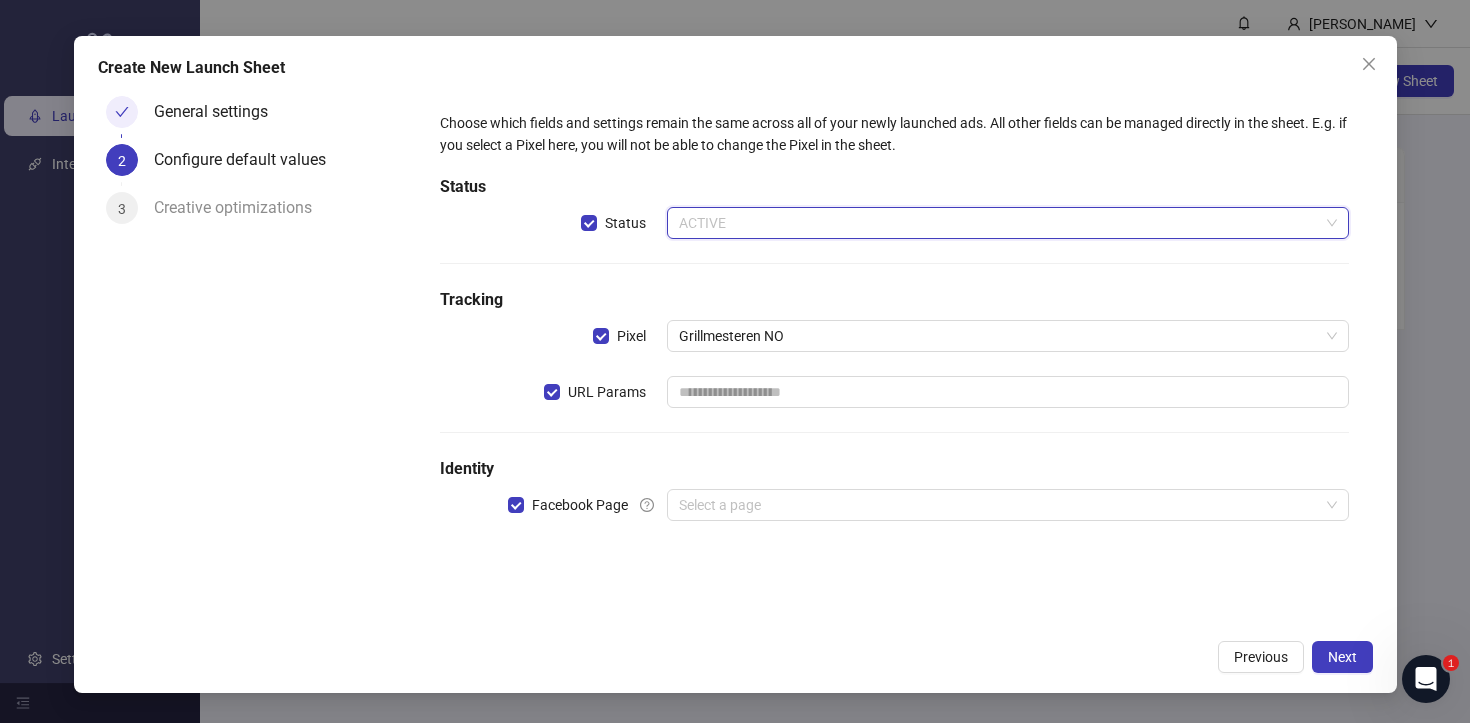 drag, startPoint x: 714, startPoint y: 286, endPoint x: 738, endPoint y: 227, distance: 63.694584 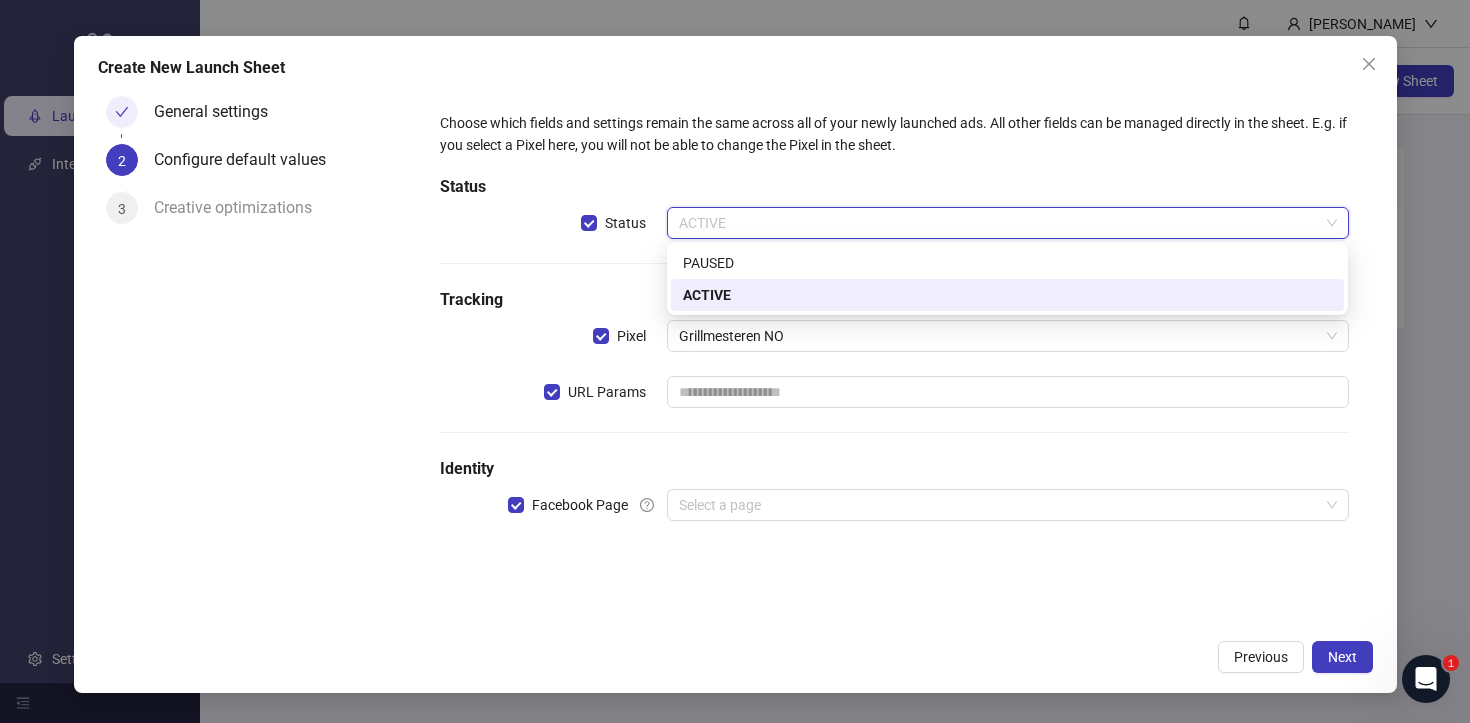 drag, startPoint x: 738, startPoint y: 227, endPoint x: 737, endPoint y: 269, distance: 42.0119 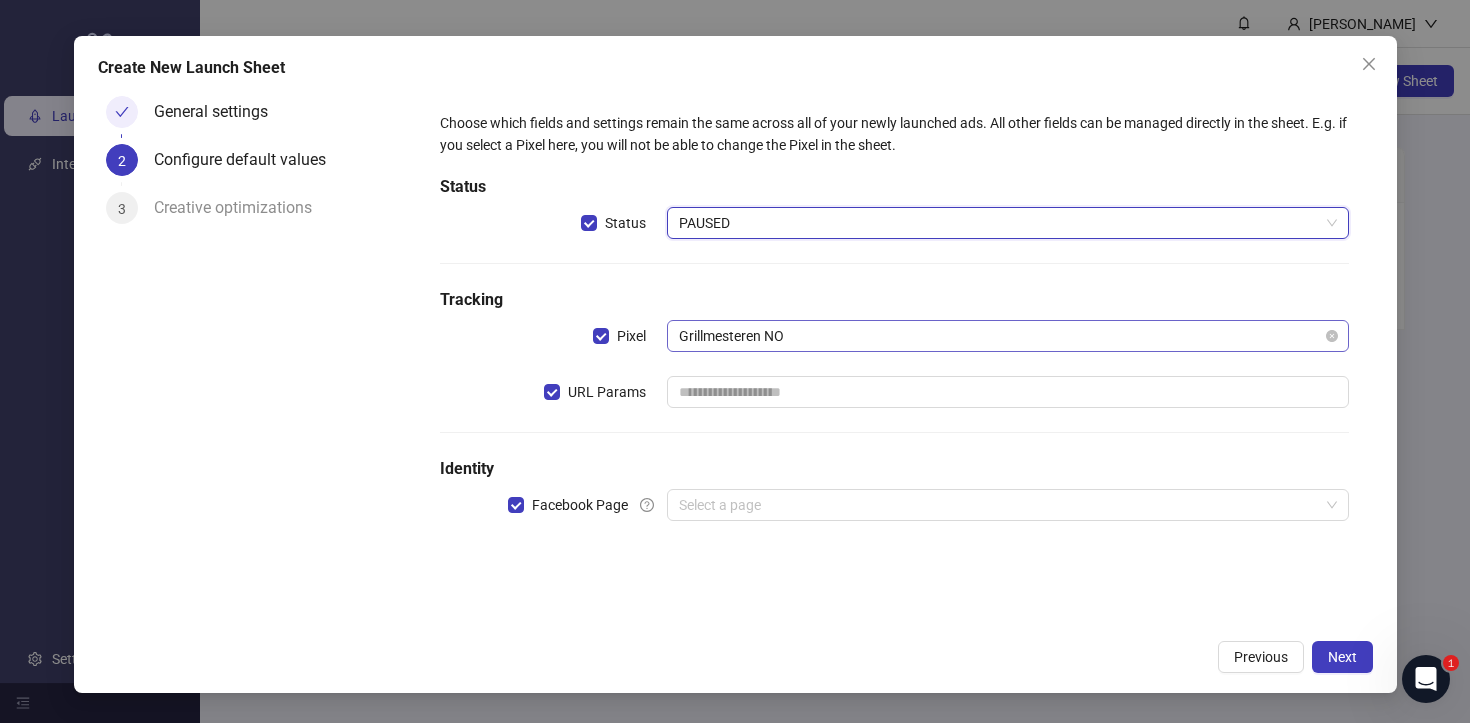 drag, startPoint x: 737, startPoint y: 269, endPoint x: 738, endPoint y: 334, distance: 65.00769 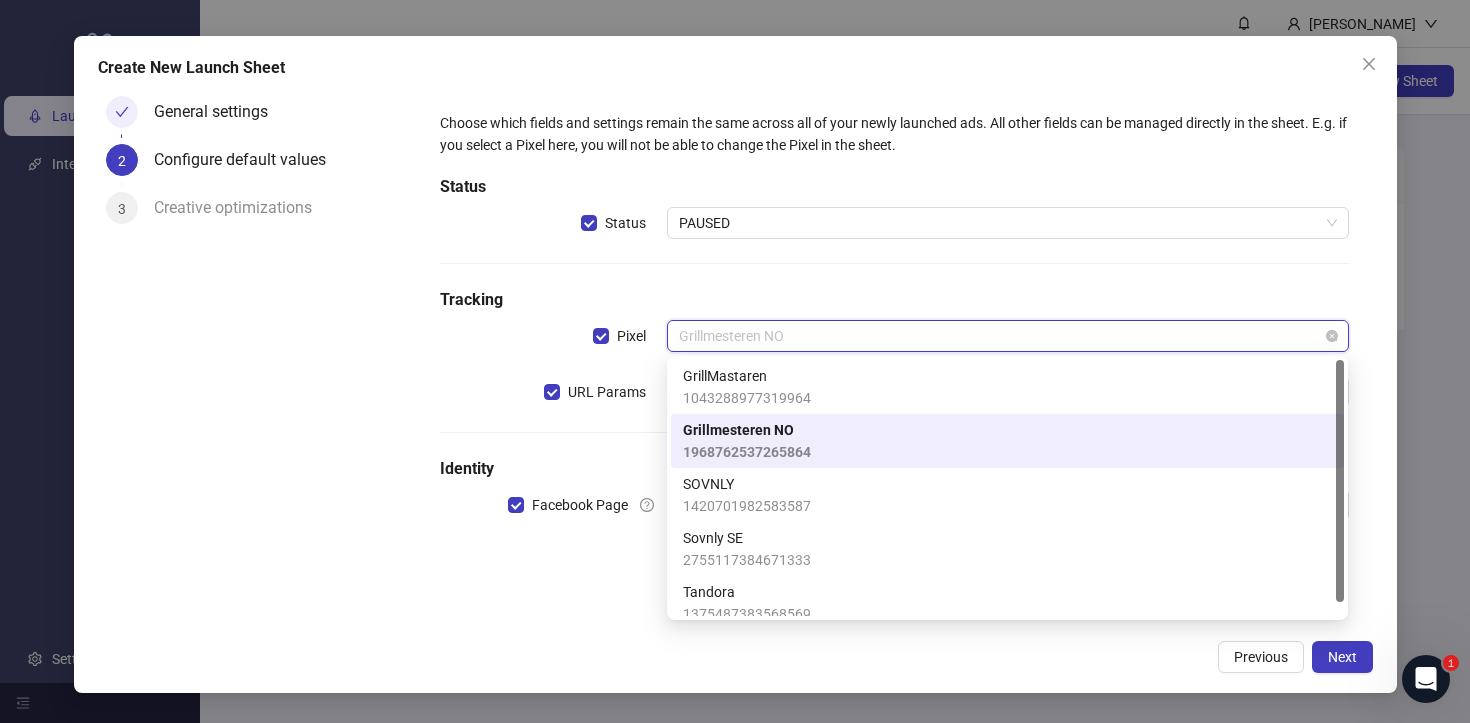 click on "1043288977319964" at bounding box center [747, 398] 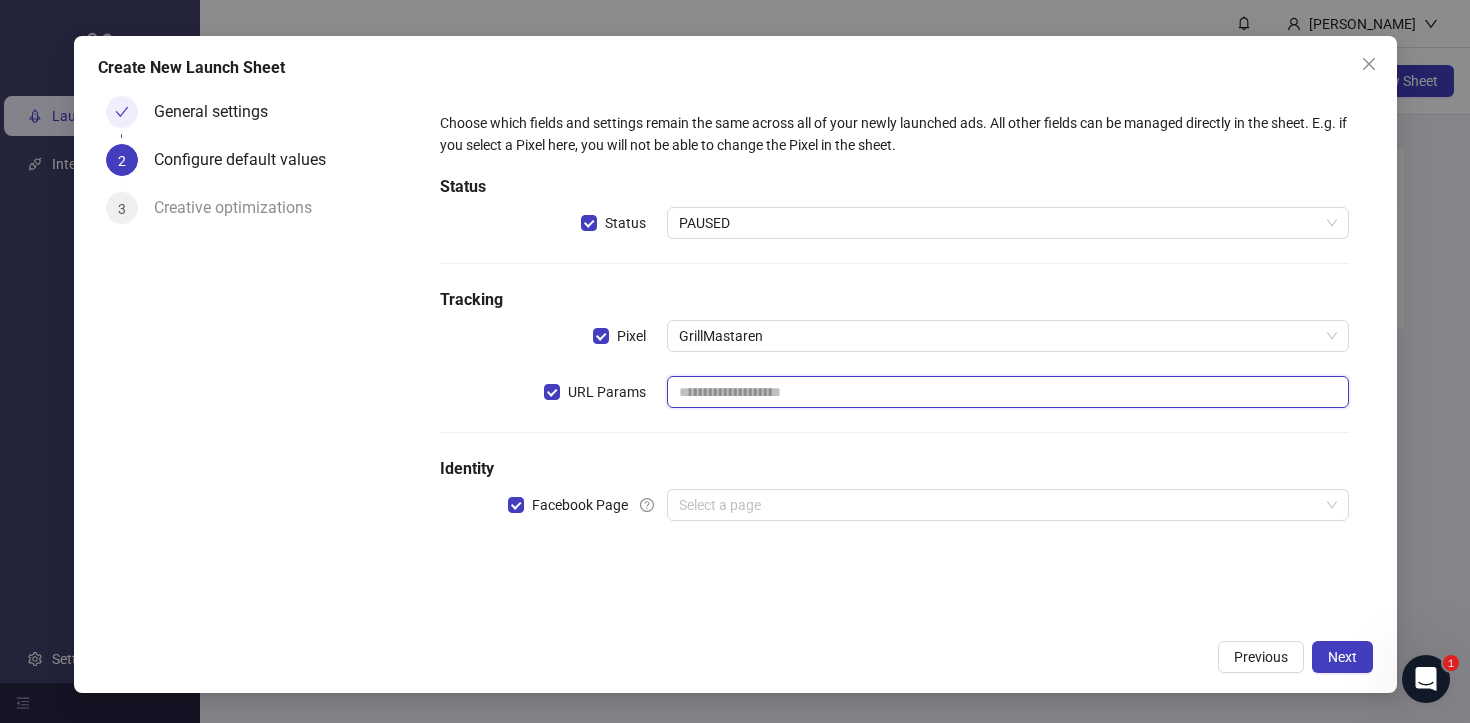 drag, startPoint x: 738, startPoint y: 334, endPoint x: 742, endPoint y: 393, distance: 59.135437 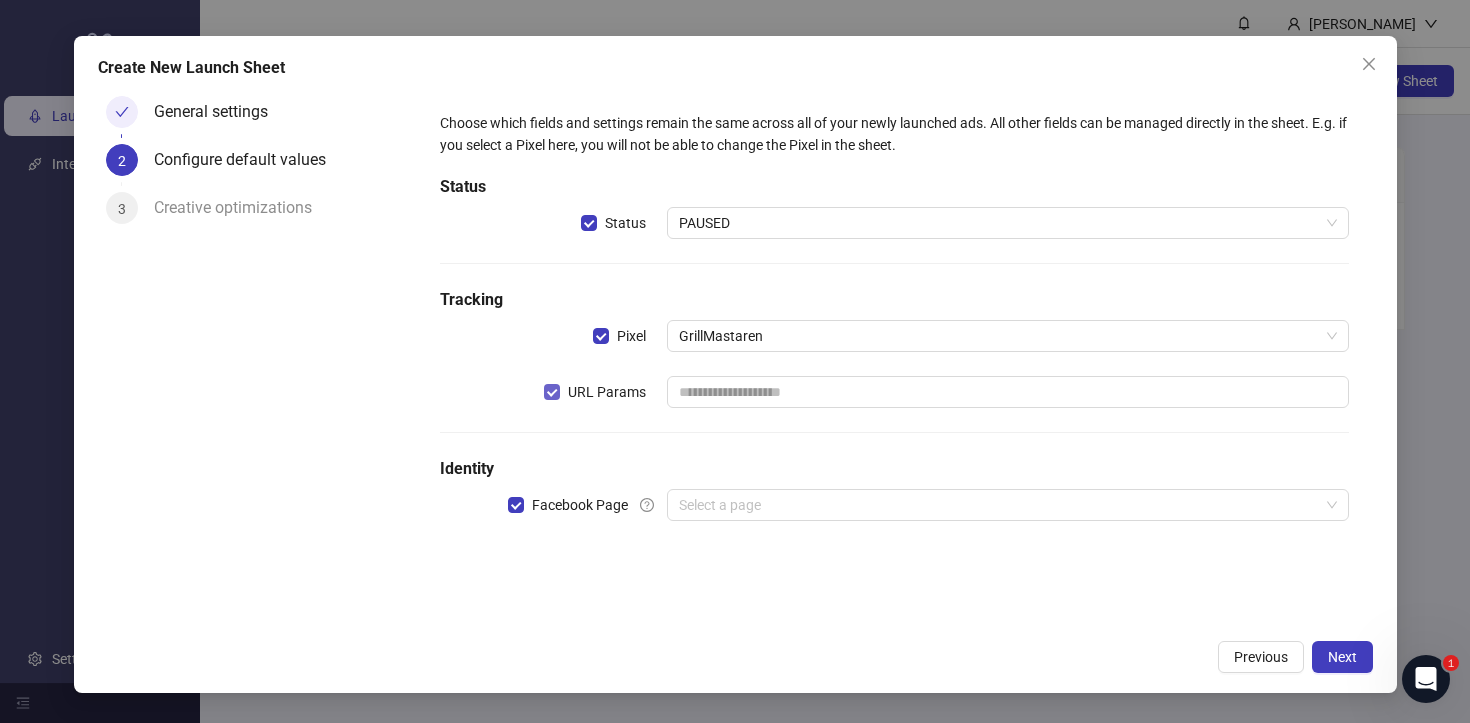 drag, startPoint x: 742, startPoint y: 393, endPoint x: 575, endPoint y: 400, distance: 167.14664 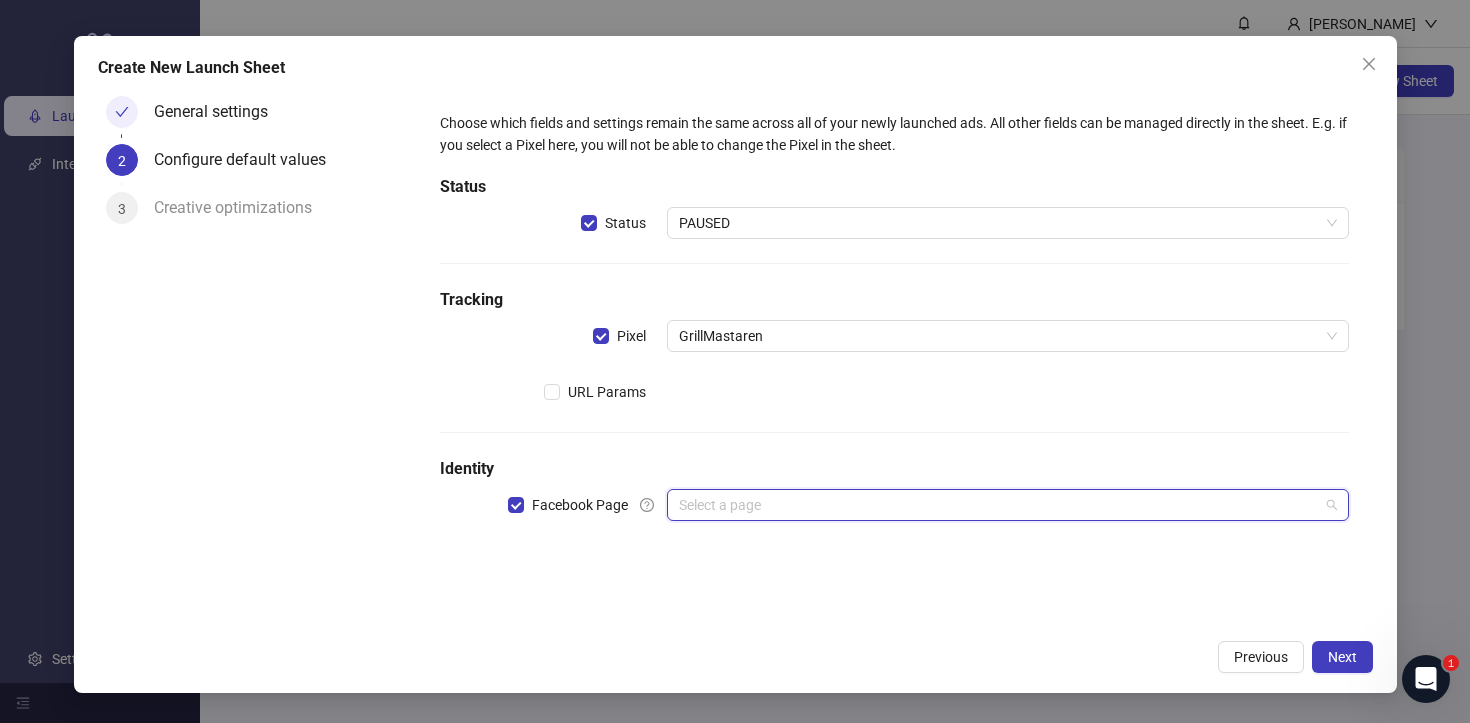drag, startPoint x: 575, startPoint y: 400, endPoint x: 679, endPoint y: 506, distance: 148.49916 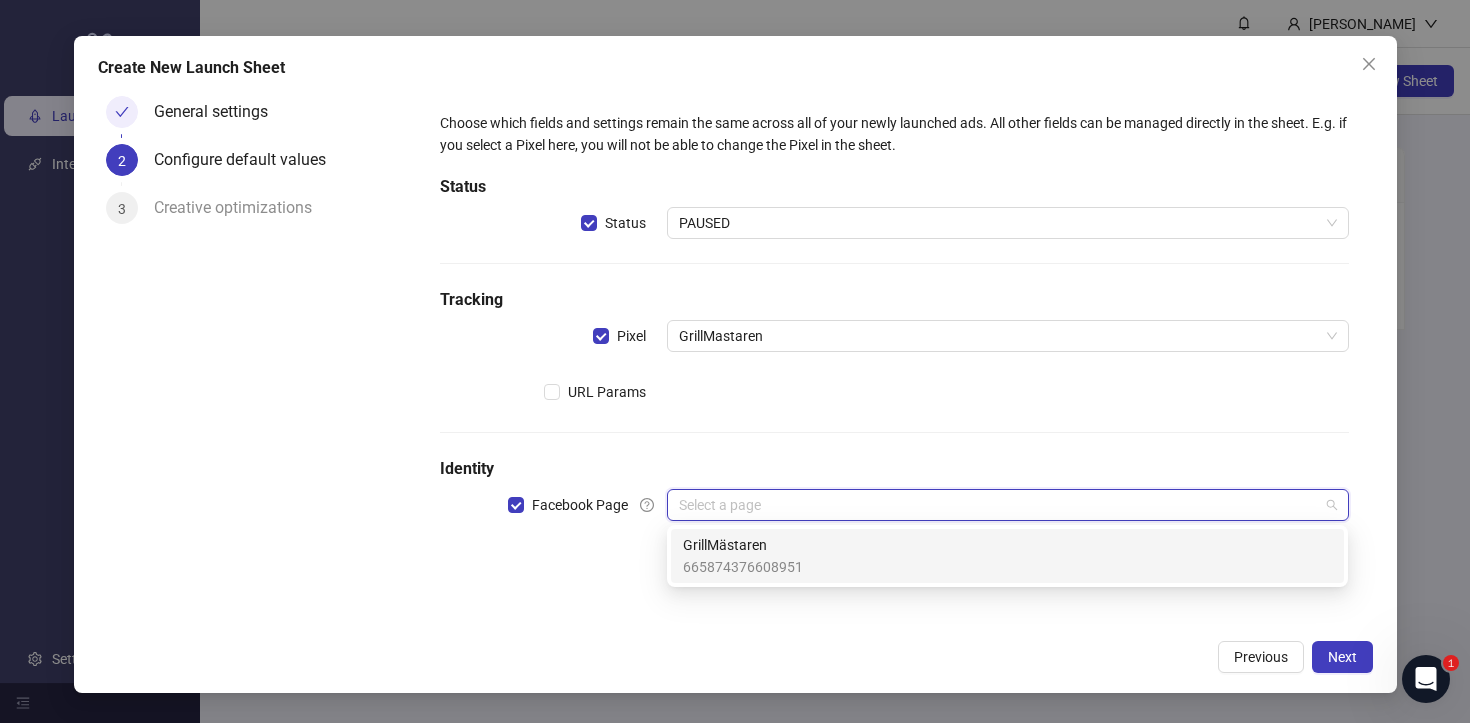 click on "GrillMästaren" at bounding box center [743, 545] 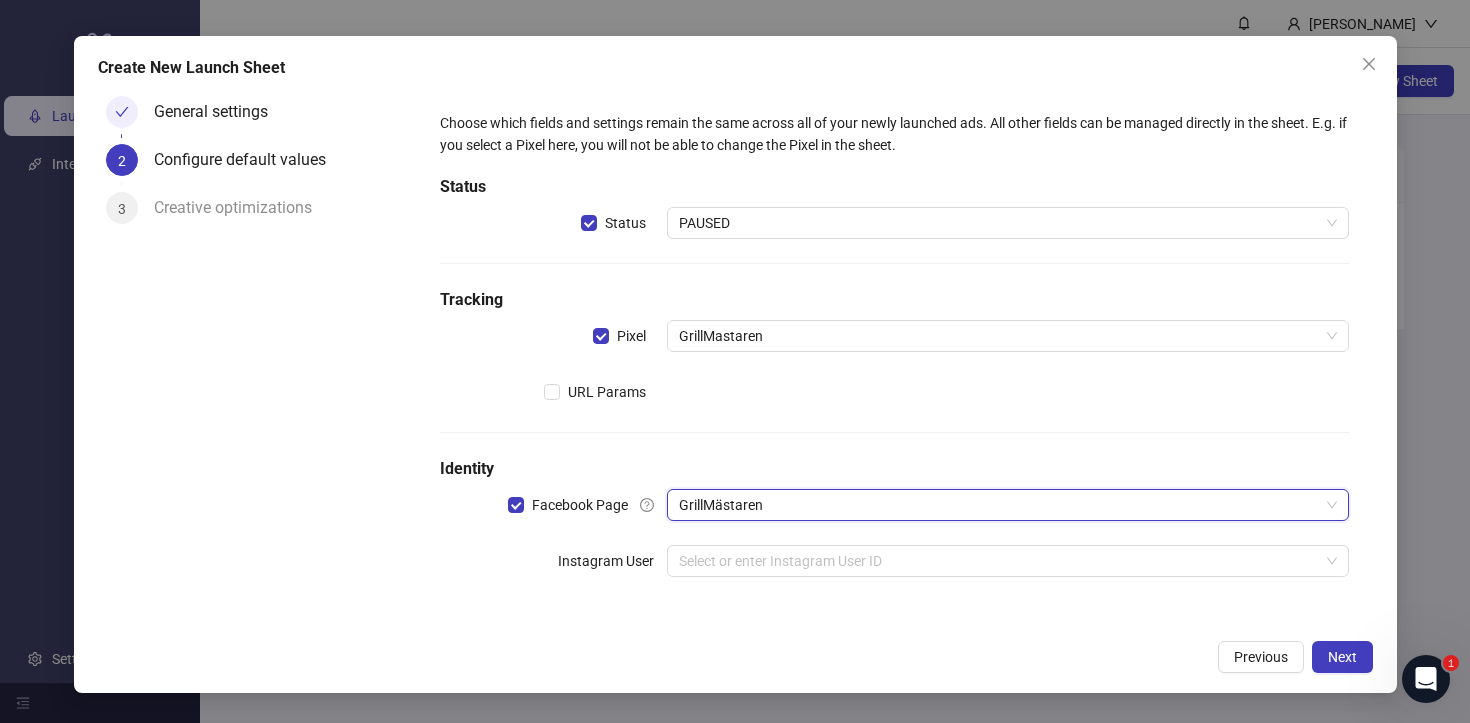 drag, startPoint x: 679, startPoint y: 506, endPoint x: 1144, endPoint y: 537, distance: 466.0322 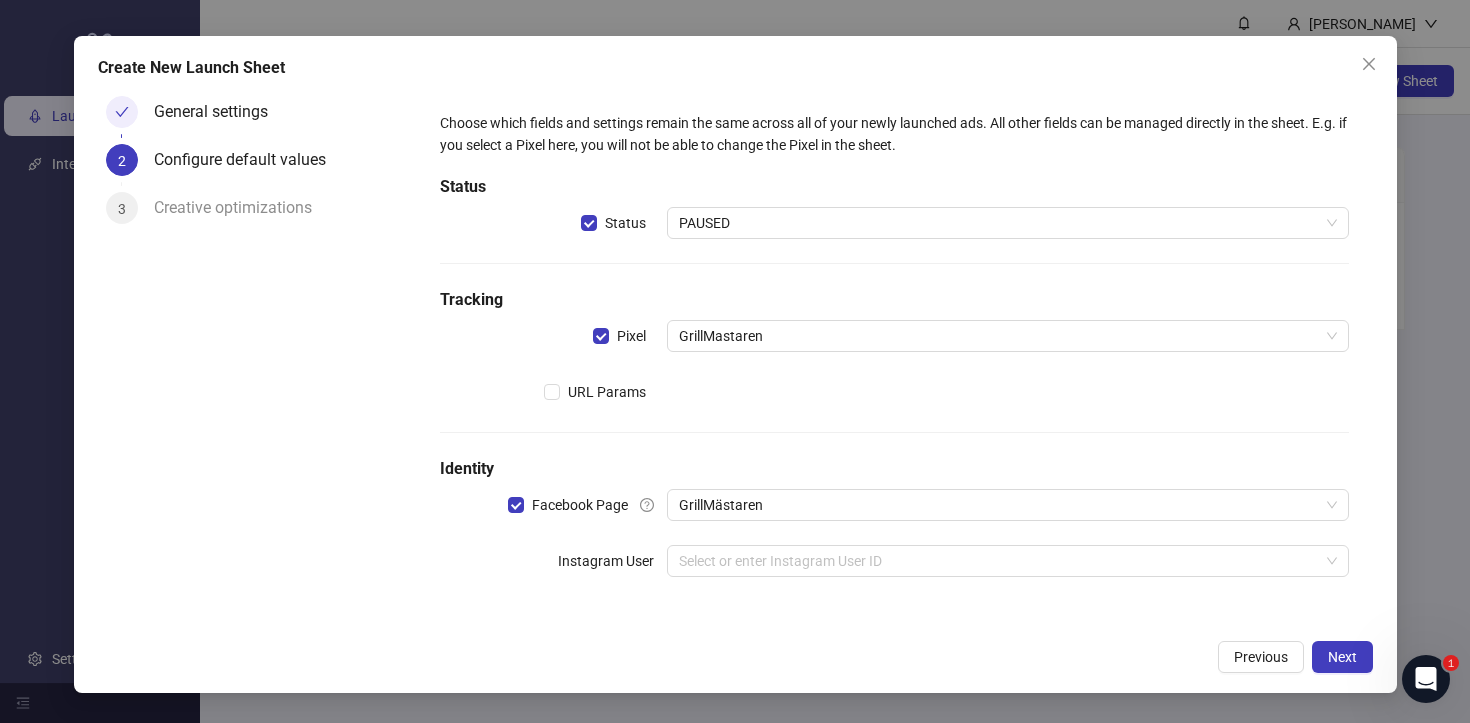 click on "Choose which fields and settings remain the same across all of your newly launched ads. All other fields can be managed directly in the sheet. E.g. if you select a Pixel here, you will not be able to change the Pixel in the sheet. Status Status PAUSED Tracking Pixel GrillMastaren URL Params Identity Facebook Page GrillMästaren Instagram User Select or enter Instagram User ID" at bounding box center (894, 356) 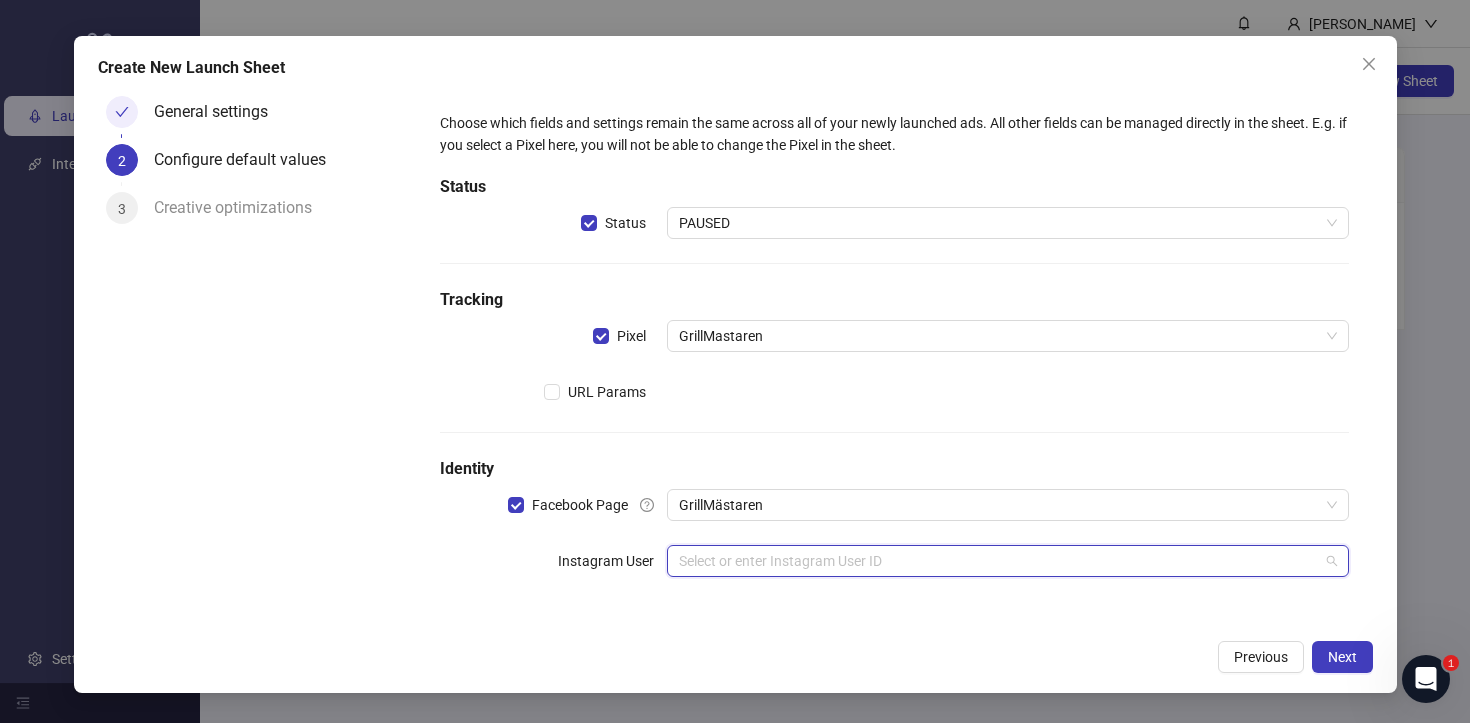 click at bounding box center (998, 561) 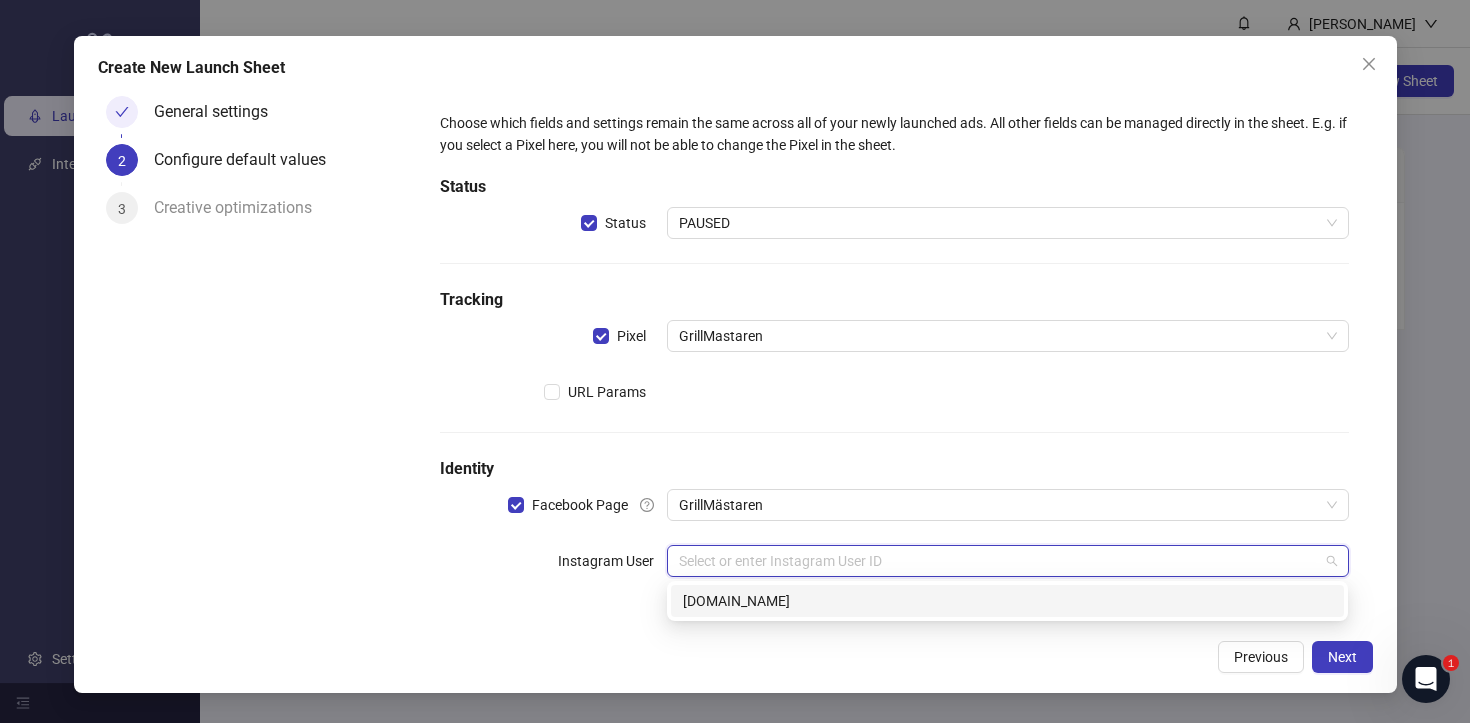 drag, startPoint x: 1144, startPoint y: 537, endPoint x: 1022, endPoint y: 602, distance: 138.2353 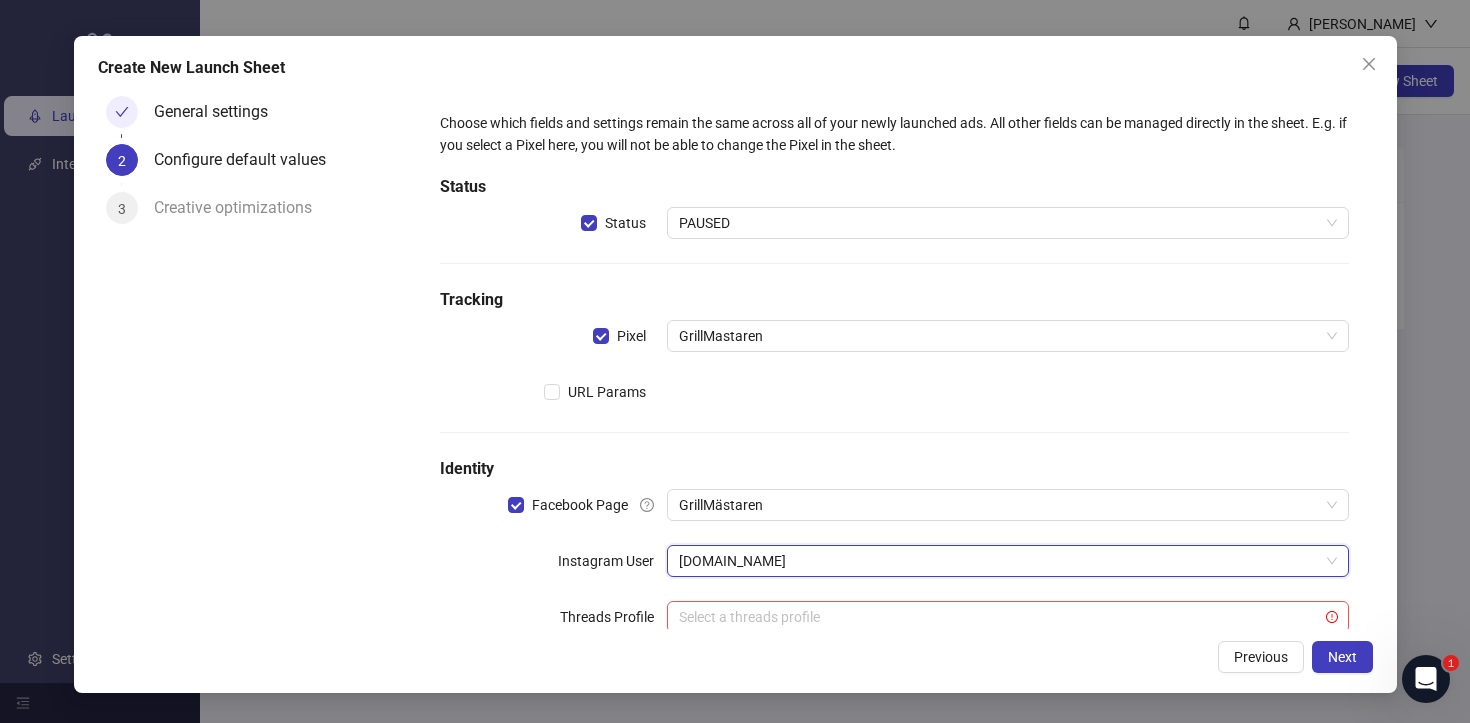click on "Next" at bounding box center (1342, 657) 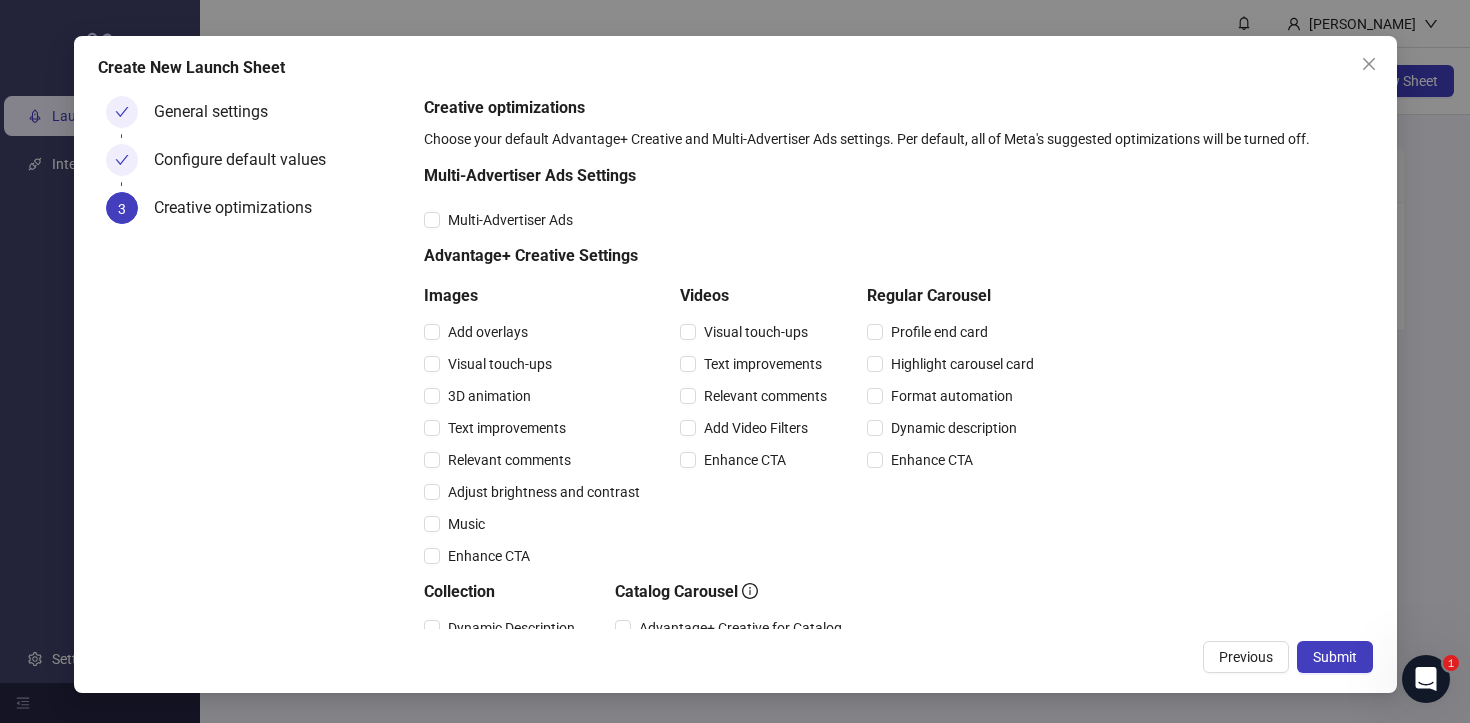 scroll, scrollTop: 287, scrollLeft: 0, axis: vertical 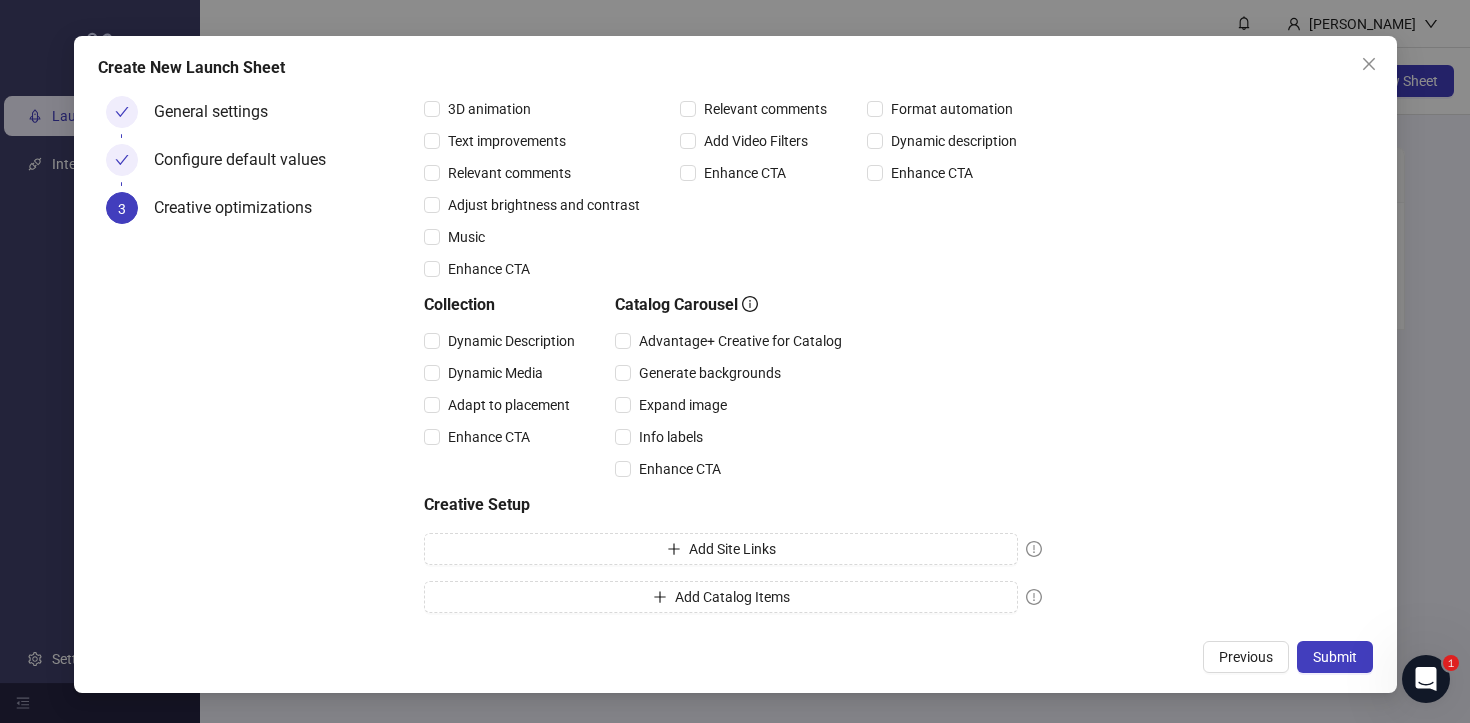 click on "Submit" at bounding box center [1335, 657] 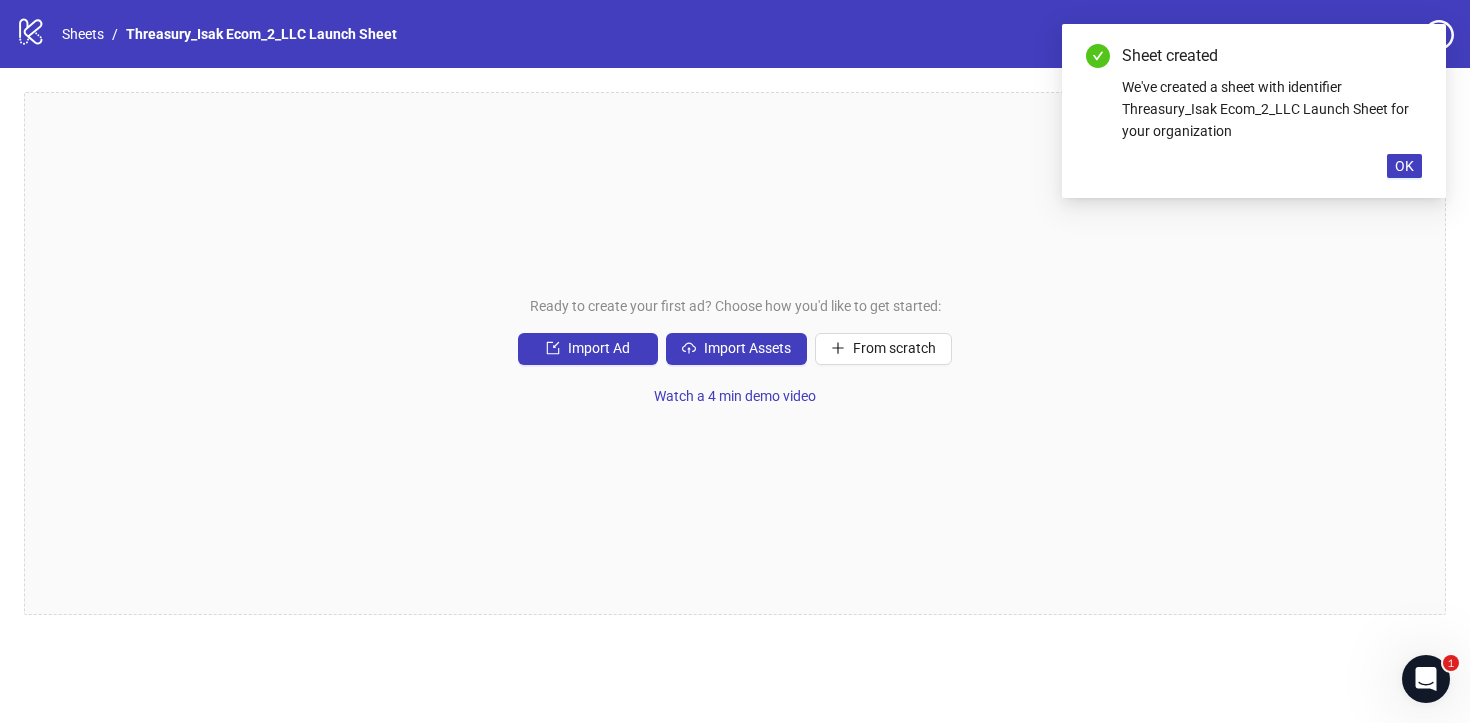 click on "OK" at bounding box center (1404, 166) 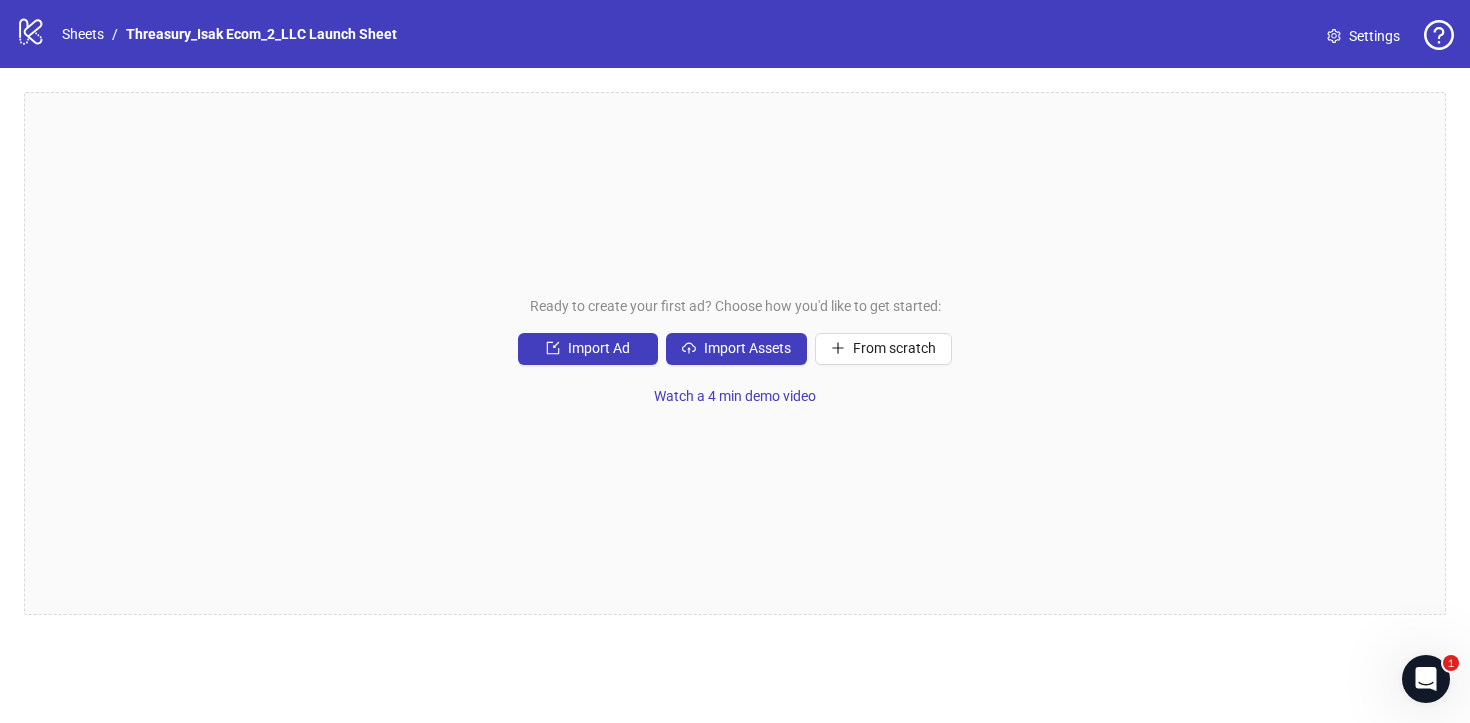 click on "Import Assets" at bounding box center (747, 348) 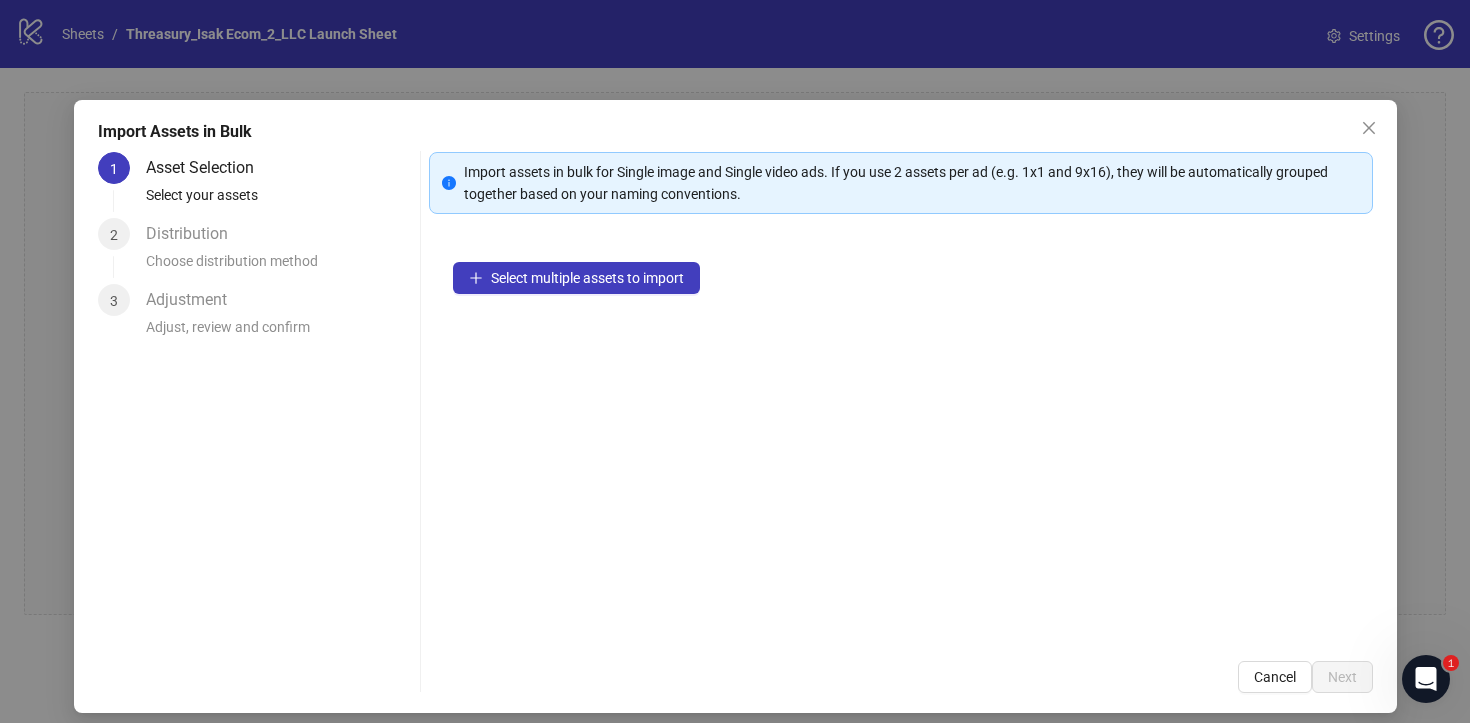 click on "Cancel" at bounding box center (1275, 677) 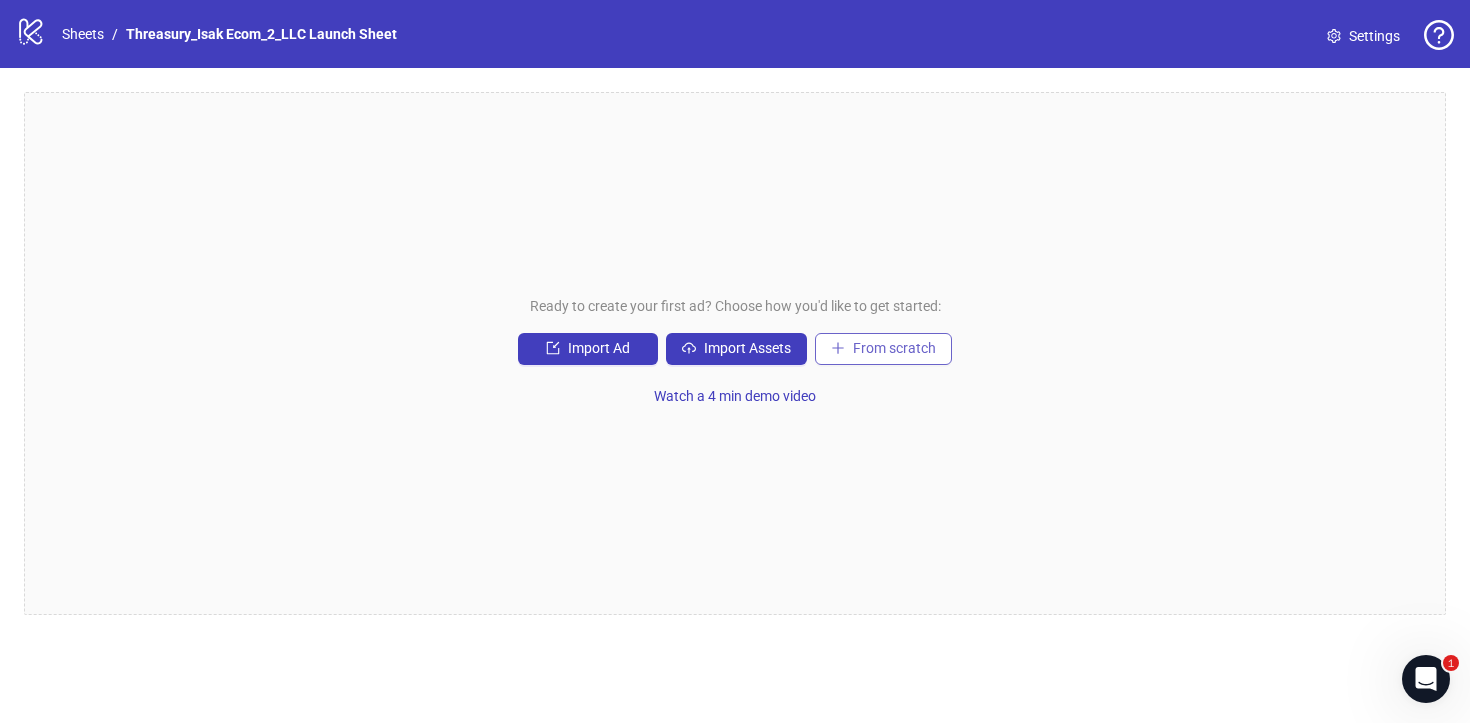 drag, startPoint x: 1022, startPoint y: 602, endPoint x: 916, endPoint y: 350, distance: 273.38617 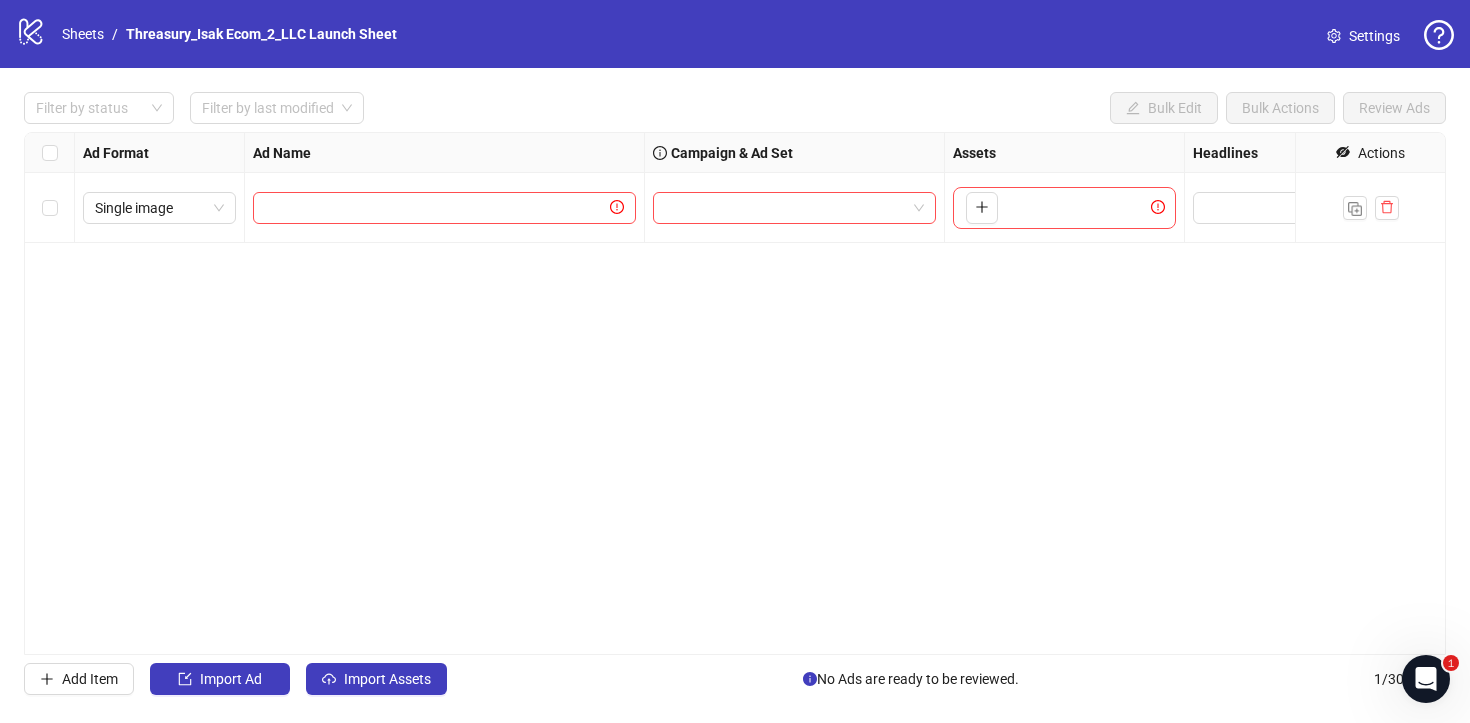 click at bounding box center (444, 208) 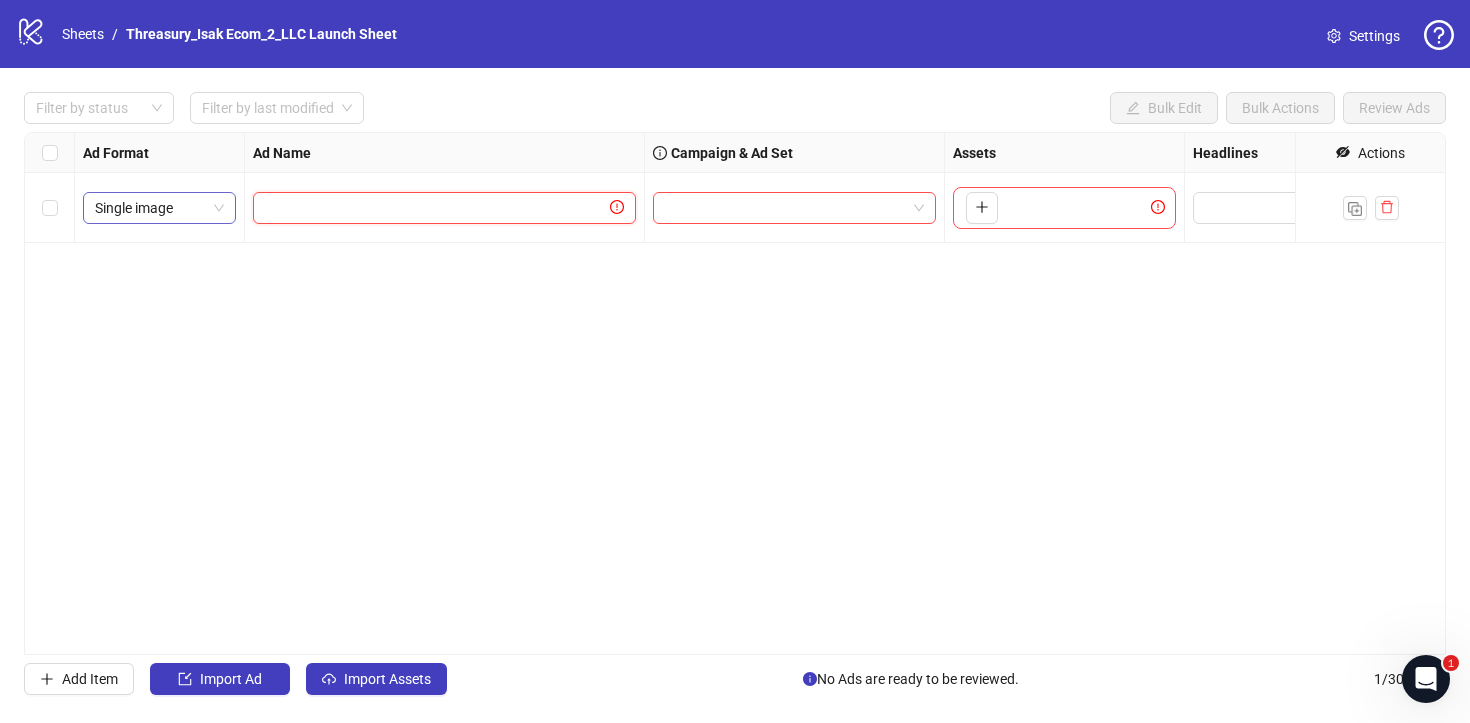 drag, startPoint x: 916, startPoint y: 350, endPoint x: 229, endPoint y: 206, distance: 701.9295 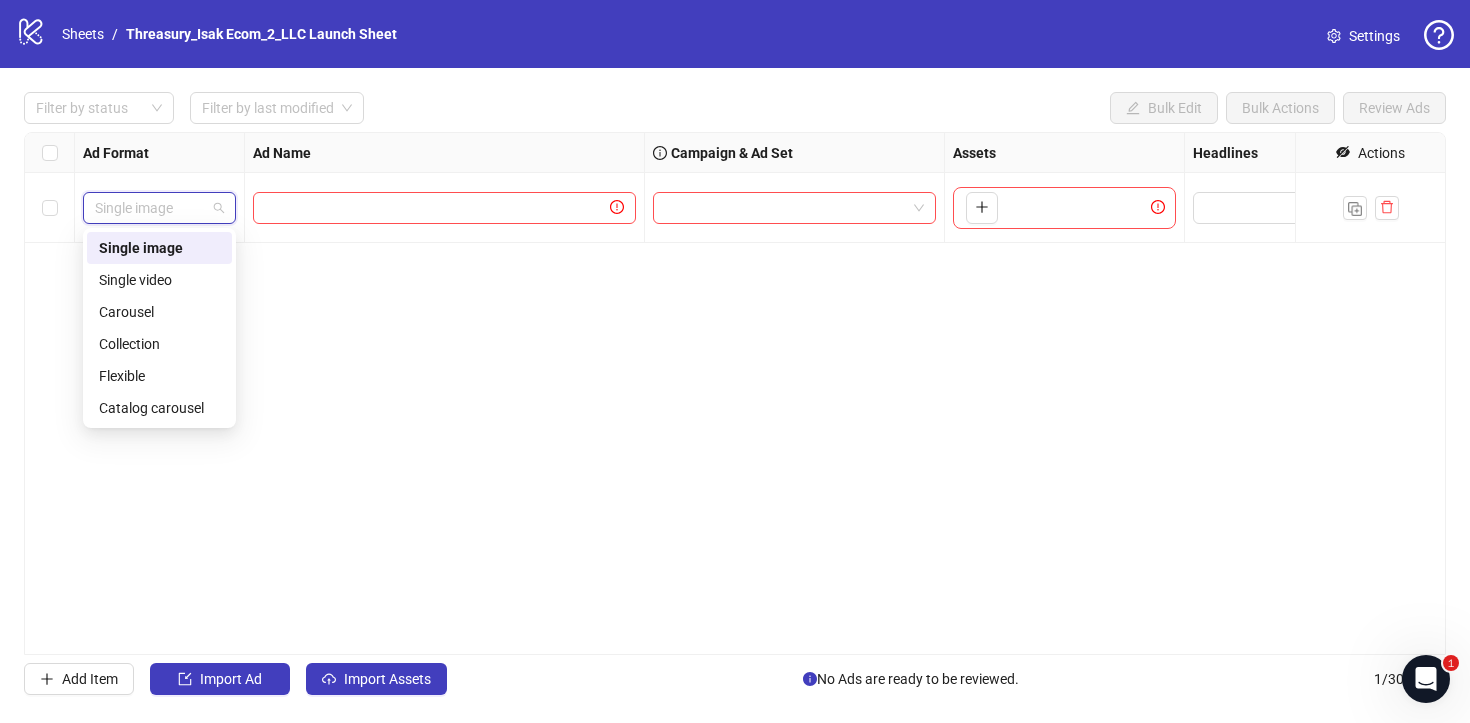 click on "Single image" at bounding box center [159, 208] 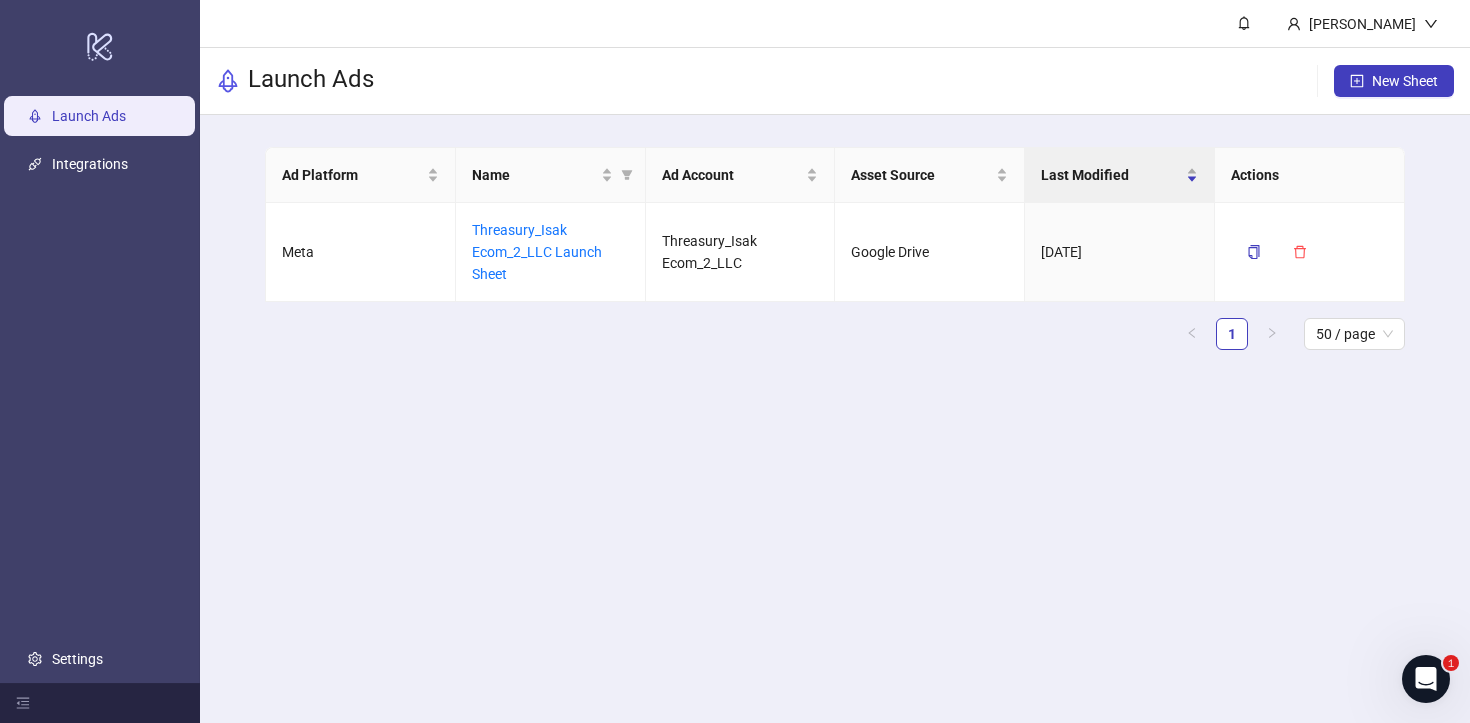 drag, startPoint x: 229, startPoint y: 206, endPoint x: 416, endPoint y: 243, distance: 190.62529 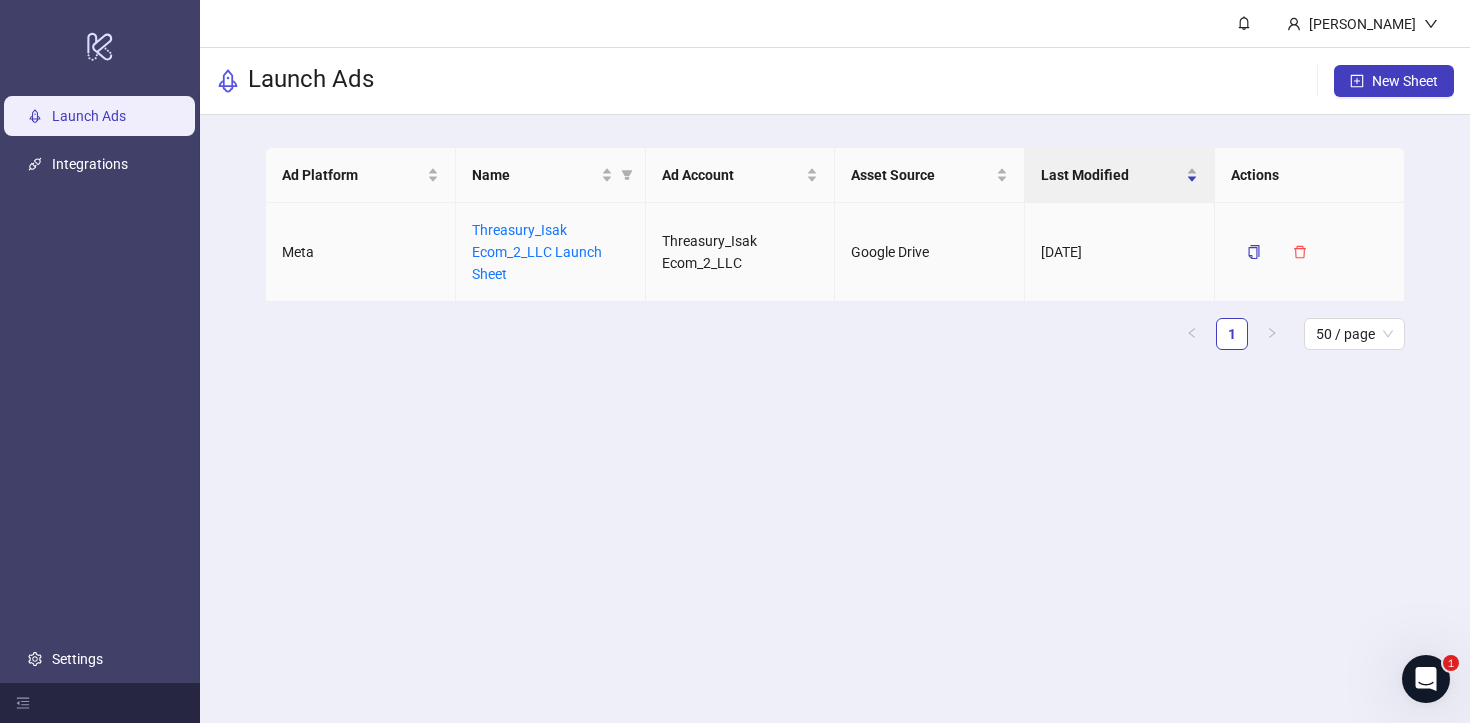 click on "Threasury_Isak Ecom_2_LLC Launch Sheet" at bounding box center (537, 252) 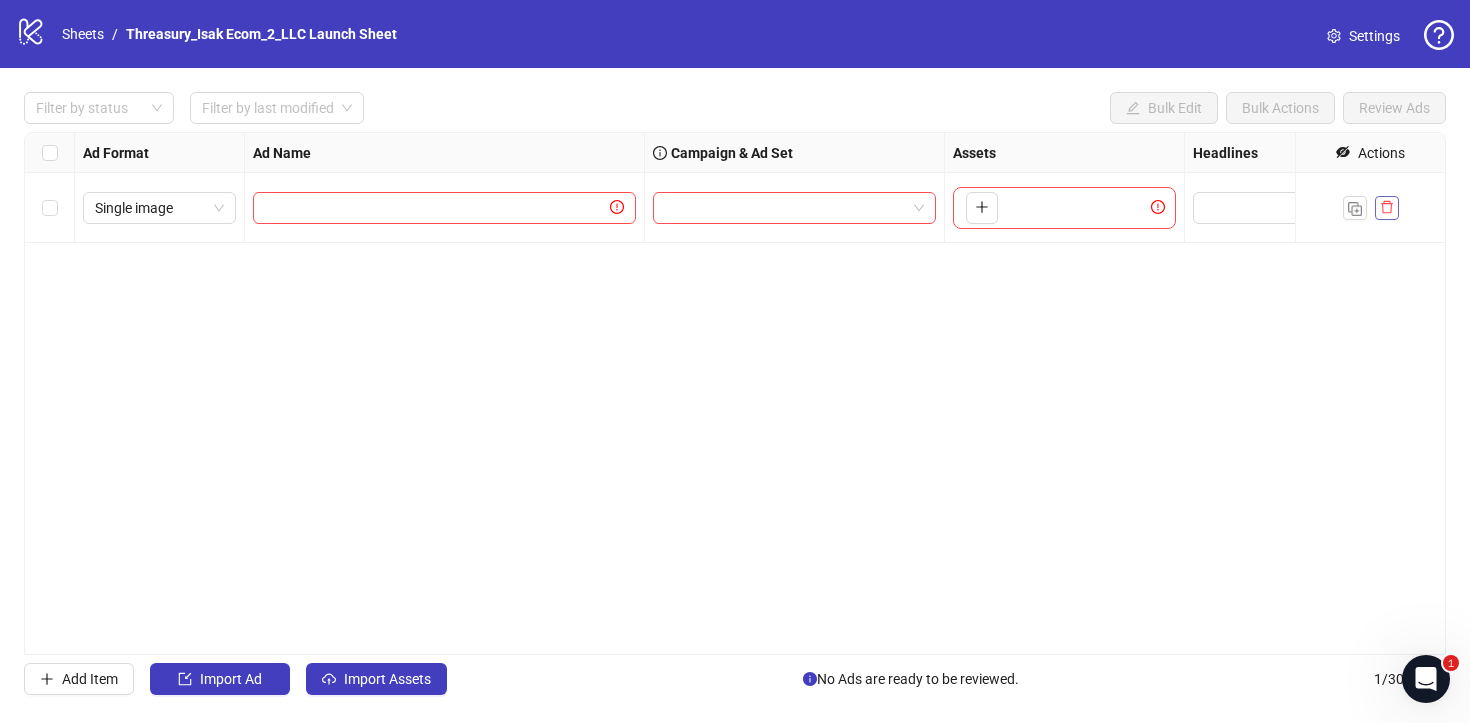 drag, startPoint x: 416, startPoint y: 243, endPoint x: 1384, endPoint y: 212, distance: 968.4963 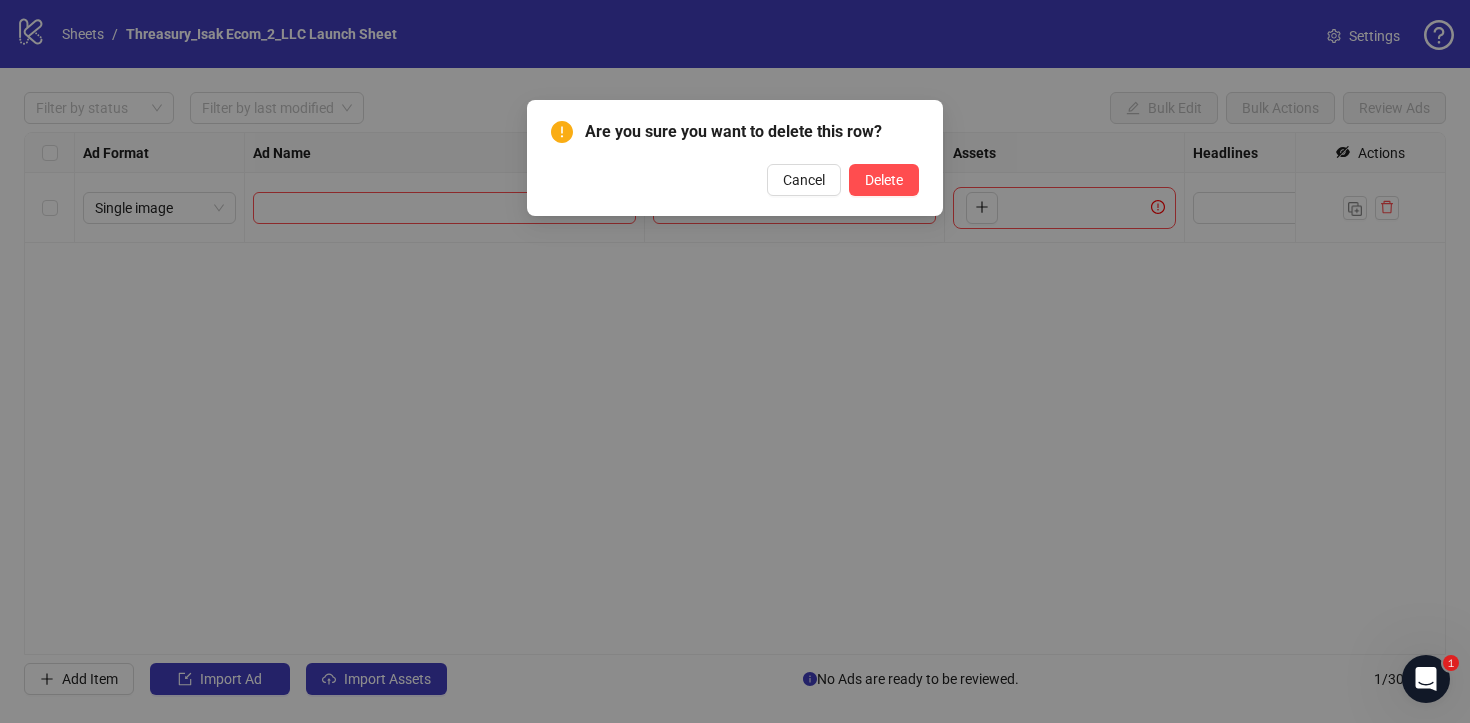 drag, startPoint x: 1384, startPoint y: 212, endPoint x: 874, endPoint y: 157, distance: 512.9571 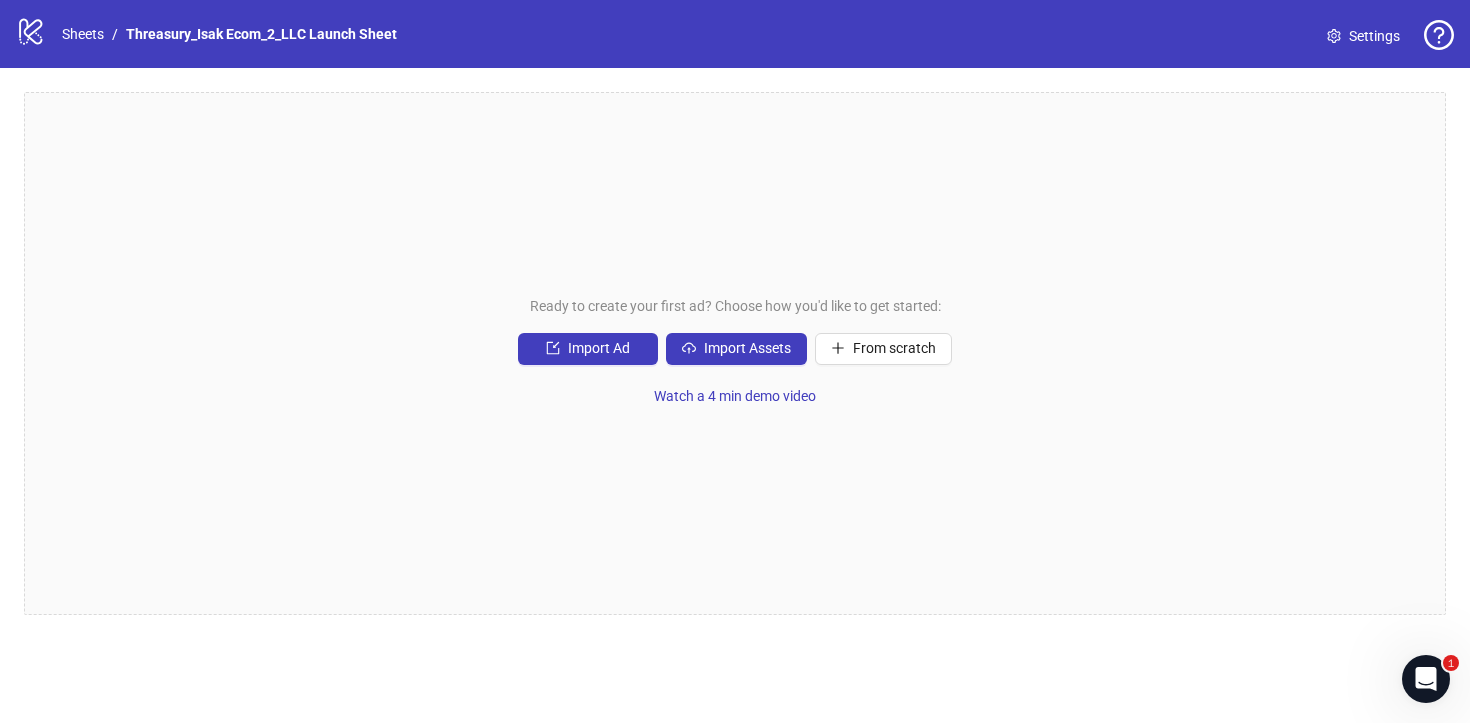click on "Import Ad" at bounding box center (599, 348) 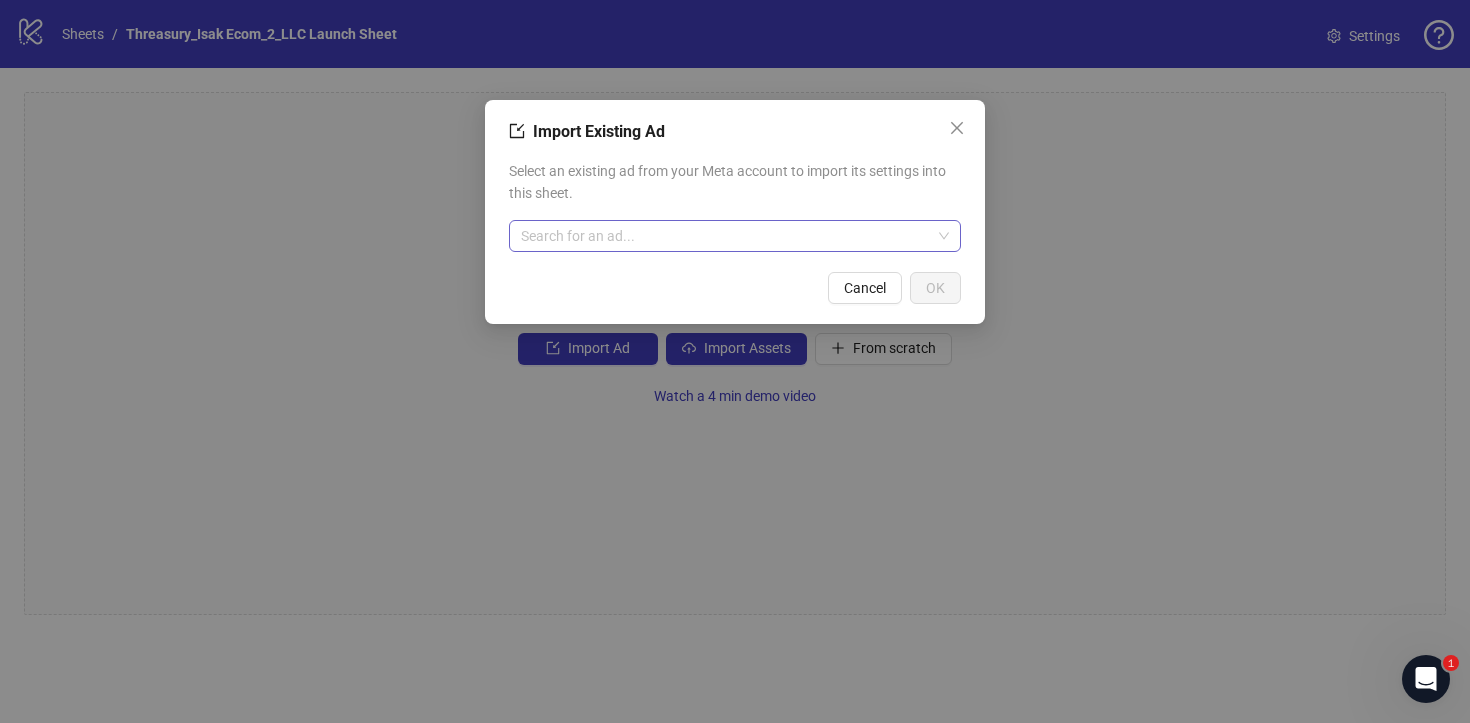 drag, startPoint x: 874, startPoint y: 157, endPoint x: 632, endPoint y: 234, distance: 253.95473 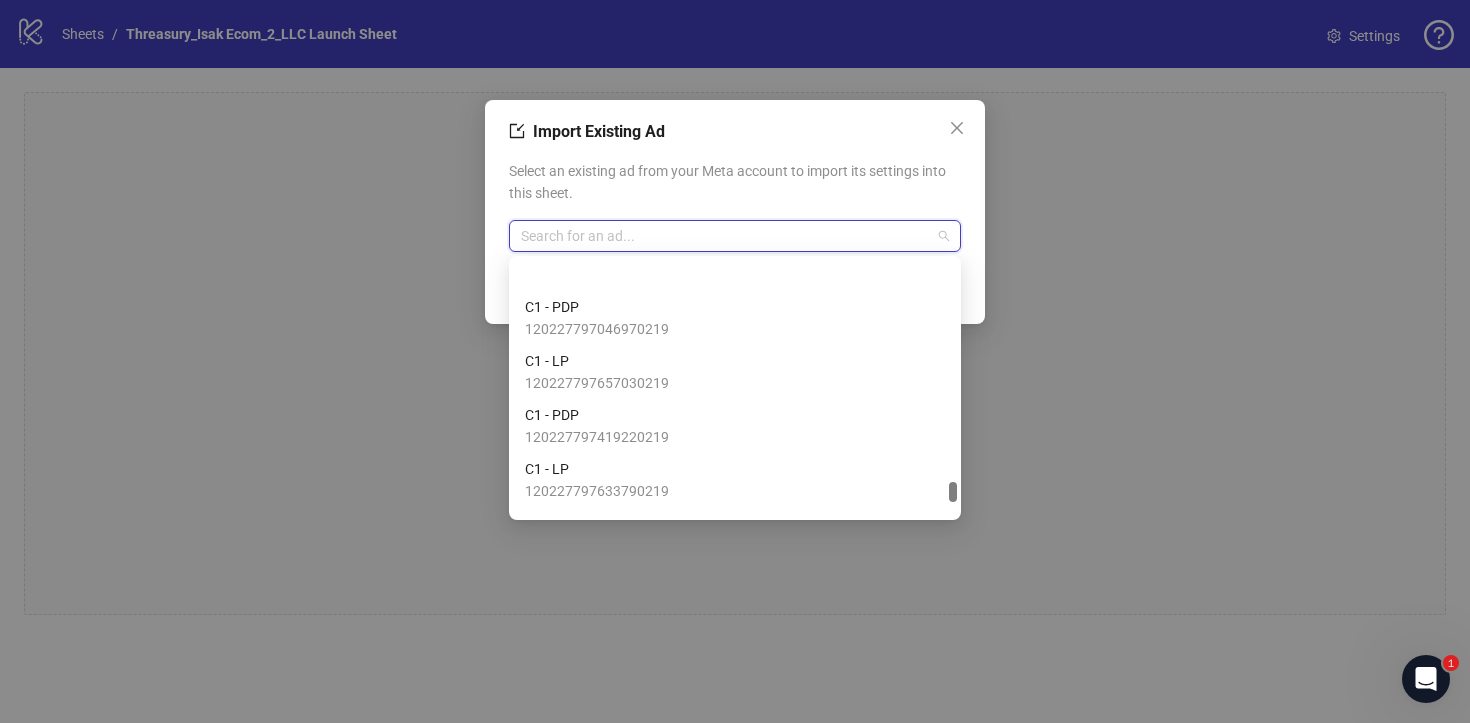 scroll, scrollTop: 10382, scrollLeft: 0, axis: vertical 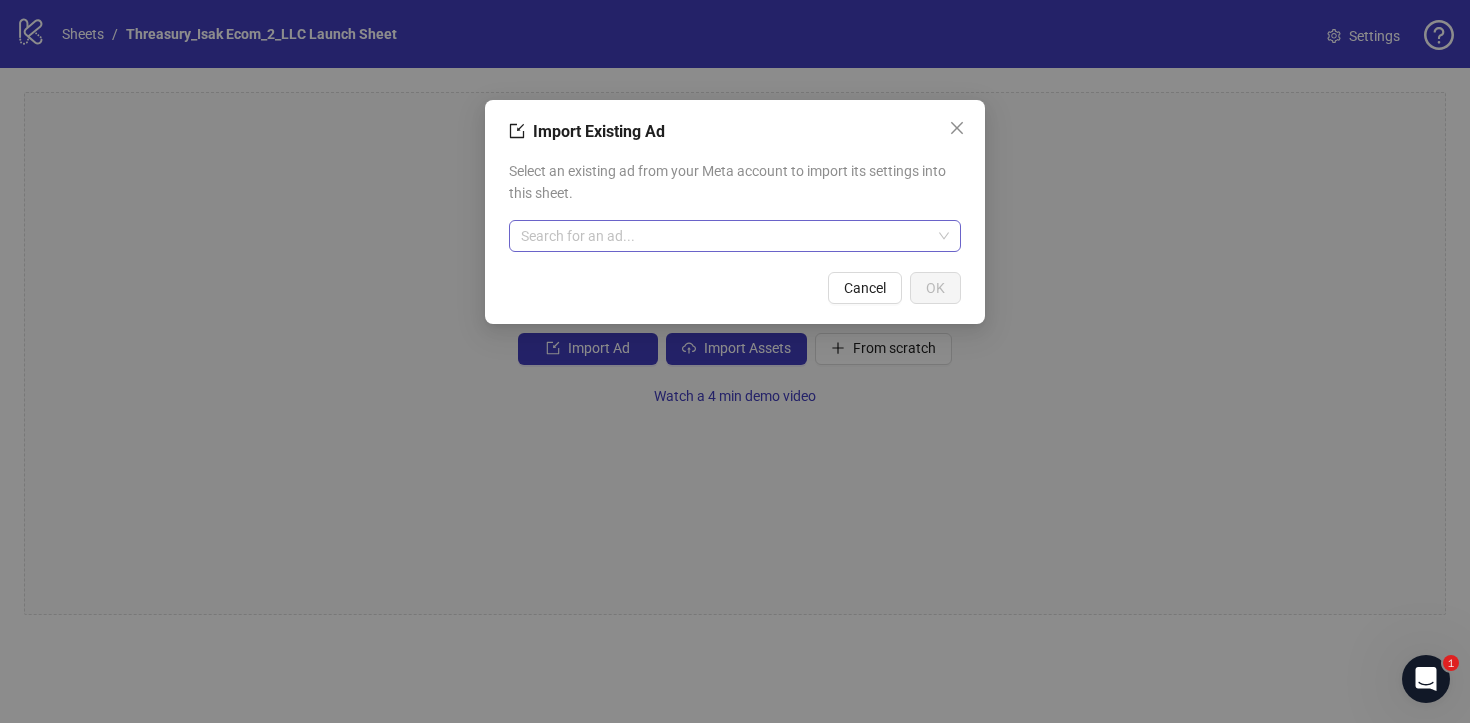 click on "Select an existing ad from your Meta account to import its settings into this sheet." at bounding box center (735, 182) 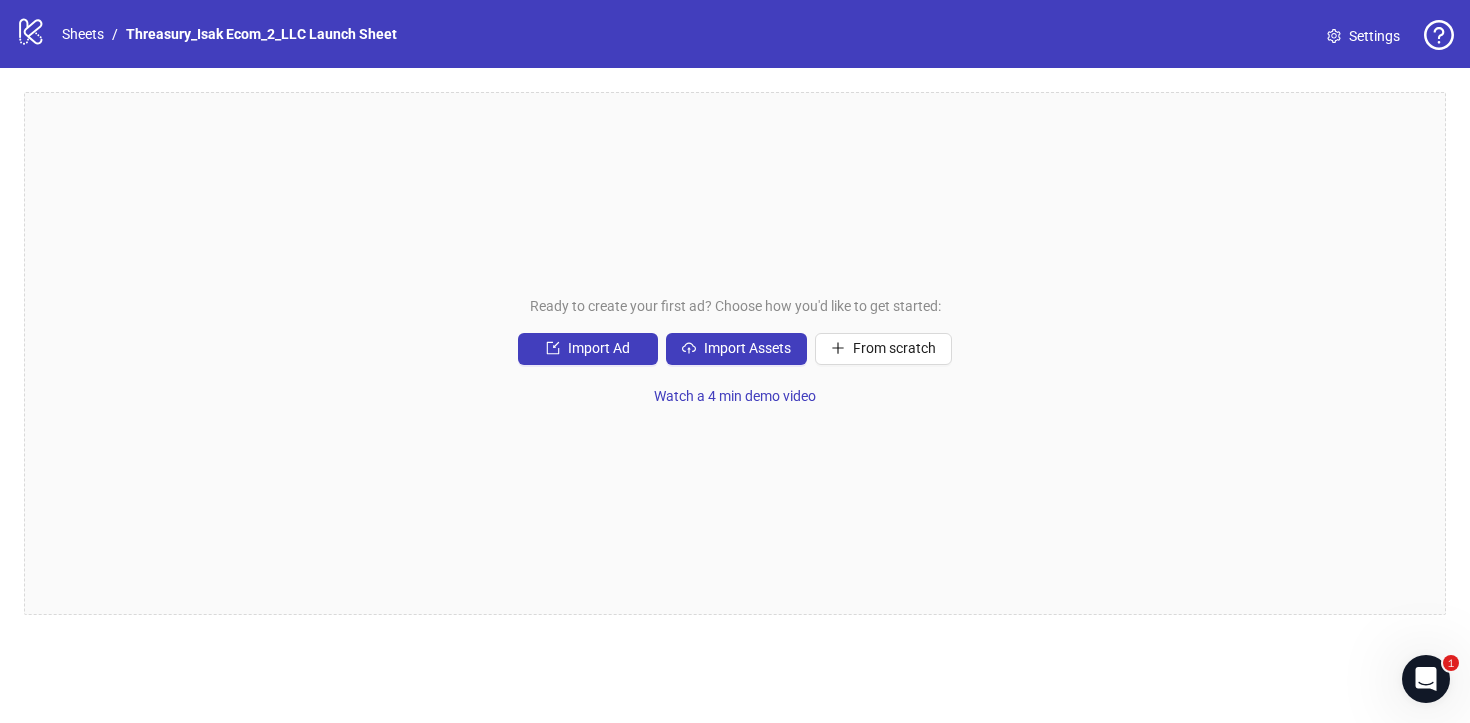 click on "Import Assets" at bounding box center [747, 348] 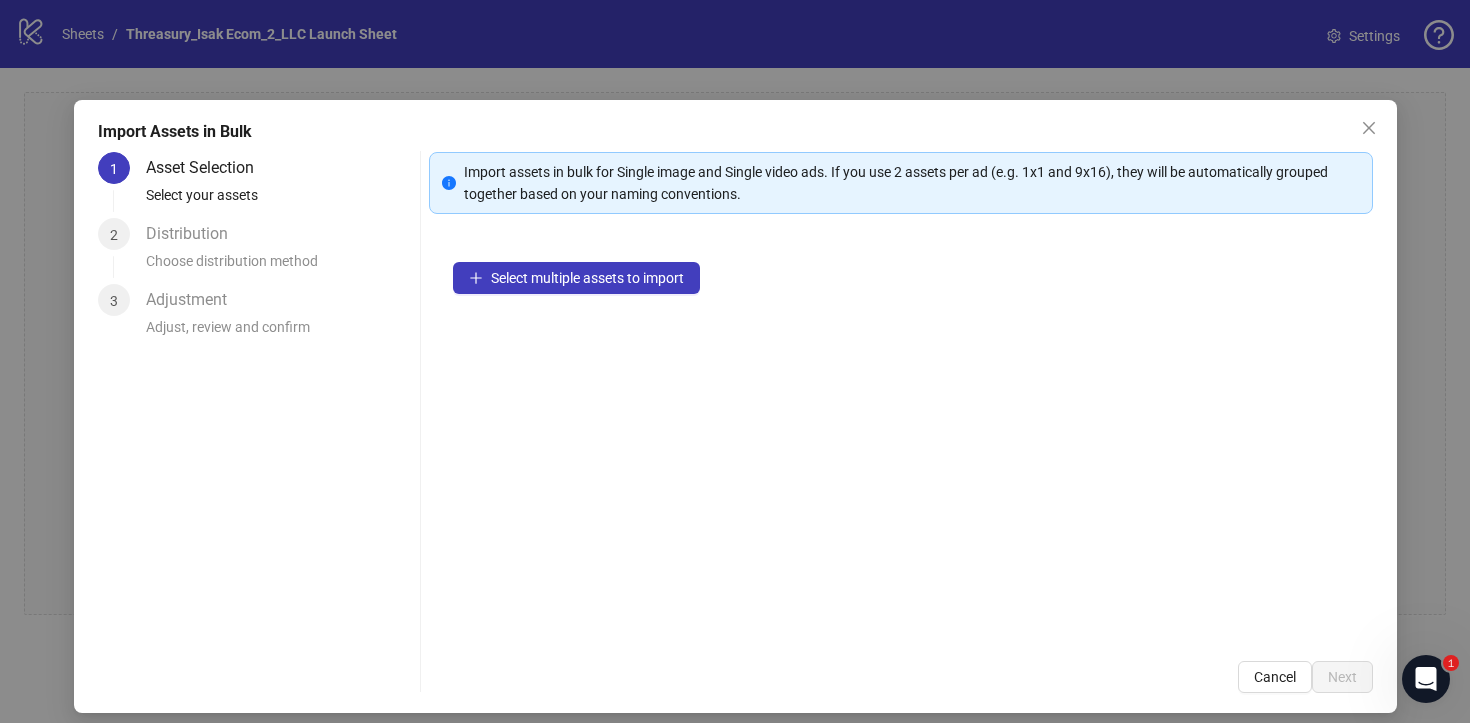 click on "Select multiple assets to import" at bounding box center (587, 278) 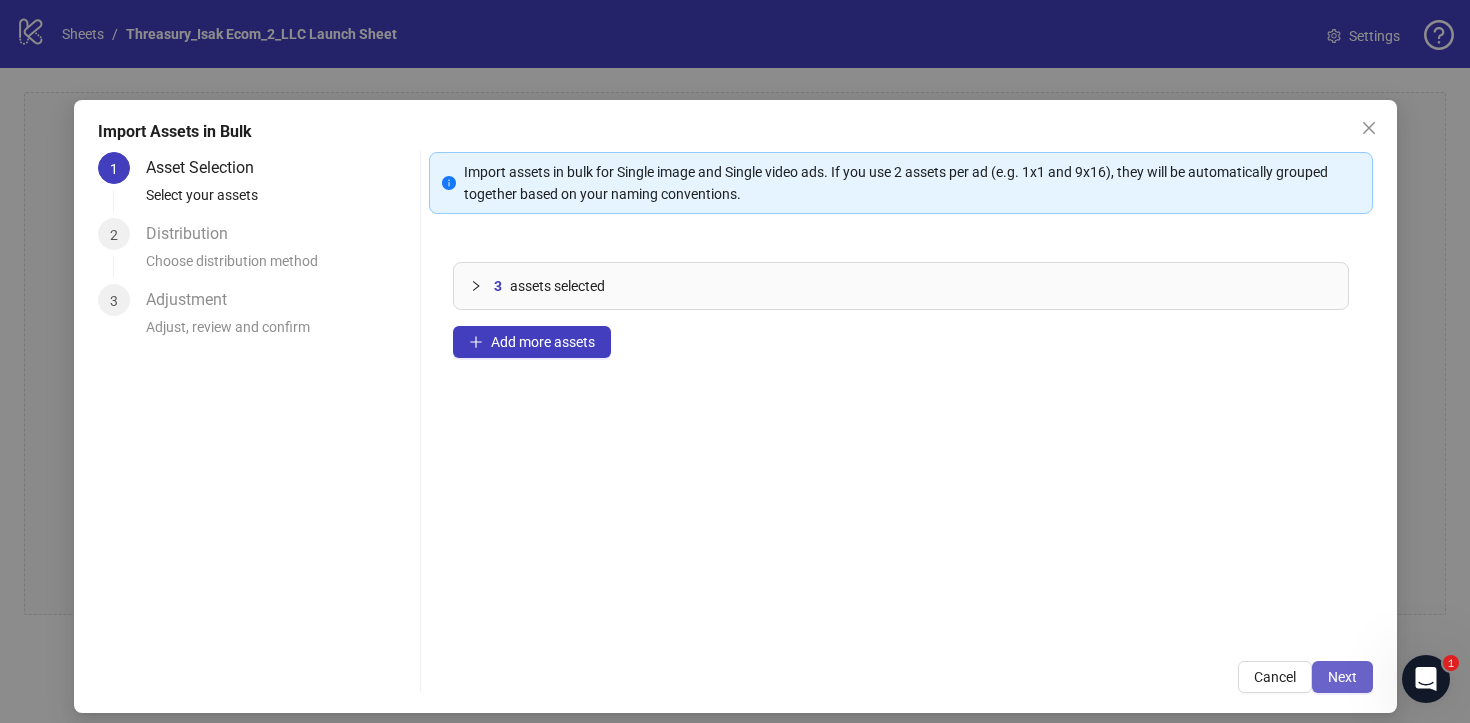 click on "Next" at bounding box center (1342, 677) 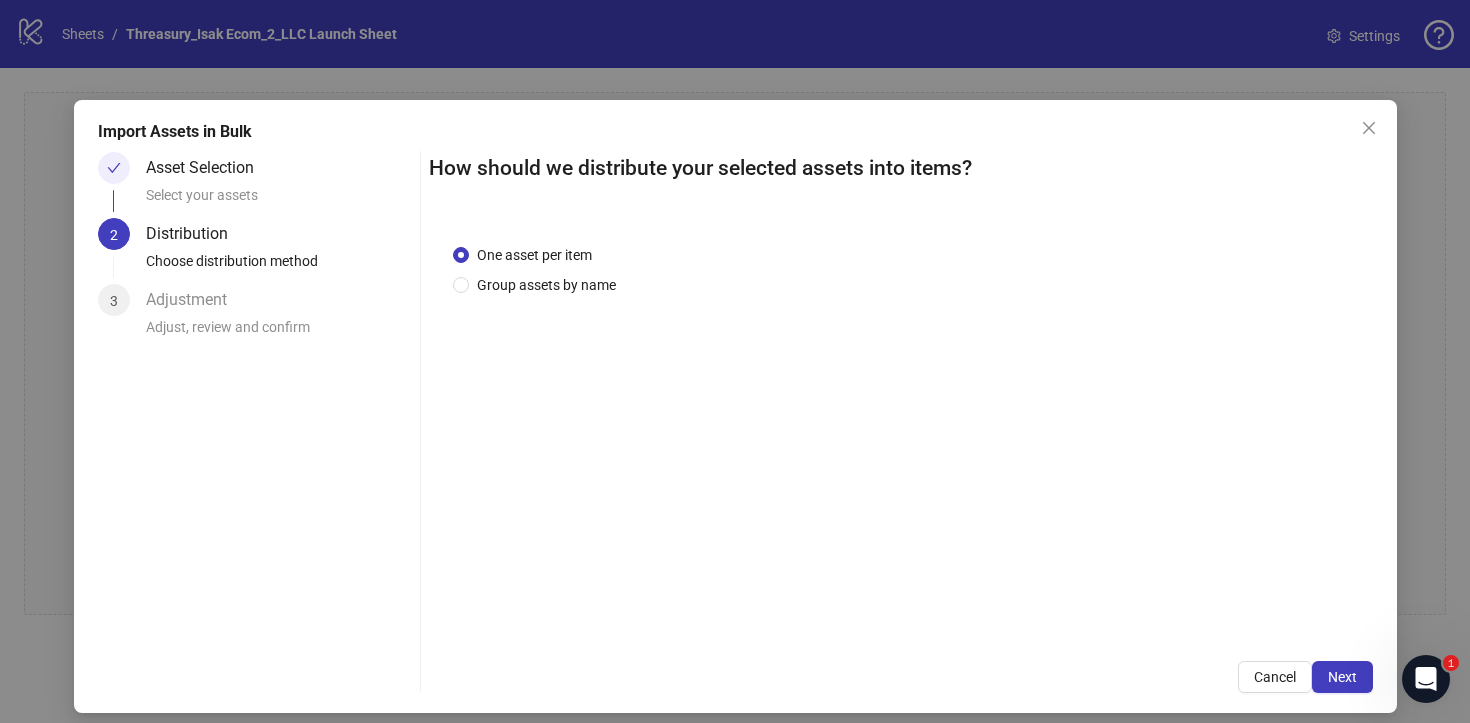click on "Next" at bounding box center (1342, 677) 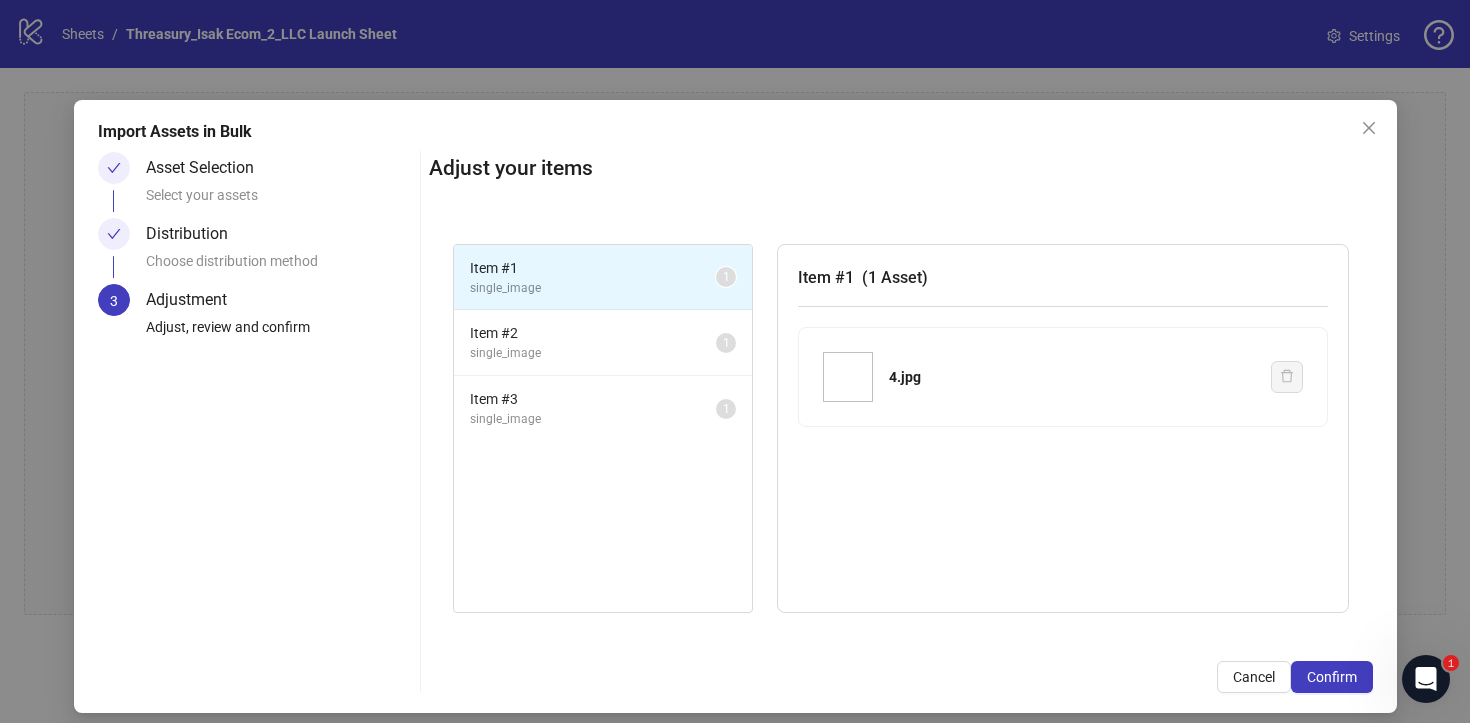 click on "Confirm" at bounding box center (1332, 677) 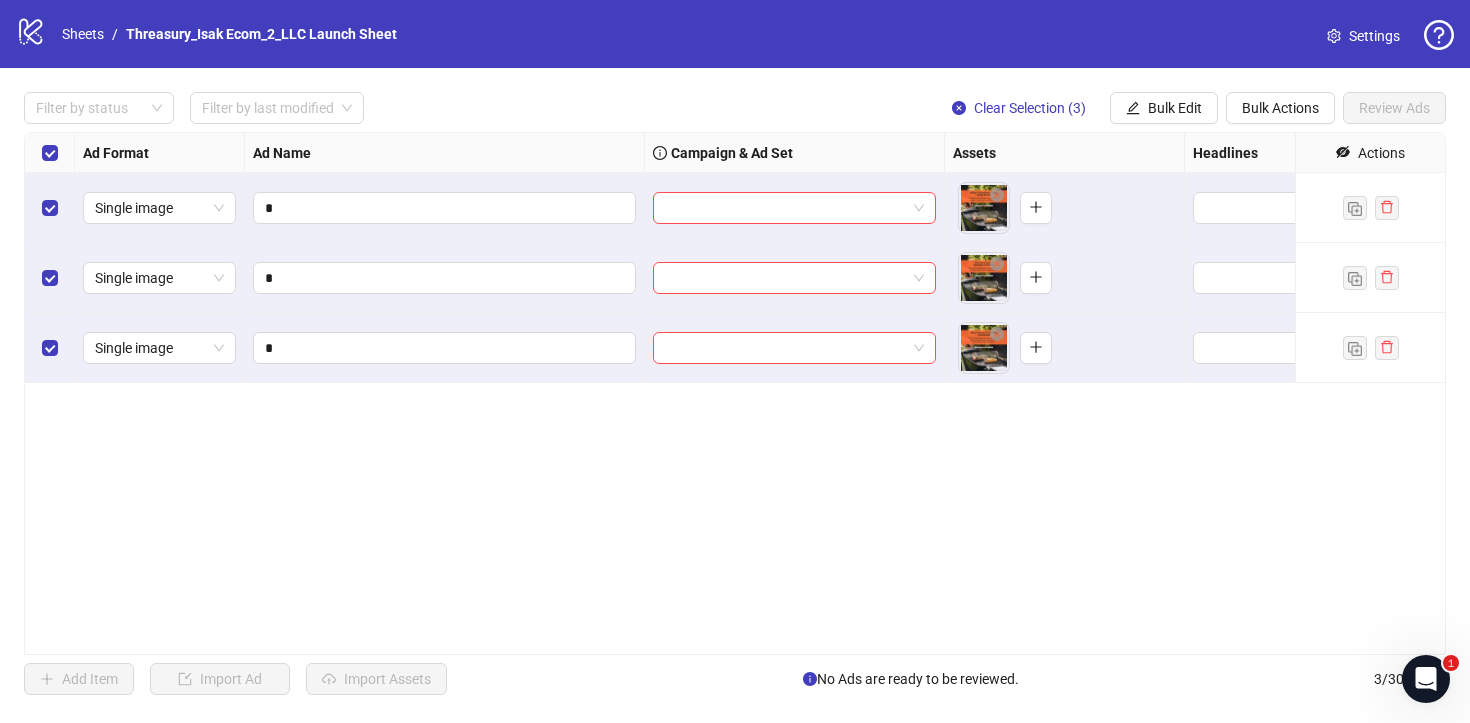 click on "logo/logo-mobile Sheets / Threasury_Isak Ecom_2_LLC Launch Sheet Settings   Filter by status Filter by last modified Clear Selection (3) Bulk Edit Bulk Actions Review Ads Ad Format Ad Name Campaign & Ad Set Assets Headlines Primary Texts Descriptions Destination URL App Product Page ID Display URL Leadgen Form Product Set ID URL Params Call to Action Actions Single image *
To pick up a draggable item, press the space bar.
While dragging, use the arrow keys to move the item.
Press space again to drop the item in its new position, or press escape to cancel.
Draggable item 28134857-21ff-4bd6-a195-9a40135cf51c was moved over droppable area 28134857-21ff-4bd6-a195-9a40135cf51c. Single image *
To pick up a draggable item, press the space bar.
While dragging, use the arrow keys to move the item.
Press space again to drop the item in its new position, or press escape to cancel.
Single image * Add Item Import Ad Import Assets  No Ads are ready to be reviewed. 3 / 300  items 1" at bounding box center (735, 361) 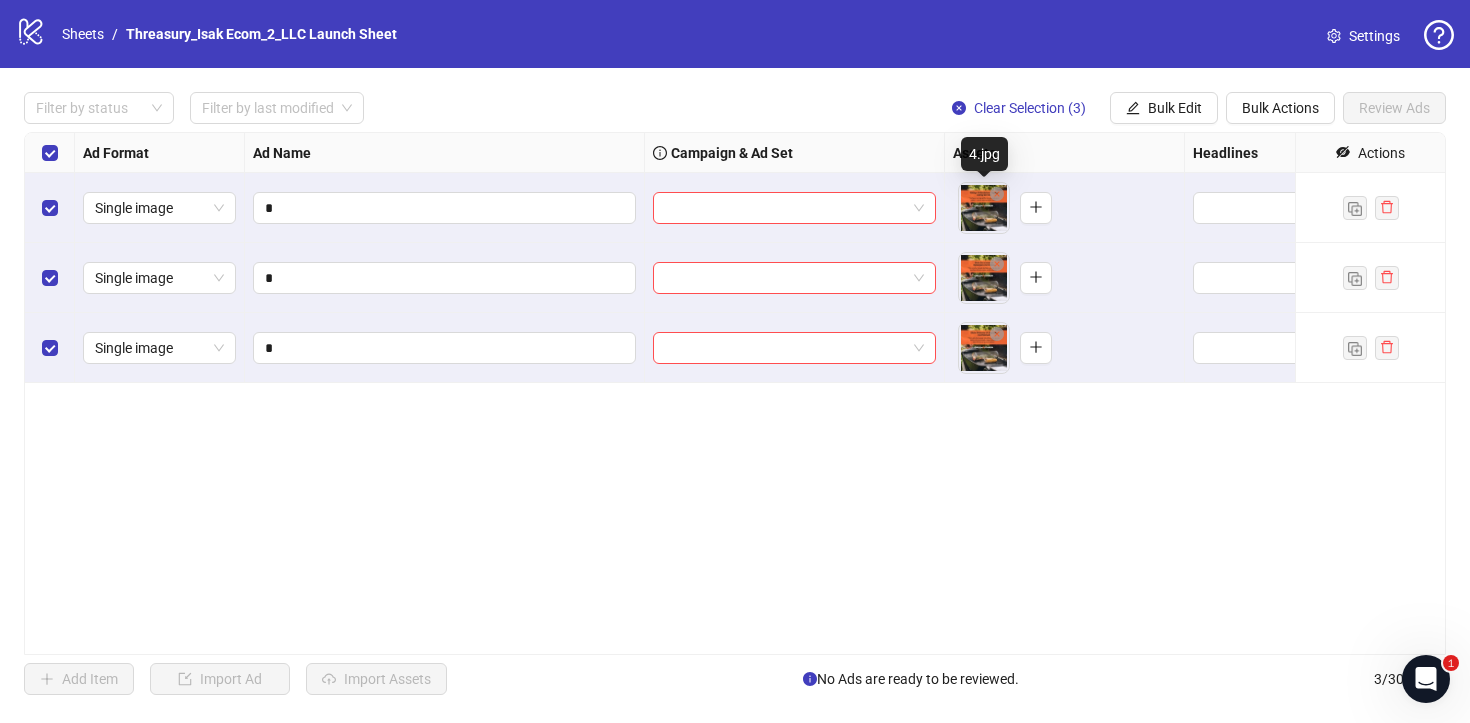 click on "logo/logo-mobile Sheets / Threasury_Isak Ecom_2_LLC Launch Sheet Settings   Filter by status Filter by last modified Clear Selection (3) Bulk Edit Bulk Actions Review Ads Ad Format Ad Name Campaign & Ad Set Assets Headlines Primary Texts Descriptions Destination URL App Product Page ID Display URL Leadgen Form Product Set ID URL Params Call to Action Actions Single image *
To pick up a draggable item, press the space bar.
While dragging, use the arrow keys to move the item.
Press space again to drop the item in its new position, or press escape to cancel.
Draggable item 28134857-21ff-4bd6-a195-9a40135cf51c was dropped over droppable area 28134857-21ff-4bd6-a195-9a40135cf51c Single image *
To pick up a draggable item, press the space bar.
While dragging, use the arrow keys to move the item.
Press space again to drop the item in its new position, or press escape to cancel.
Single image * Add Item Import Ad Import Assets  No Ads are ready to be reviewed. 3 / 300  items 1 4.jpg" at bounding box center (735, 361) 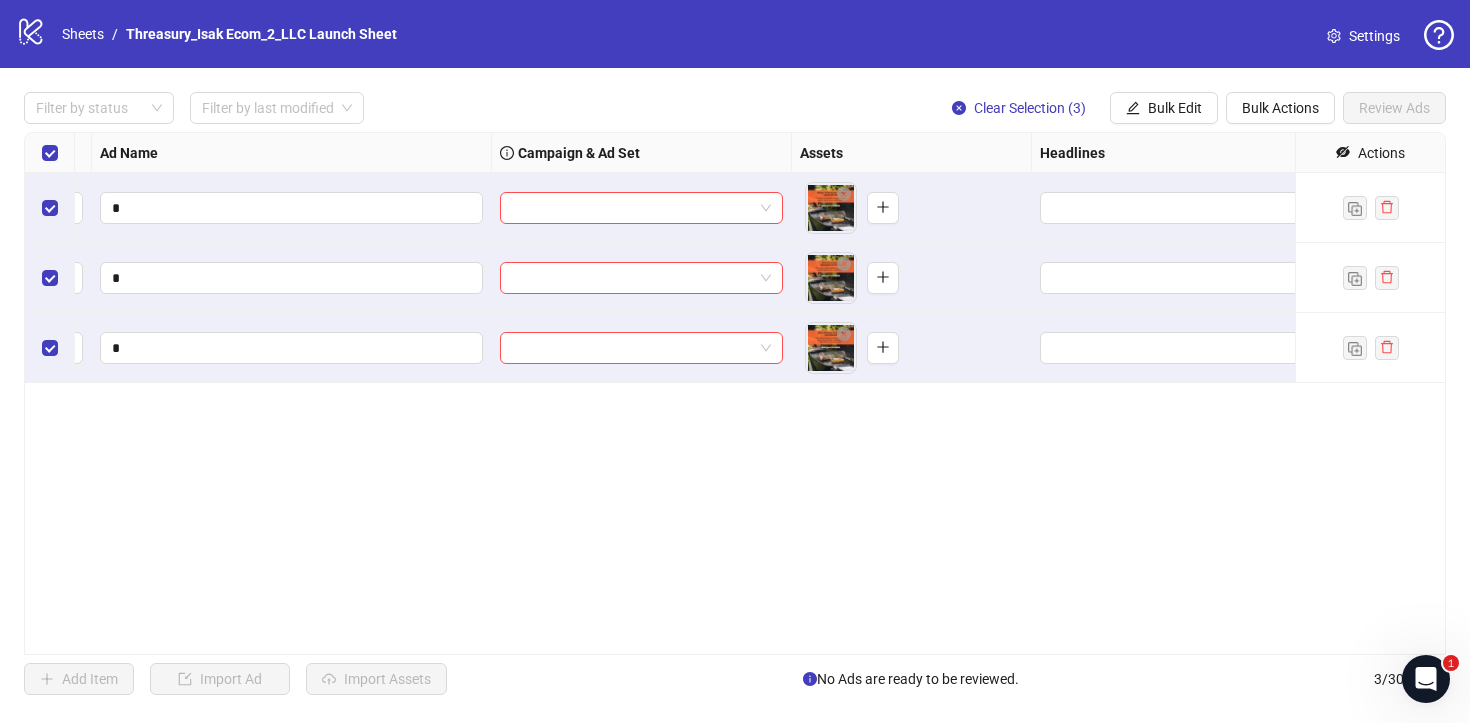 scroll, scrollTop: 0, scrollLeft: 0, axis: both 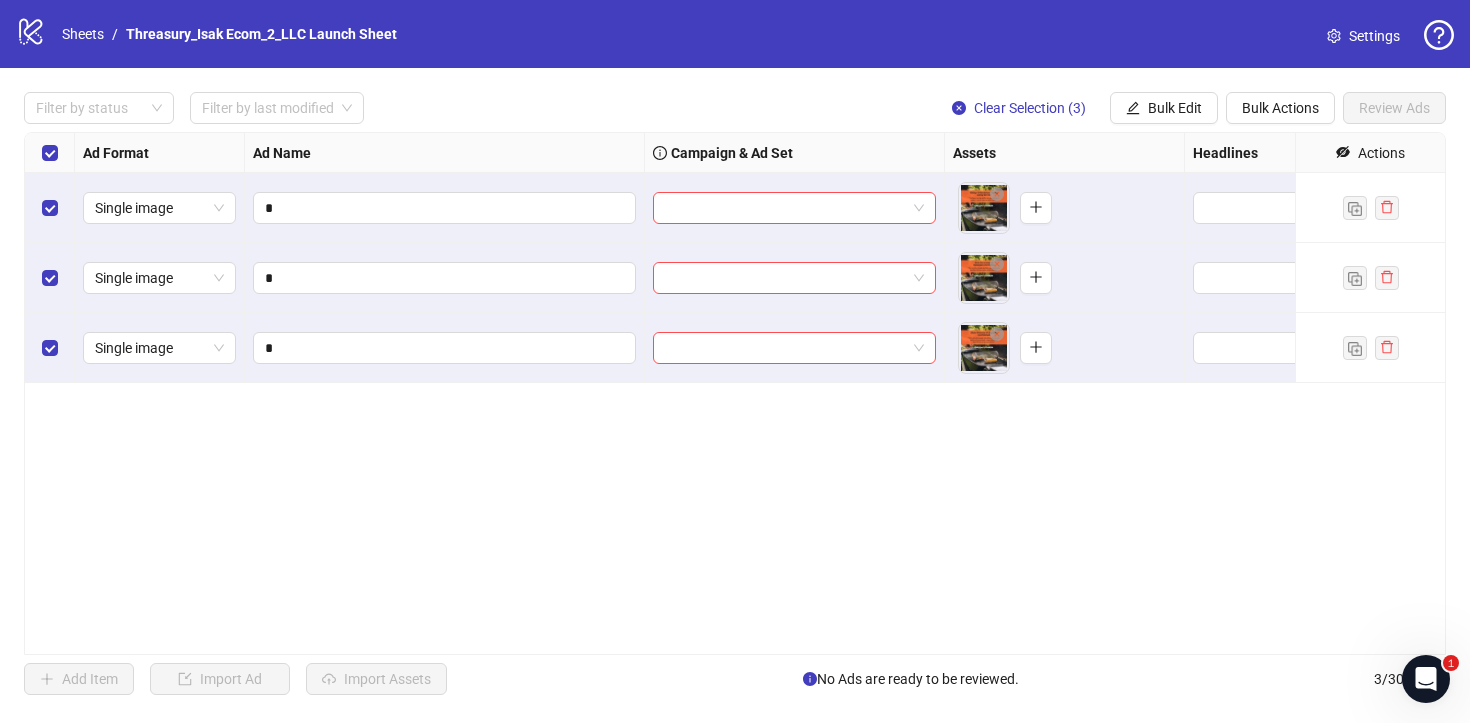 click at bounding box center [785, 208] 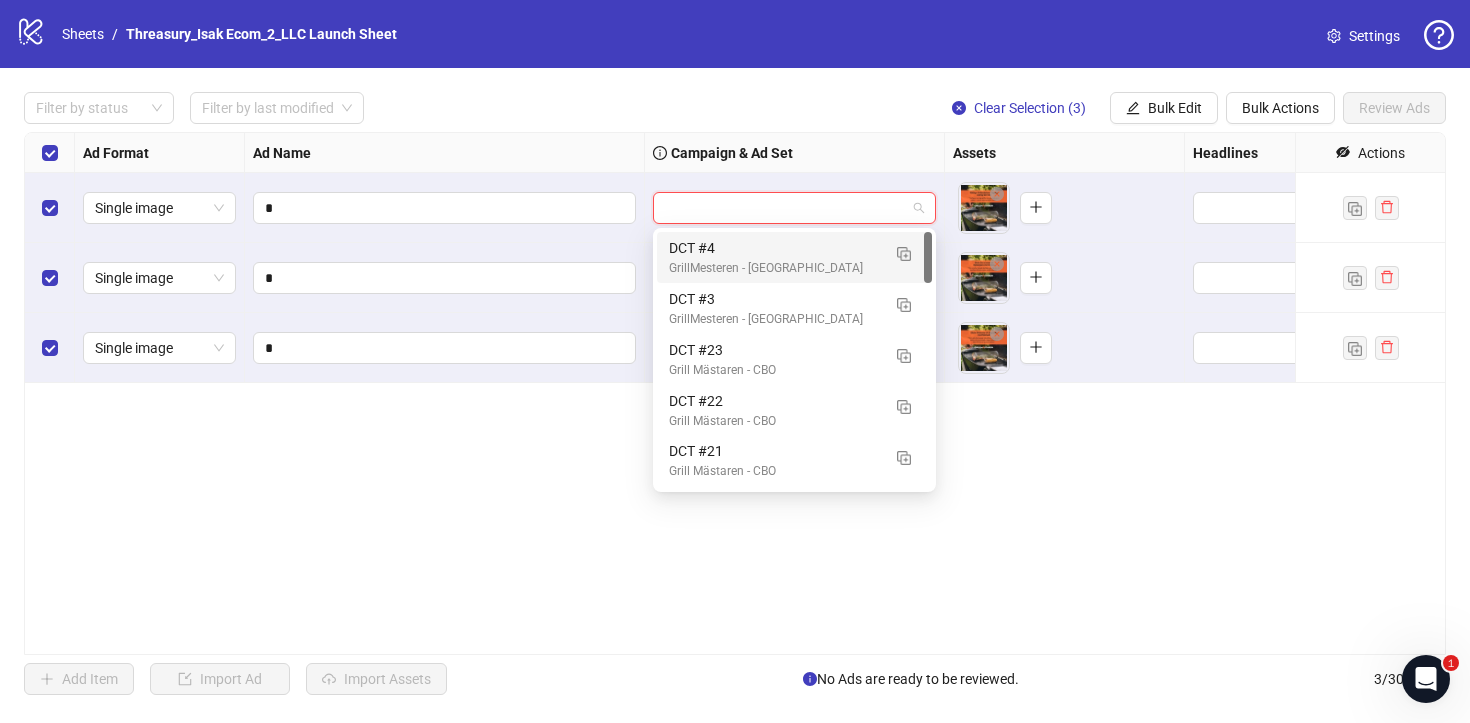 scroll, scrollTop: 3, scrollLeft: 0, axis: vertical 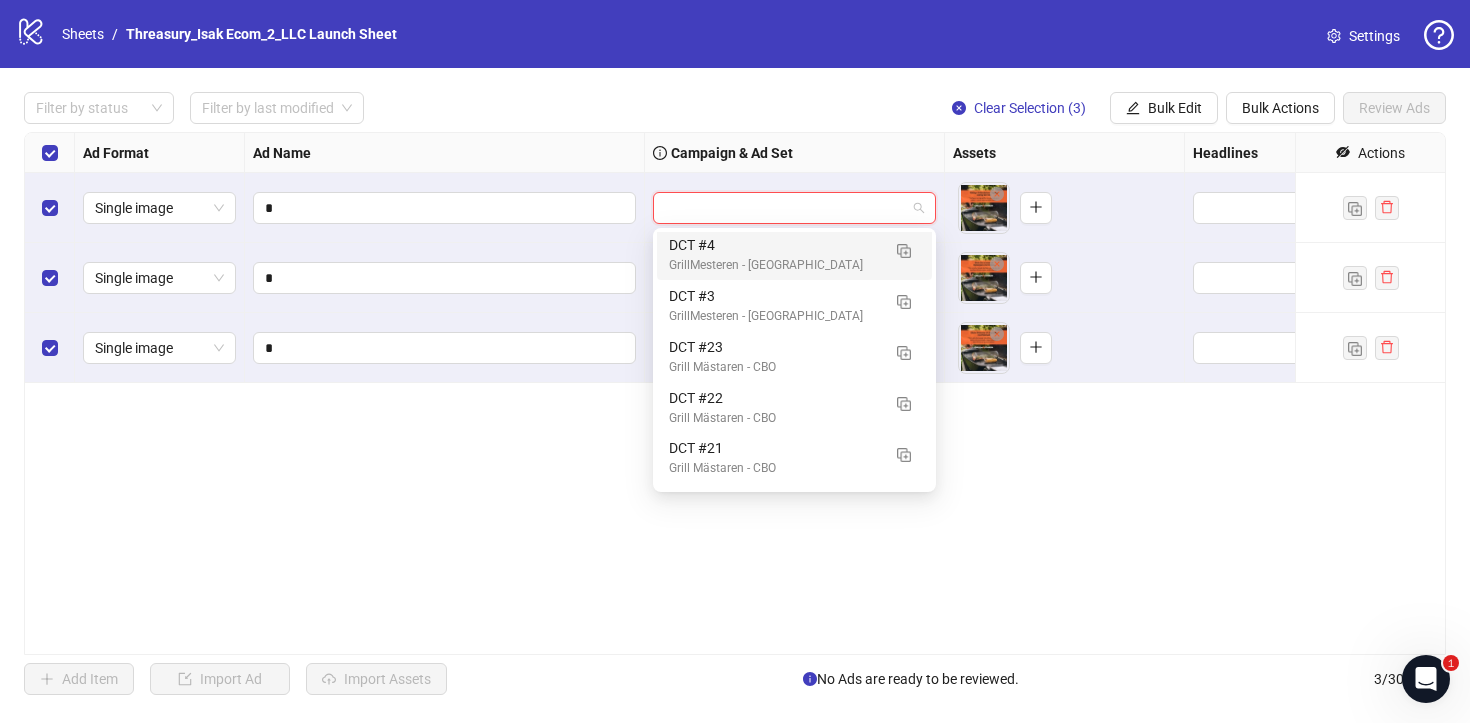 click at bounding box center [904, 352] 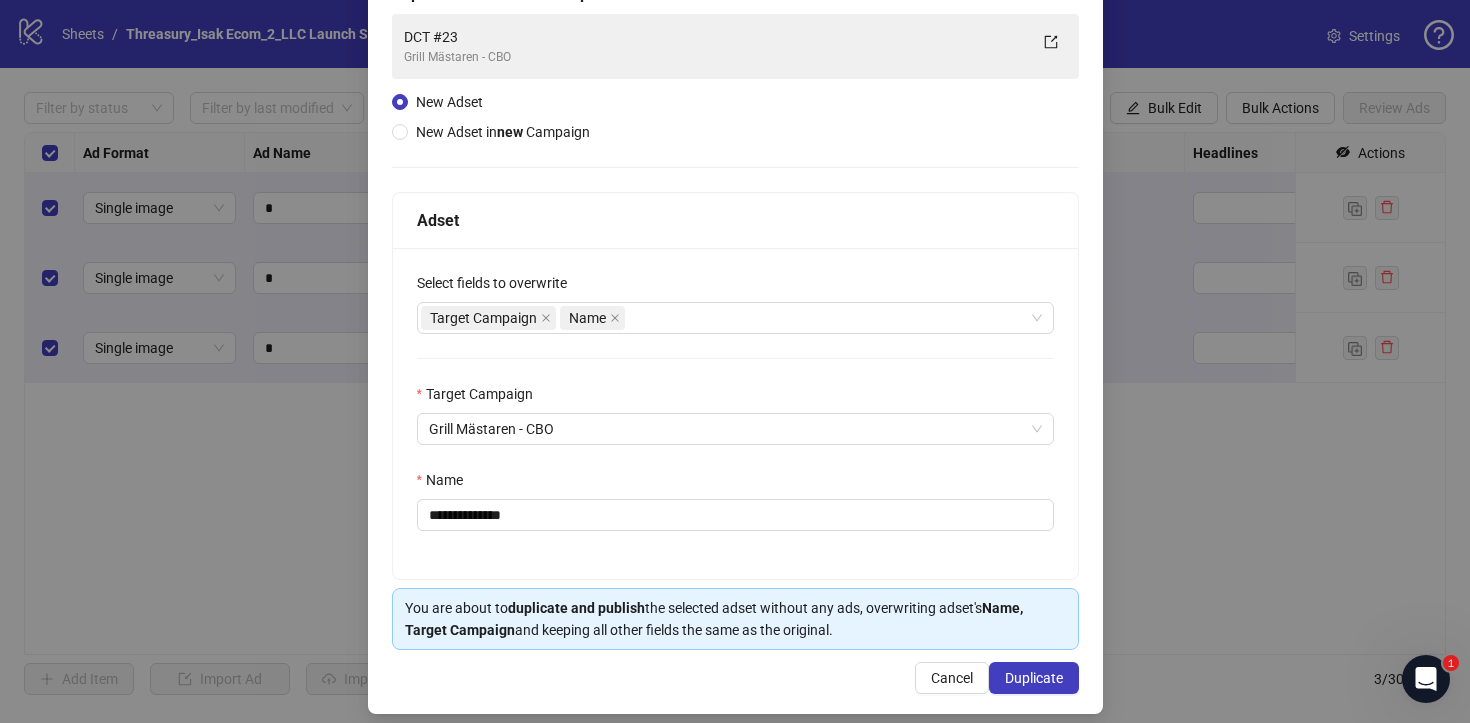 scroll, scrollTop: 146, scrollLeft: 0, axis: vertical 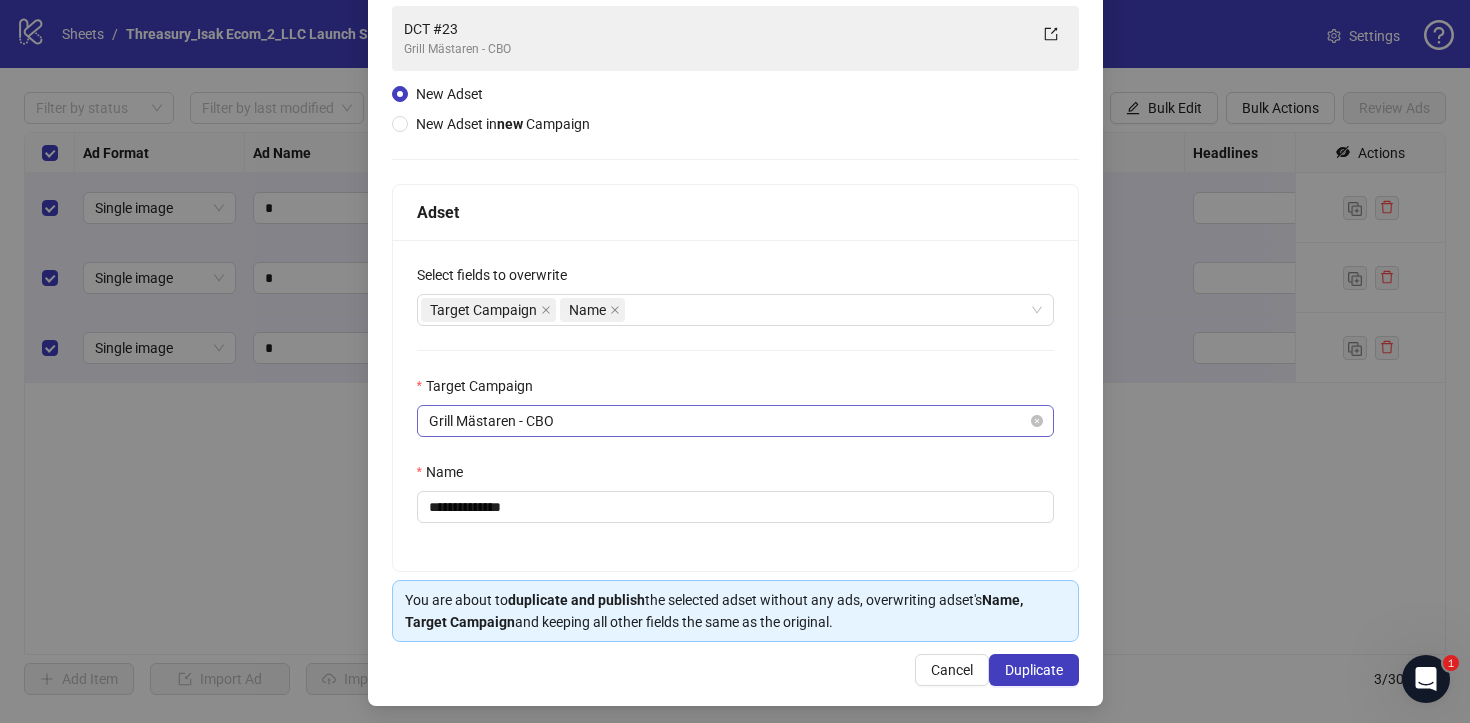 drag, startPoint x: 1340, startPoint y: 684, endPoint x: 581, endPoint y: 419, distance: 803.9316 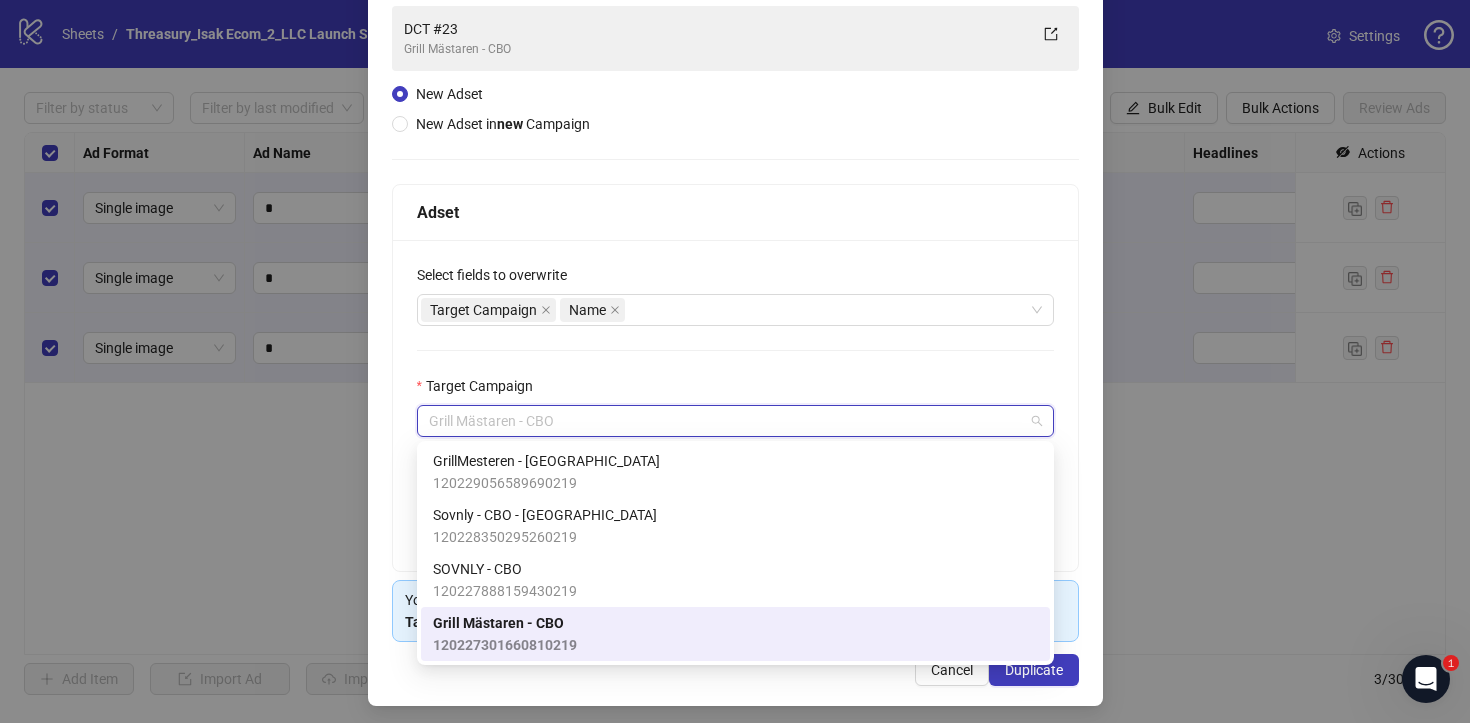 drag, startPoint x: 581, startPoint y: 419, endPoint x: 570, endPoint y: 378, distance: 42.44997 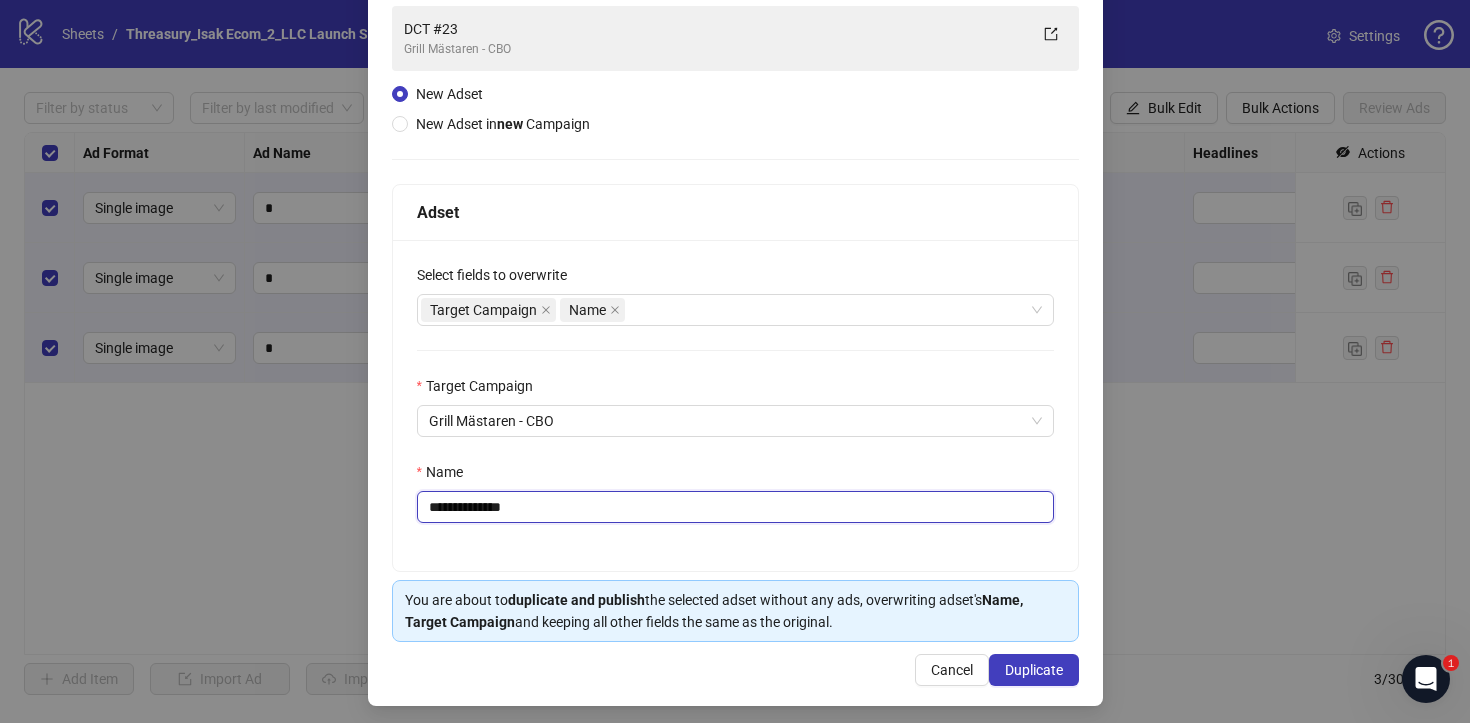 click on "**********" at bounding box center [735, 507] 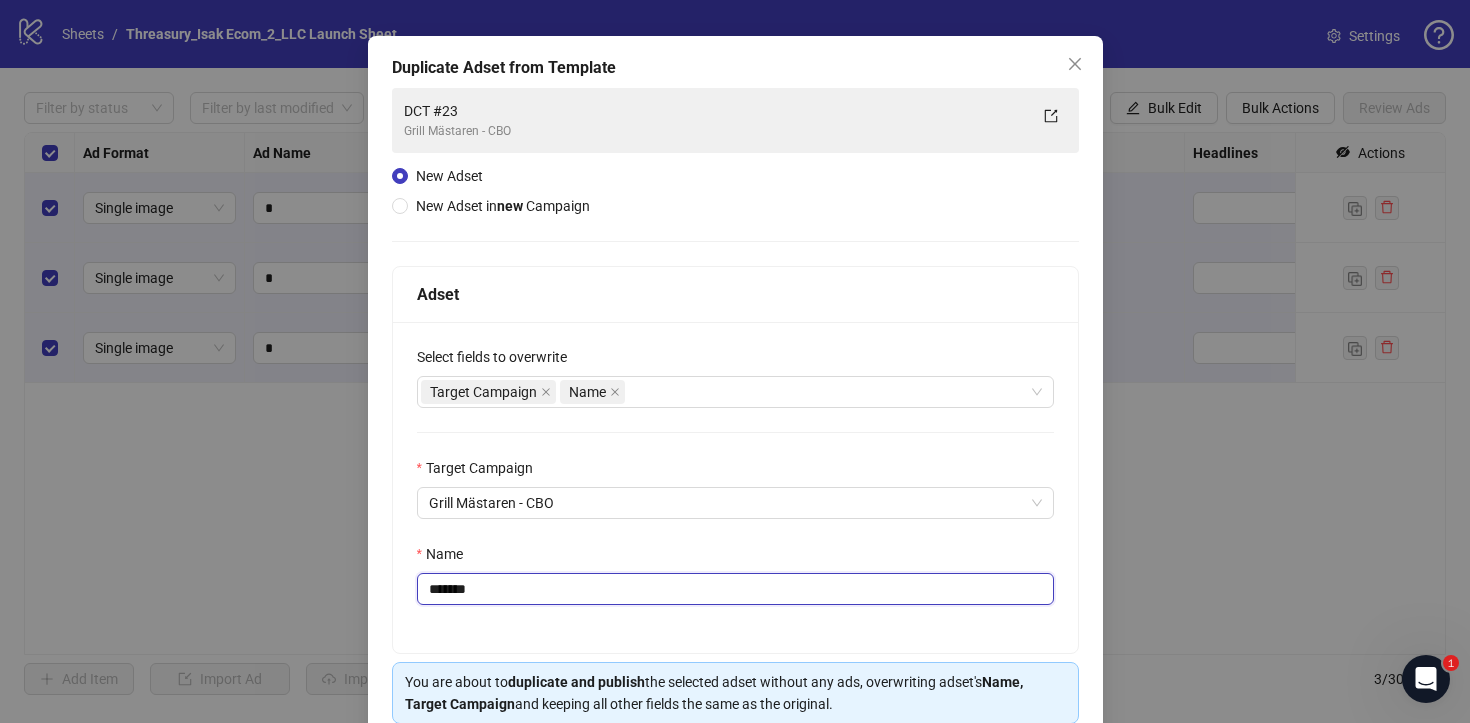 scroll, scrollTop: 154, scrollLeft: 0, axis: vertical 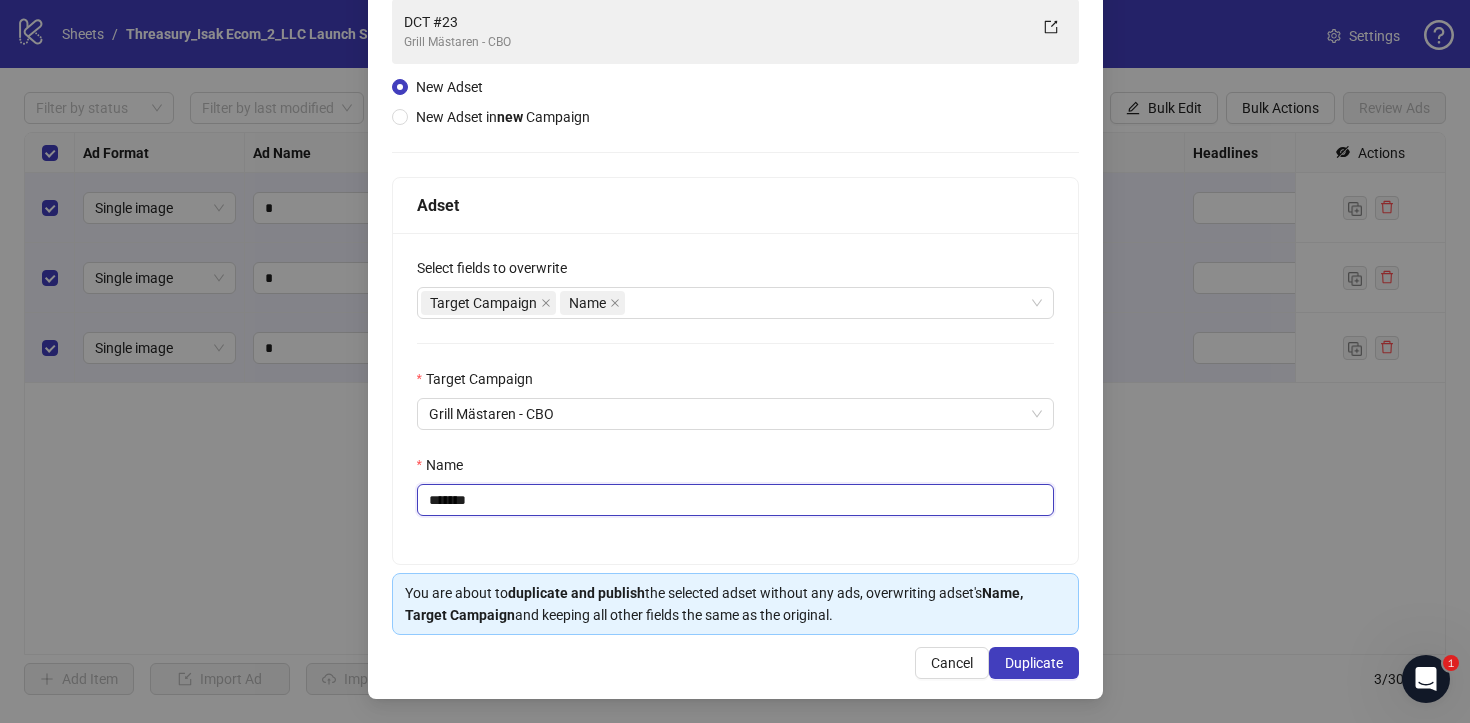 type on "*******" 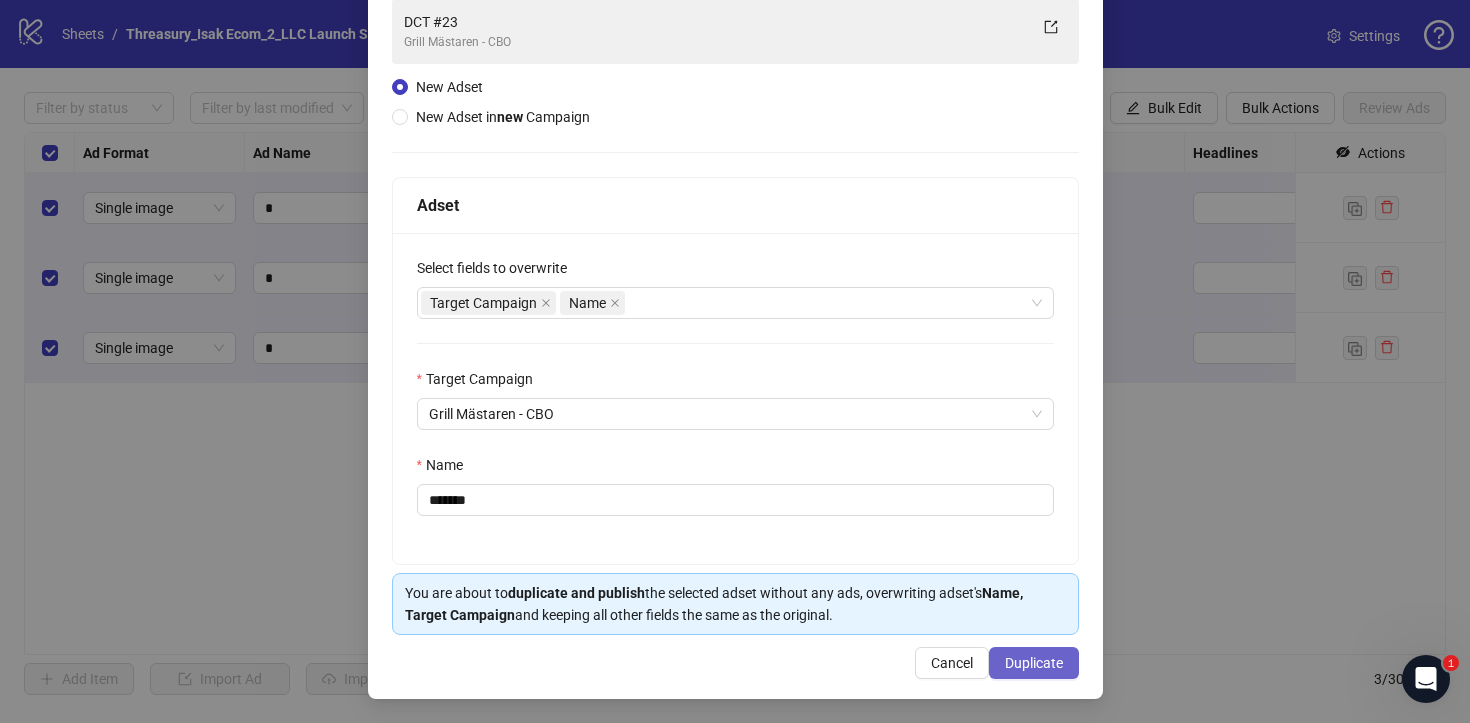 drag, startPoint x: 570, startPoint y: 378, endPoint x: 1019, endPoint y: 673, distance: 537.23926 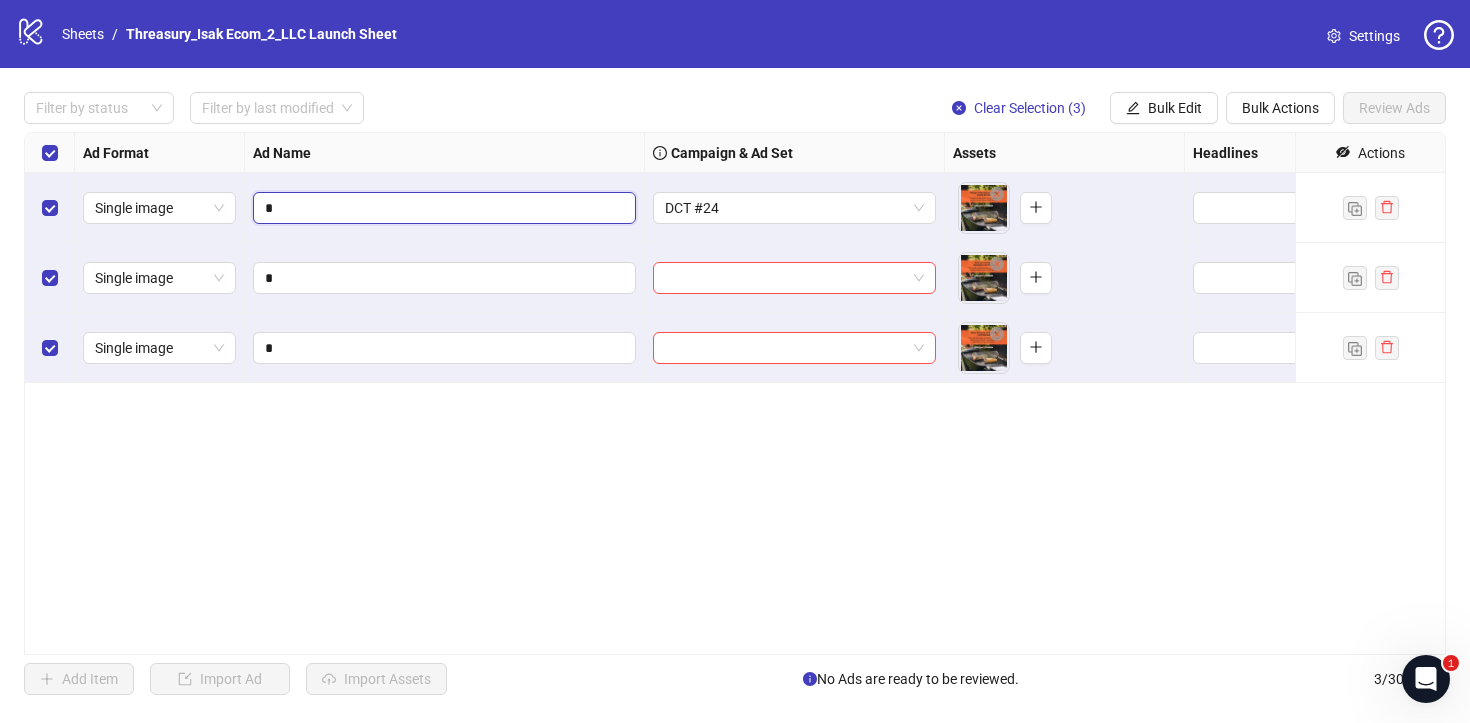 click on "*" at bounding box center (442, 208) 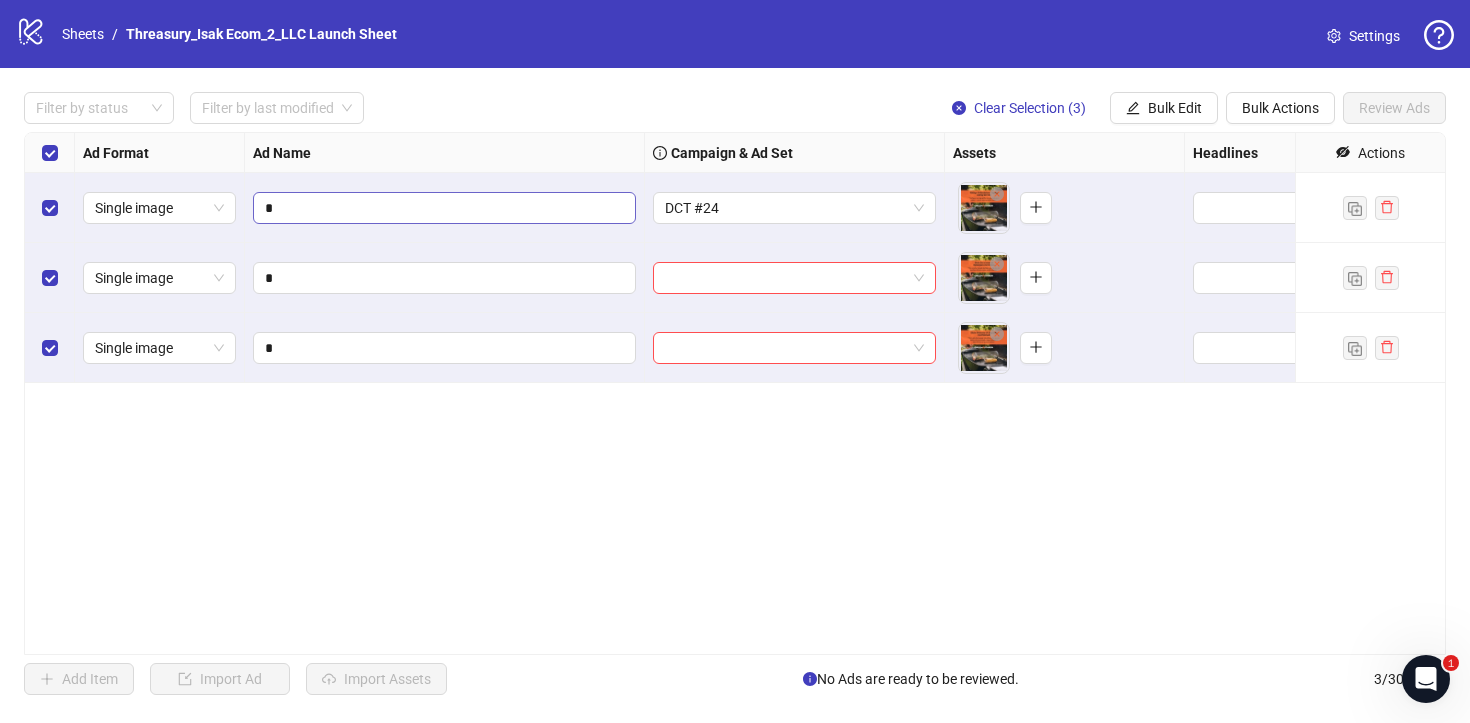 drag, startPoint x: 526, startPoint y: 205, endPoint x: 416, endPoint y: 220, distance: 111.01801 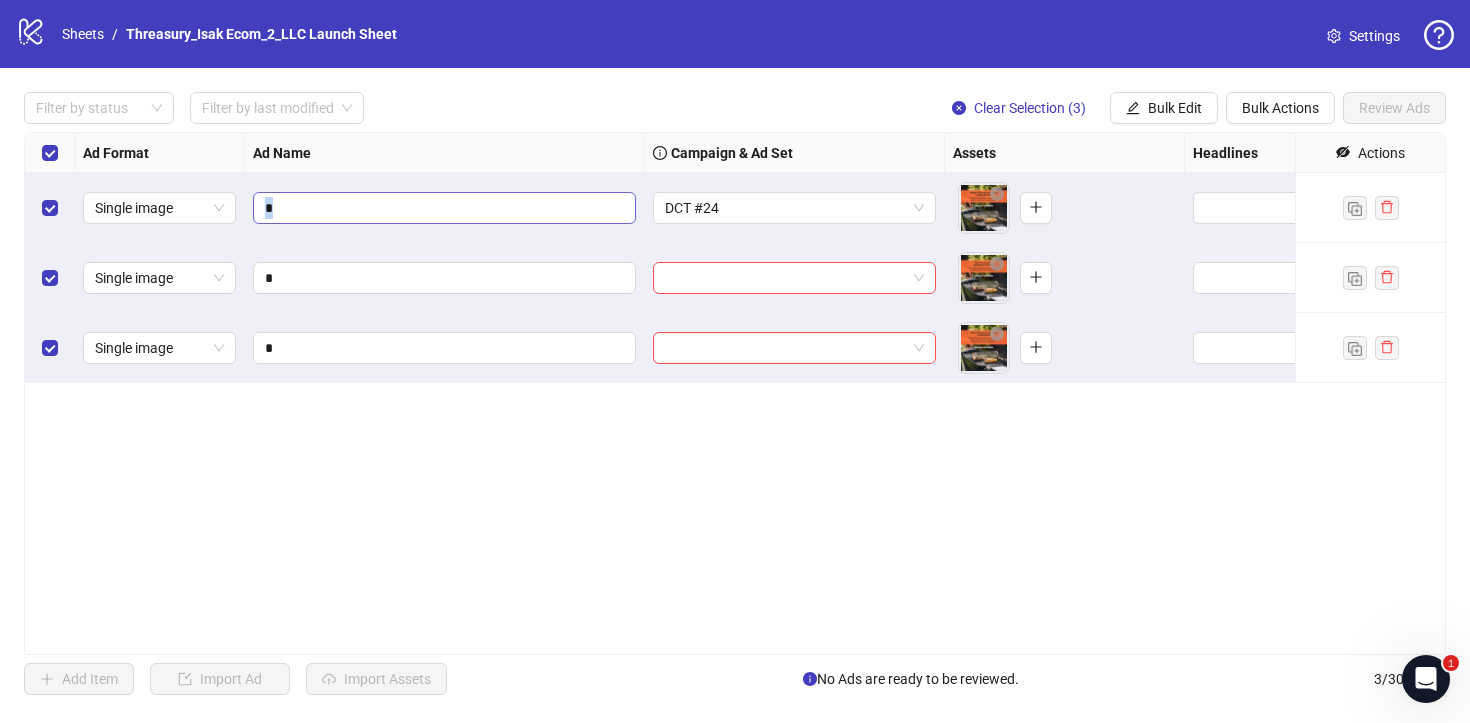 click on "*" at bounding box center (444, 208) 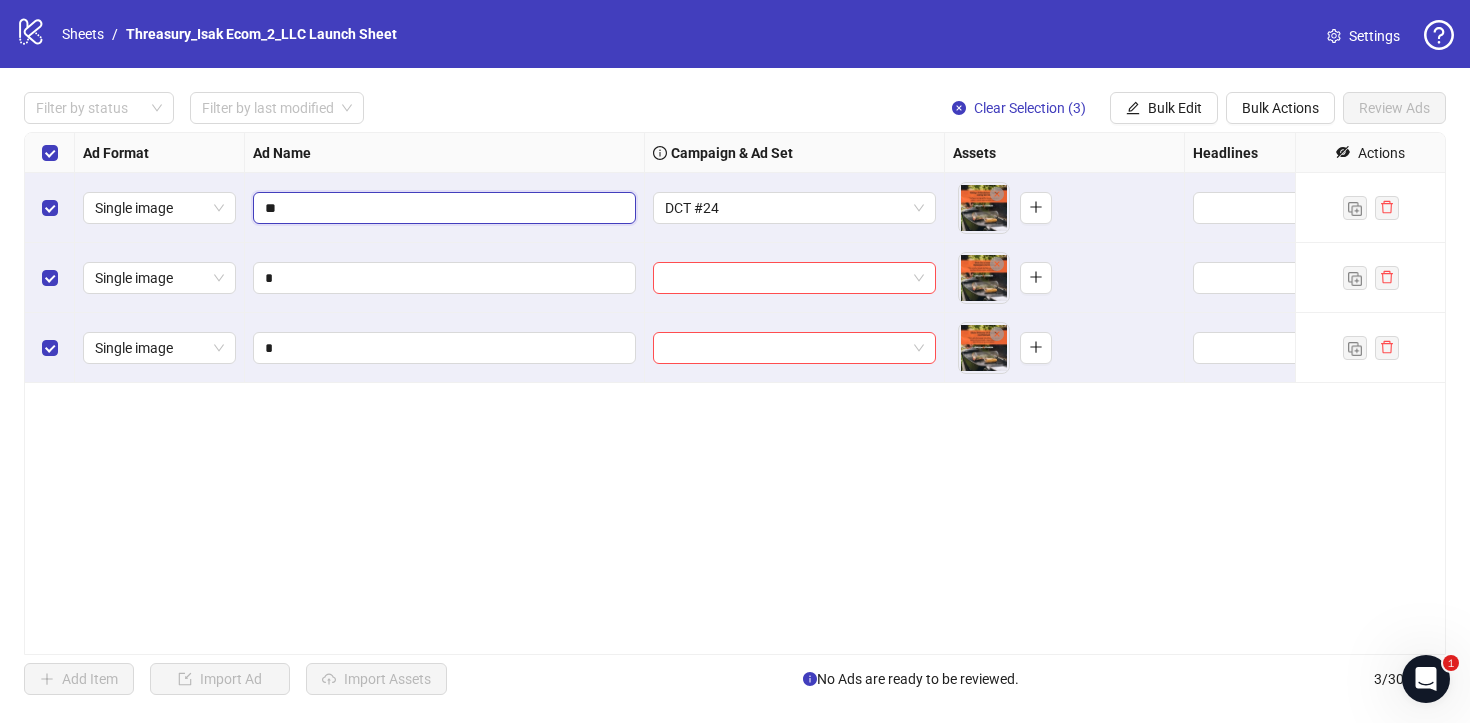 drag, startPoint x: 416, startPoint y: 220, endPoint x: 423, endPoint y: 196, distance: 25 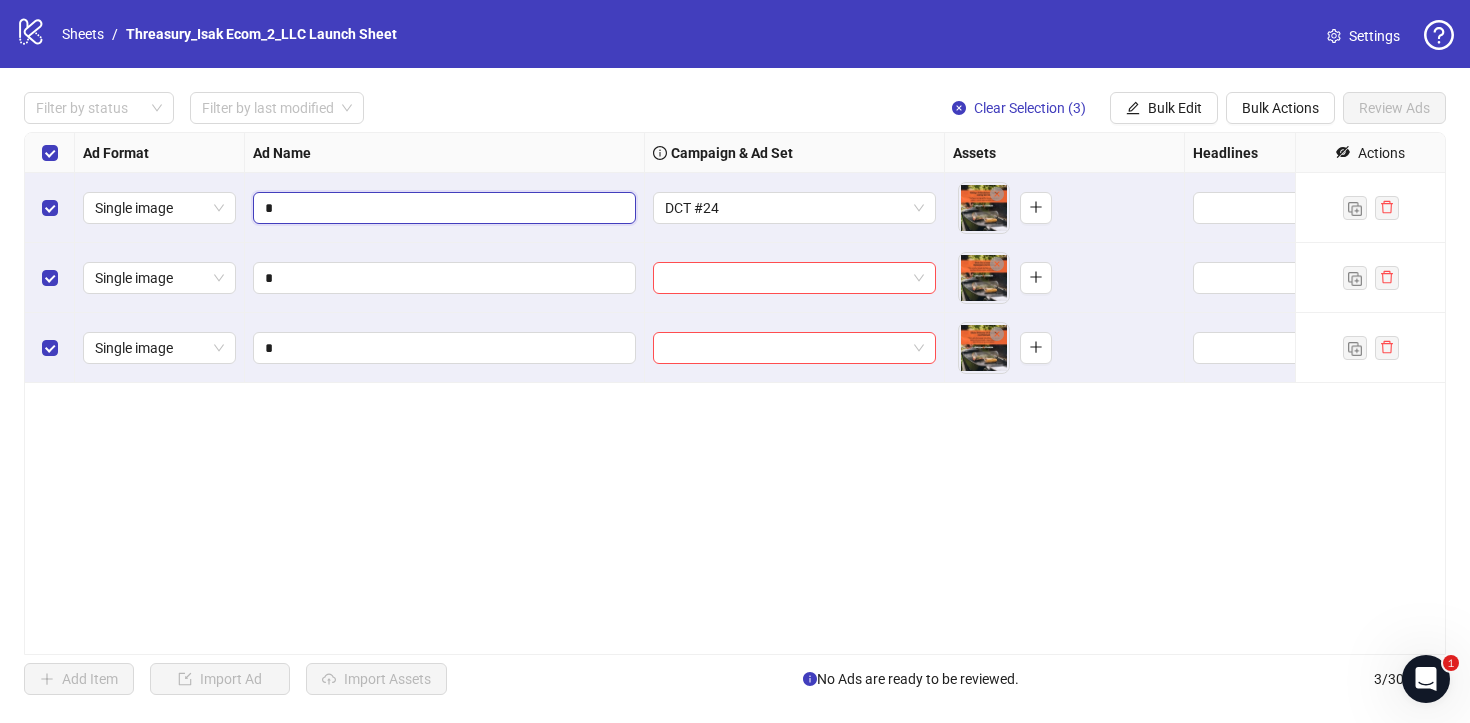 type on "**" 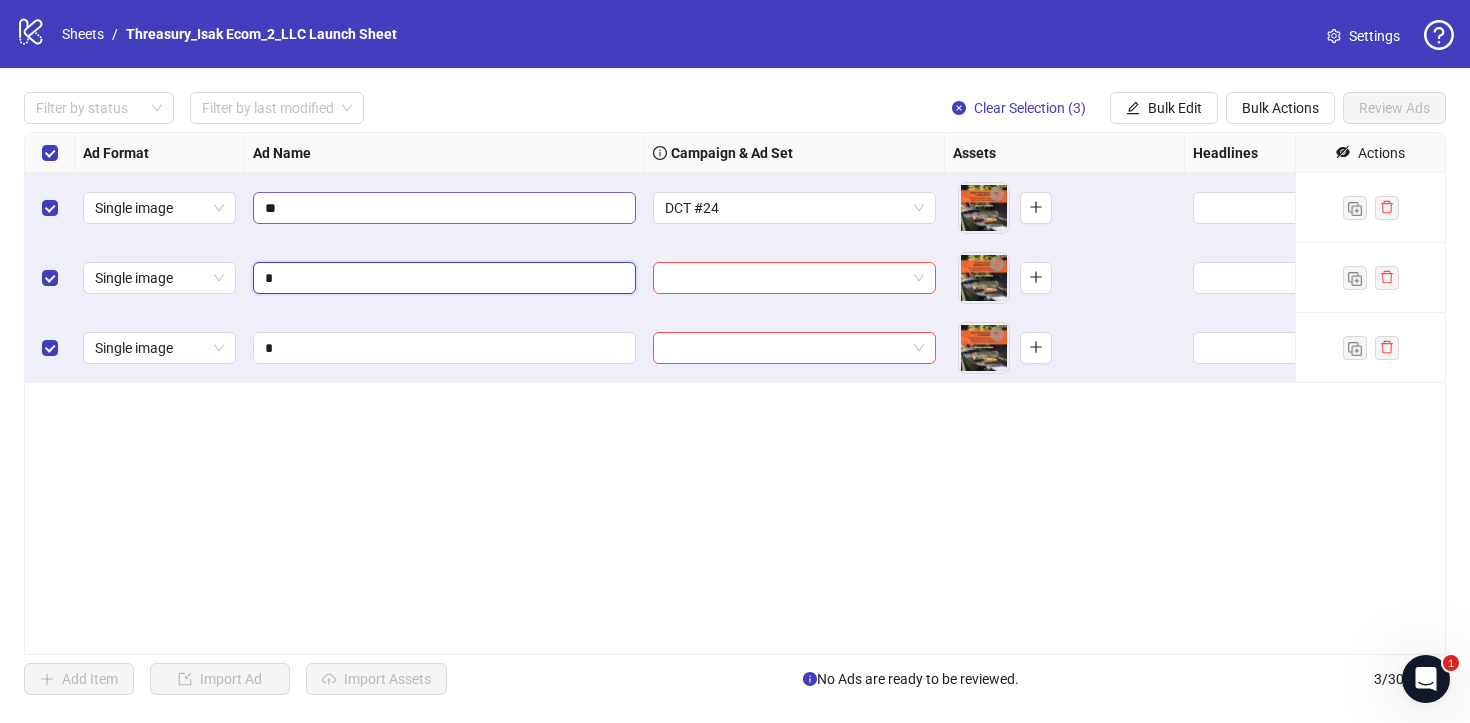 click on "*" at bounding box center [442, 278] 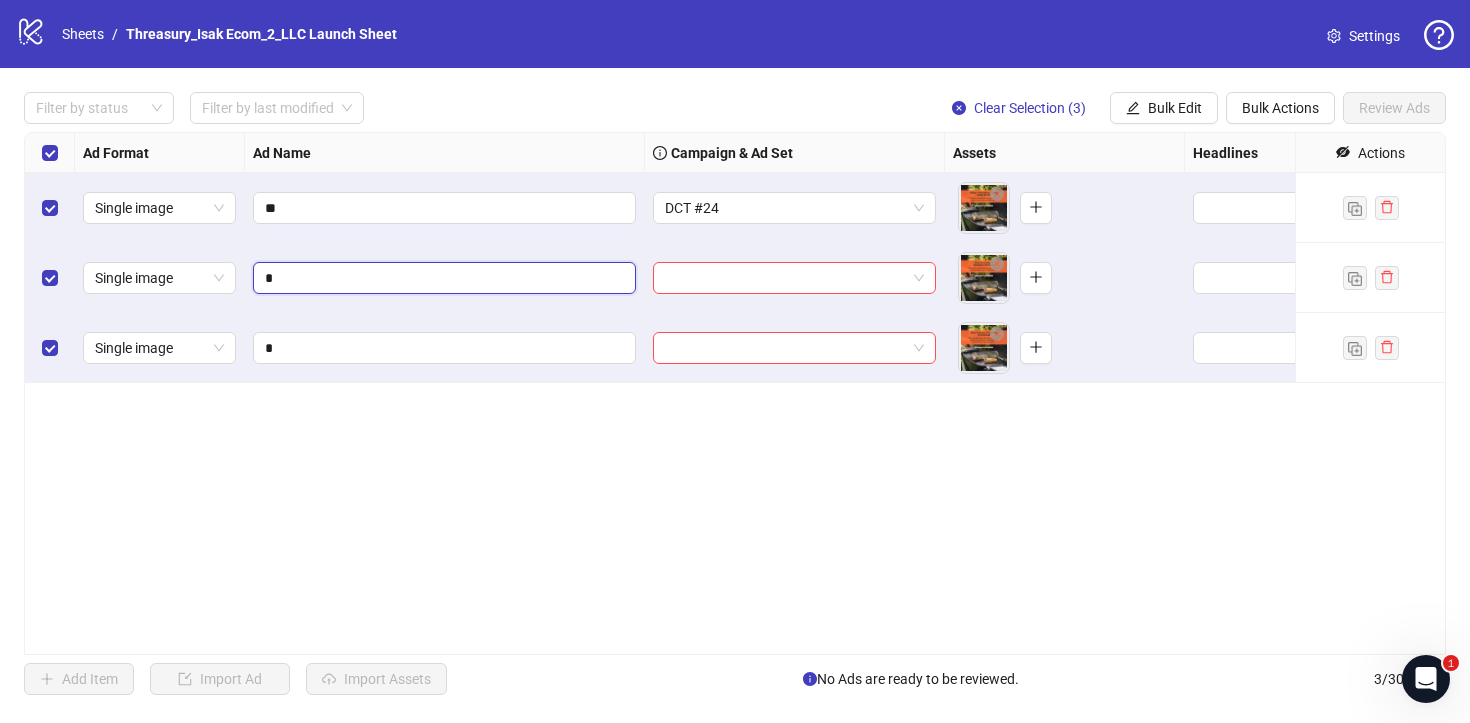 click on "*" at bounding box center (442, 278) 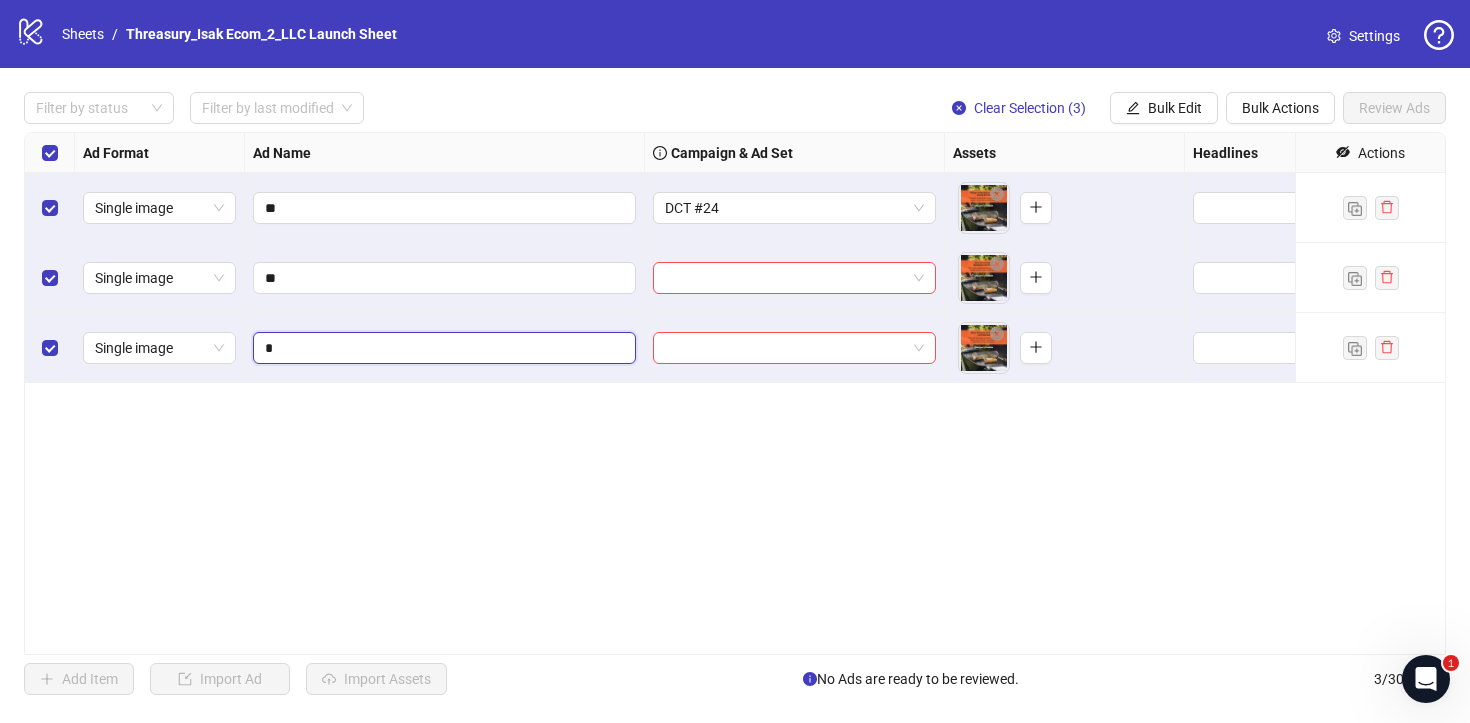 drag, startPoint x: 423, startPoint y: 196, endPoint x: 387, endPoint y: 343, distance: 151.34398 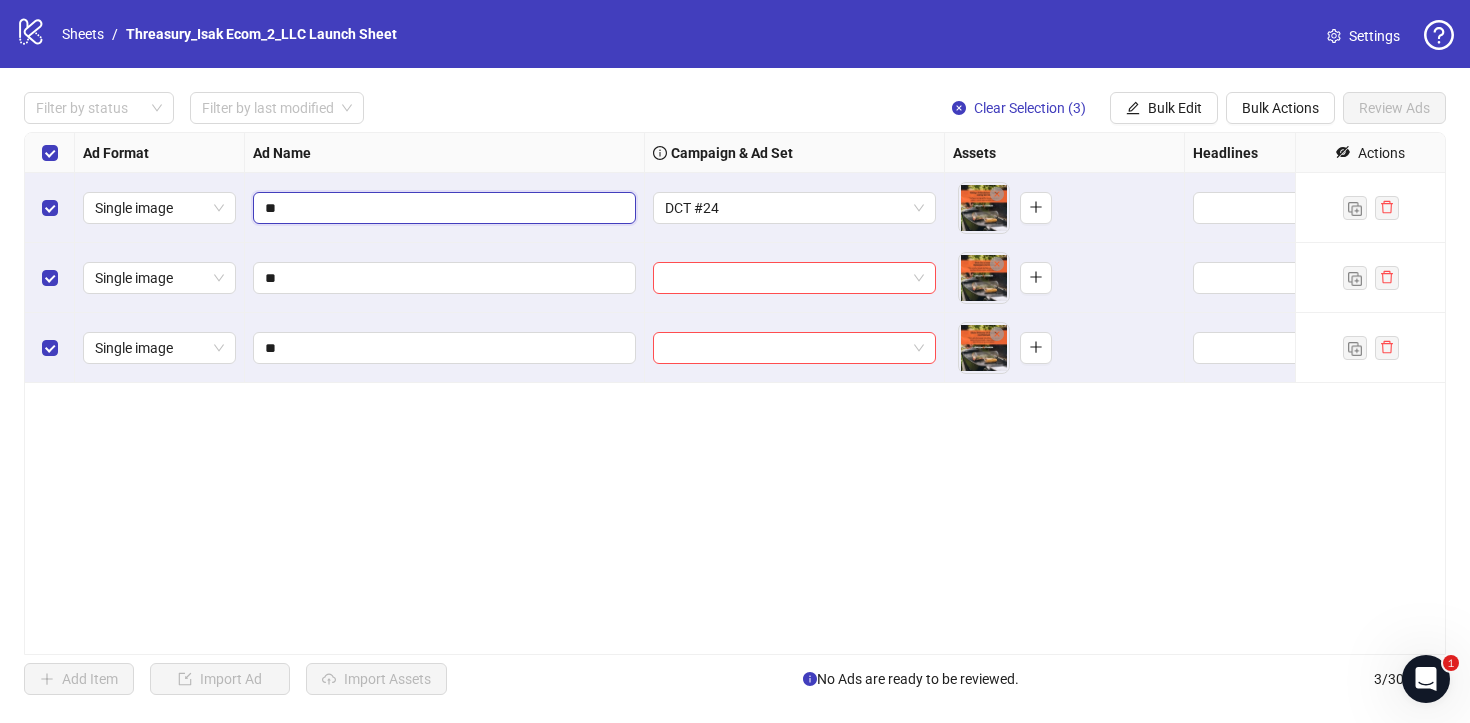 drag, startPoint x: 387, startPoint y: 343, endPoint x: 454, endPoint y: 217, distance: 142.706 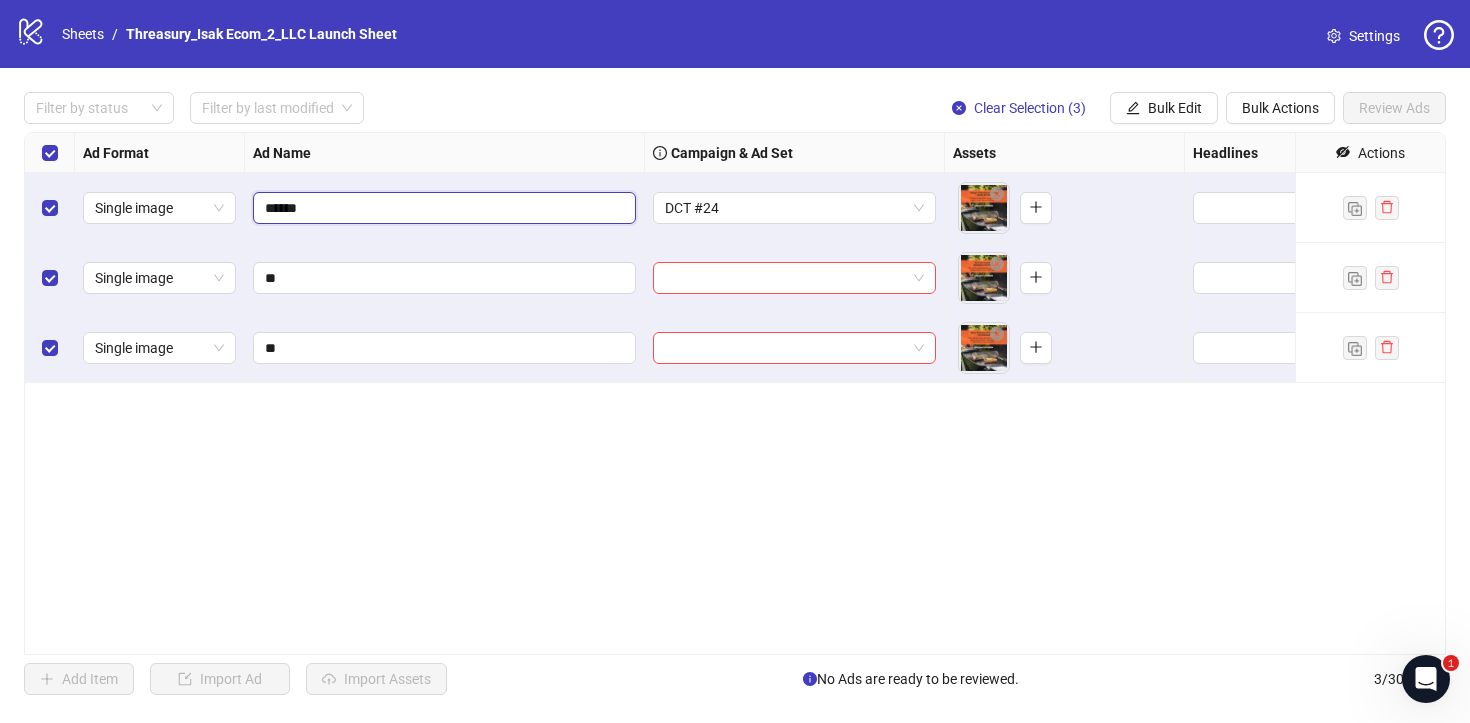 type on "*******" 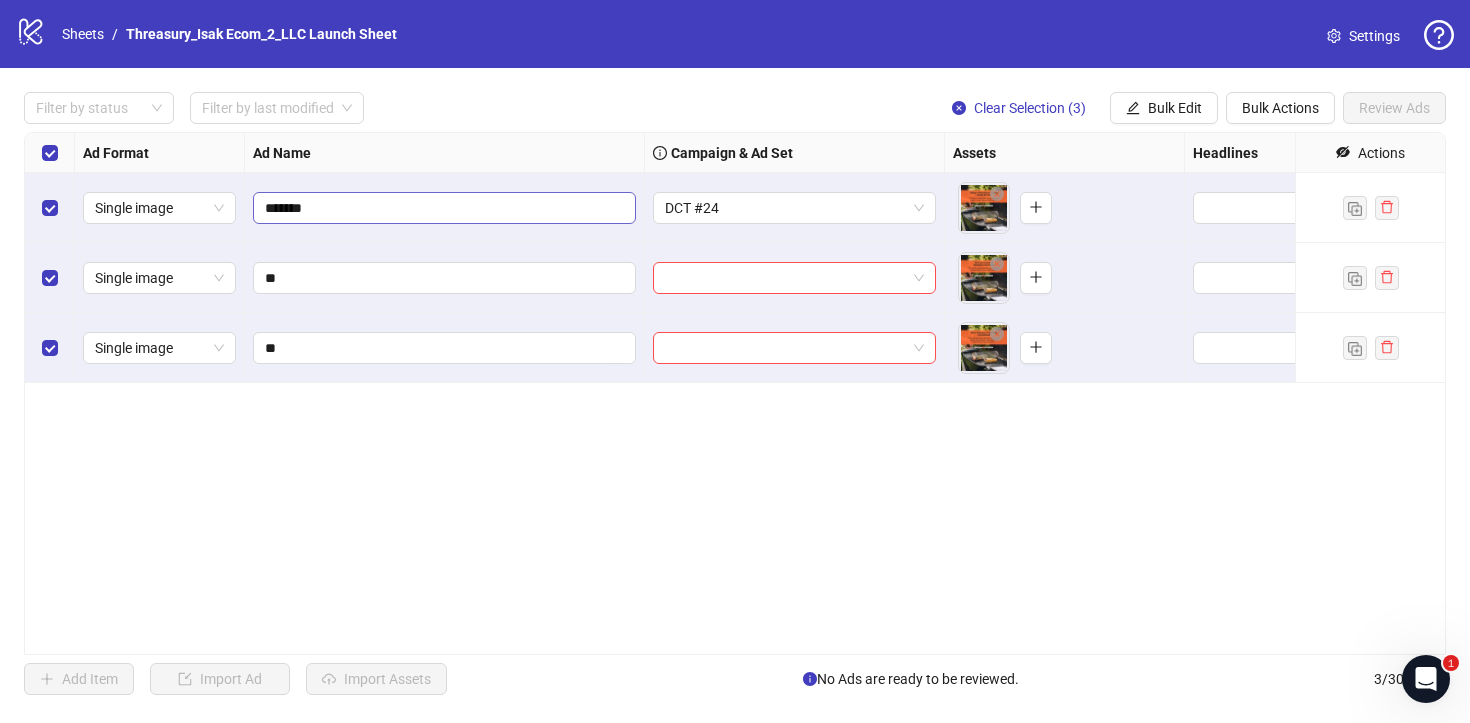 click on "**" at bounding box center (445, 278) 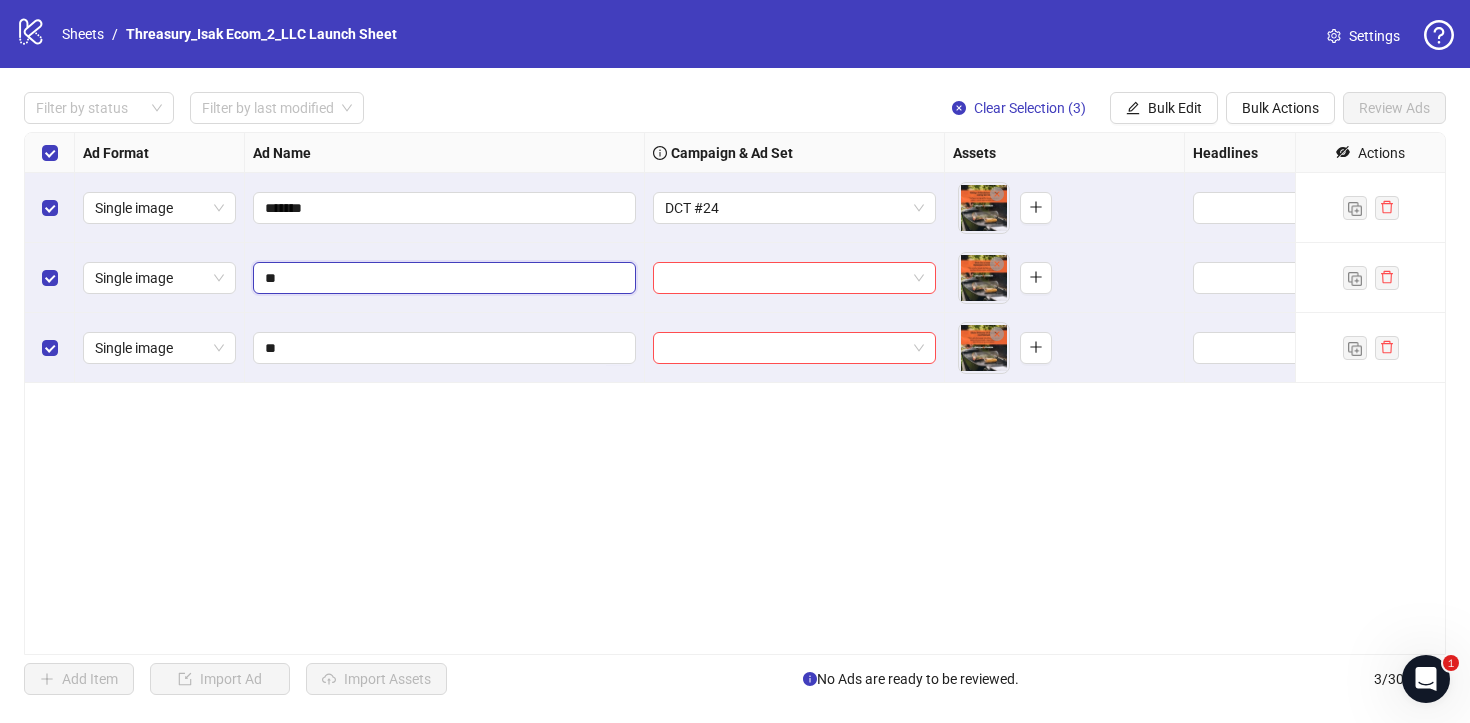drag, startPoint x: 454, startPoint y: 217, endPoint x: 438, endPoint y: 279, distance: 64.03124 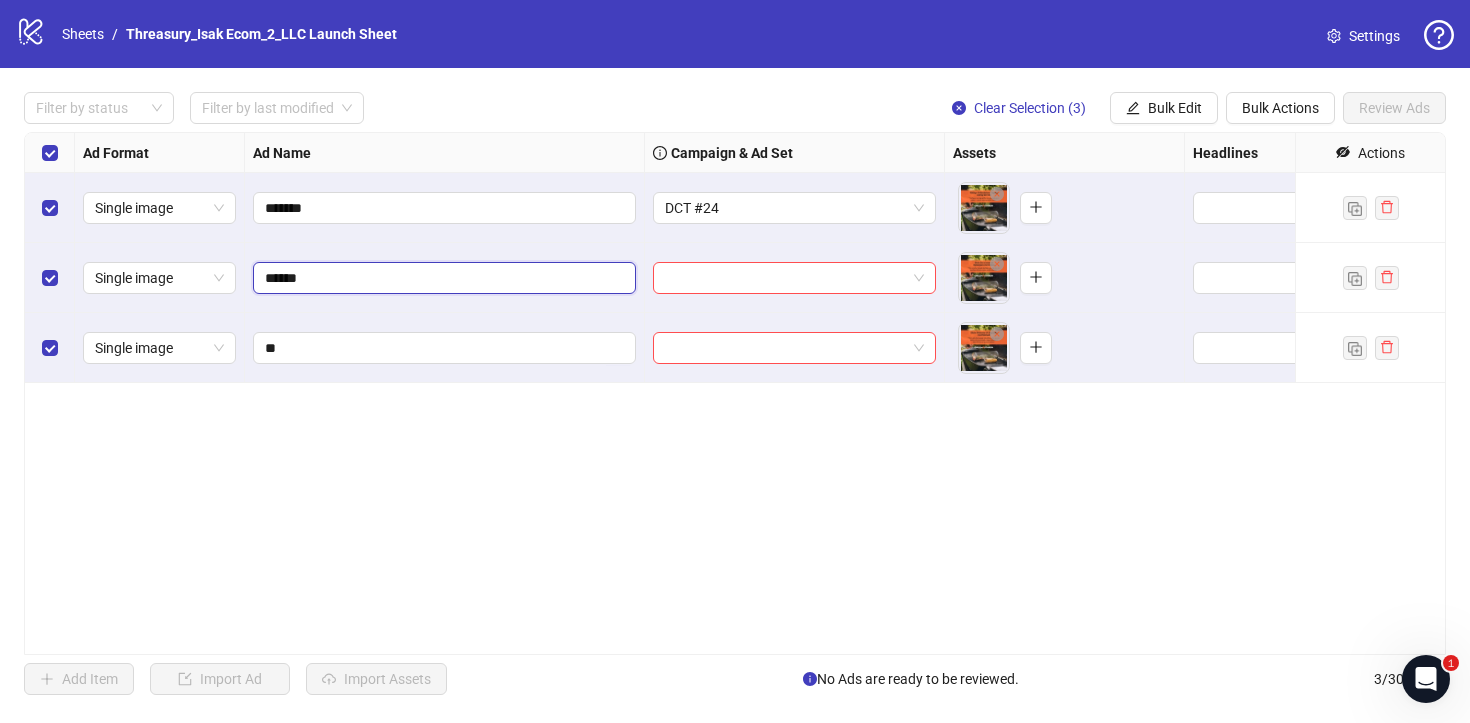 type on "*******" 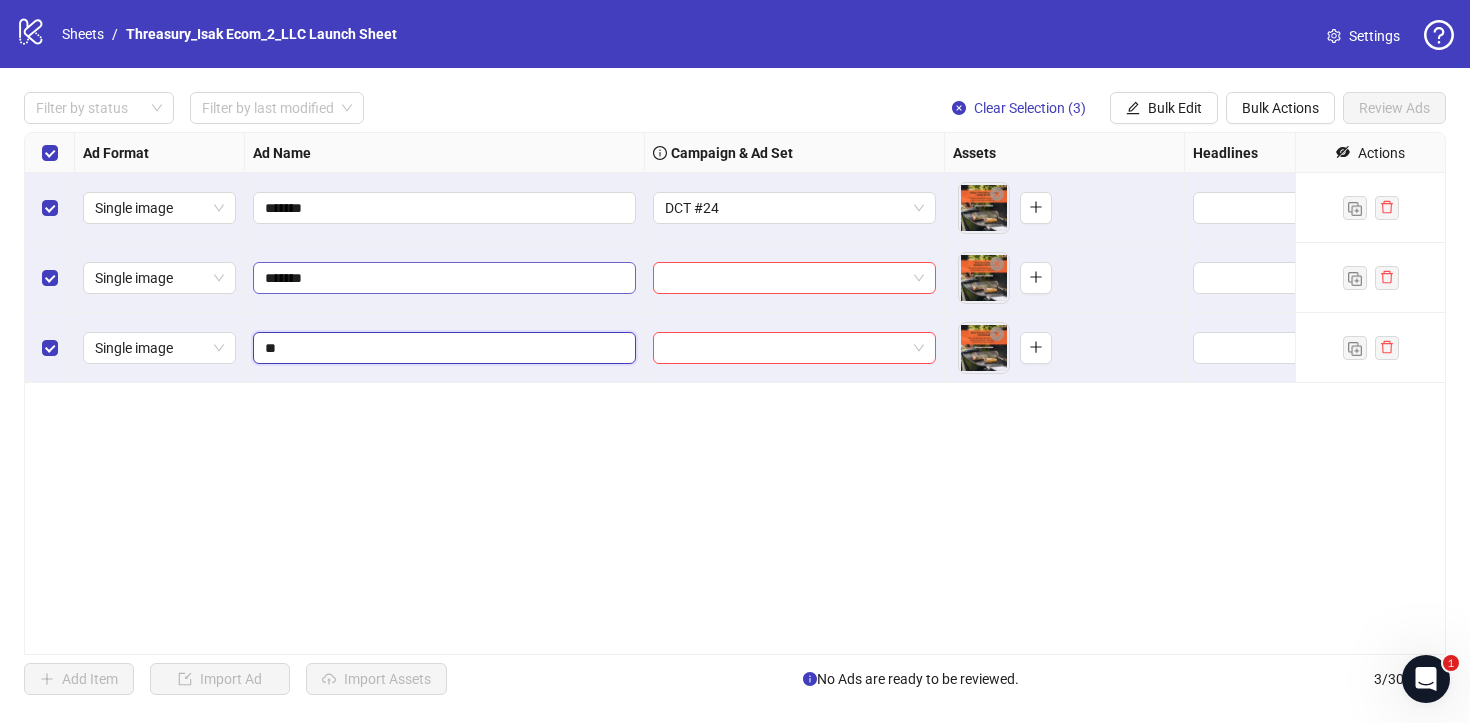 click on "**" at bounding box center (442, 348) 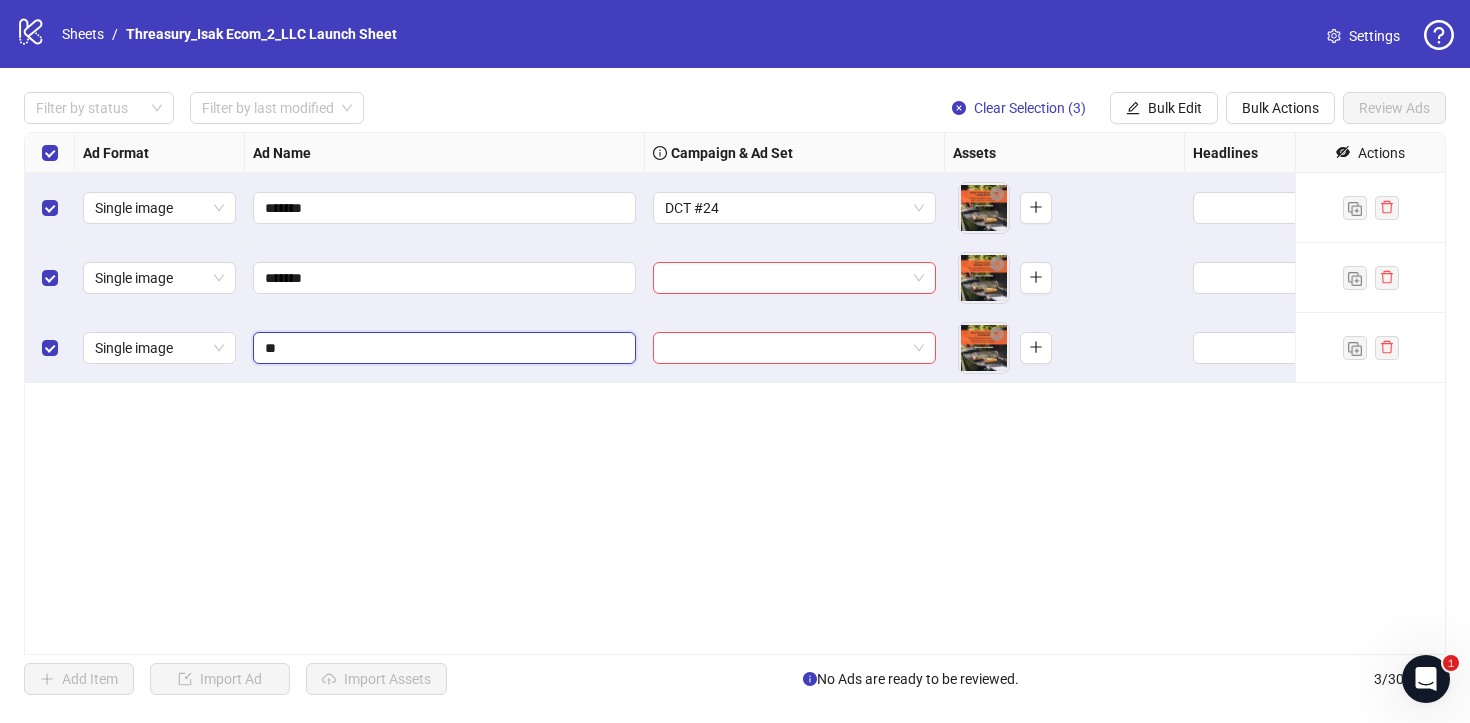 drag, startPoint x: 438, startPoint y: 279, endPoint x: 424, endPoint y: 344, distance: 66.4906 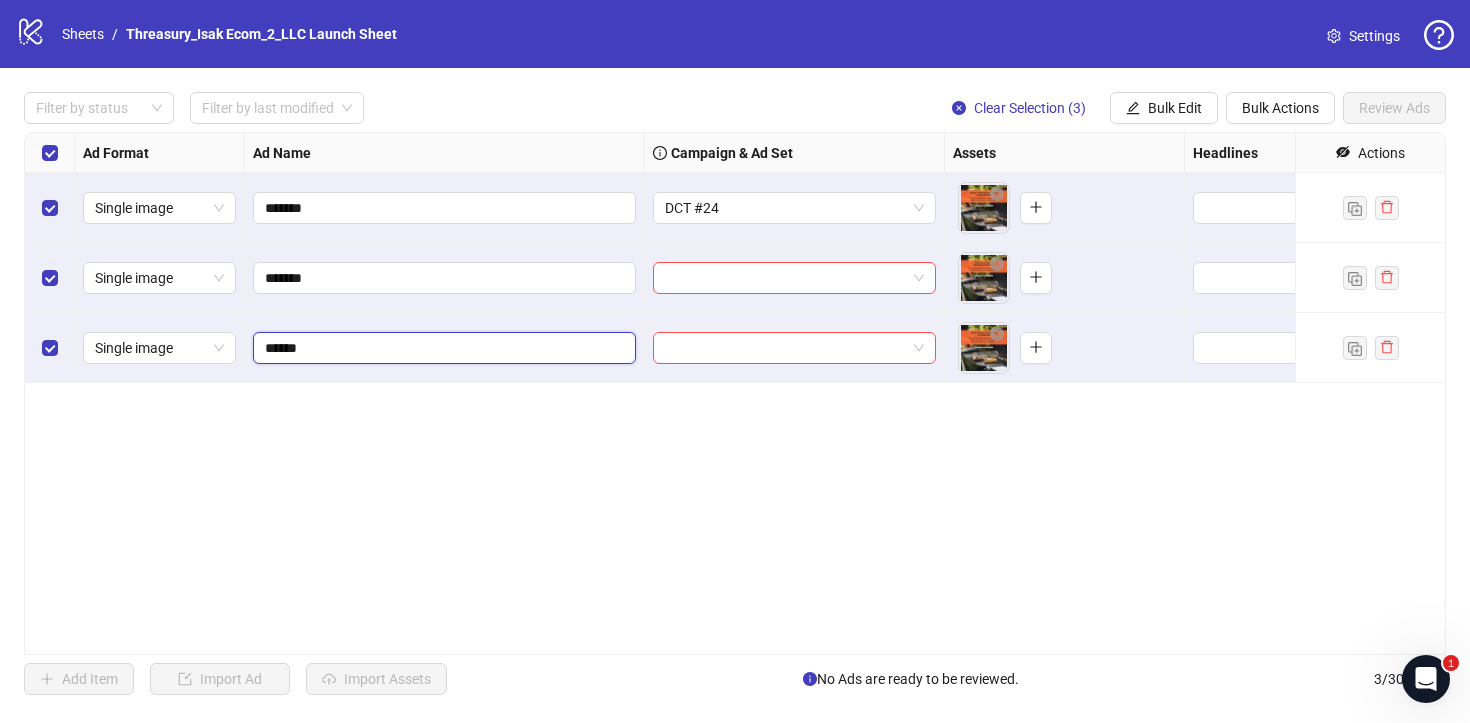 type on "*******" 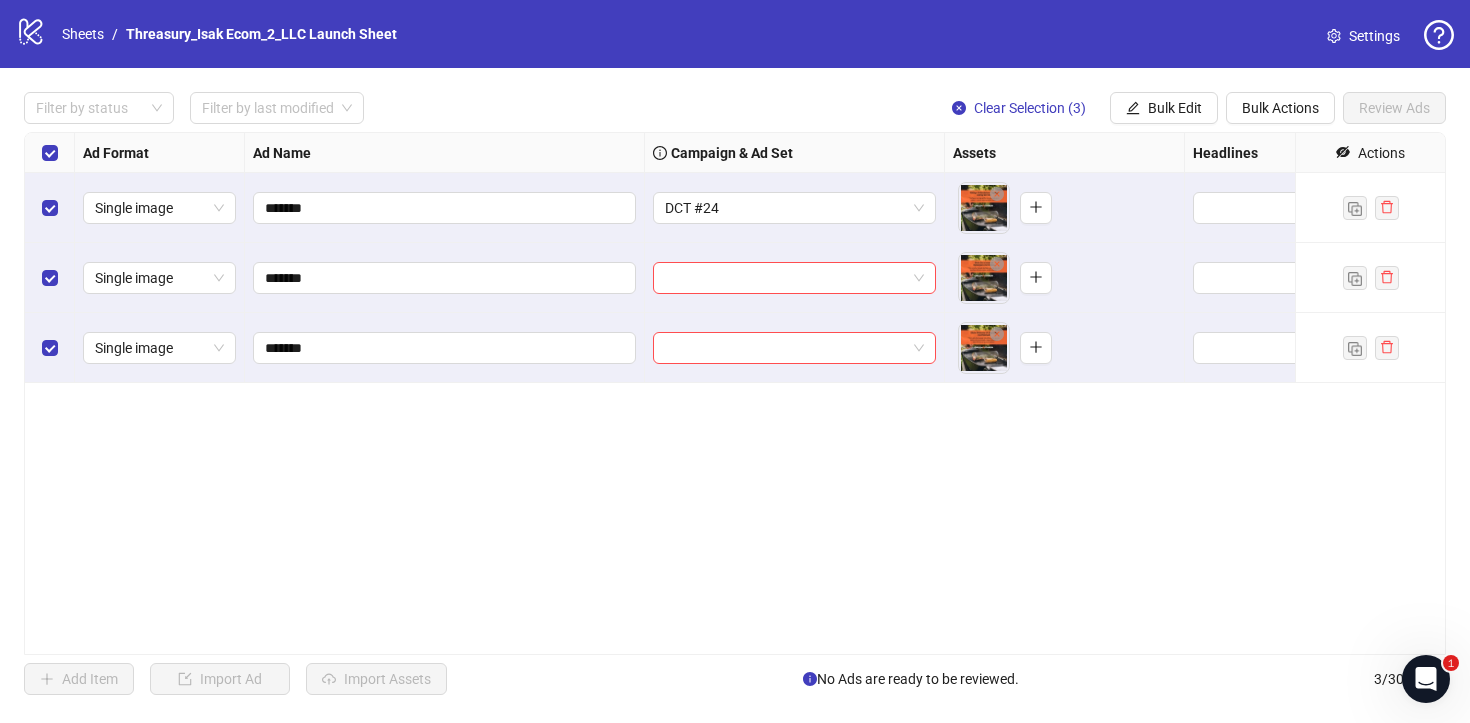 drag, startPoint x: 424, startPoint y: 344, endPoint x: 445, endPoint y: 428, distance: 86.58522 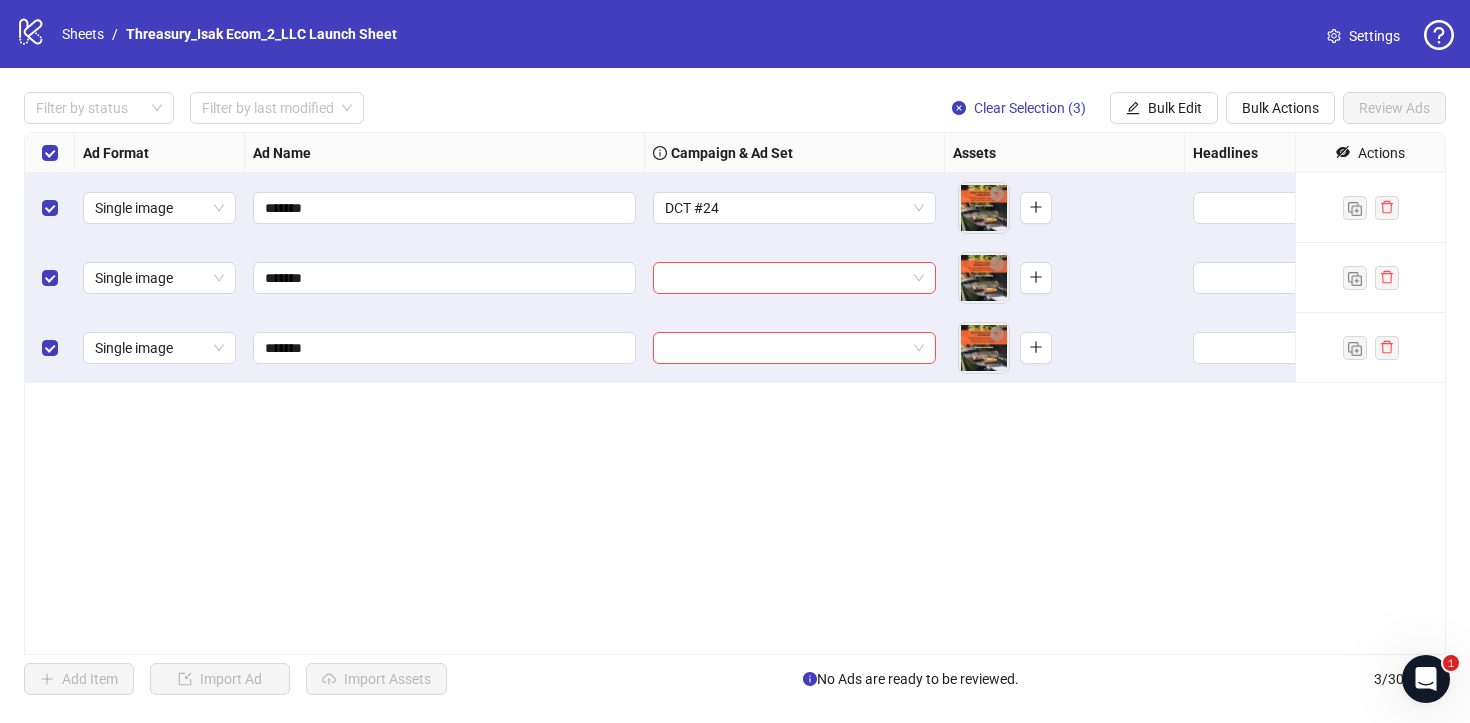 click on "Ad Format Ad Name Campaign & Ad Set Assets Headlines Primary Texts Descriptions Destination URL App Product Page ID Display URL Leadgen Form Product Set ID URL Params Call to Action Actions Single image ******* DCT #24
To pick up a draggable item, press the space bar.
While dragging, use the arrow keys to move the item.
Press space again to drop the item in its new position, or press escape to cancel.
Single image *******
To pick up a draggable item, press the space bar.
While dragging, use the arrow keys to move the item.
Press space again to drop the item in its new position, or press escape to cancel.
Single image *******
To pick up a draggable item, press the space bar.
While dragging, use the arrow keys to move the item.
Press space again to drop the item in its new position, or press escape to cancel." at bounding box center (735, 393) 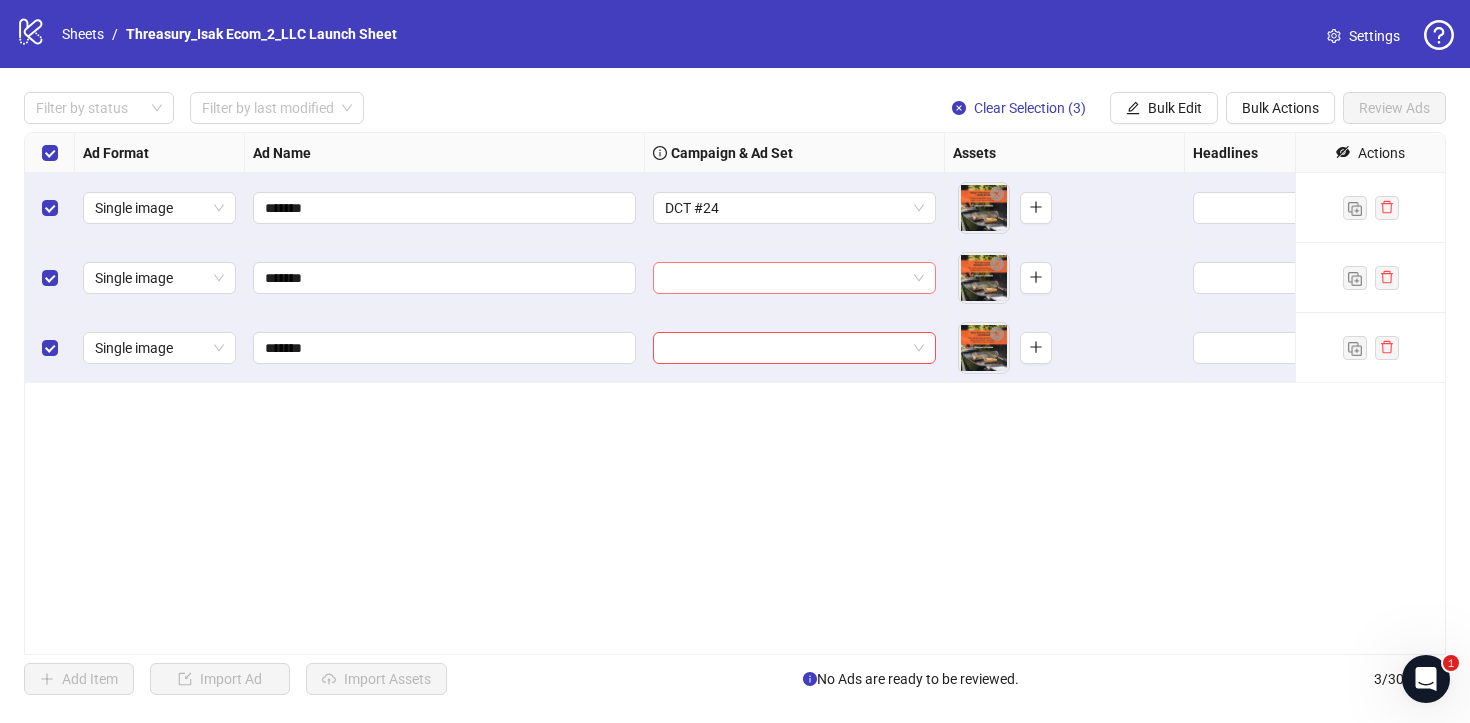 drag, startPoint x: 445, startPoint y: 428, endPoint x: 781, endPoint y: 279, distance: 367.55545 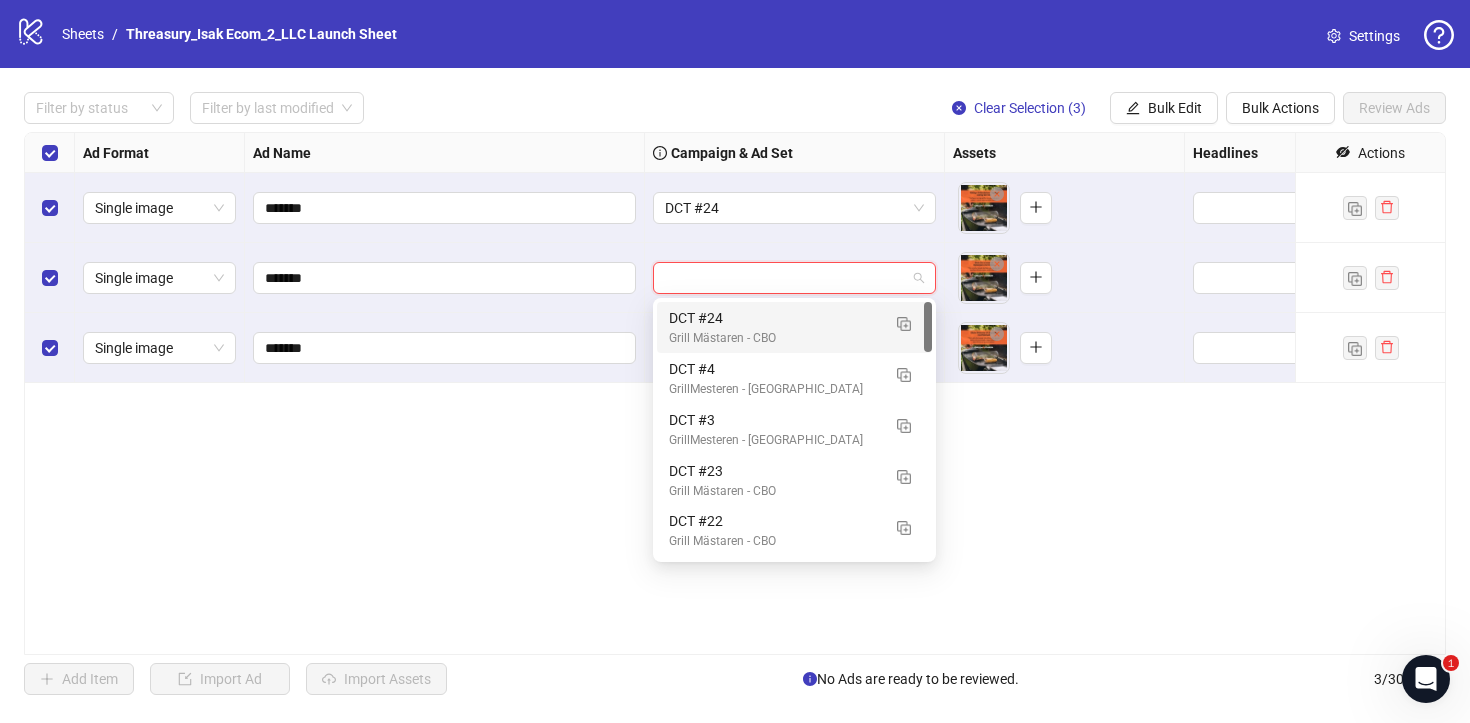 drag, startPoint x: 781, startPoint y: 279, endPoint x: 775, endPoint y: 317, distance: 38.470768 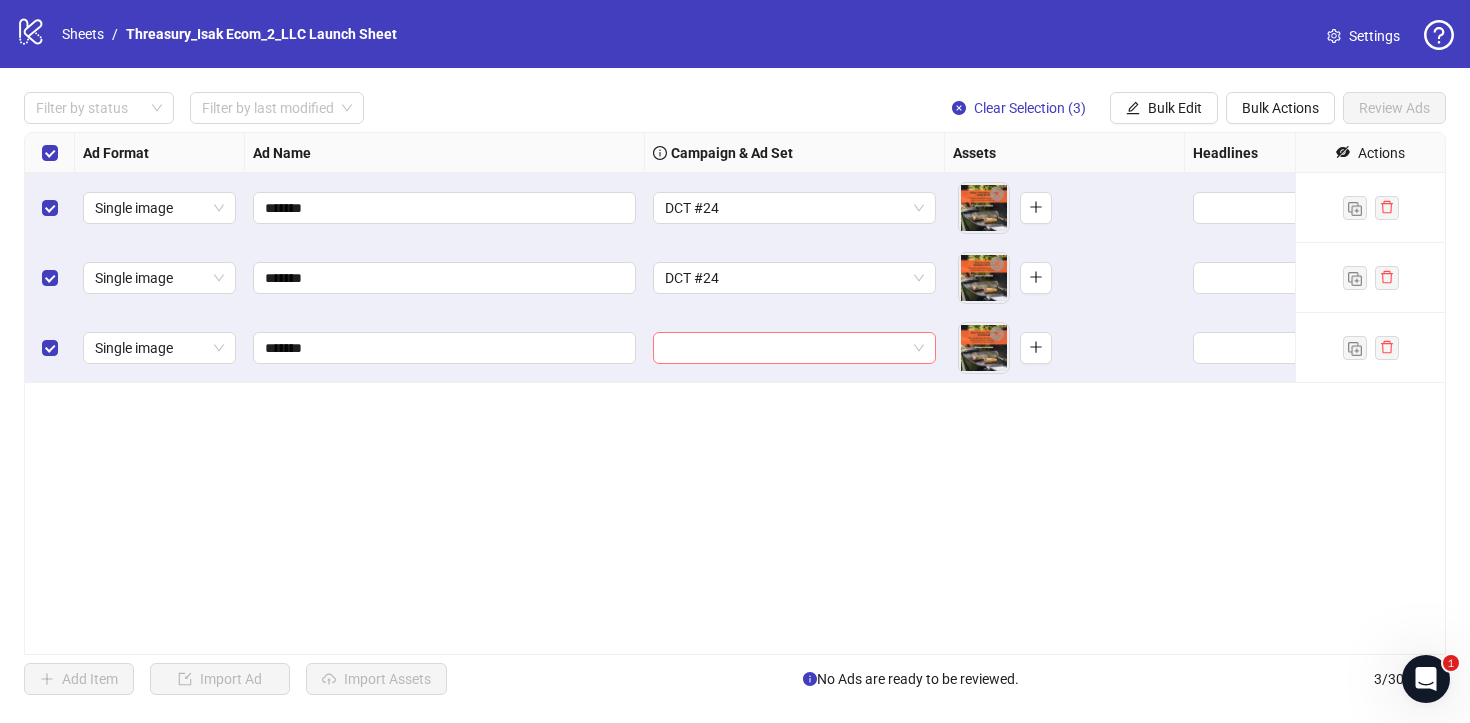 drag, startPoint x: 775, startPoint y: 317, endPoint x: 769, endPoint y: 340, distance: 23.769728 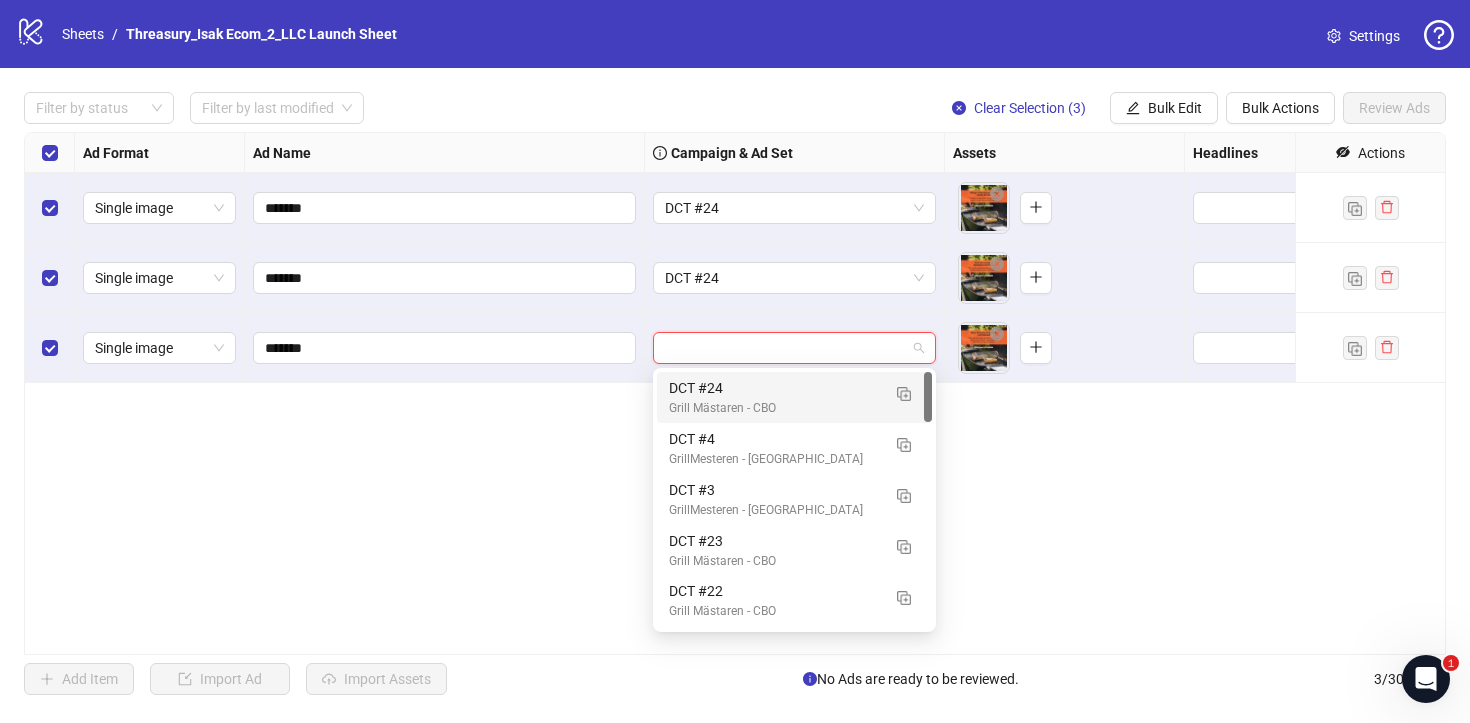 drag, startPoint x: 769, startPoint y: 340, endPoint x: 773, endPoint y: 391, distance: 51.156624 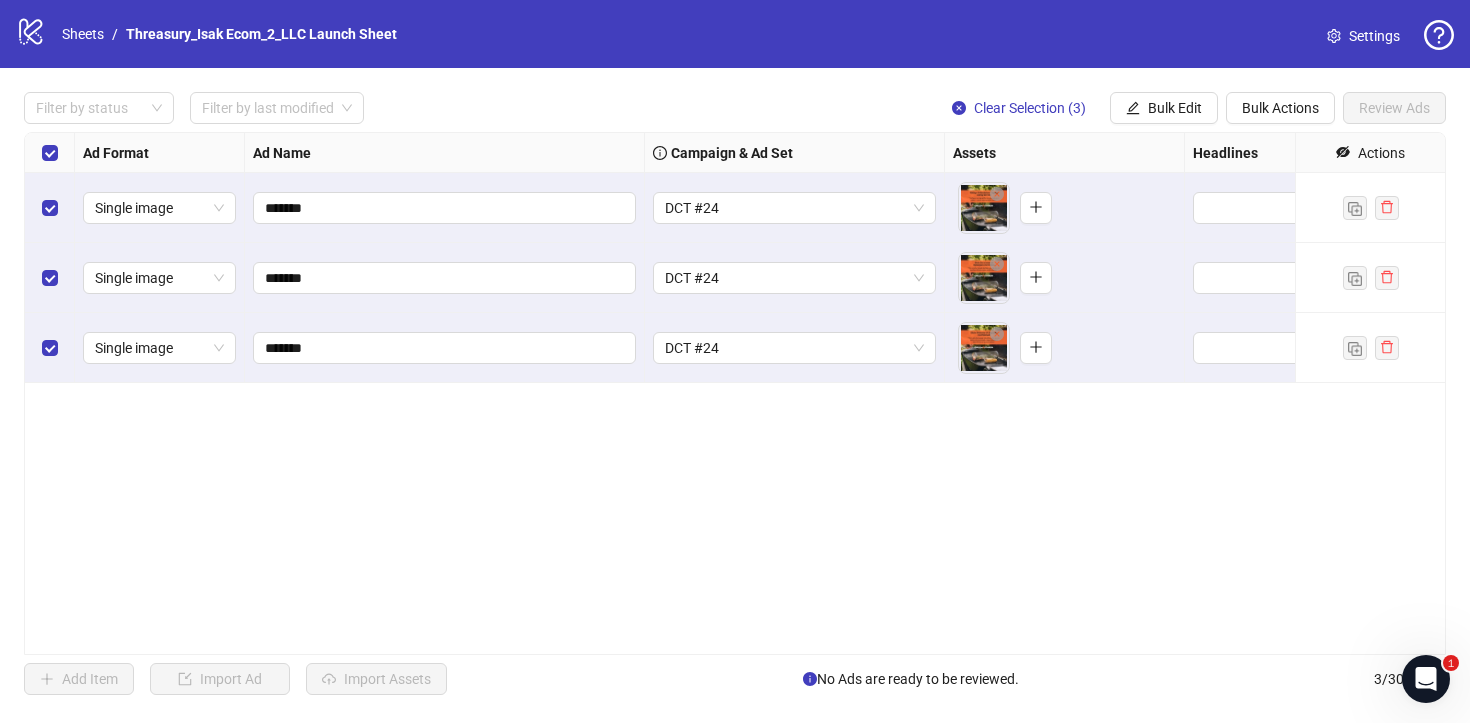 scroll, scrollTop: 0, scrollLeft: 5, axis: horizontal 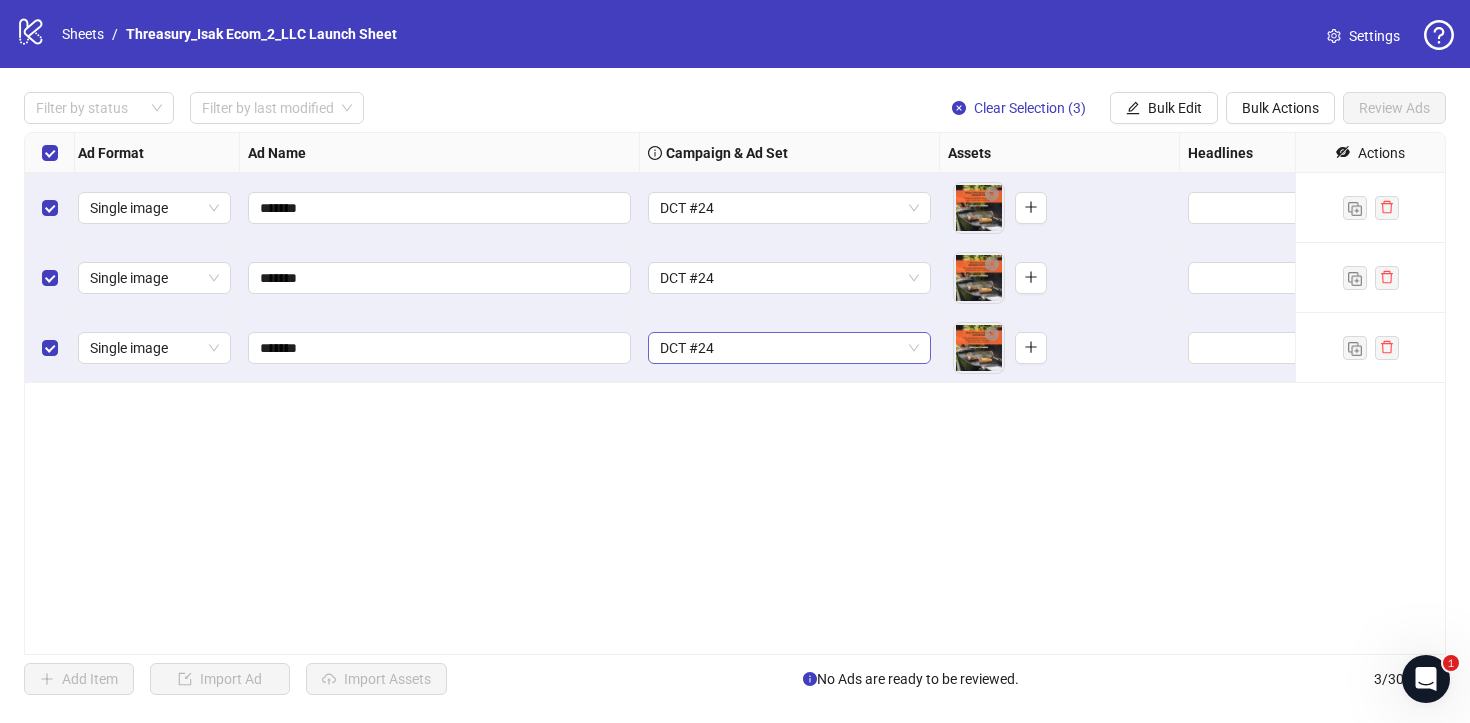 drag, startPoint x: 773, startPoint y: 391, endPoint x: 859, endPoint y: 346, distance: 97.06184 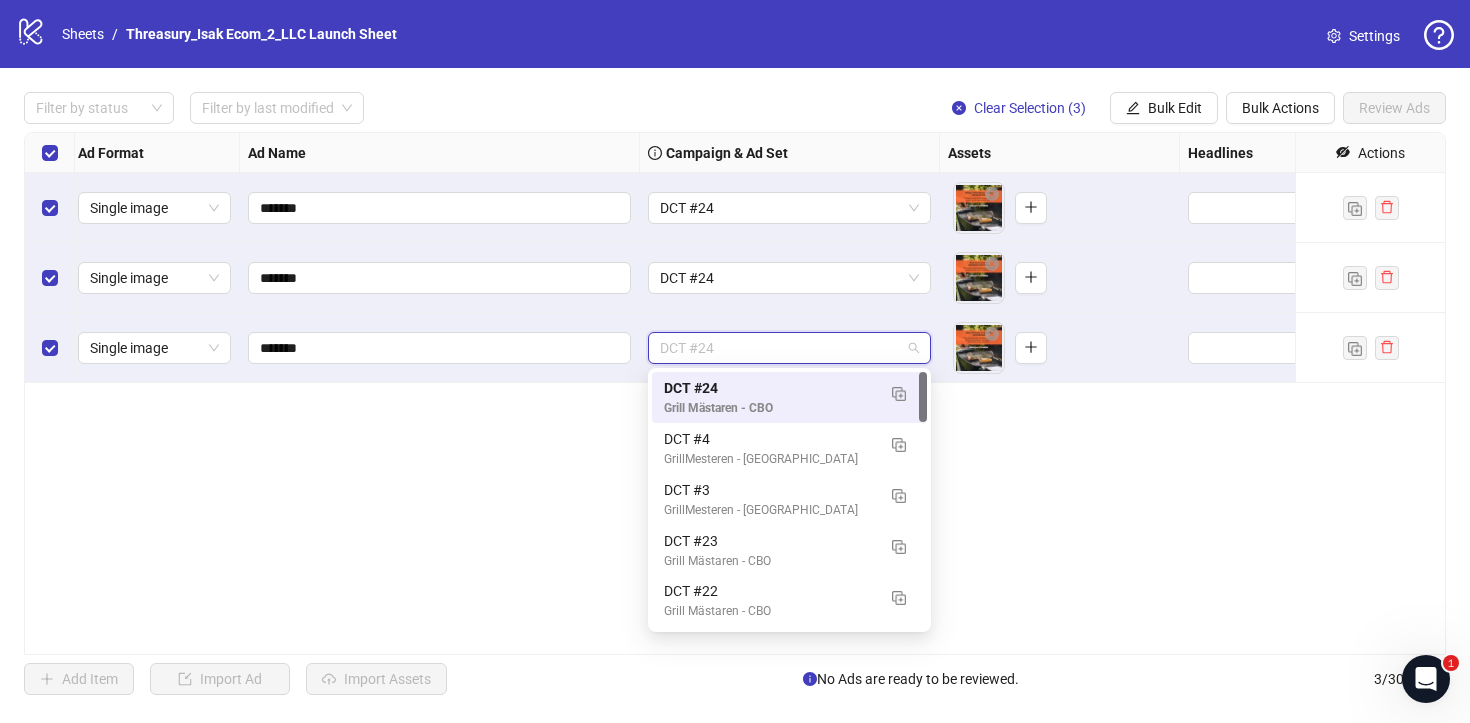 click on "Ad Format Ad Name Campaign & Ad Set Assets Headlines Primary Texts Descriptions Destination URL App Product Page ID Display URL Leadgen Form Product Set ID URL Params Call to Action Actions Single image ******* DCT #24
To pick up a draggable item, press the space bar.
While dragging, use the arrow keys to move the item.
Press space again to drop the item in its new position, or press escape to cancel.
Single image ******* DCT #24
To pick up a draggable item, press the space bar.
While dragging, use the arrow keys to move the item.
Press space again to drop the item in its new position, or press escape to cancel.
Single image ******* DCT #24
To pick up a draggable item, press the space bar.
While dragging, use the arrow keys to move the item.
Press space again to drop the item in its new position, or press escape to cancel." at bounding box center [735, 393] 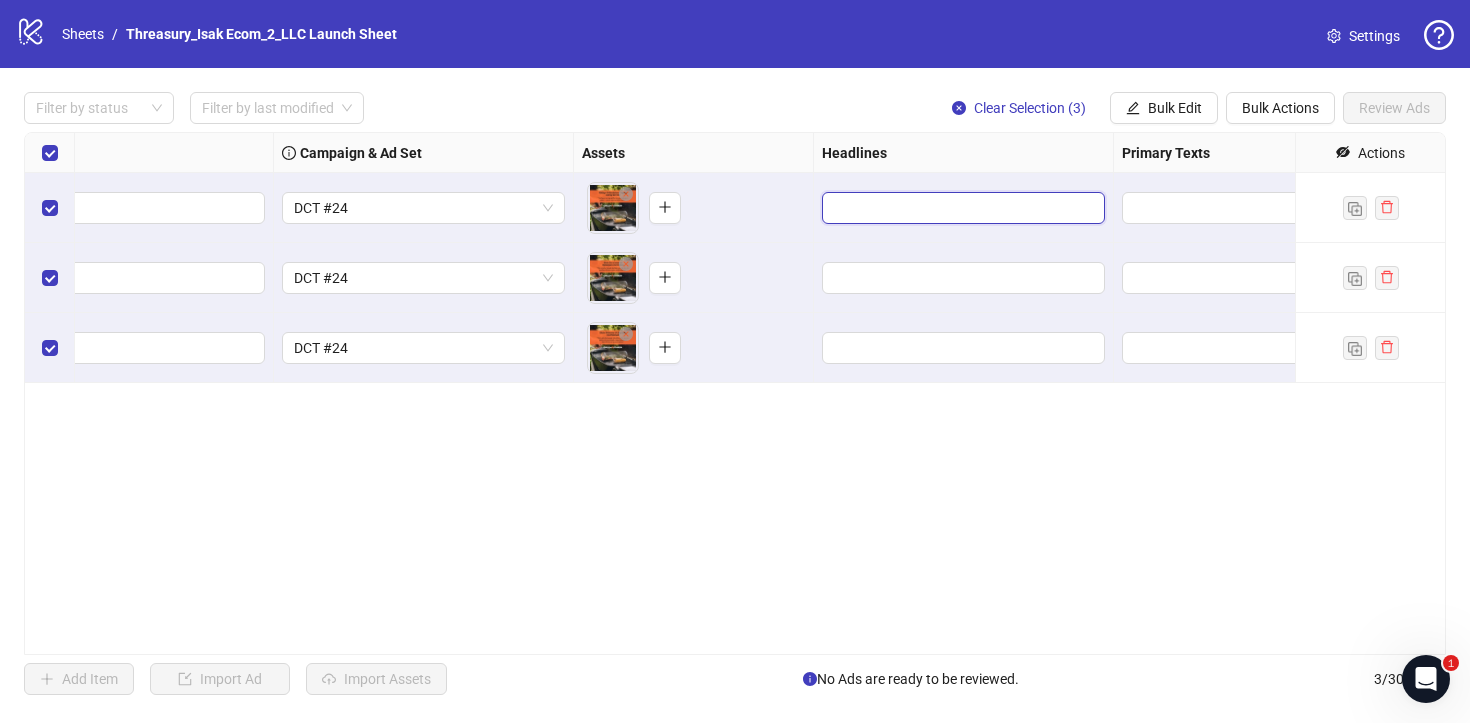 drag, startPoint x: 859, startPoint y: 346, endPoint x: 894, endPoint y: 210, distance: 140.43147 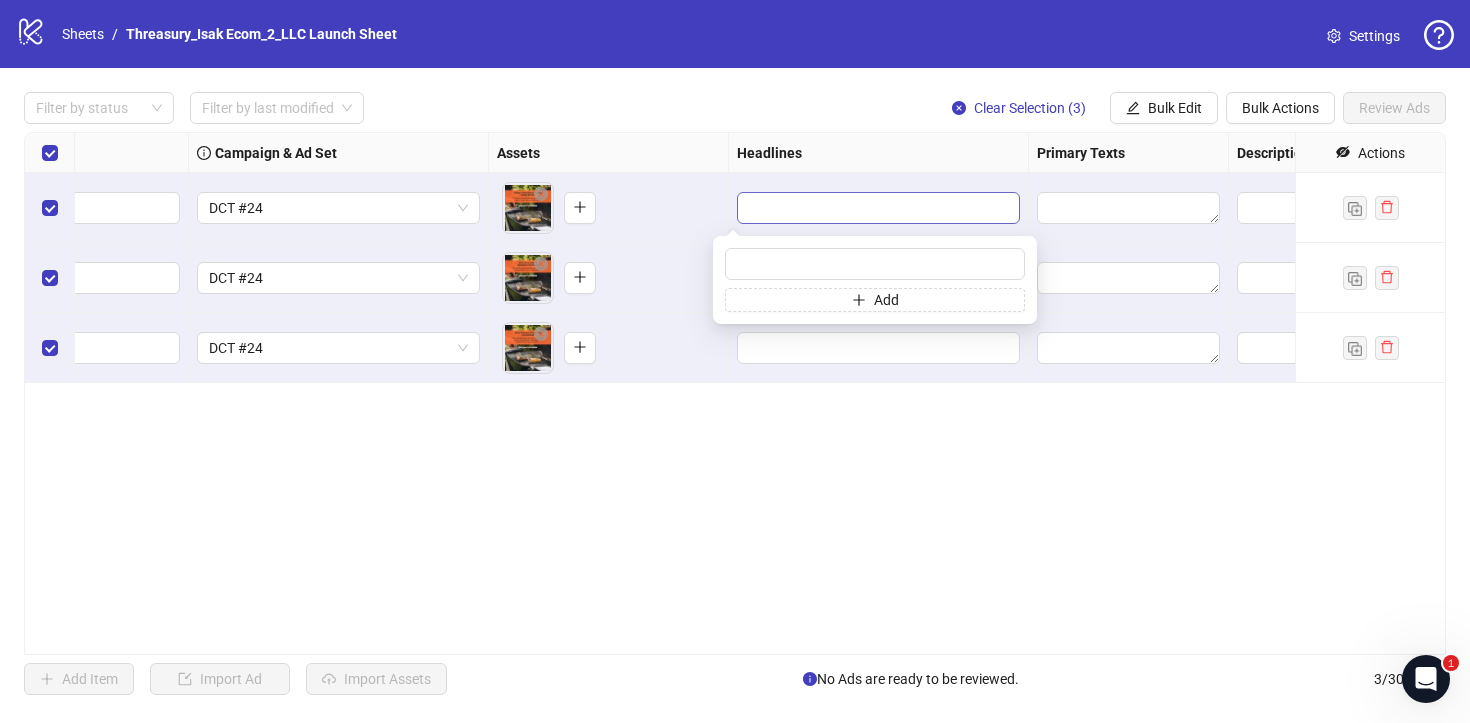 scroll, scrollTop: 0, scrollLeft: 491, axis: horizontal 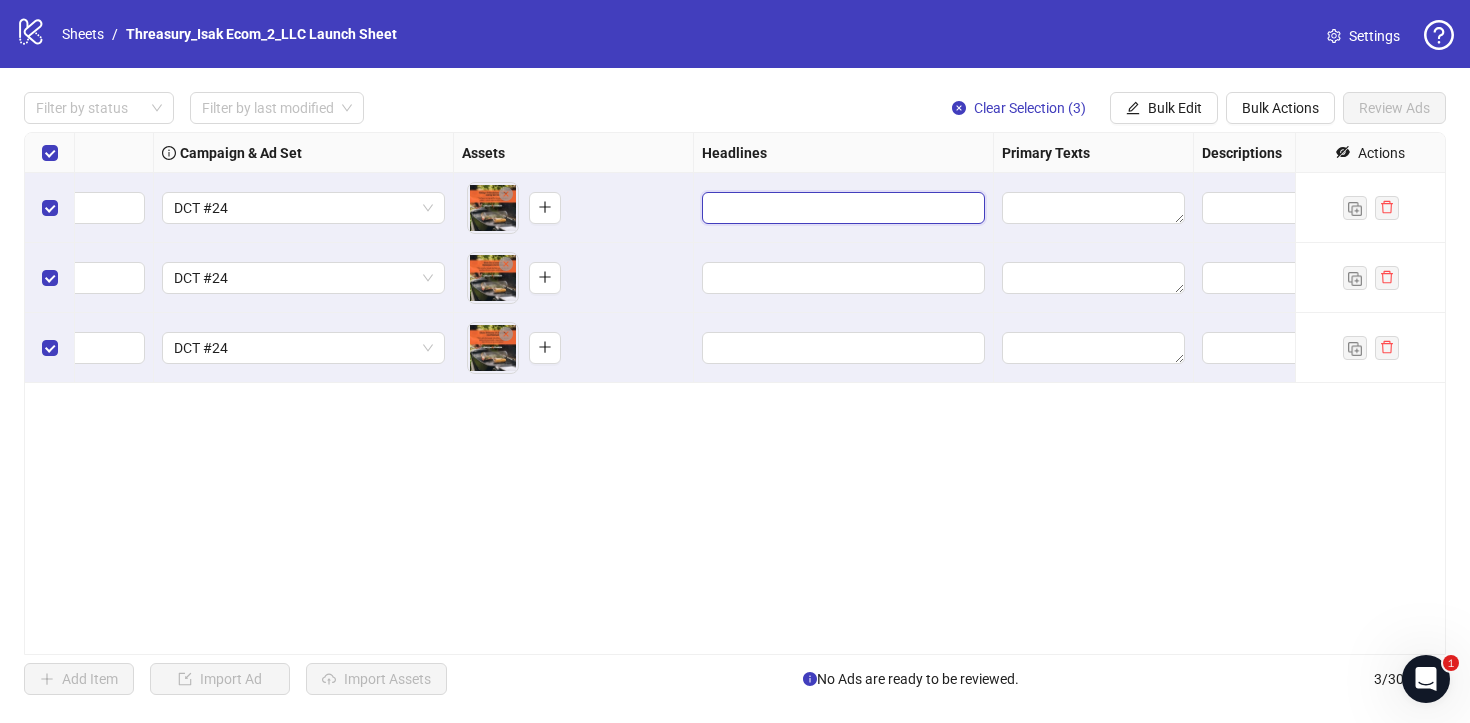 click at bounding box center [841, 208] 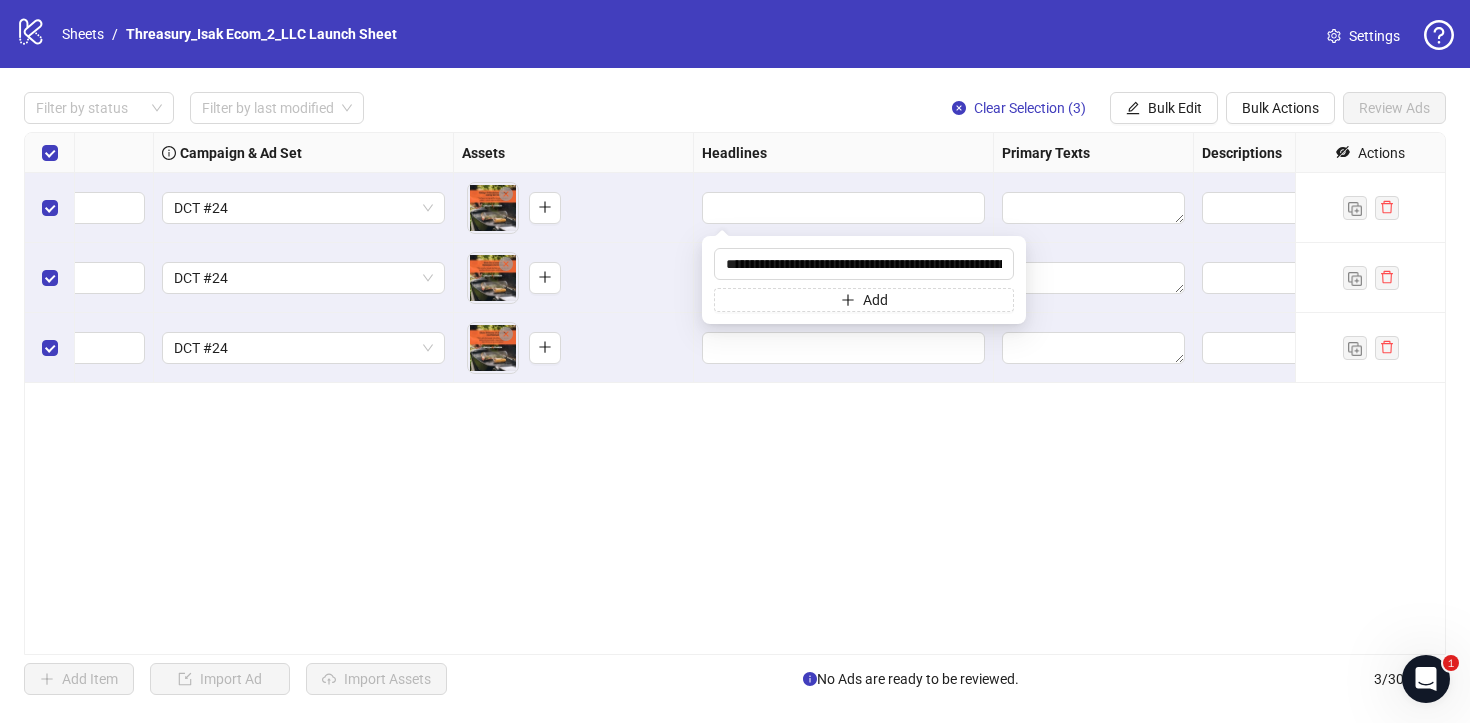 scroll, scrollTop: 0, scrollLeft: 399, axis: horizontal 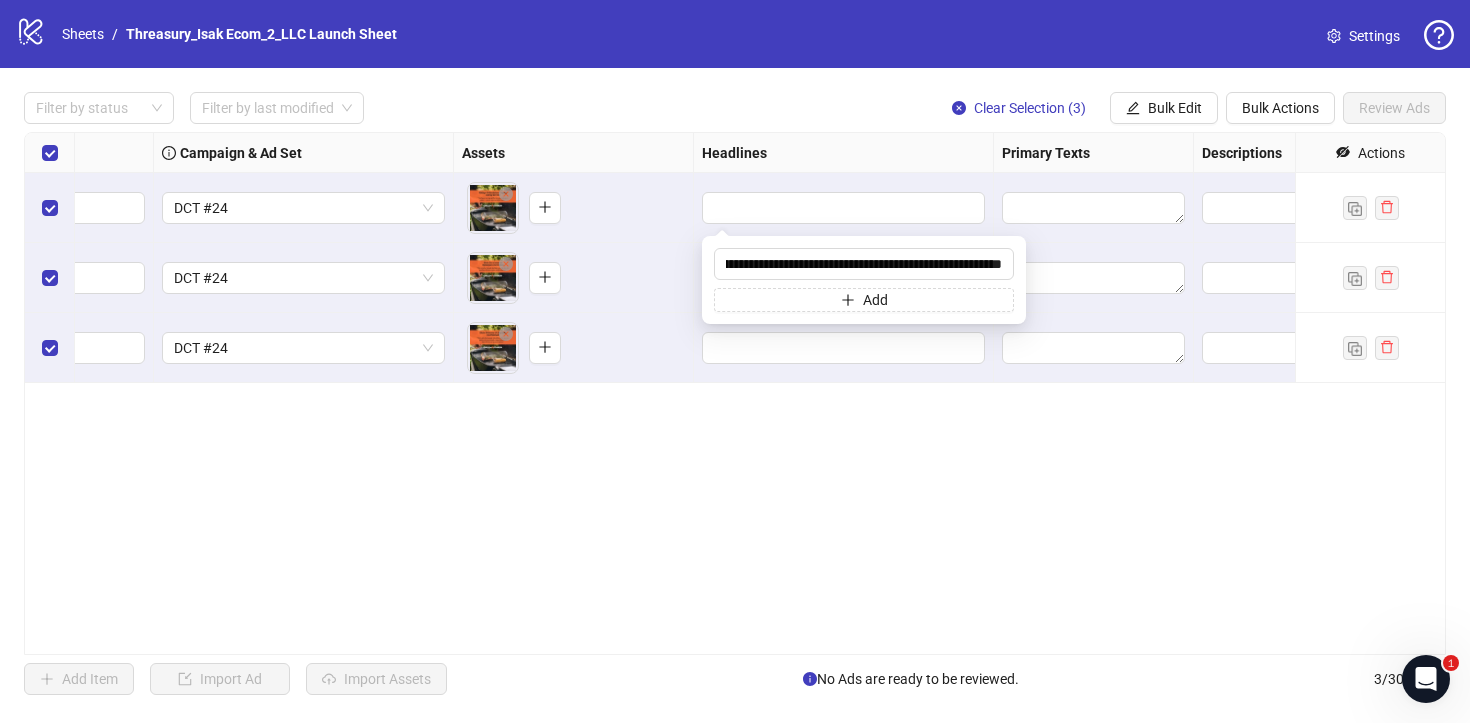 type on "**********" 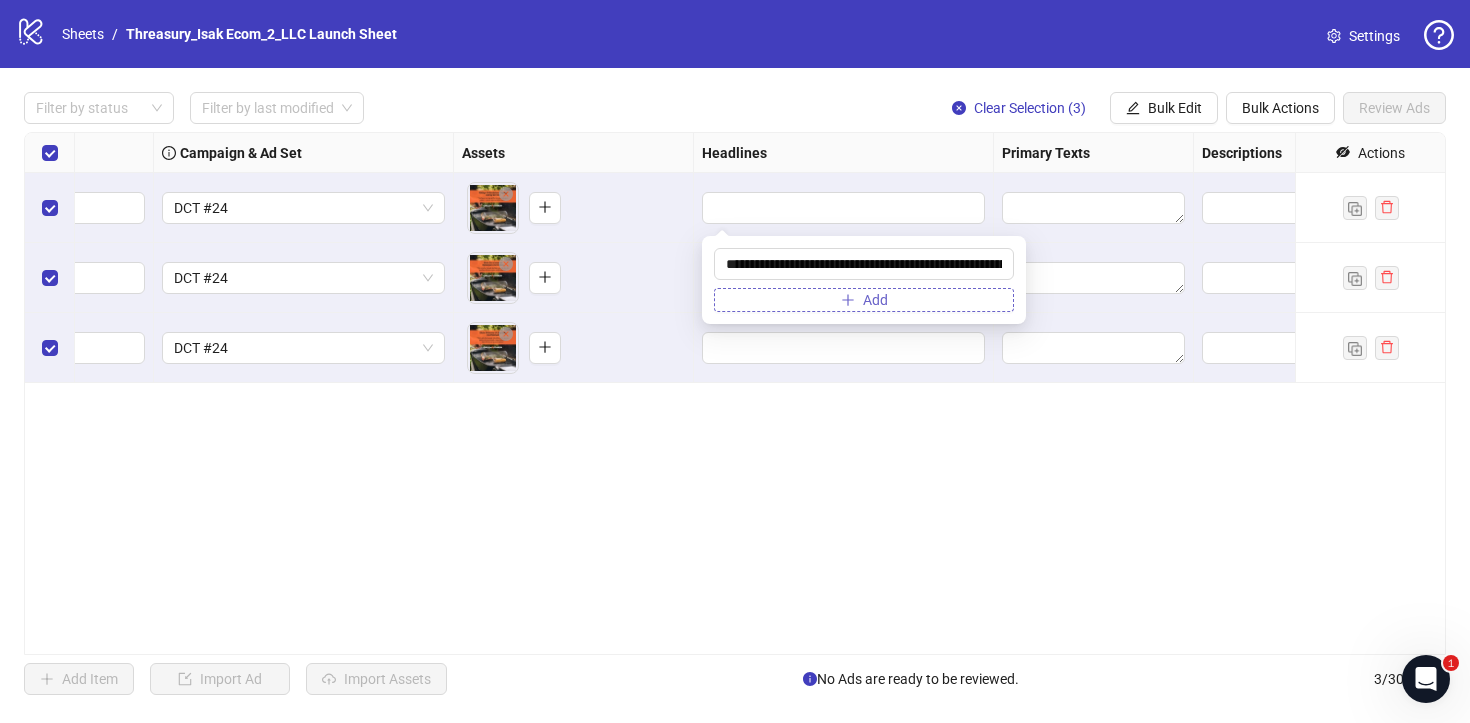 click on "Add" at bounding box center (864, 300) 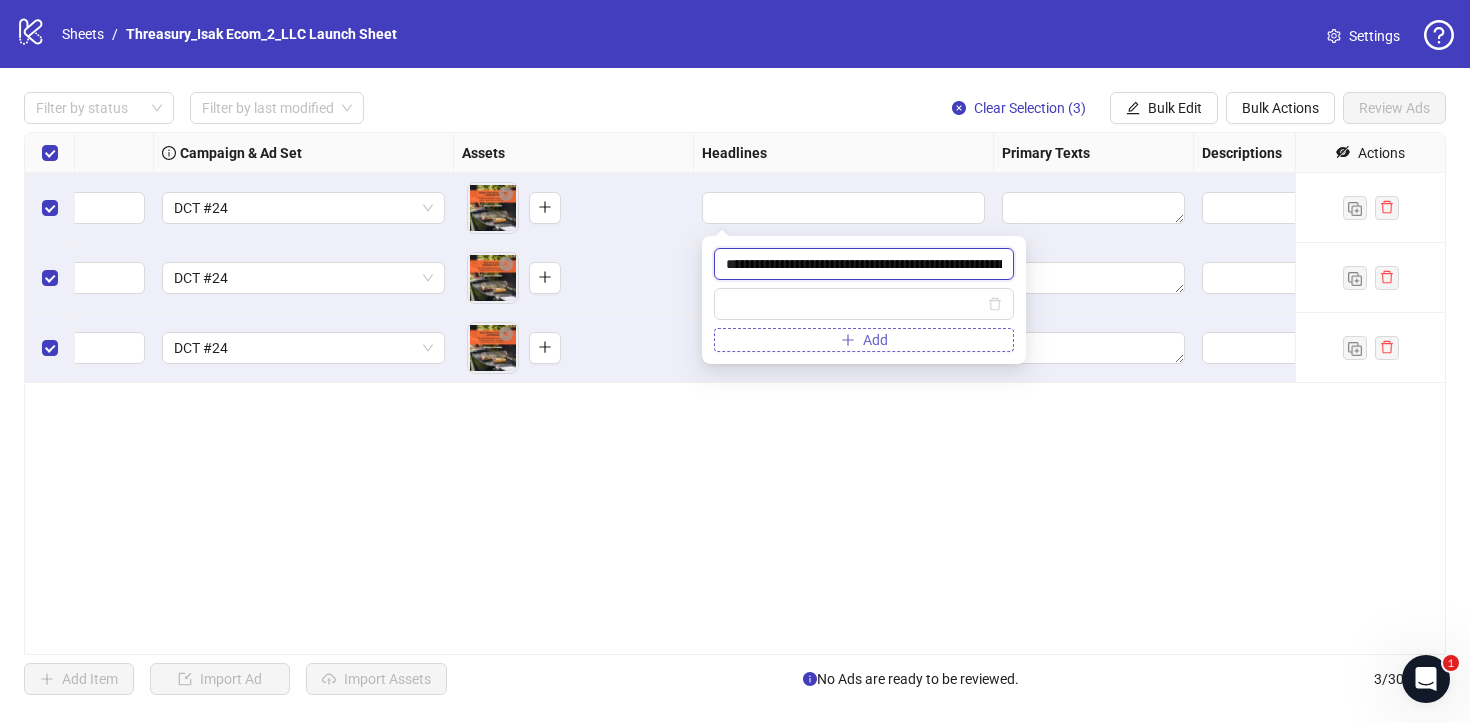 click on "**********" at bounding box center (864, 264) 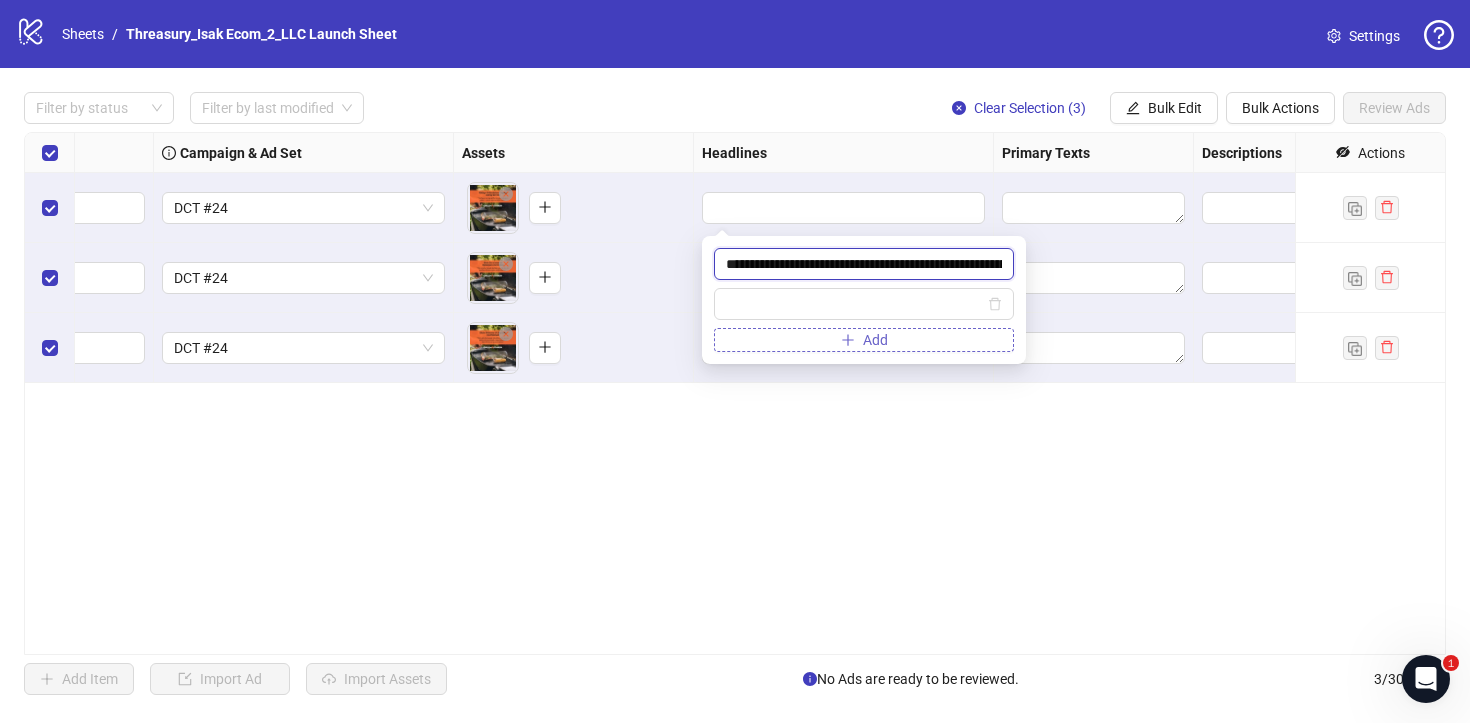 click on "**********" at bounding box center [864, 264] 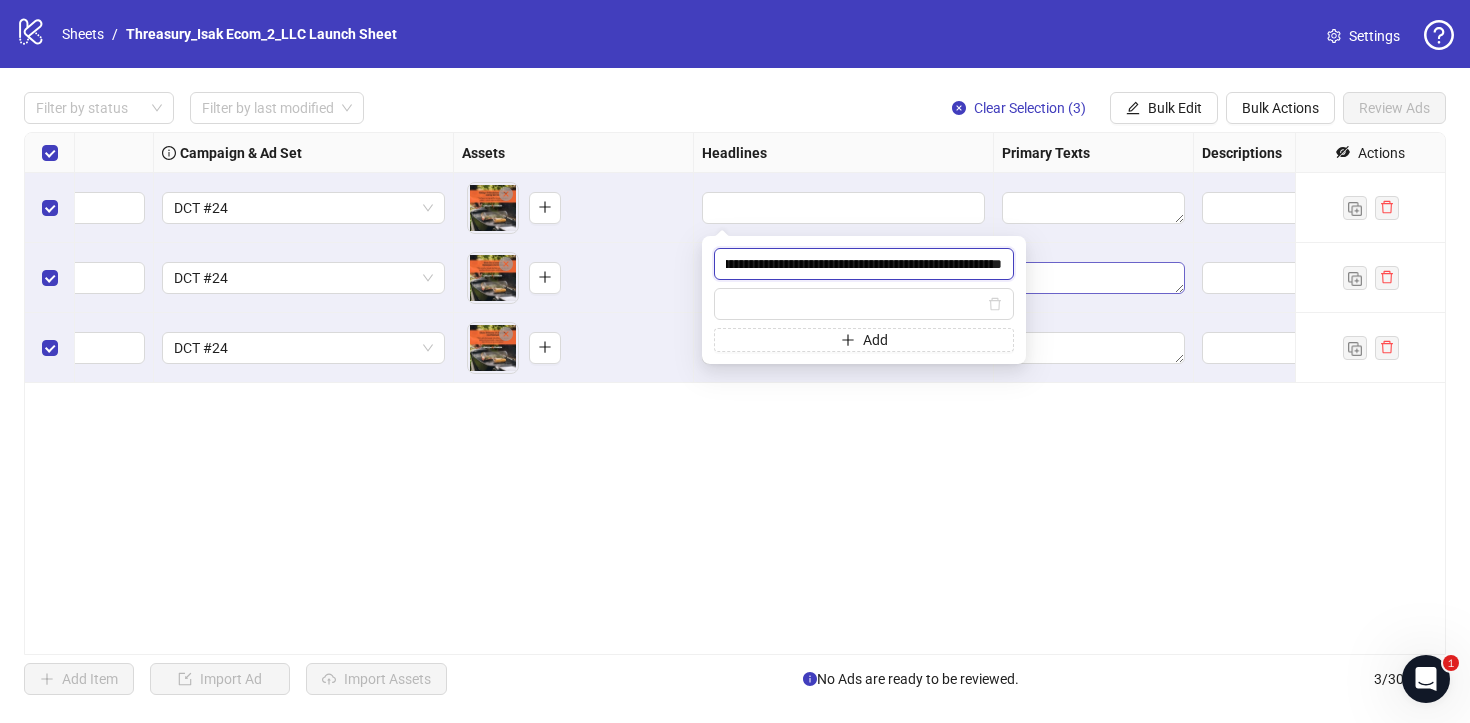 scroll, scrollTop: 0, scrollLeft: 400, axis: horizontal 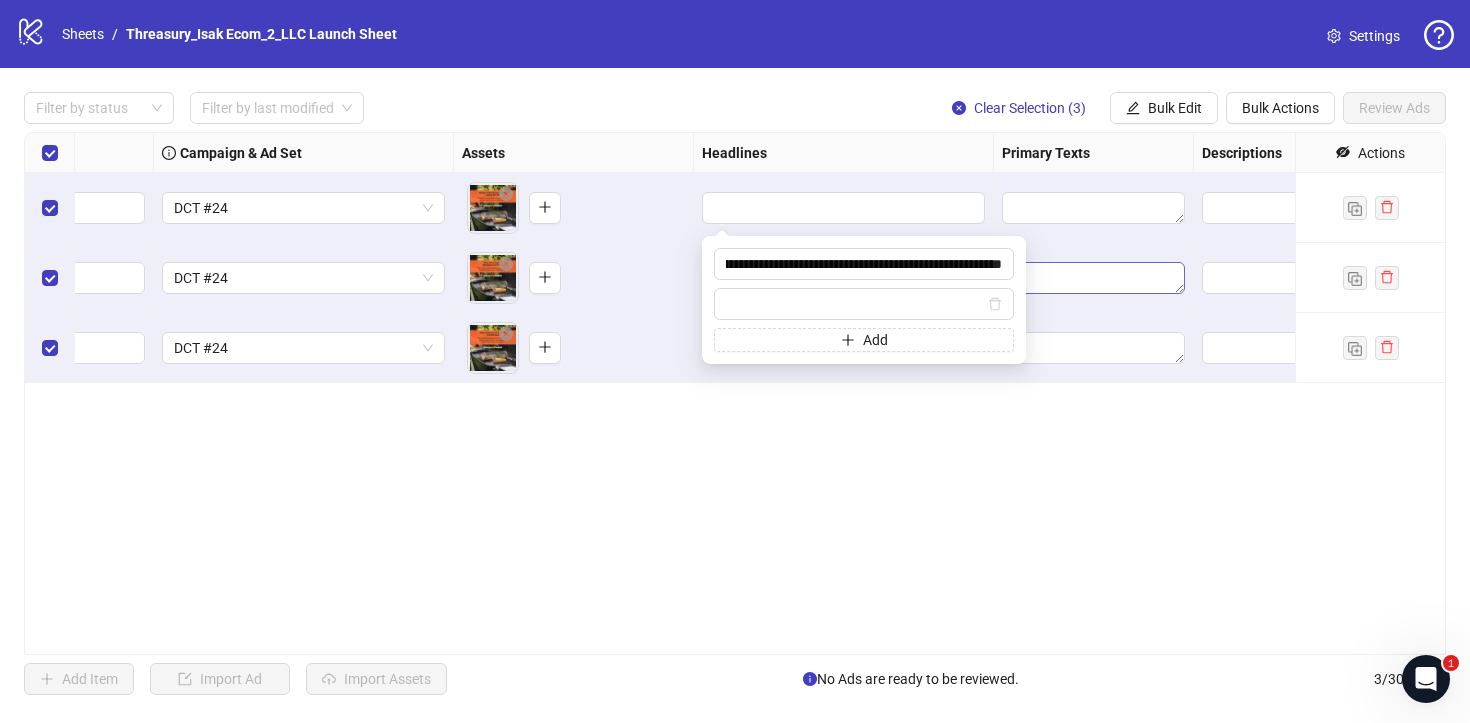 click at bounding box center [864, 304] 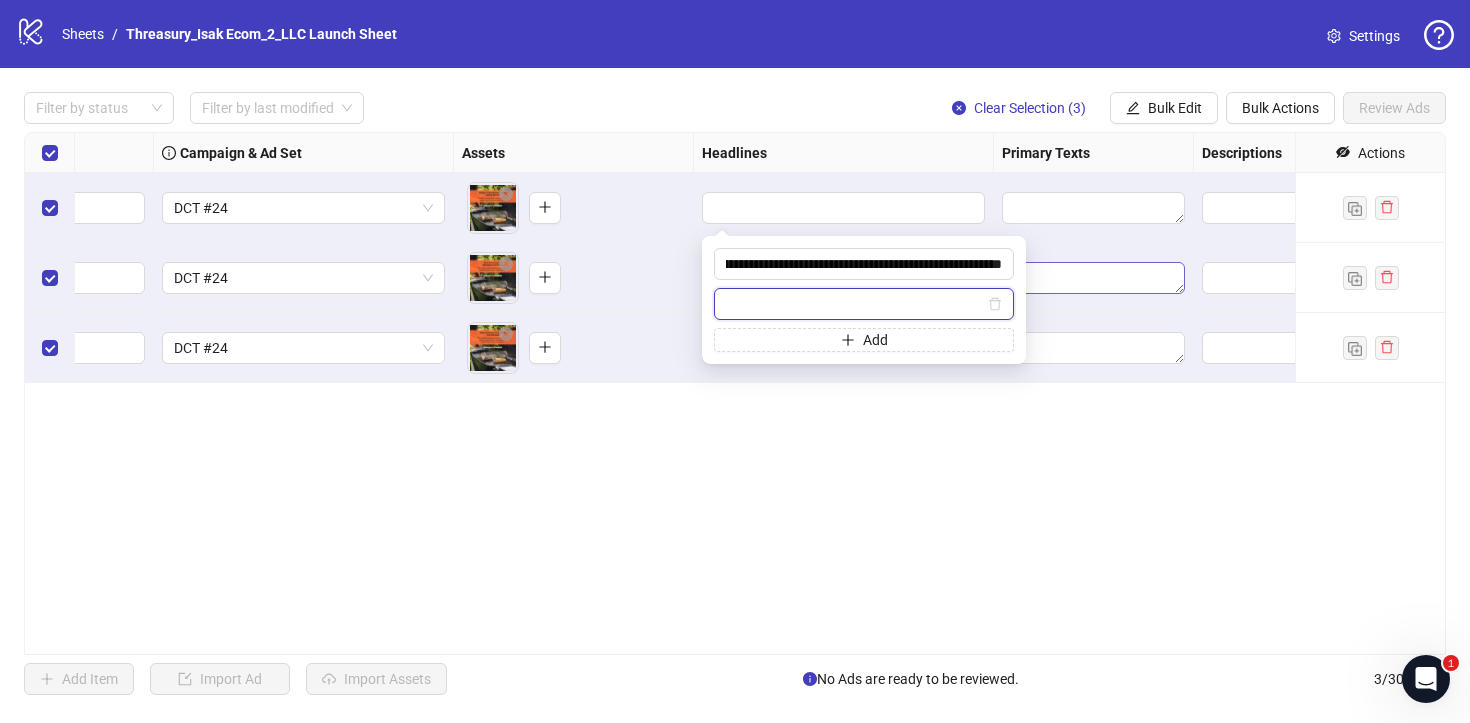 scroll, scrollTop: 0, scrollLeft: 0, axis: both 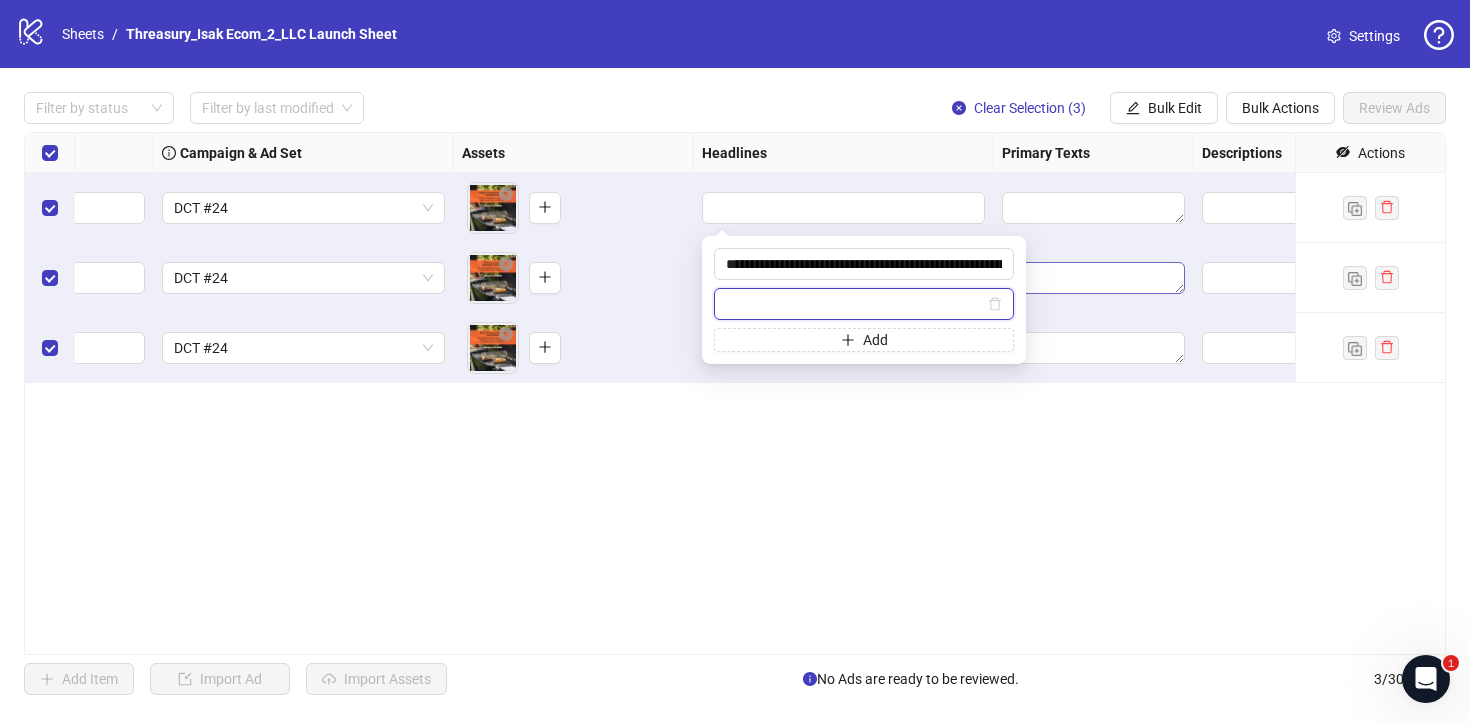 paste on "**********" 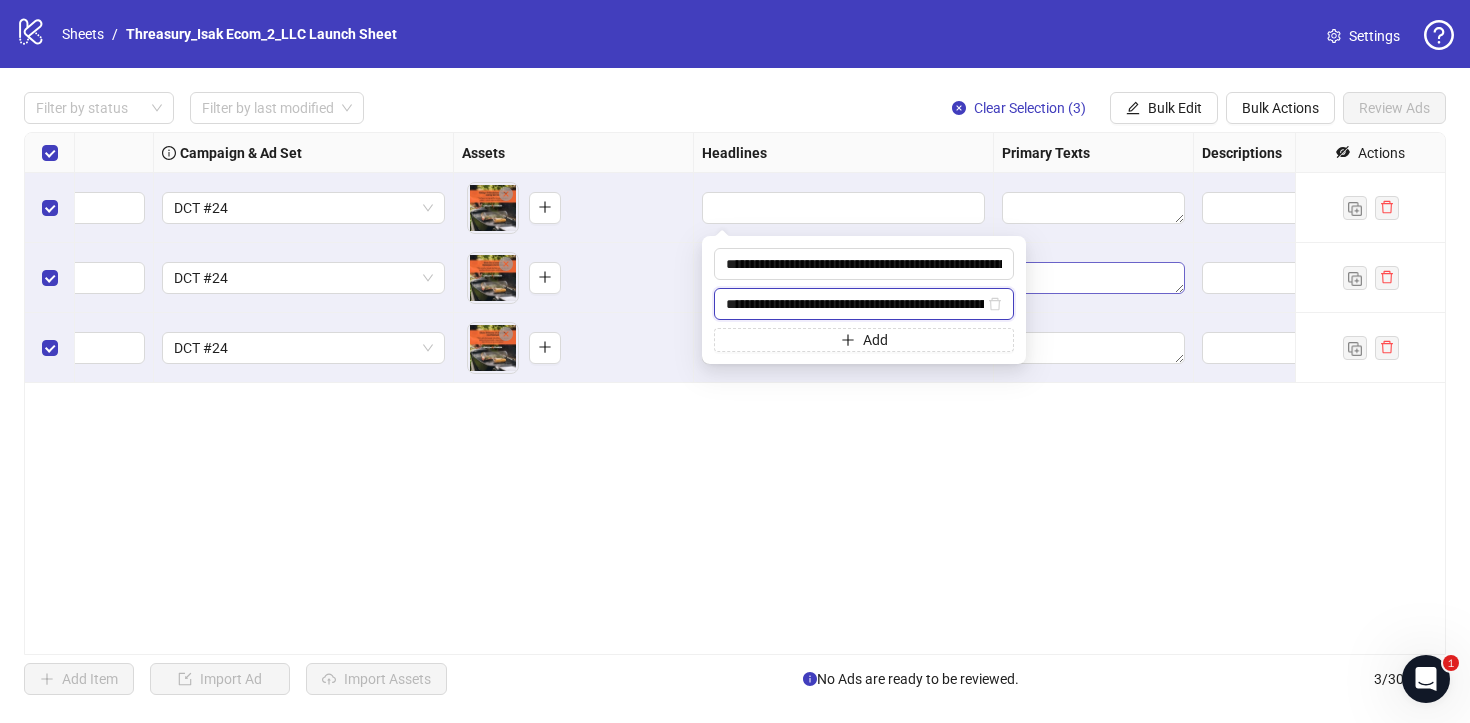 scroll, scrollTop: 0, scrollLeft: 1529, axis: horizontal 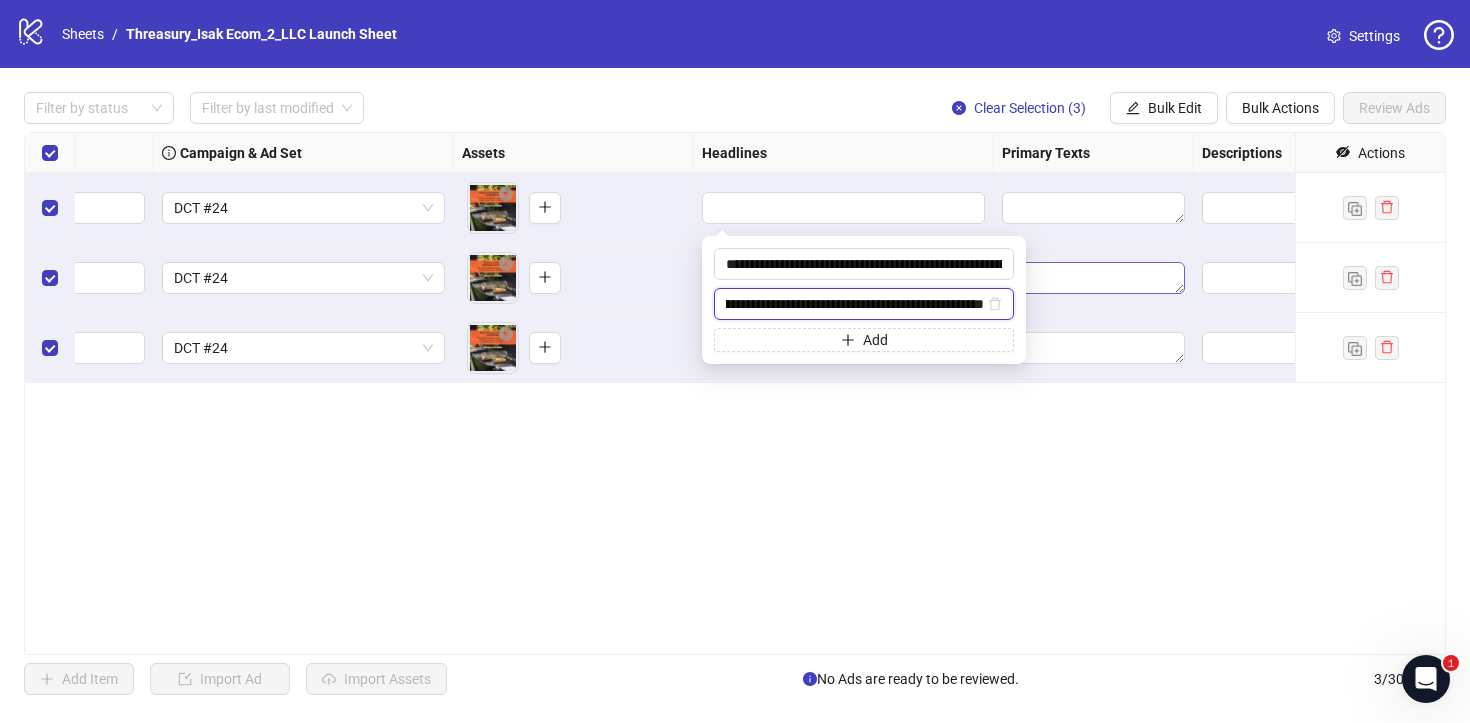 type on "**********" 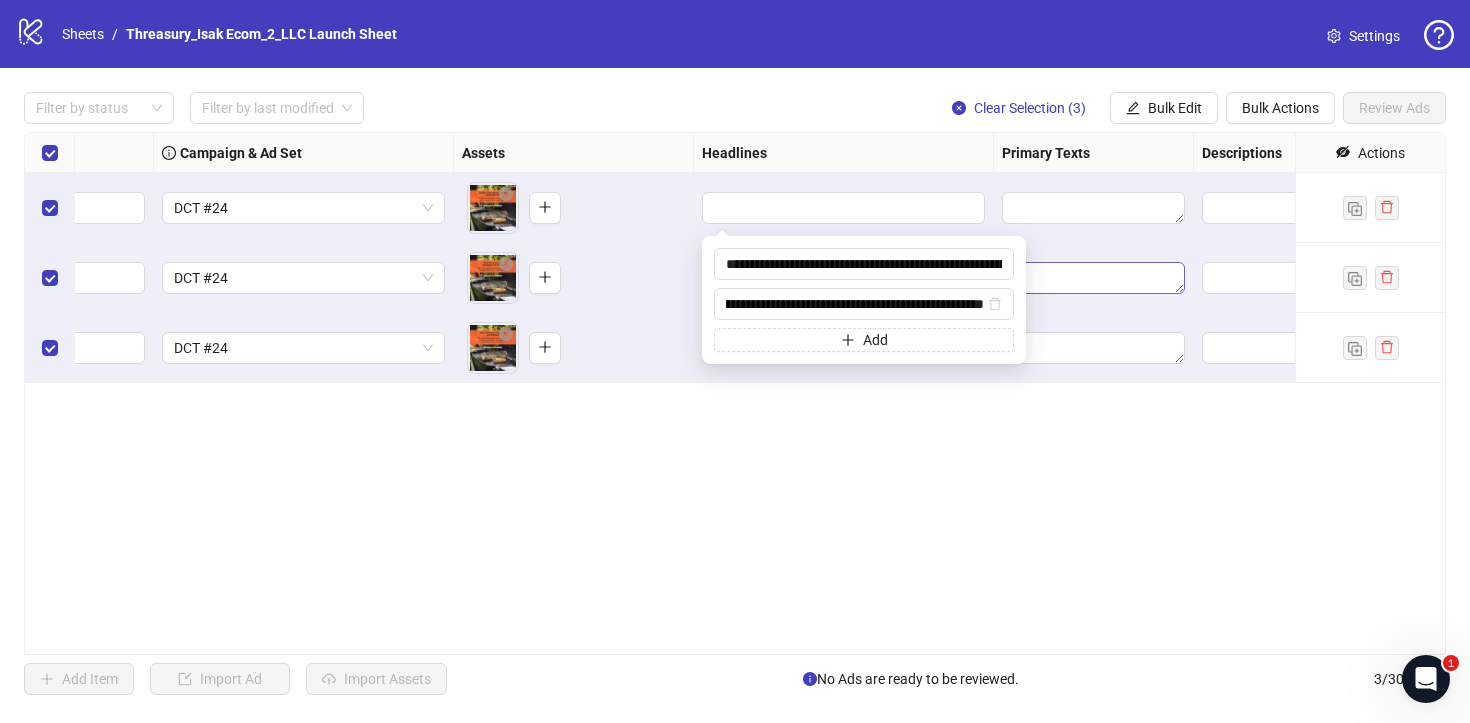 click on "Add" at bounding box center [864, 340] 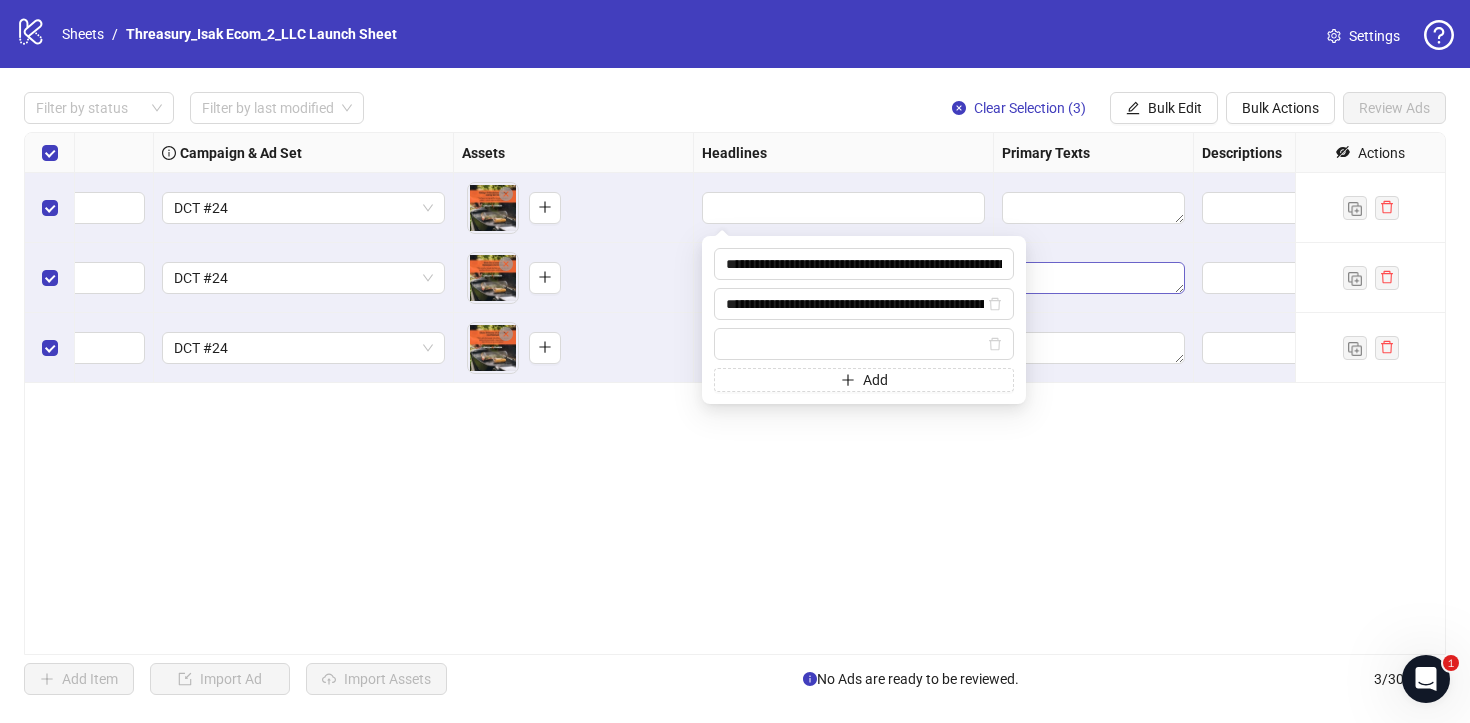 click at bounding box center [864, 344] 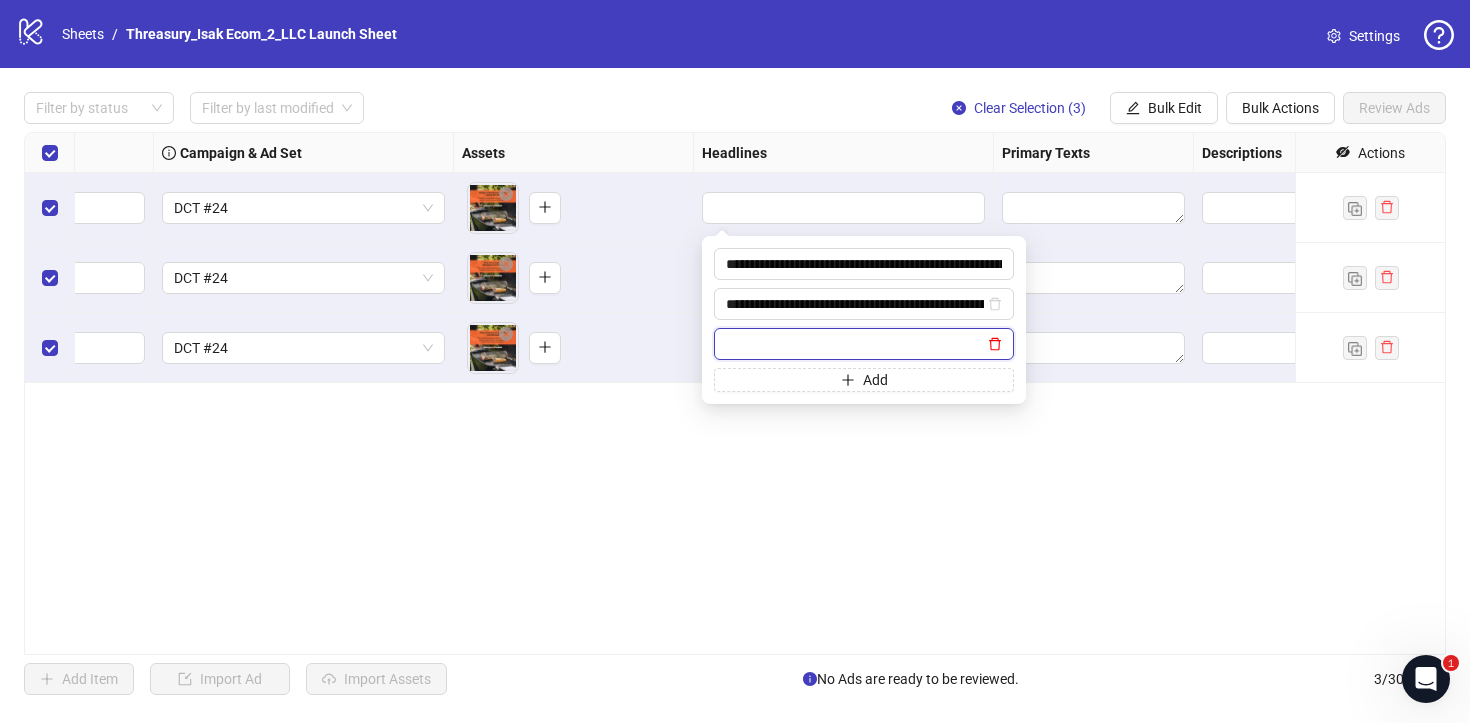 drag, startPoint x: 1094, startPoint y: 263, endPoint x: 997, endPoint y: 346, distance: 127.66362 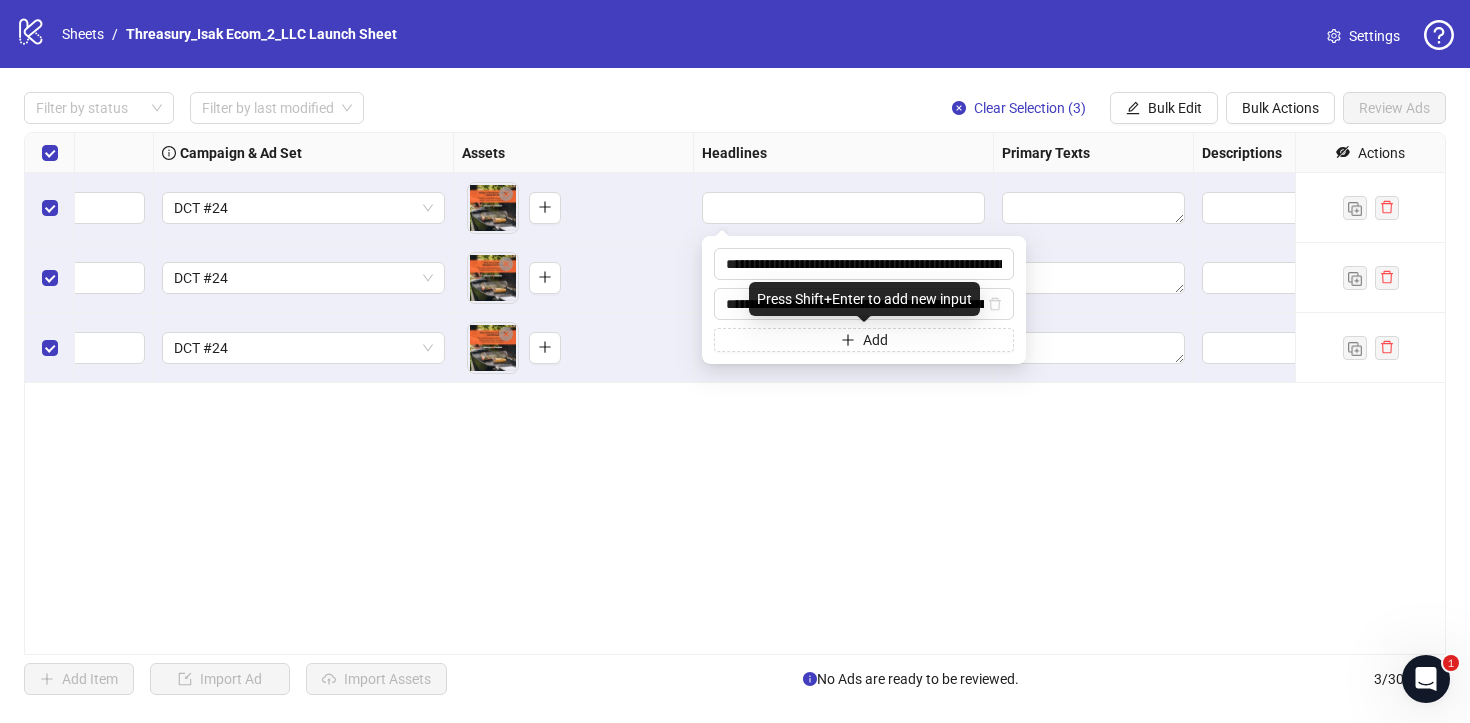 drag, startPoint x: 997, startPoint y: 346, endPoint x: 1019, endPoint y: 436, distance: 92.64988 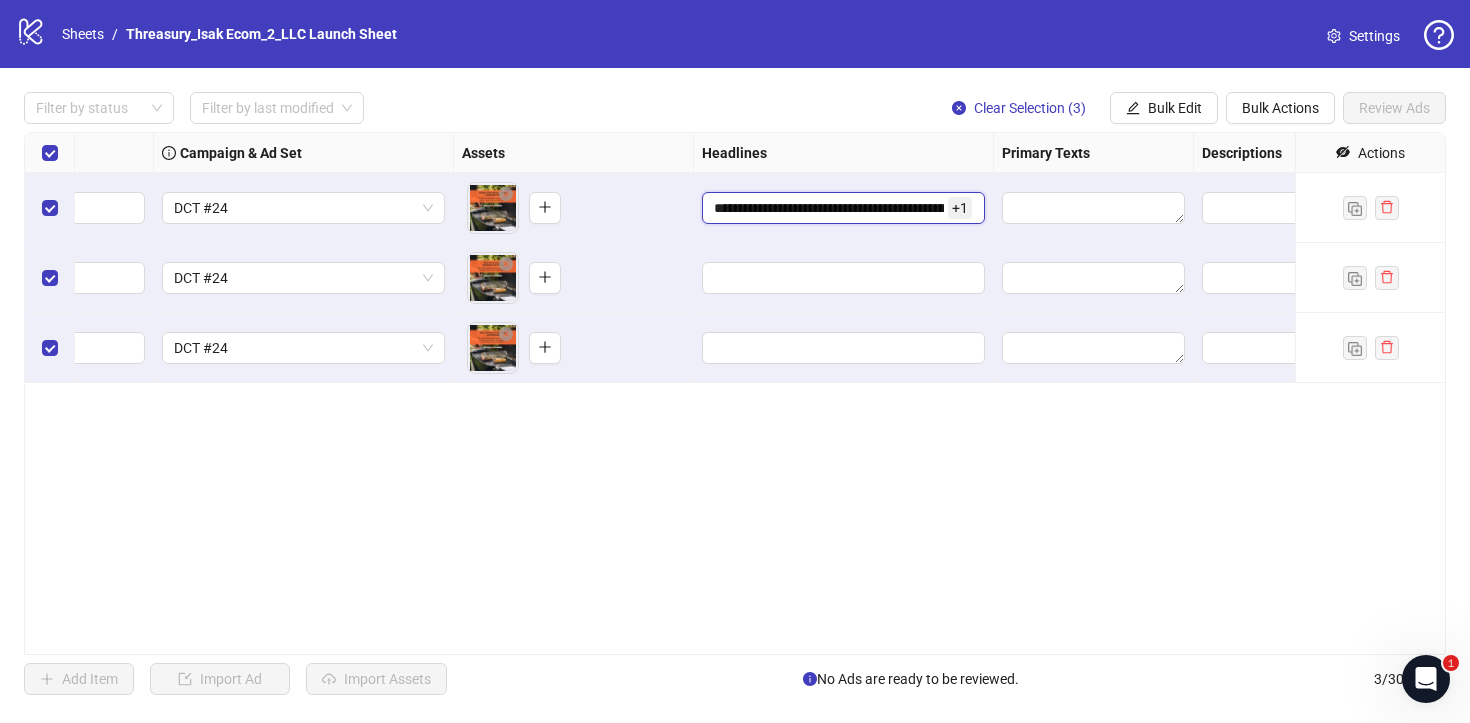 click on "**********" at bounding box center [829, 208] 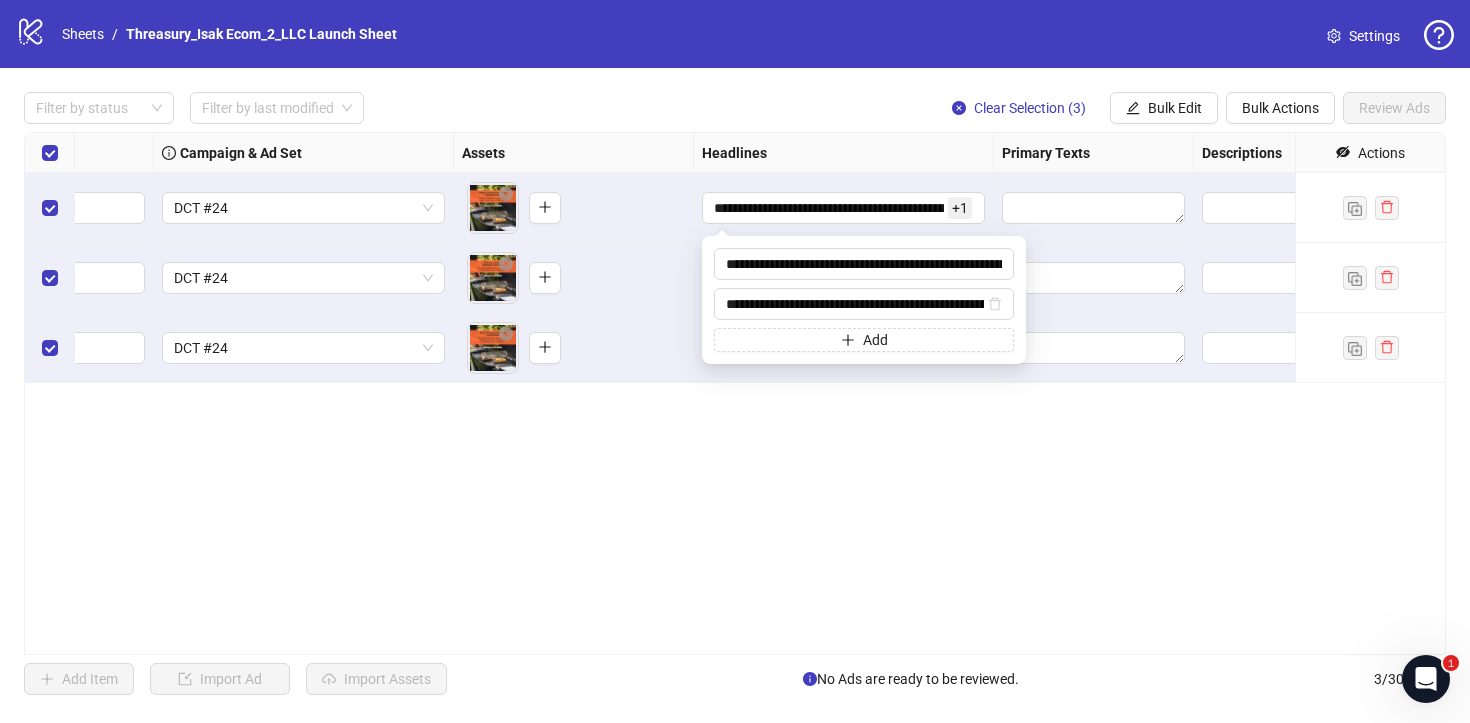 scroll, scrollTop: 0, scrollLeft: 400, axis: horizontal 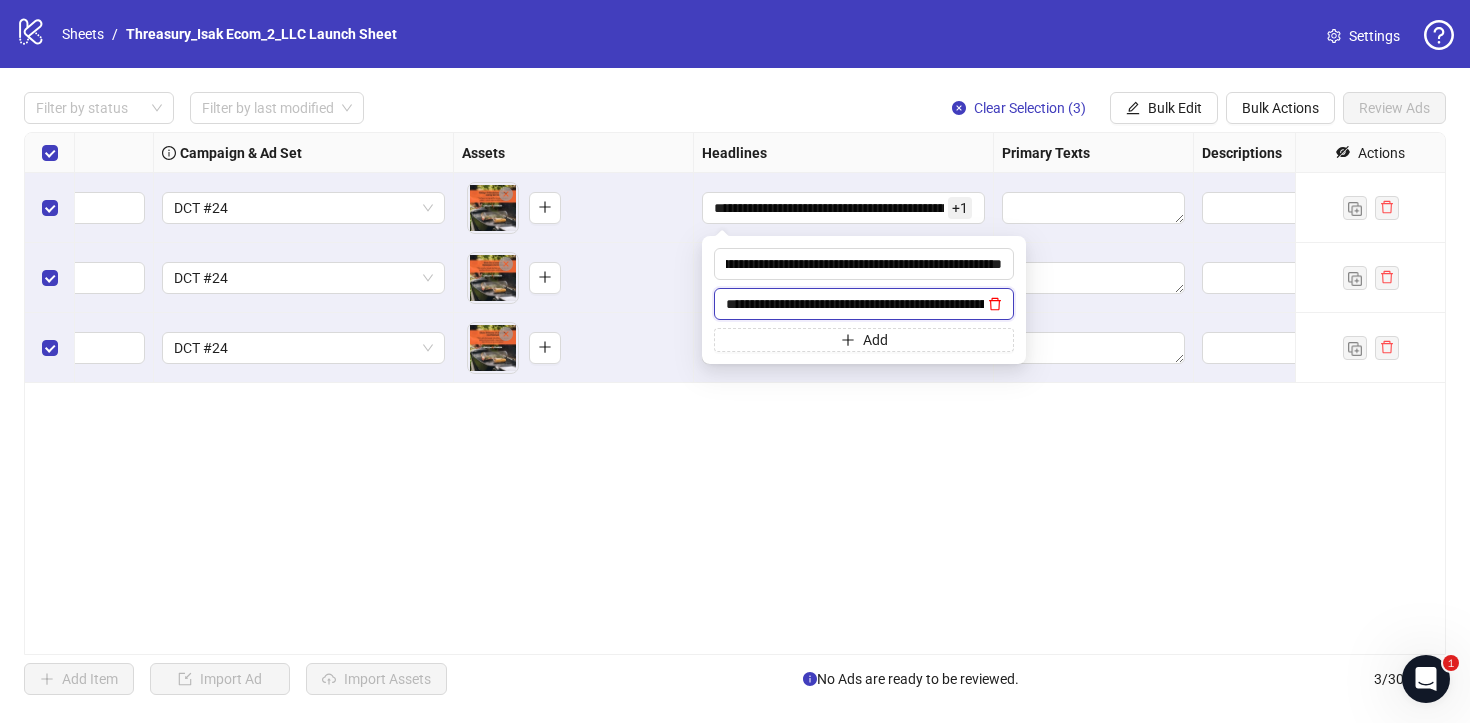 drag, startPoint x: 1019, startPoint y: 436, endPoint x: 1001, endPoint y: 303, distance: 134.21252 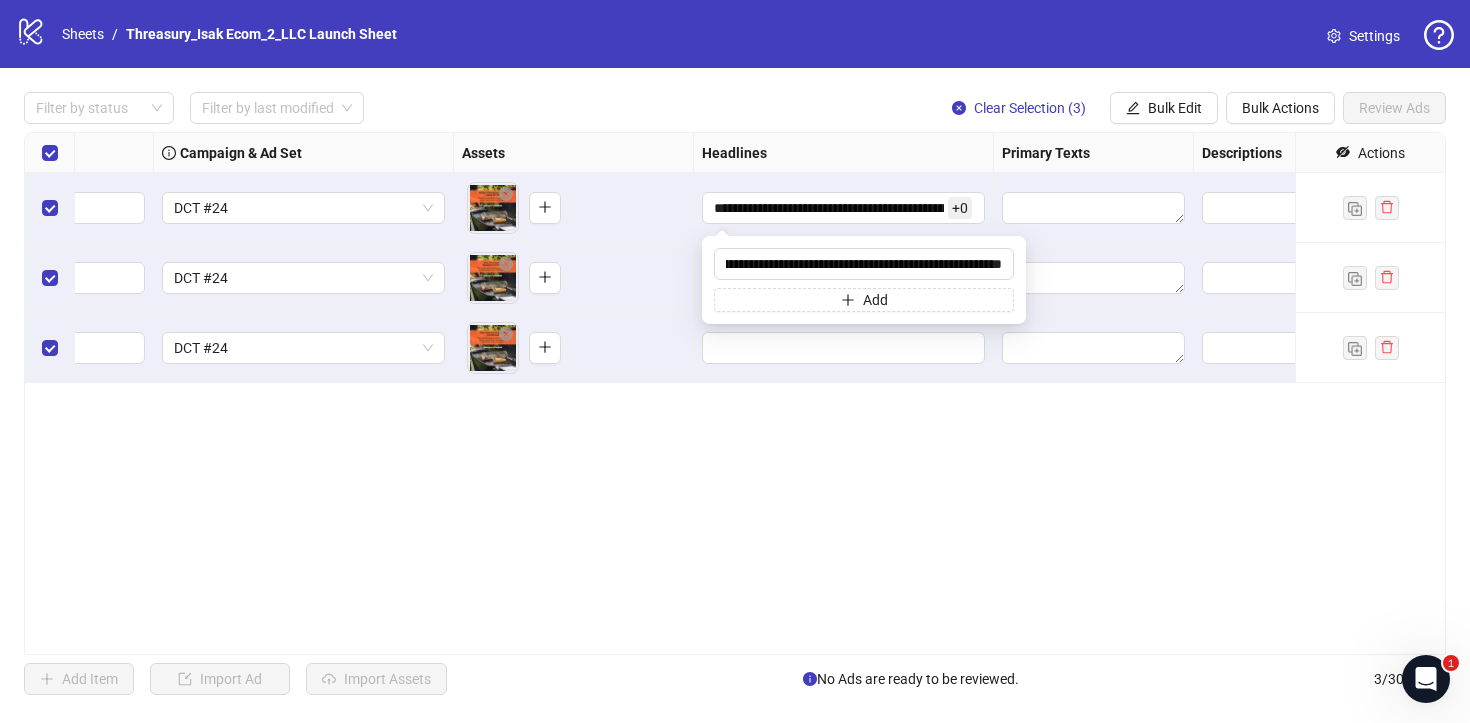 scroll, scrollTop: 0, scrollLeft: 0, axis: both 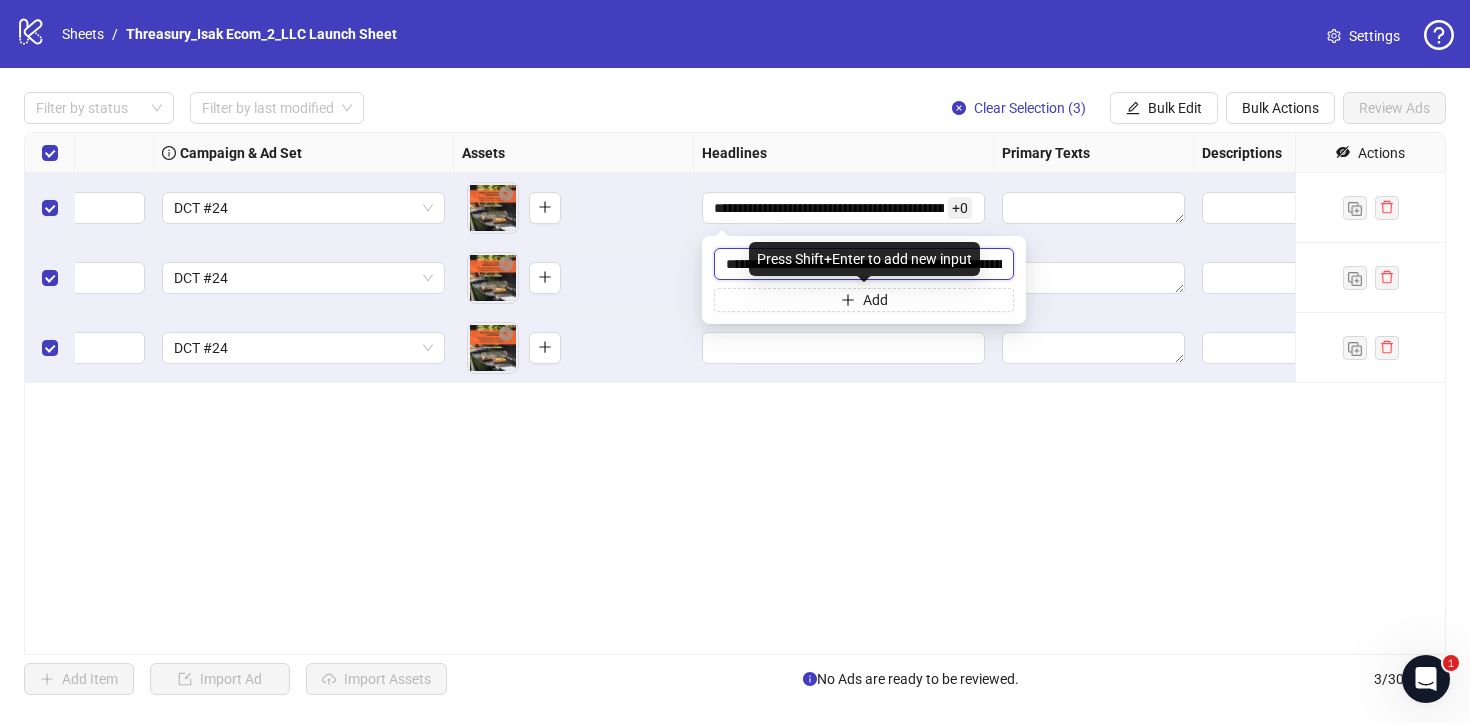 click on "**********" at bounding box center (864, 264) 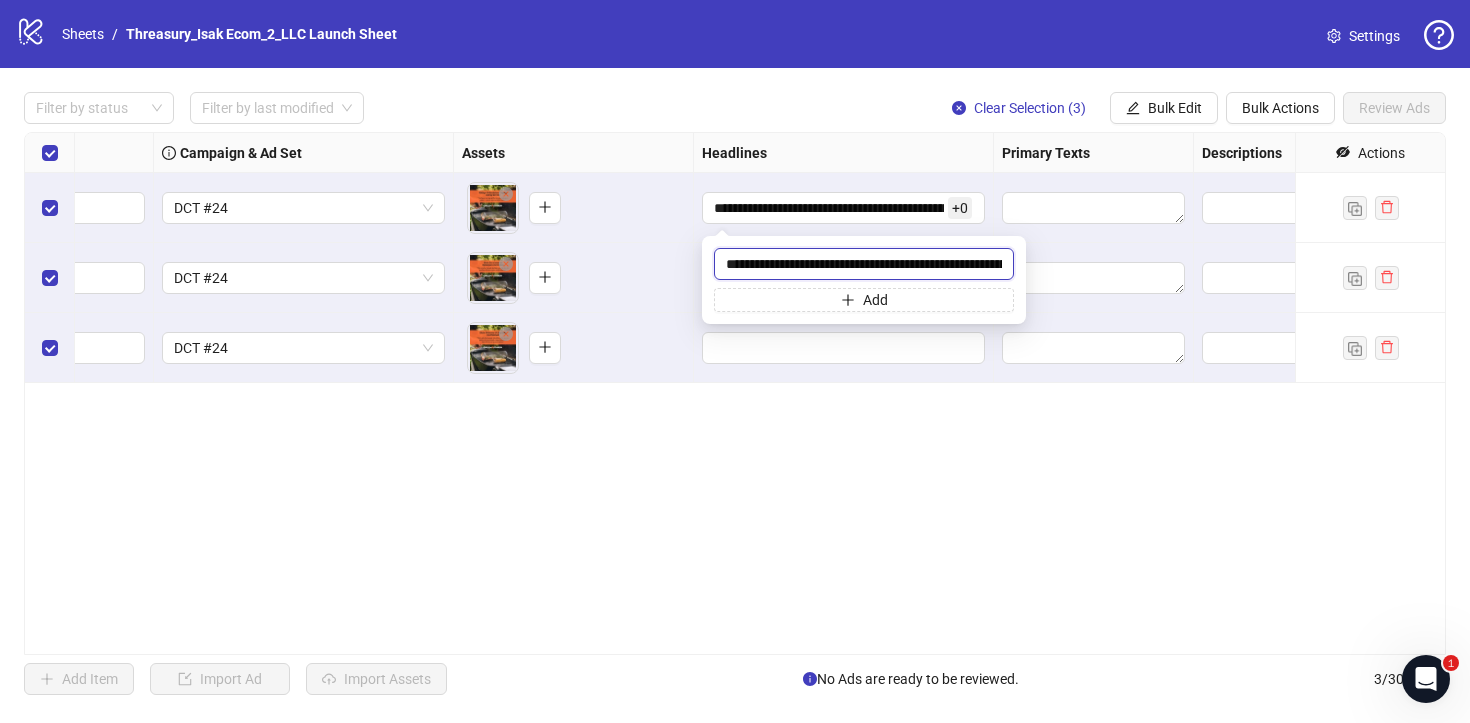 click on "**********" at bounding box center (864, 264) 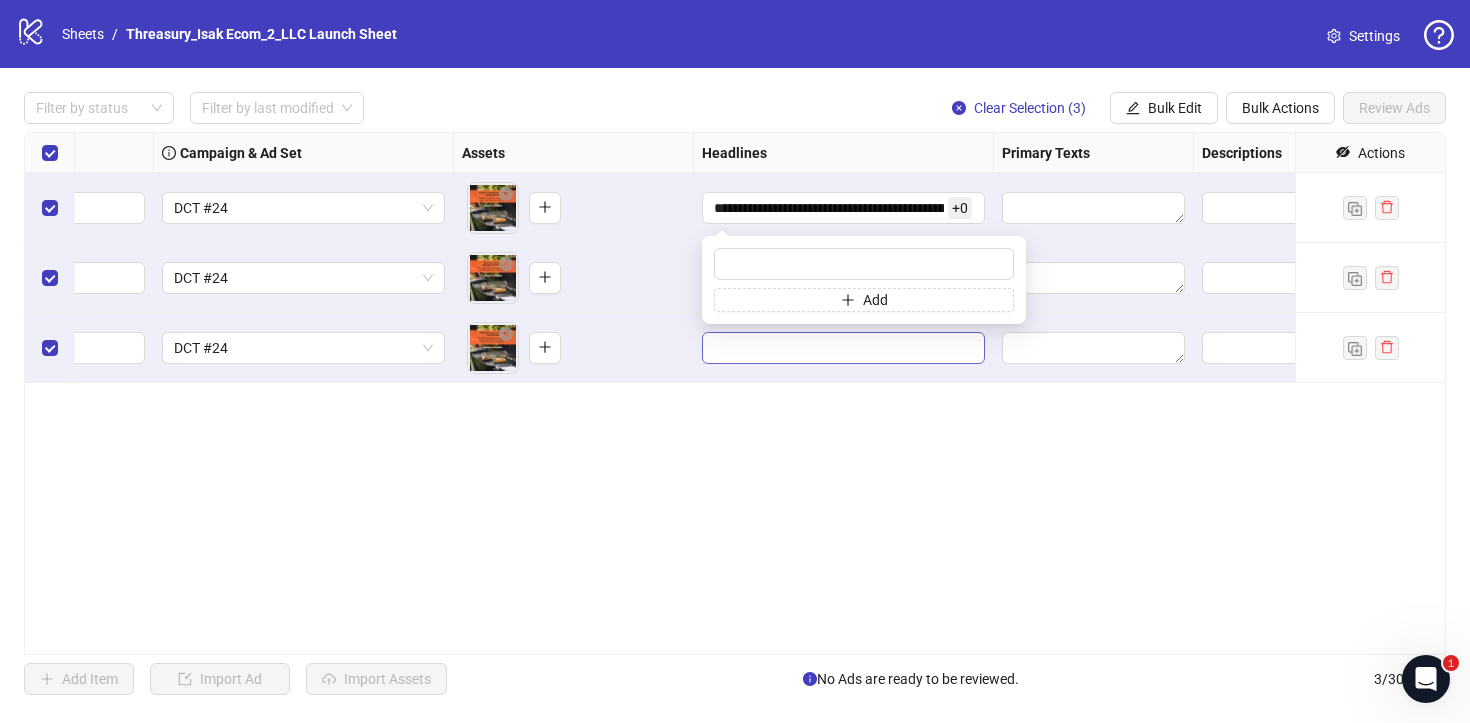 drag, startPoint x: 1001, startPoint y: 303, endPoint x: 984, endPoint y: 358, distance: 57.567352 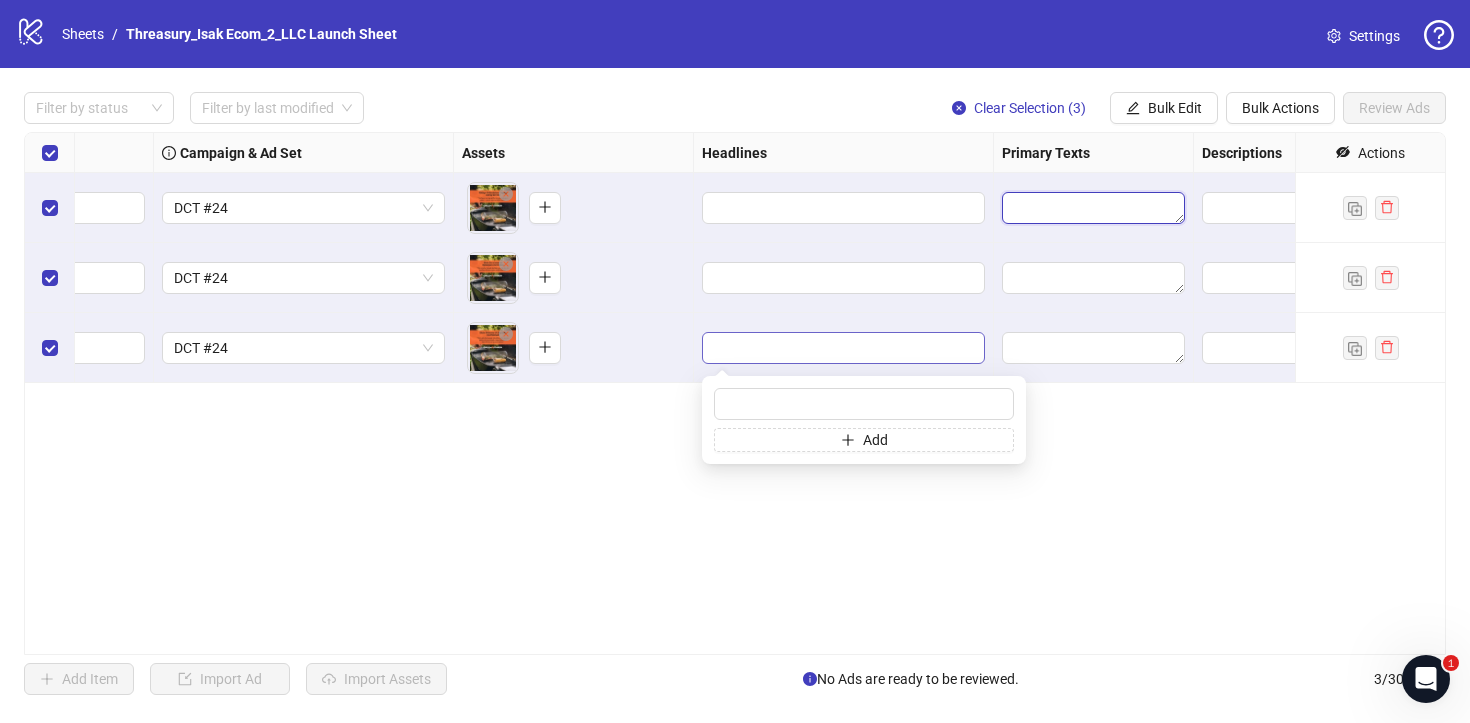 click at bounding box center (1093, 208) 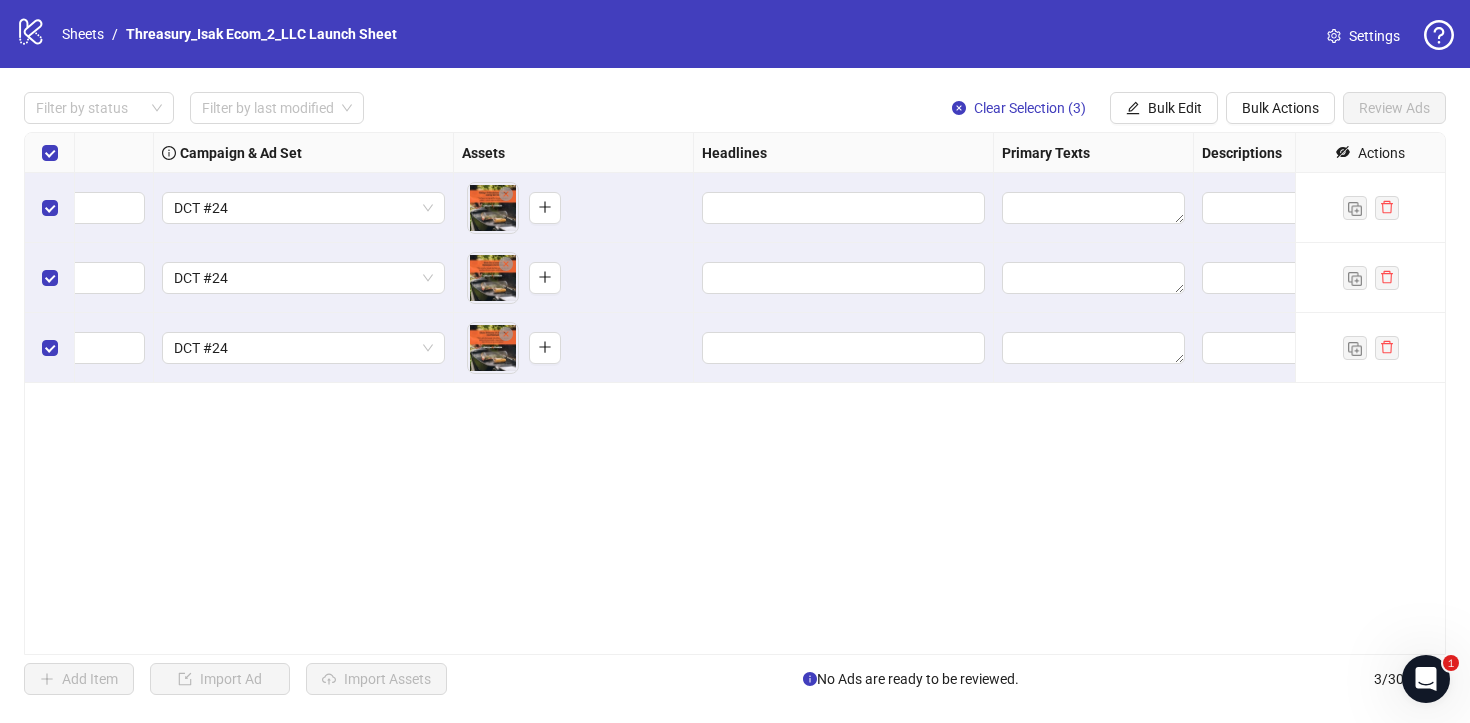 drag, startPoint x: 984, startPoint y: 358, endPoint x: 1092, endPoint y: 184, distance: 204.79257 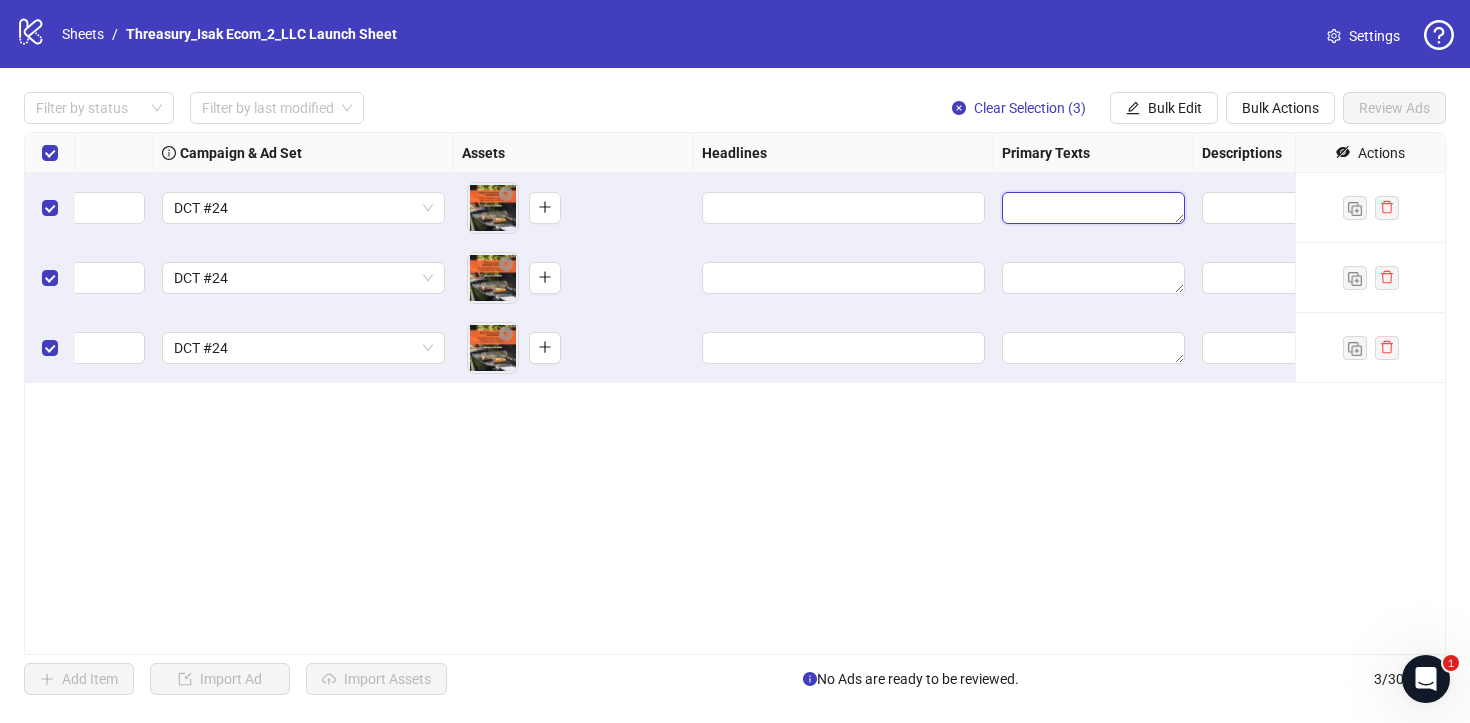 drag, startPoint x: 1092, startPoint y: 184, endPoint x: 1020, endPoint y: 215, distance: 78.39005 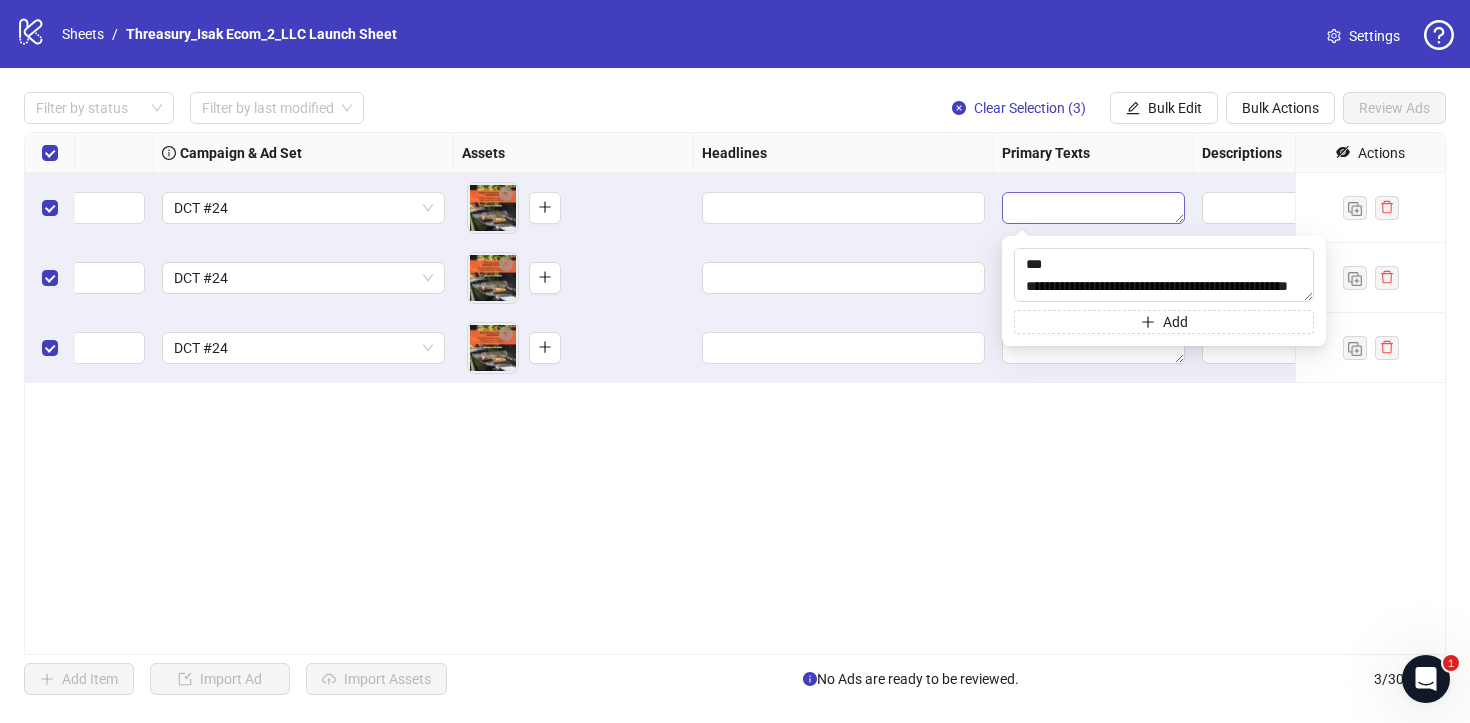 scroll, scrollTop: 44, scrollLeft: 0, axis: vertical 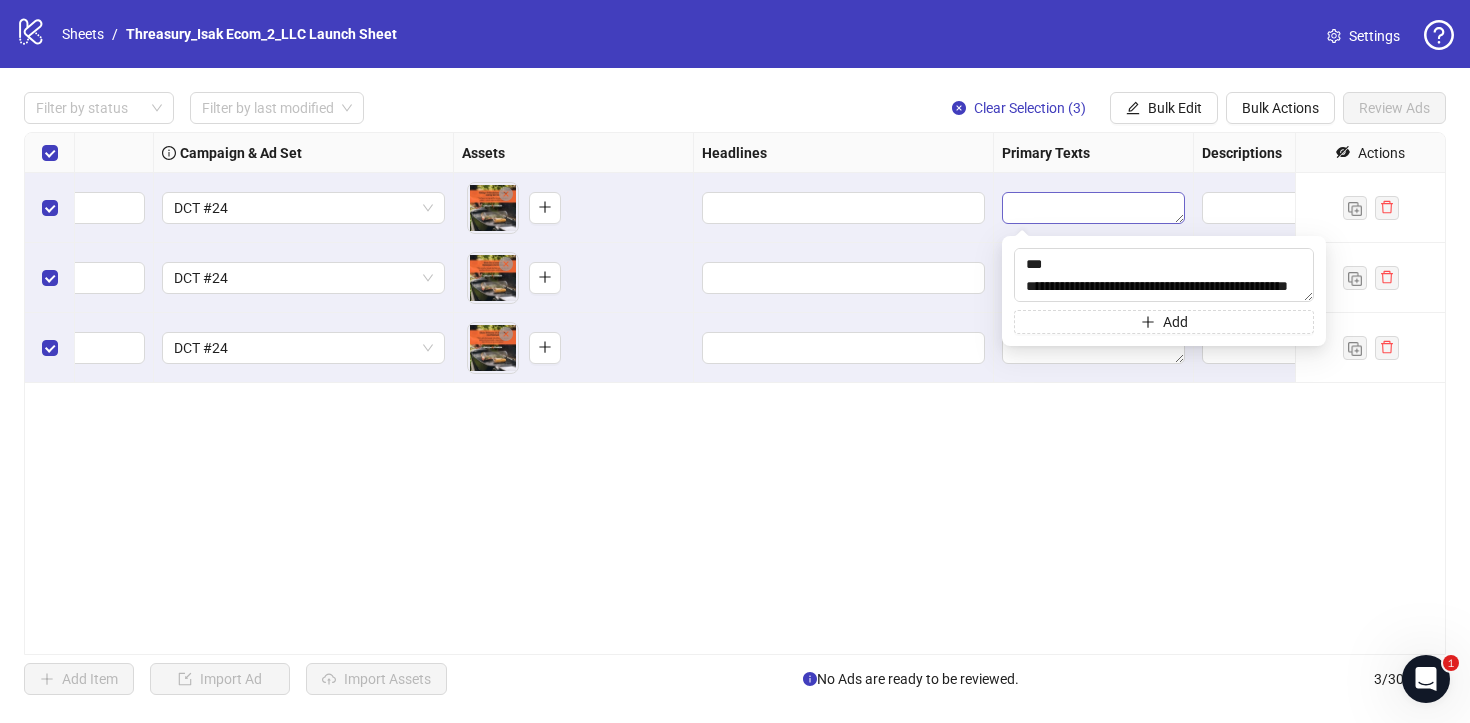type on "**********" 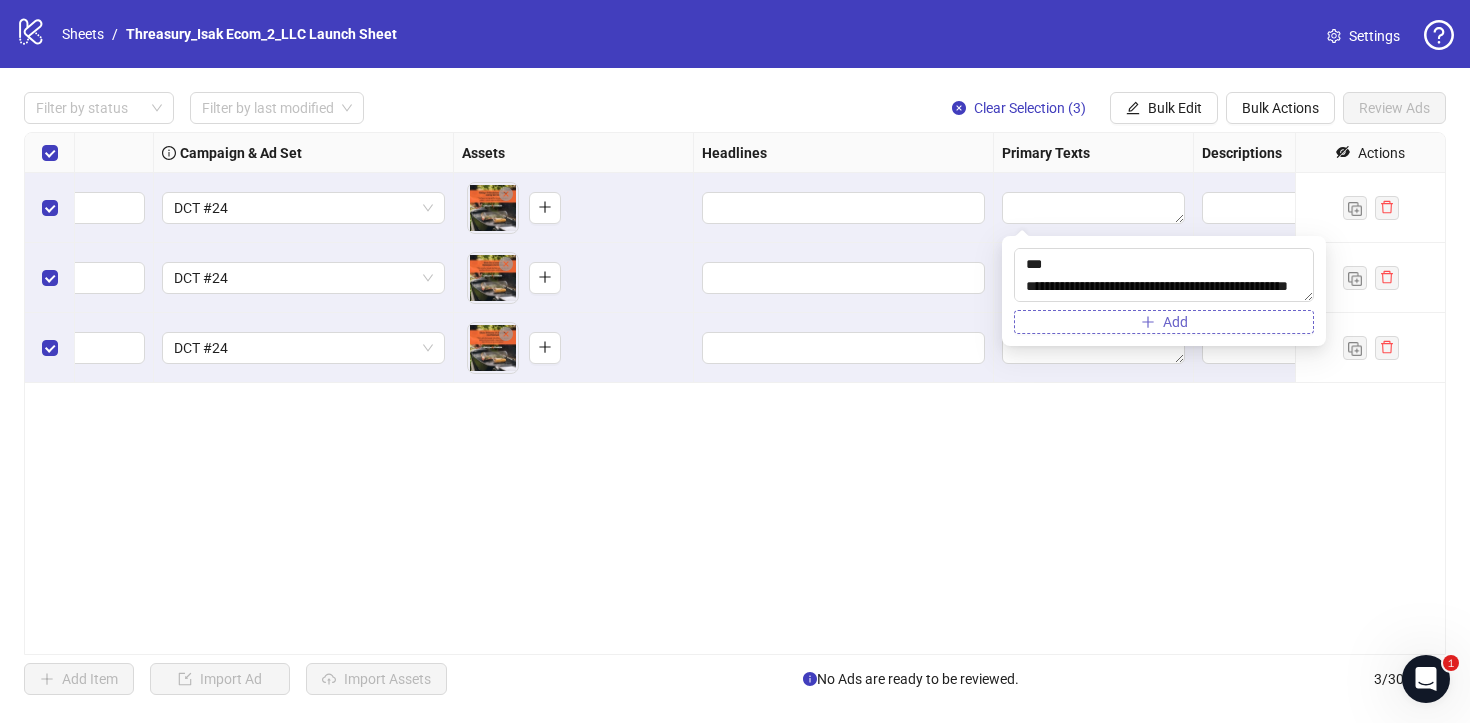 drag, startPoint x: 1020, startPoint y: 215, endPoint x: 1110, endPoint y: 325, distance: 142.12671 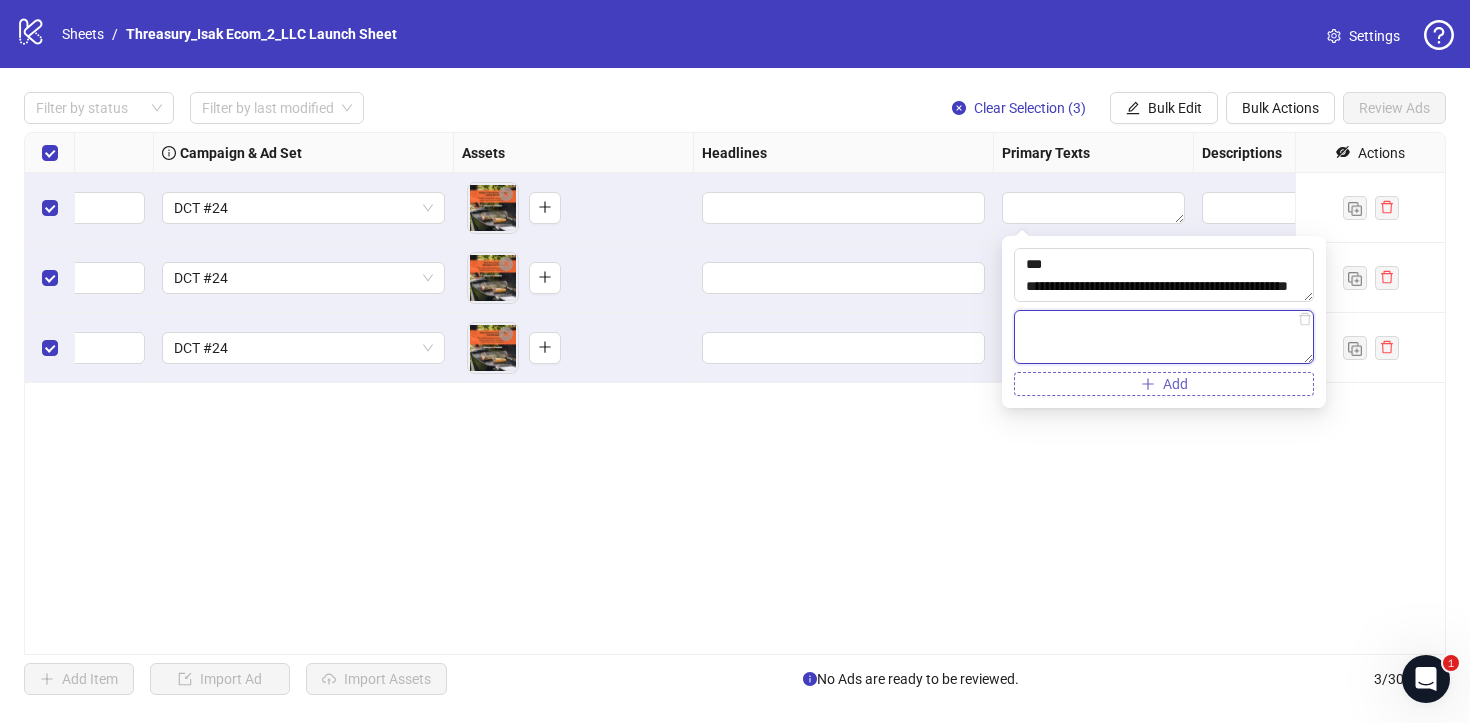 paste on "**********" 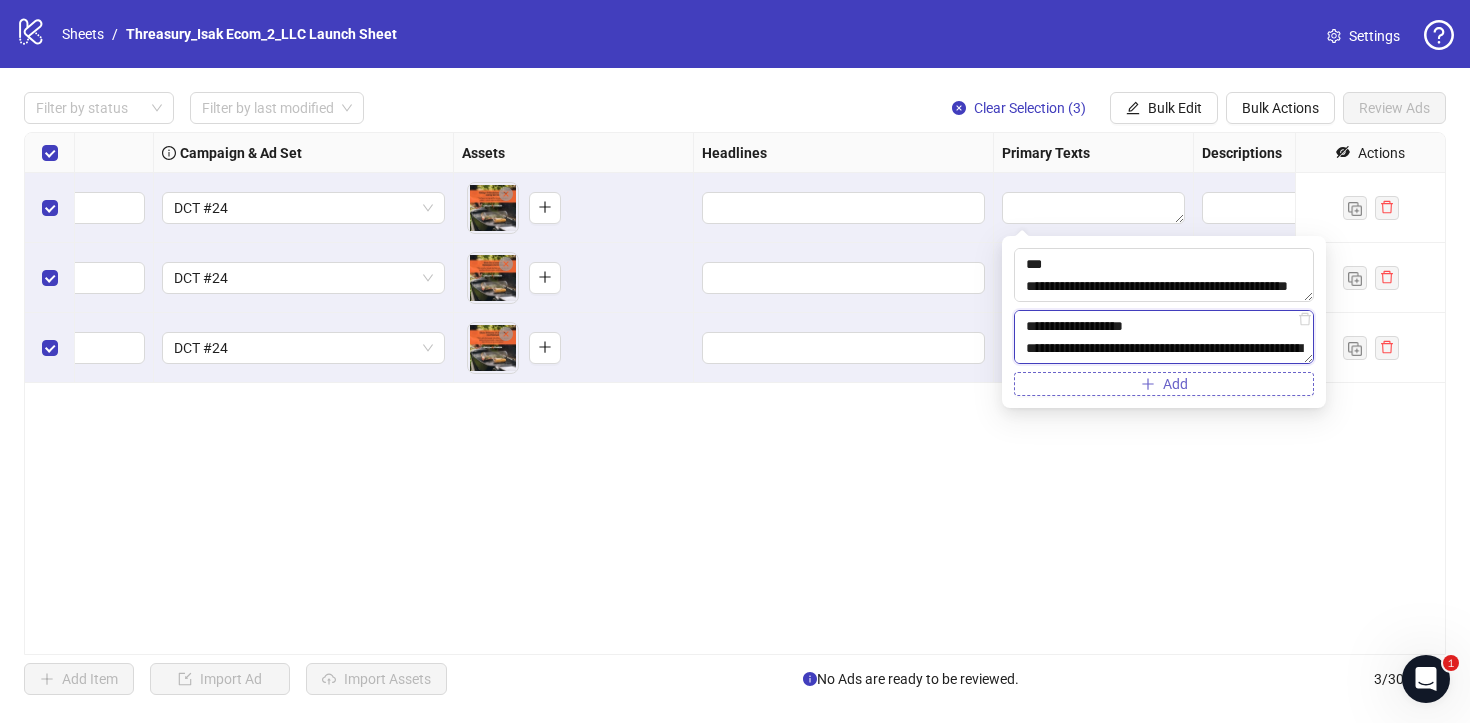 scroll, scrollTop: 191, scrollLeft: 0, axis: vertical 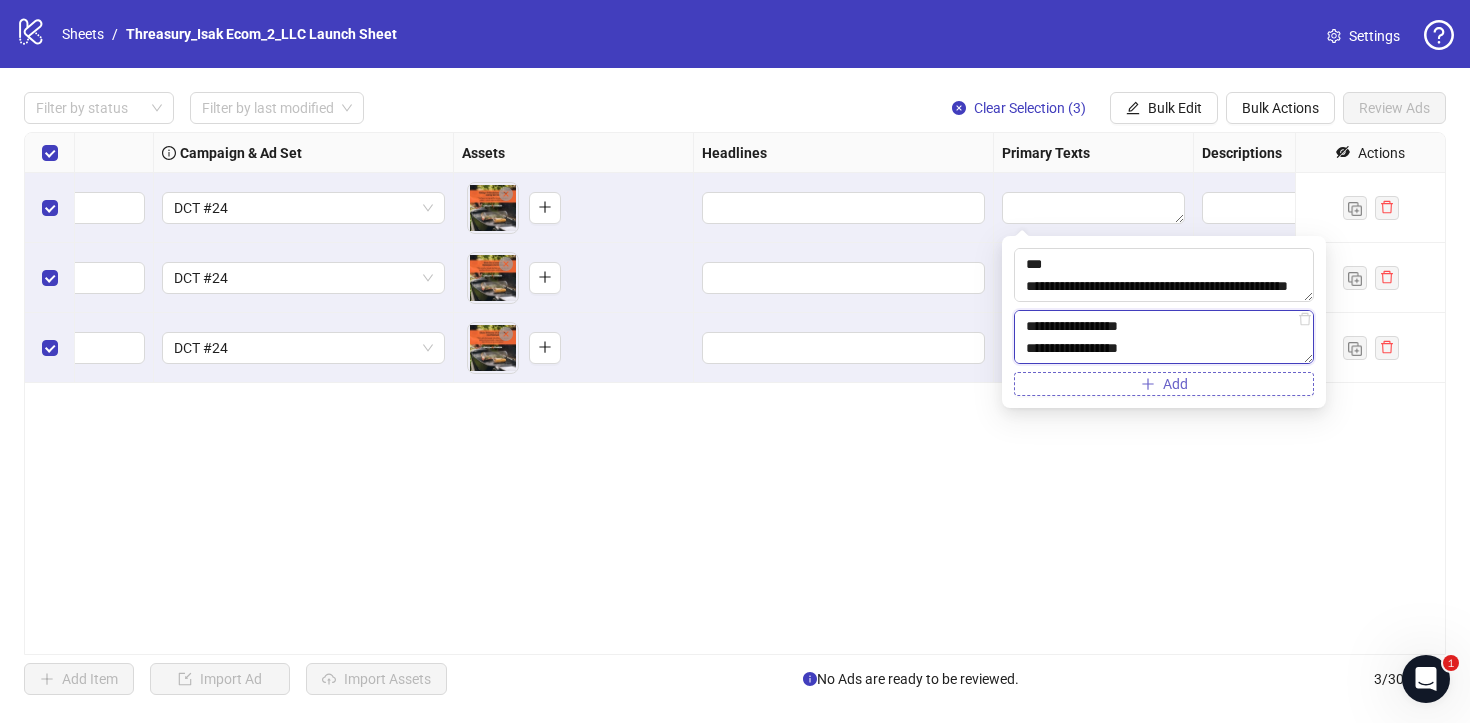 type on "**********" 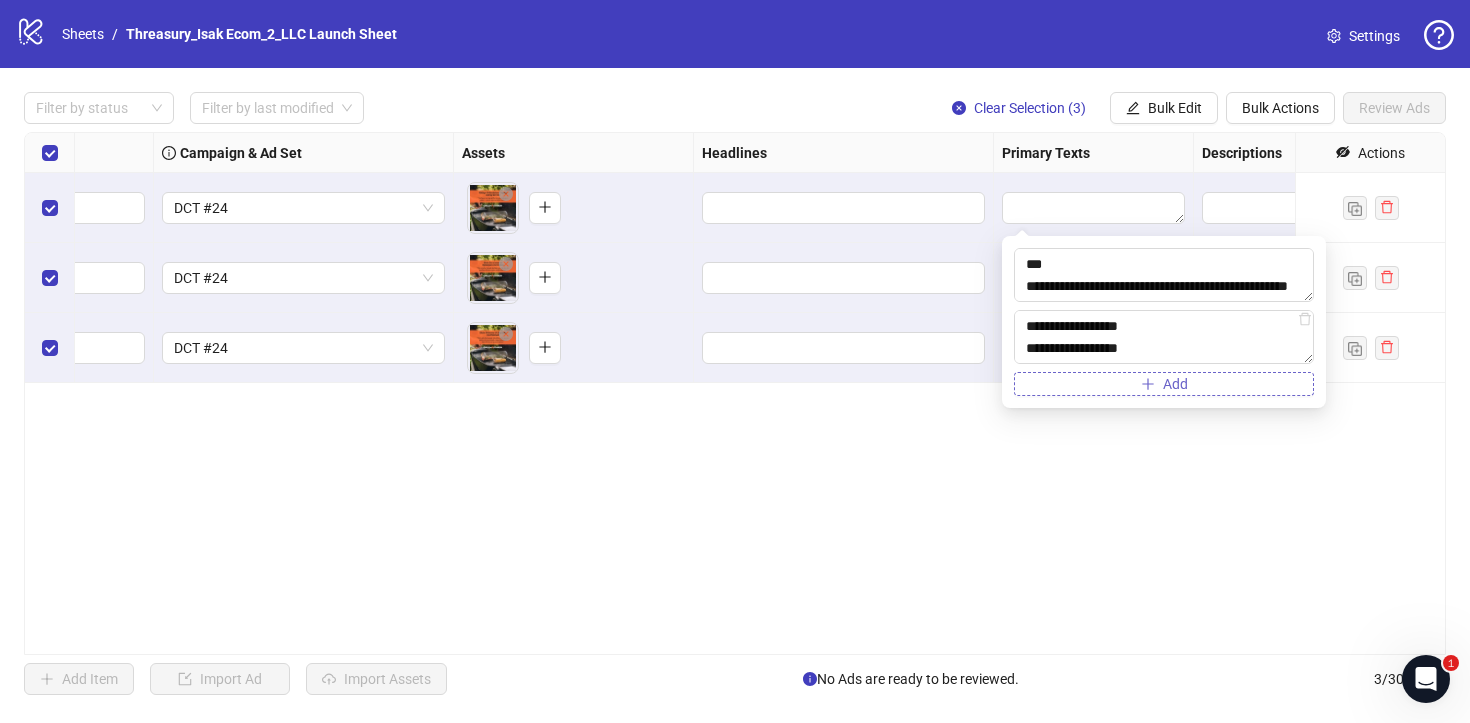click on "Add" at bounding box center (1164, 384) 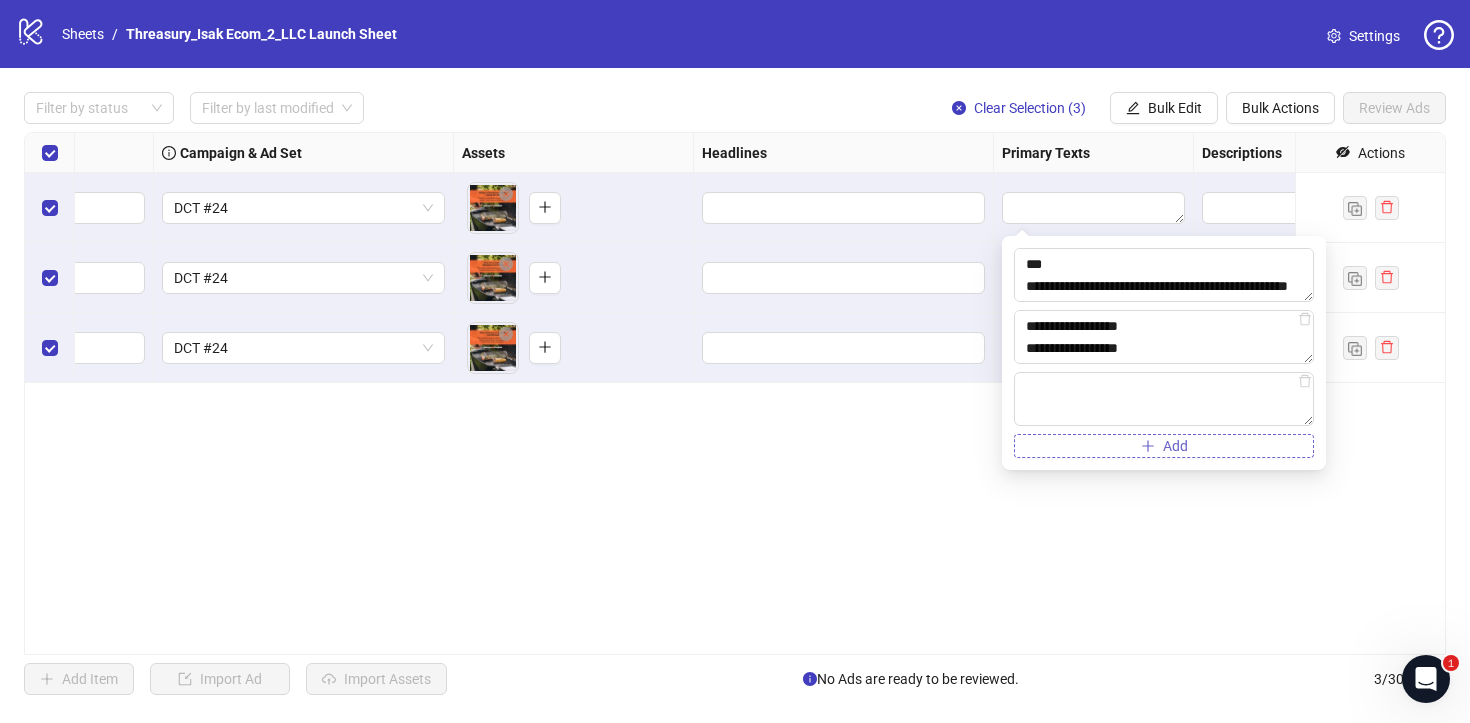 click 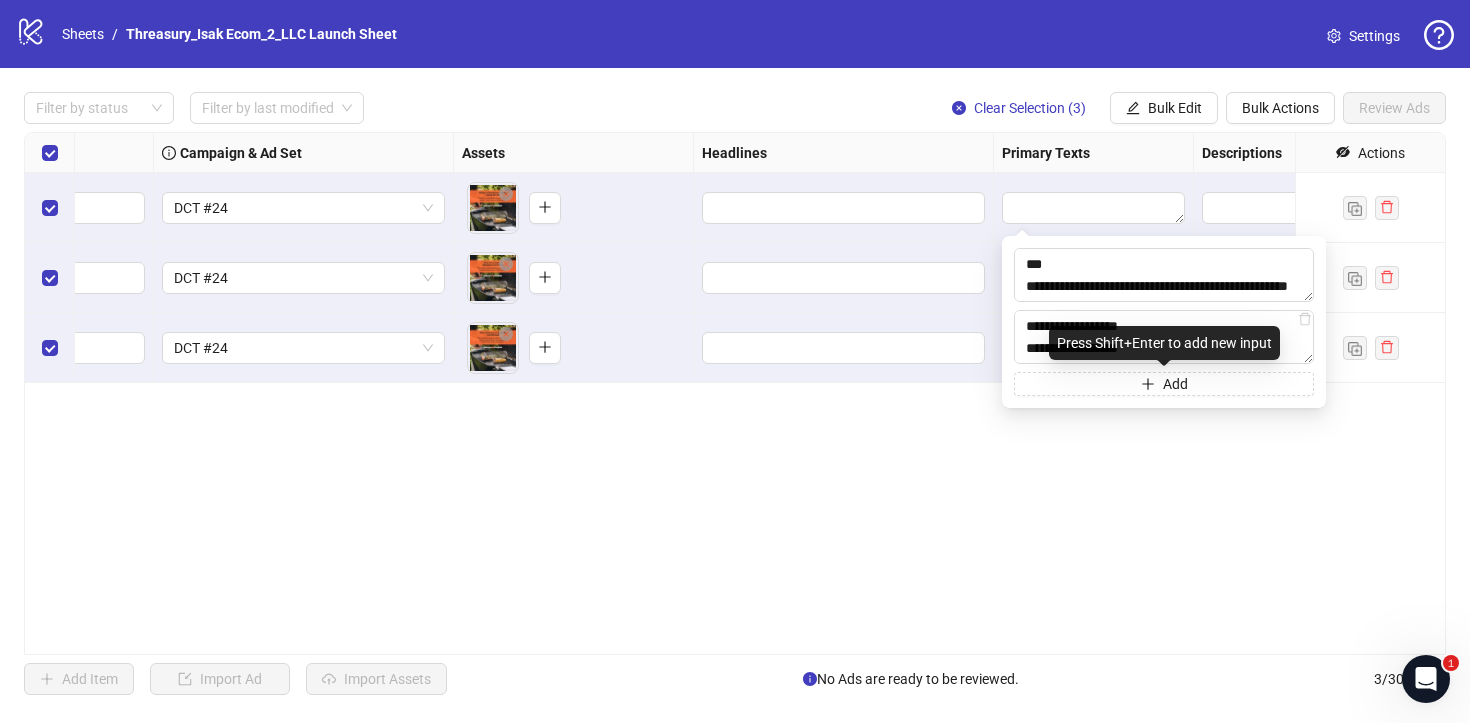 drag, startPoint x: 1110, startPoint y: 325, endPoint x: 1265, endPoint y: 517, distance: 246.75696 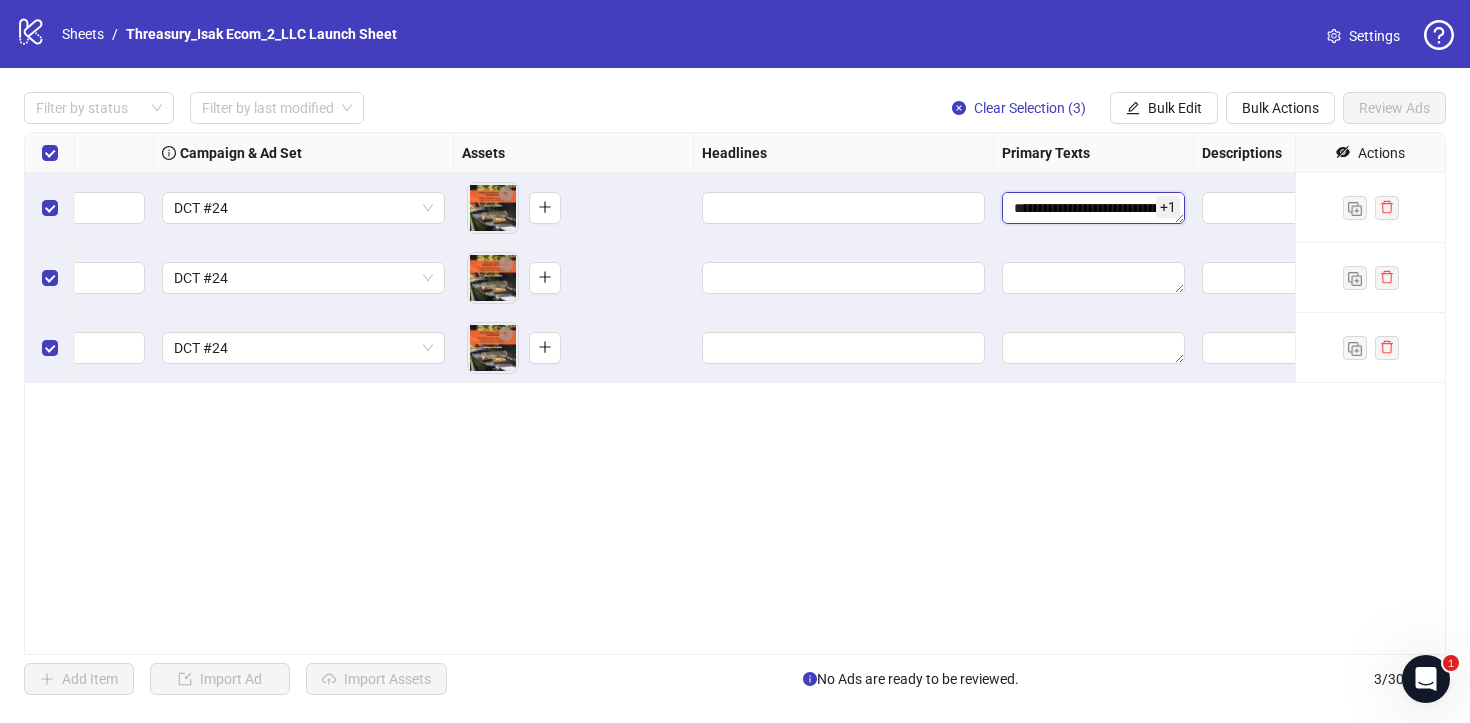 drag, startPoint x: 1265, startPoint y: 517, endPoint x: 1052, endPoint y: 212, distance: 372.01343 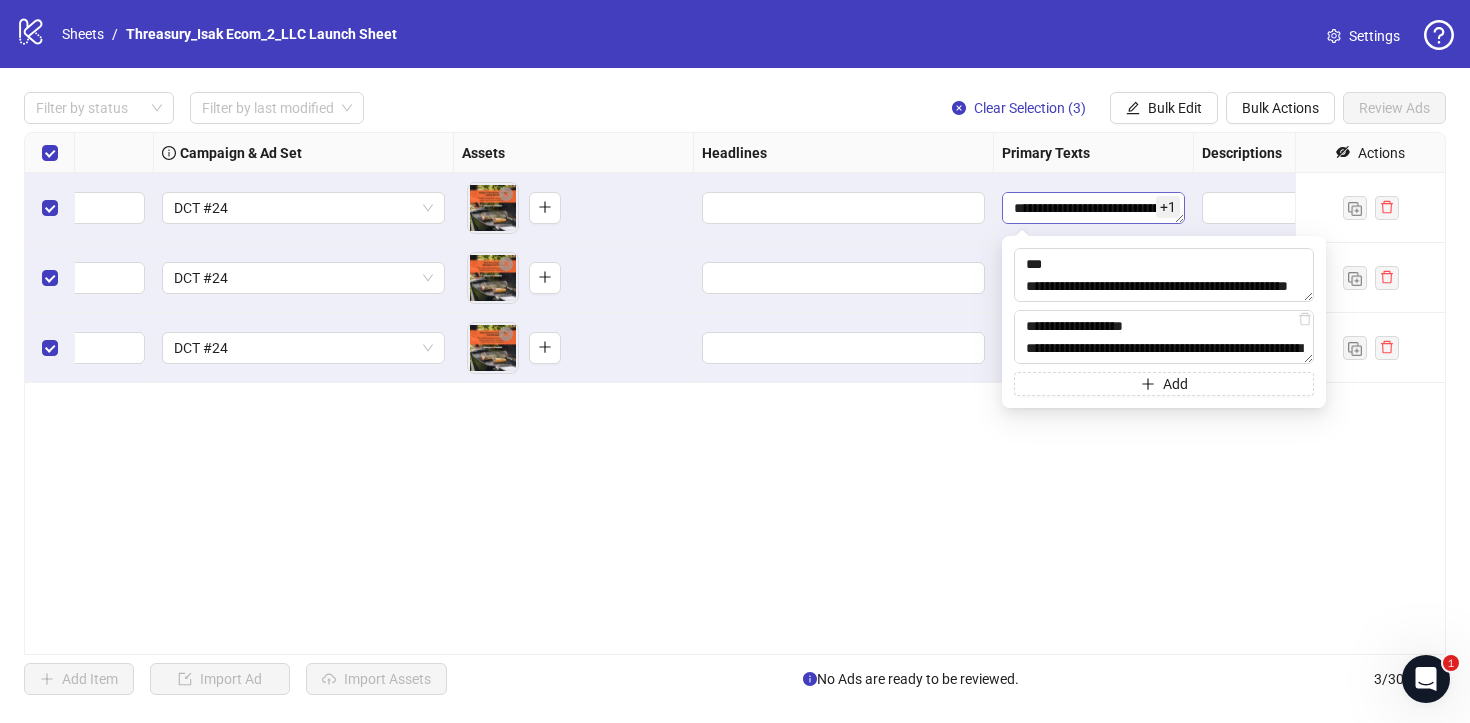 scroll, scrollTop: 44, scrollLeft: 0, axis: vertical 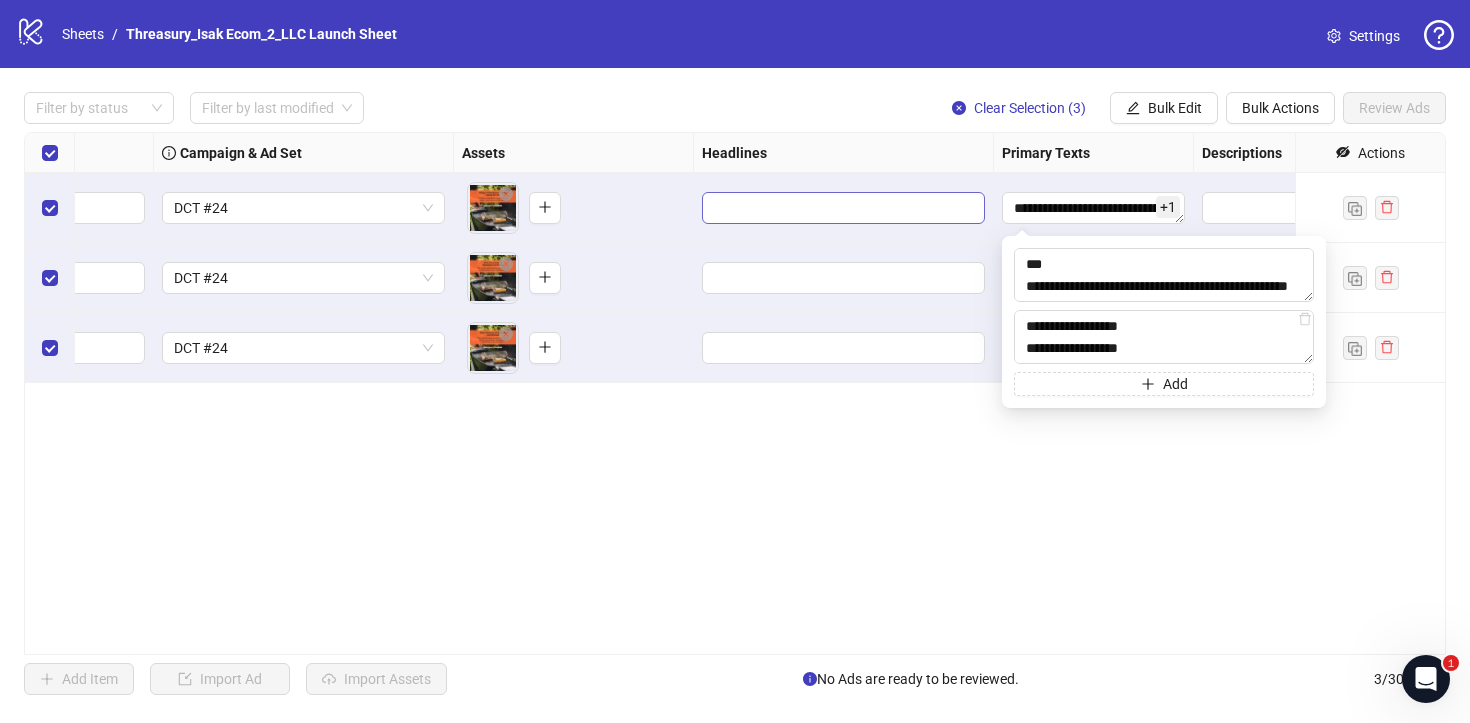 drag, startPoint x: 1052, startPoint y: 212, endPoint x: 890, endPoint y: 220, distance: 162.19742 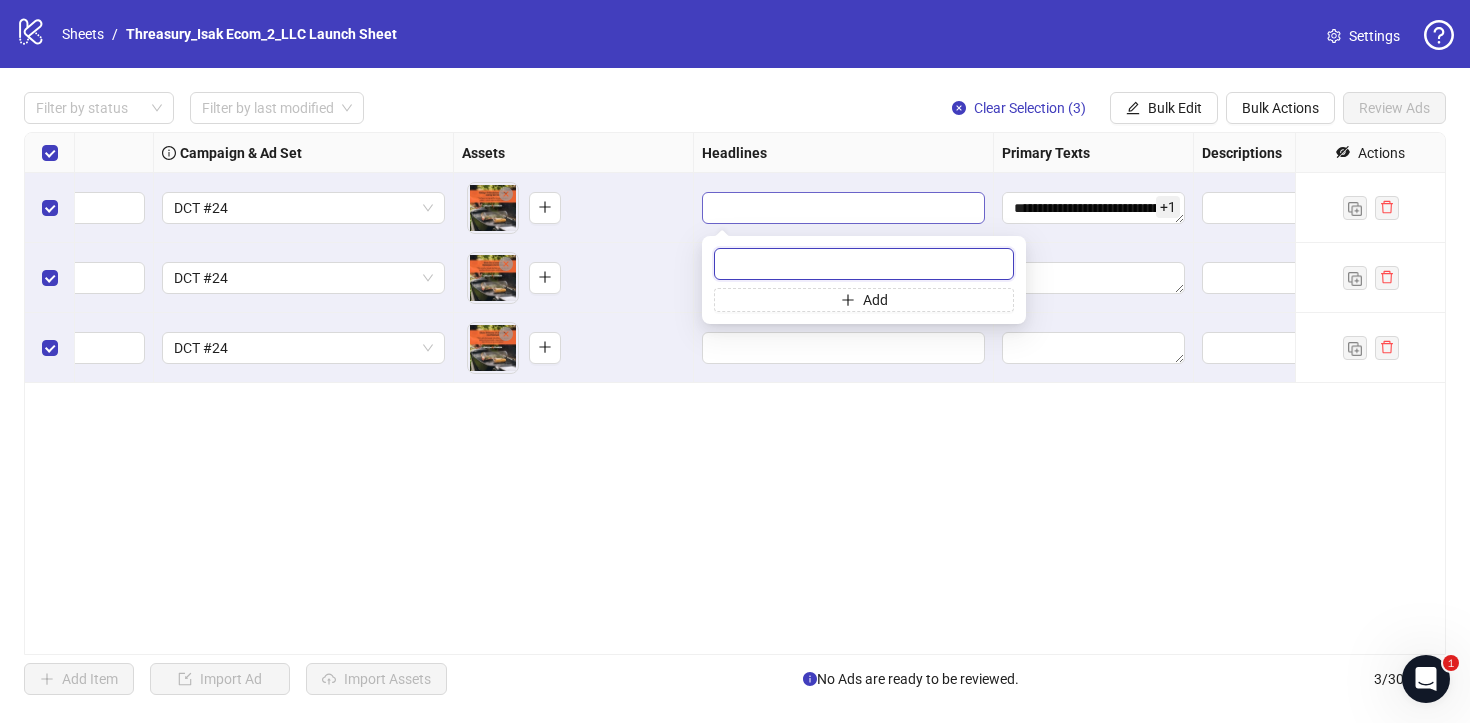 paste on "**********" 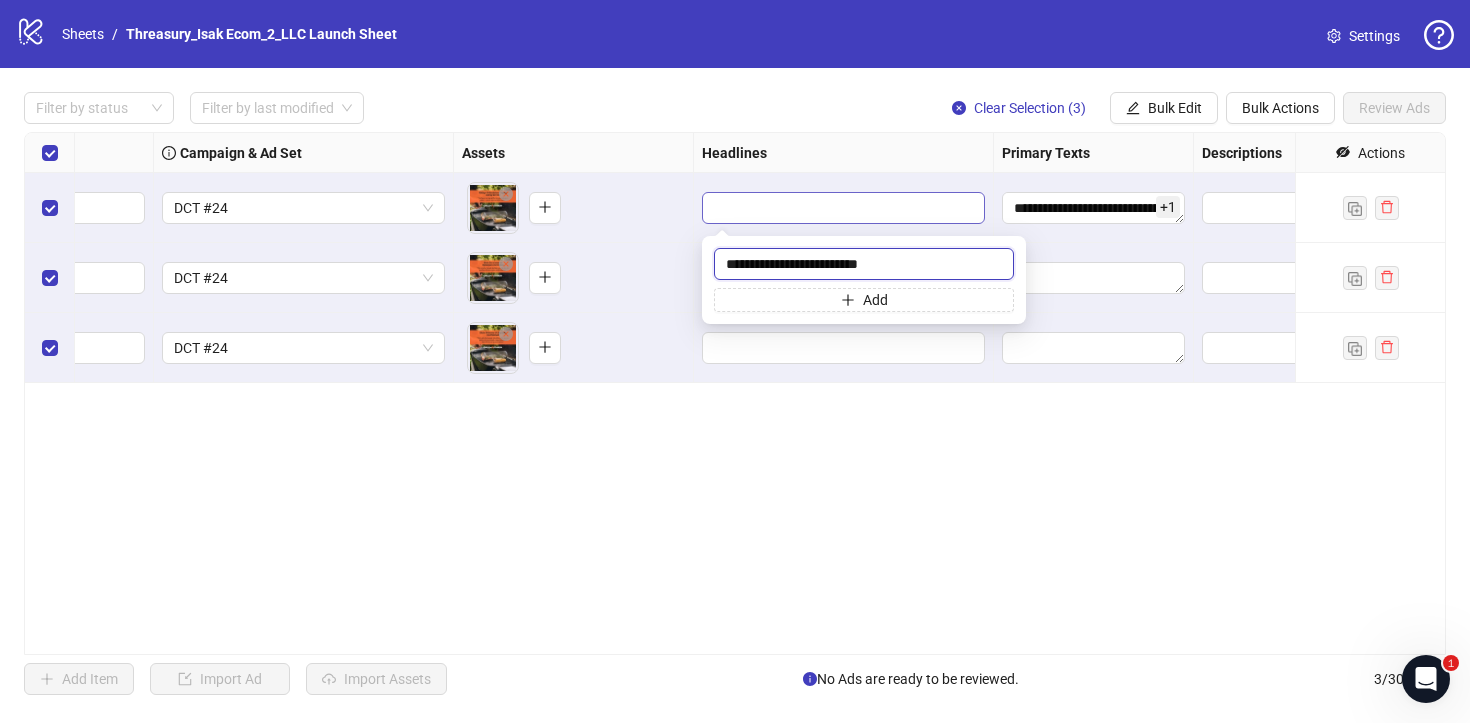 type on "**********" 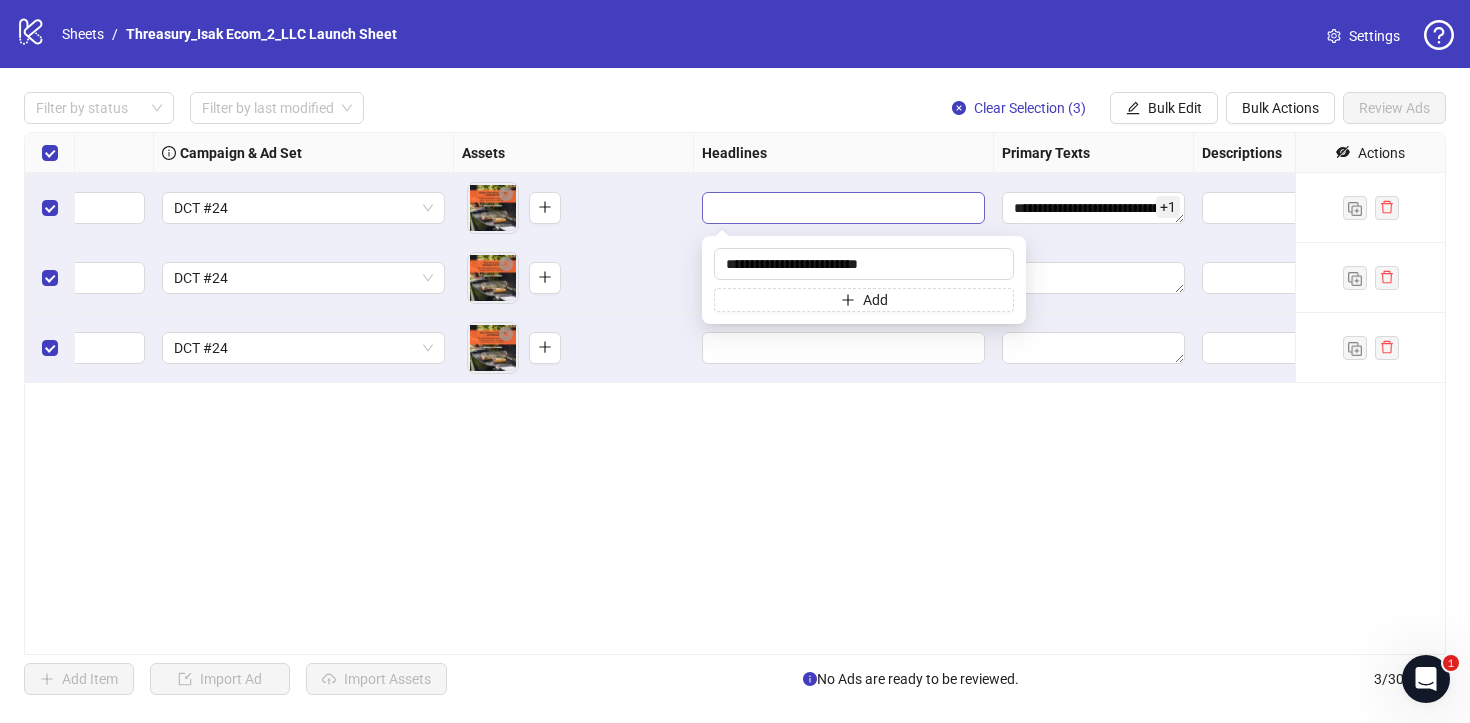click on "Add" at bounding box center [864, 300] 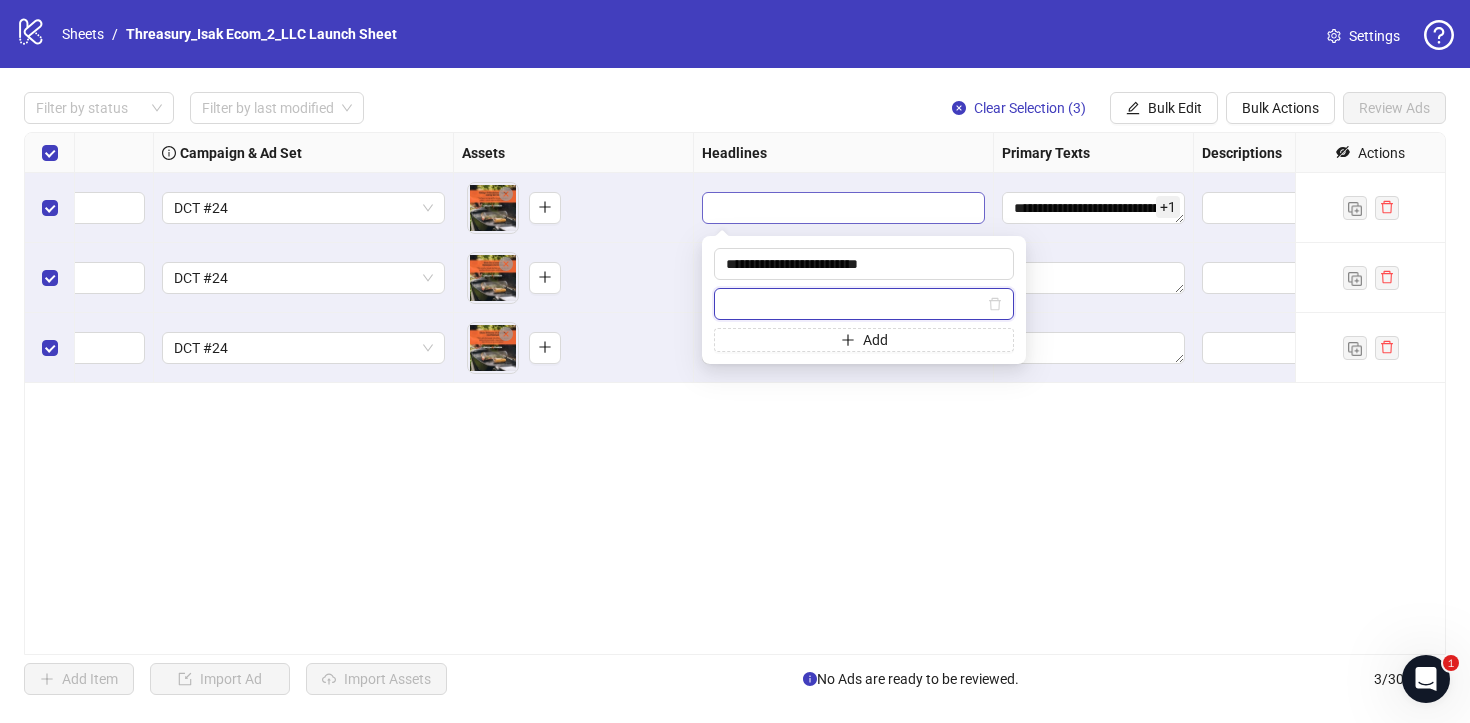 paste on "**********" 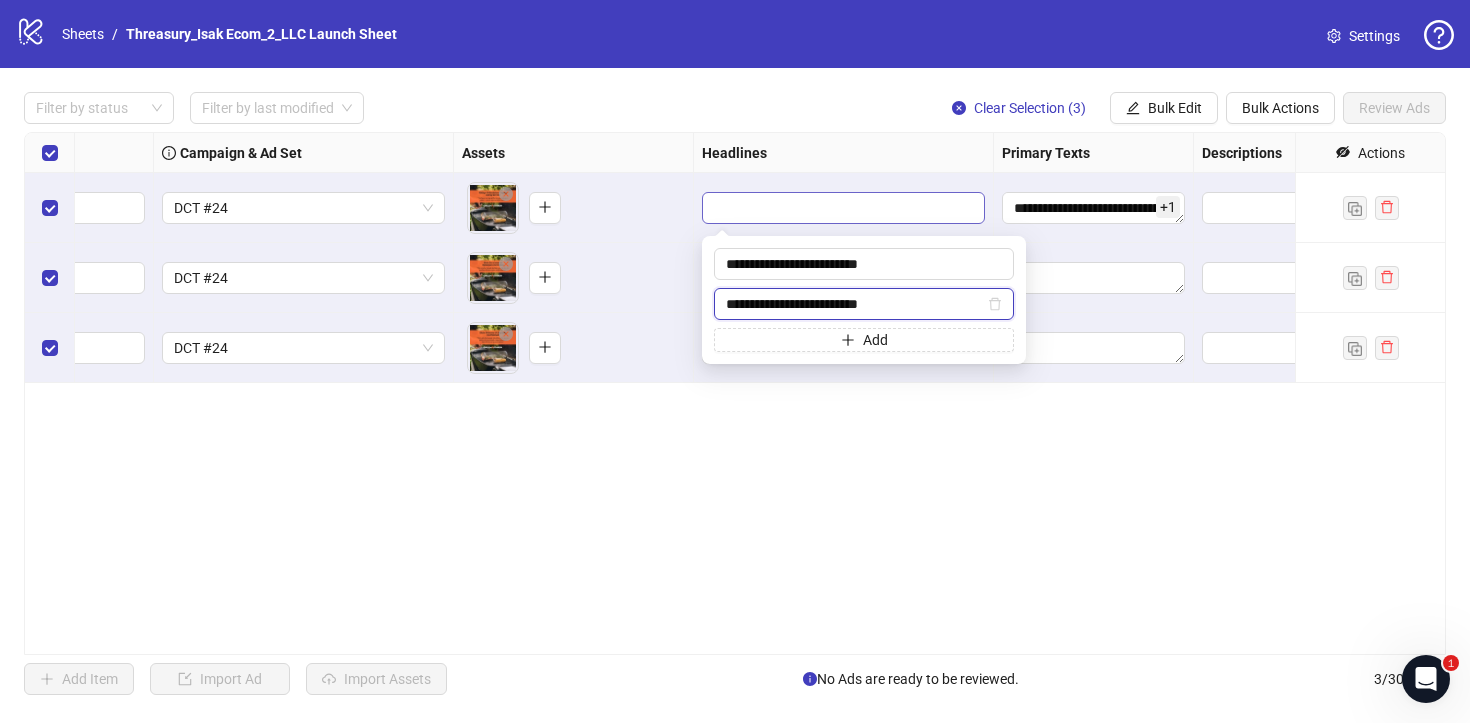 type on "**********" 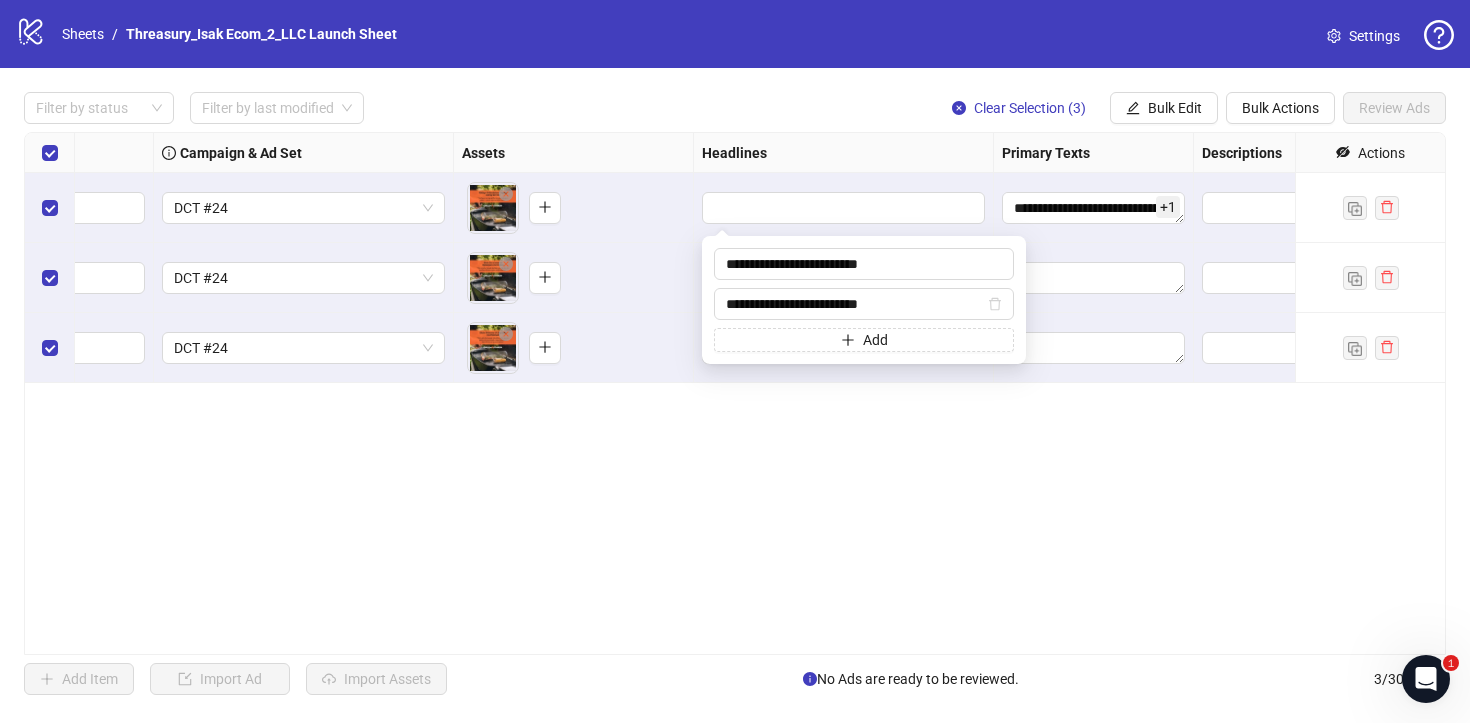 click on "**********" at bounding box center (735, 393) 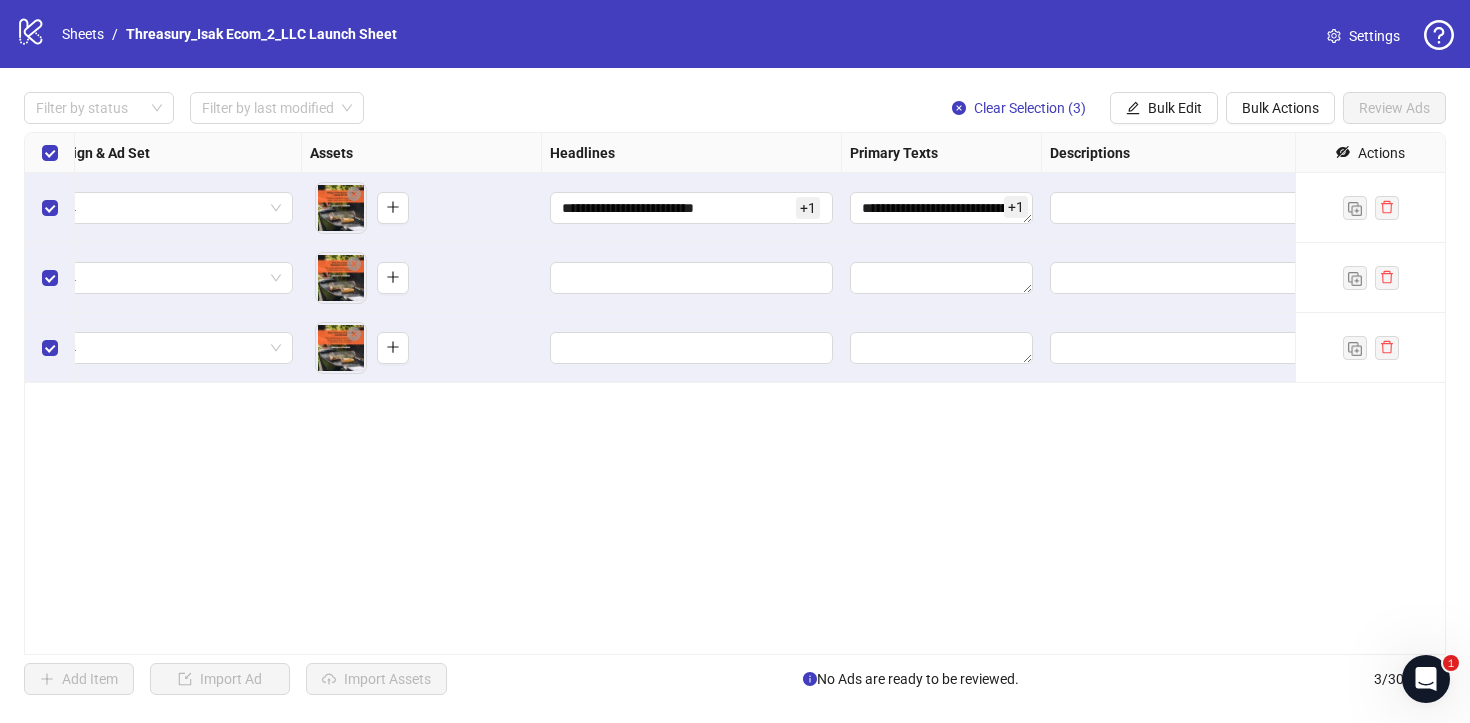 scroll, scrollTop: 0, scrollLeft: 894, axis: horizontal 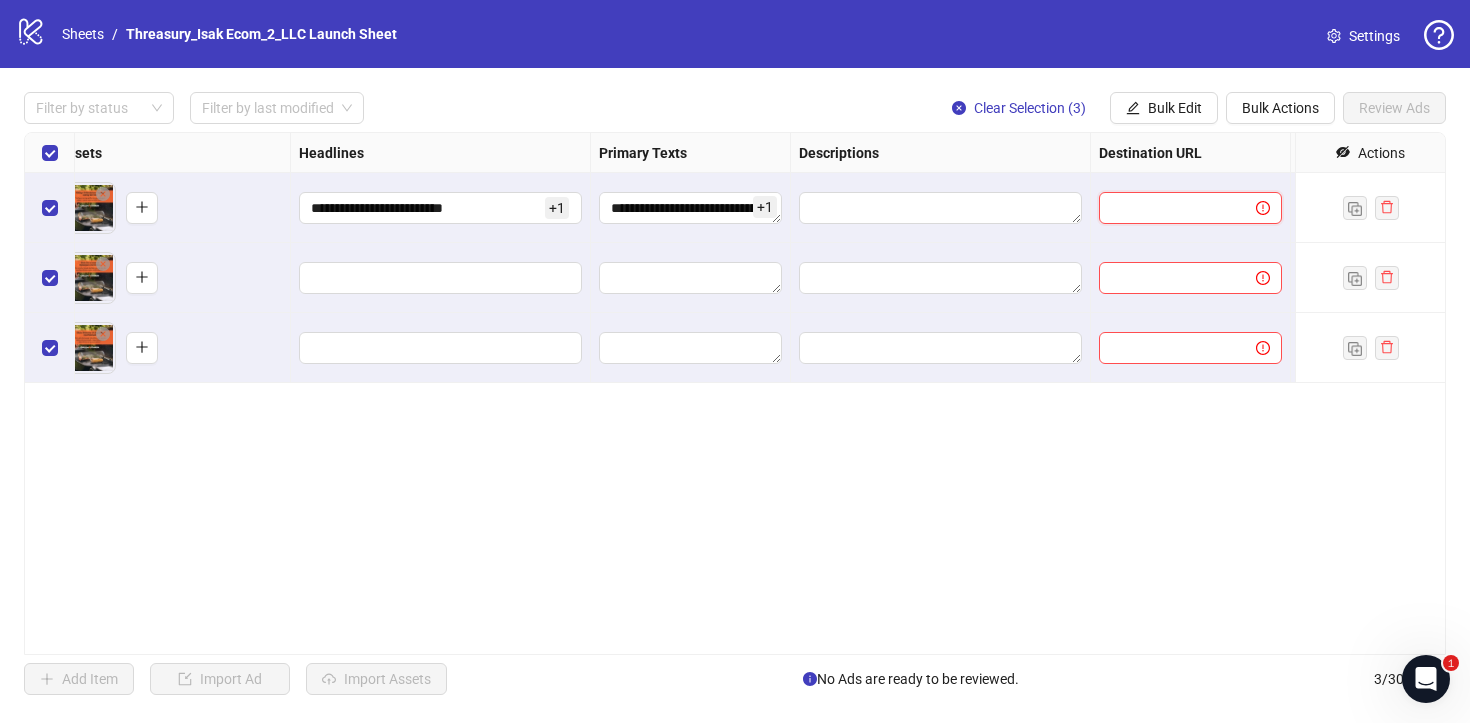 click at bounding box center [1169, 208] 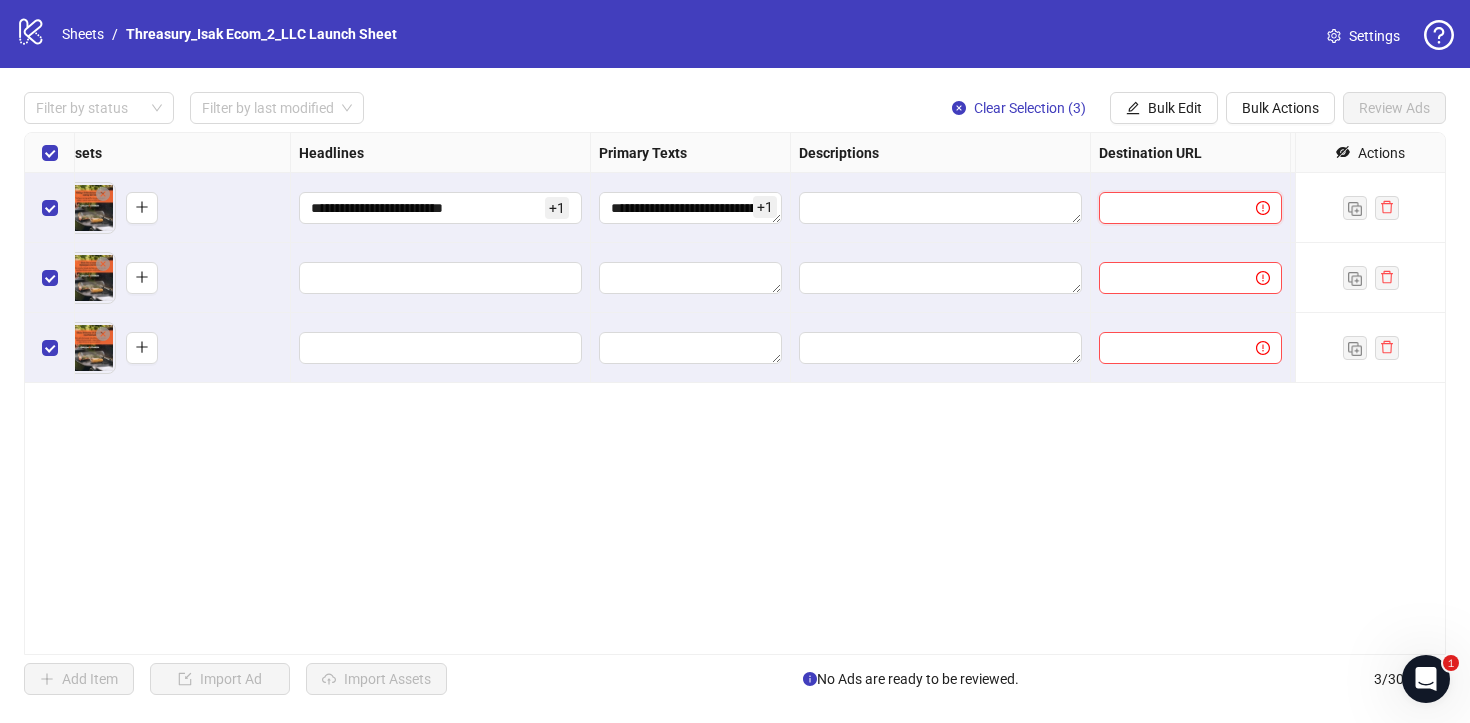 click at bounding box center (1169, 208) 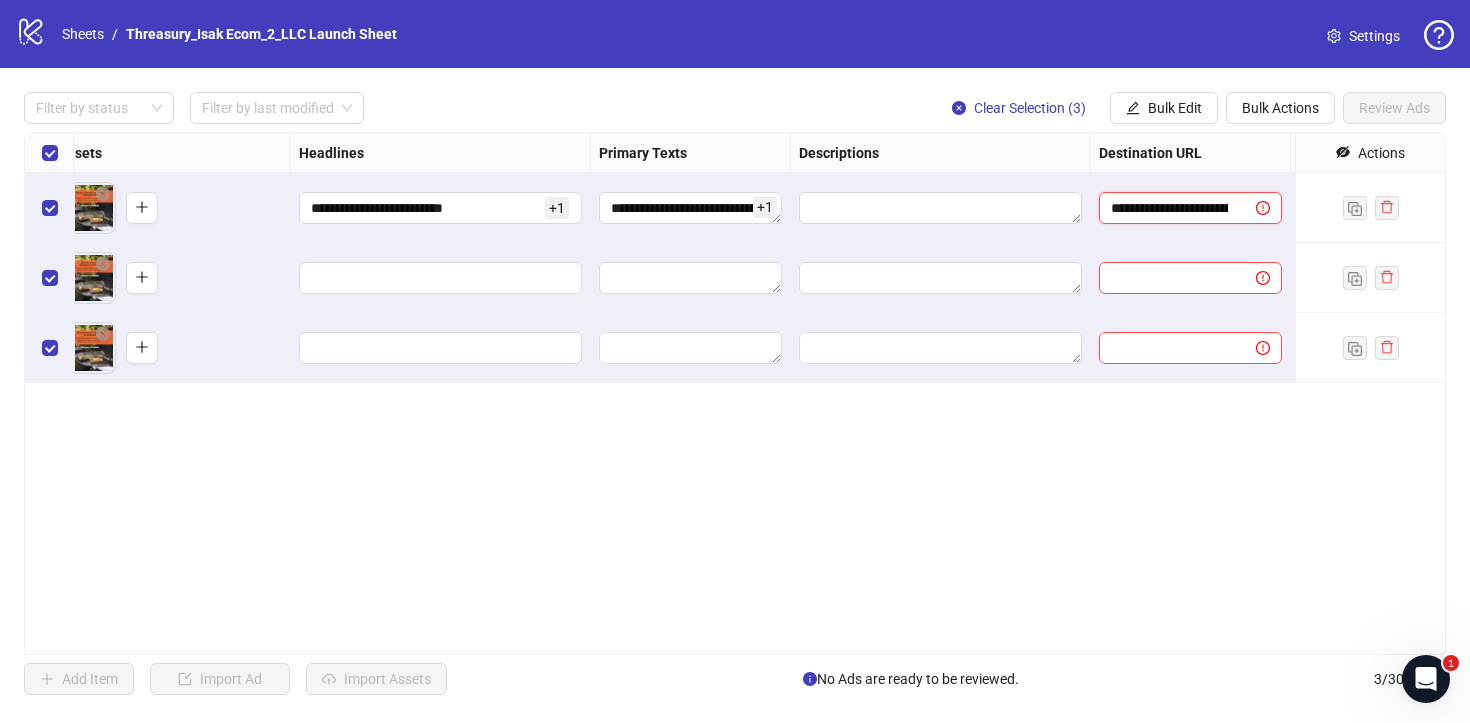 scroll, scrollTop: 0, scrollLeft: 20, axis: horizontal 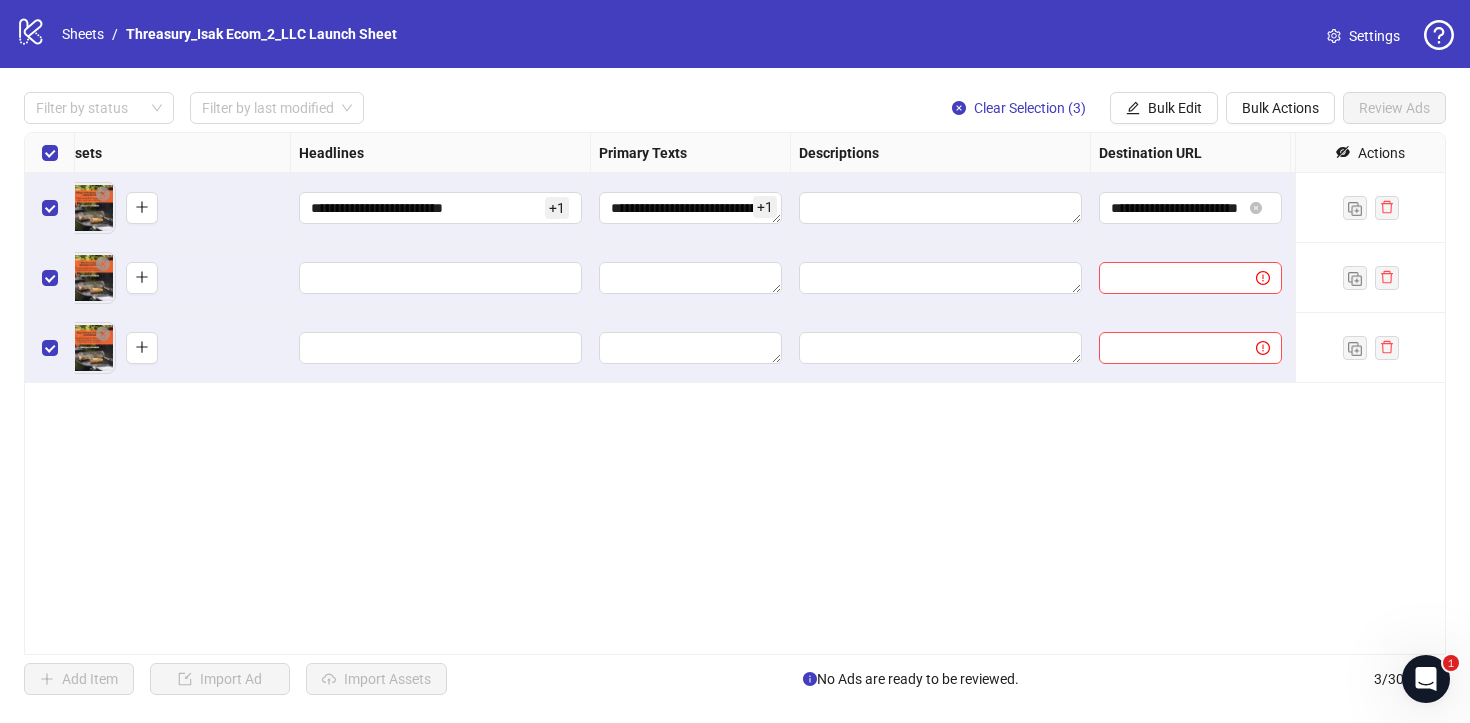 drag, startPoint x: 1118, startPoint y: 210, endPoint x: 1069, endPoint y: 501, distance: 295.0966 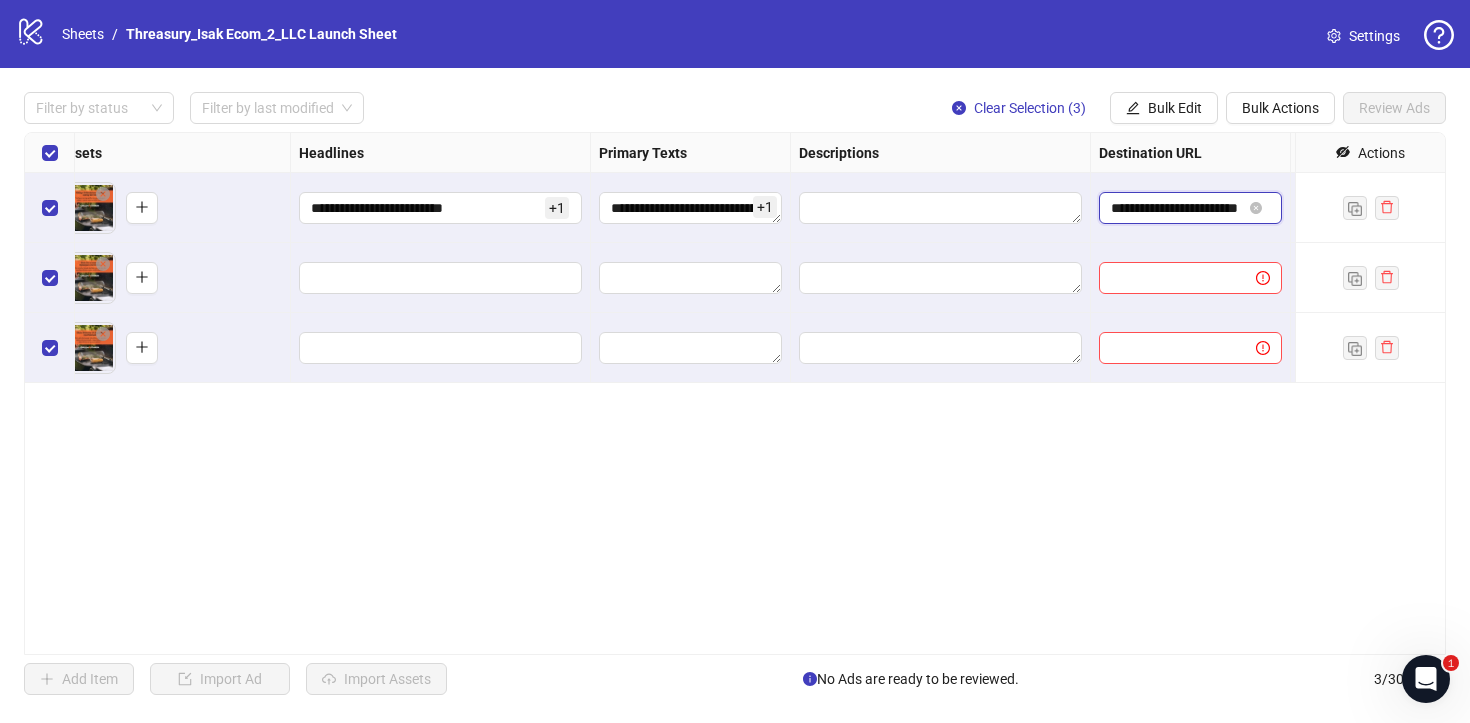 click on "**********" at bounding box center (1176, 208) 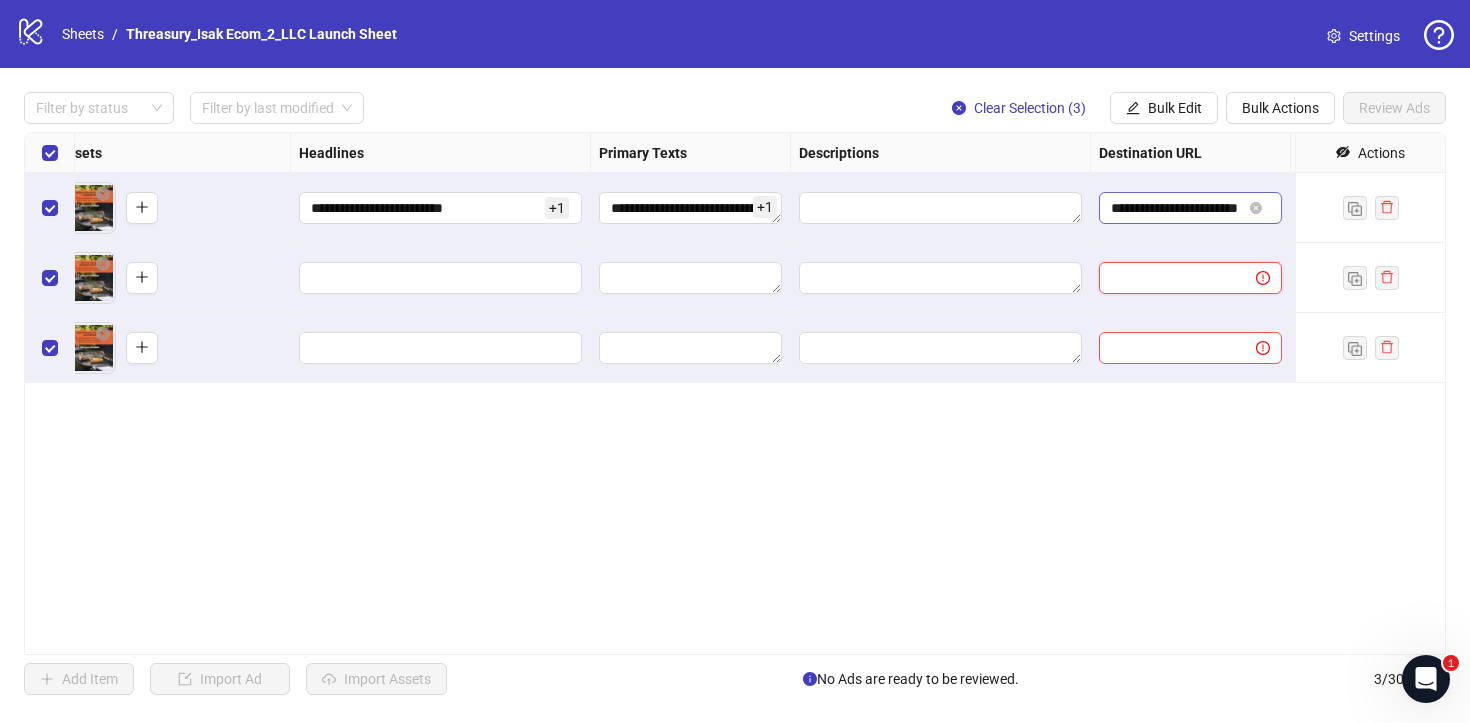 click at bounding box center (1169, 278) 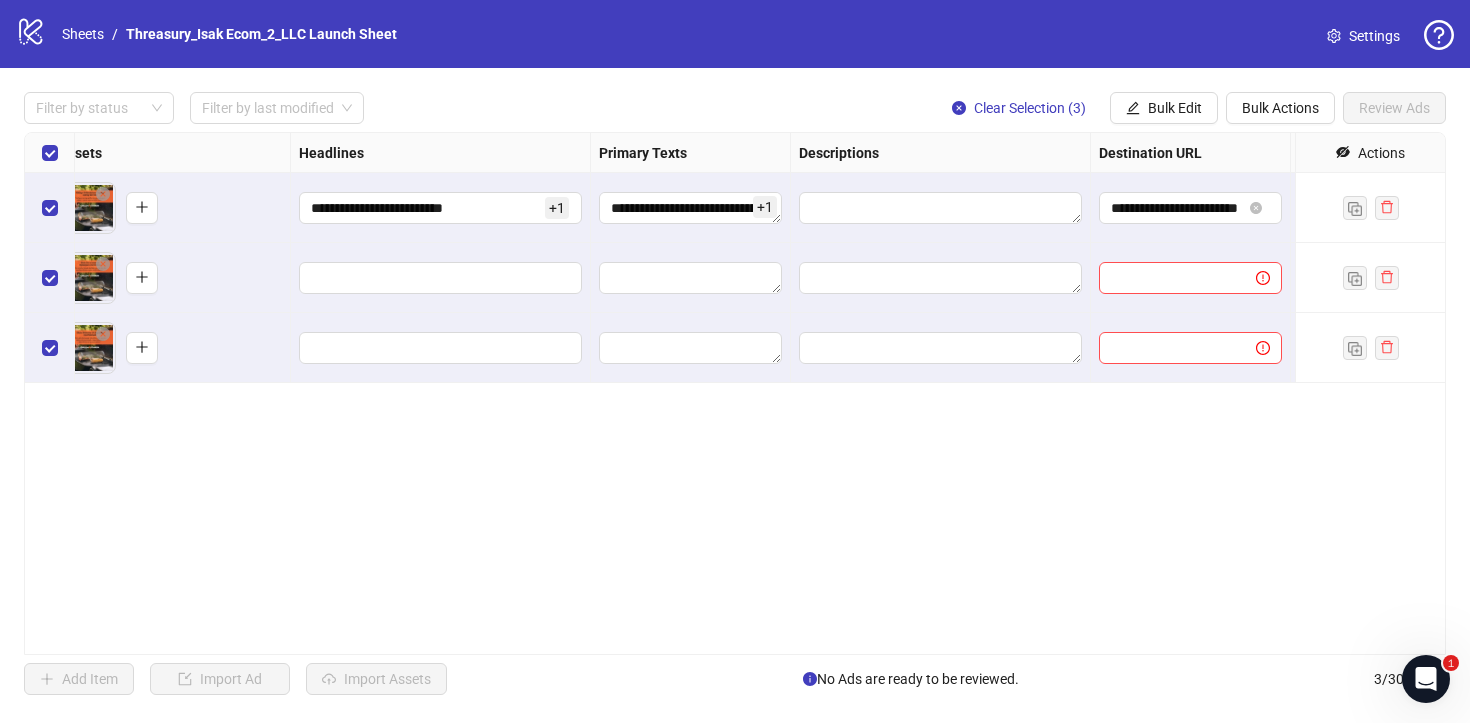 drag, startPoint x: 1175, startPoint y: 214, endPoint x: 1018, endPoint y: 187, distance: 159.30473 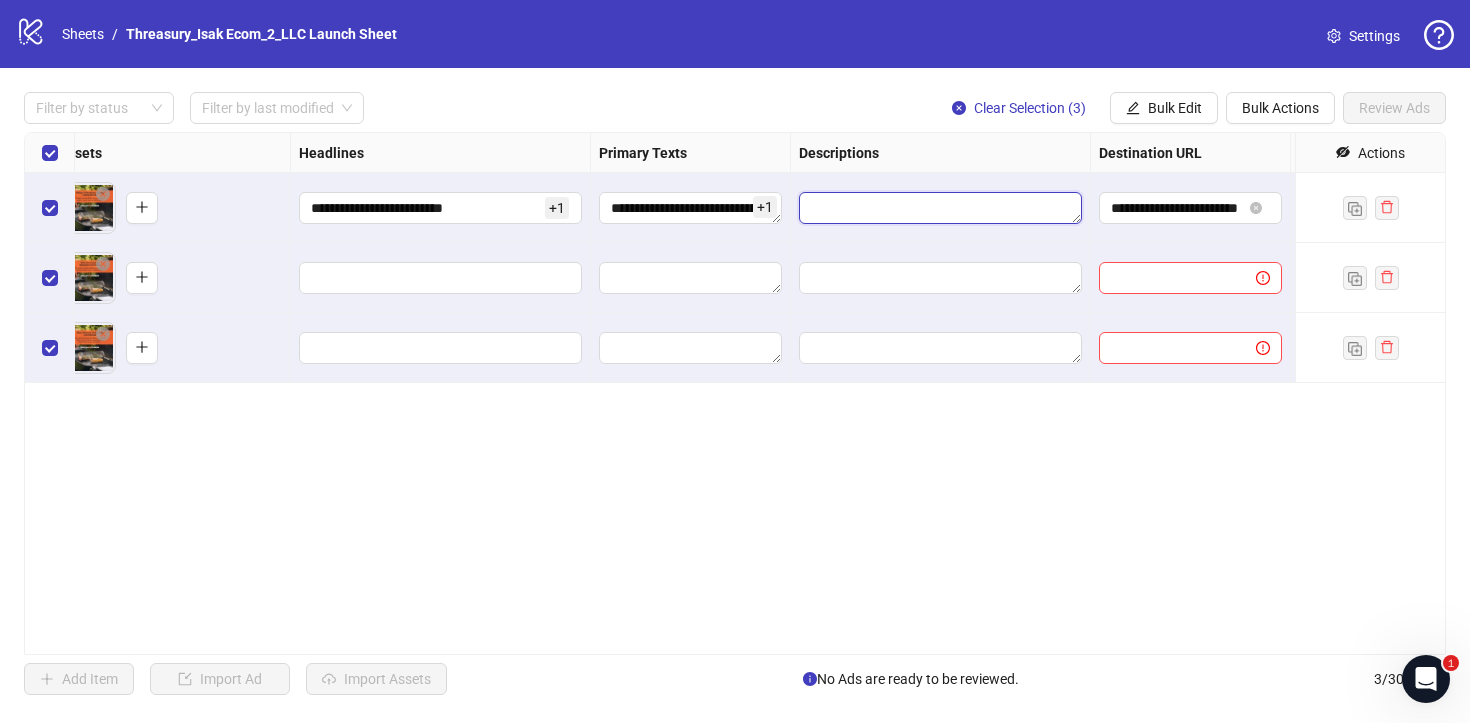 click at bounding box center [940, 208] 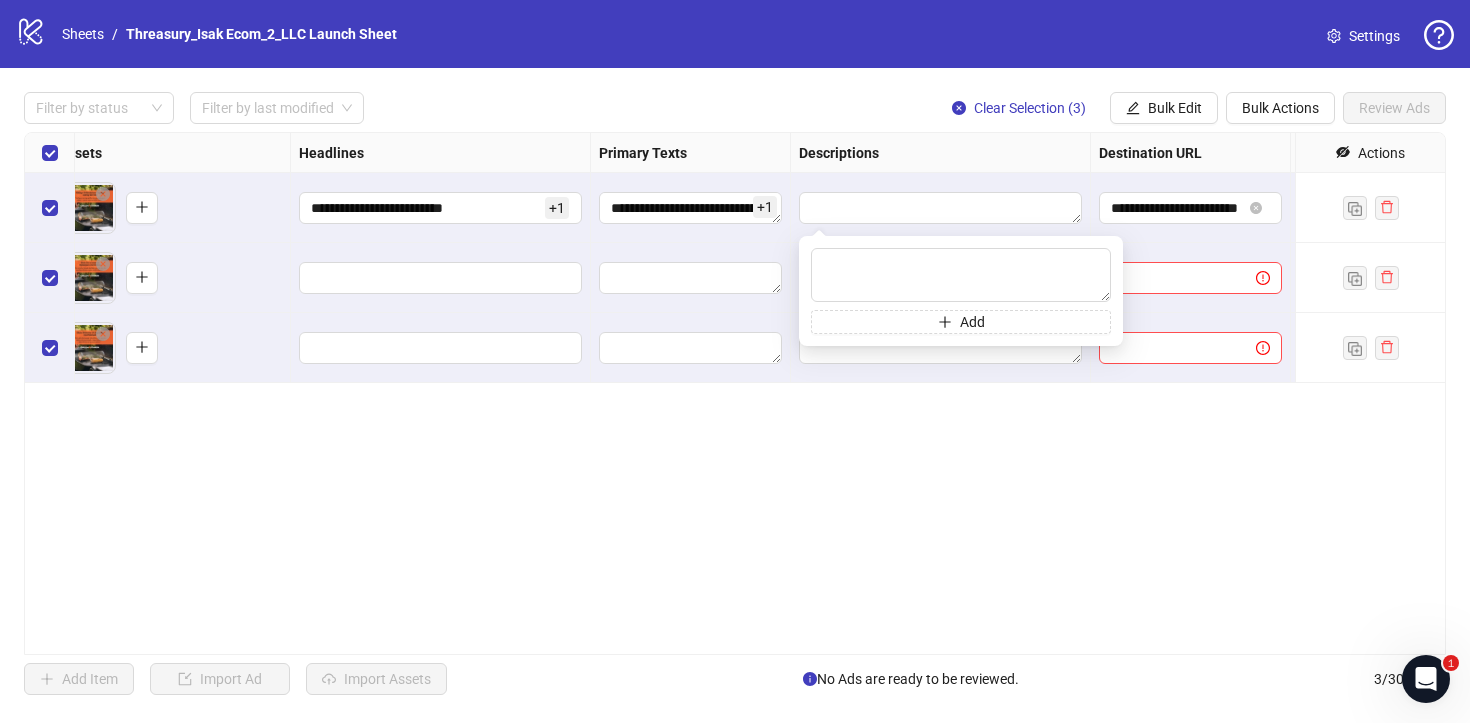 drag, startPoint x: 1018, startPoint y: 187, endPoint x: 952, endPoint y: 486, distance: 306.19766 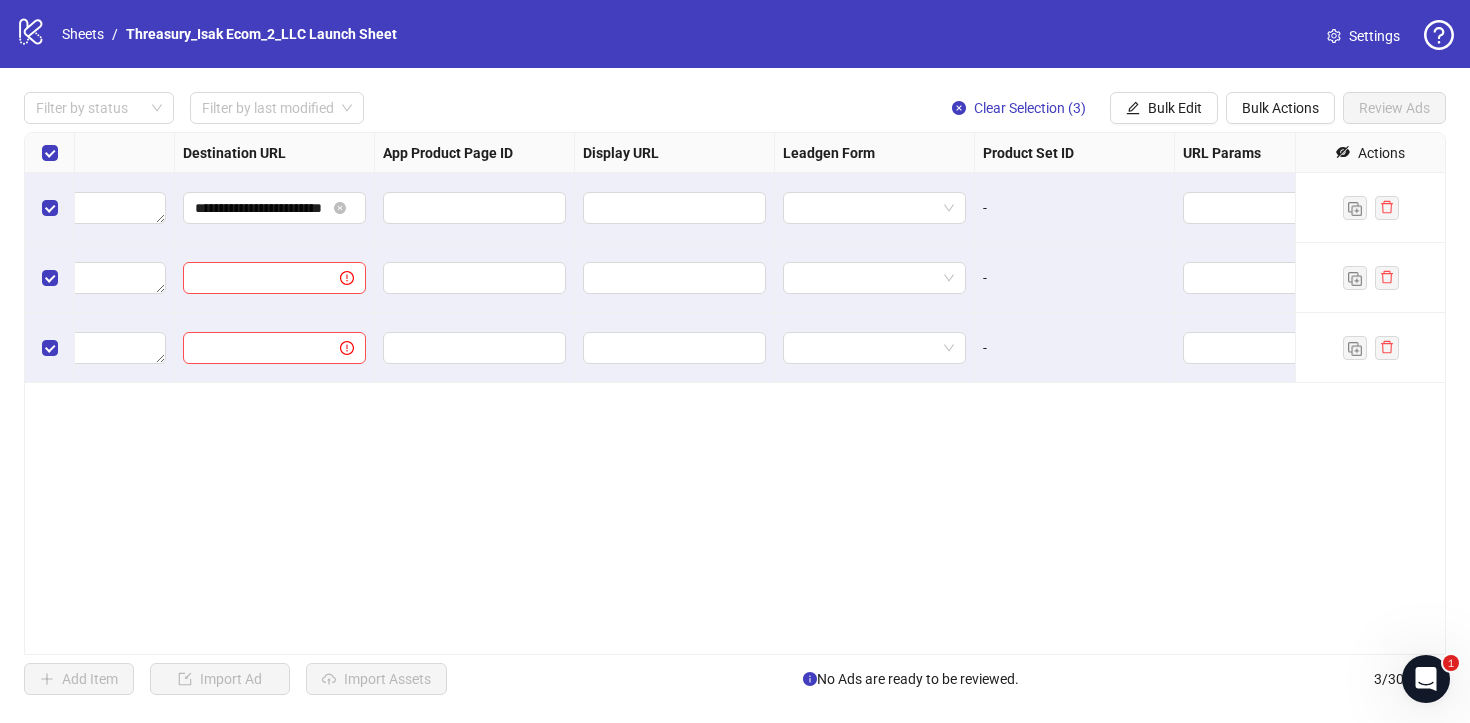 scroll, scrollTop: 0, scrollLeft: 2050, axis: horizontal 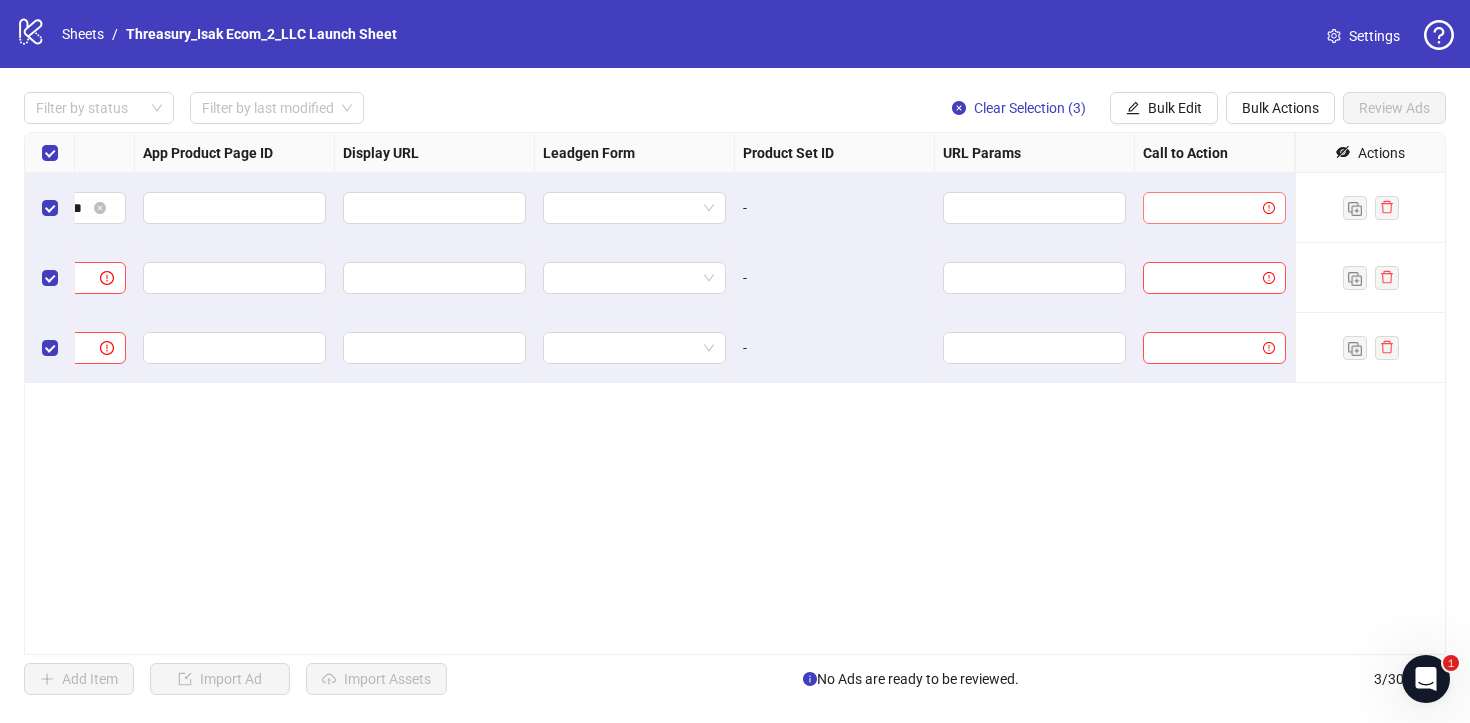 drag, startPoint x: 952, startPoint y: 486, endPoint x: 1198, endPoint y: 218, distance: 363.78564 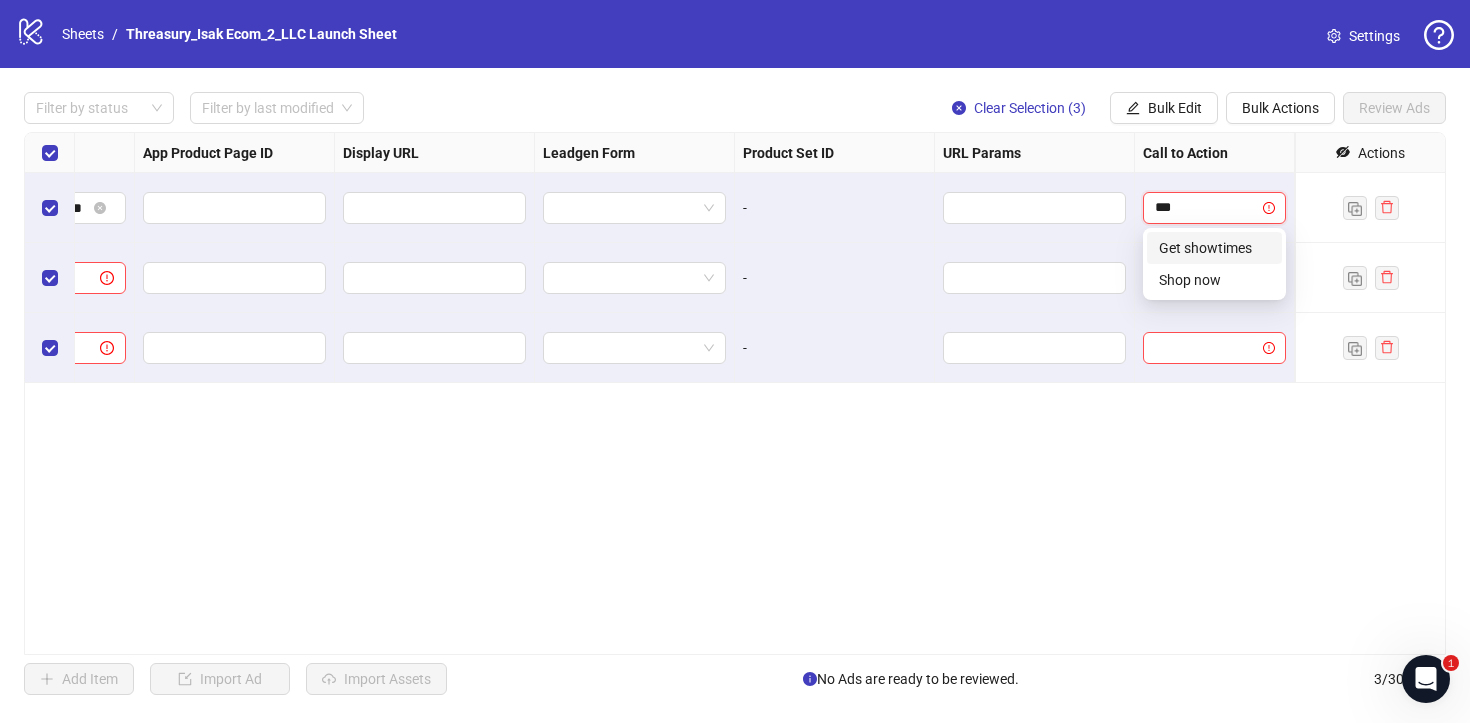 type on "****" 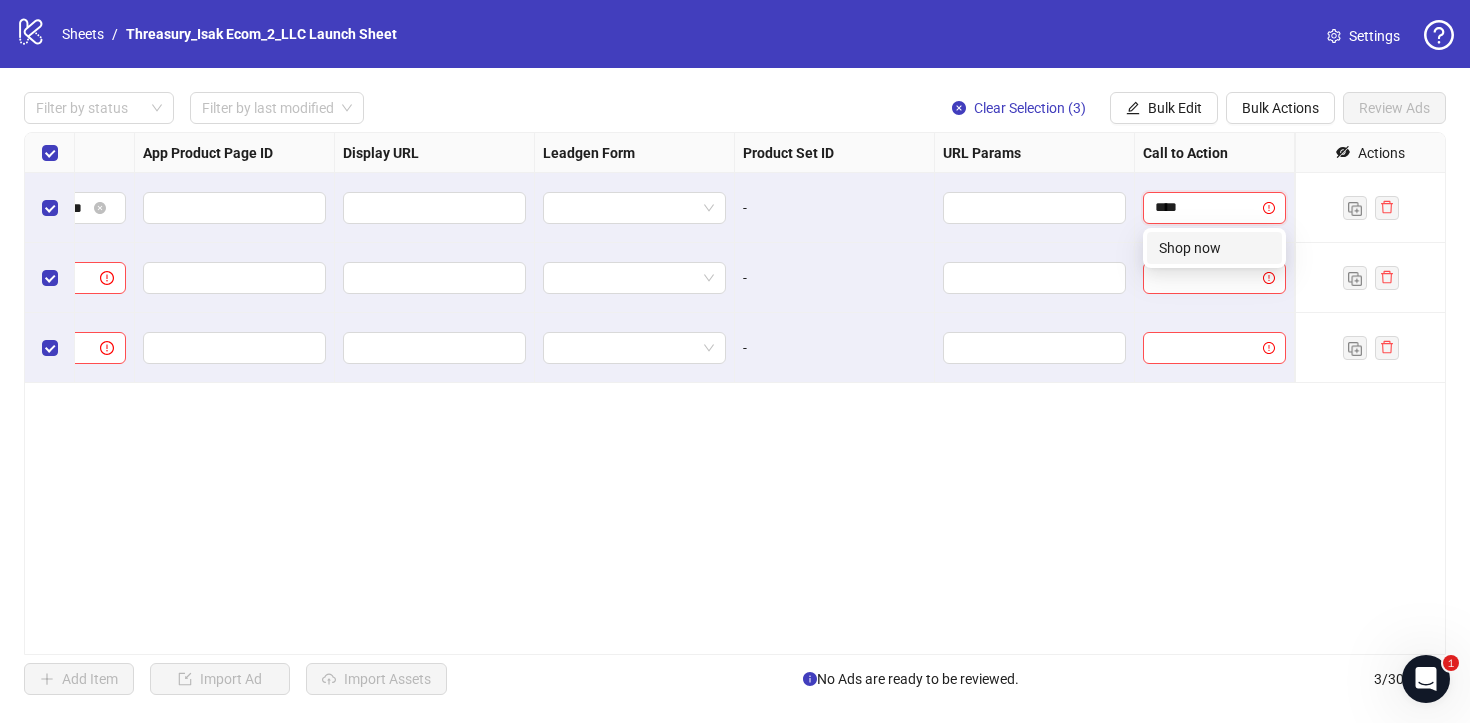 click on "Shop now" at bounding box center (1214, 248) 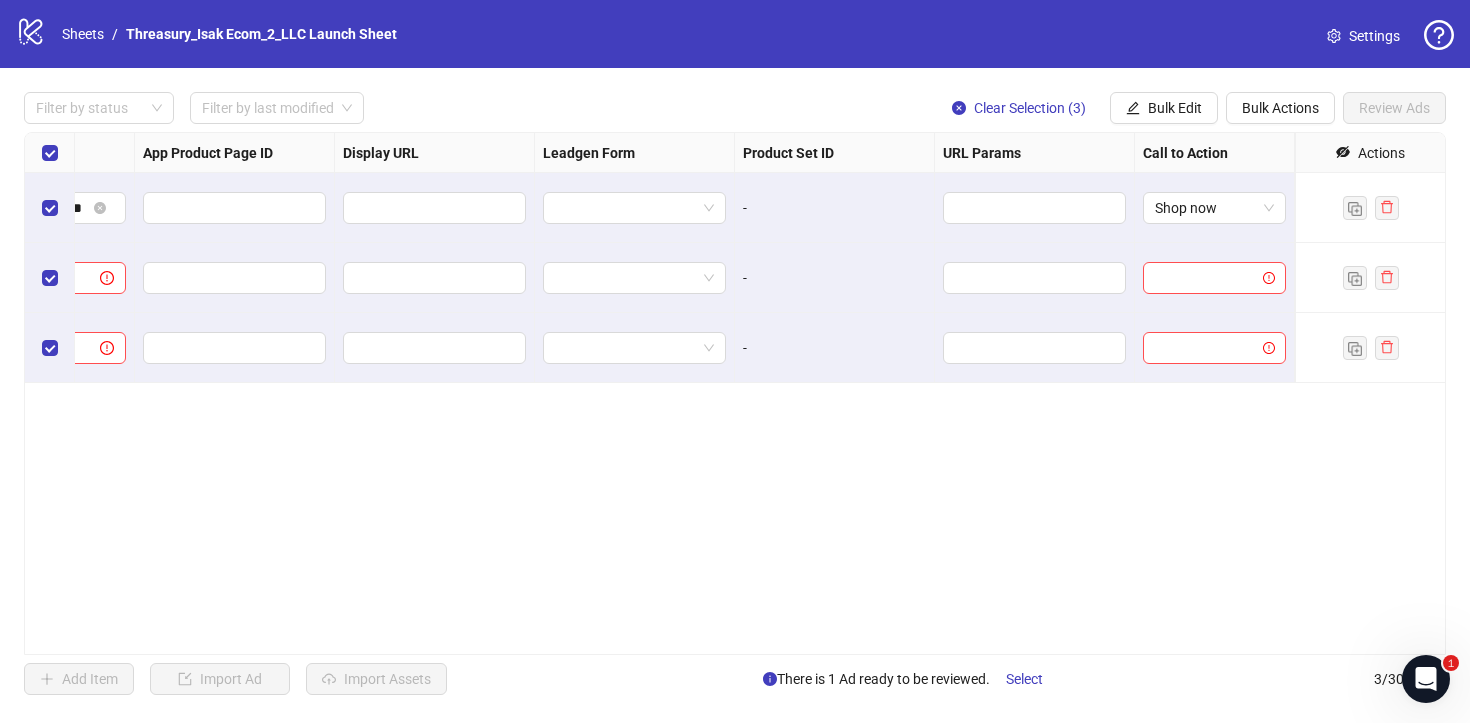 click on "Bulk Edit" at bounding box center [1175, 108] 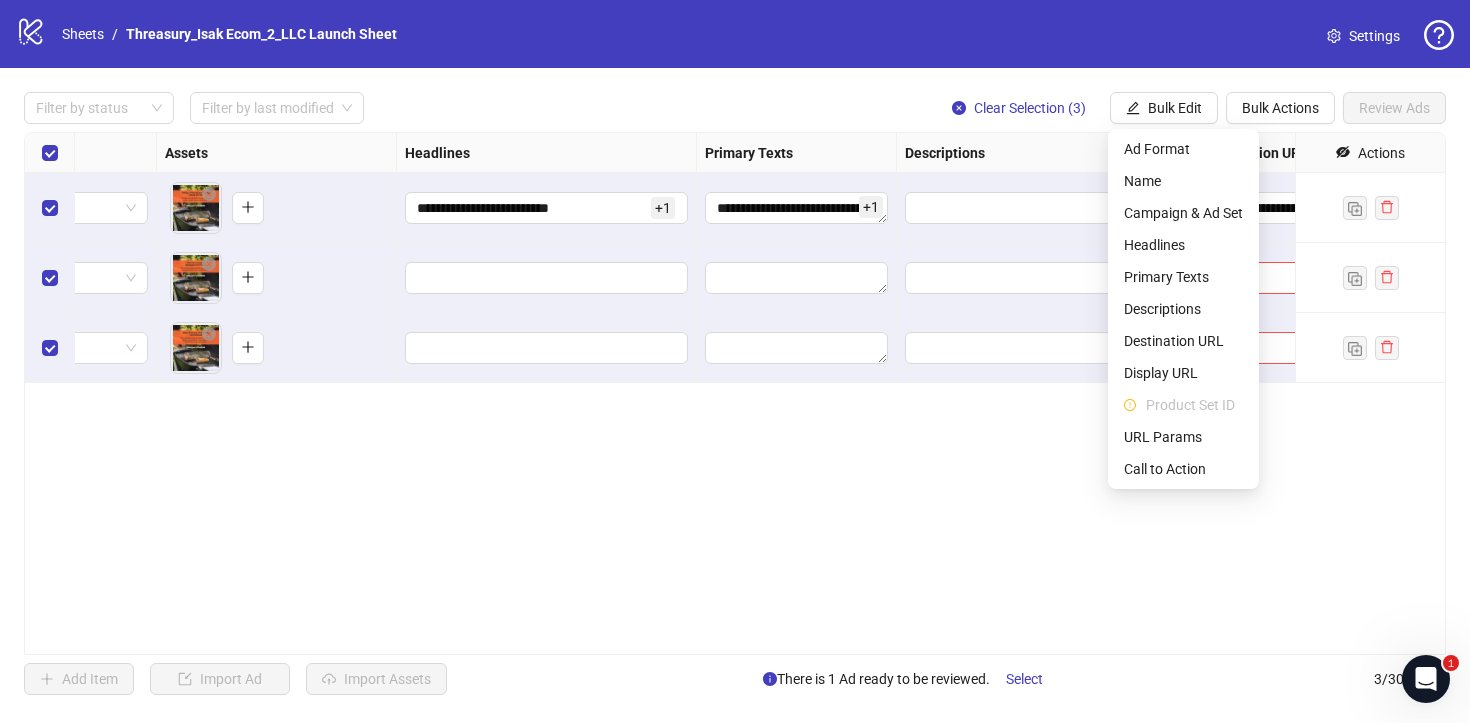 scroll, scrollTop: 0, scrollLeft: 789, axis: horizontal 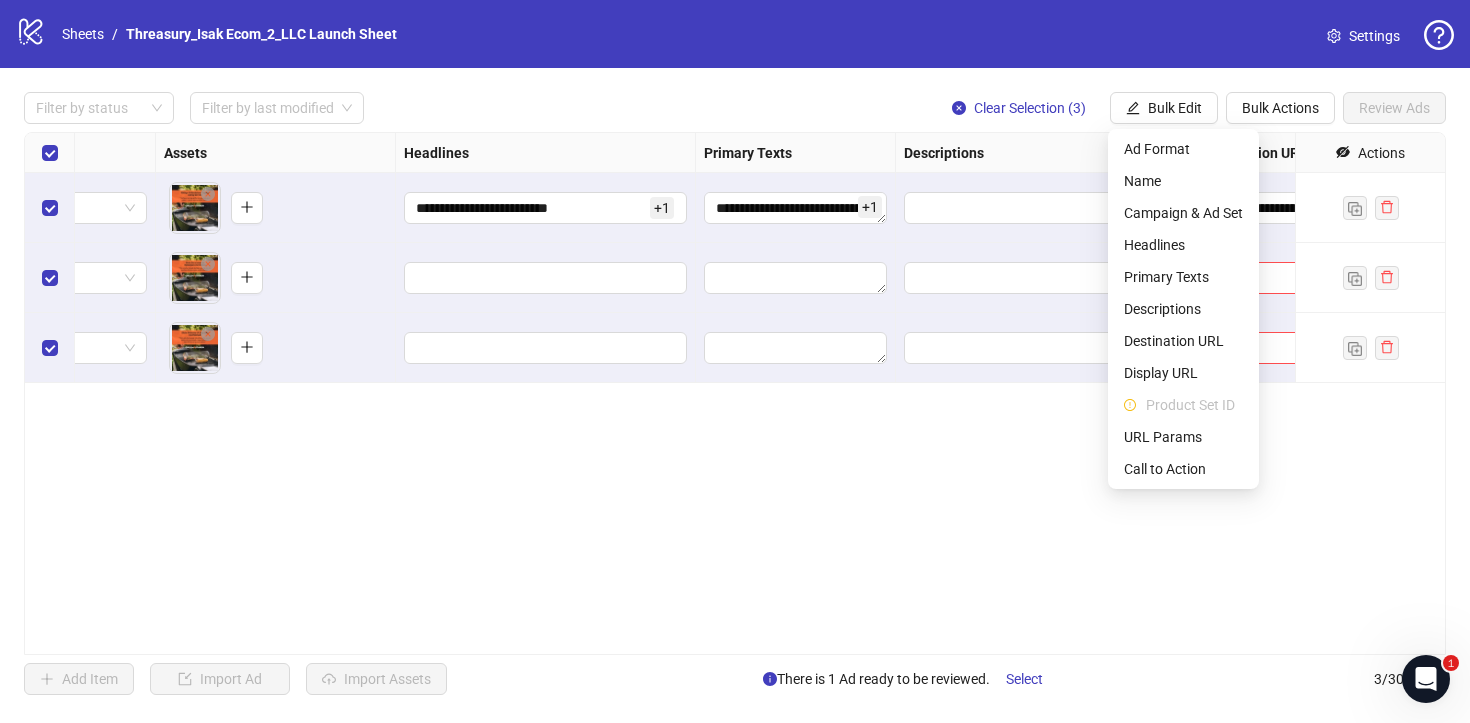 click on "Headlines" at bounding box center (1183, 245) 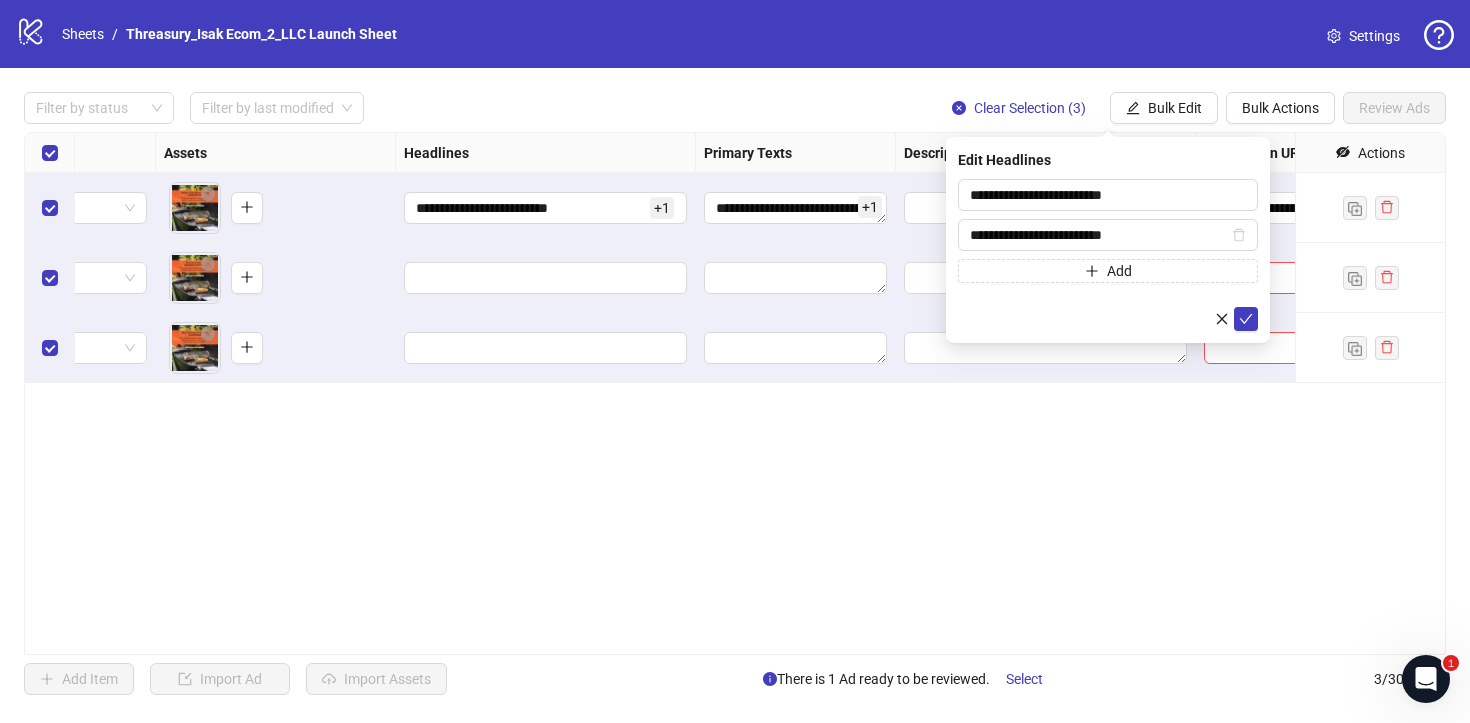 drag, startPoint x: 1198, startPoint y: 218, endPoint x: 1260, endPoint y: 316, distance: 115.965515 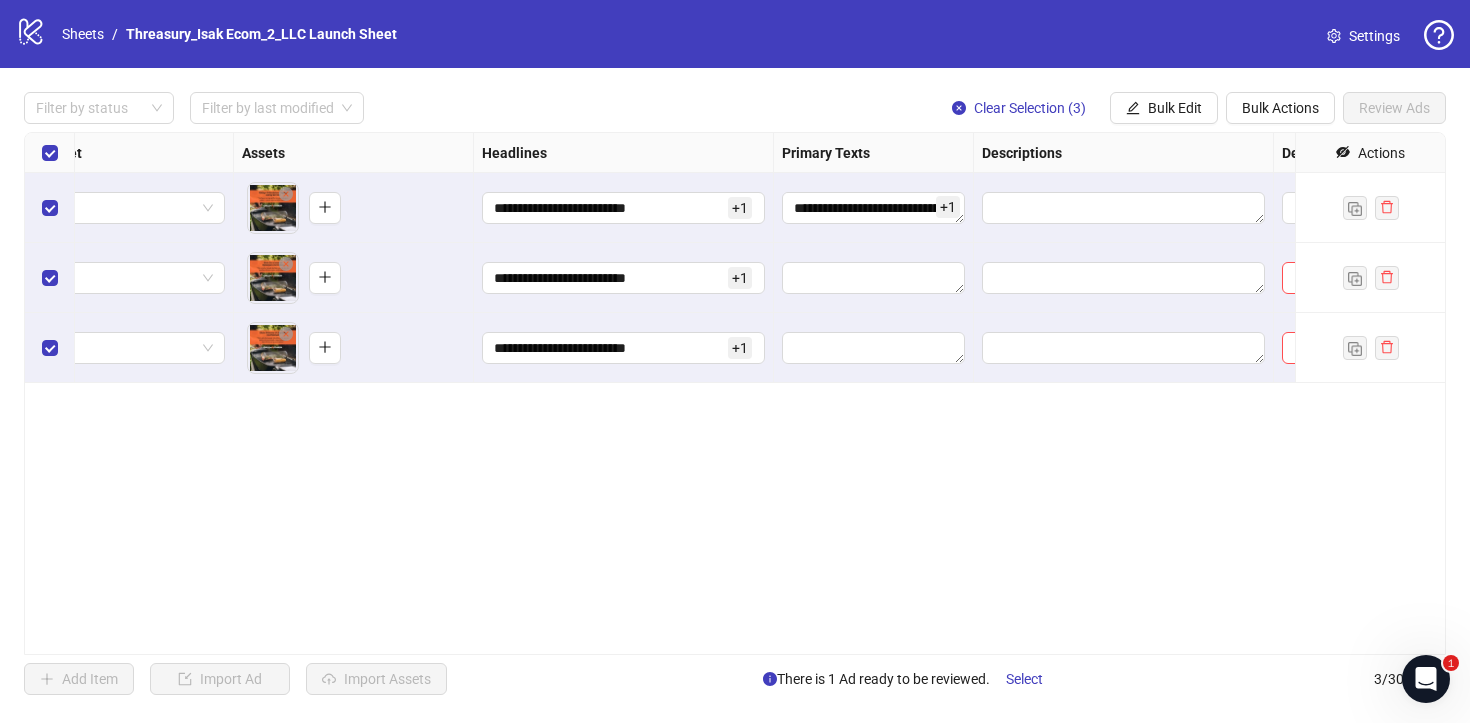scroll, scrollTop: 0, scrollLeft: 753, axis: horizontal 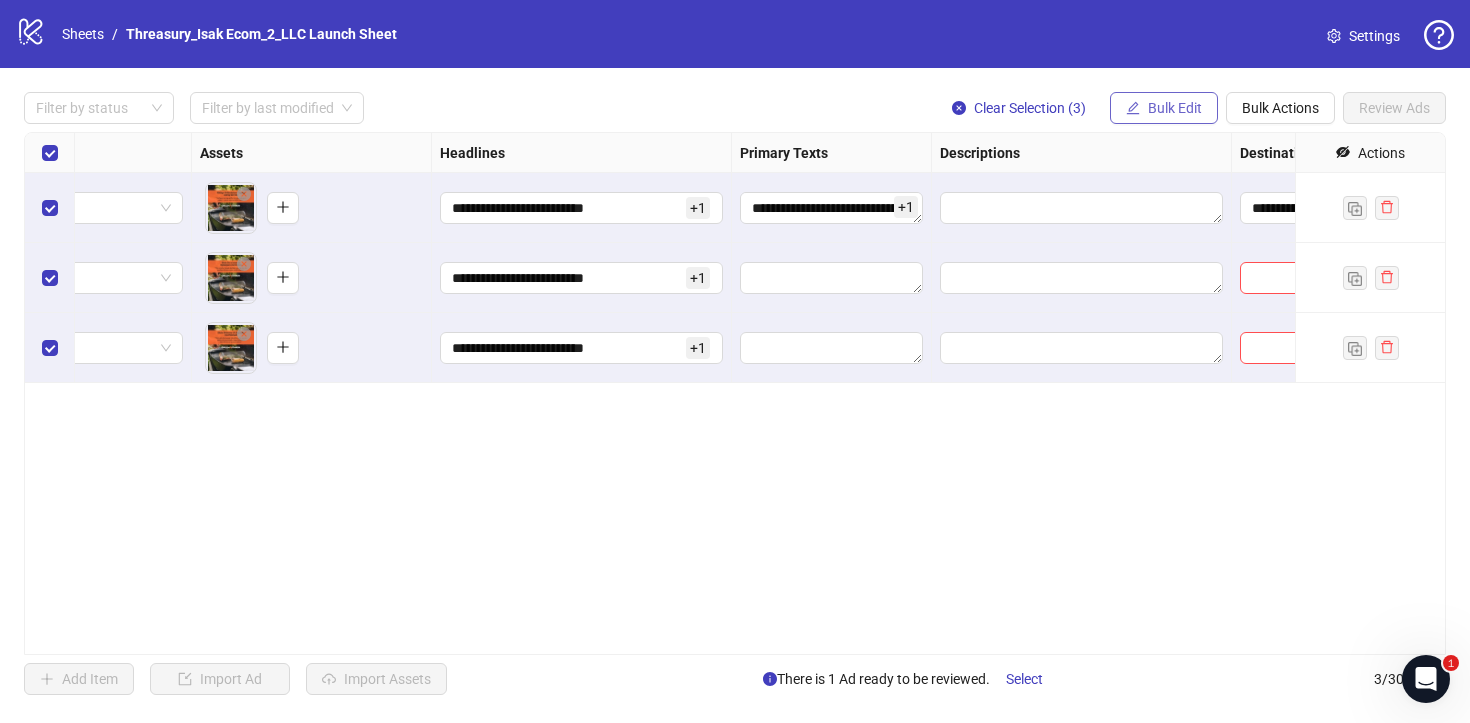 drag, startPoint x: 1260, startPoint y: 316, endPoint x: 1134, endPoint y: 102, distance: 248.33849 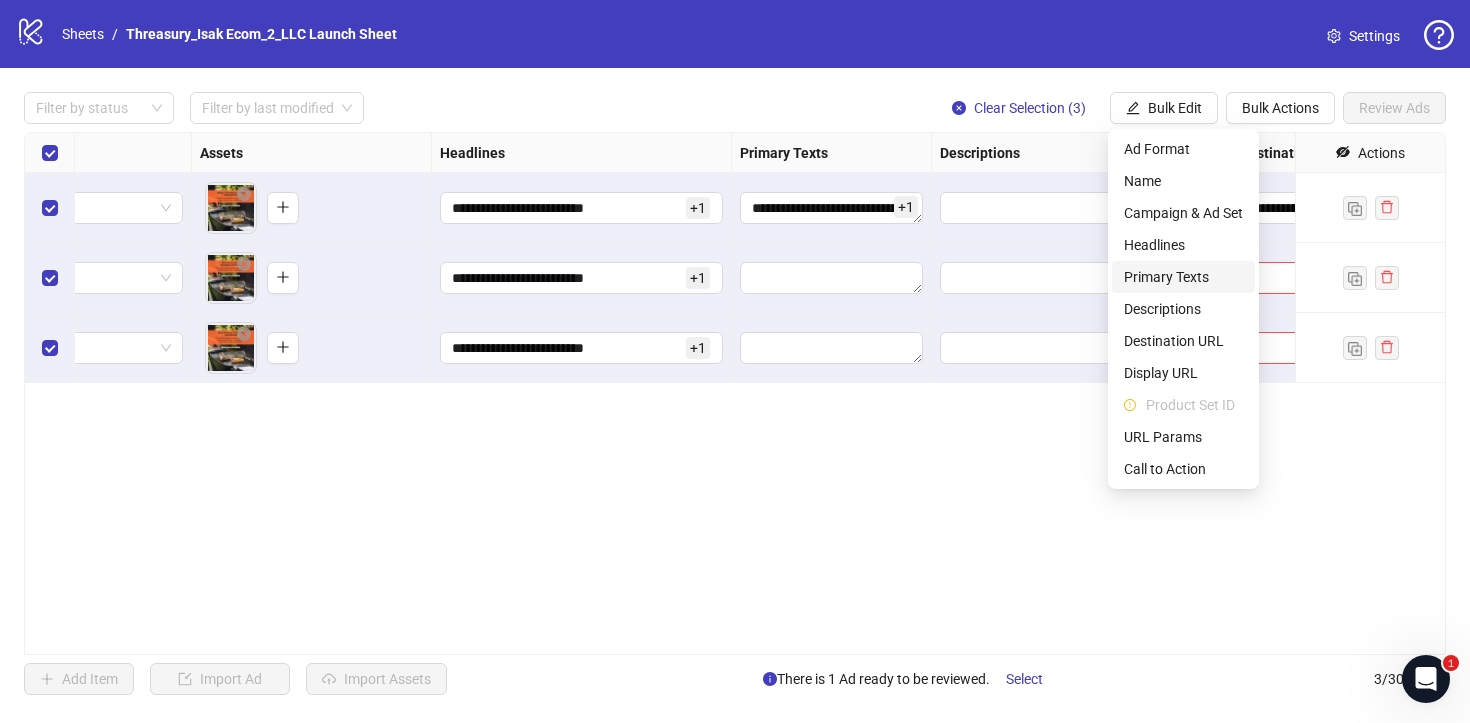 drag, startPoint x: 1134, startPoint y: 102, endPoint x: 1149, endPoint y: 267, distance: 165.68042 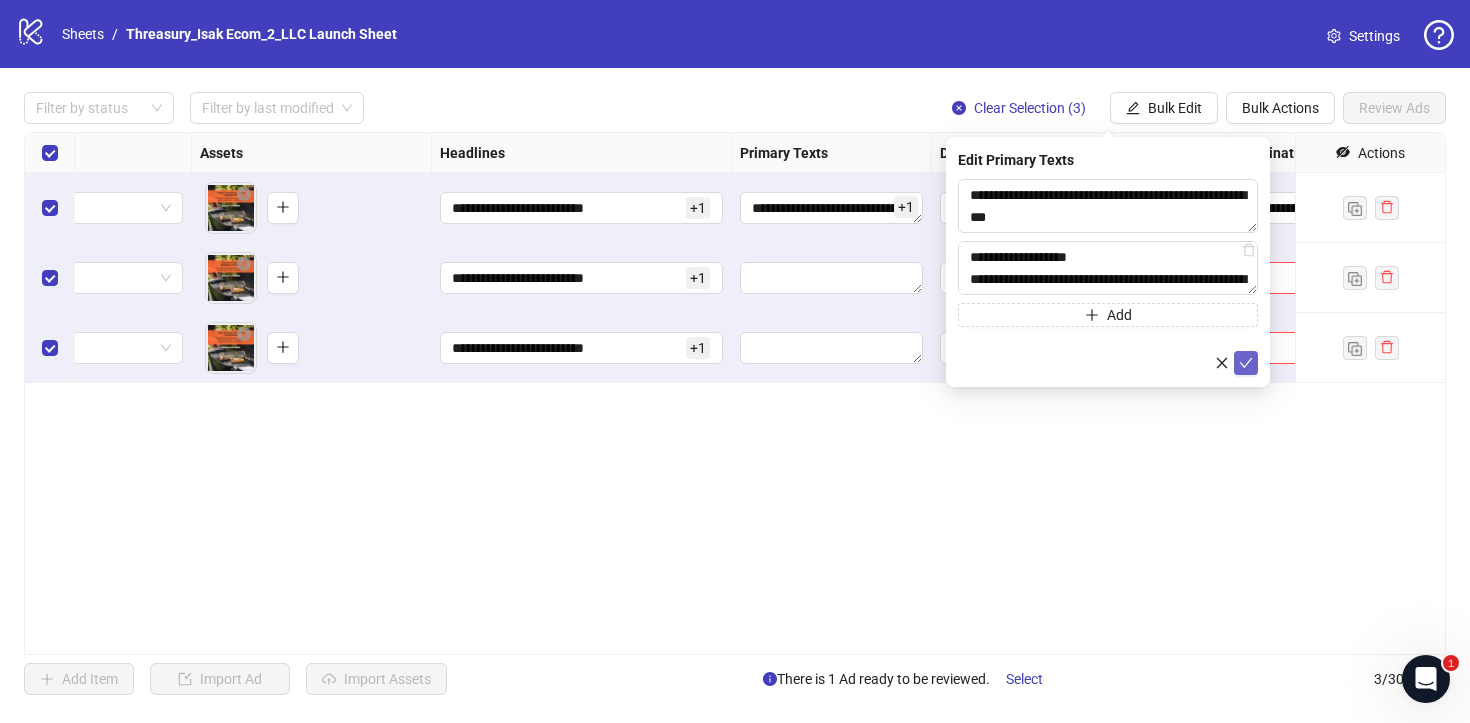 drag, startPoint x: 1149, startPoint y: 267, endPoint x: 1246, endPoint y: 361, distance: 135.07405 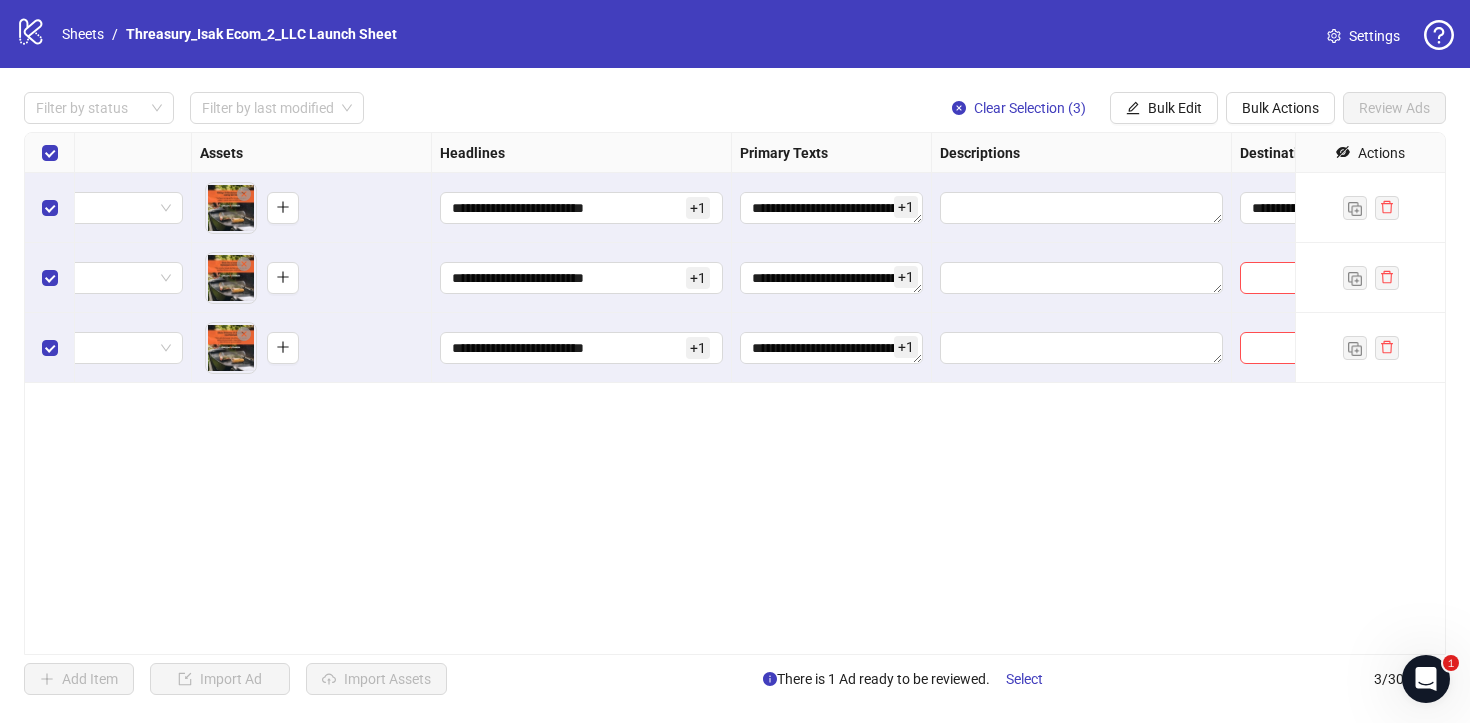 click on "Bulk Edit" at bounding box center (1175, 108) 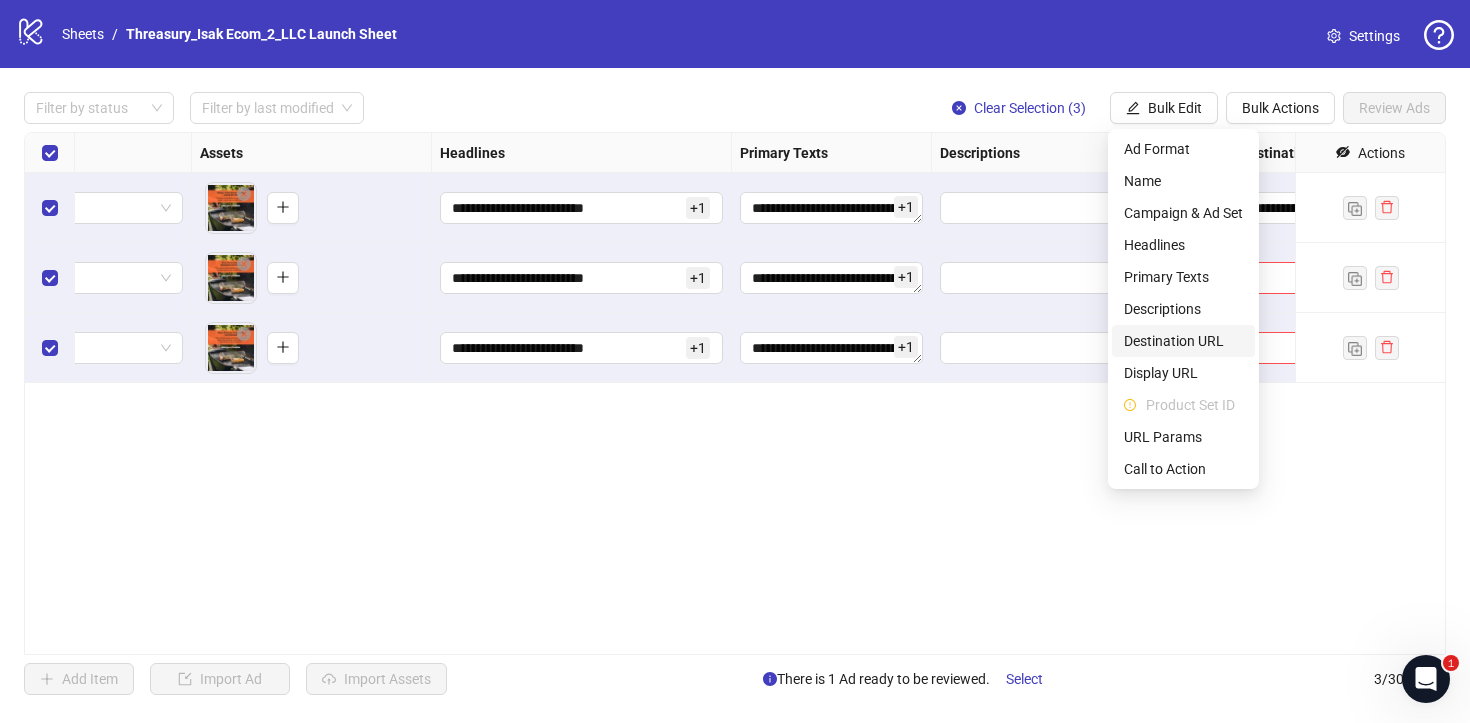 drag, startPoint x: 1246, startPoint y: 361, endPoint x: 1185, endPoint y: 337, distance: 65.551506 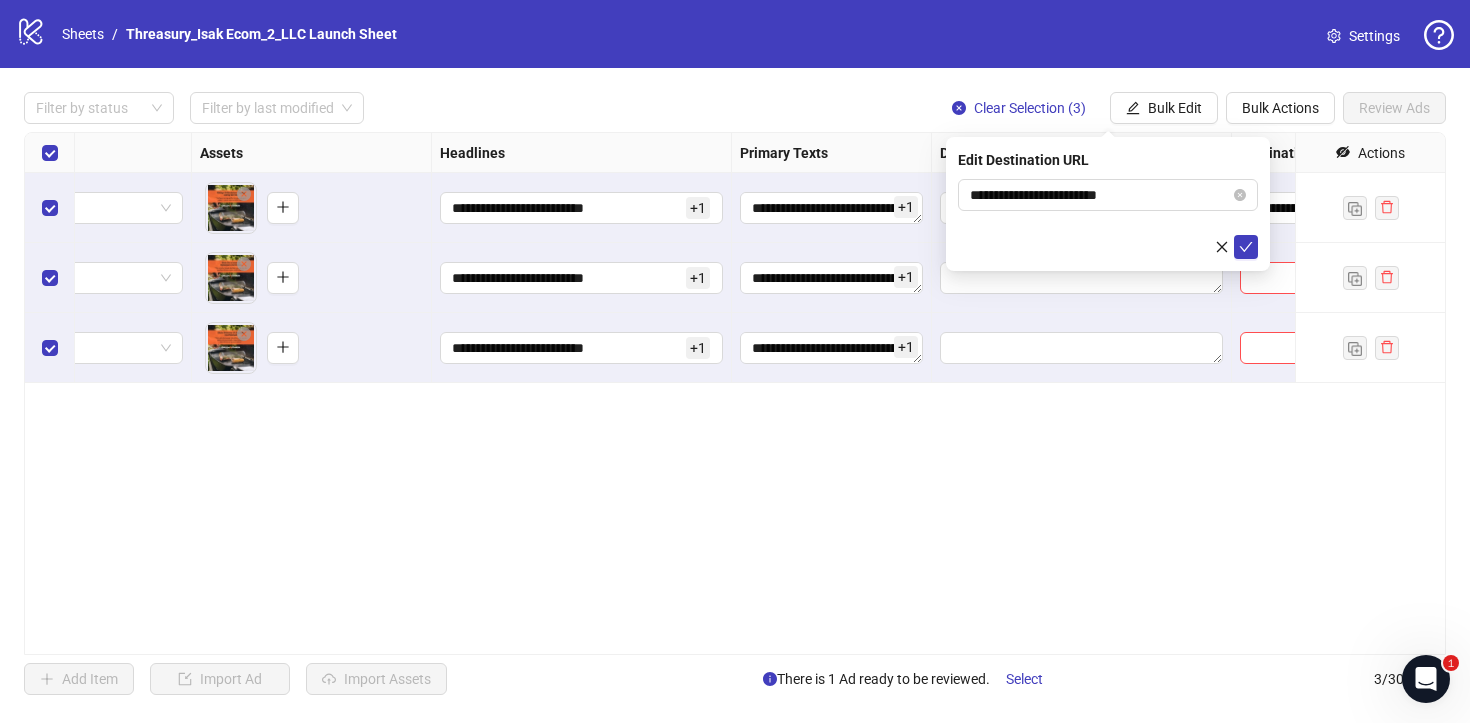 click 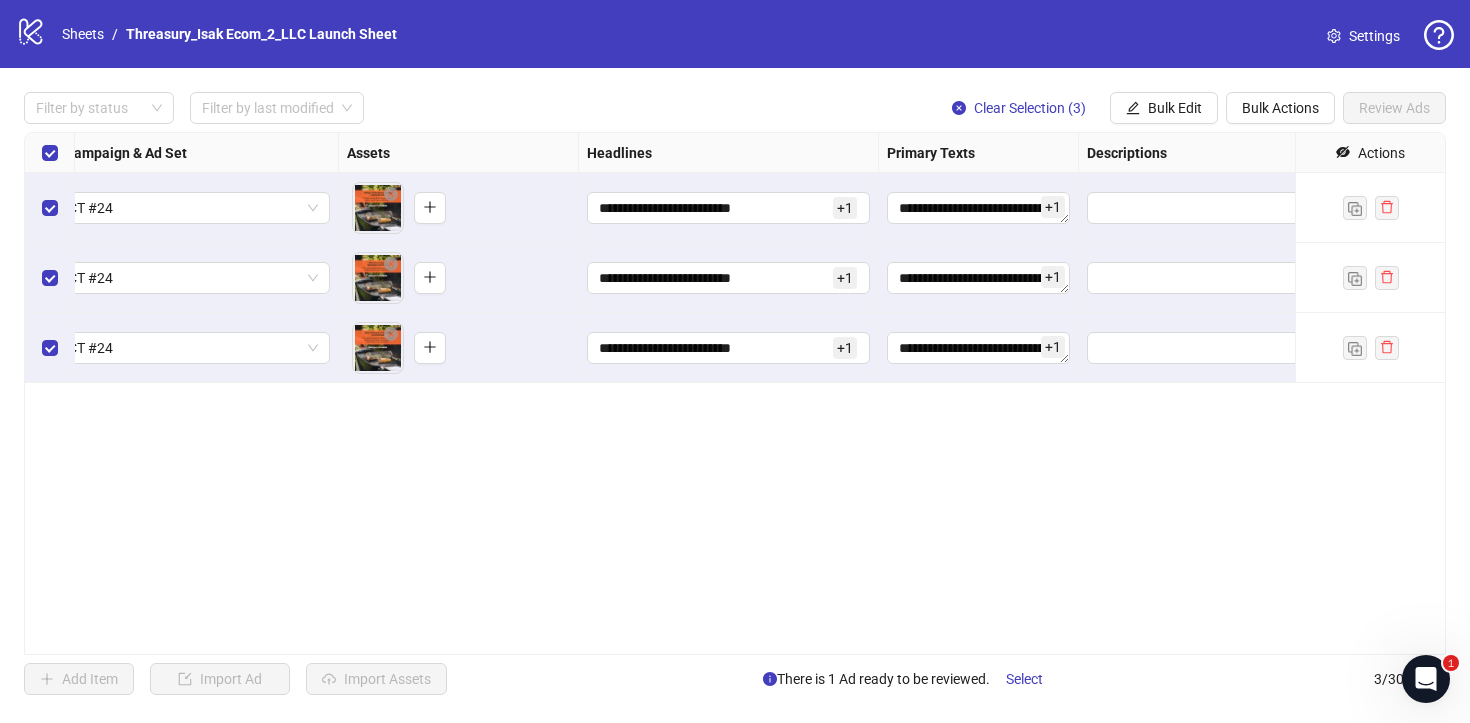 scroll, scrollTop: 0, scrollLeft: 0, axis: both 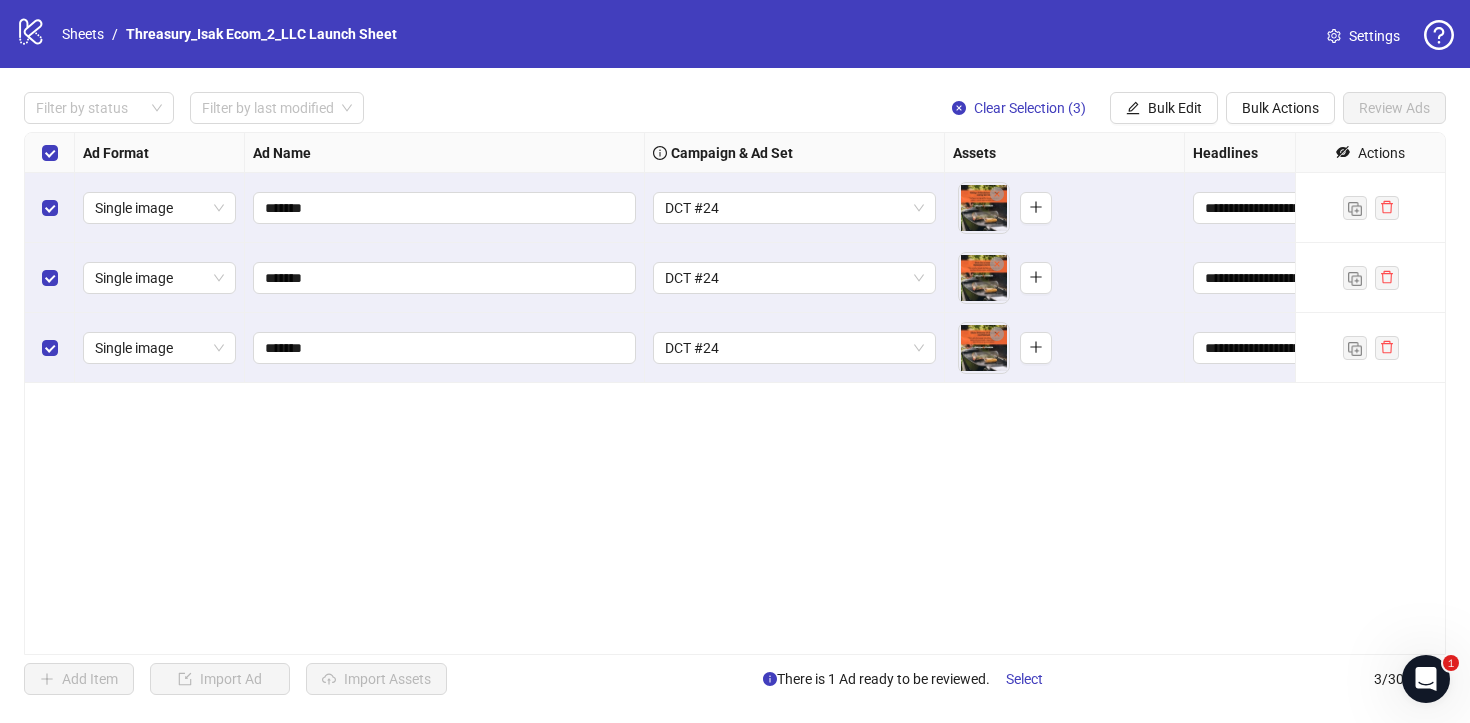 click on "Bulk Edit" at bounding box center (1175, 108) 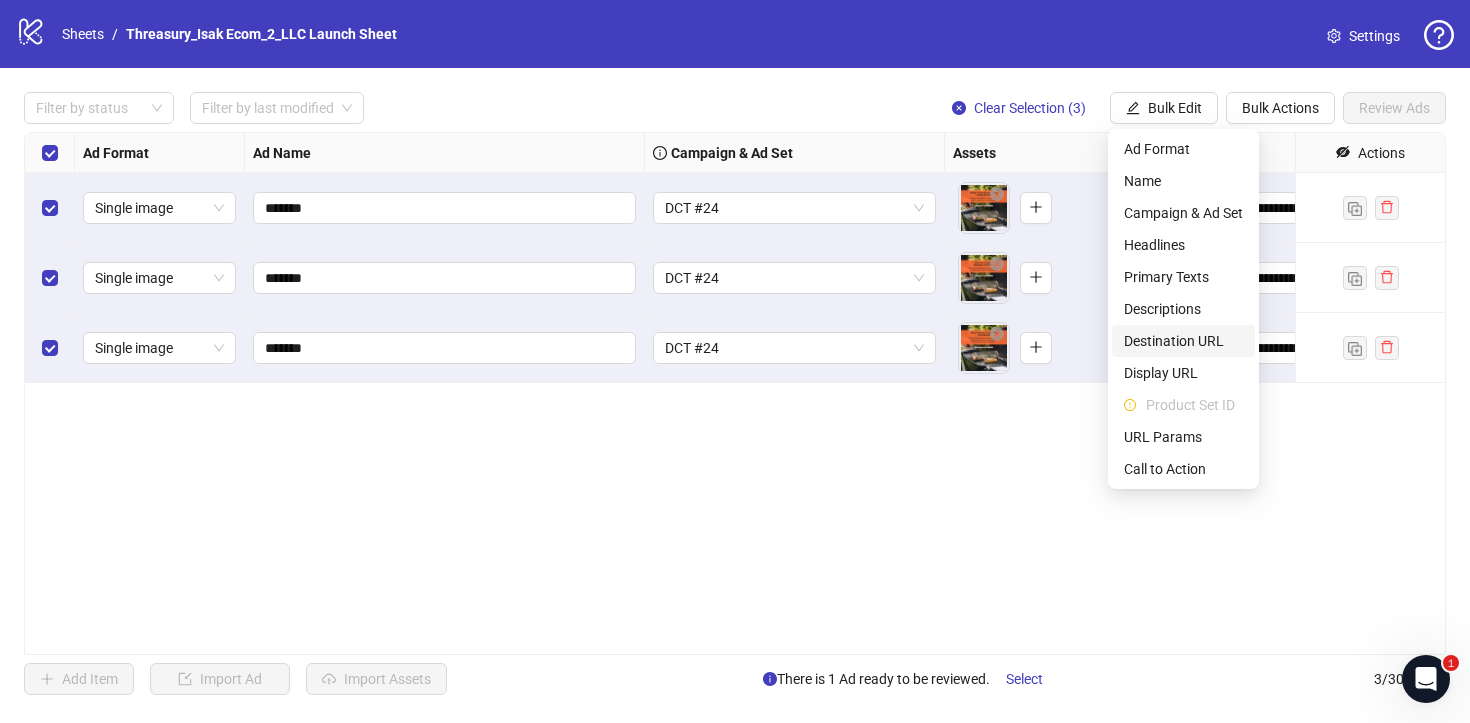 click on "Bulk Edit" at bounding box center [1175, 108] 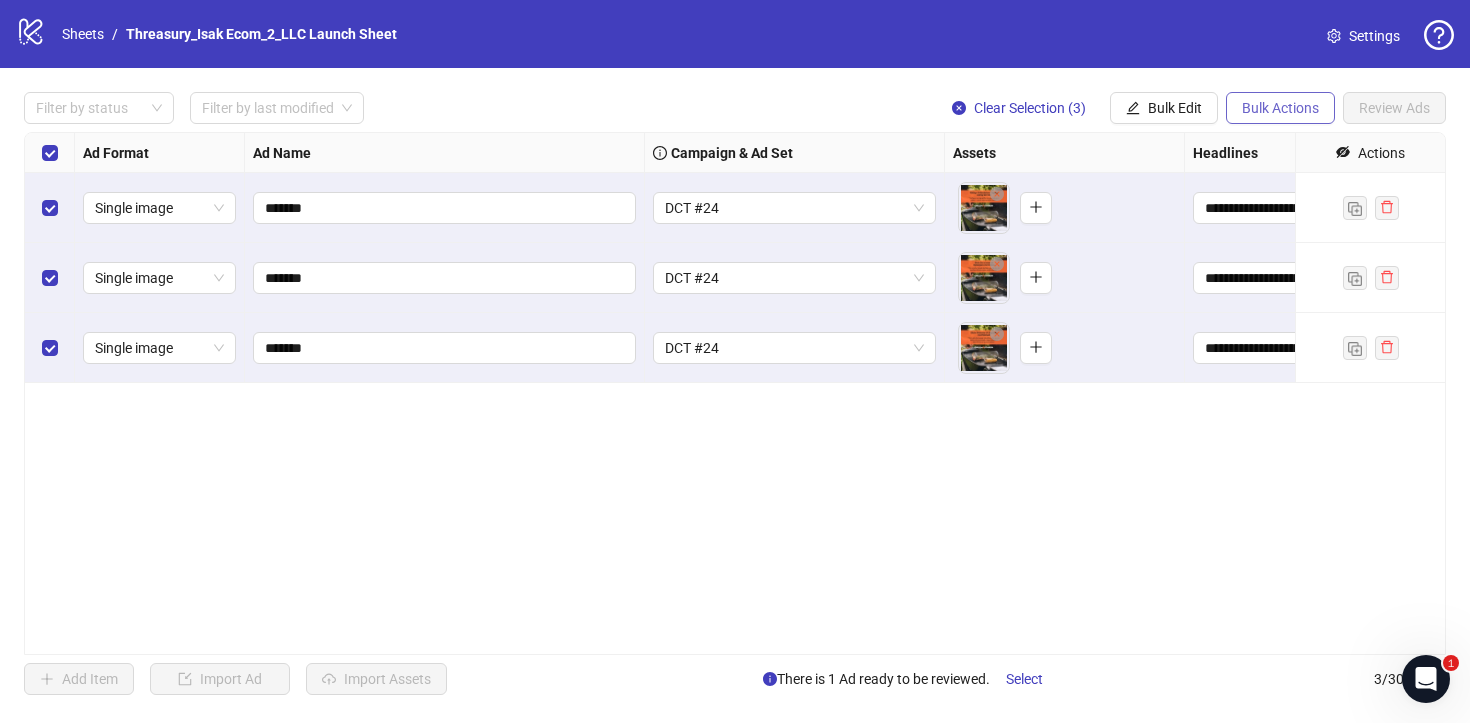 drag, startPoint x: 1185, startPoint y: 337, endPoint x: 1232, endPoint y: 103, distance: 238.67342 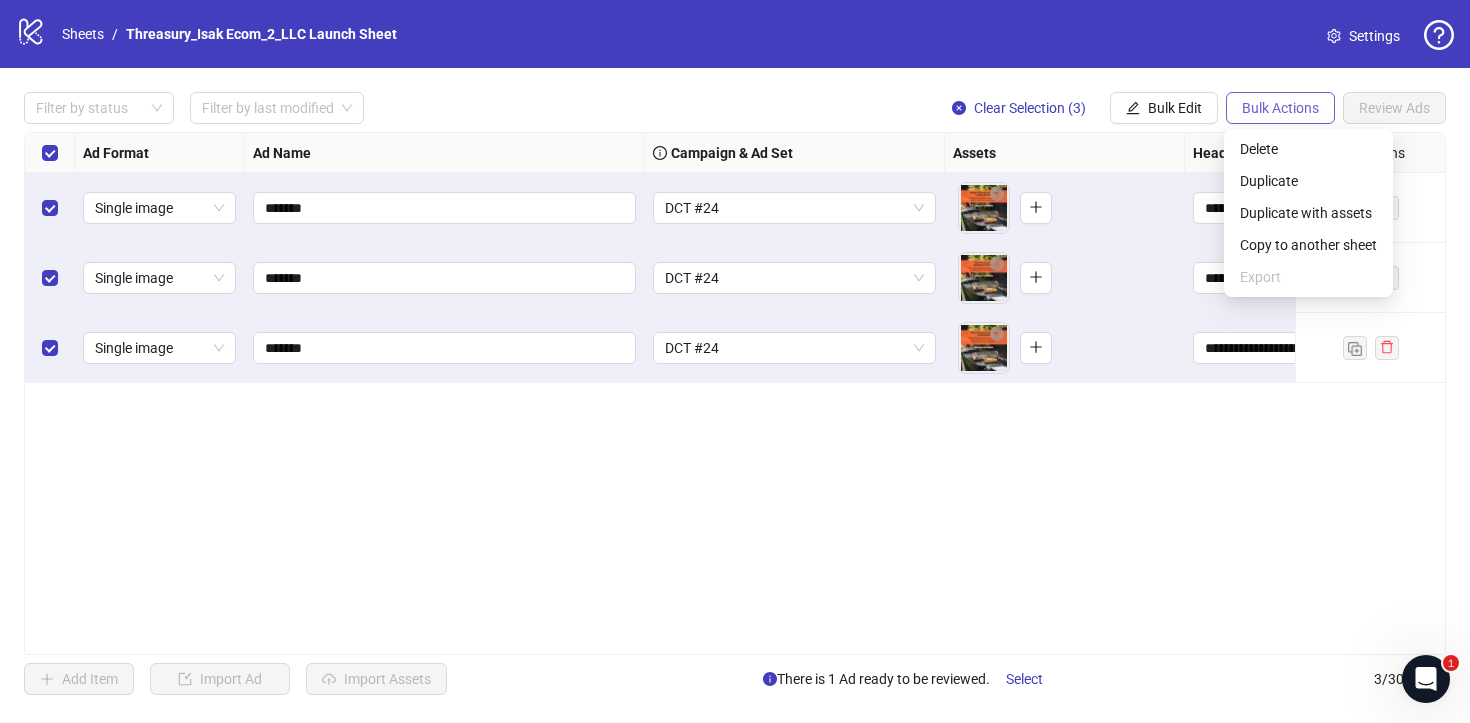 click on "Duplicate" at bounding box center (1308, 181) 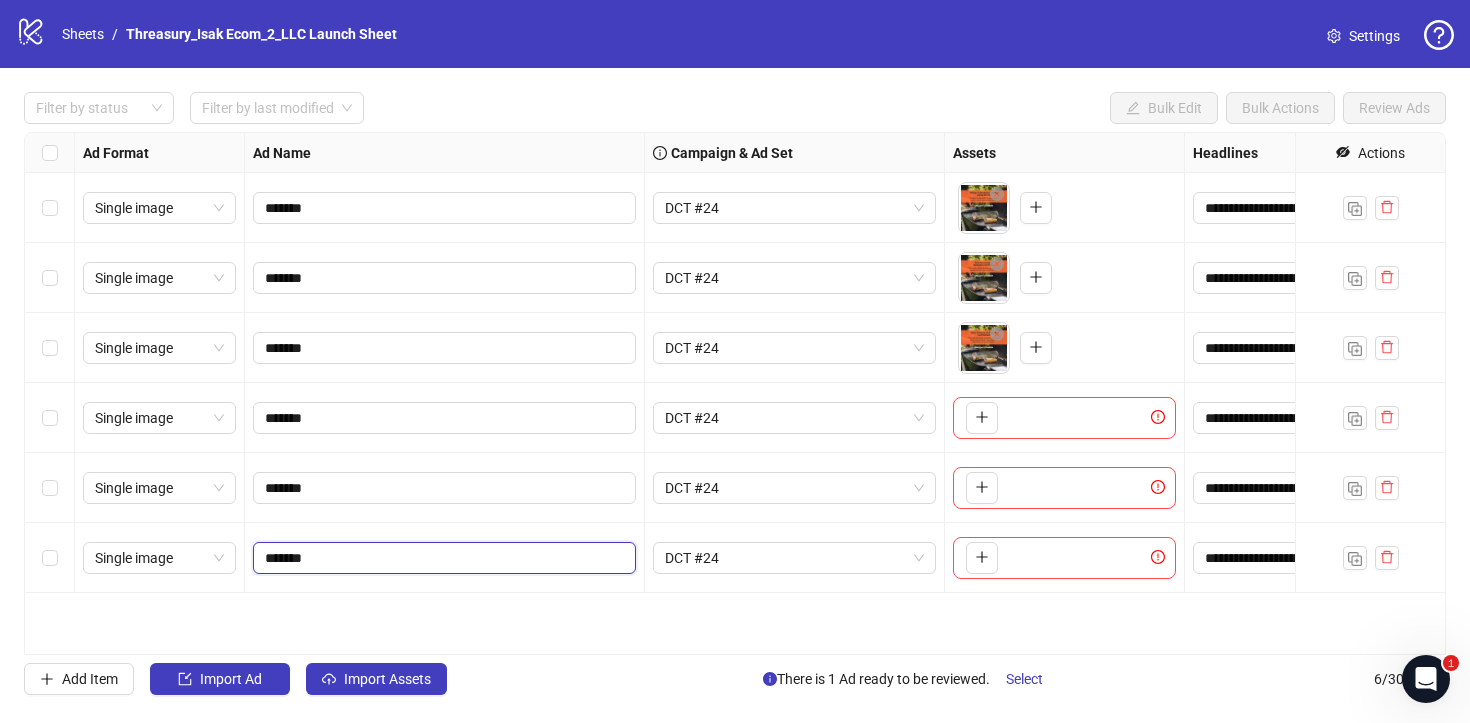 drag, startPoint x: 1232, startPoint y: 103, endPoint x: 307, endPoint y: 557, distance: 1030.4082 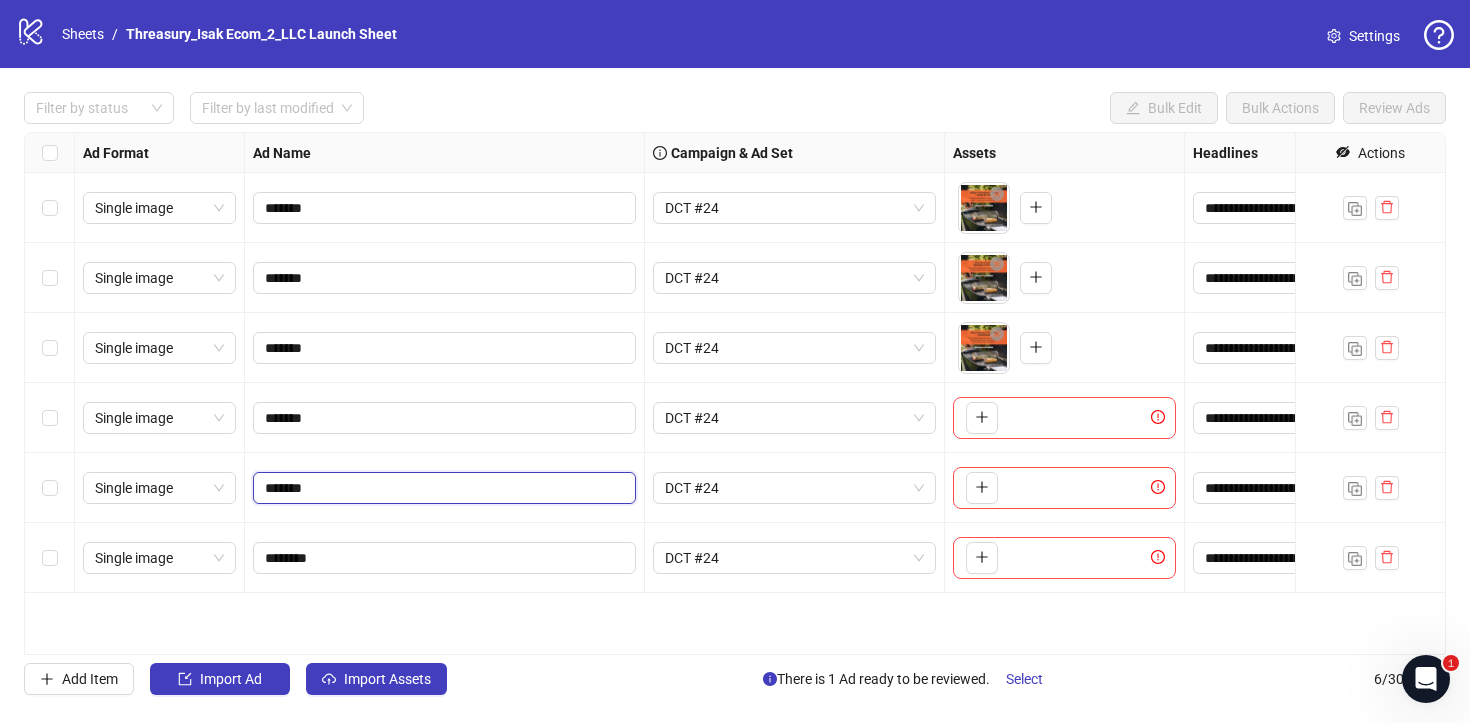 drag, startPoint x: 307, startPoint y: 557, endPoint x: 306, endPoint y: 492, distance: 65.00769 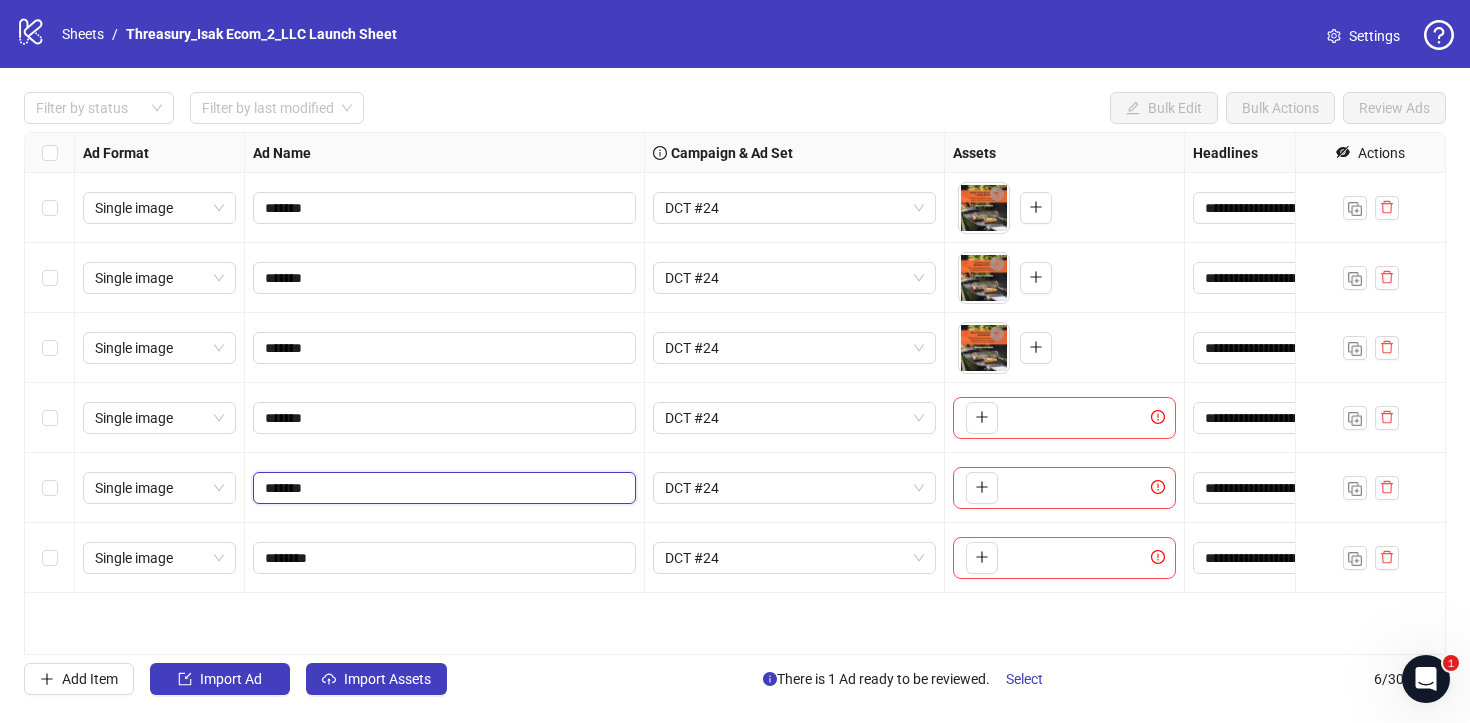 click on "*******" at bounding box center [442, 488] 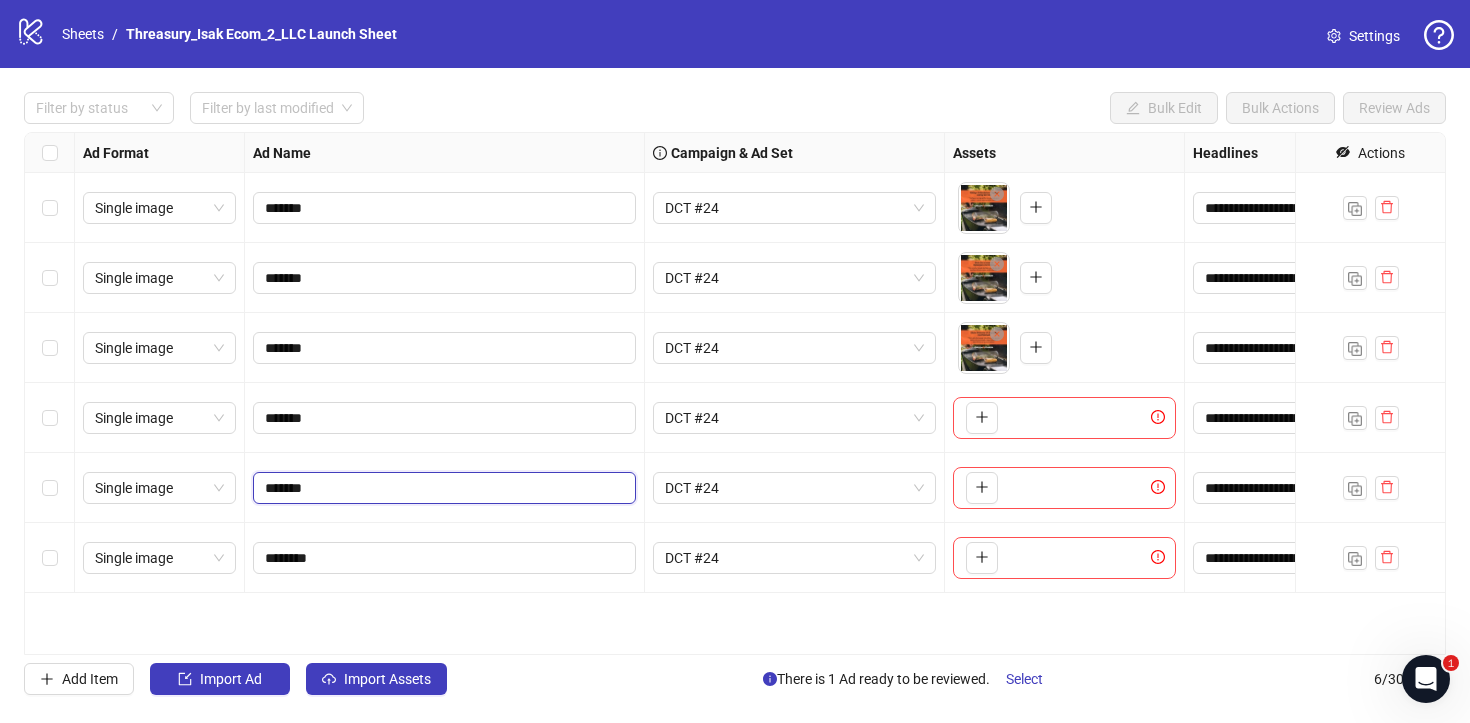 type on "********" 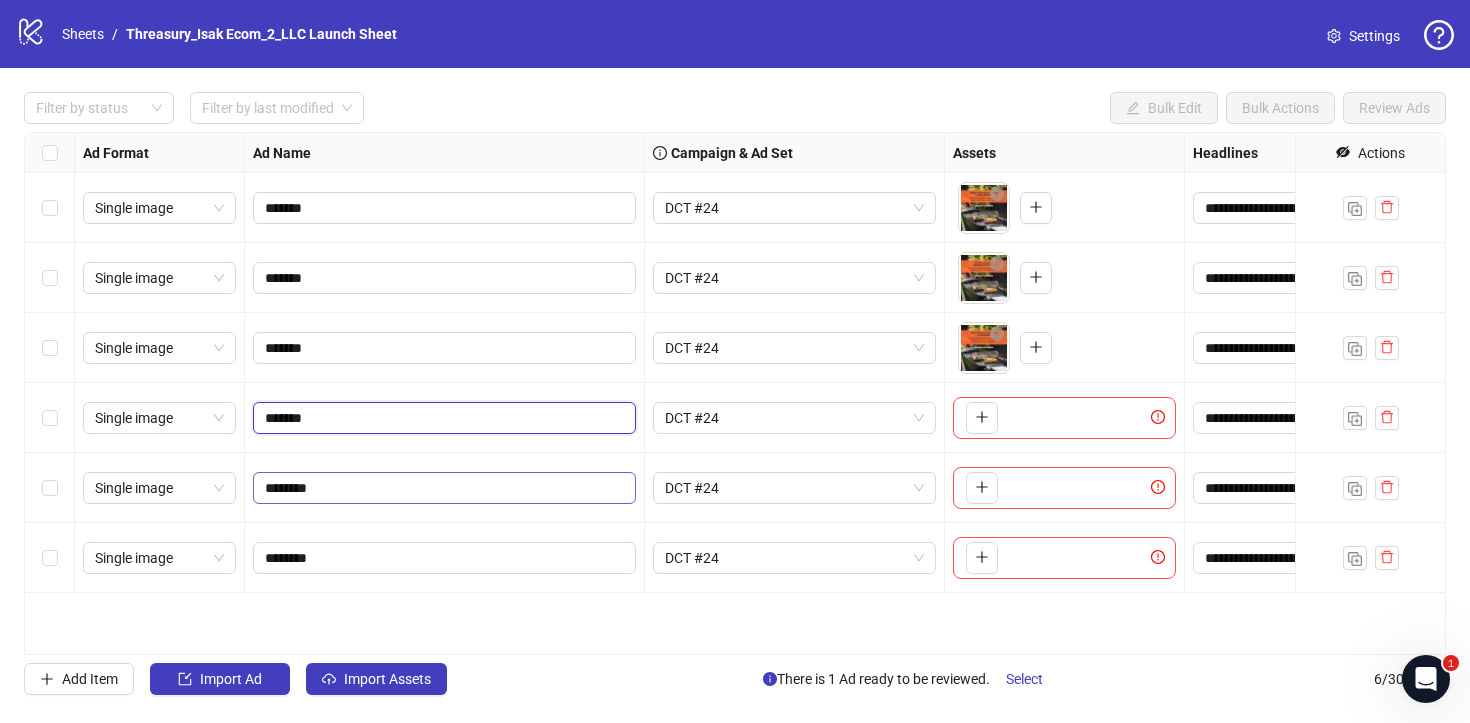 click on "*******" at bounding box center [442, 418] 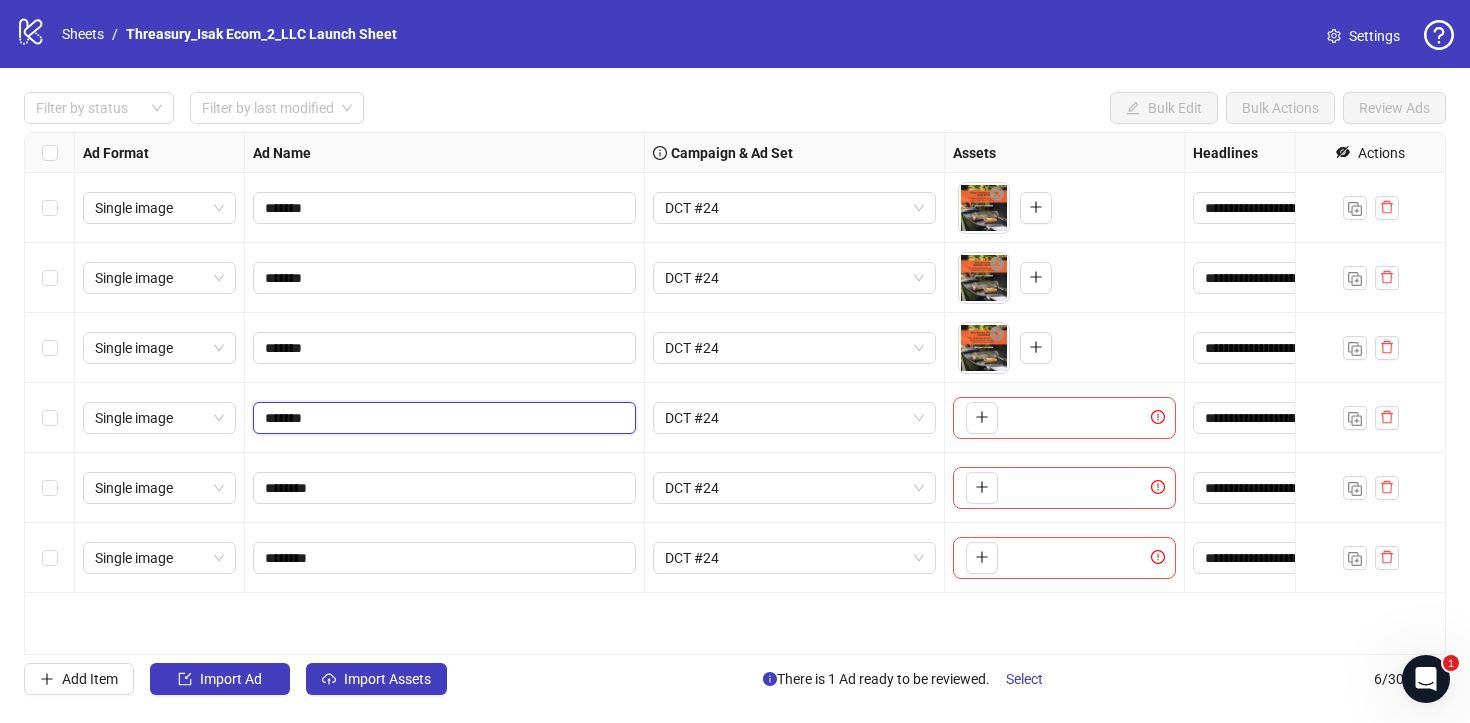 type on "********" 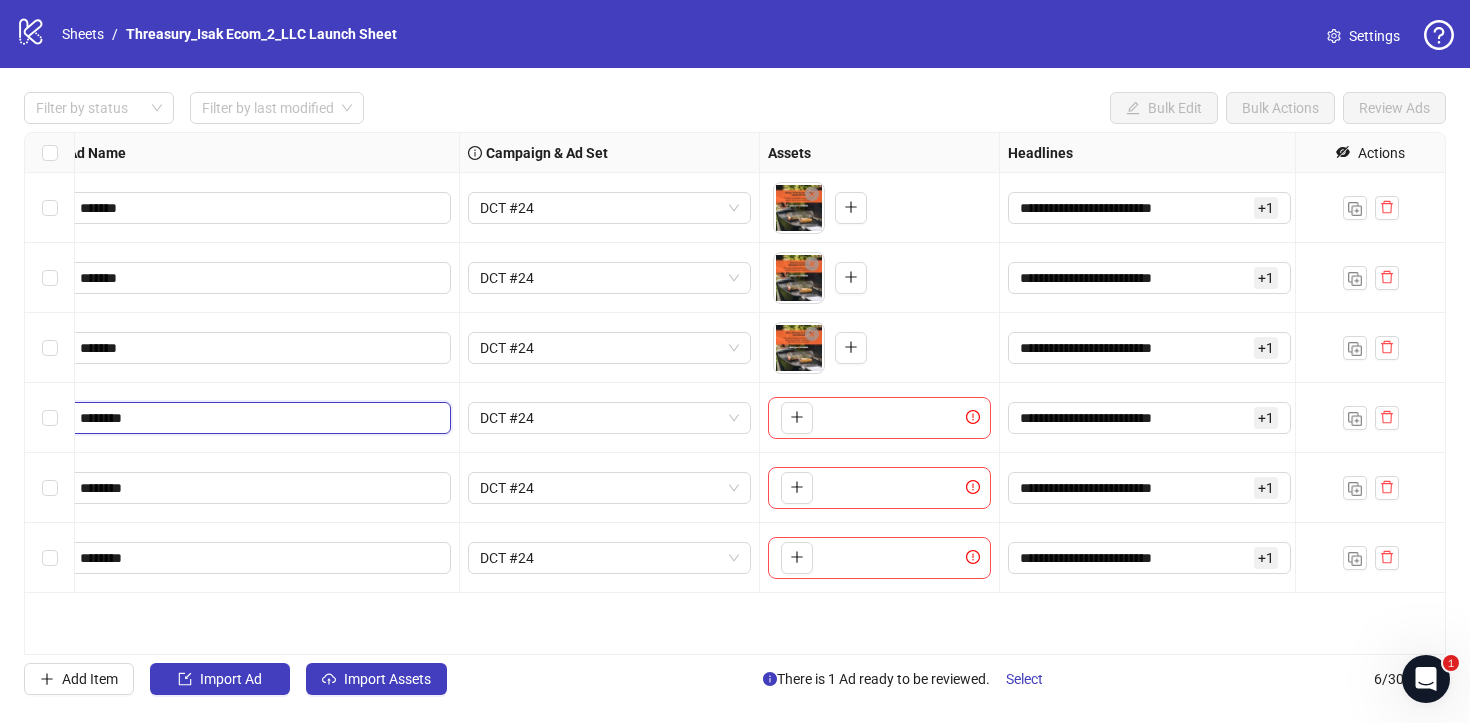 scroll, scrollTop: 0, scrollLeft: 420, axis: horizontal 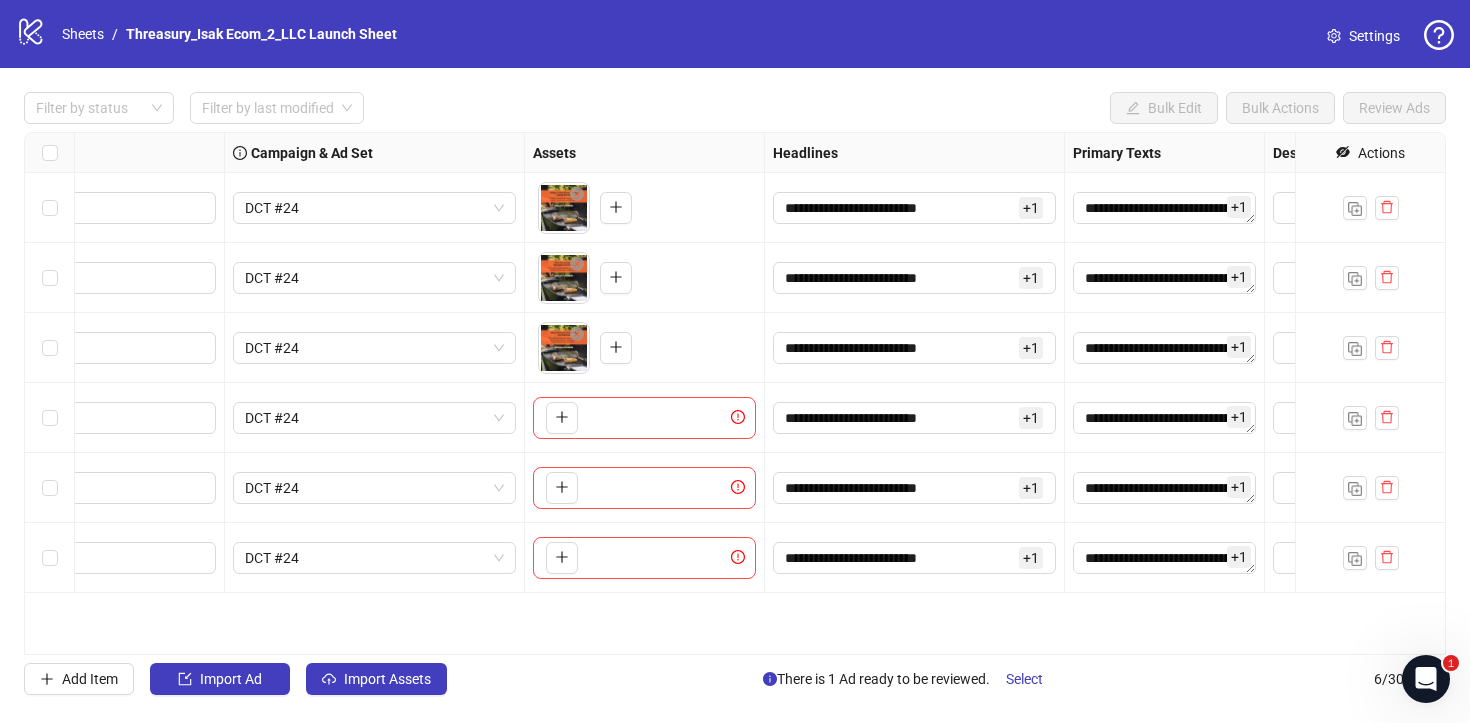 click on "To pick up a draggable item, press the space bar.
While dragging, use the arrow keys to move the item.
Press space again to drop the item in its new position, or press escape to cancel." at bounding box center (644, 418) 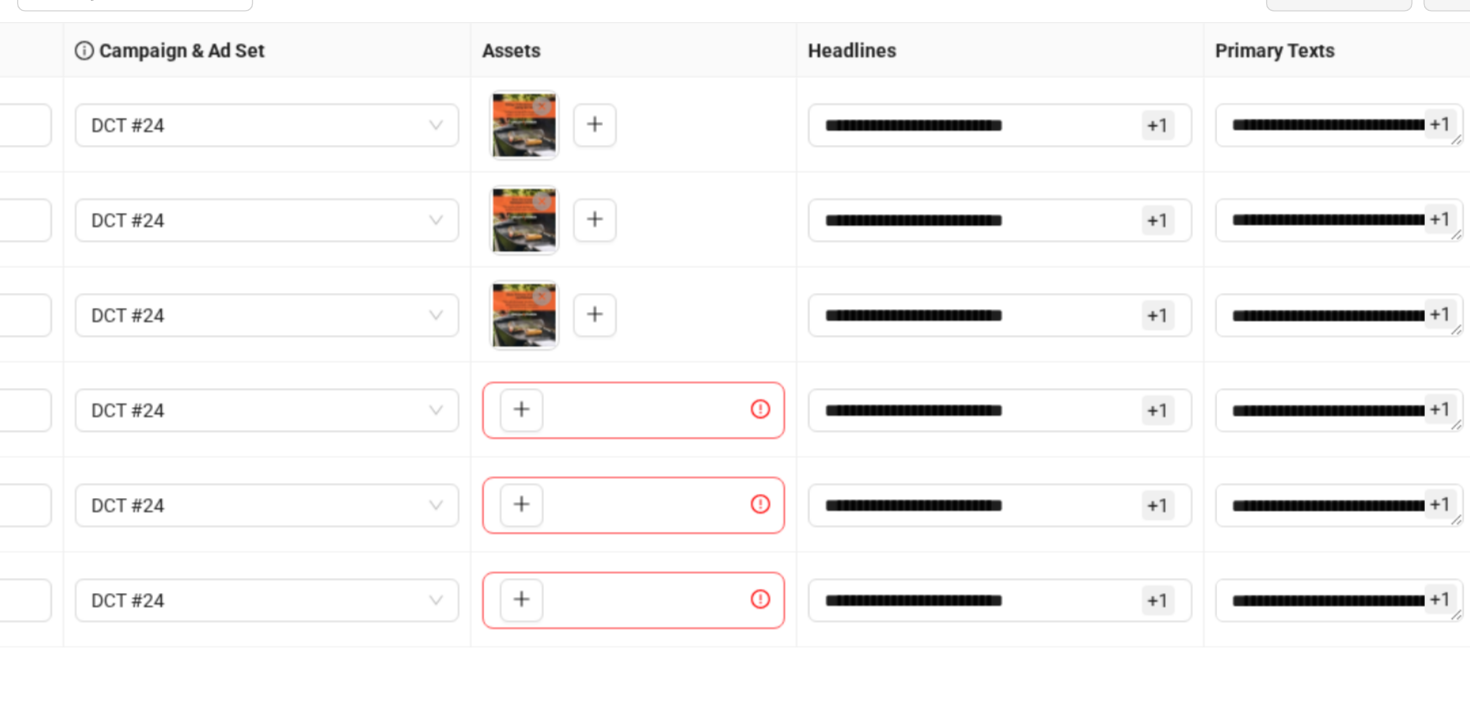 click on "To pick up a draggable item, press the space bar.
While dragging, use the arrow keys to move the item.
Press space again to drop the item in its new position, or press escape to cancel." at bounding box center [644, 418] 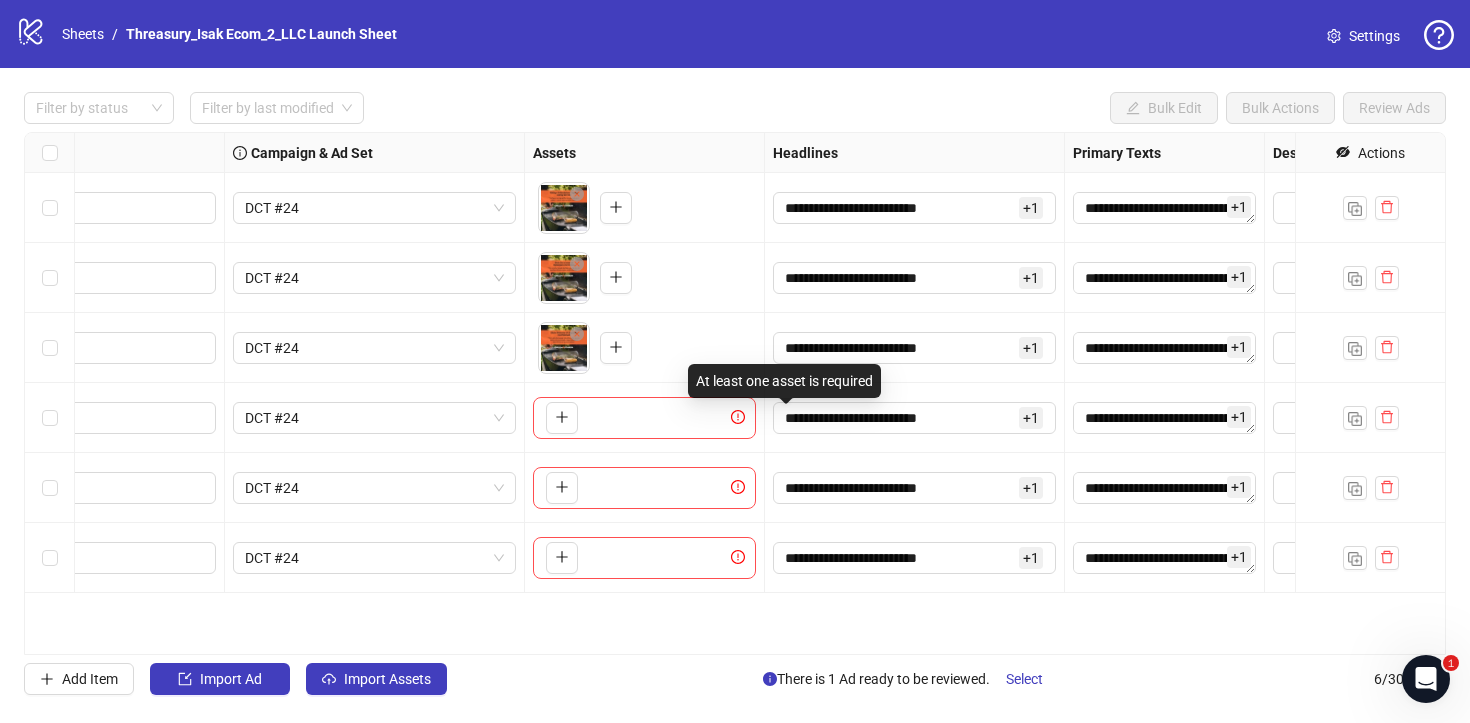 scroll, scrollTop: 0, scrollLeft: 0, axis: both 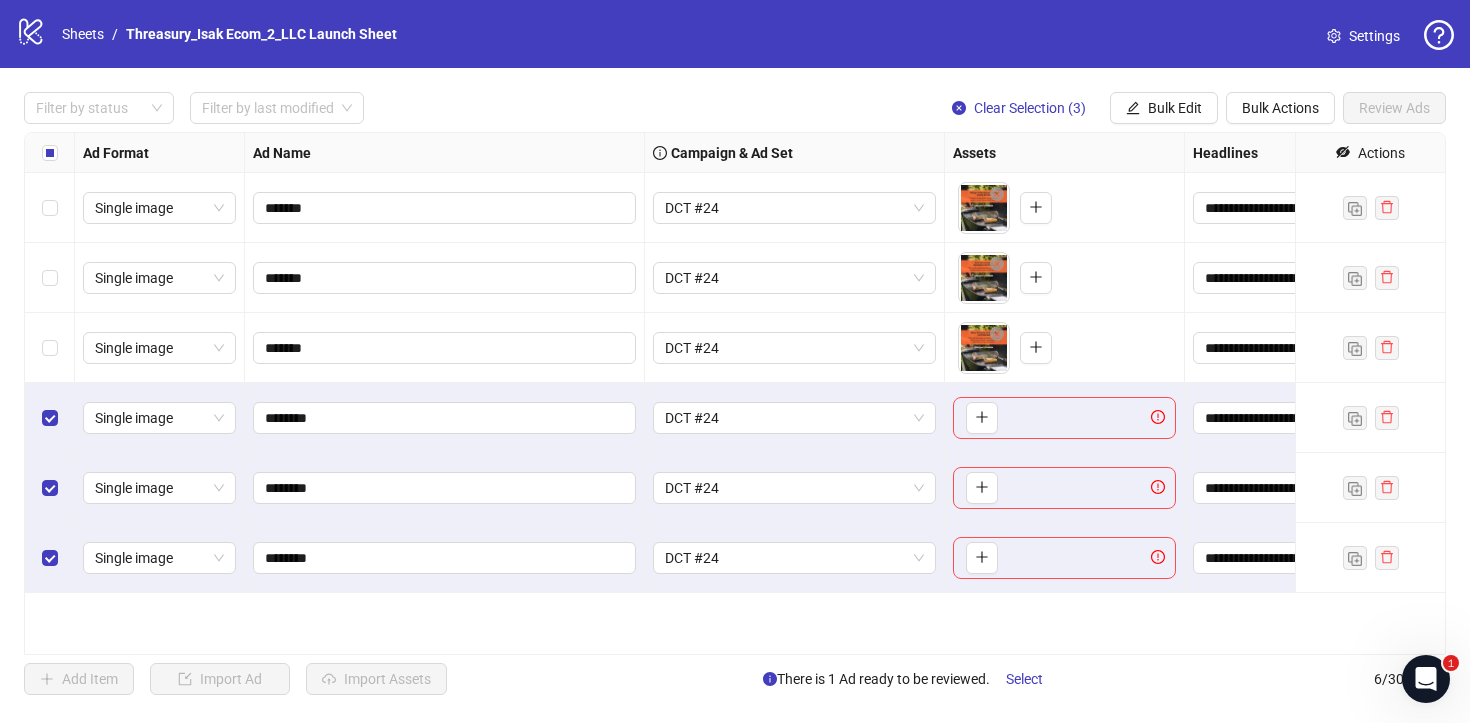 click on "Bulk Edit" at bounding box center (1175, 108) 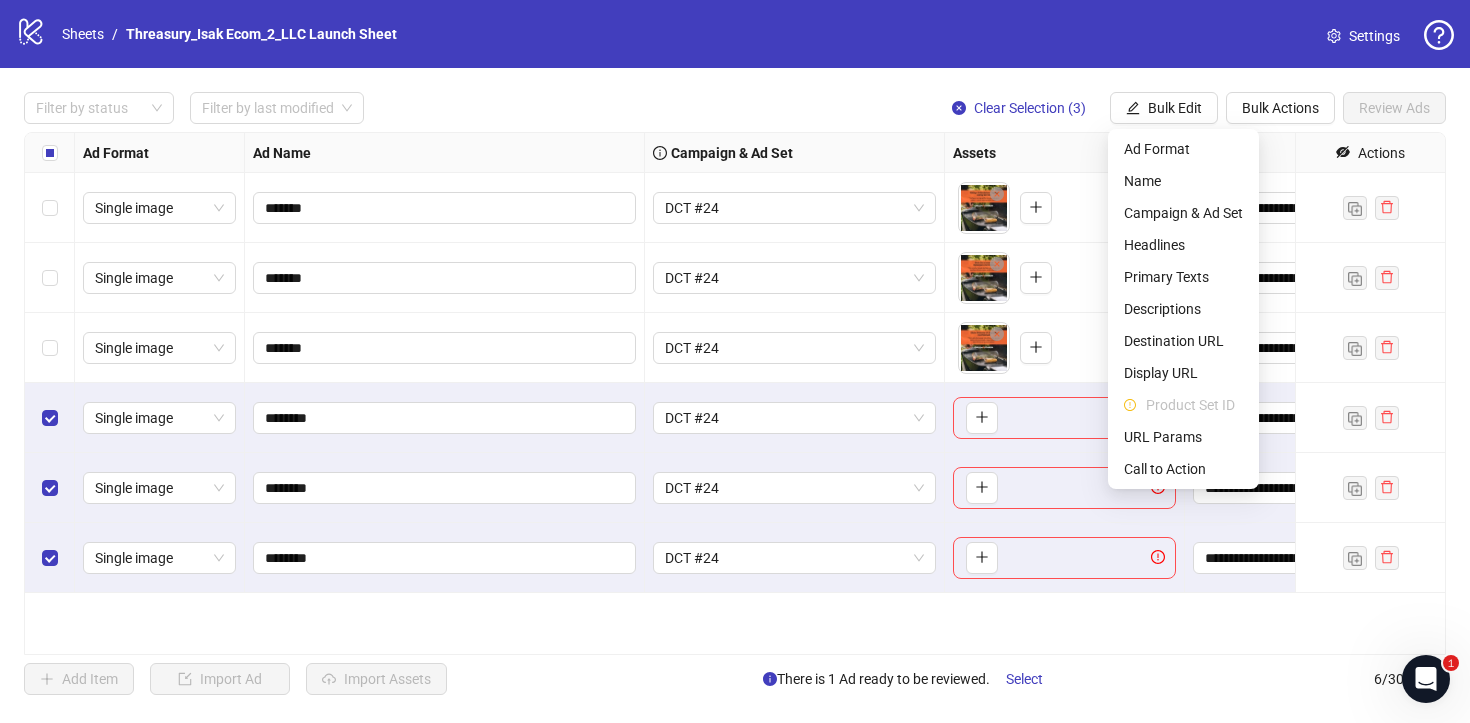 type 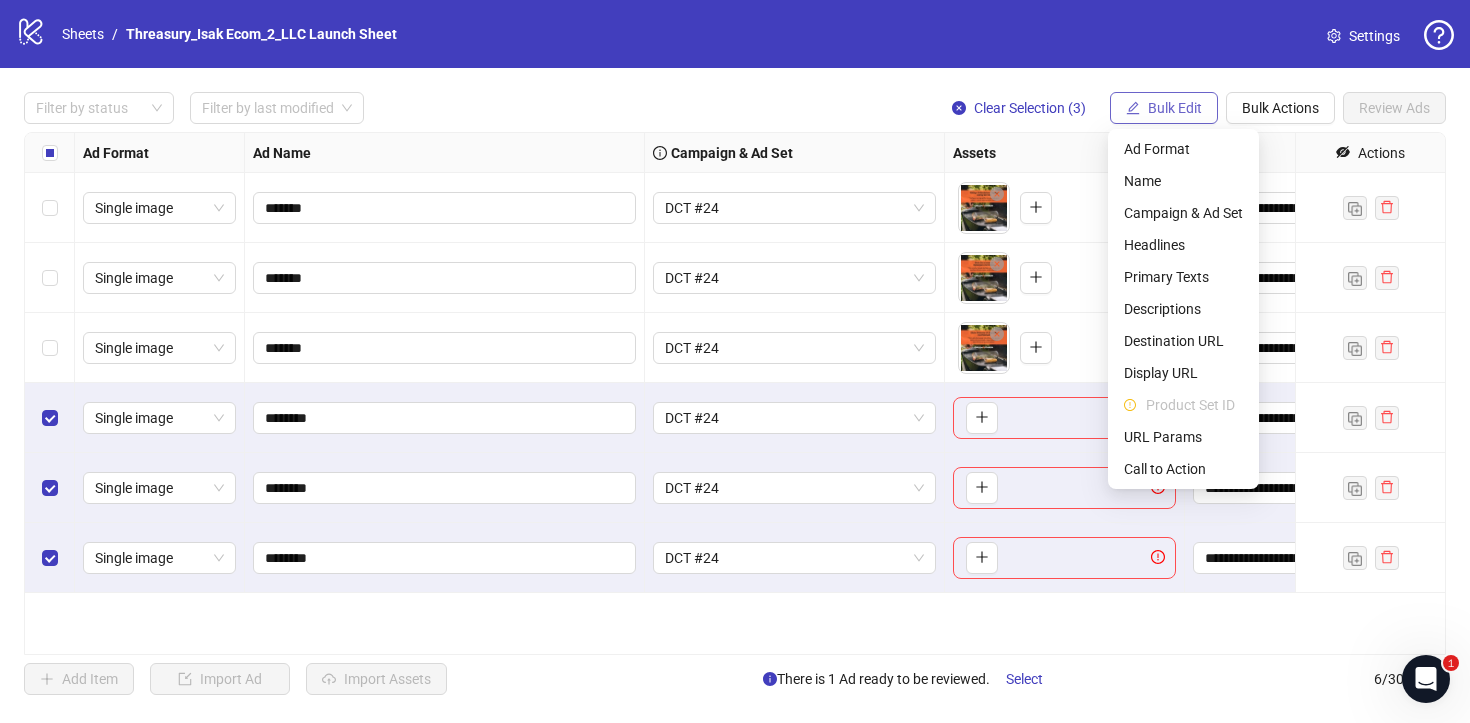 click on "Bulk Edit" at bounding box center (1164, 108) 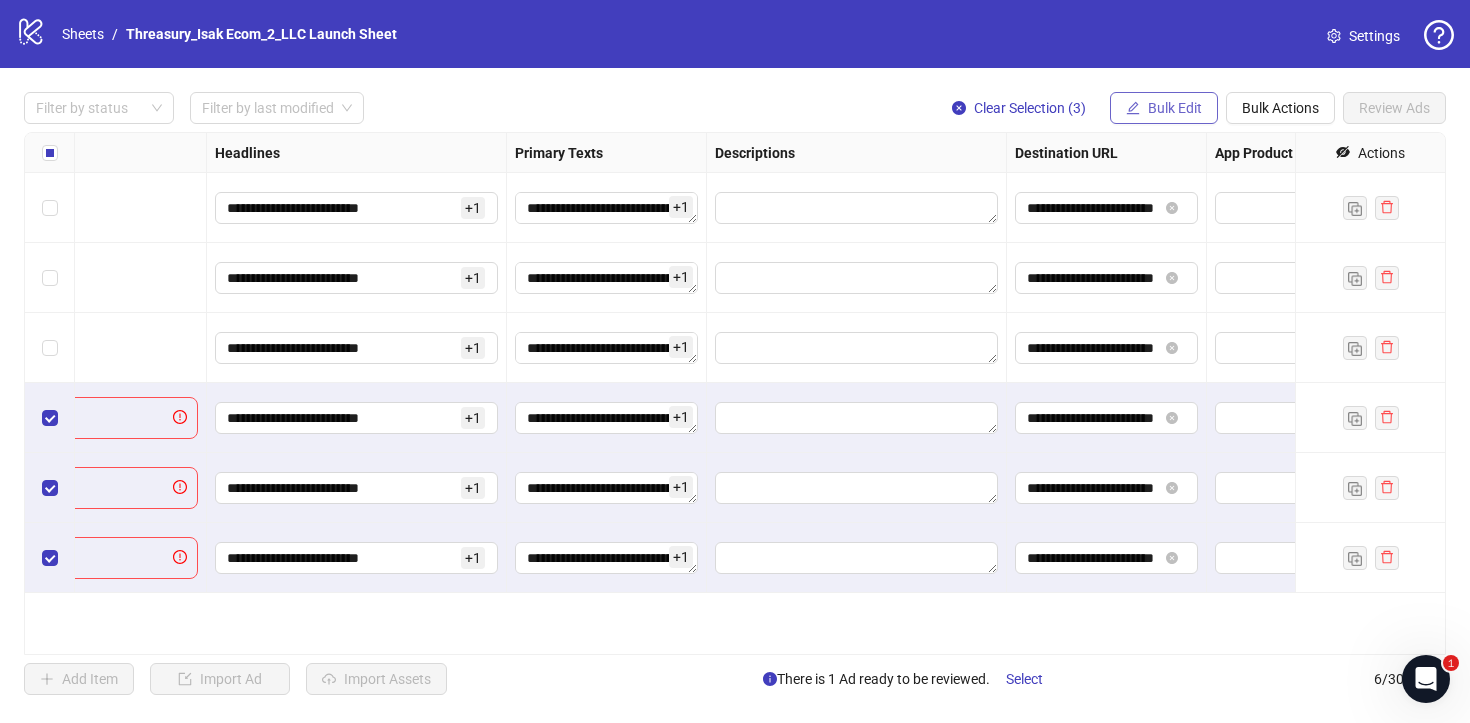scroll, scrollTop: 0, scrollLeft: 2050, axis: horizontal 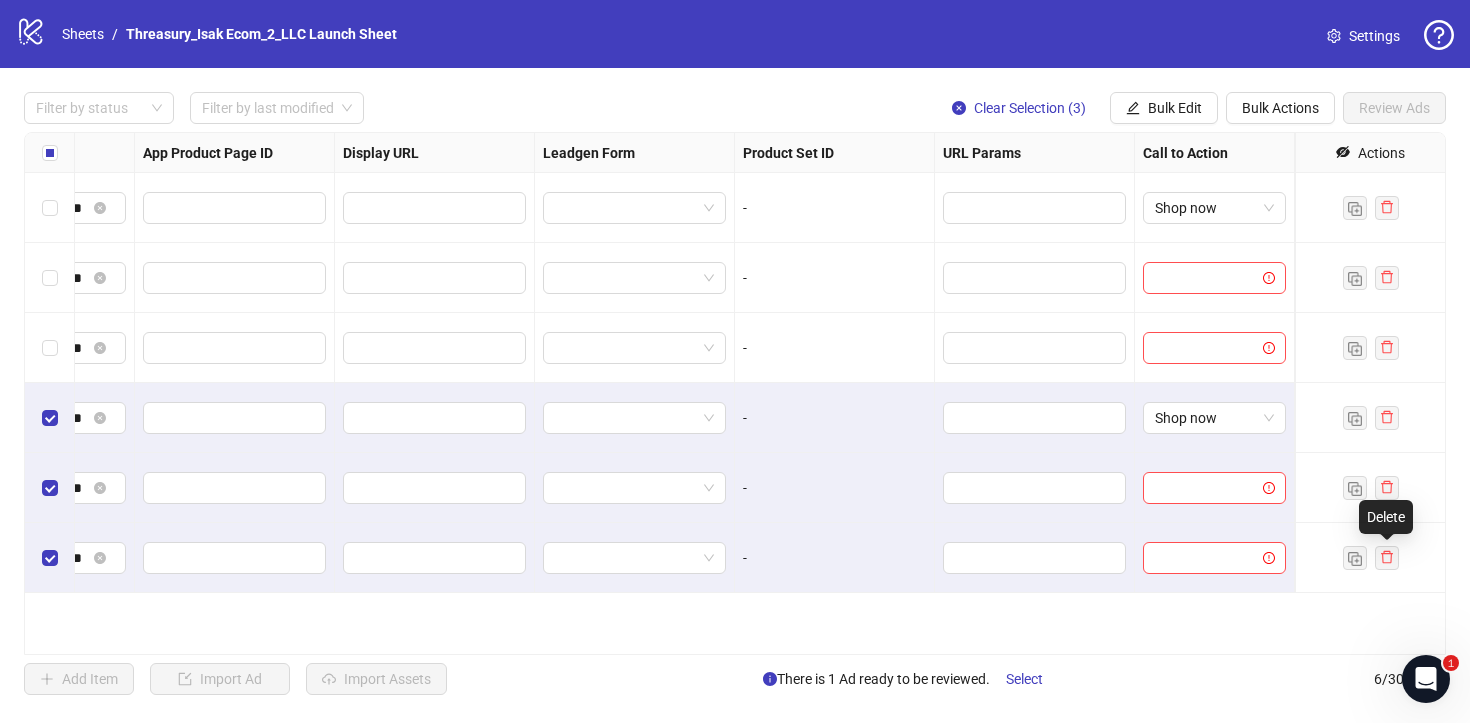 click on "Delete" at bounding box center [1386, 517] 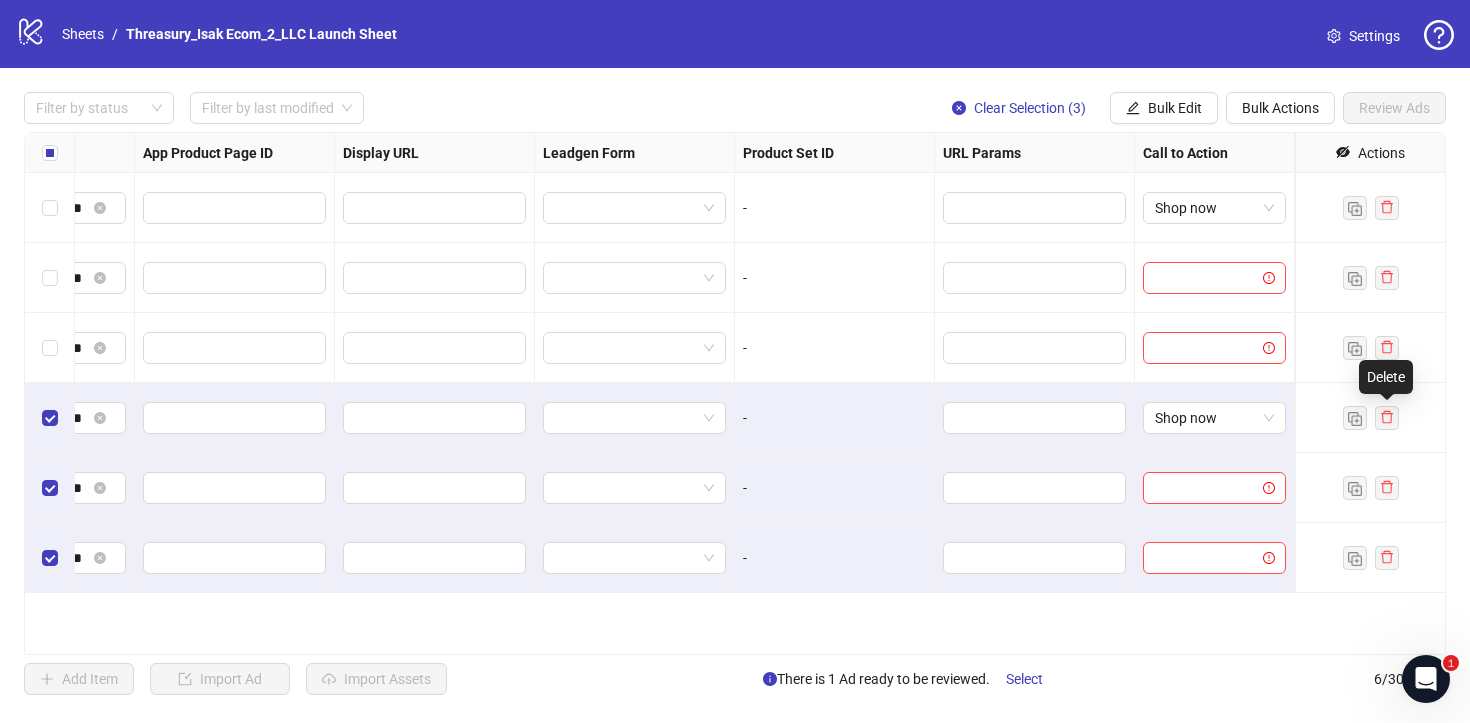 scroll, scrollTop: 0, scrollLeft: 0, axis: both 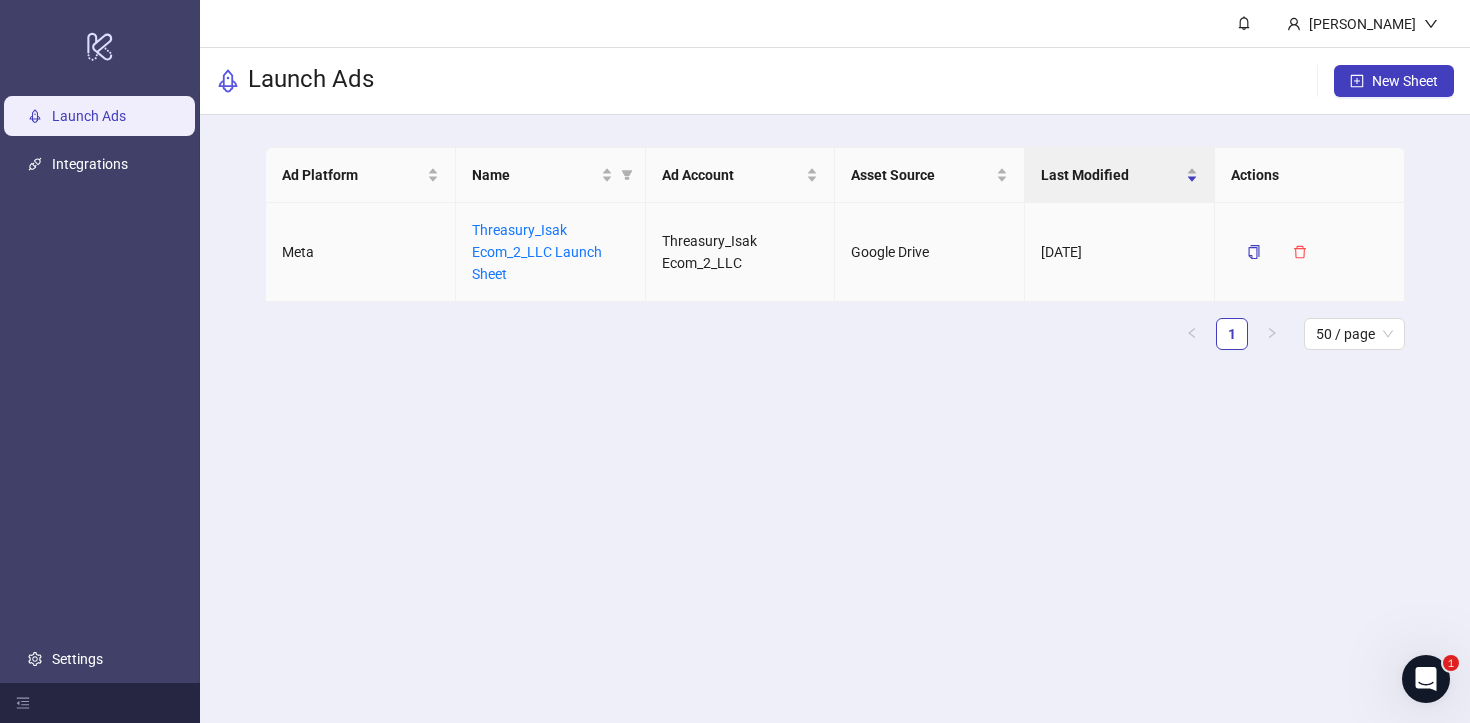 click on "Threasury_Isak Ecom_2_LLC Launch Sheet" at bounding box center [537, 252] 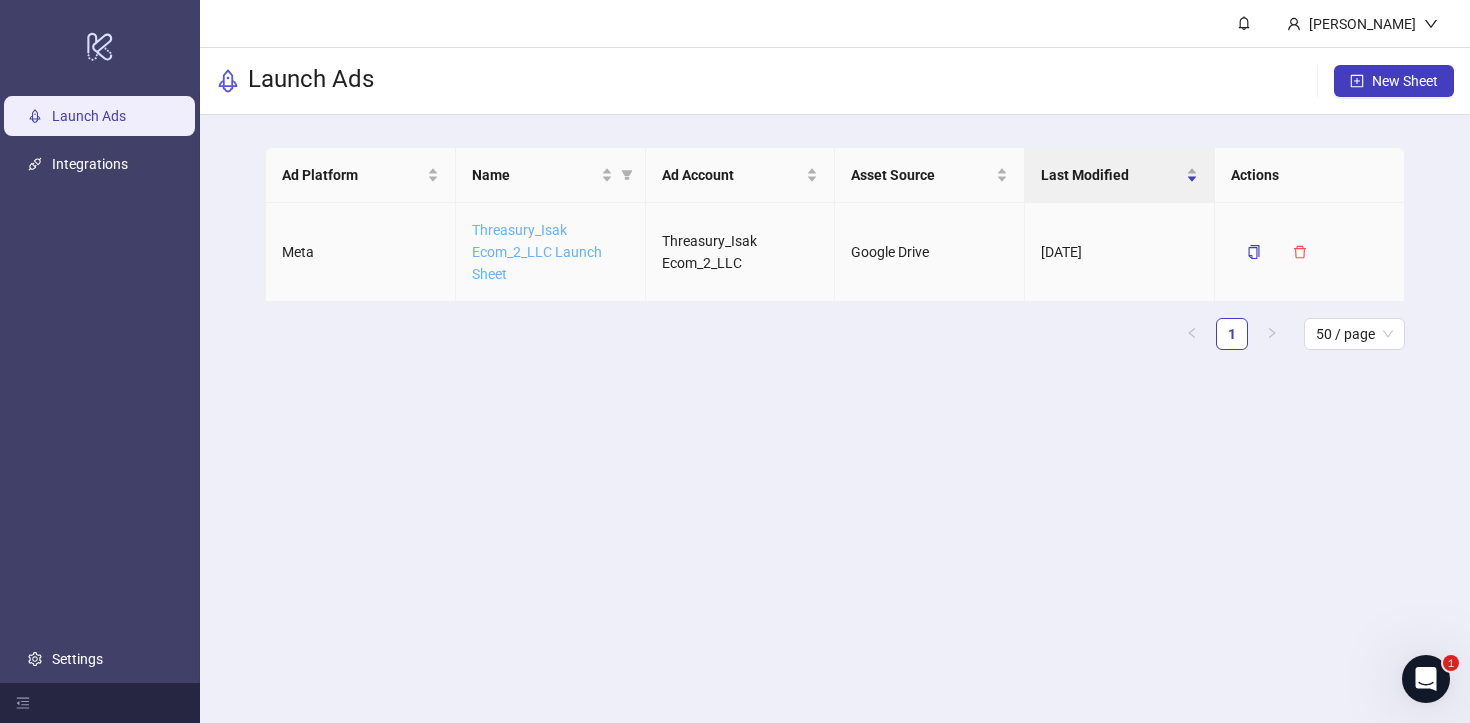 drag, startPoint x: 496, startPoint y: 218, endPoint x: 497, endPoint y: 251, distance: 33.01515 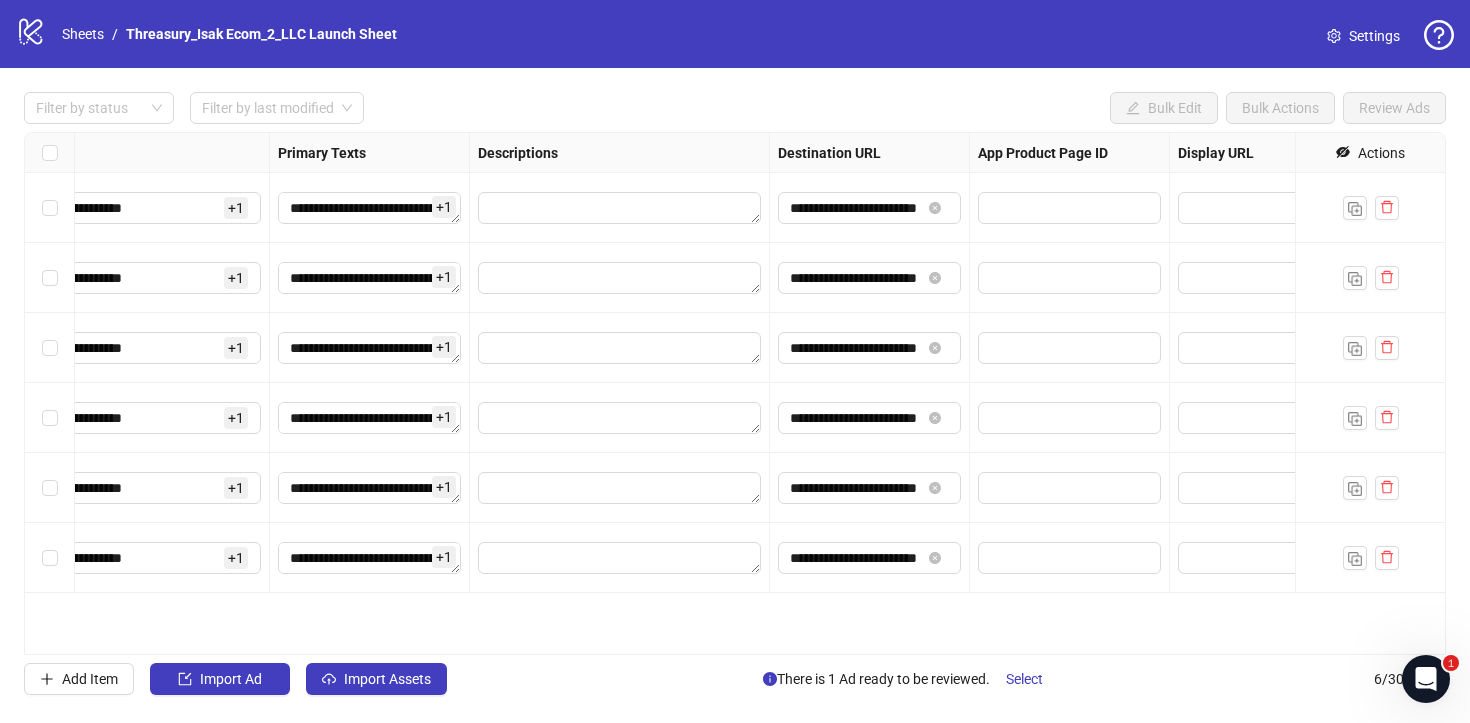 scroll, scrollTop: 0, scrollLeft: 1266, axis: horizontal 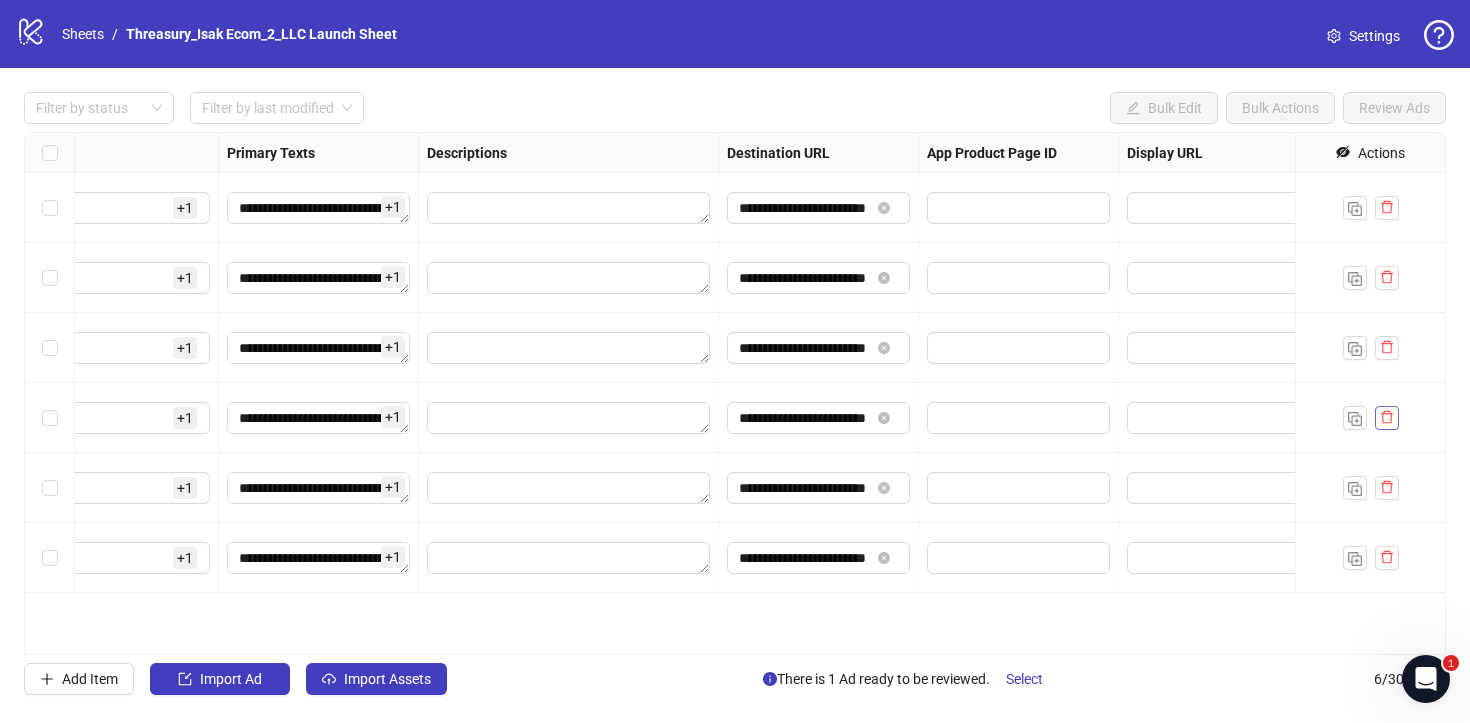 drag, startPoint x: 497, startPoint y: 251, endPoint x: 1389, endPoint y: 416, distance: 907.1323 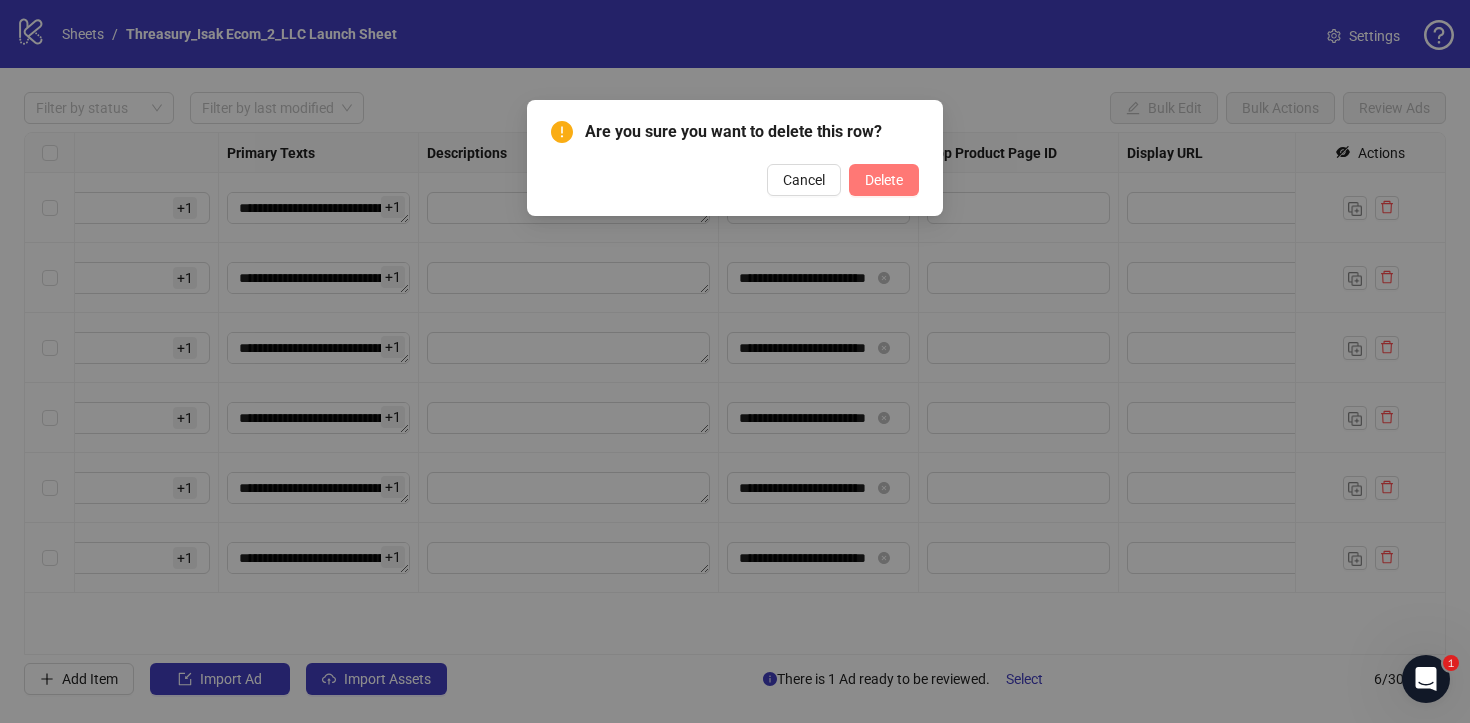drag, startPoint x: 1389, startPoint y: 416, endPoint x: 907, endPoint y: 176, distance: 538.4459 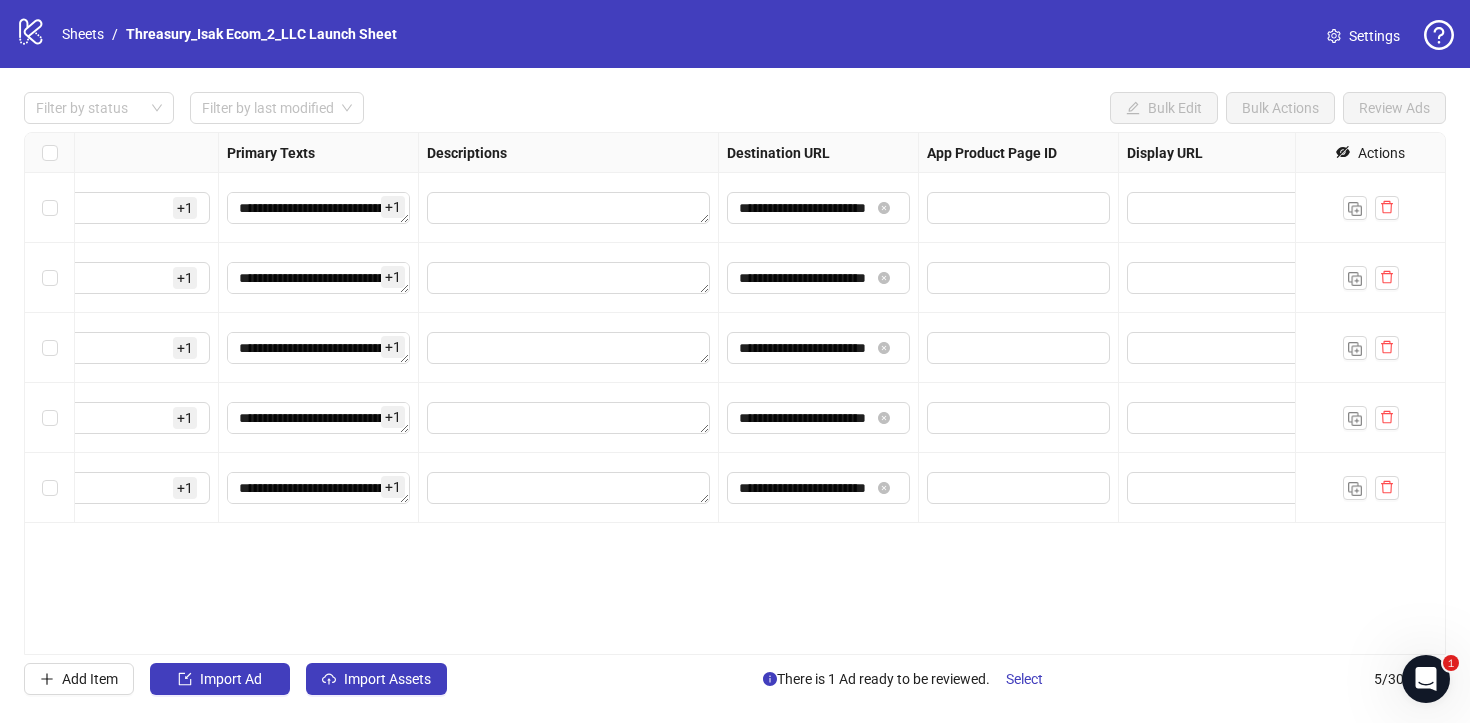 click 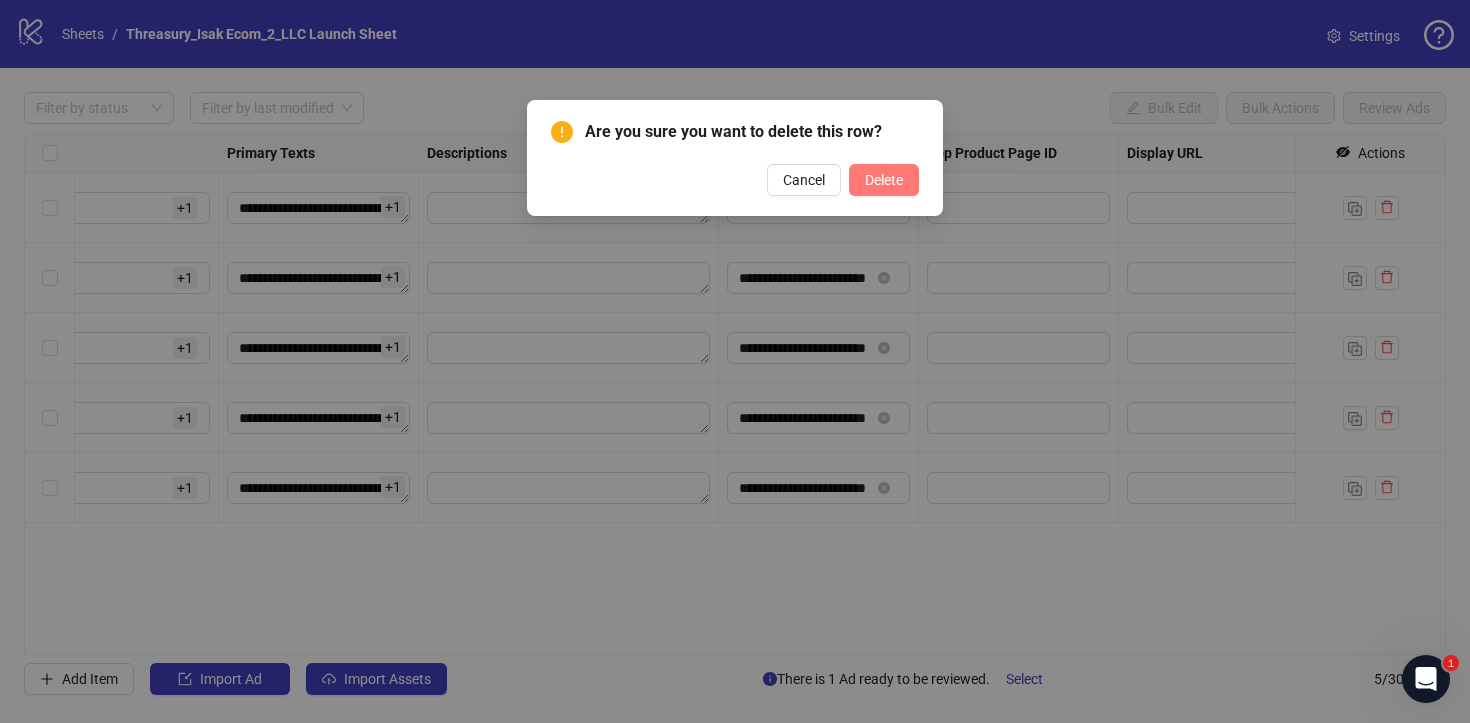 drag, startPoint x: 907, startPoint y: 176, endPoint x: 905, endPoint y: 190, distance: 14.142136 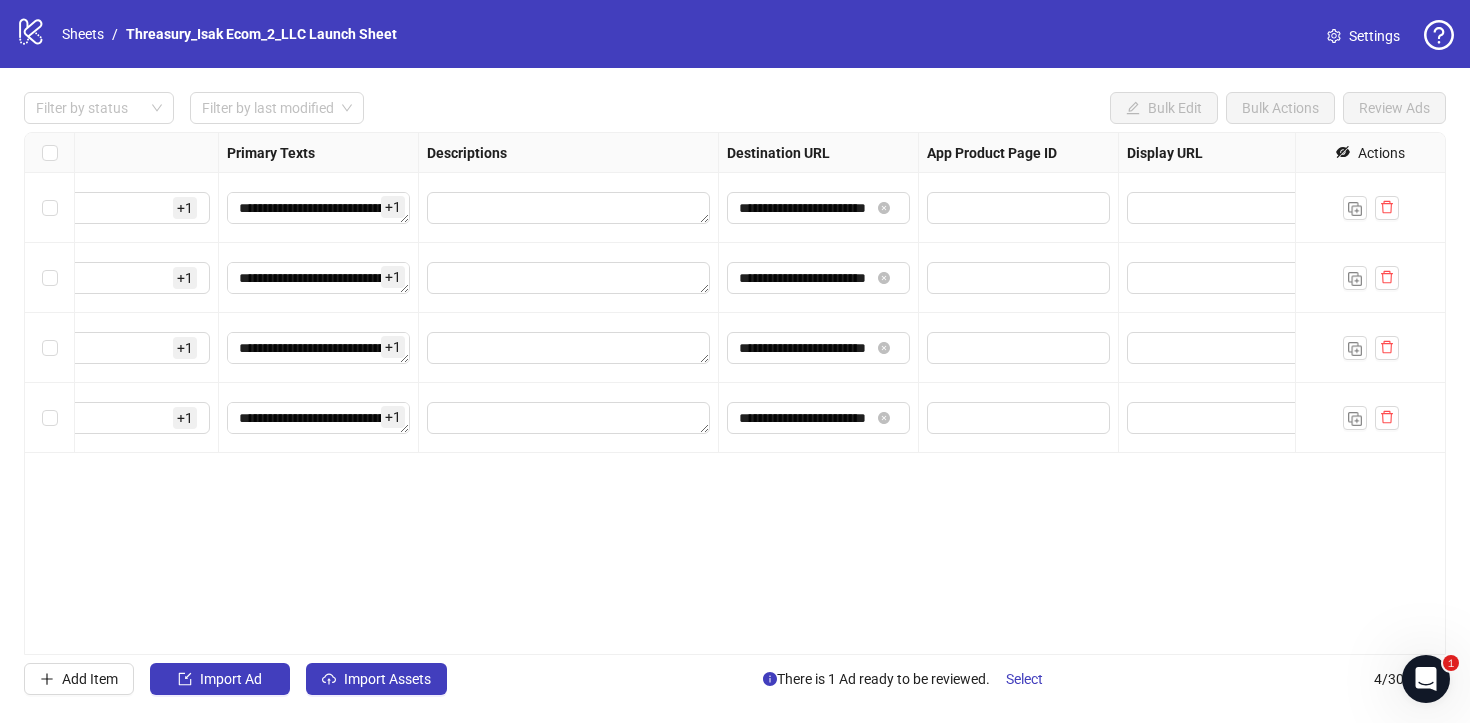 click at bounding box center (1387, 418) 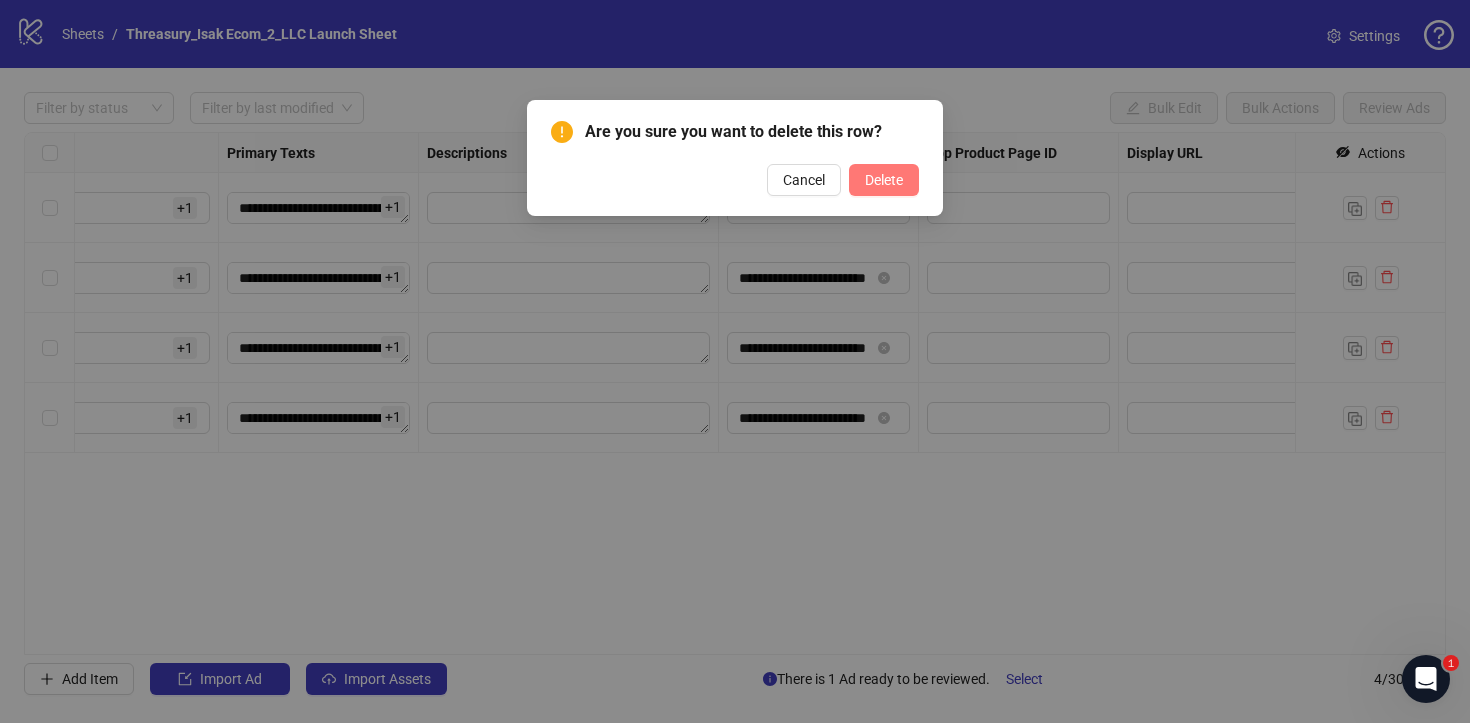 drag, startPoint x: 905, startPoint y: 190, endPoint x: 885, endPoint y: 182, distance: 21.540659 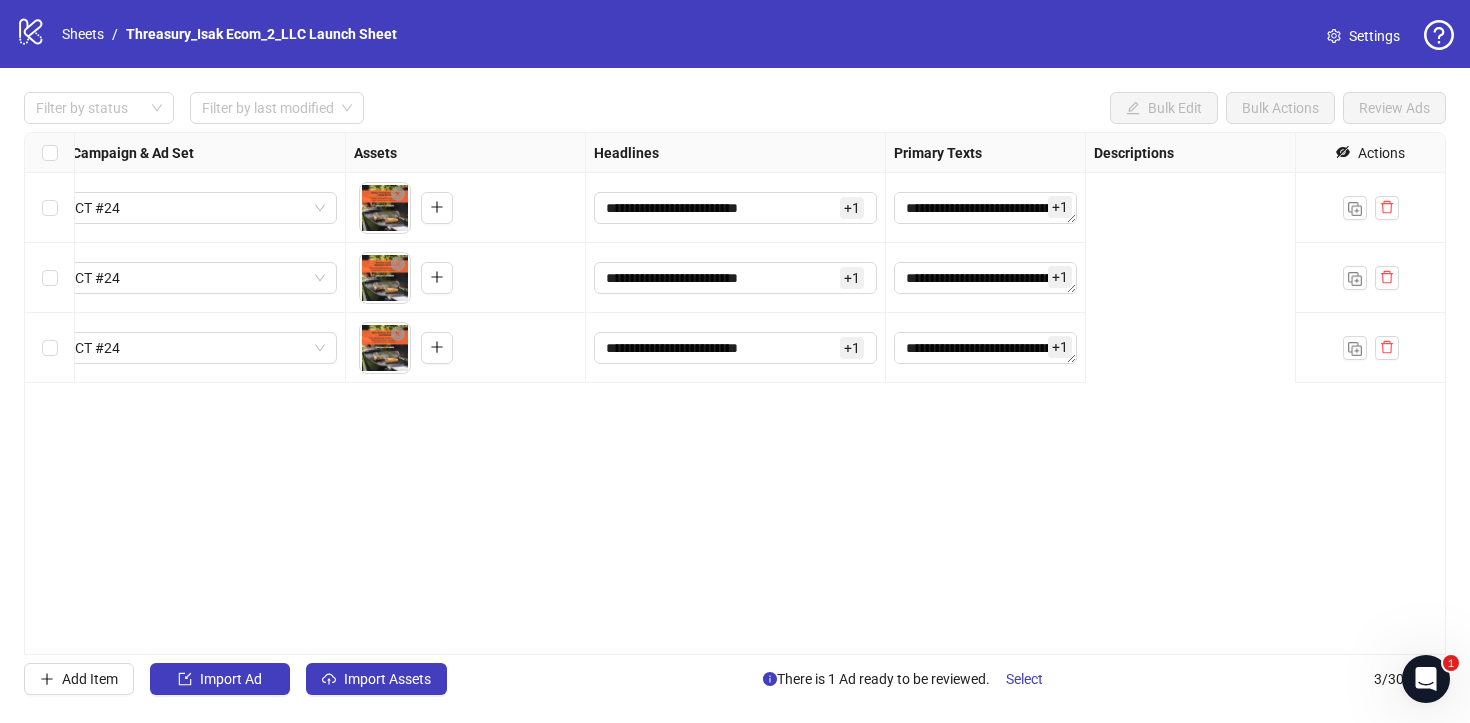 scroll, scrollTop: 0, scrollLeft: 0, axis: both 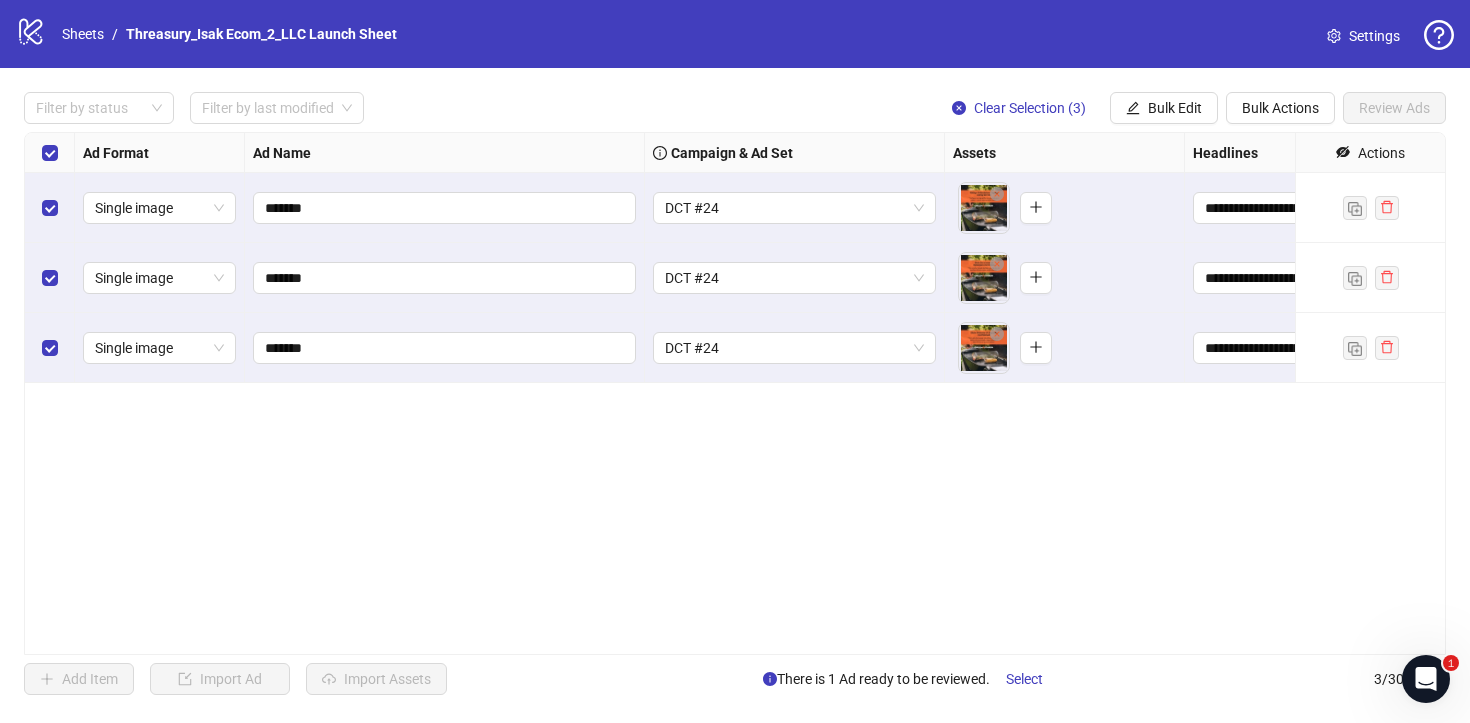 click on "Bulk Edit" at bounding box center [1175, 108] 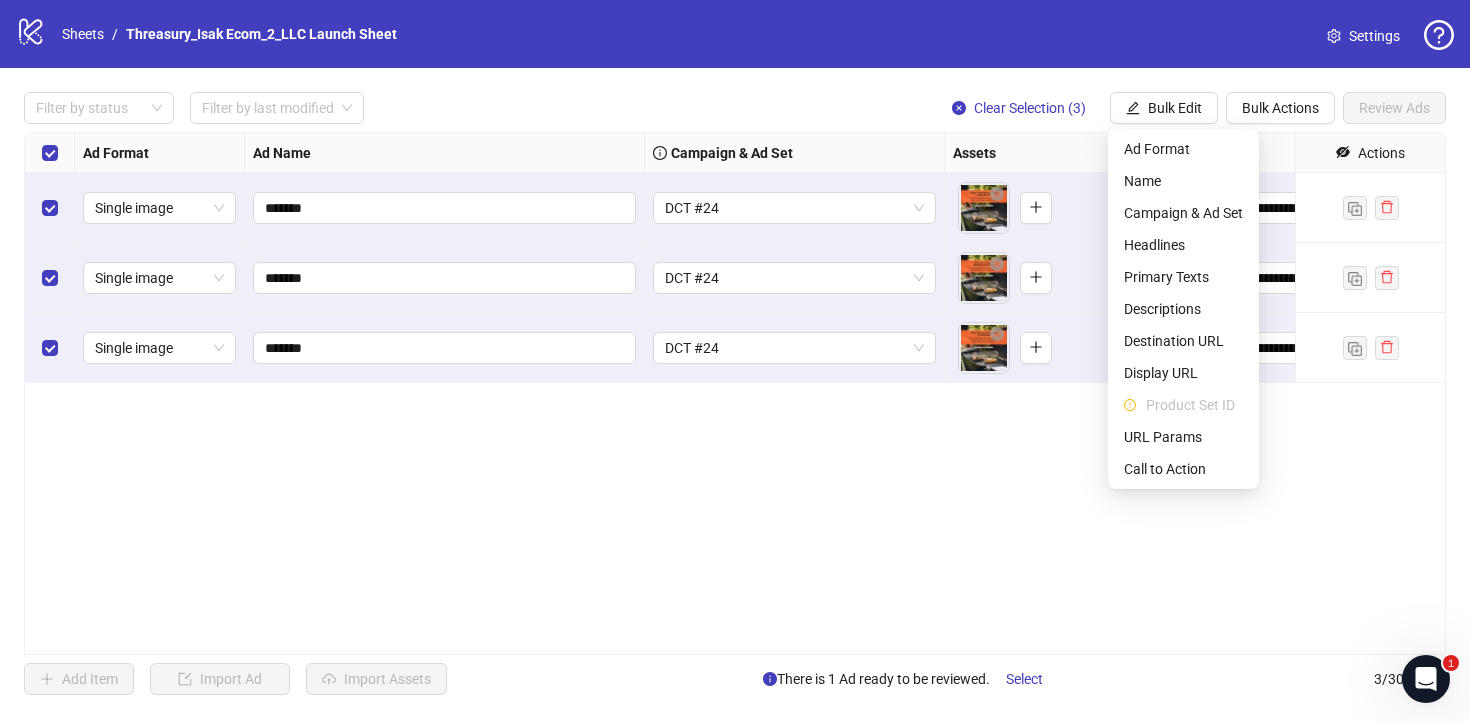 click on "Bulk Edit" at bounding box center (1175, 108) 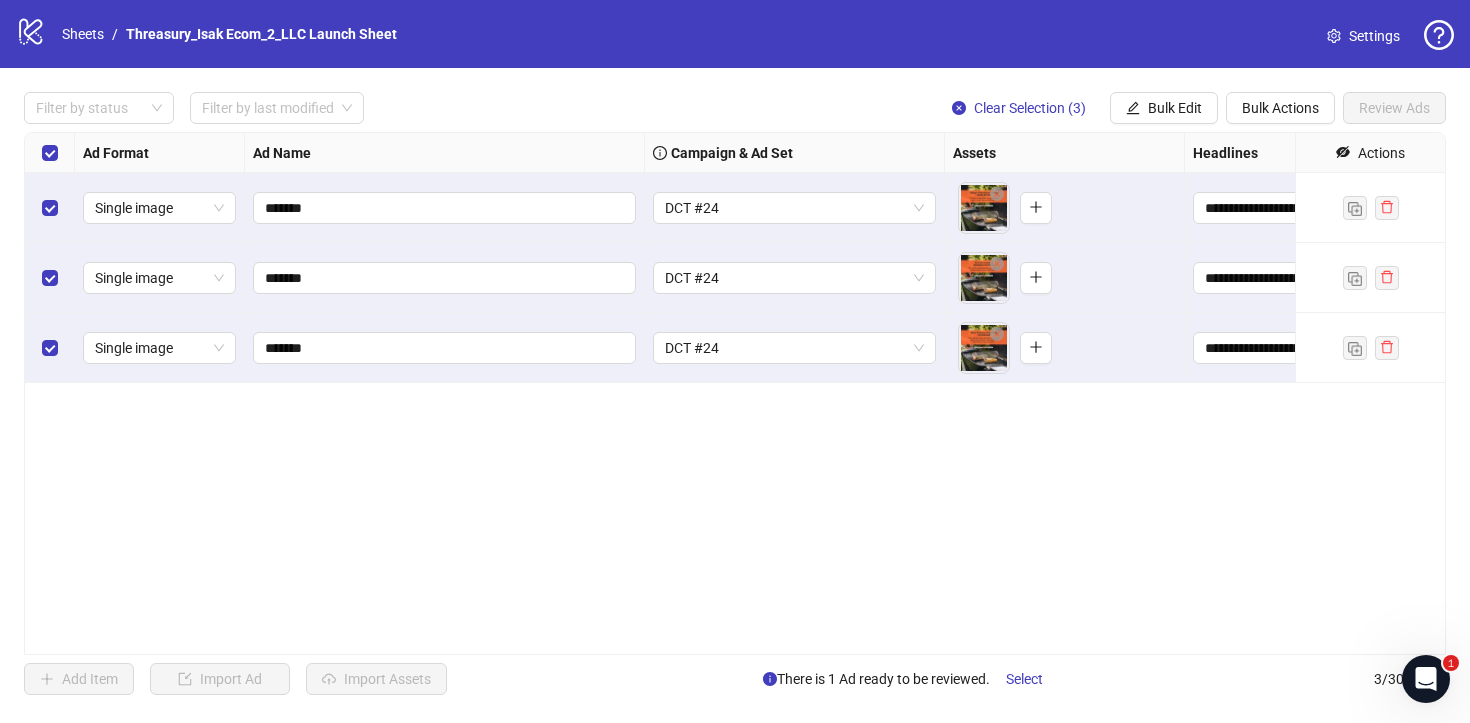 click on "Bulk Actions" at bounding box center (1280, 108) 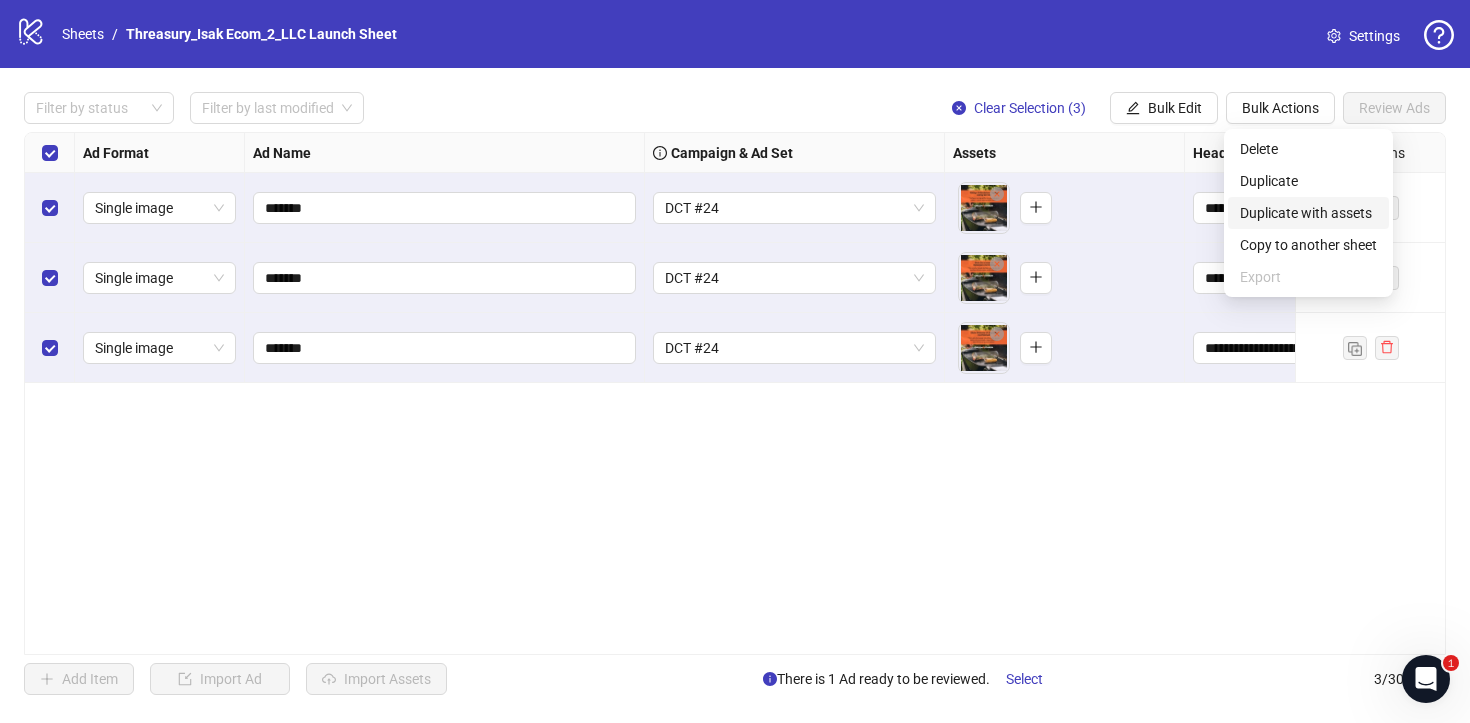 click on "Duplicate with assets" at bounding box center (1308, 213) 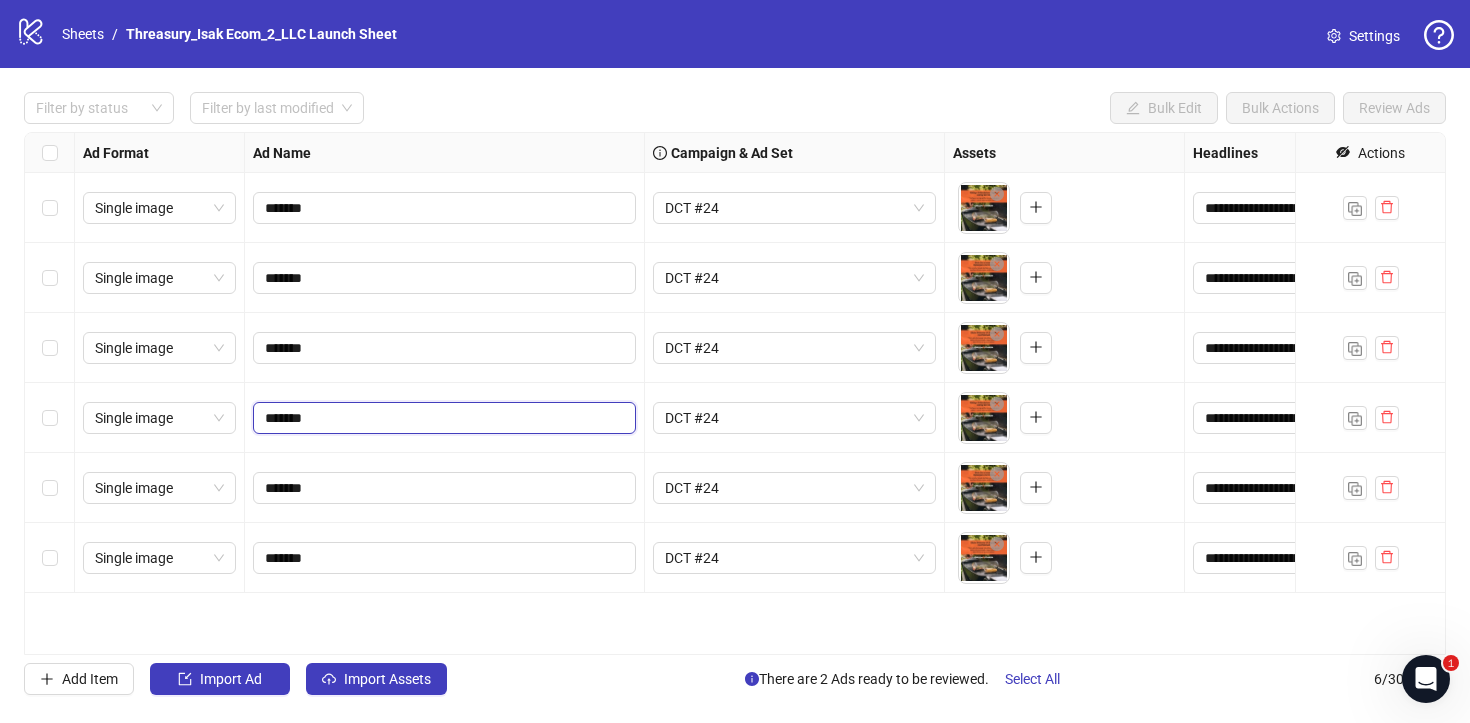 click on "*******" at bounding box center (442, 418) 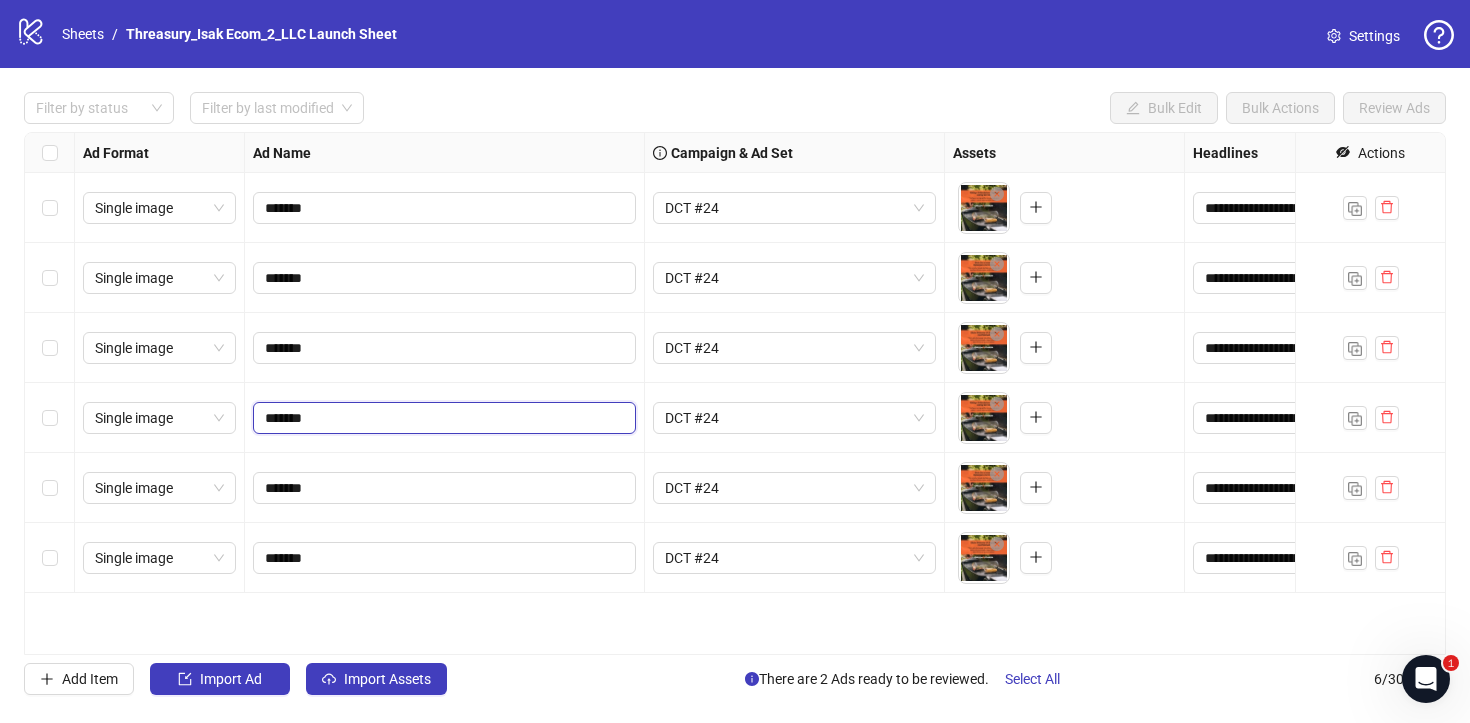 type on "********" 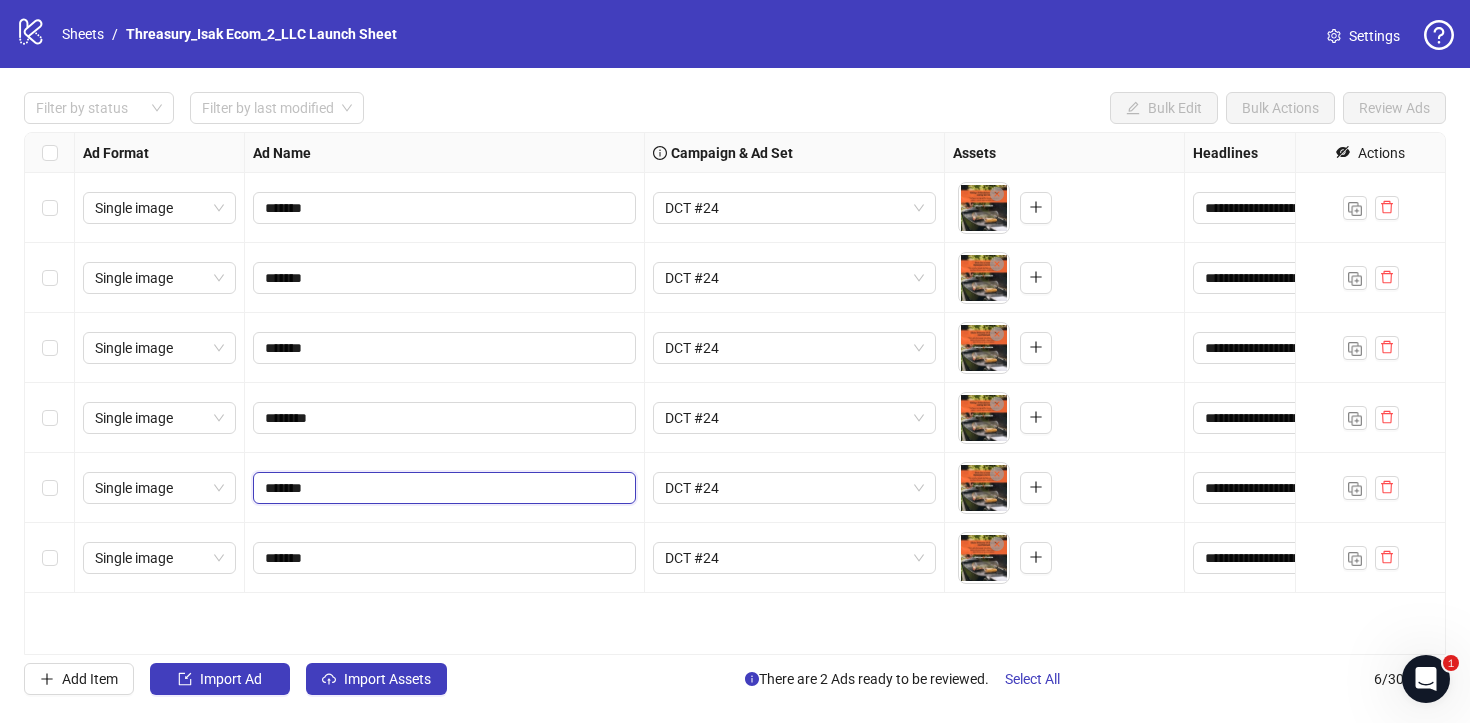 drag, startPoint x: 885, startPoint y: 182, endPoint x: 300, endPoint y: 481, distance: 656.9825 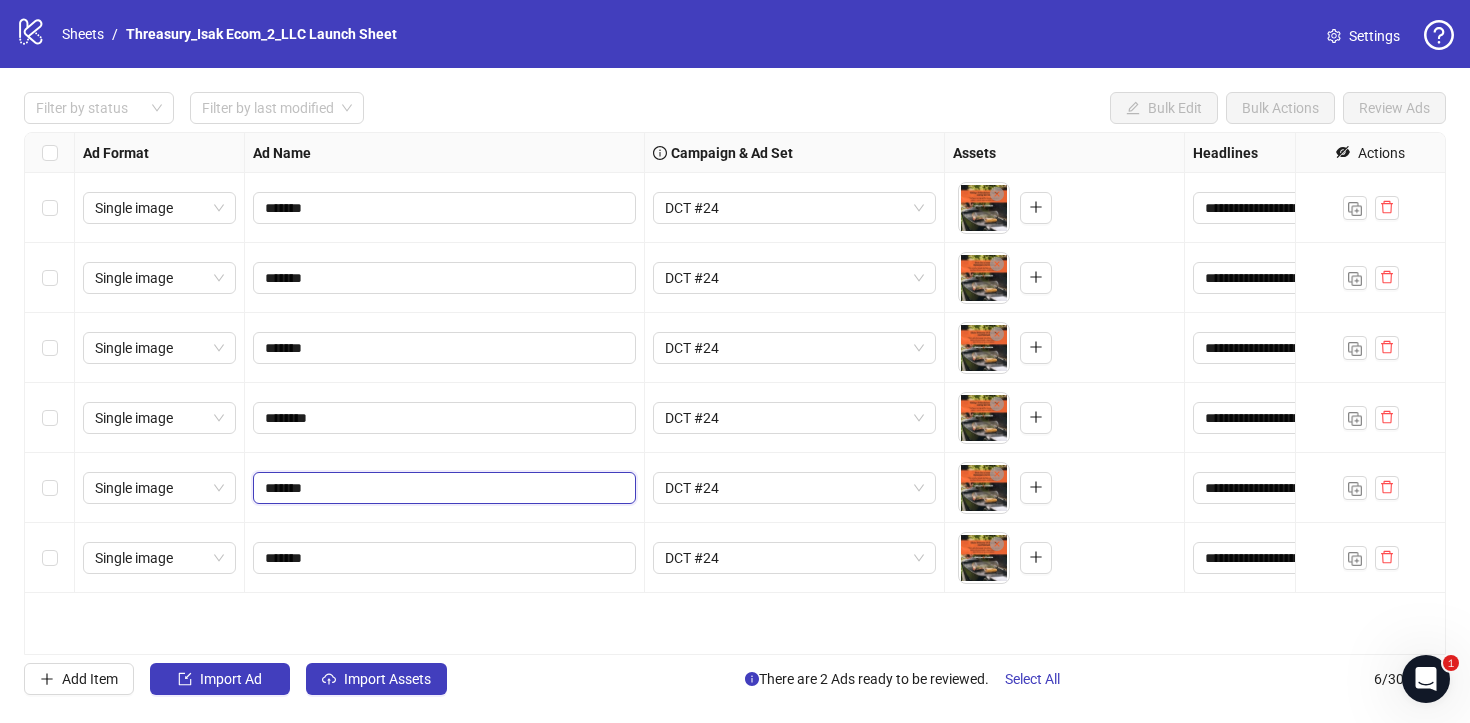 type on "********" 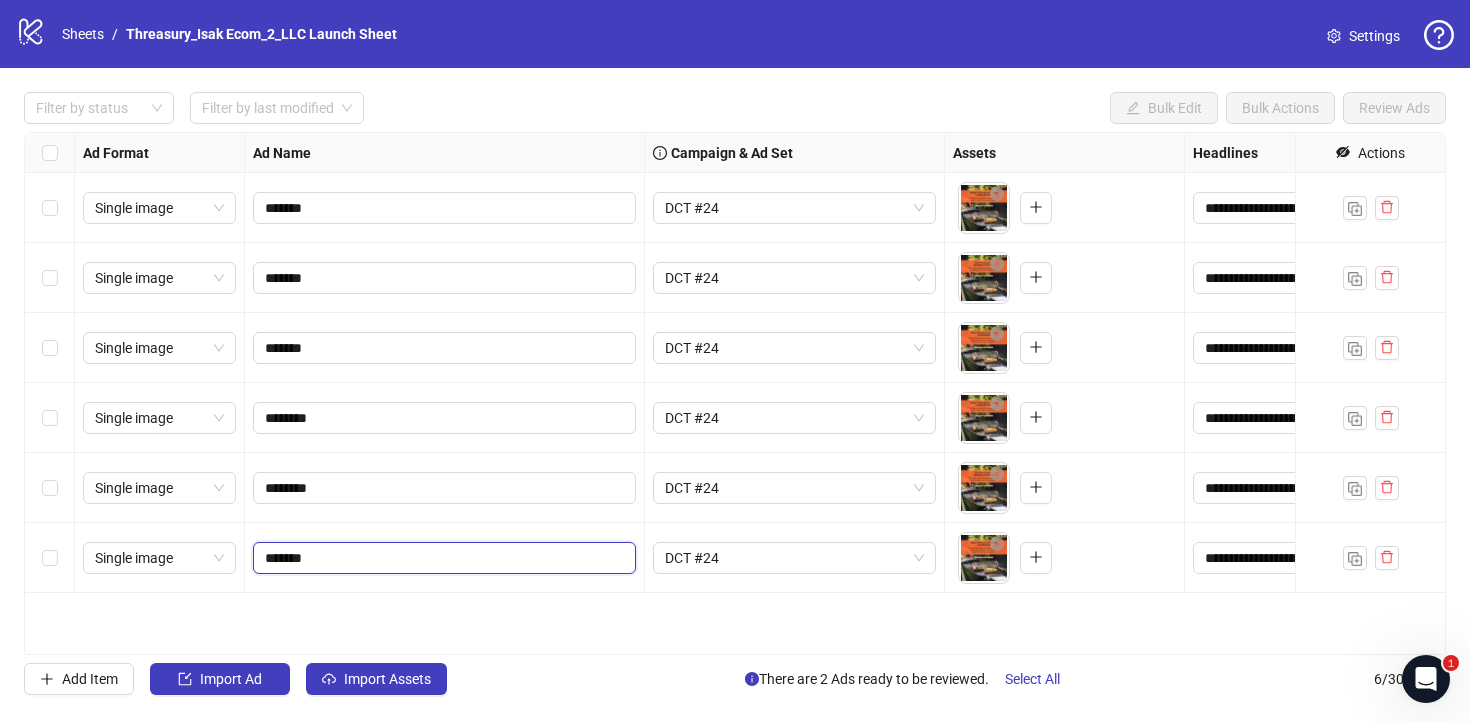 drag, startPoint x: 300, startPoint y: 481, endPoint x: 300, endPoint y: 566, distance: 85 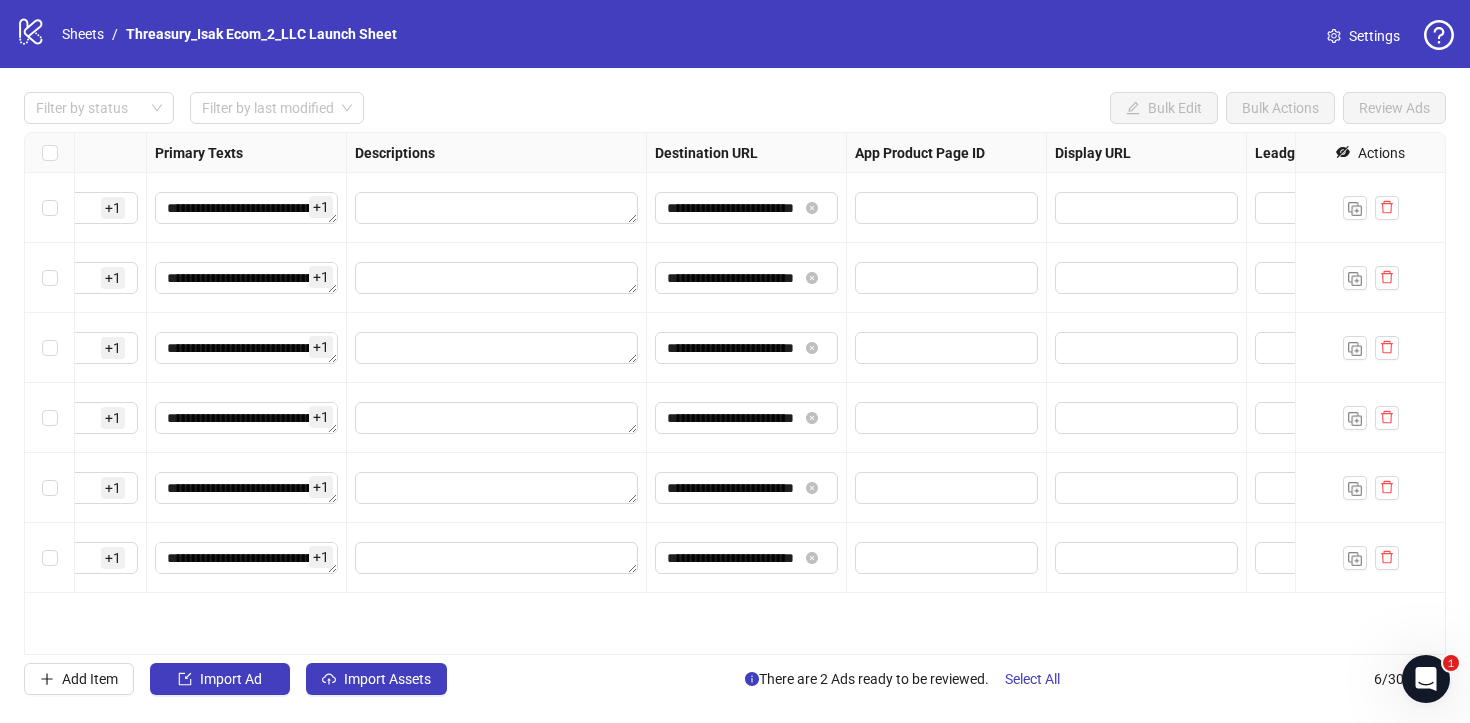 scroll, scrollTop: 0, scrollLeft: 1340, axis: horizontal 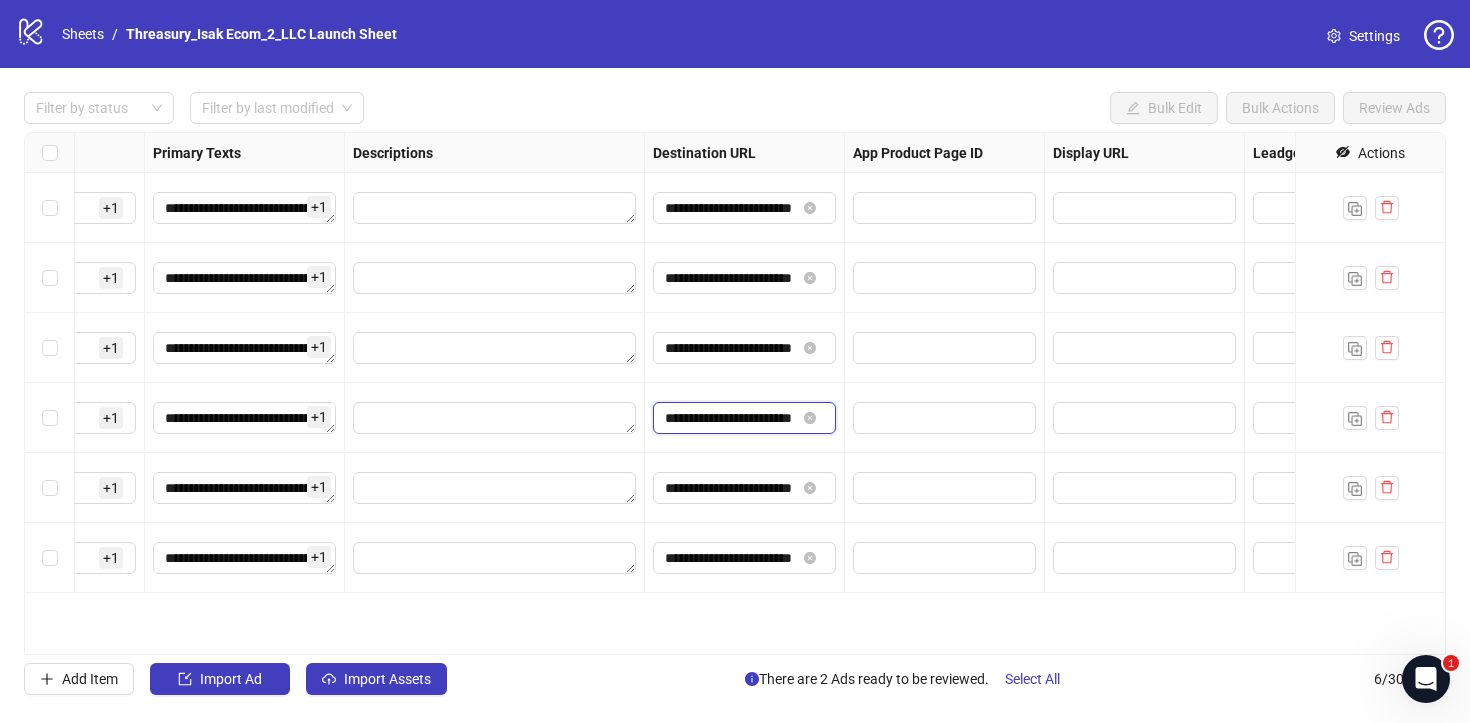 click on "**********" at bounding box center [730, 418] 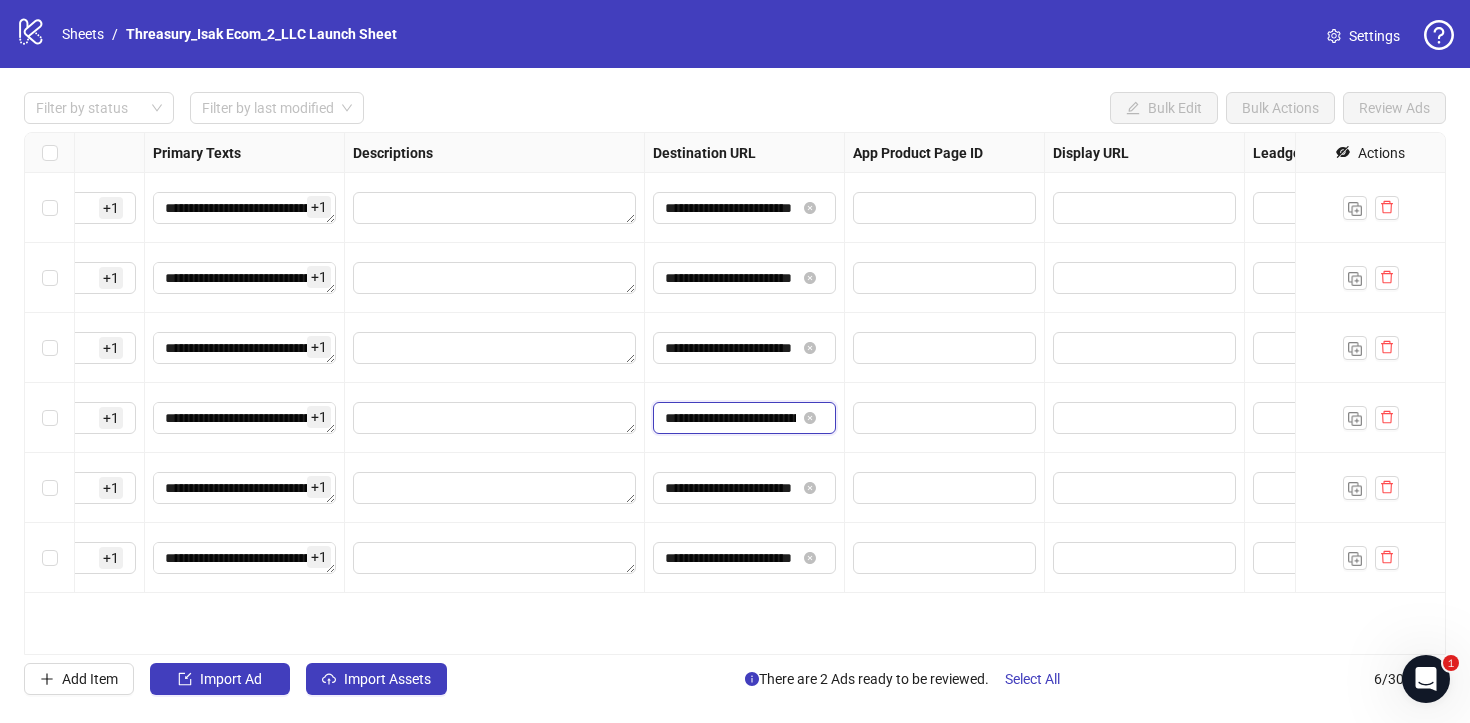scroll, scrollTop: 0, scrollLeft: 146, axis: horizontal 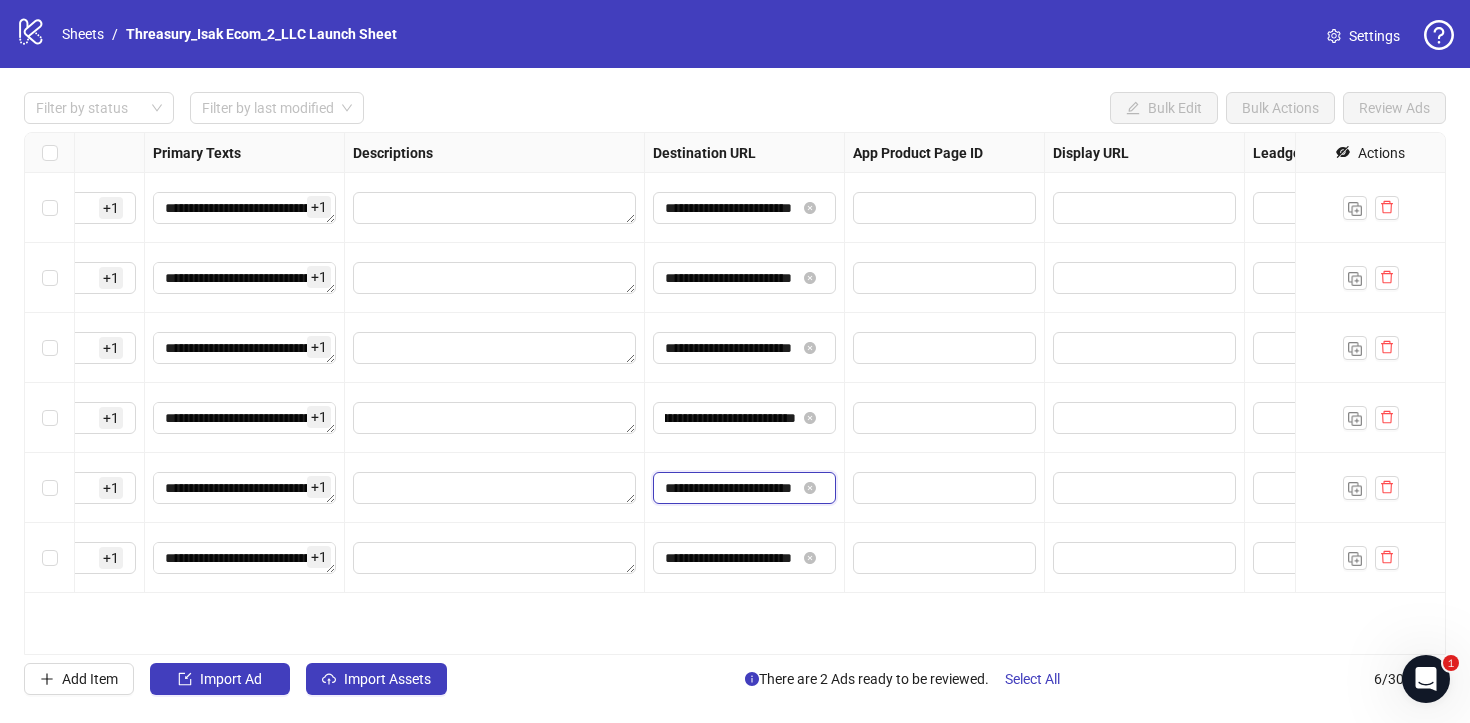 drag, startPoint x: 698, startPoint y: 423, endPoint x: 712, endPoint y: 480, distance: 58.694122 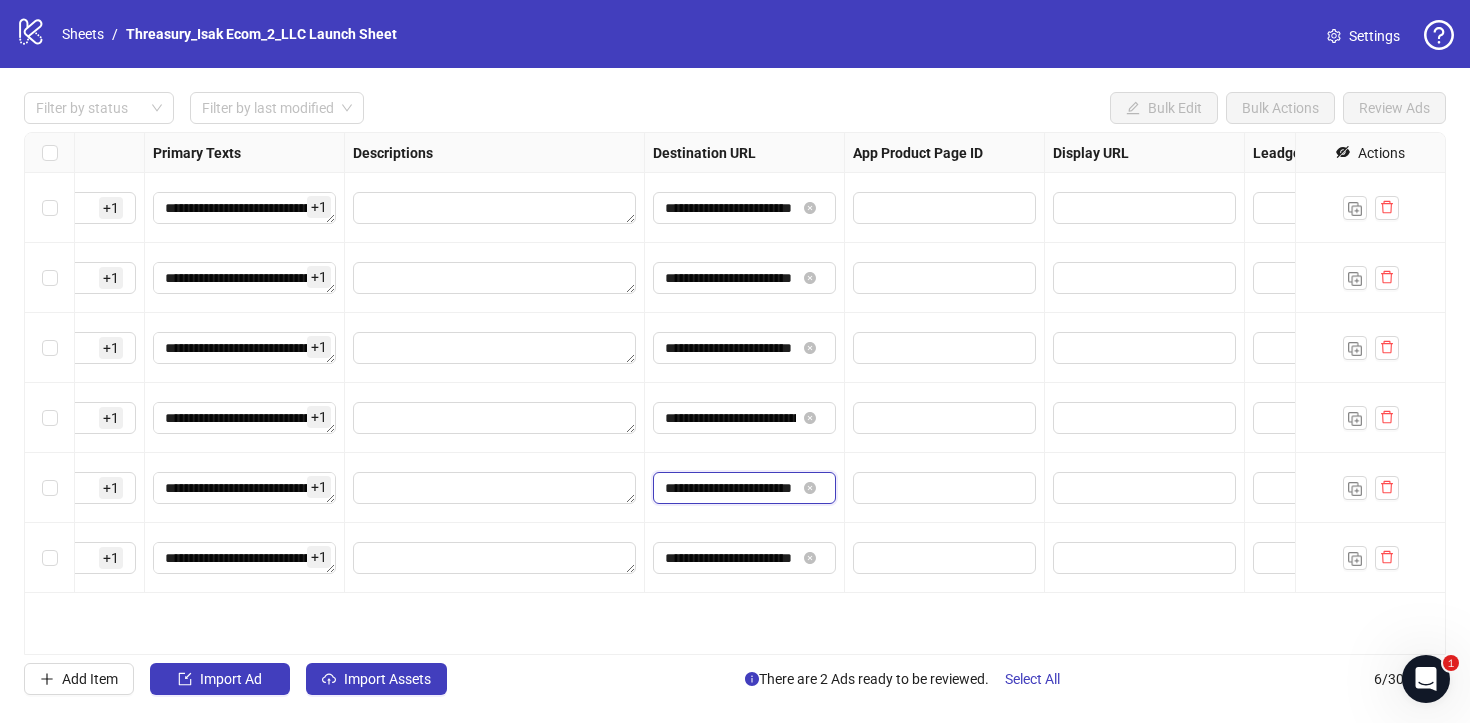paste on "**********" 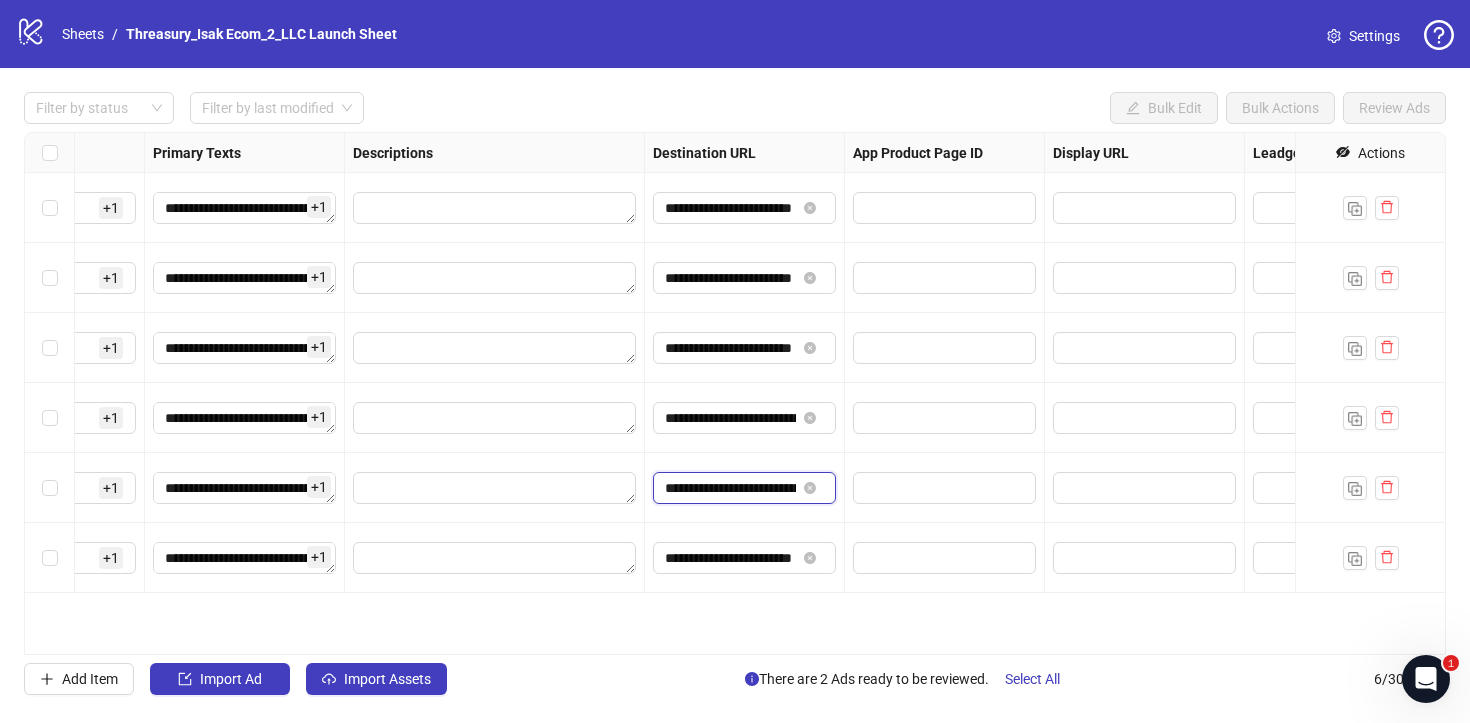 scroll, scrollTop: 0, scrollLeft: 146, axis: horizontal 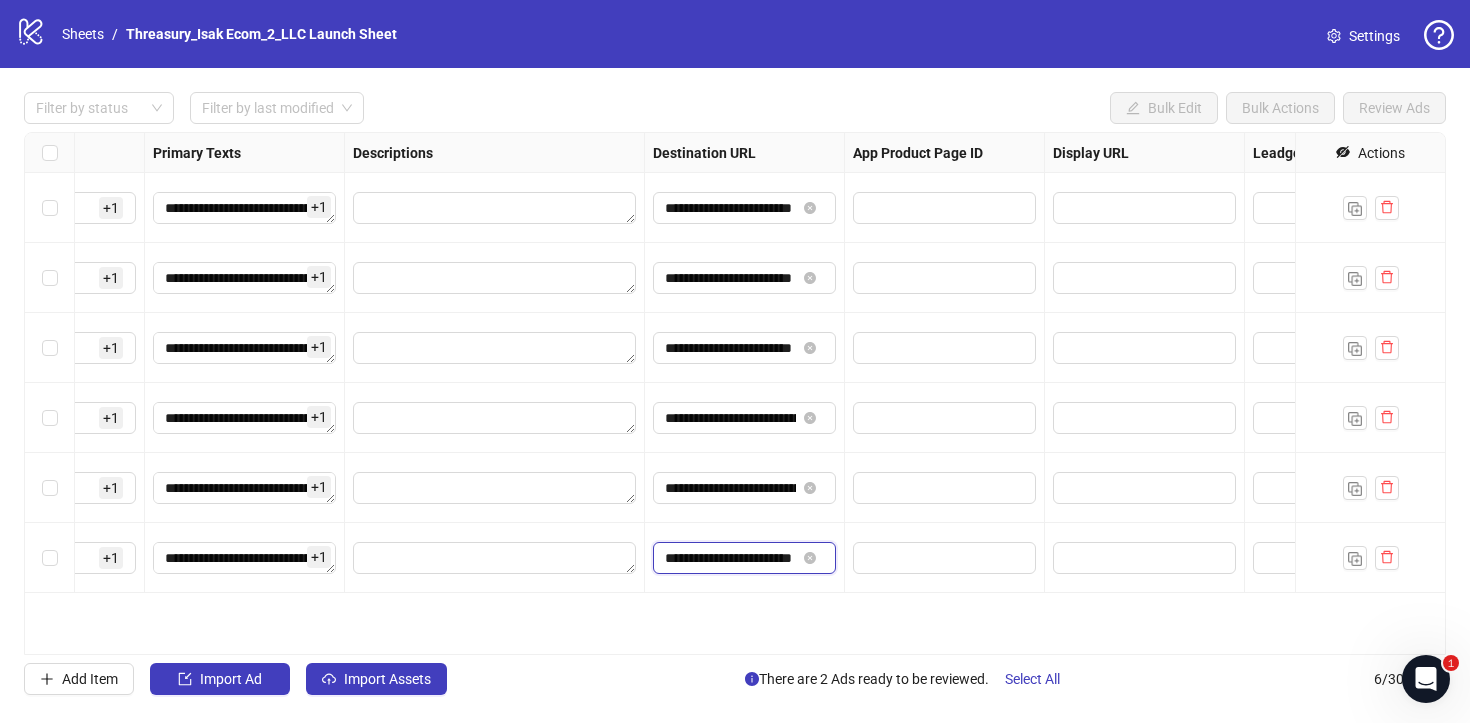click on "**********" at bounding box center (730, 558) 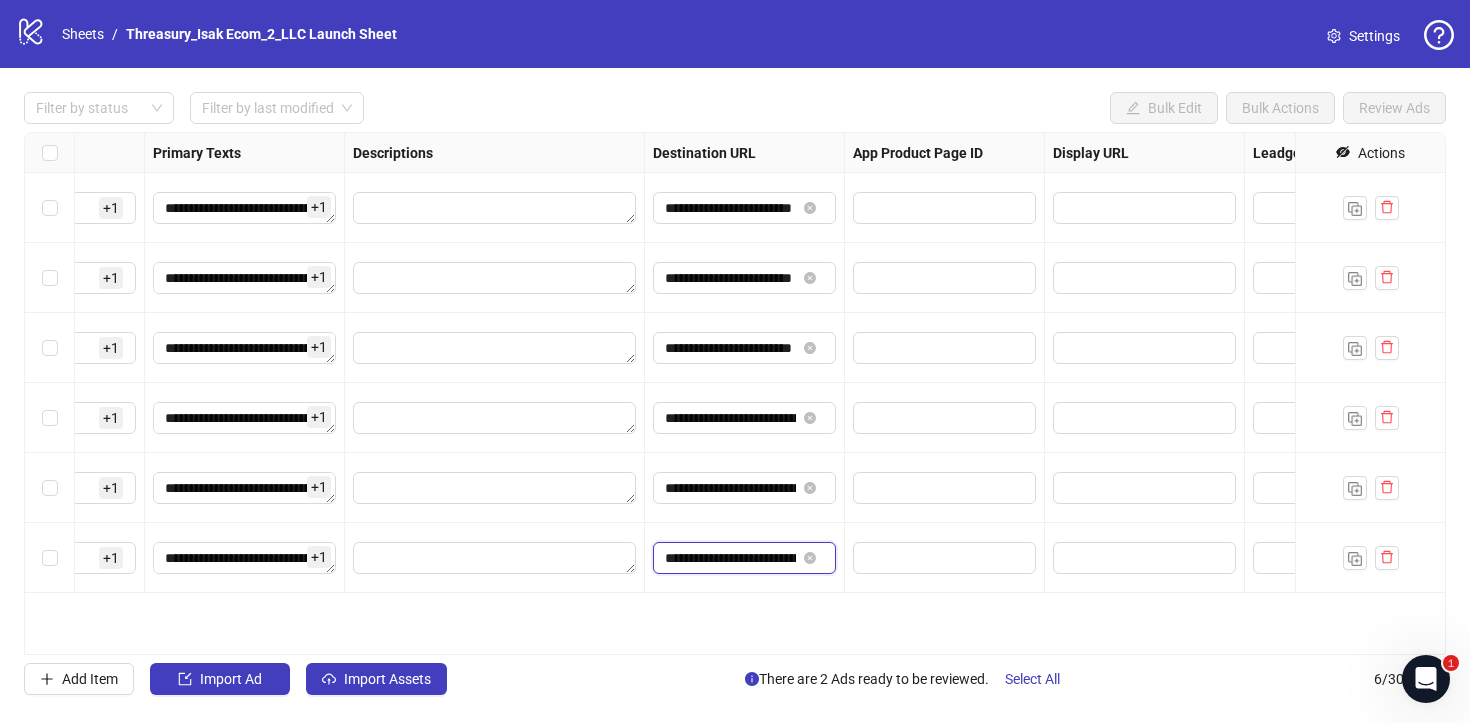 scroll, scrollTop: 0, scrollLeft: 146, axis: horizontal 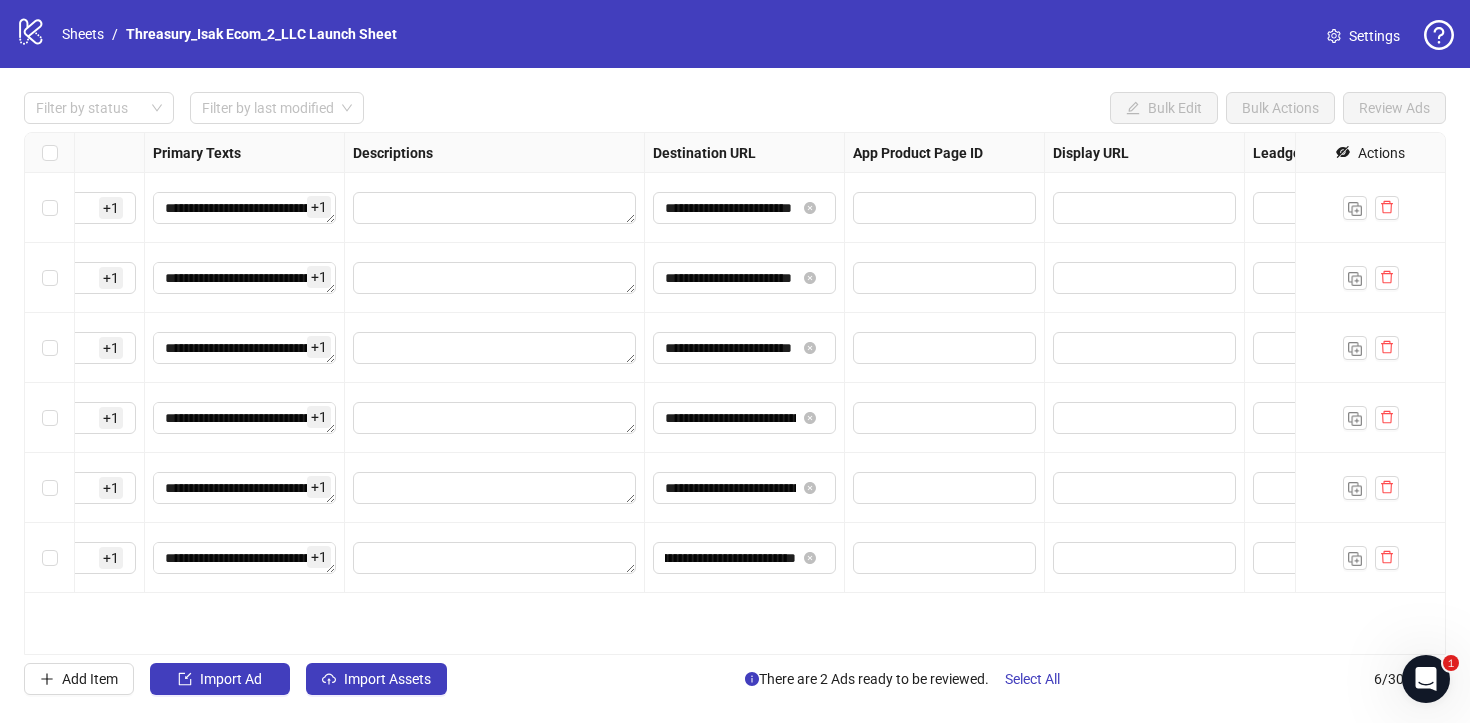 click on "**********" at bounding box center [735, 393] 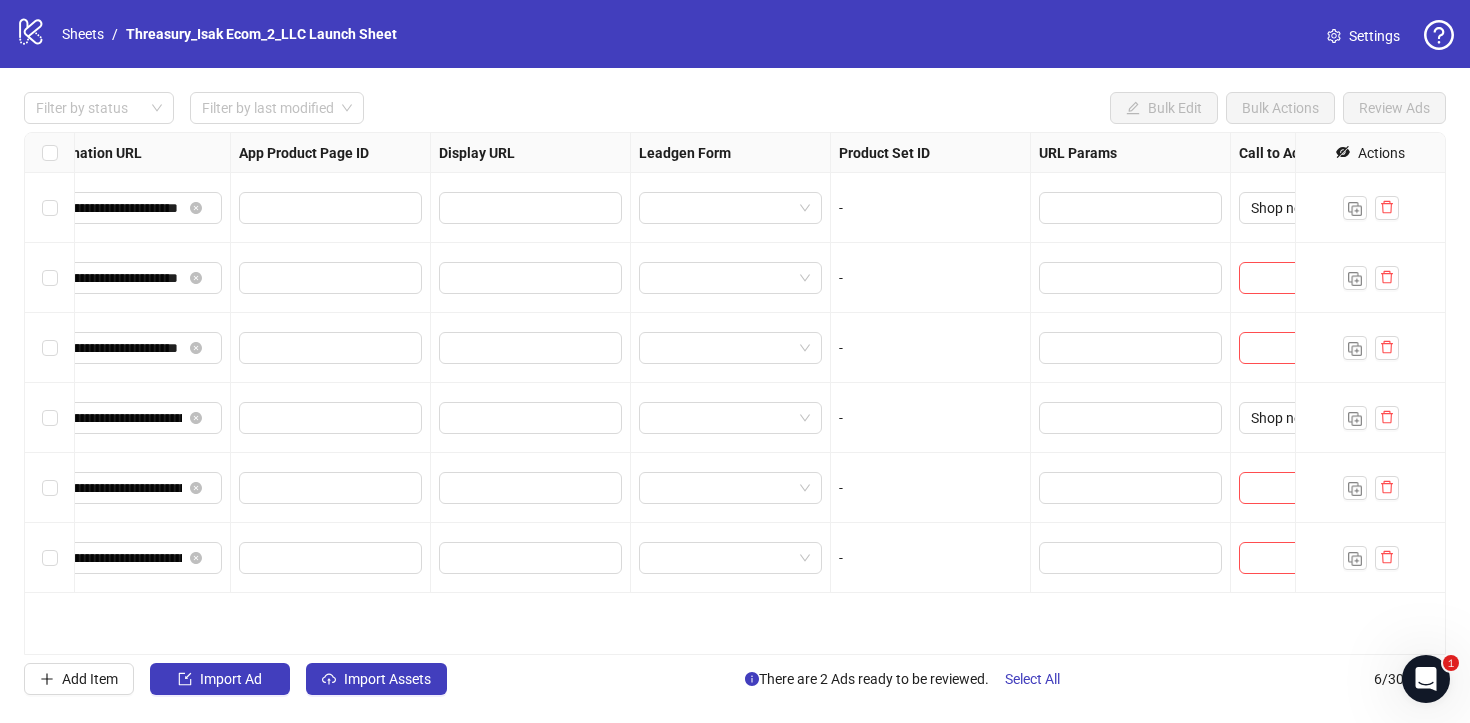 scroll, scrollTop: 0, scrollLeft: 2050, axis: horizontal 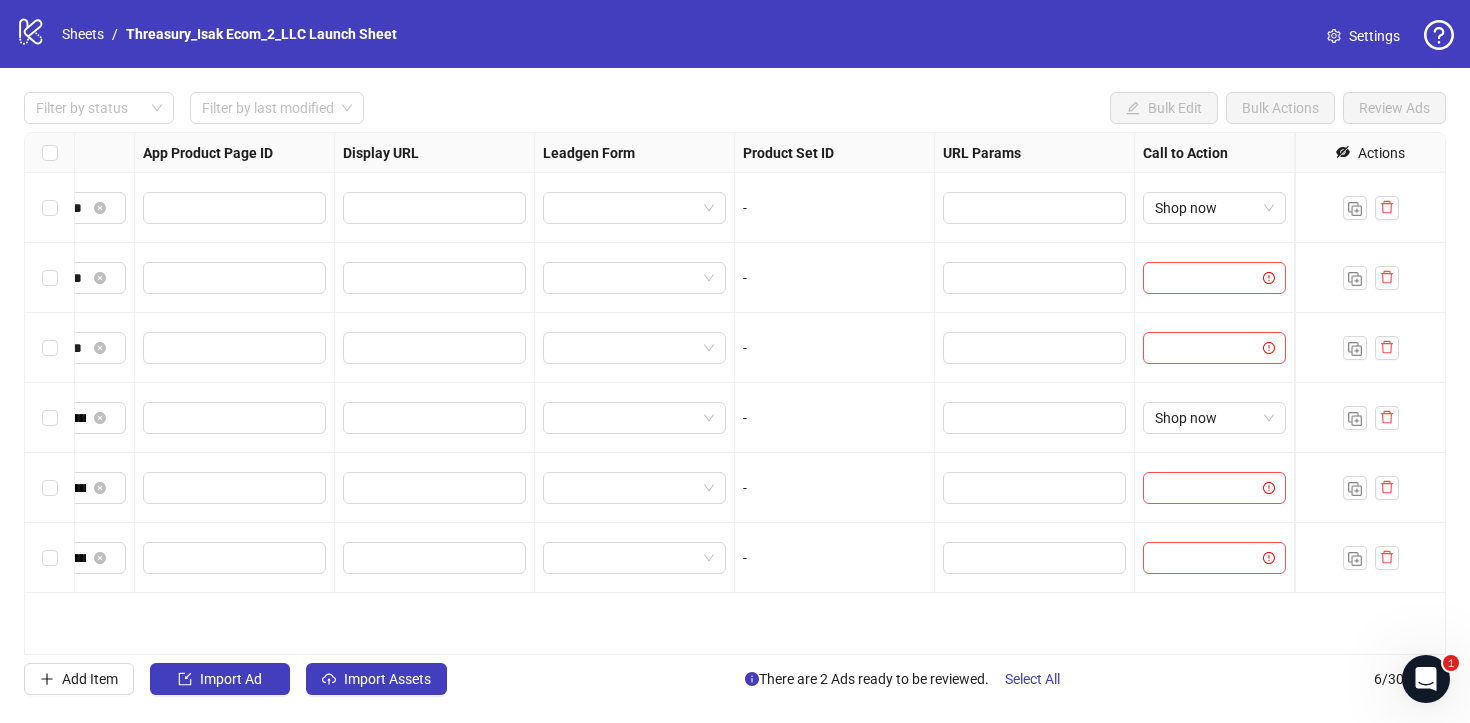 click at bounding box center [1205, 488] 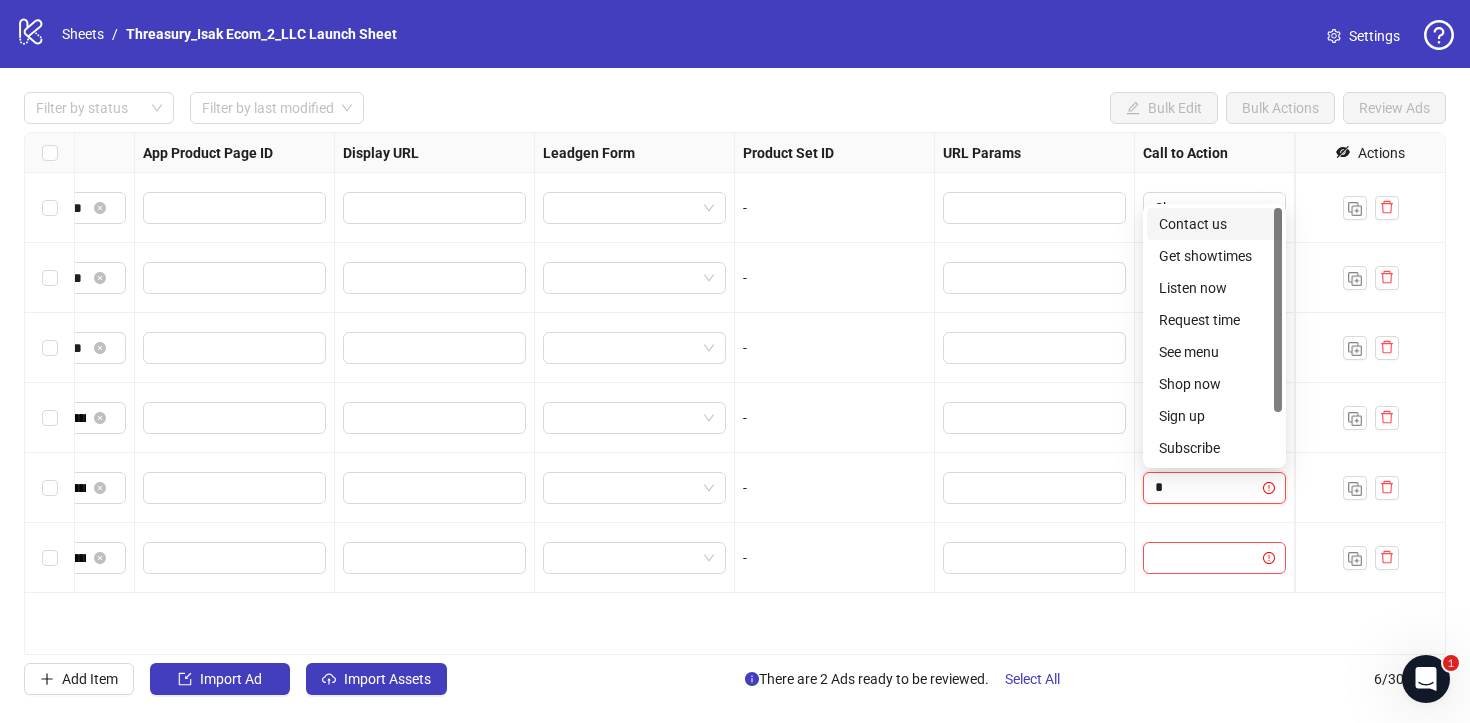type on "**" 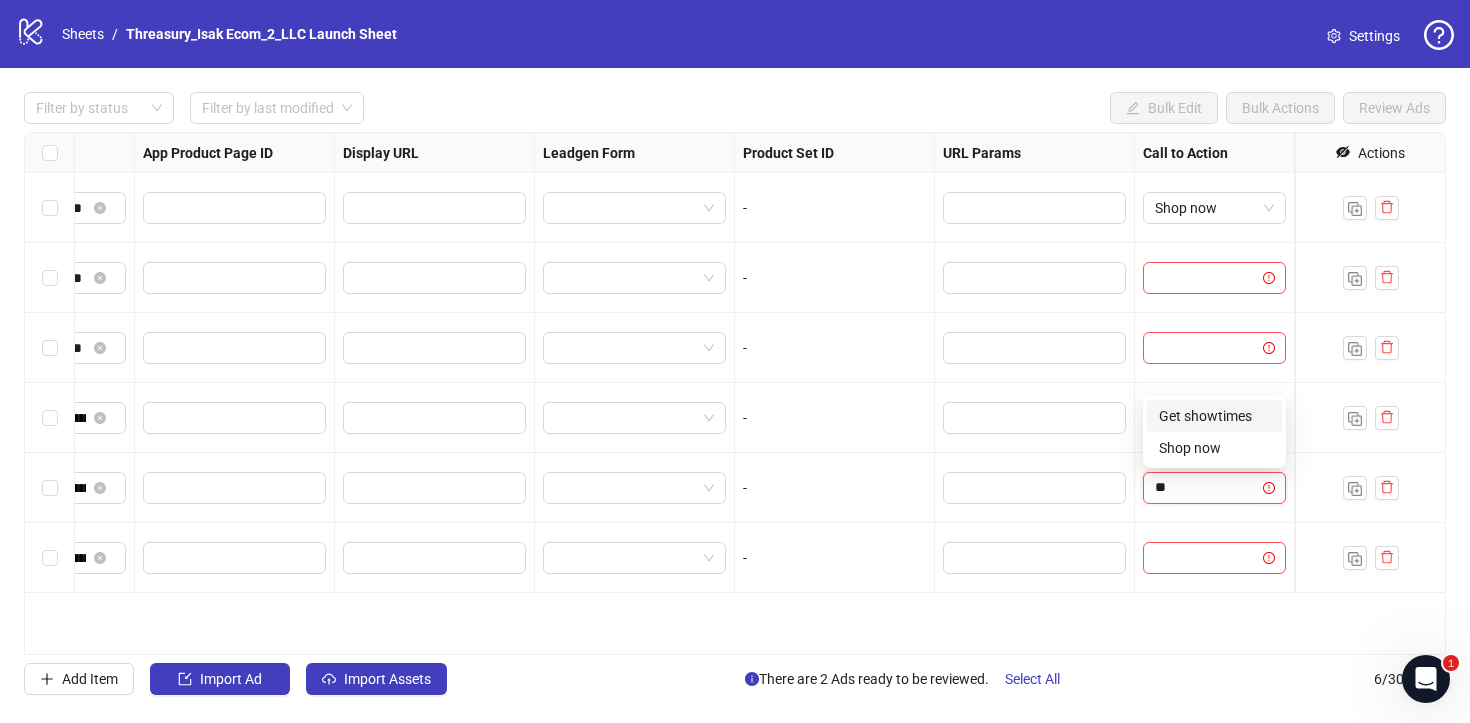 click on "Shop now" at bounding box center [1214, 448] 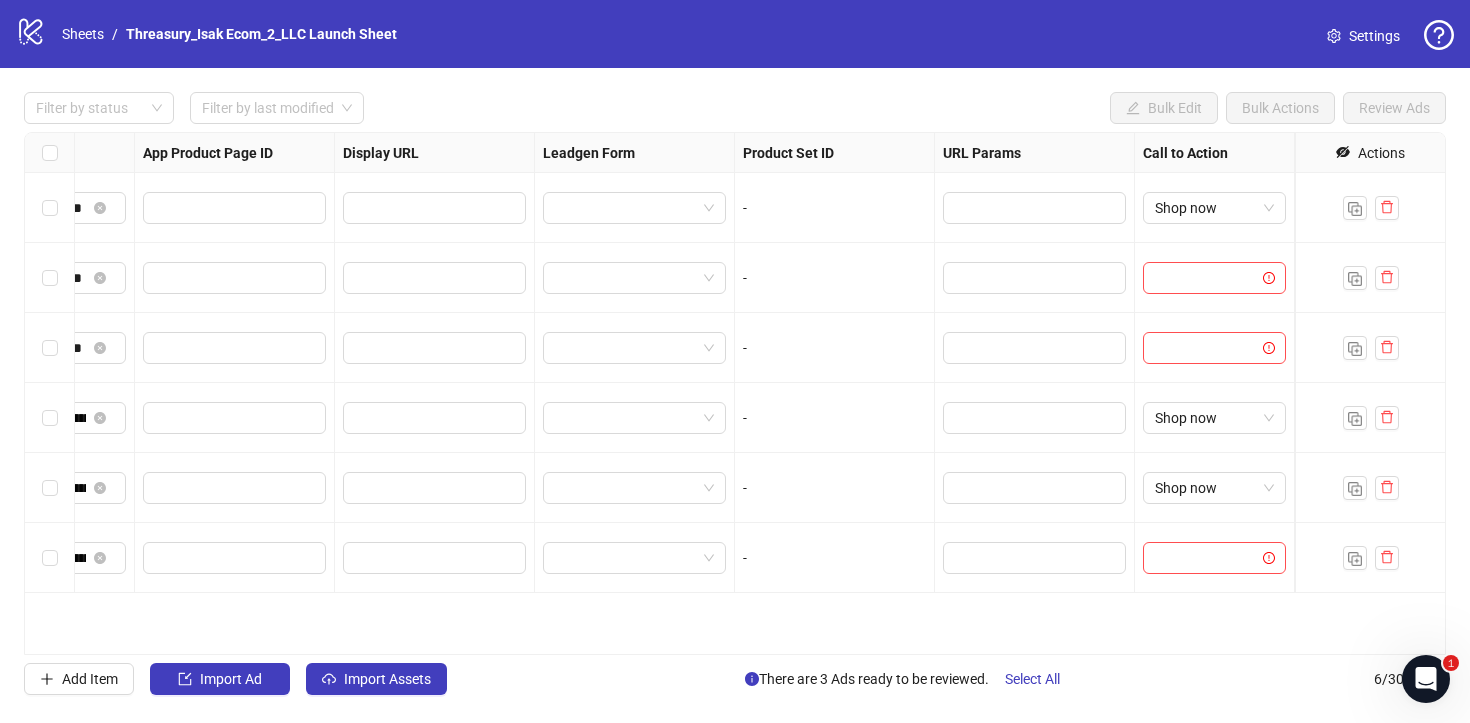 scroll, scrollTop: 0, scrollLeft: 0, axis: both 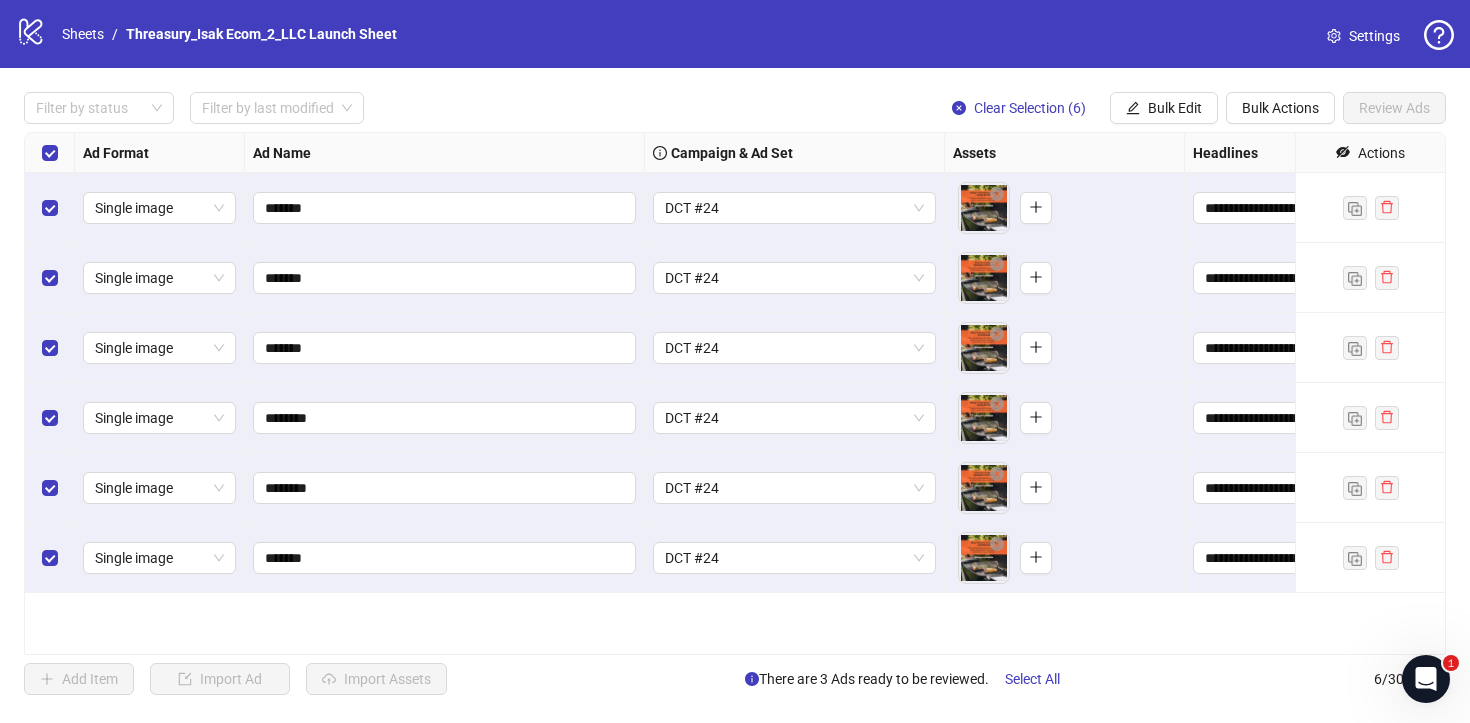 click on "Bulk Edit" at bounding box center [1175, 108] 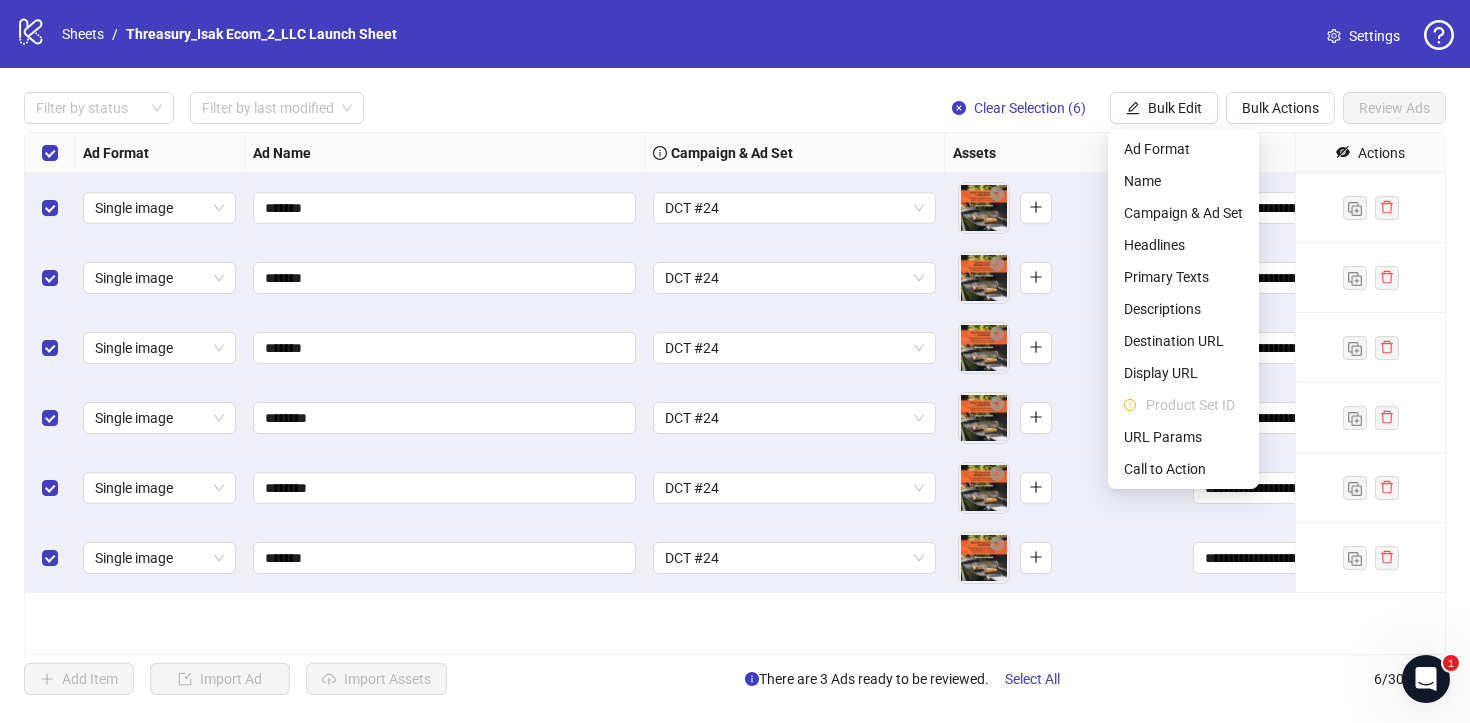 click on "Call to Action" at bounding box center (1183, 469) 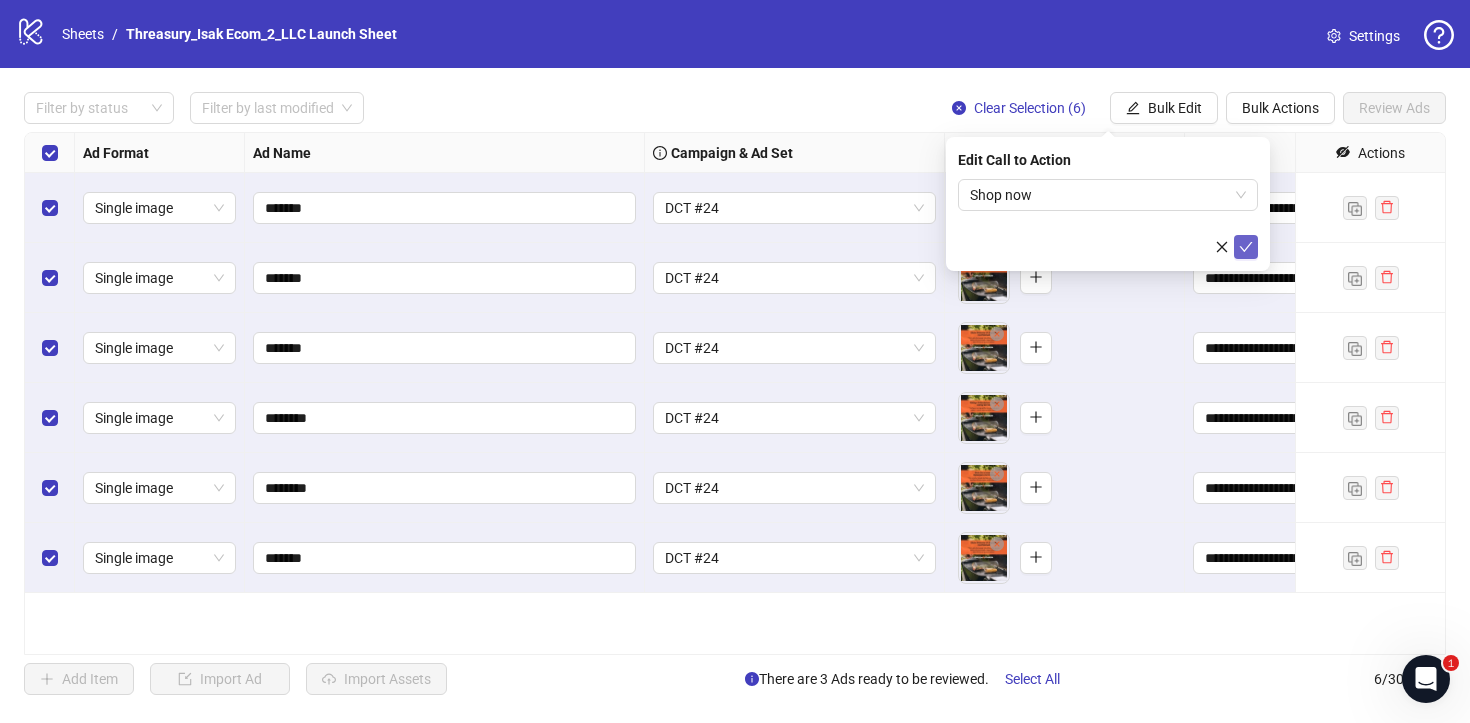 drag, startPoint x: 712, startPoint y: 480, endPoint x: 1244, endPoint y: 247, distance: 580.78656 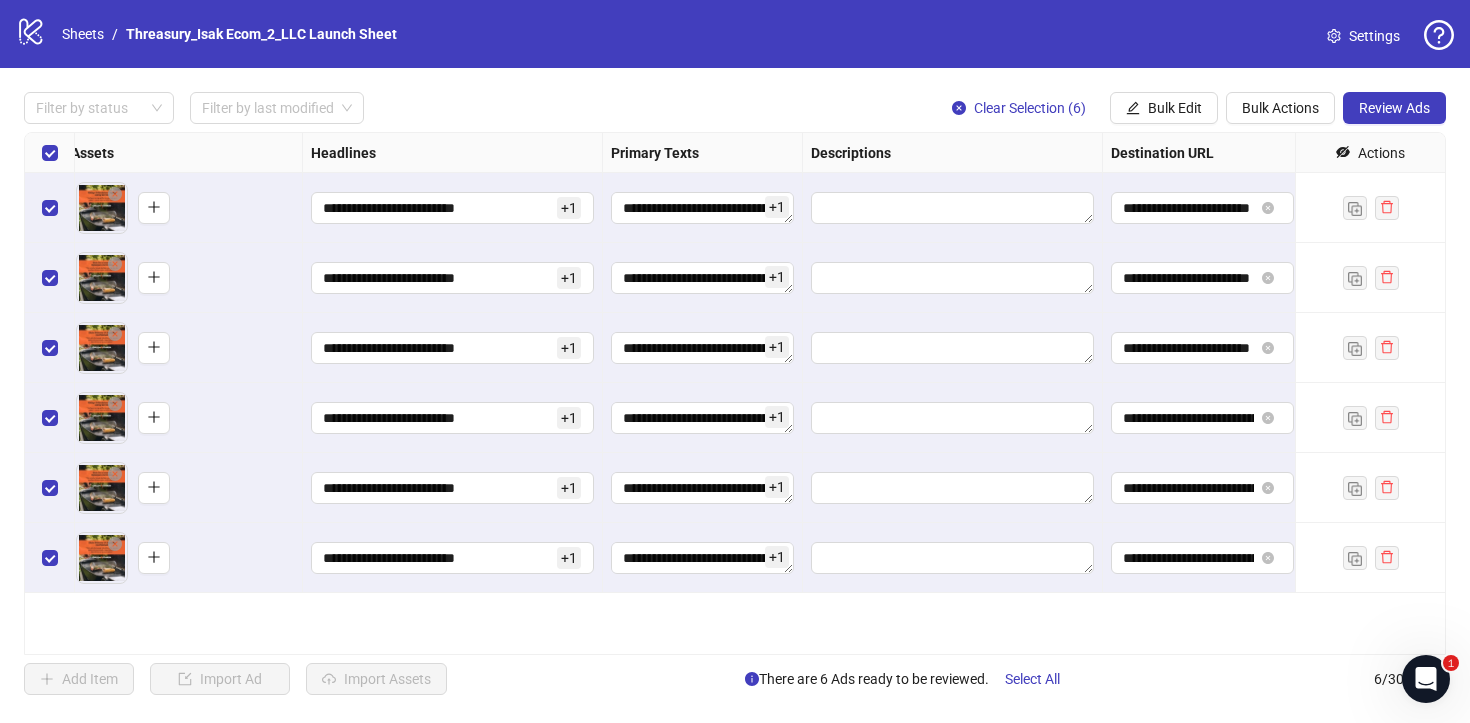 scroll, scrollTop: 0, scrollLeft: 894, axis: horizontal 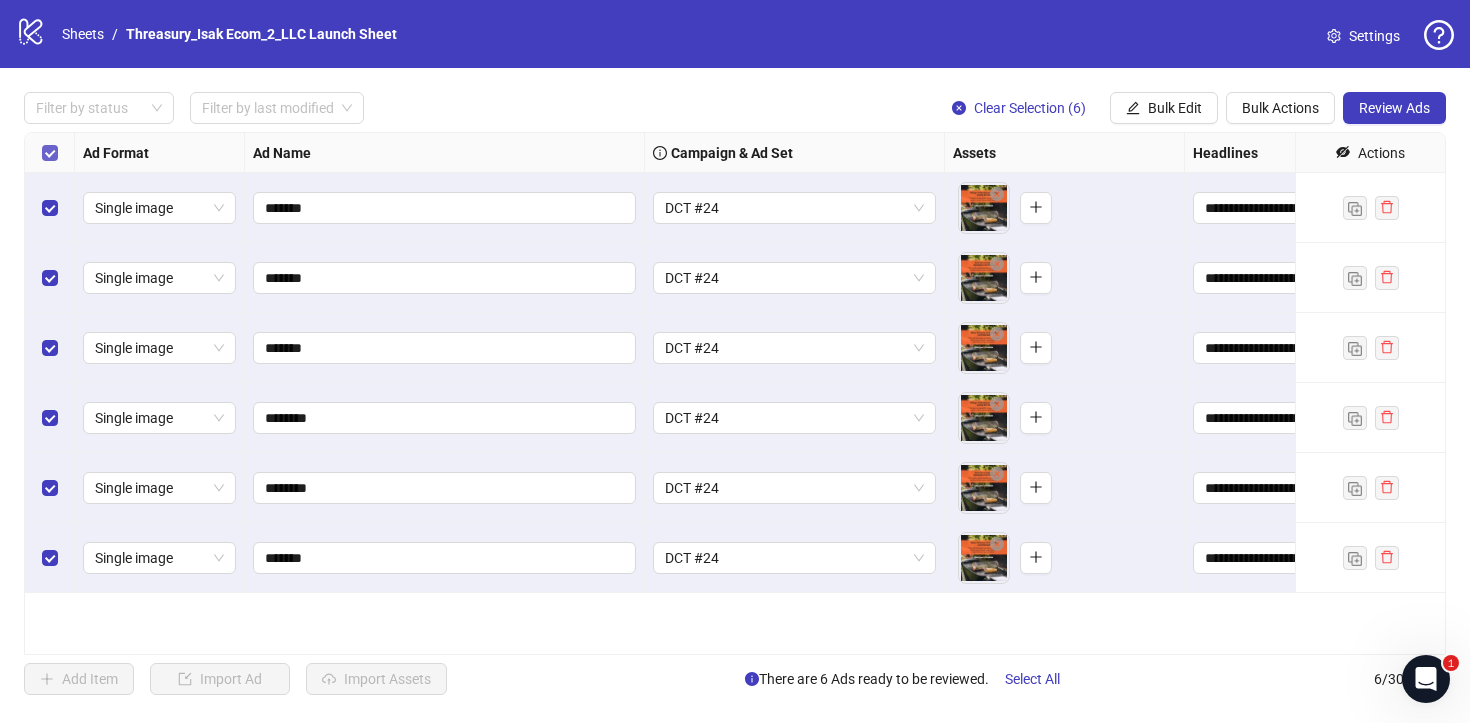click on "Review Ads" at bounding box center (1394, 108) 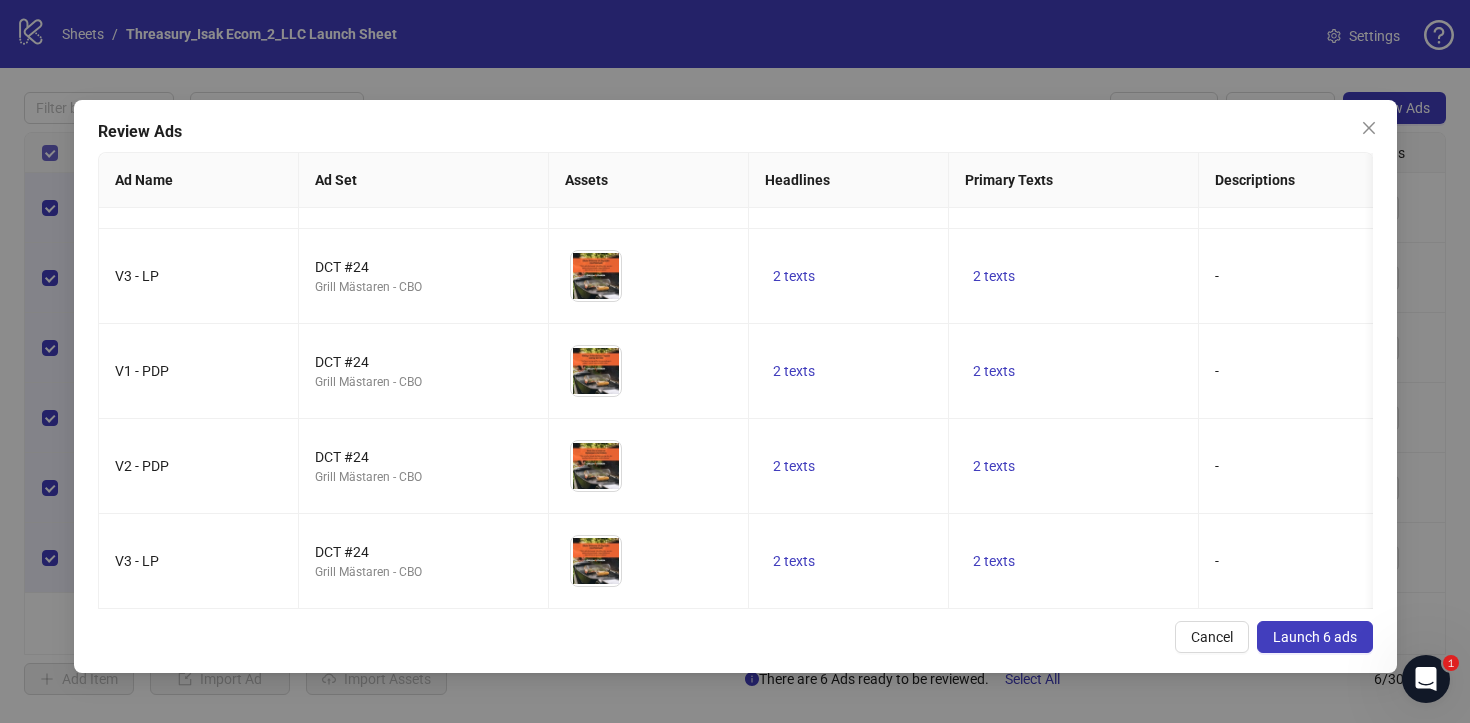 scroll, scrollTop: 169, scrollLeft: 472, axis: both 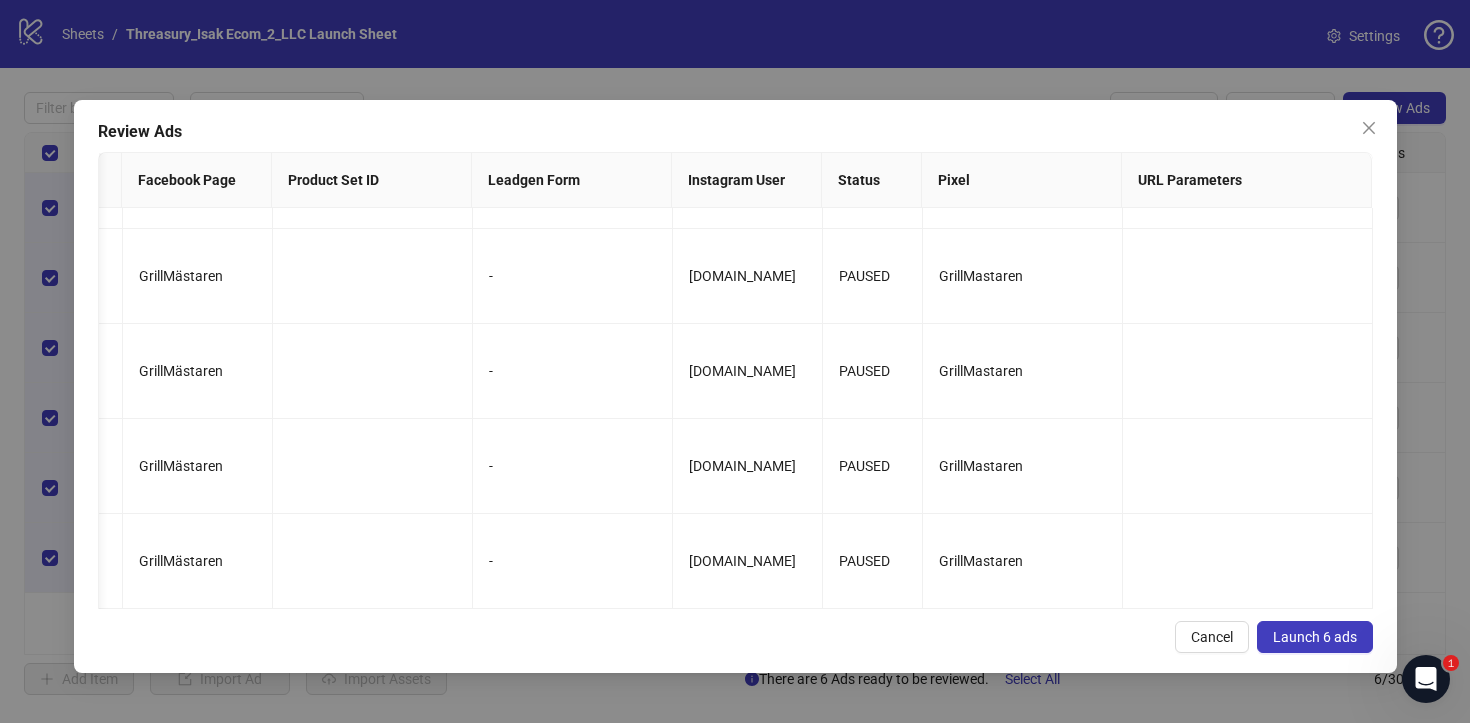 drag, startPoint x: 50, startPoint y: 163, endPoint x: 1290, endPoint y: 635, distance: 1326.7947 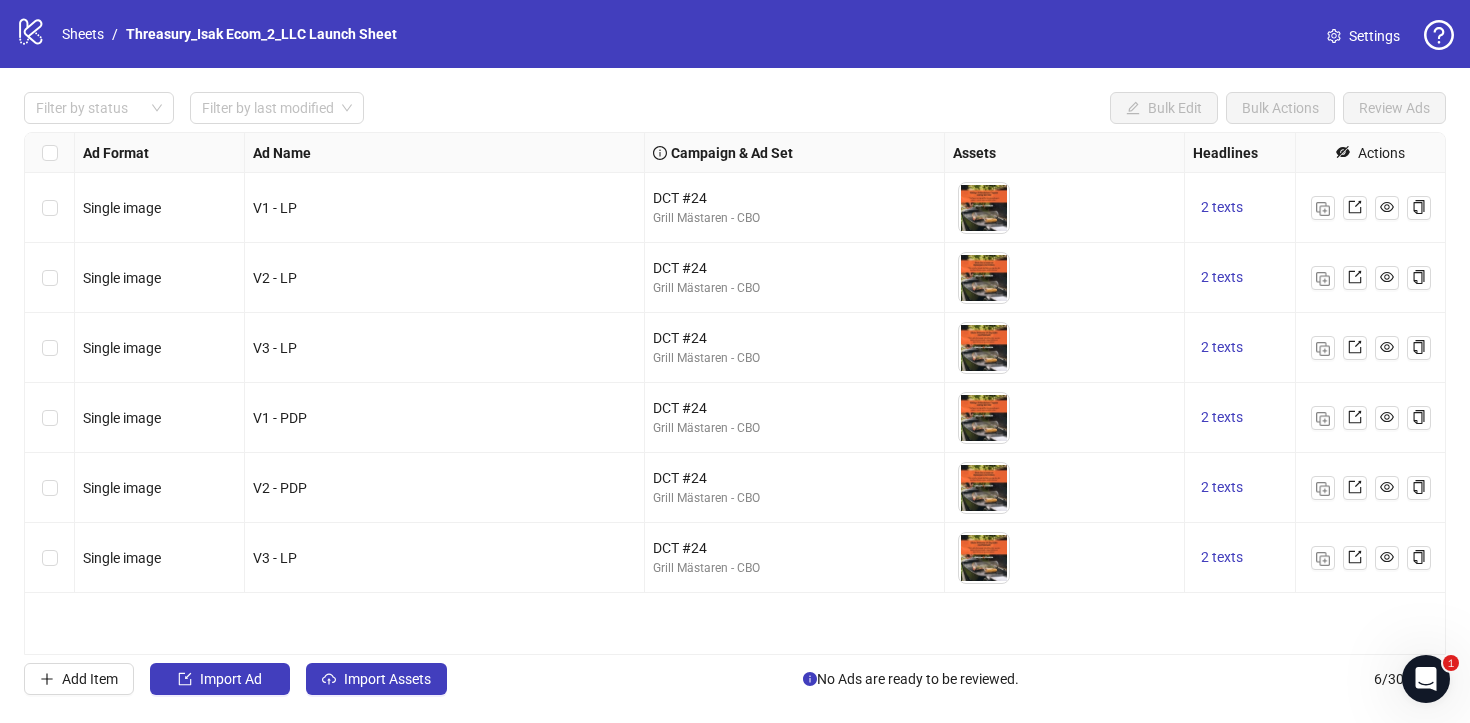 click on "Sheets" at bounding box center (83, 34) 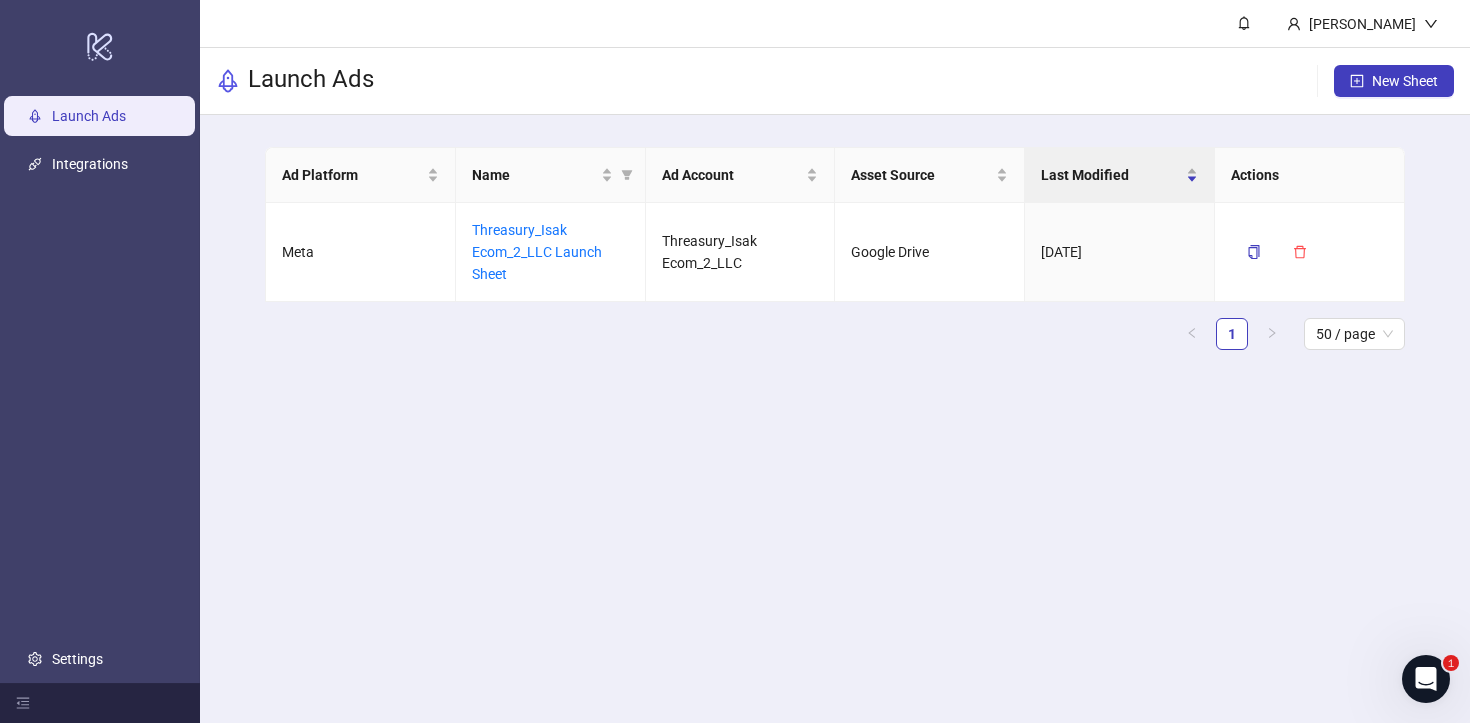 drag, startPoint x: 1290, startPoint y: 635, endPoint x: 1429, endPoint y: 702, distance: 154.30489 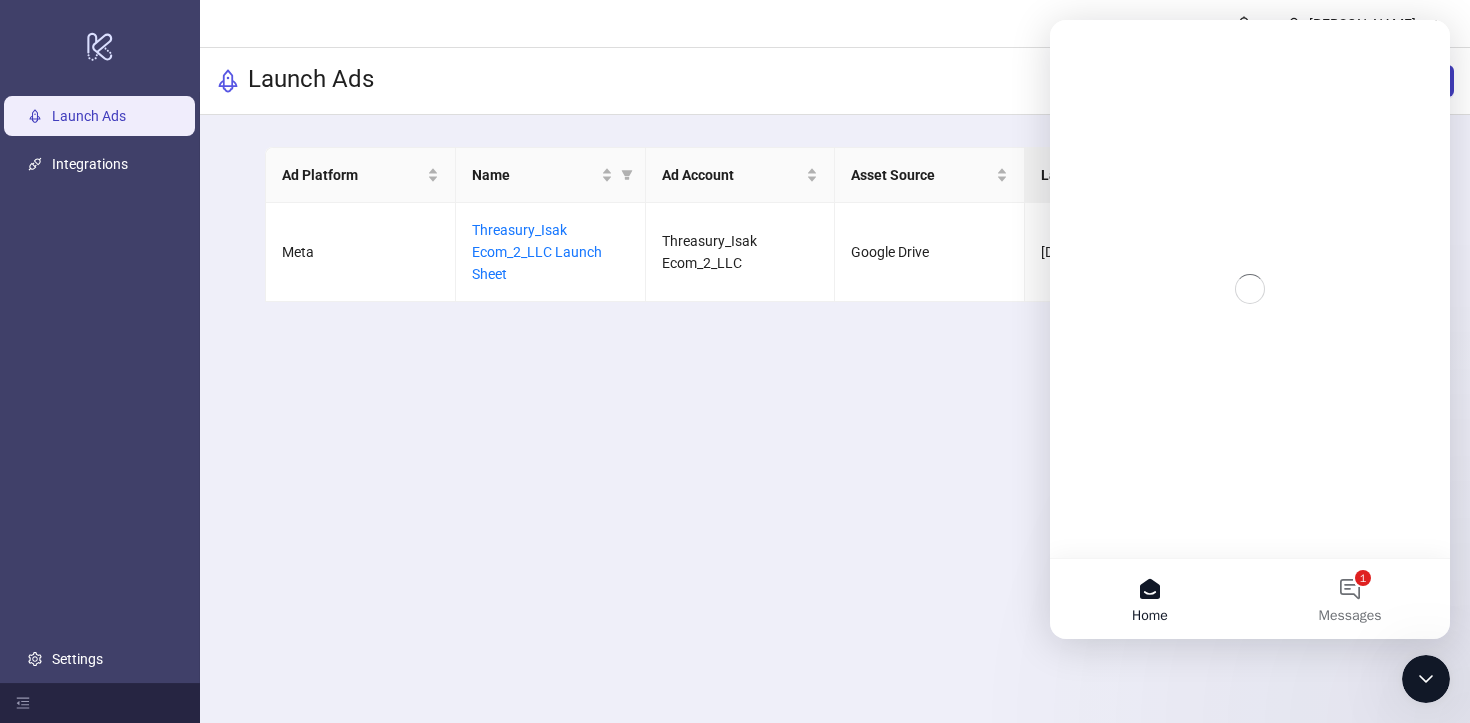 scroll, scrollTop: 0, scrollLeft: 0, axis: both 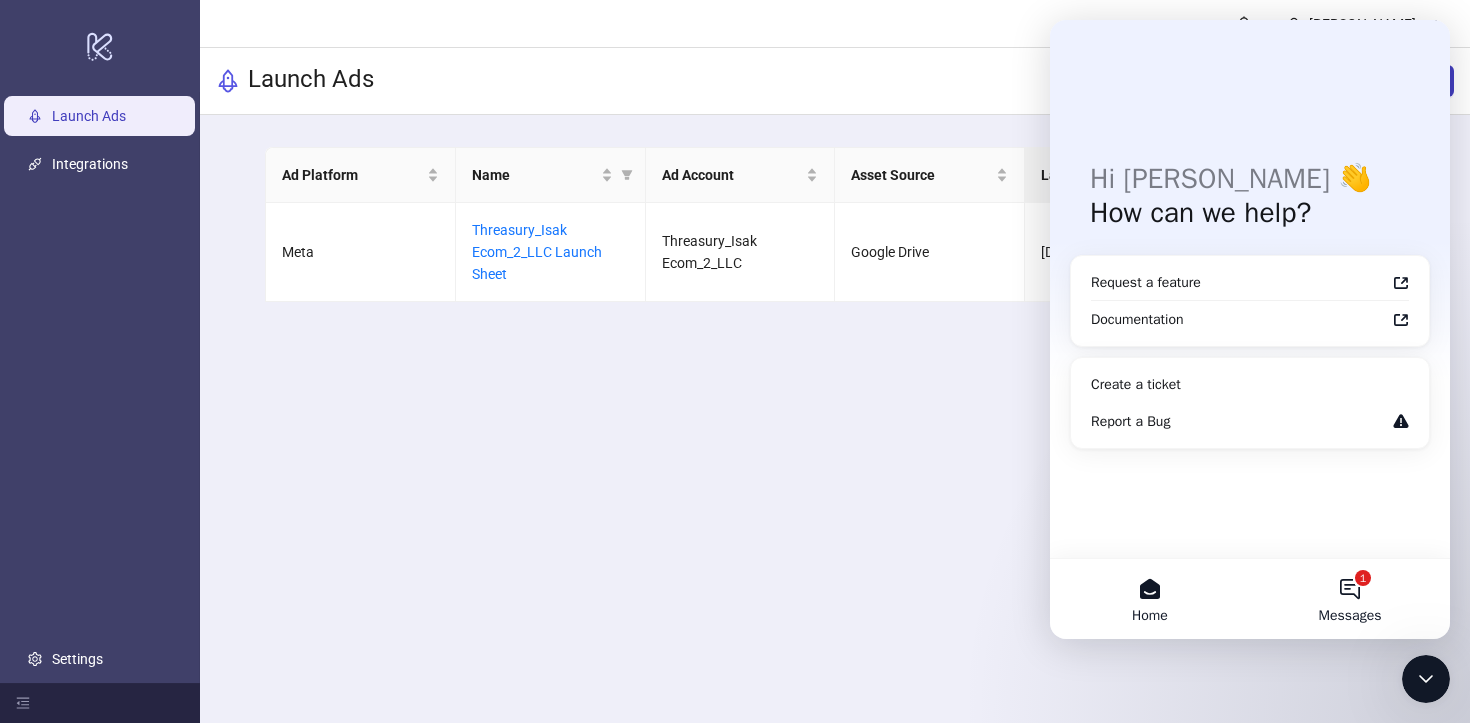 drag, startPoint x: 2479, startPoint y: 722, endPoint x: 1353, endPoint y: 583, distance: 1134.547 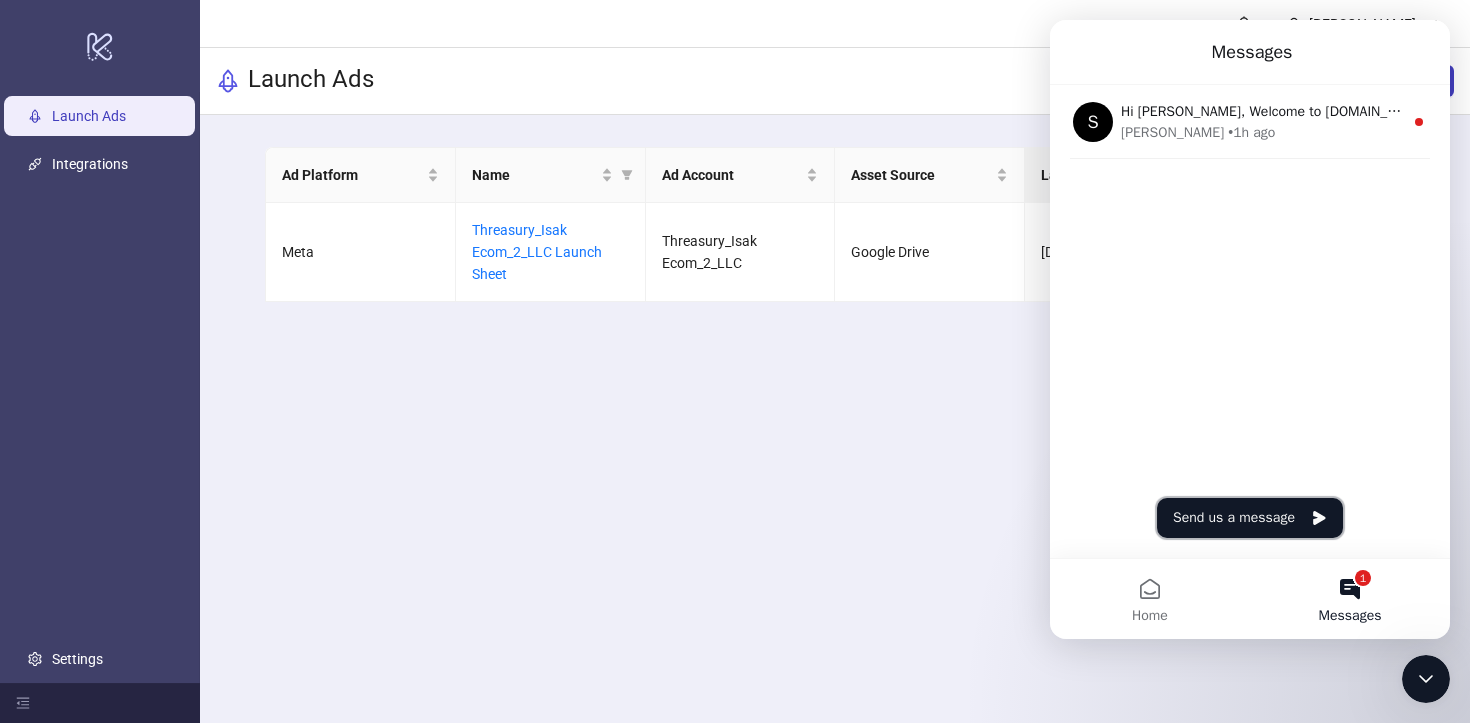 drag, startPoint x: 1353, startPoint y: 583, endPoint x: 1272, endPoint y: 516, distance: 105.11898 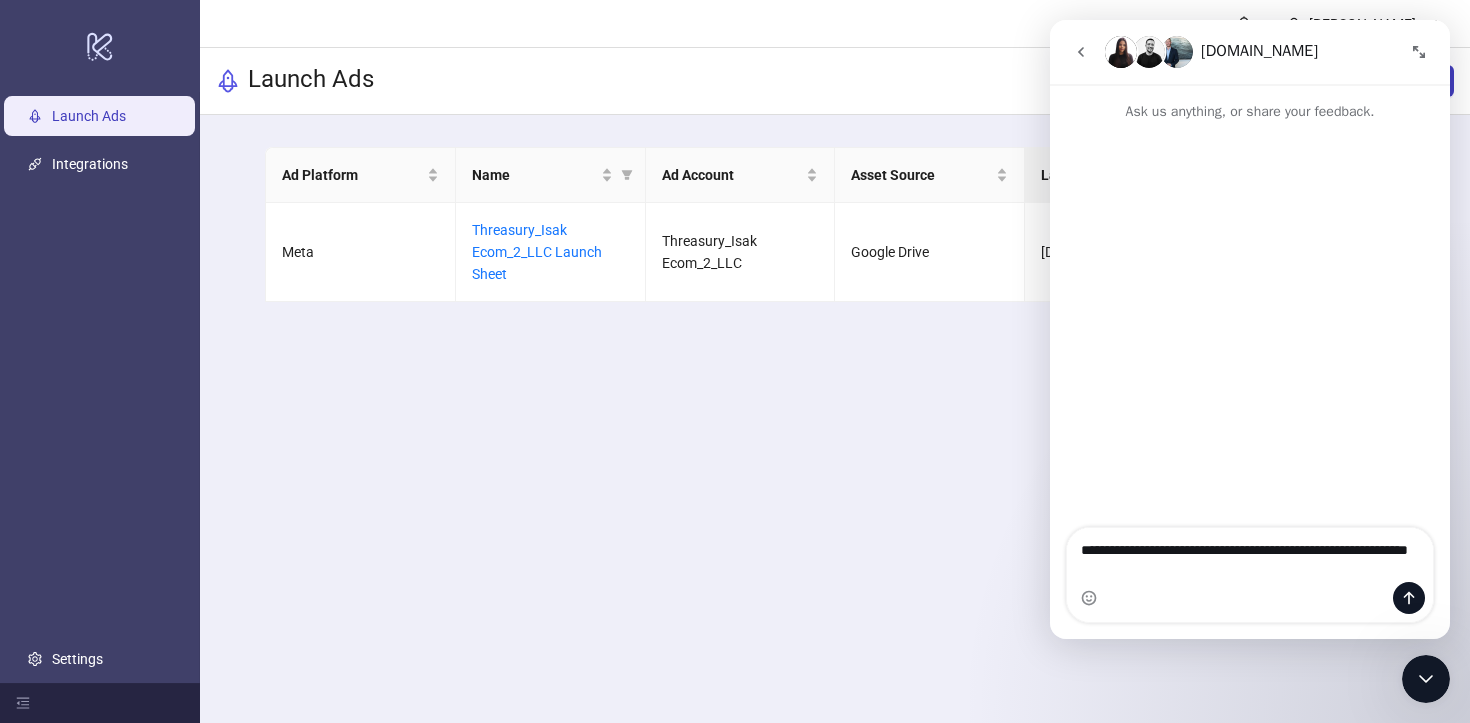 type on "**********" 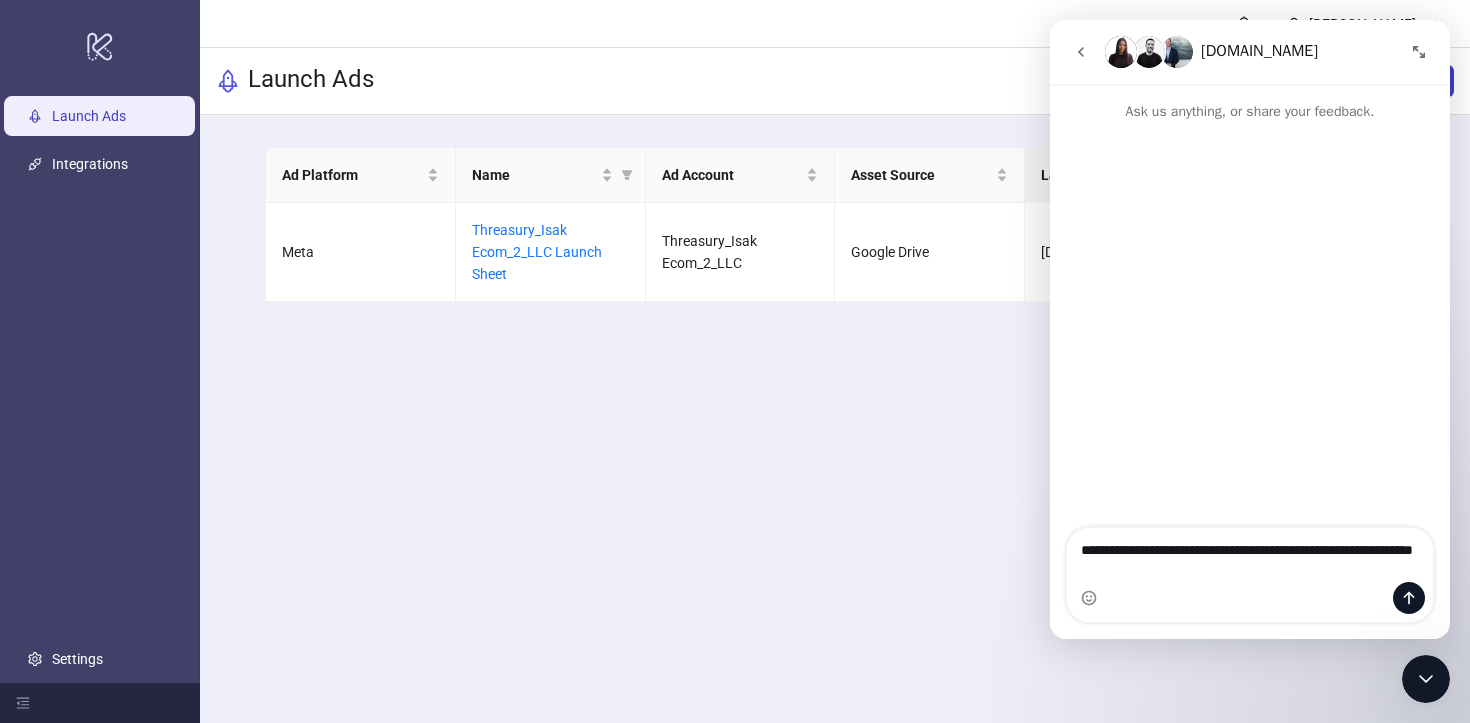 type 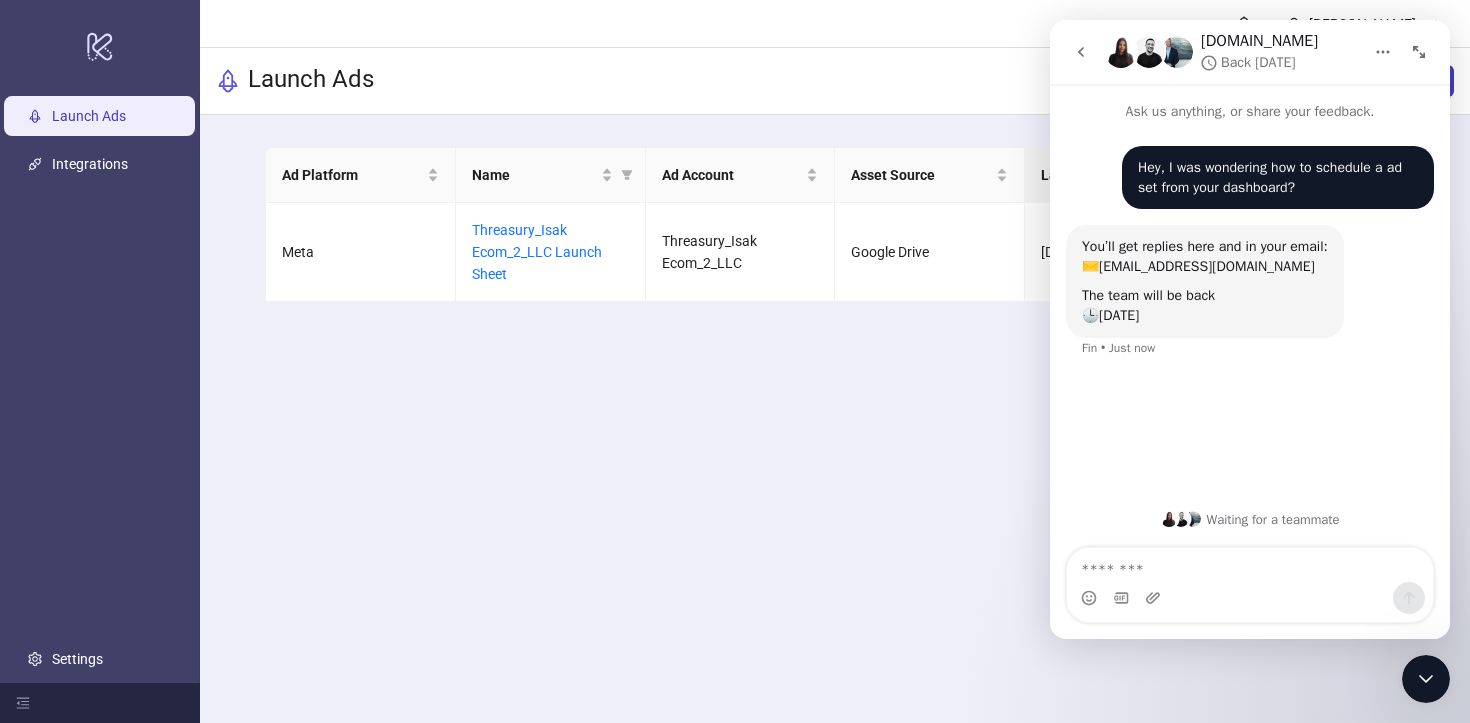 click at bounding box center [1426, 679] 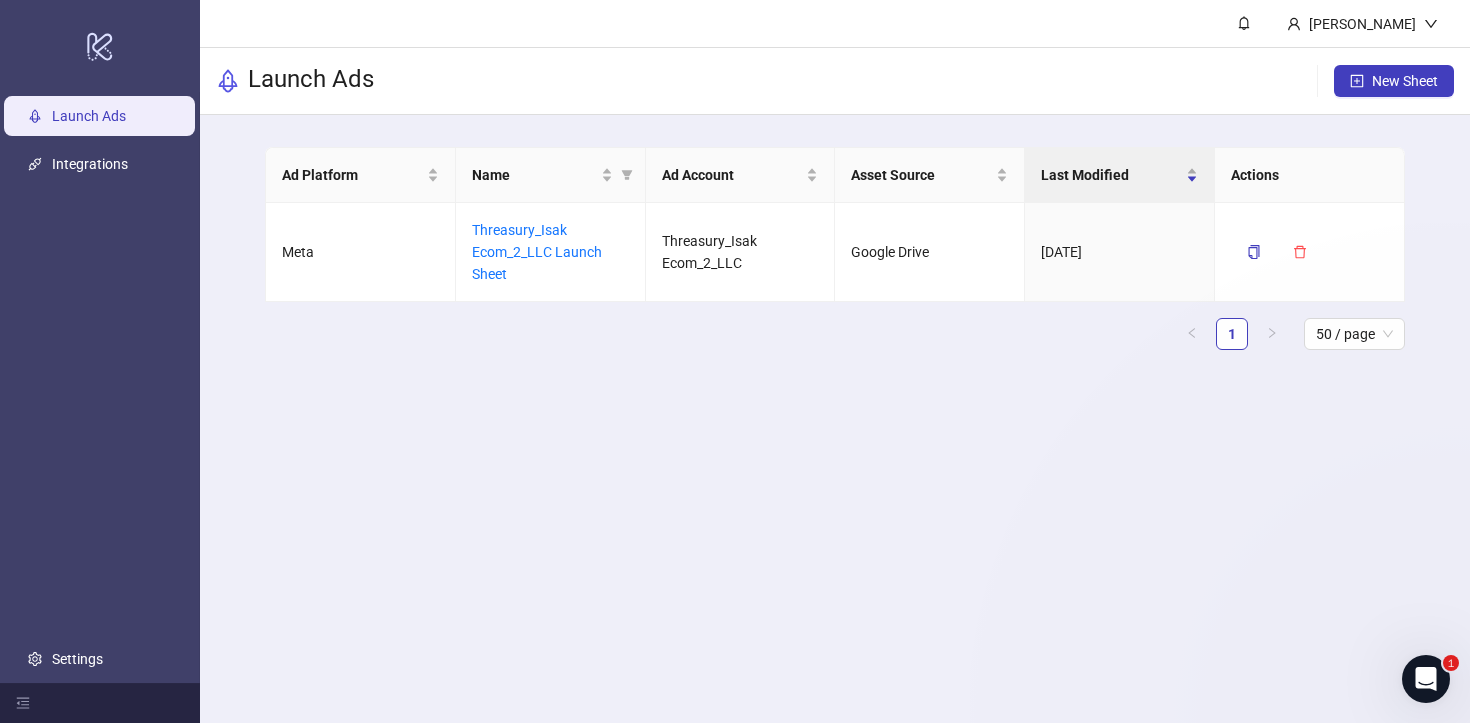 scroll, scrollTop: 0, scrollLeft: 0, axis: both 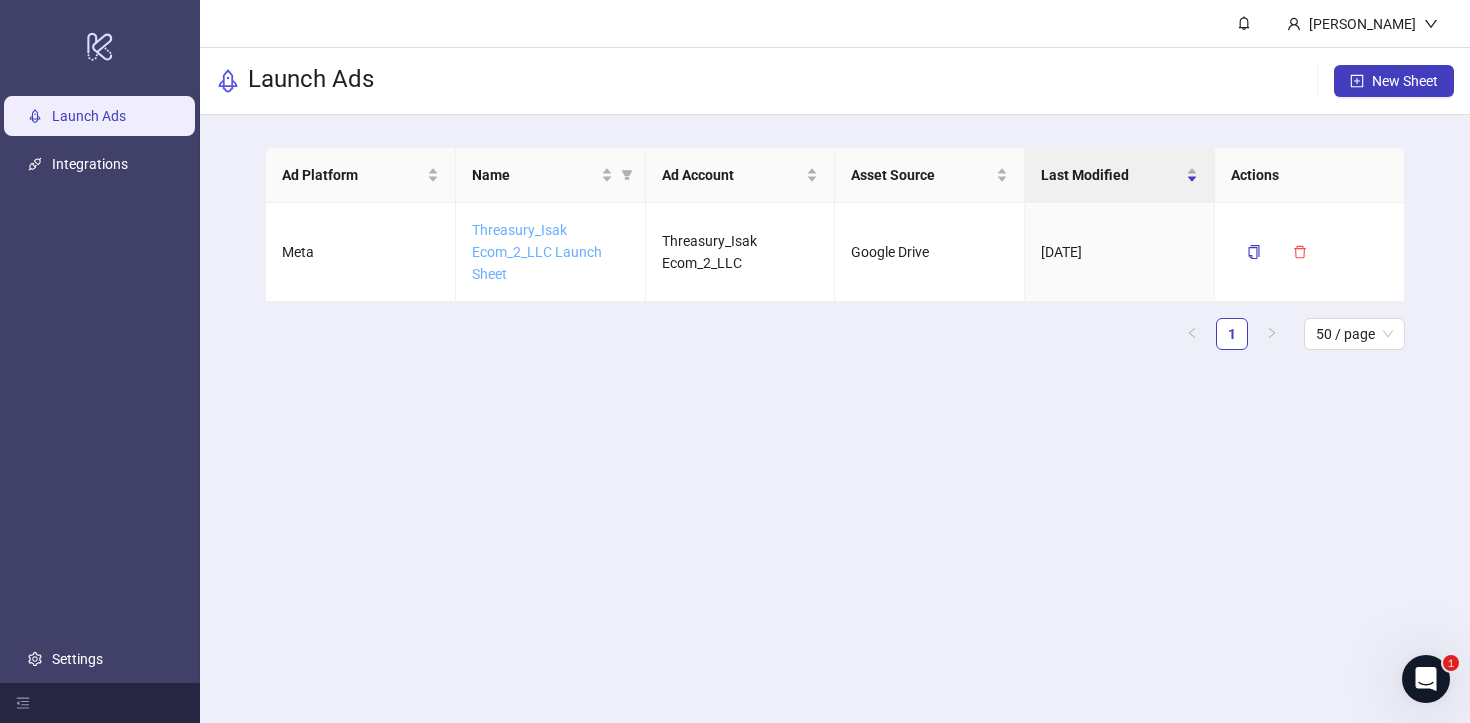 drag, startPoint x: 22, startPoint y: 8, endPoint x: 518, endPoint y: 237, distance: 546.3122 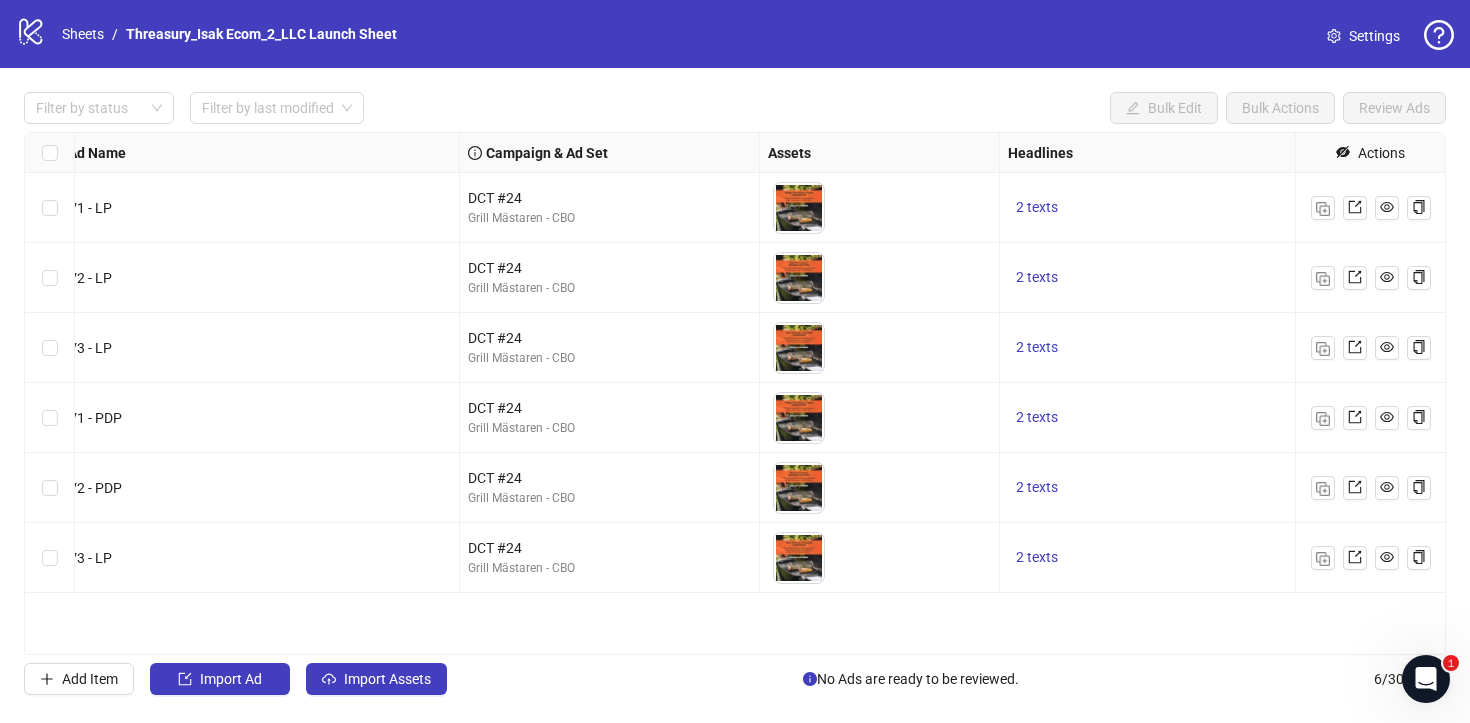 scroll, scrollTop: 0, scrollLeft: 0, axis: both 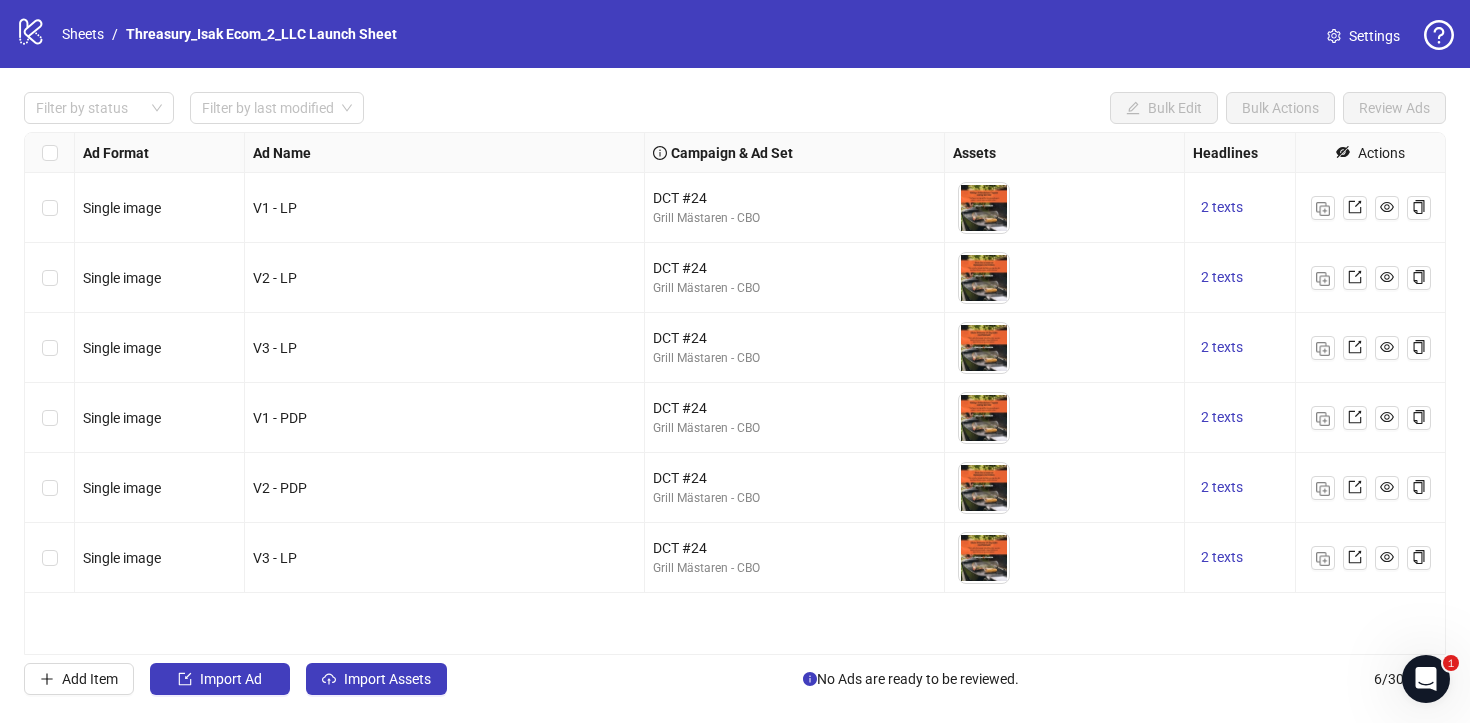 click on "Add Item" at bounding box center (90, 679) 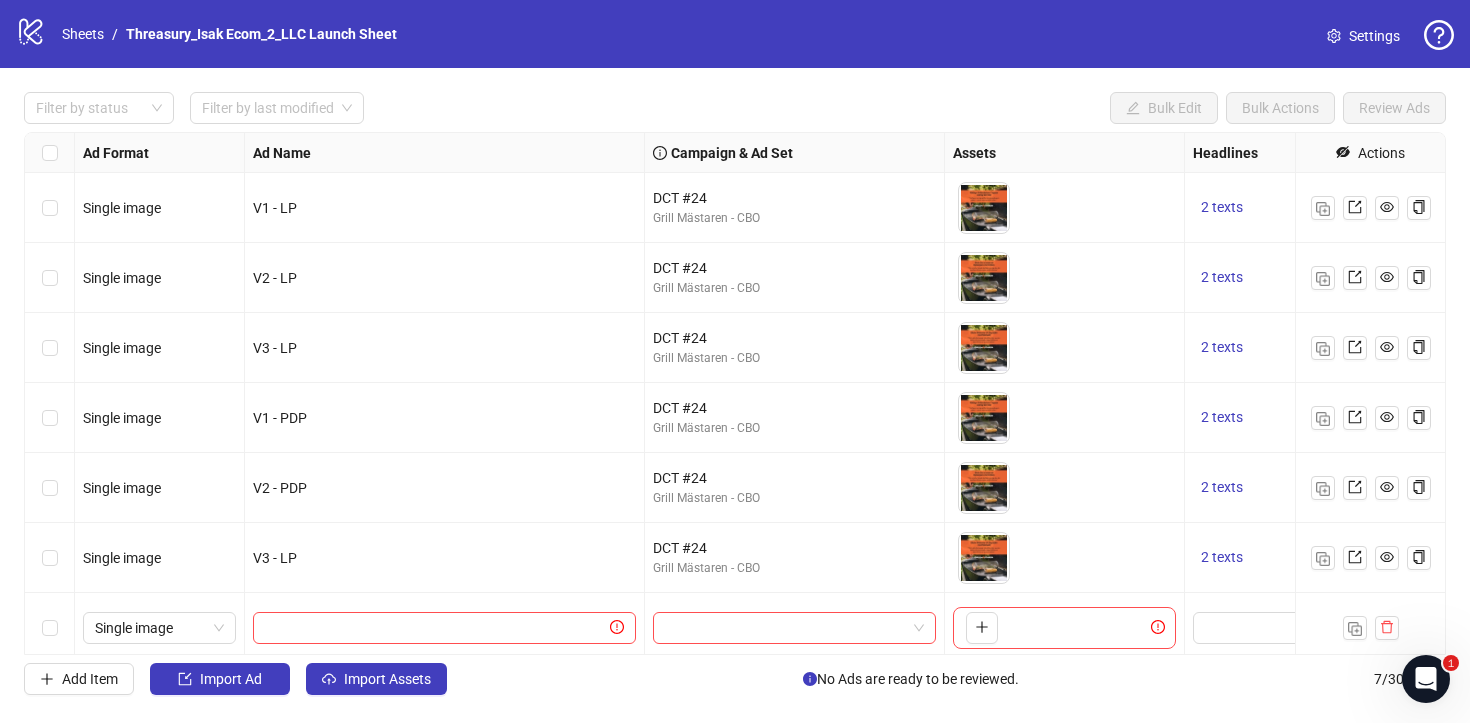 scroll, scrollTop: 9, scrollLeft: 0, axis: vertical 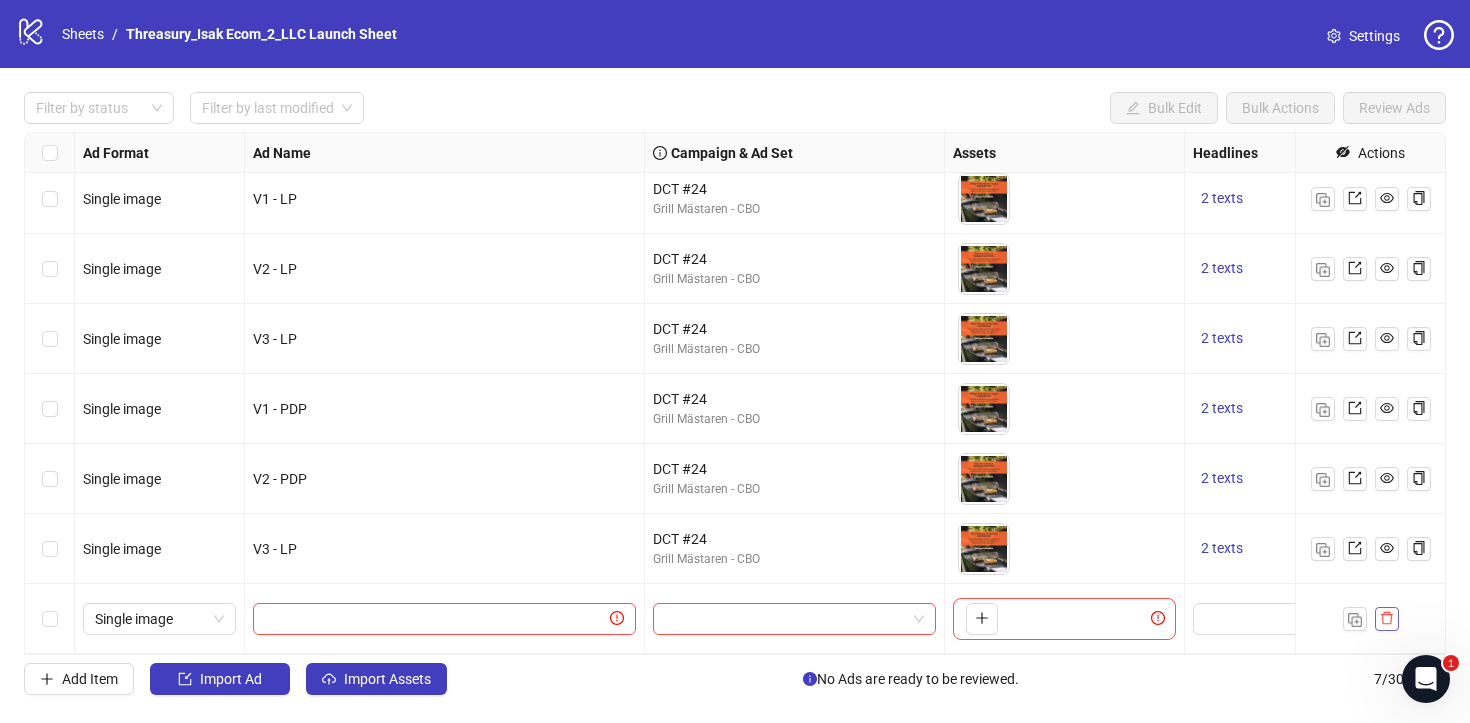 drag, startPoint x: 518, startPoint y: 237, endPoint x: 1391, endPoint y: 617, distance: 952.11816 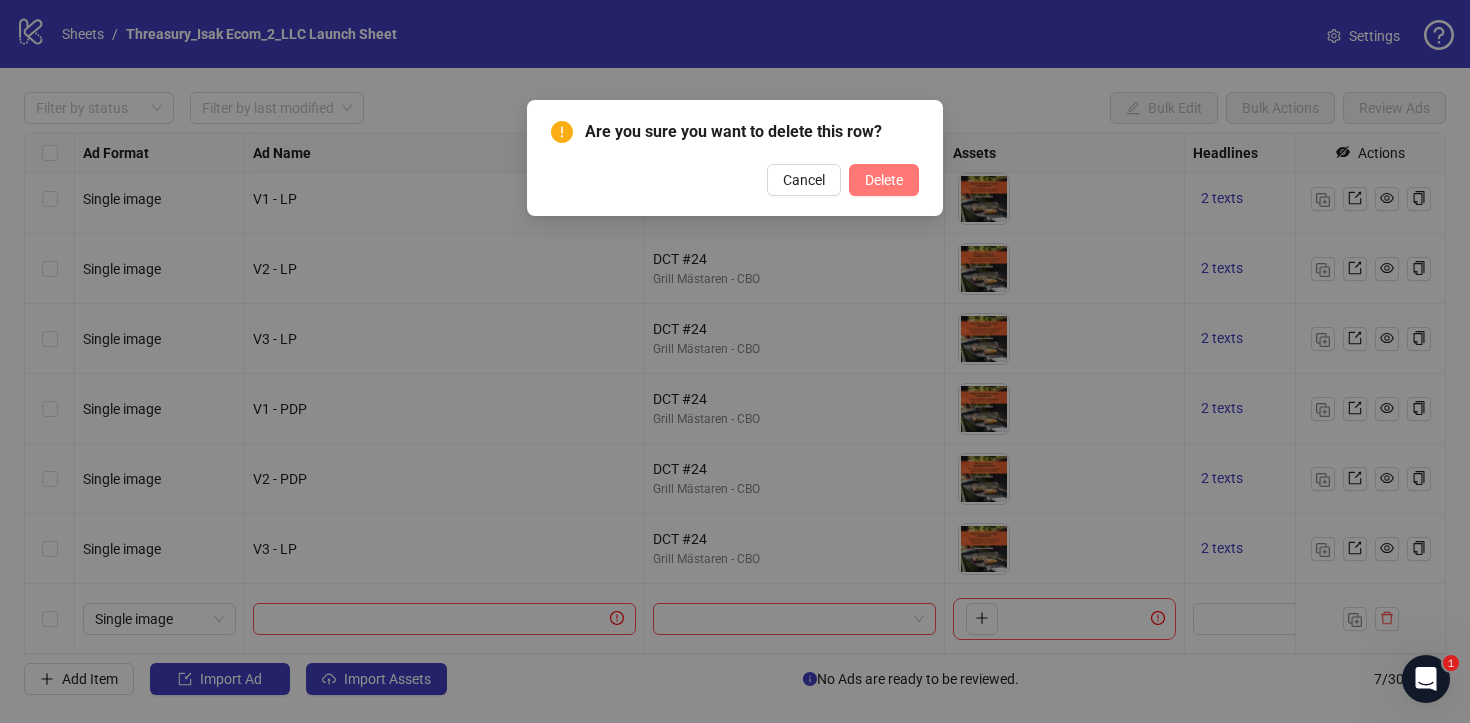 drag, startPoint x: 1391, startPoint y: 617, endPoint x: 870, endPoint y: 182, distance: 678.7238 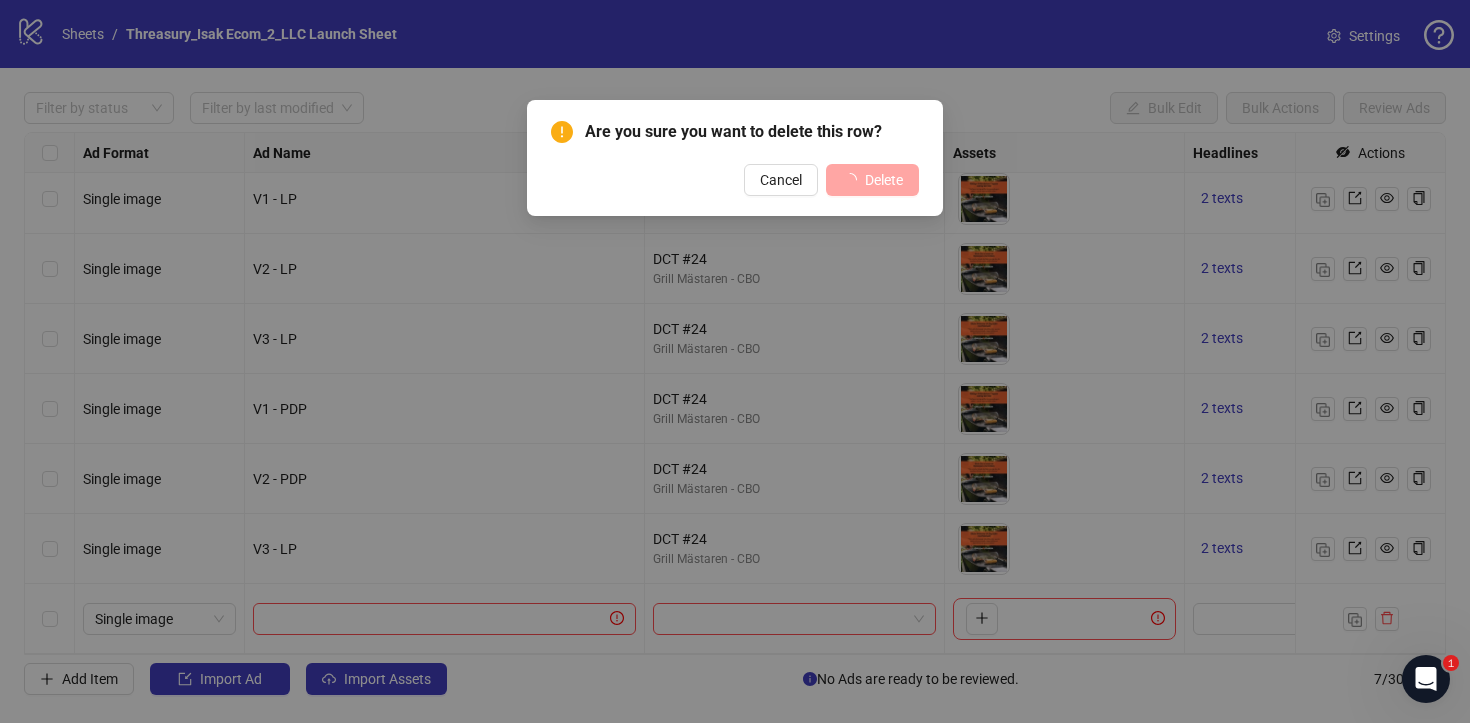scroll, scrollTop: 0, scrollLeft: 0, axis: both 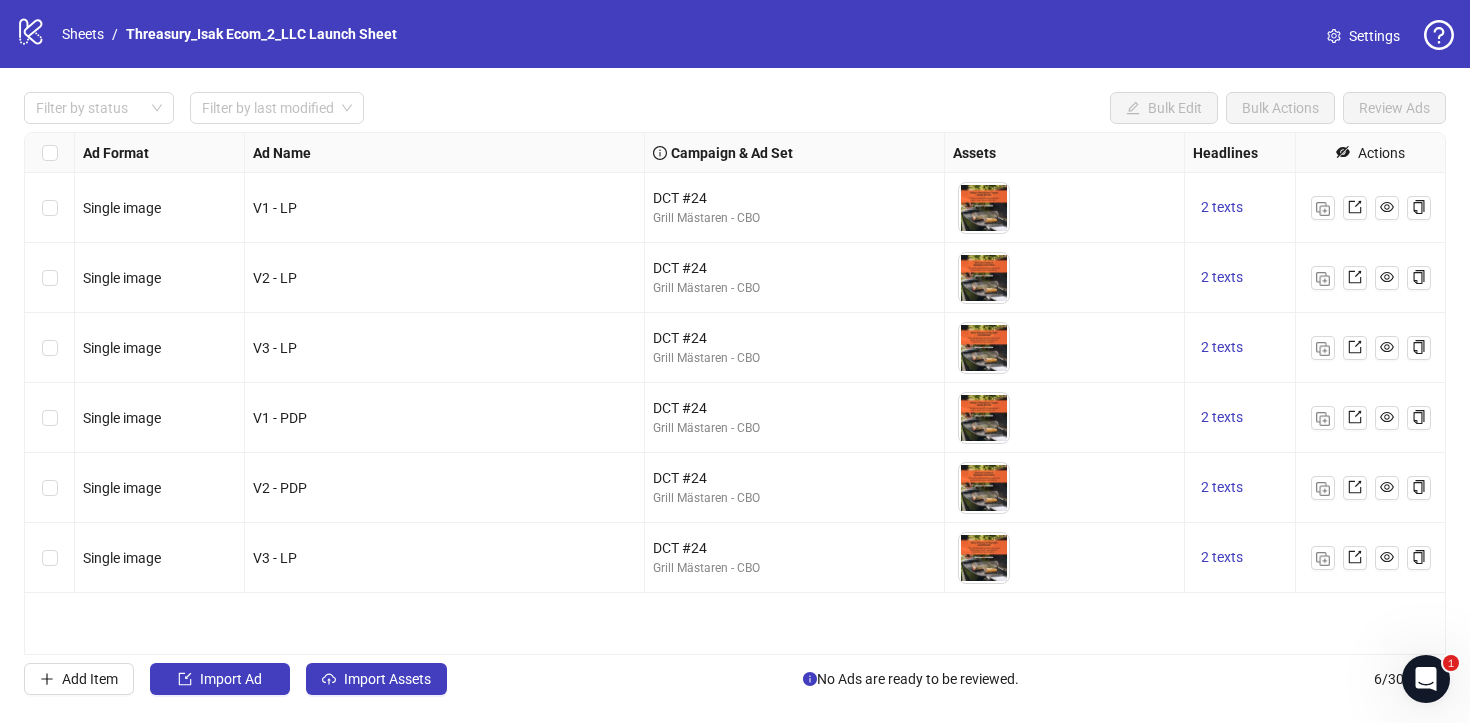 click on "Import Ad" at bounding box center [220, 679] 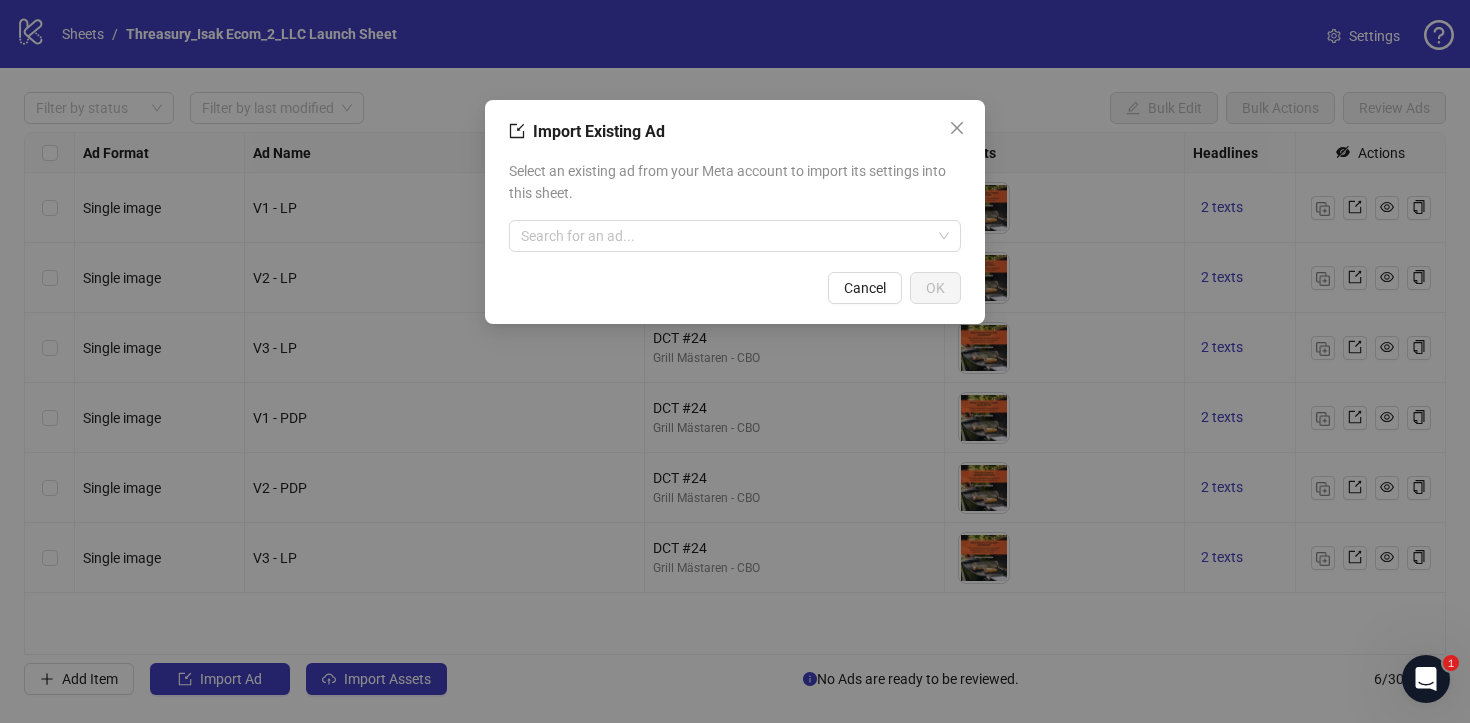 click at bounding box center [726, 236] 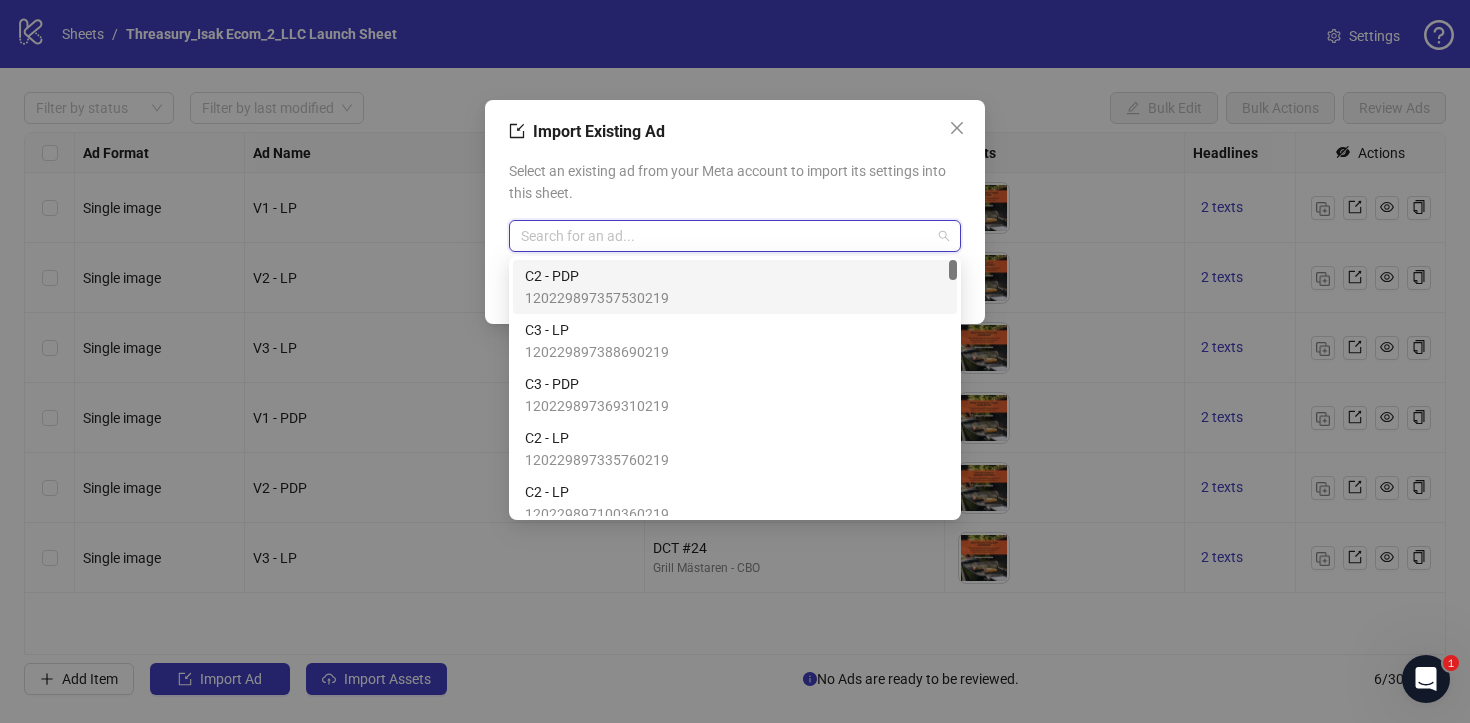 click at bounding box center (726, 236) 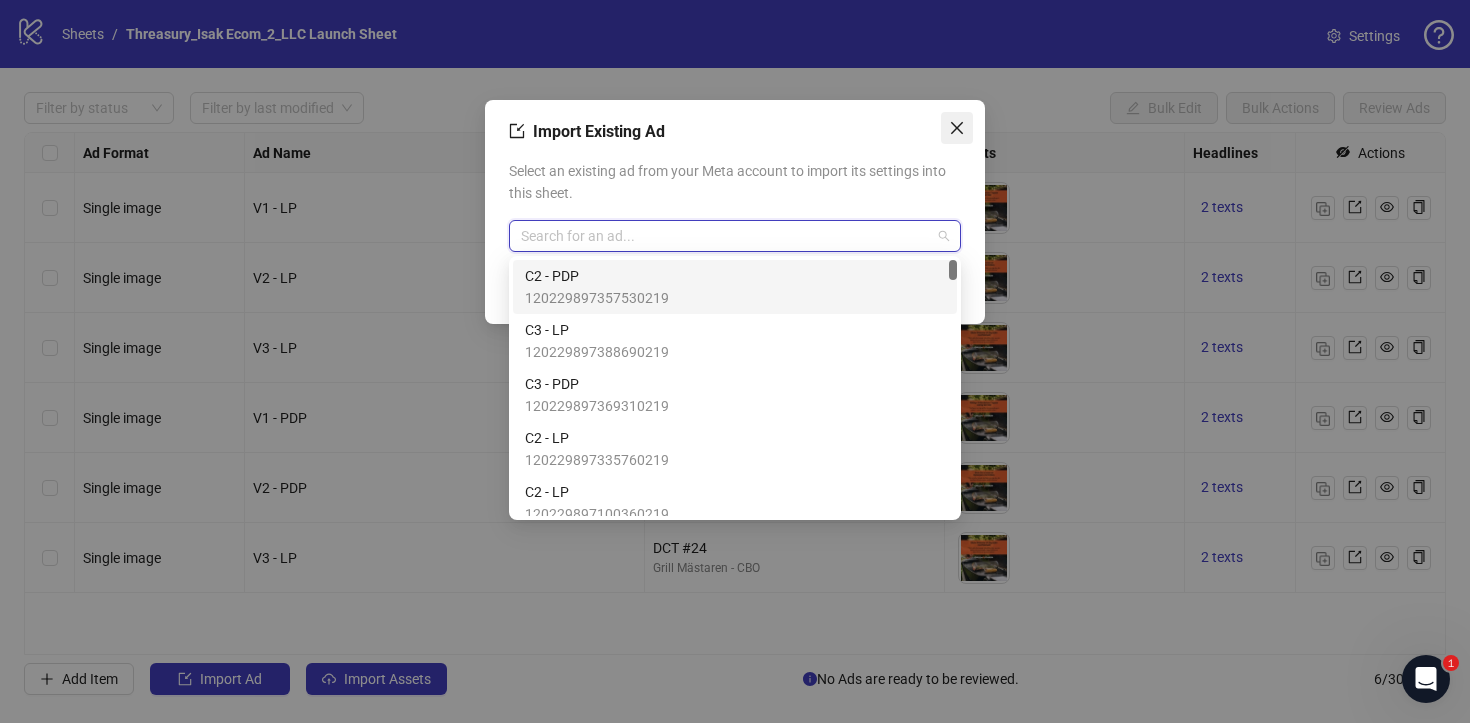 drag, startPoint x: 870, startPoint y: 182, endPoint x: 961, endPoint y: 135, distance: 102.4207 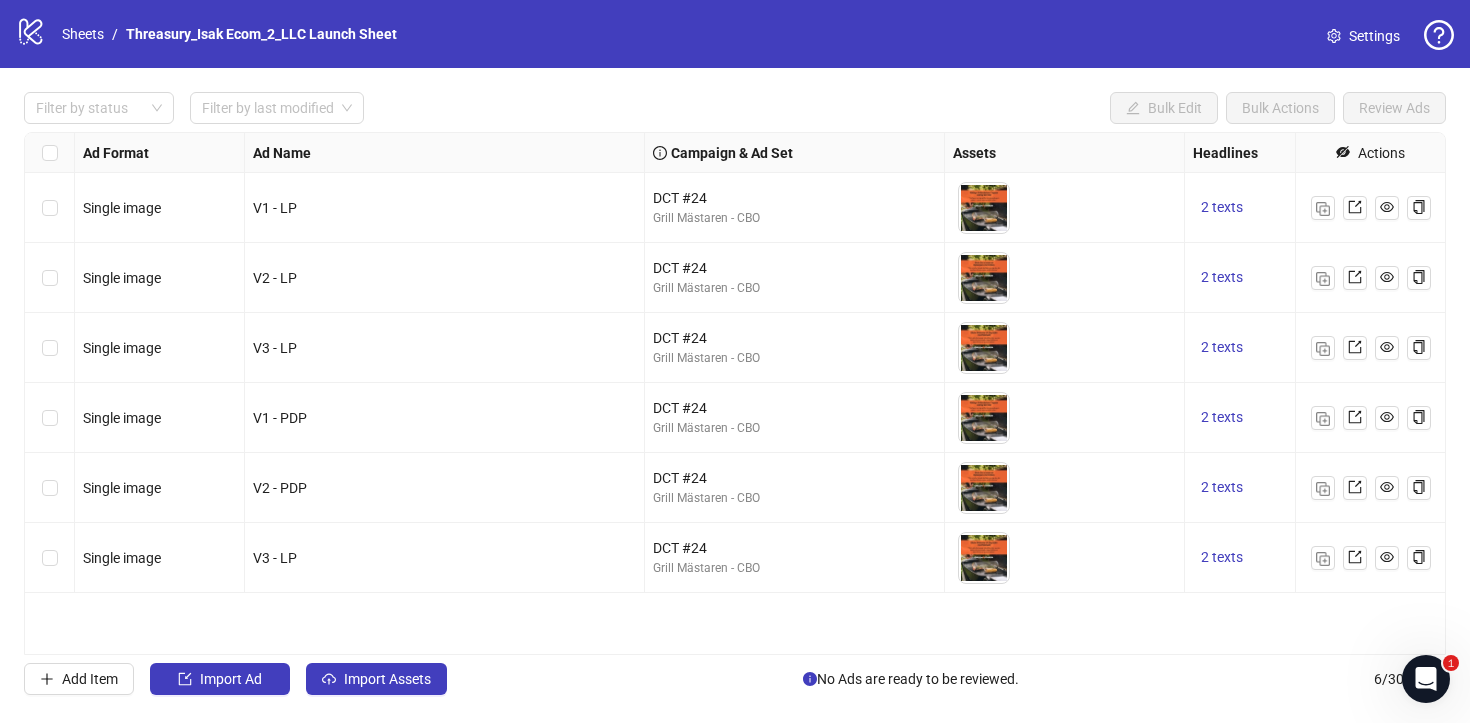 click on "Import Assets" at bounding box center [376, 679] 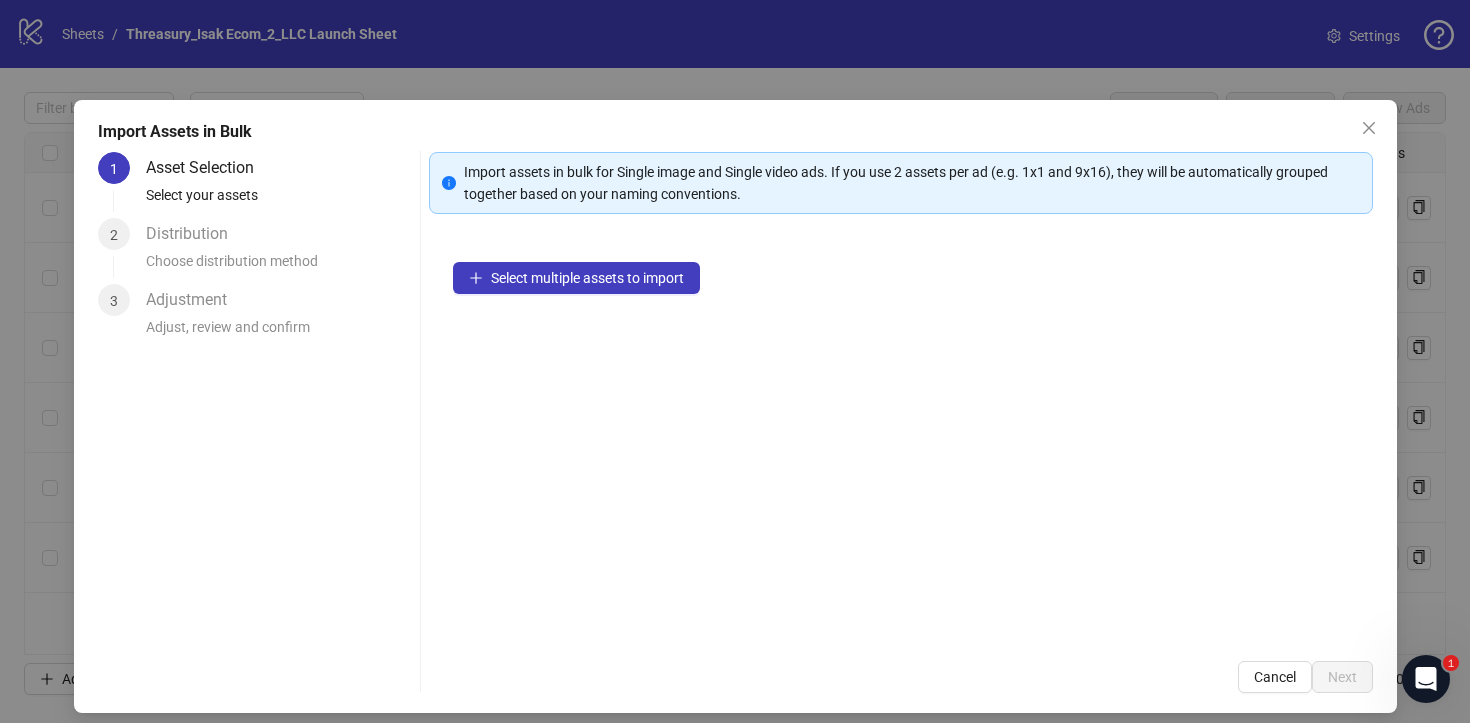click on "Select multiple assets to import" at bounding box center (587, 278) 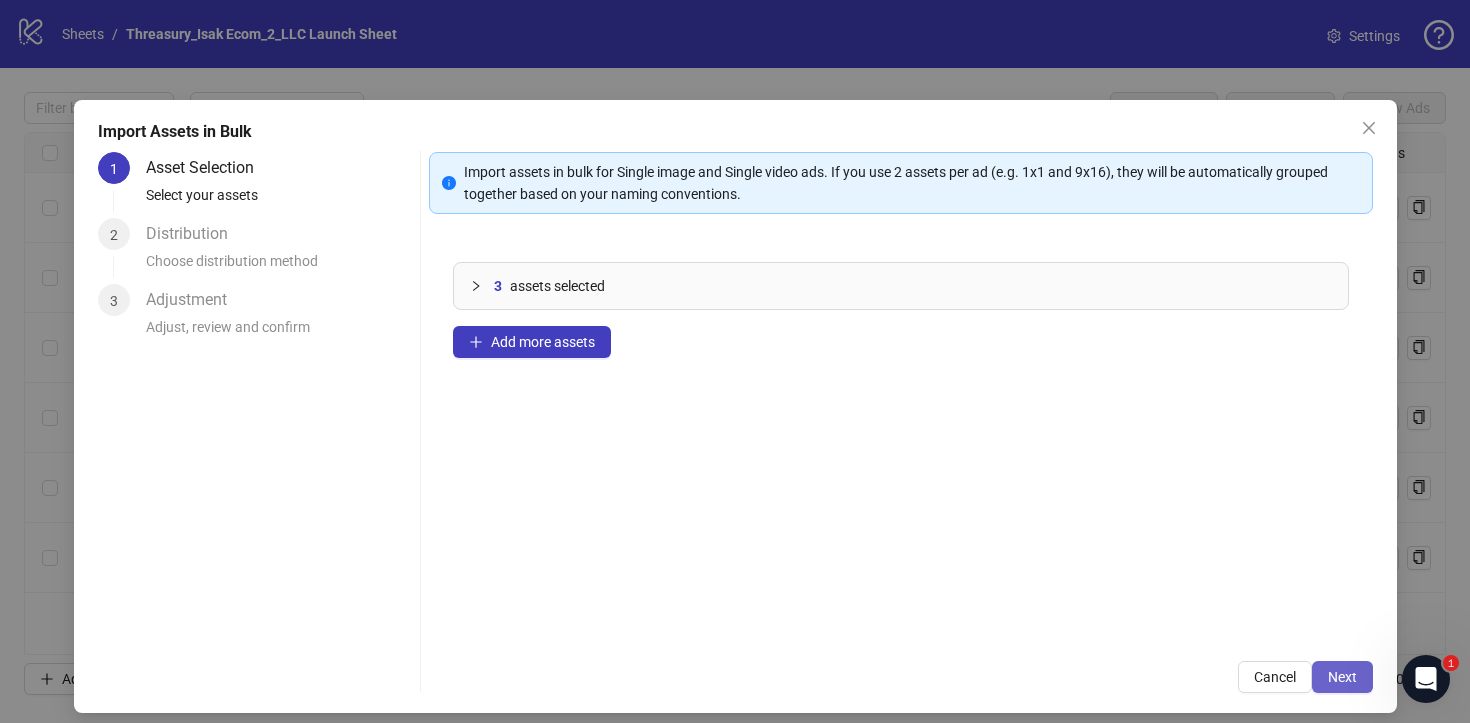 drag, startPoint x: 560, startPoint y: 341, endPoint x: 1336, endPoint y: 674, distance: 844.43176 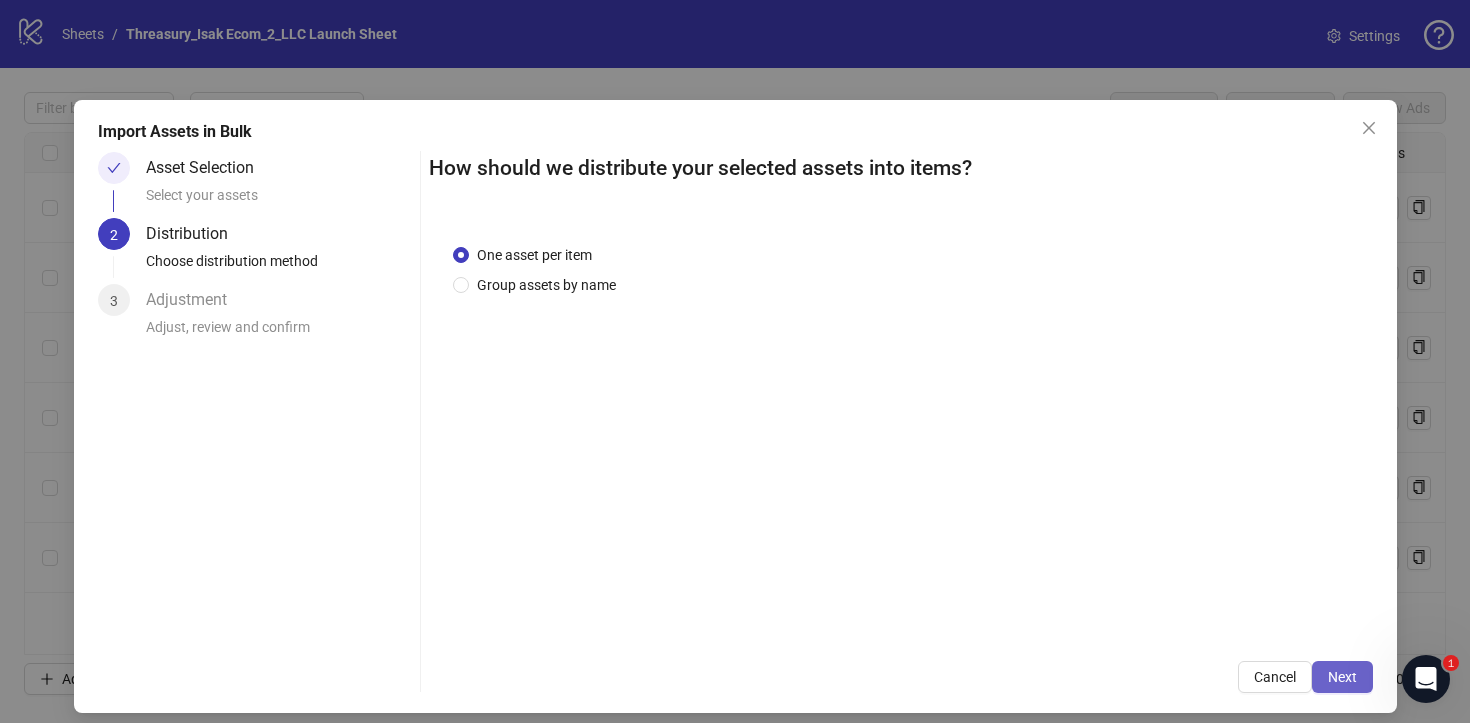 click on "Next" at bounding box center [1342, 677] 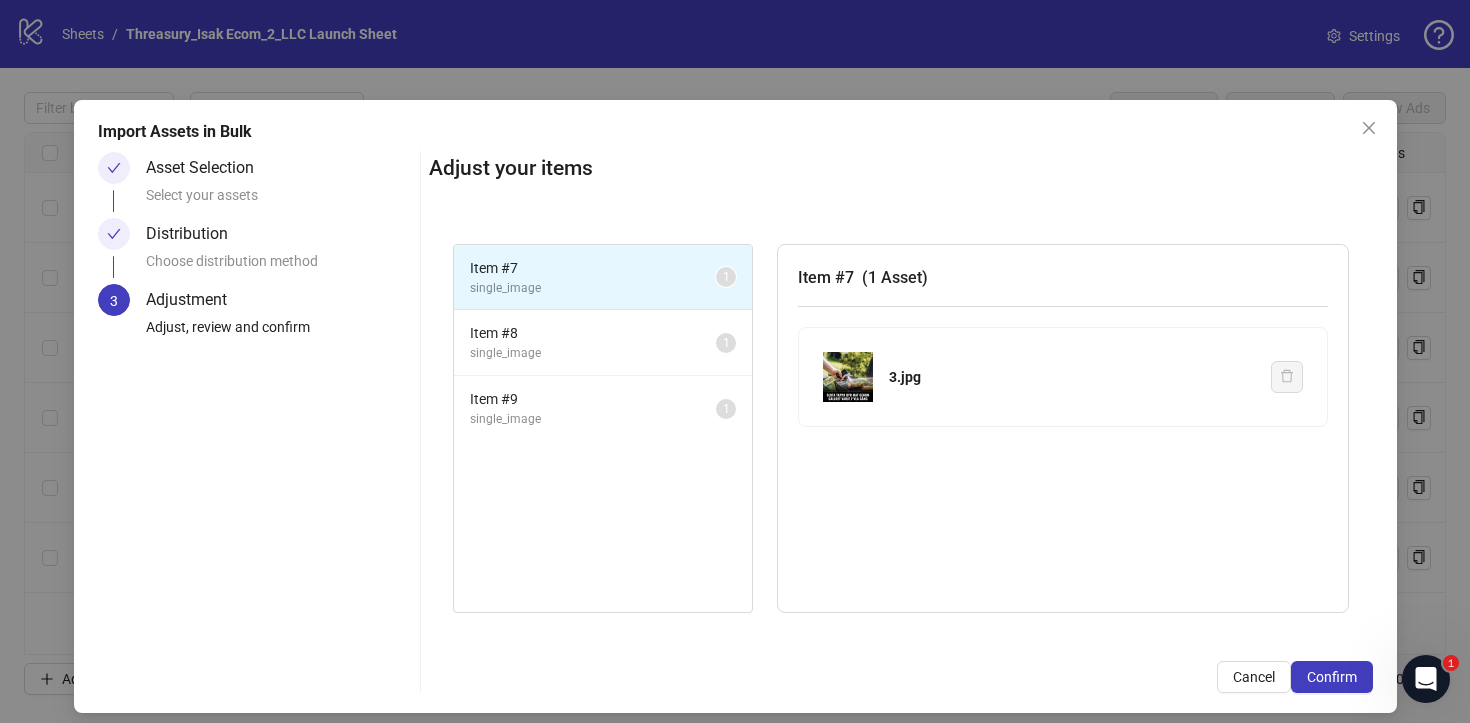 click on "Confirm" at bounding box center [1332, 677] 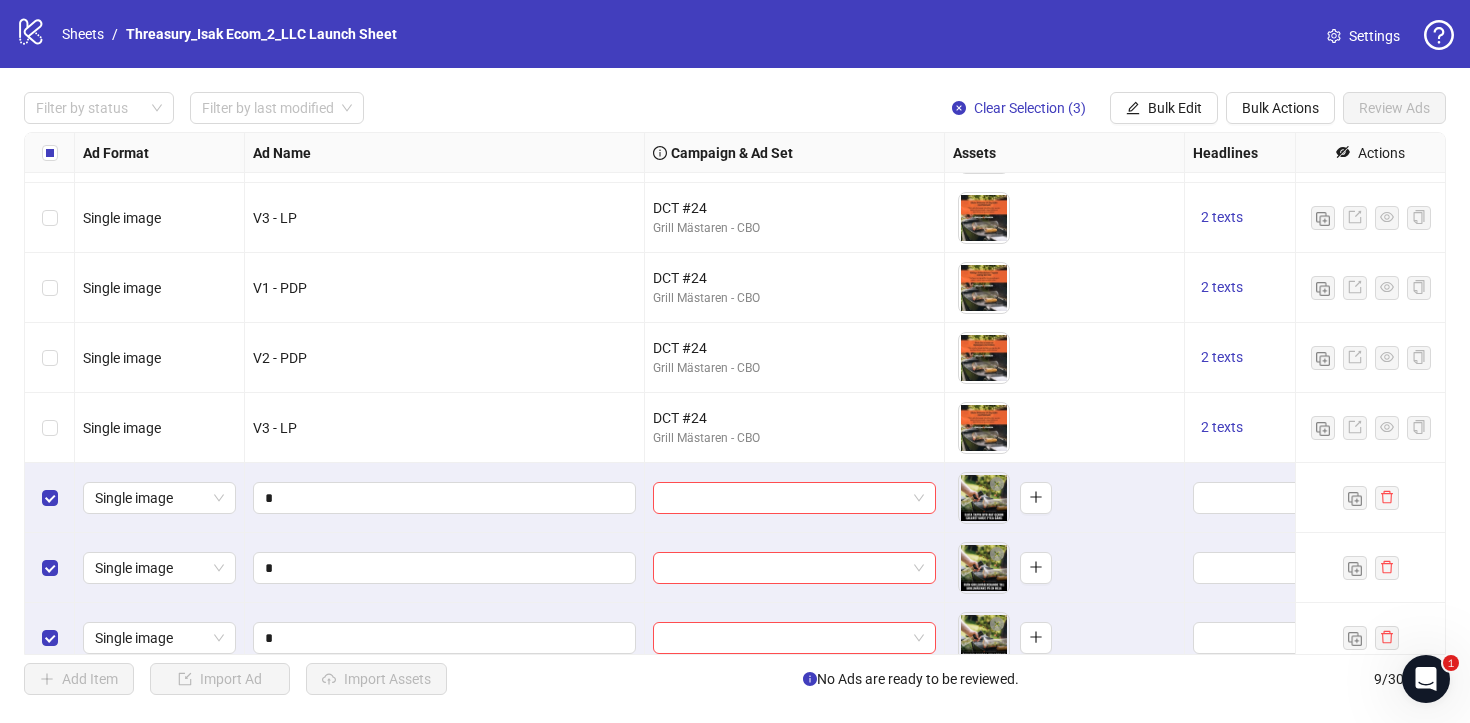 scroll, scrollTop: 149, scrollLeft: 0, axis: vertical 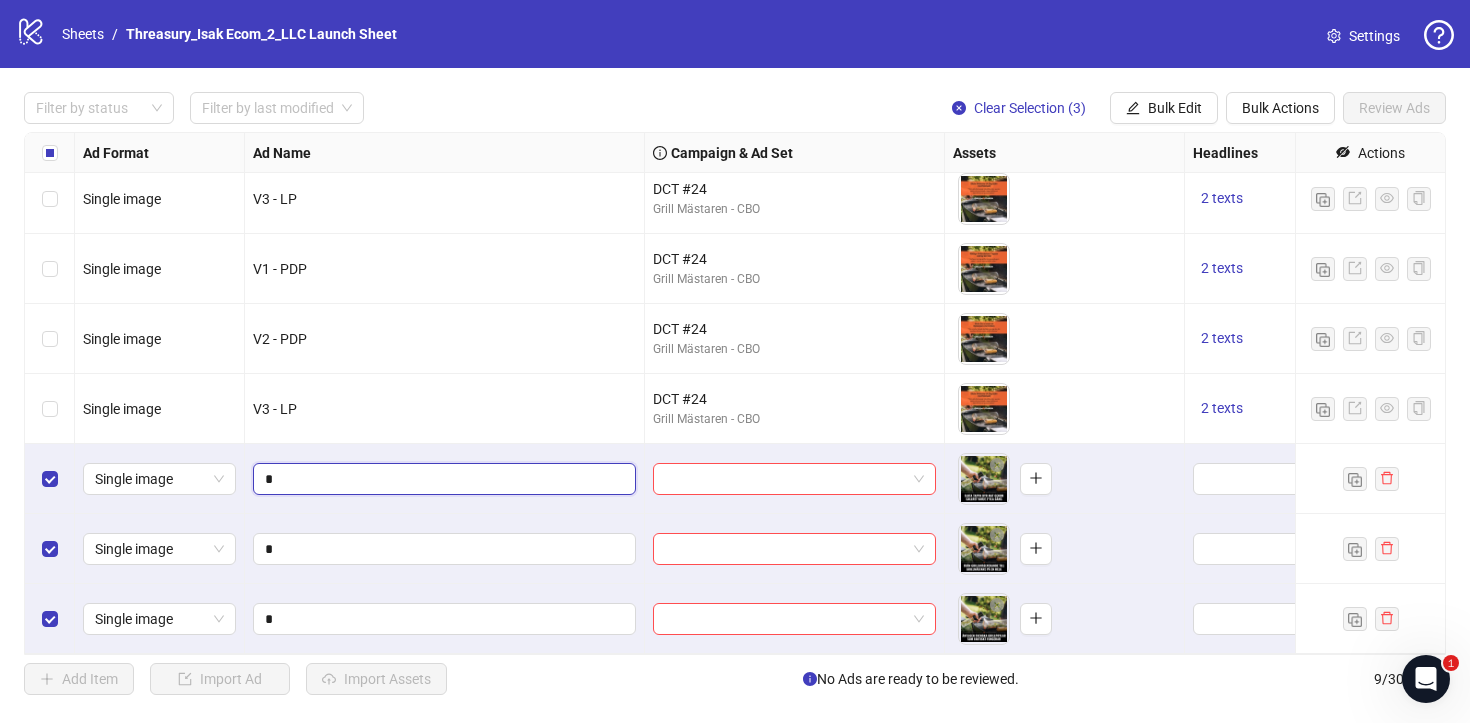 drag, startPoint x: 1336, startPoint y: 674, endPoint x: 484, endPoint y: 474, distance: 875.1594 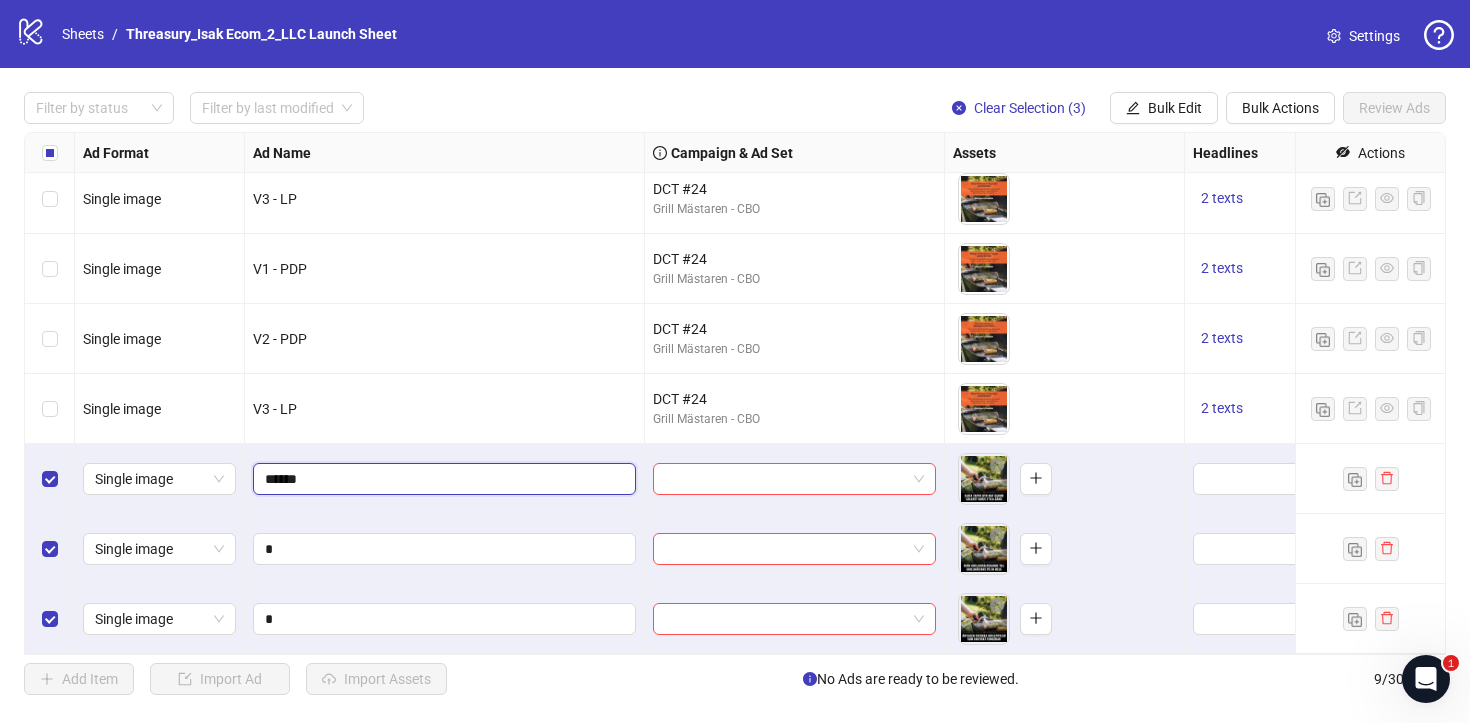 type on "*******" 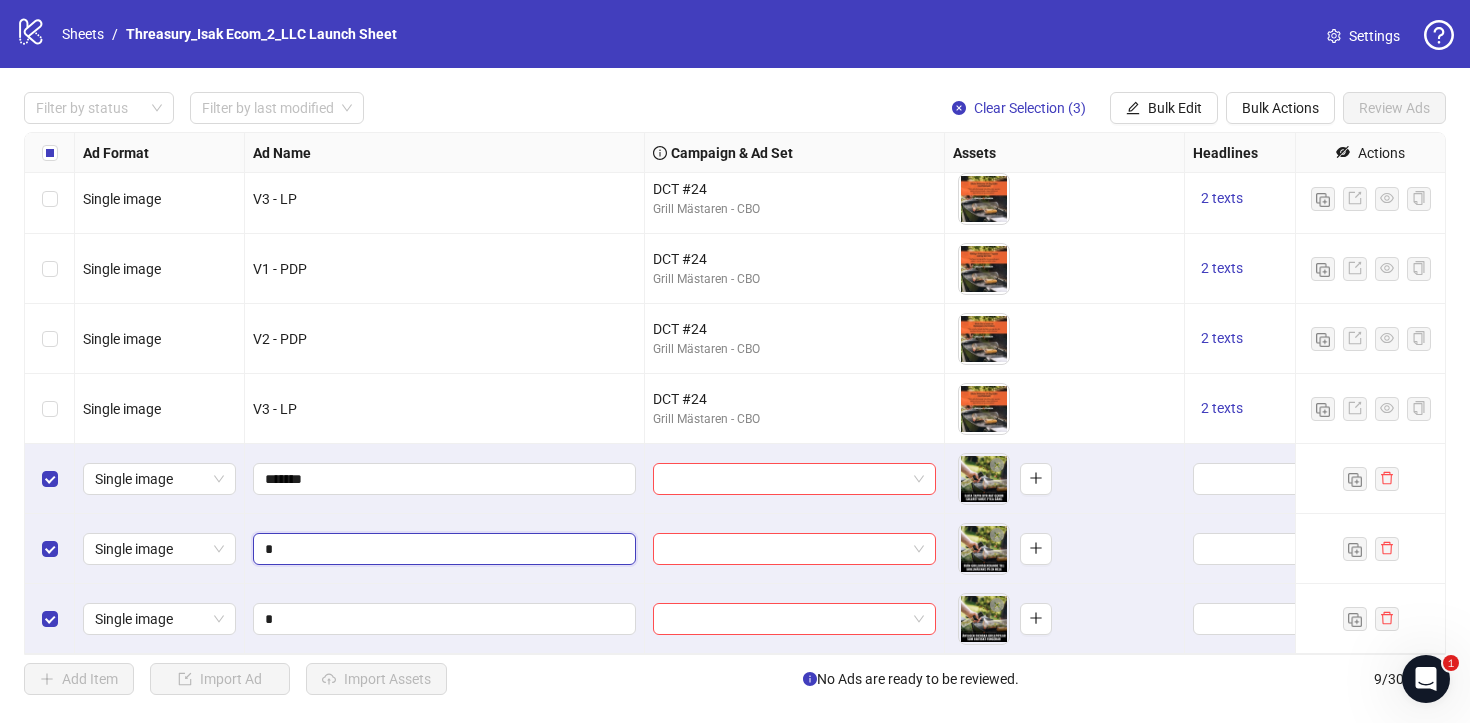 drag, startPoint x: 484, startPoint y: 474, endPoint x: 423, endPoint y: 543, distance: 92.09777 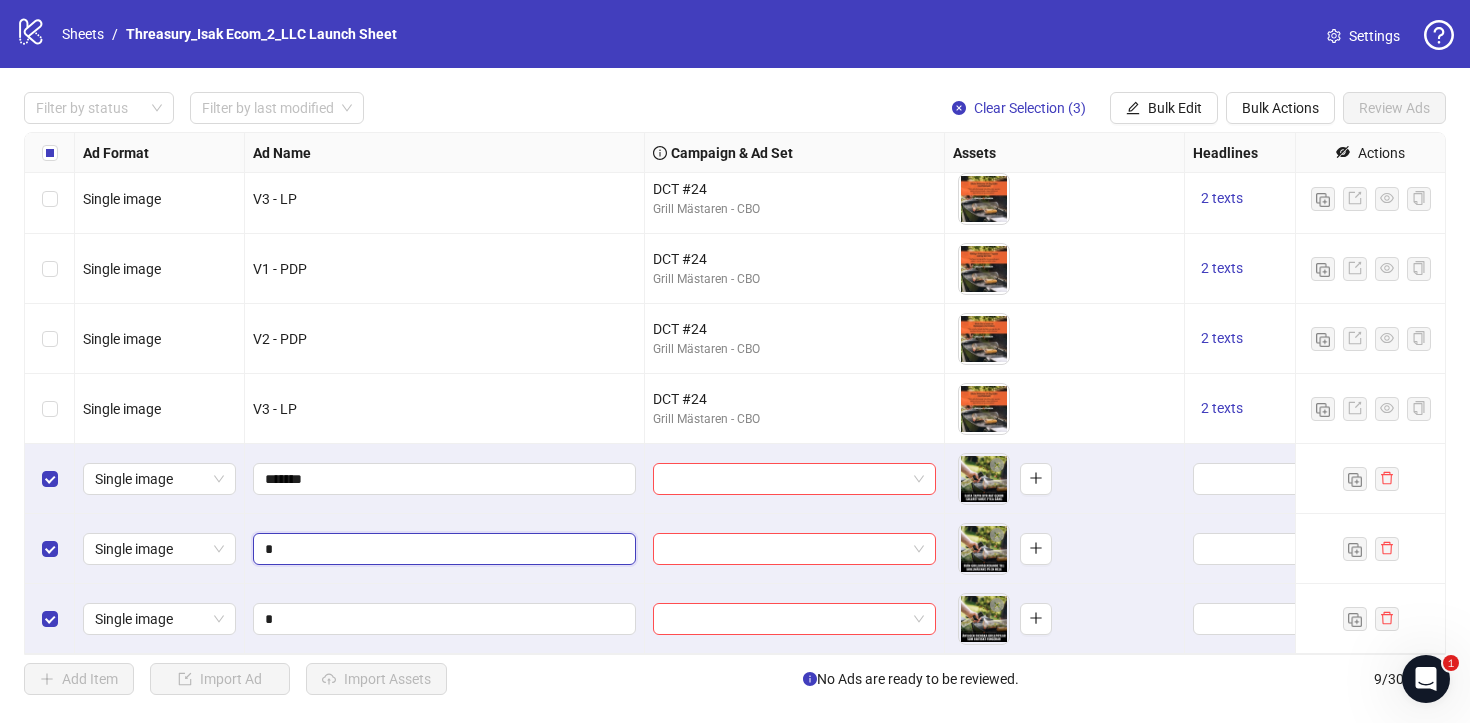 paste on "******" 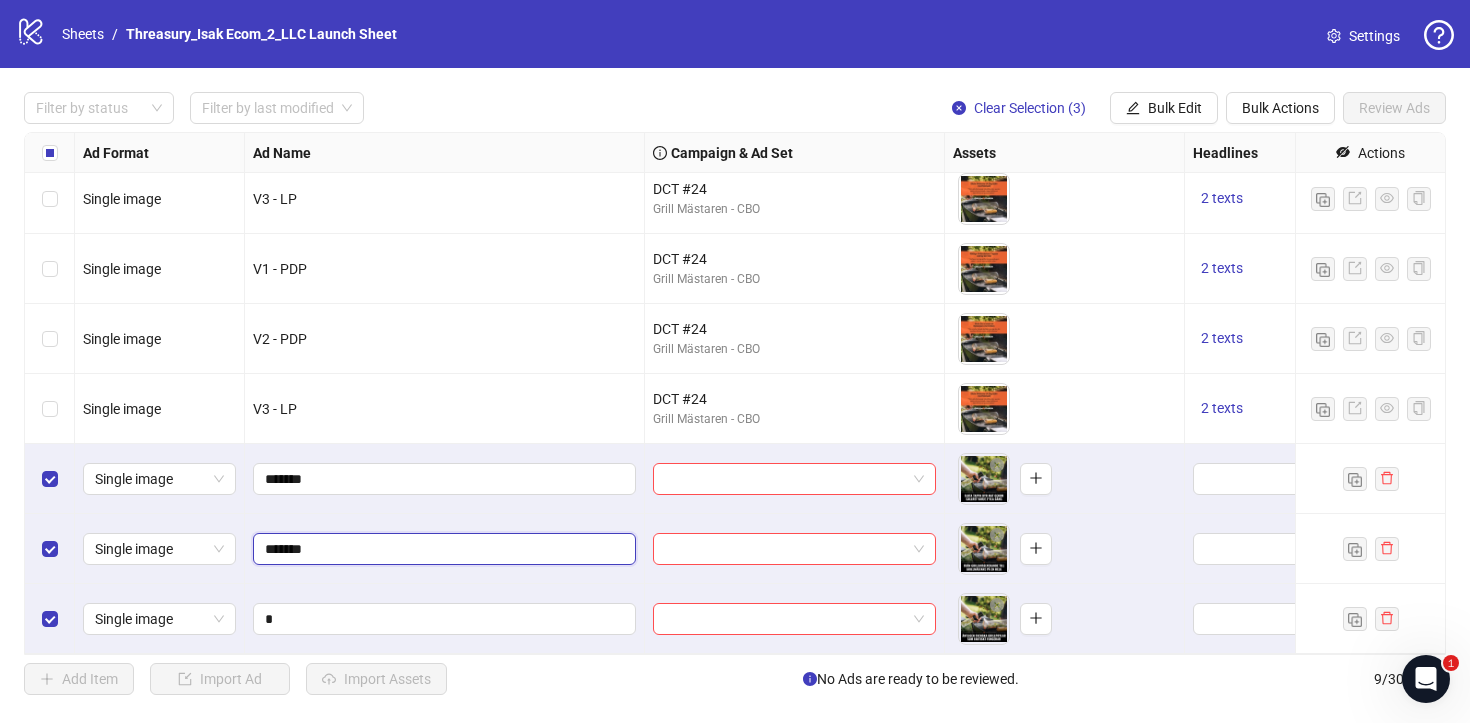 click on "*******" at bounding box center [442, 549] 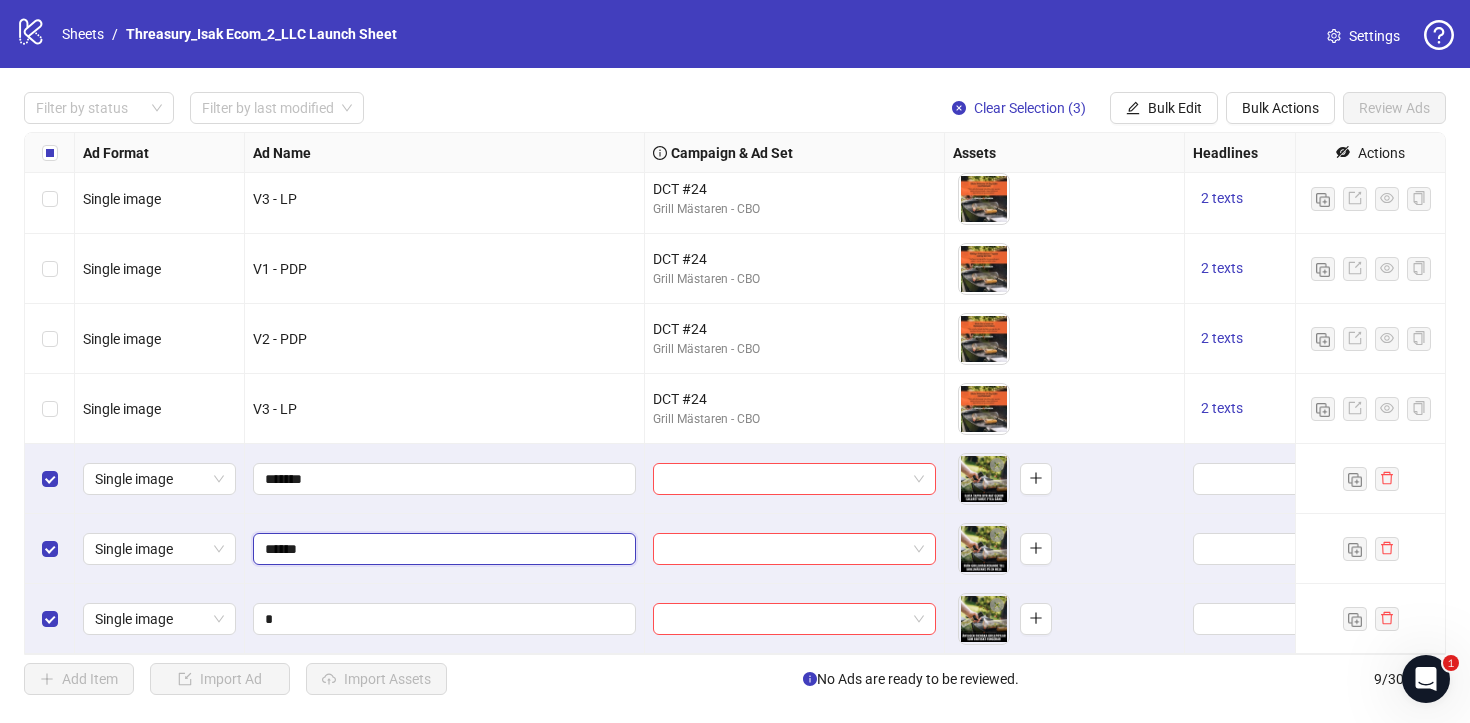 type on "*******" 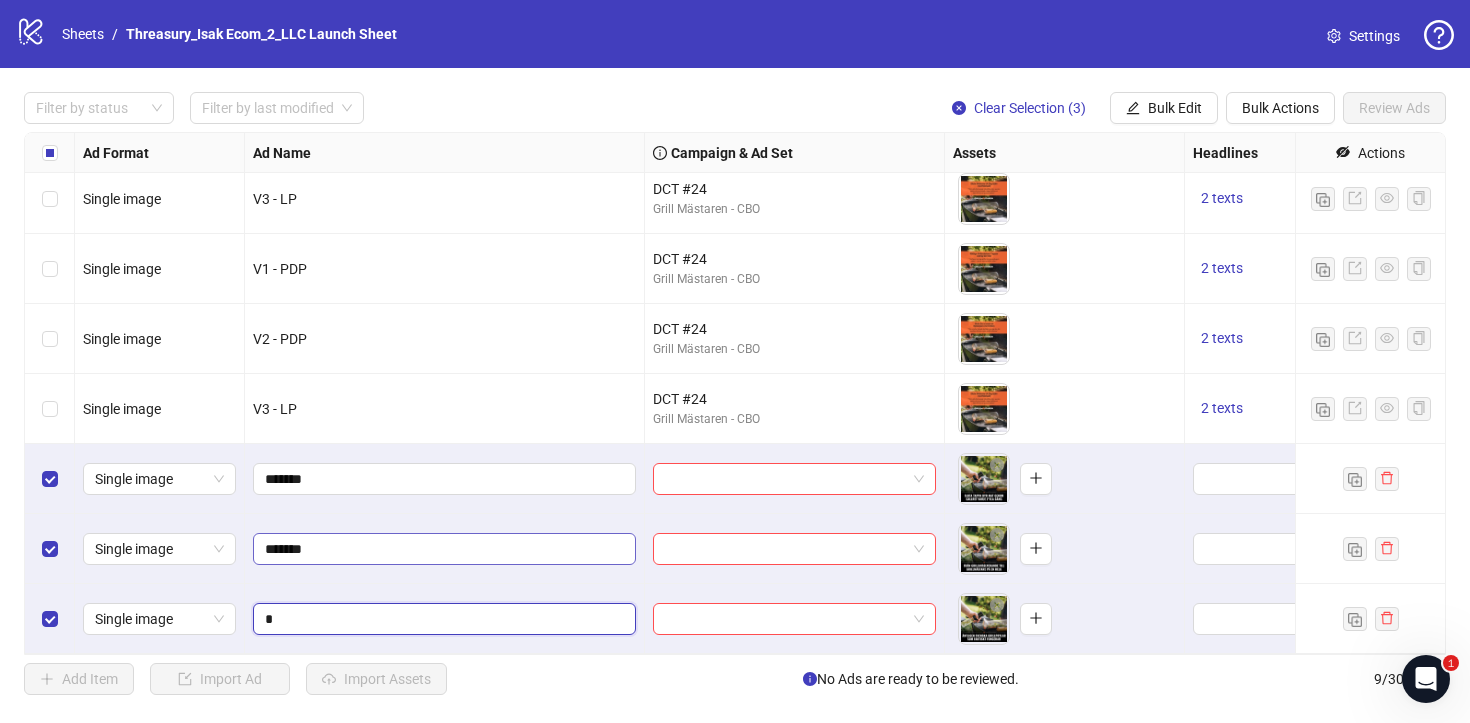 click on "*" at bounding box center [442, 619] 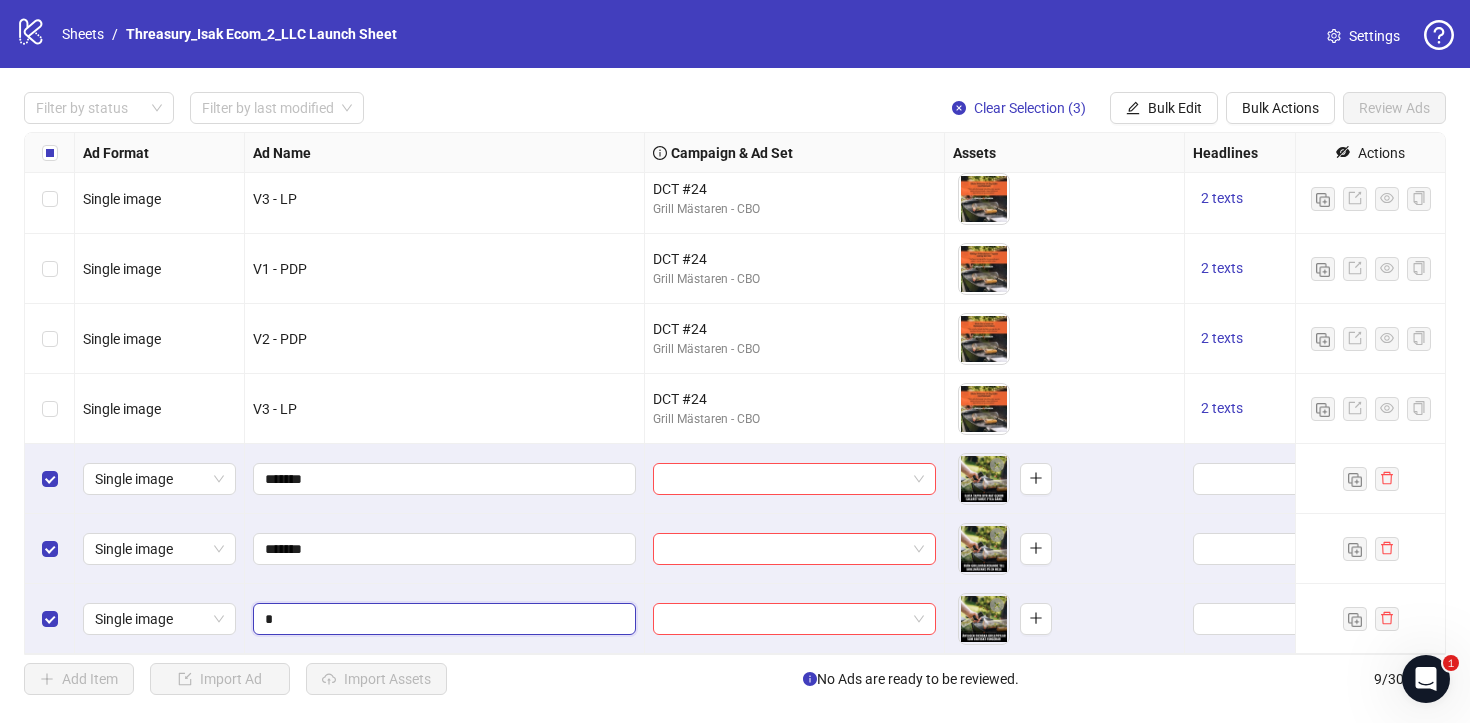 paste on "******" 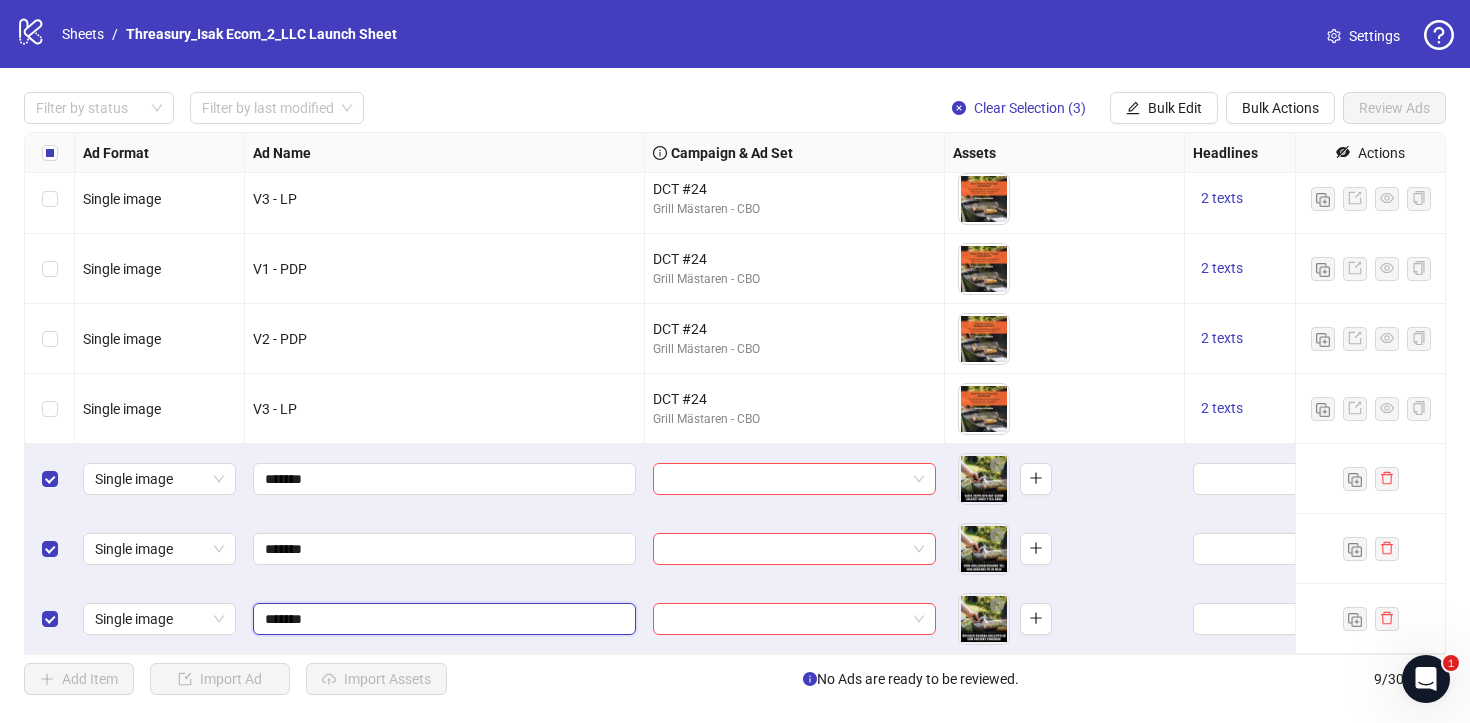 drag, startPoint x: 423, startPoint y: 543, endPoint x: 276, endPoint y: 618, distance: 165.02727 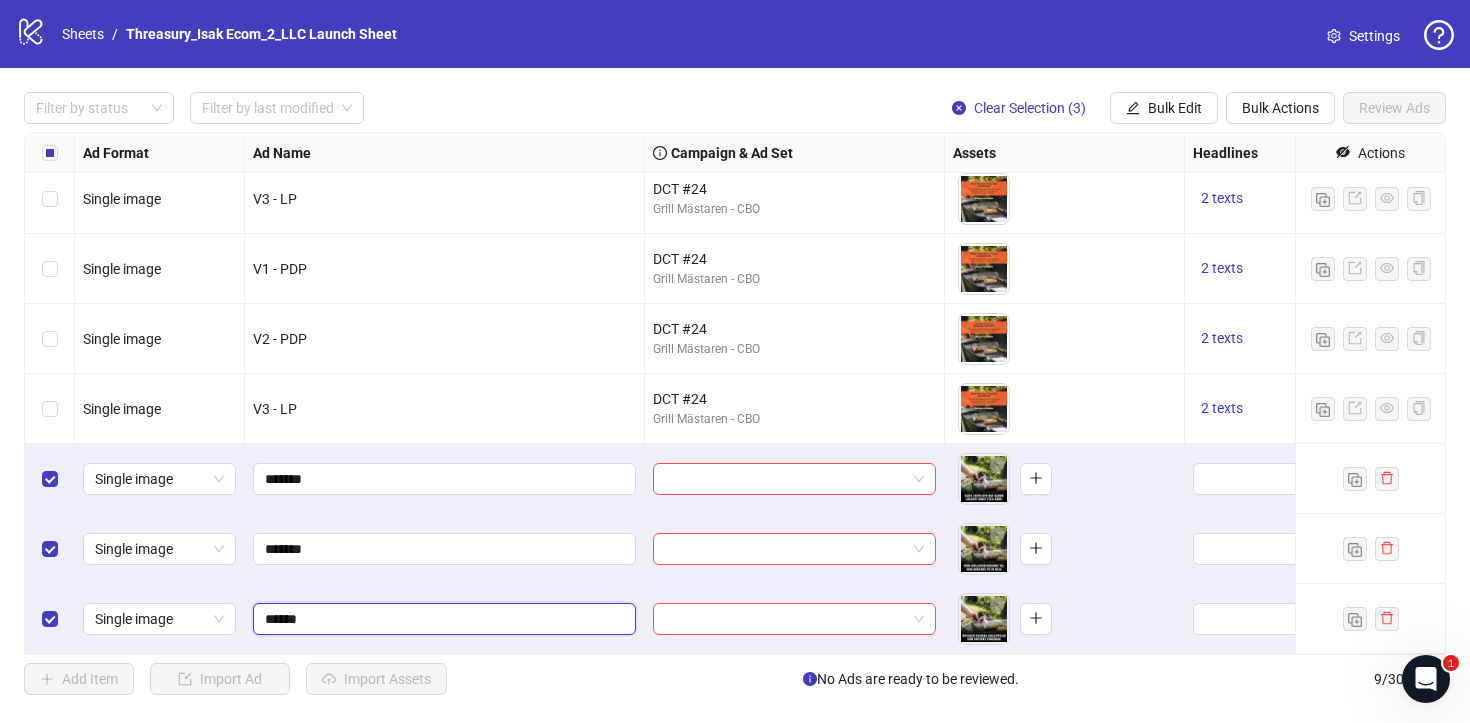 type on "*******" 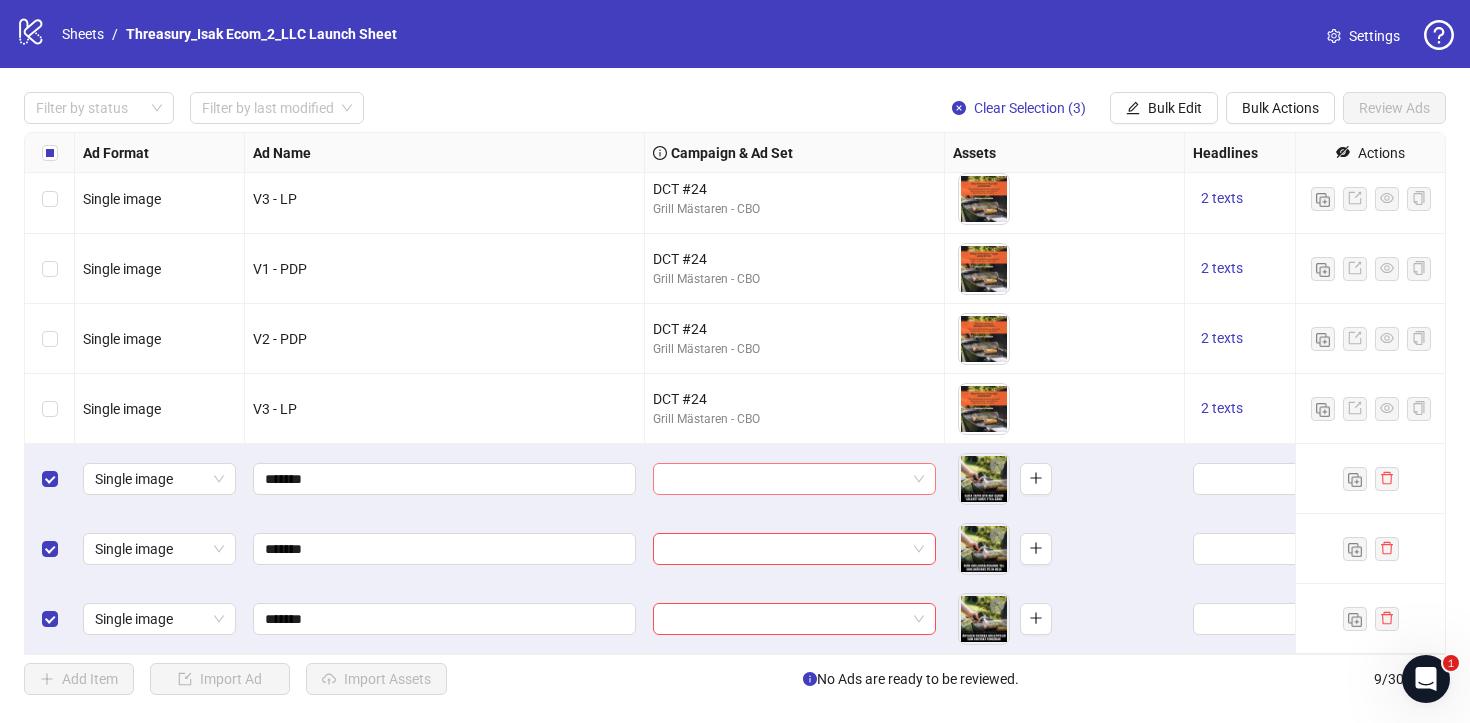 drag, startPoint x: 276, startPoint y: 618, endPoint x: 697, endPoint y: 473, distance: 445.2707 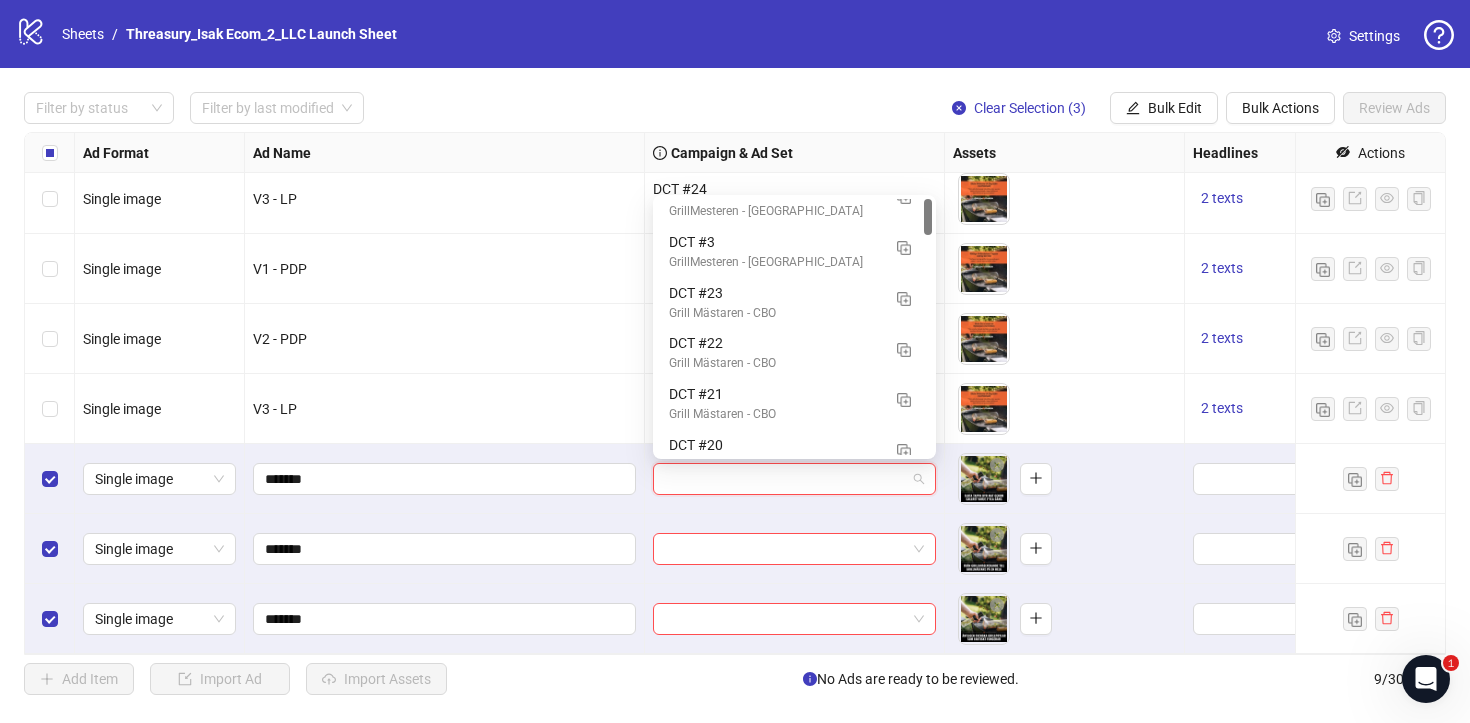 scroll, scrollTop: 0, scrollLeft: 0, axis: both 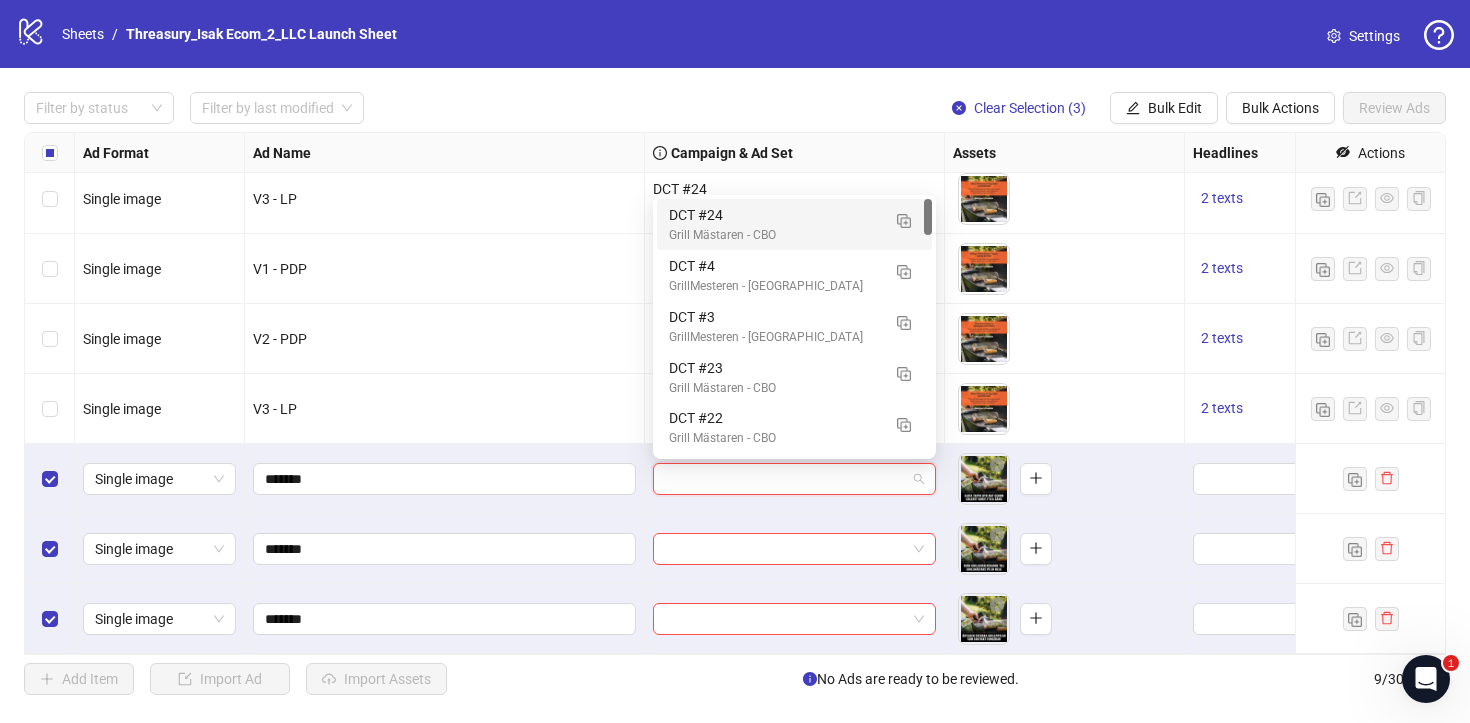 click at bounding box center [785, 479] 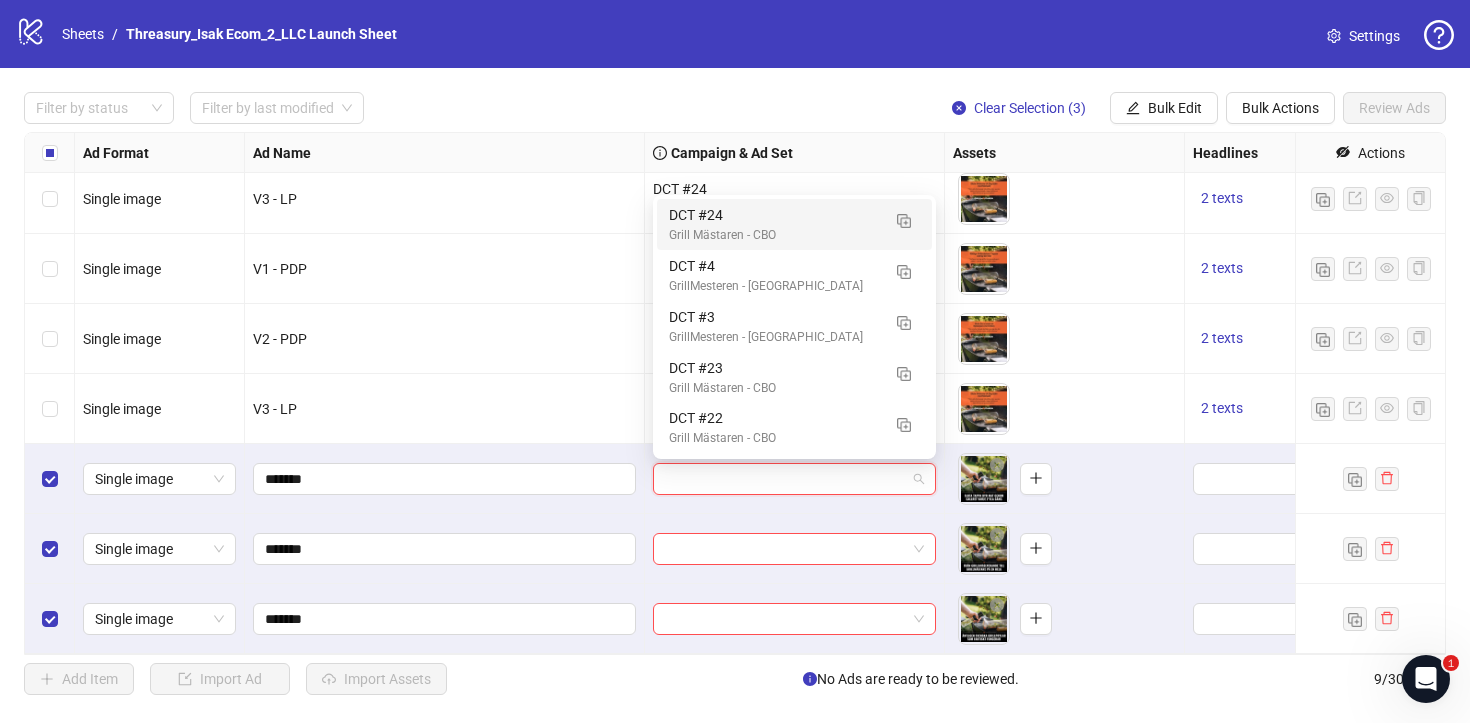 click on "*******" at bounding box center [445, 479] 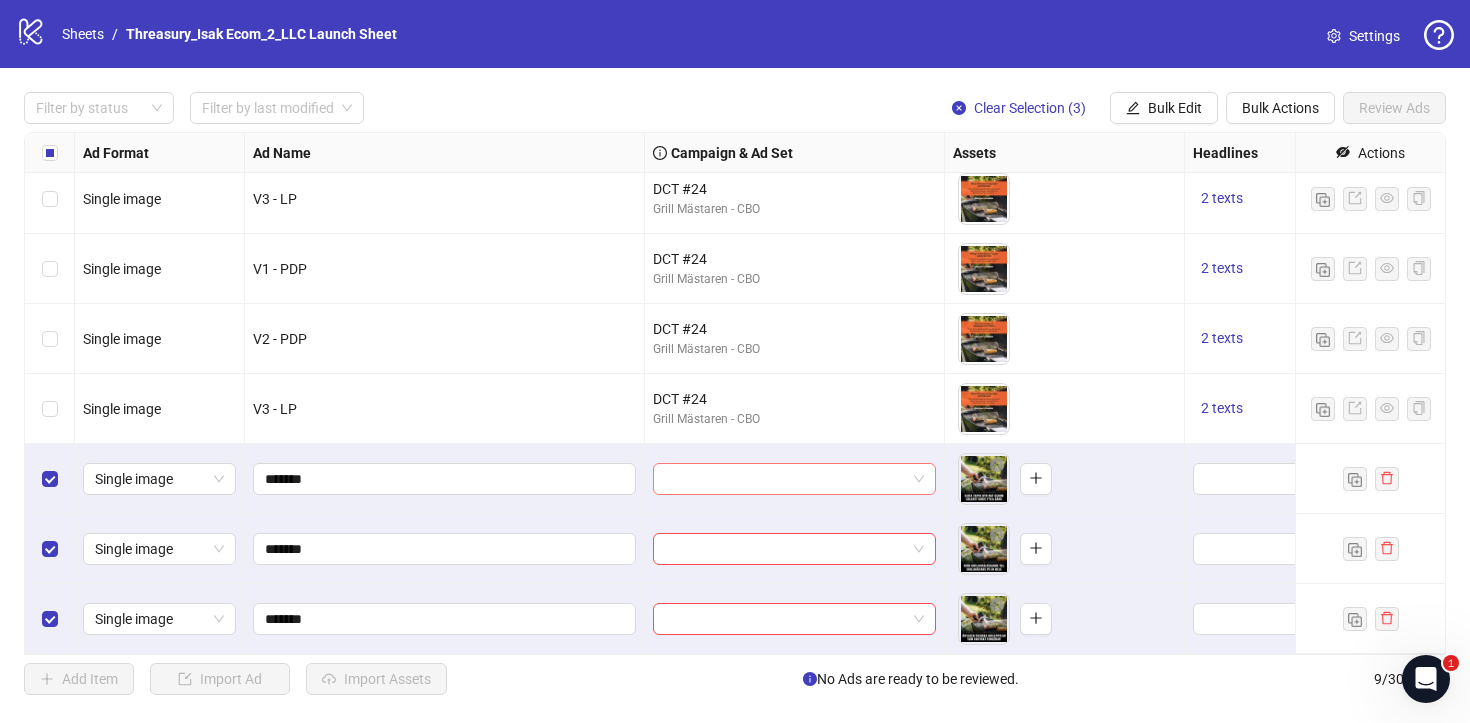 drag, startPoint x: 697, startPoint y: 473, endPoint x: 683, endPoint y: 479, distance: 15.231546 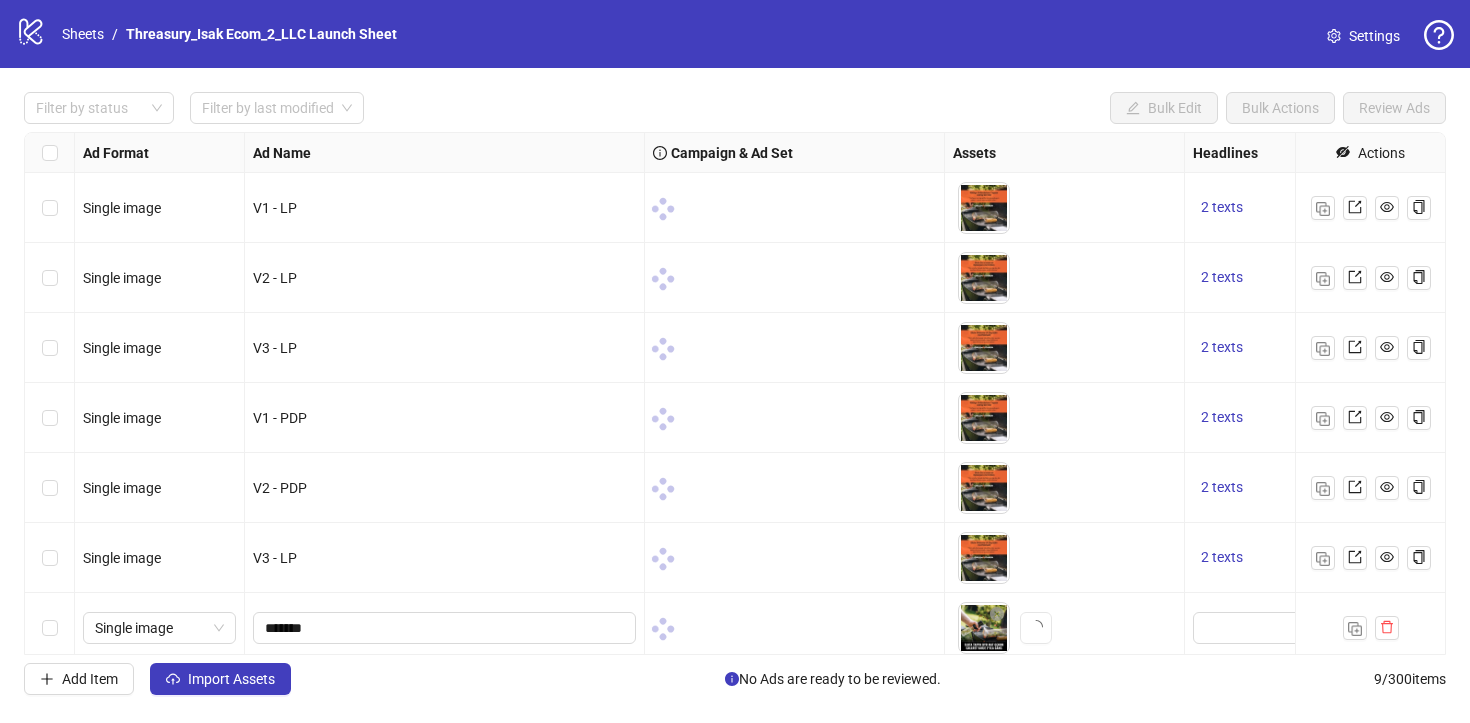 scroll, scrollTop: 0, scrollLeft: 0, axis: both 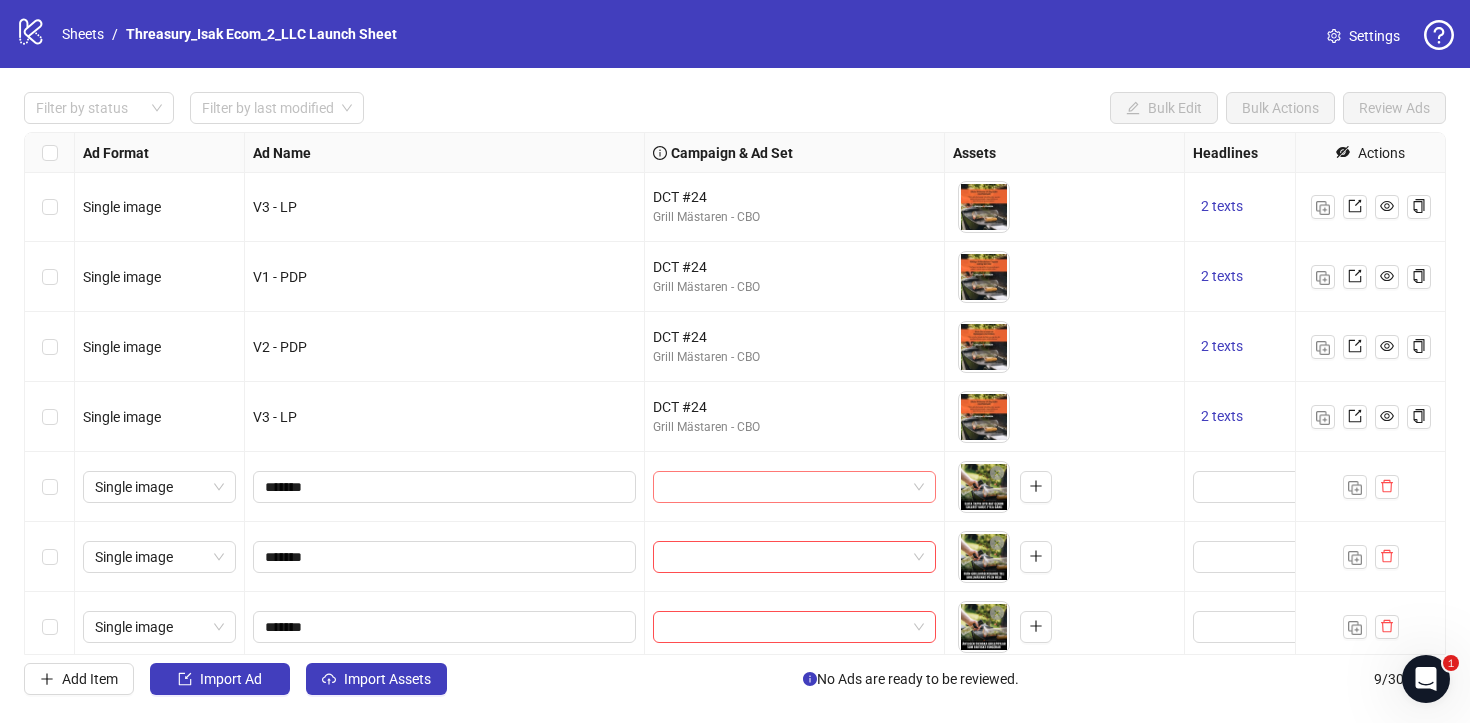 click at bounding box center (785, 487) 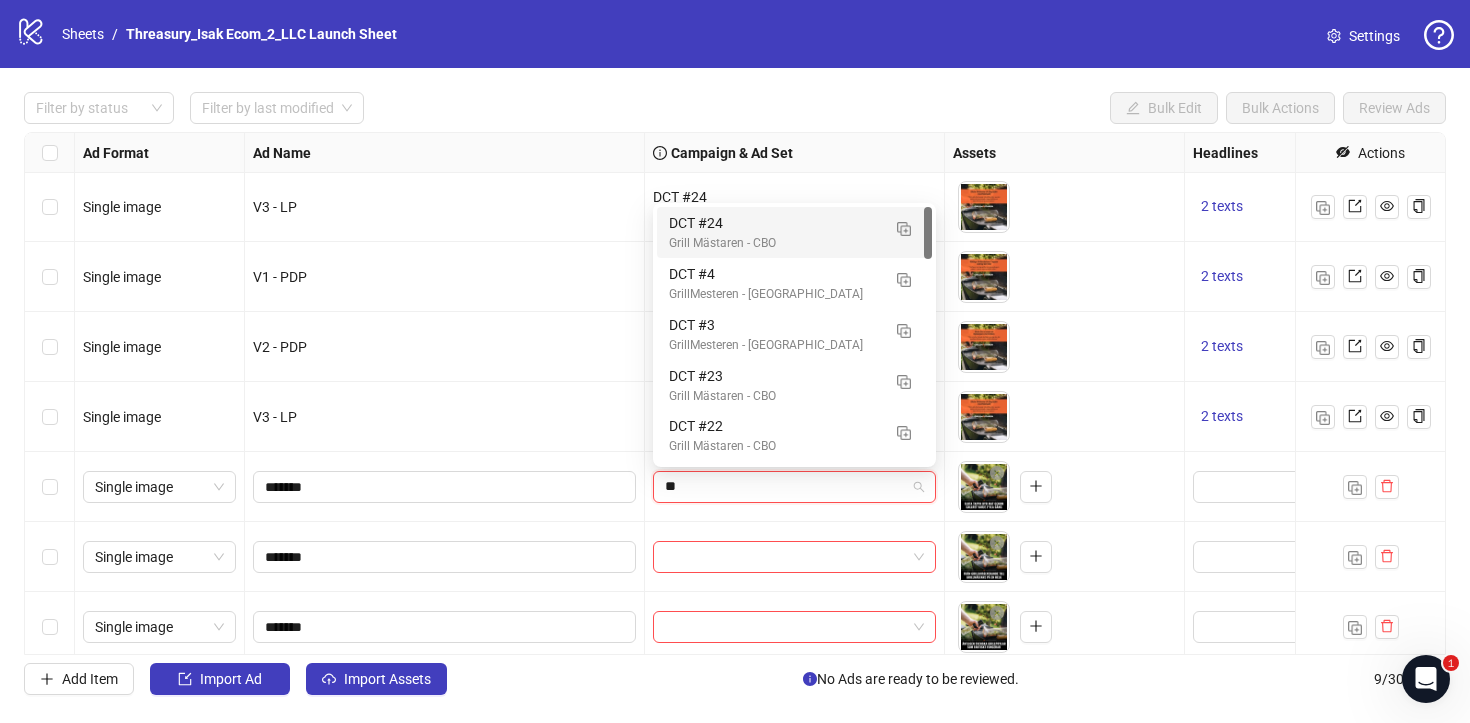 type on "***" 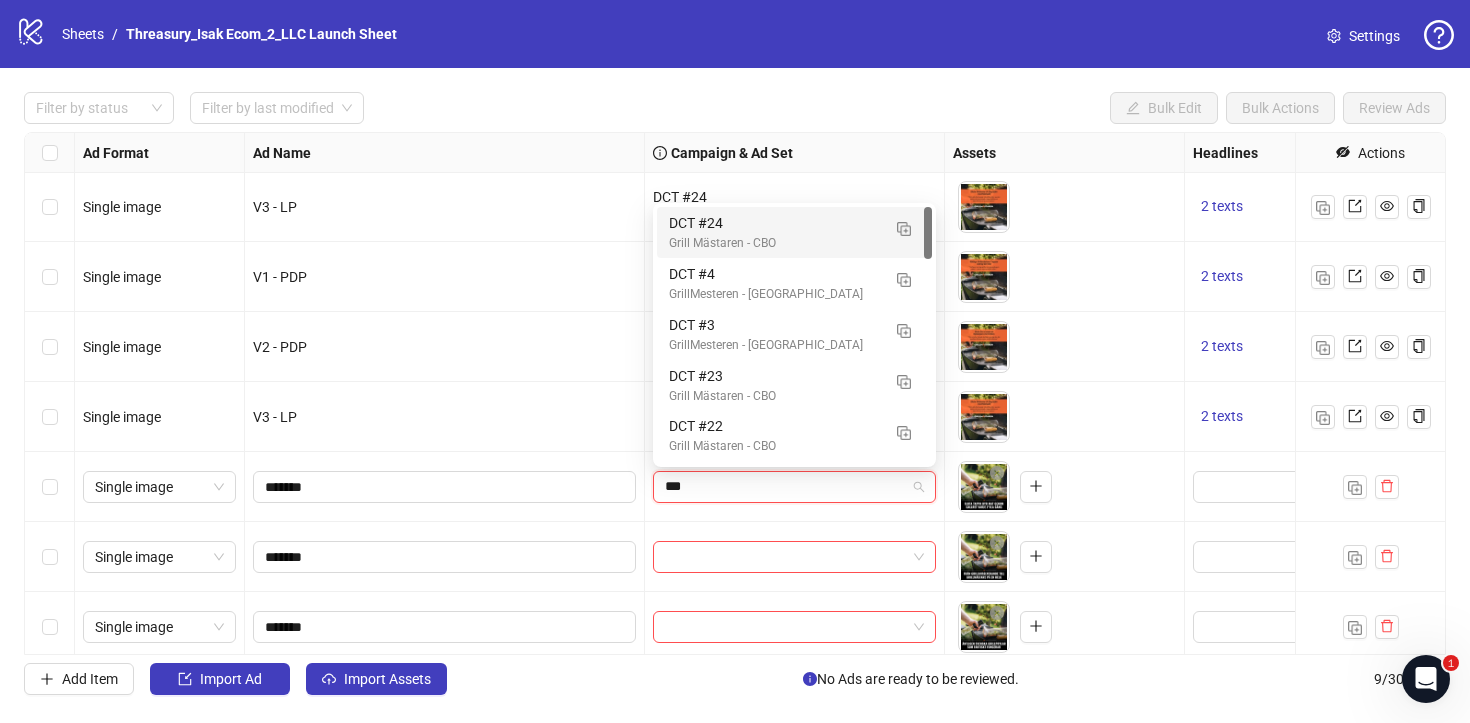 type 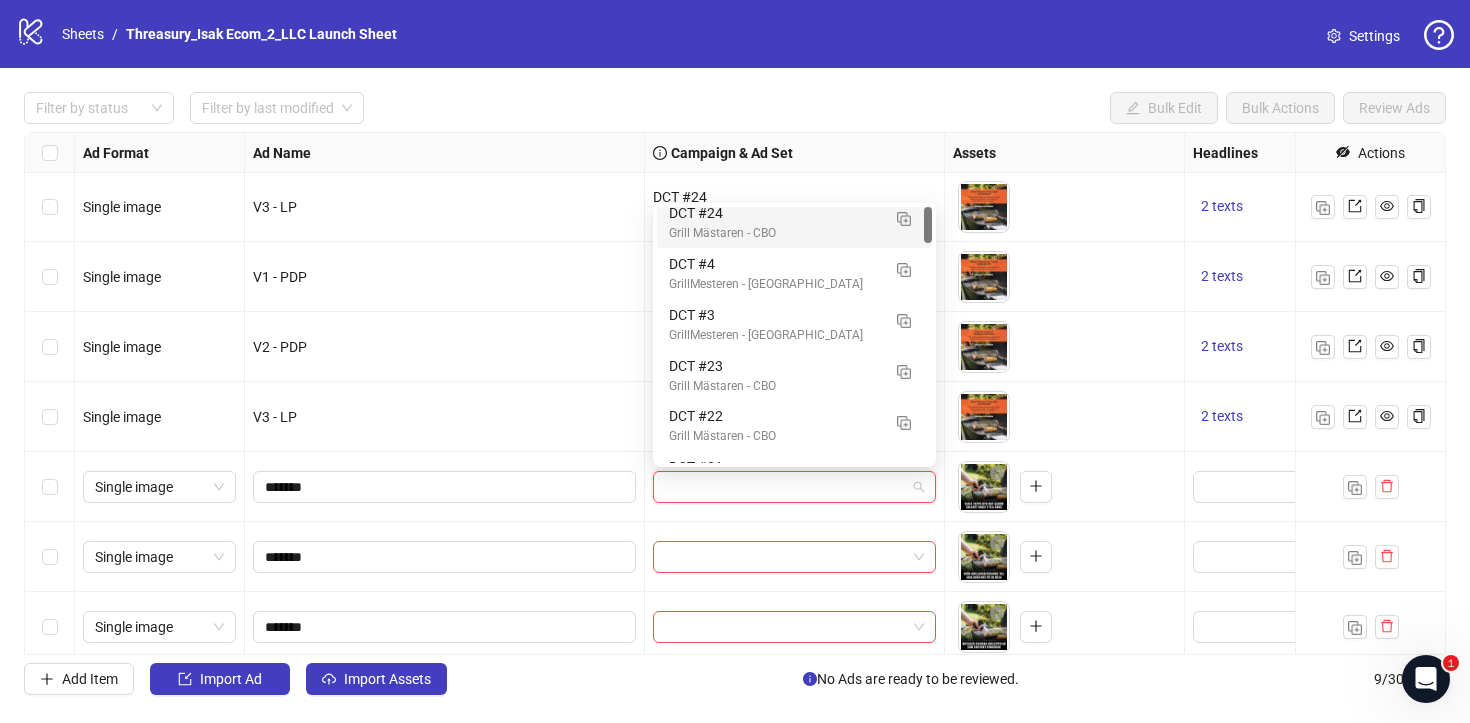 scroll, scrollTop: 0, scrollLeft: 0, axis: both 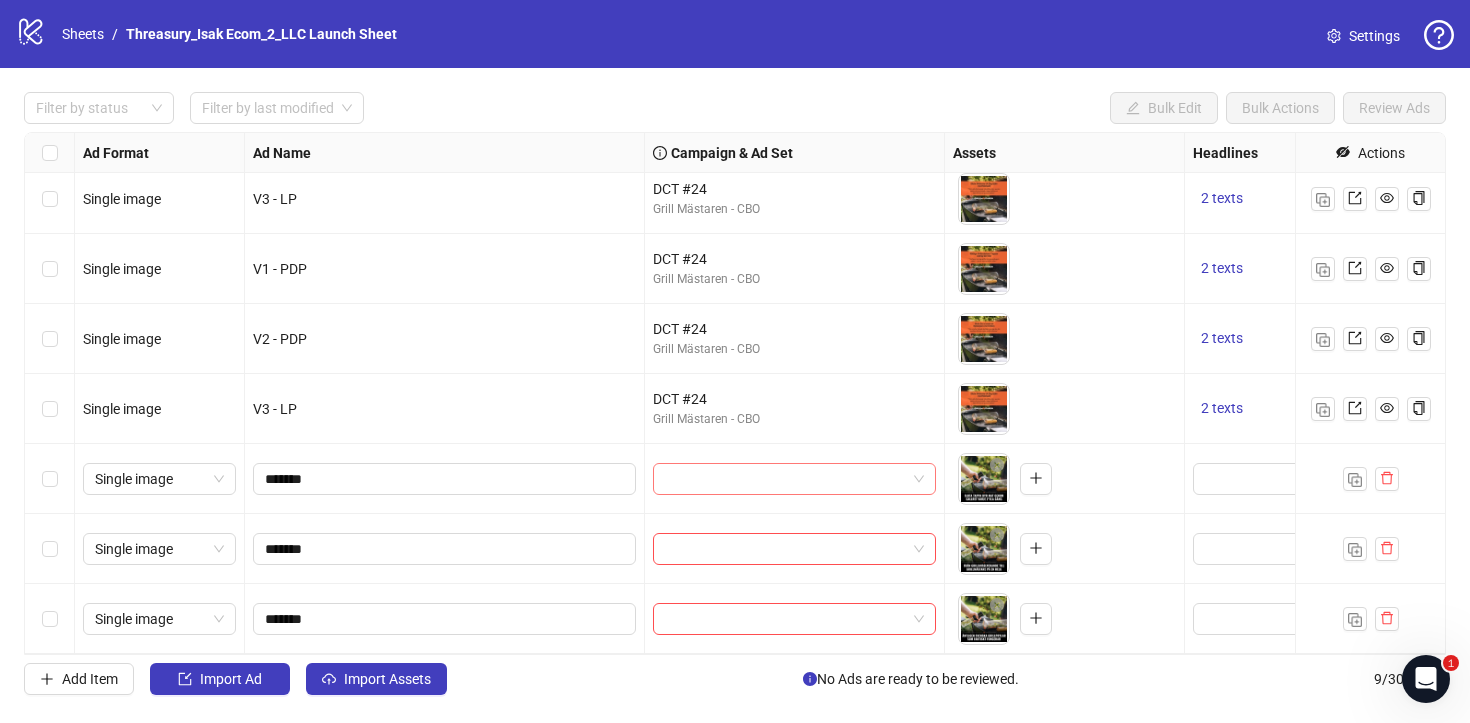 drag, startPoint x: 0, startPoint y: 0, endPoint x: 793, endPoint y: 463, distance: 918.26904 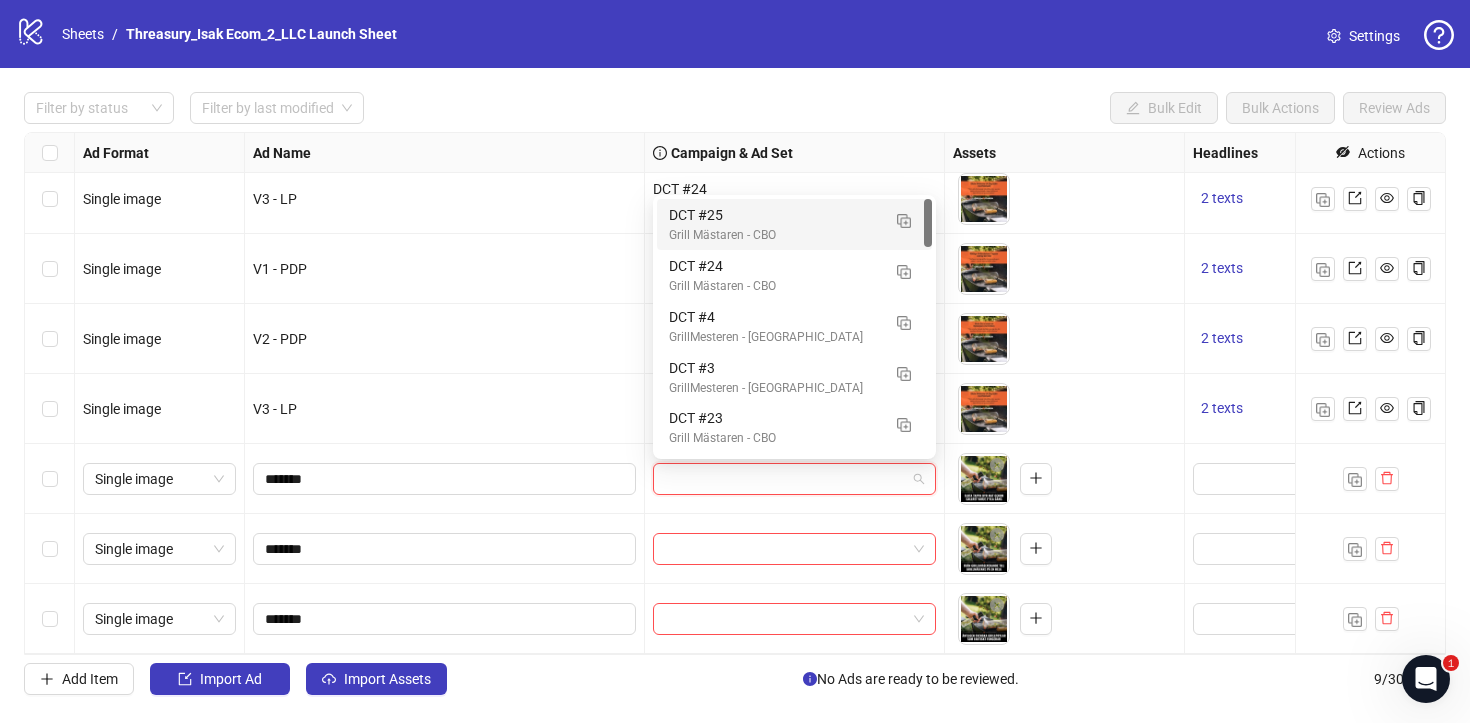click on "DCT #25" at bounding box center (774, 215) 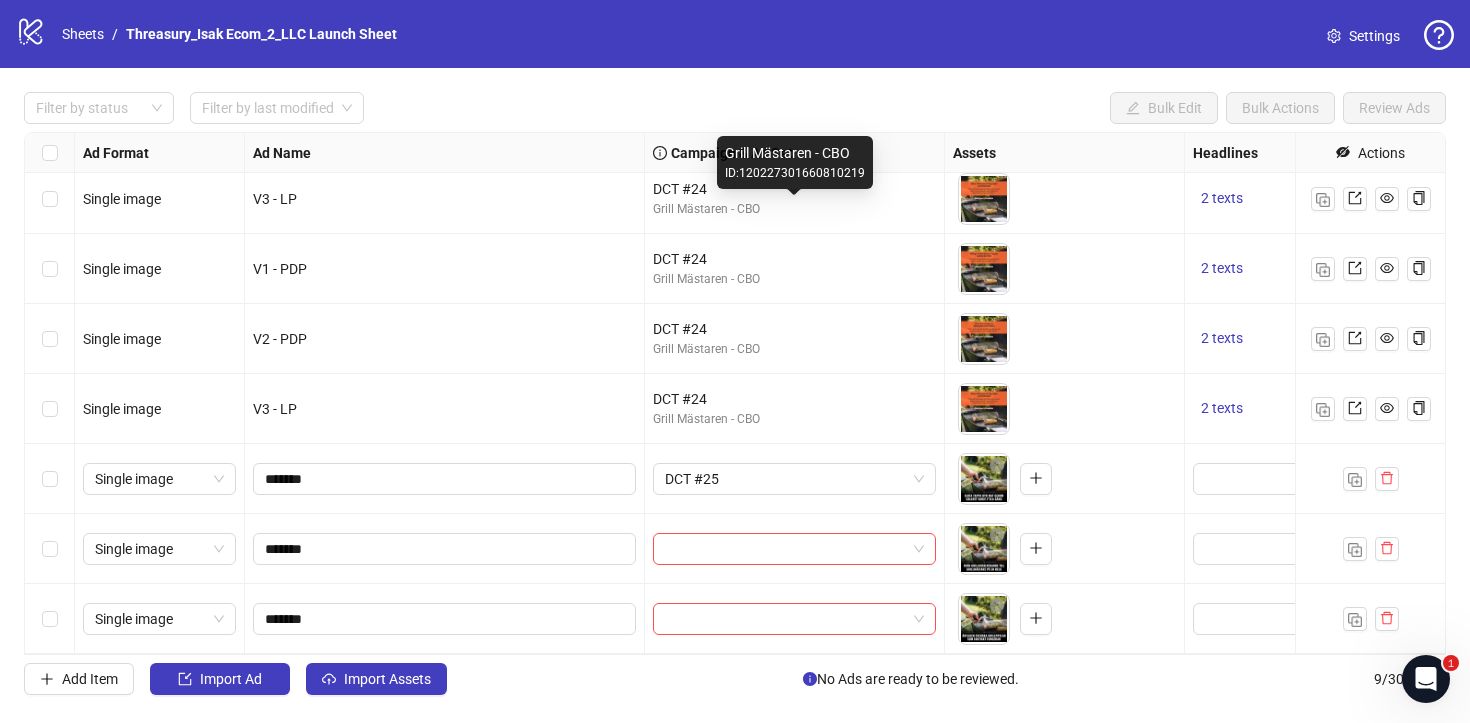 click at bounding box center [795, 549] 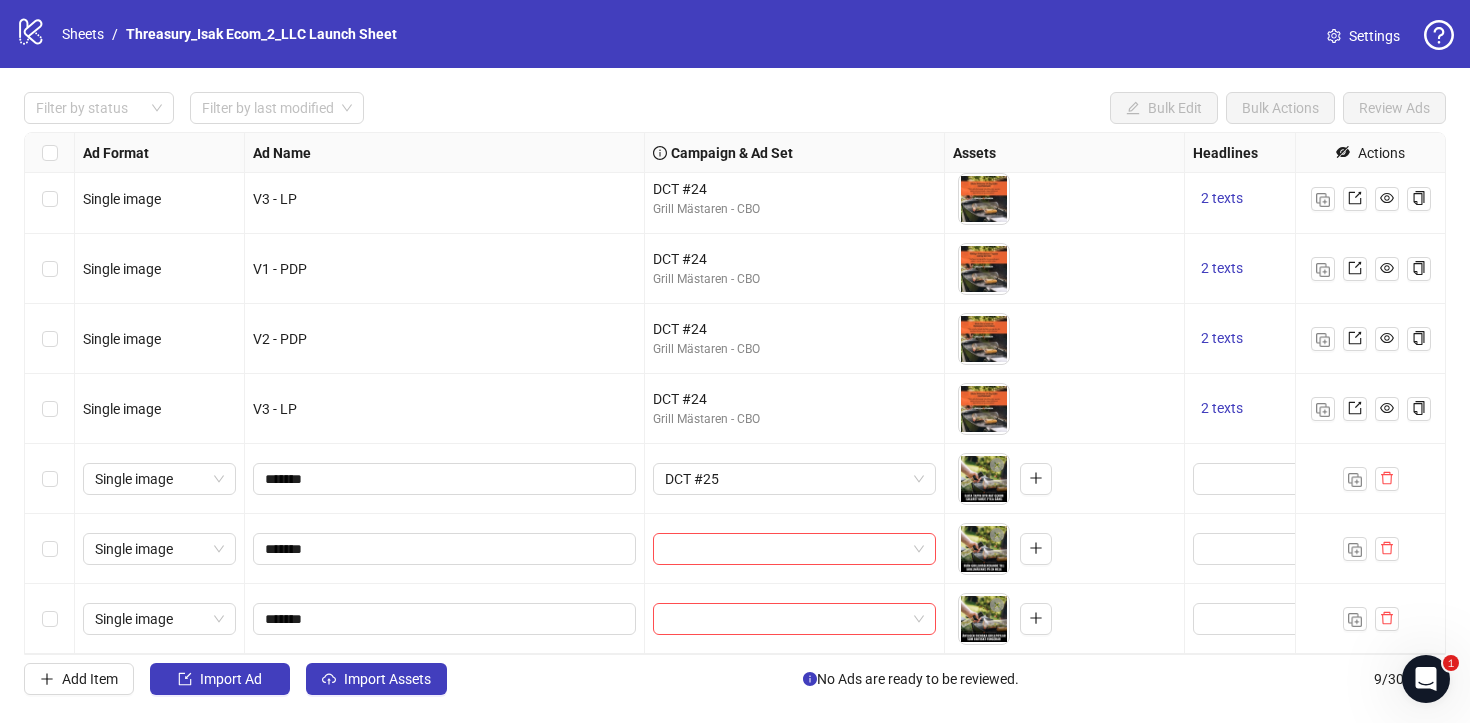 click at bounding box center (785, 549) 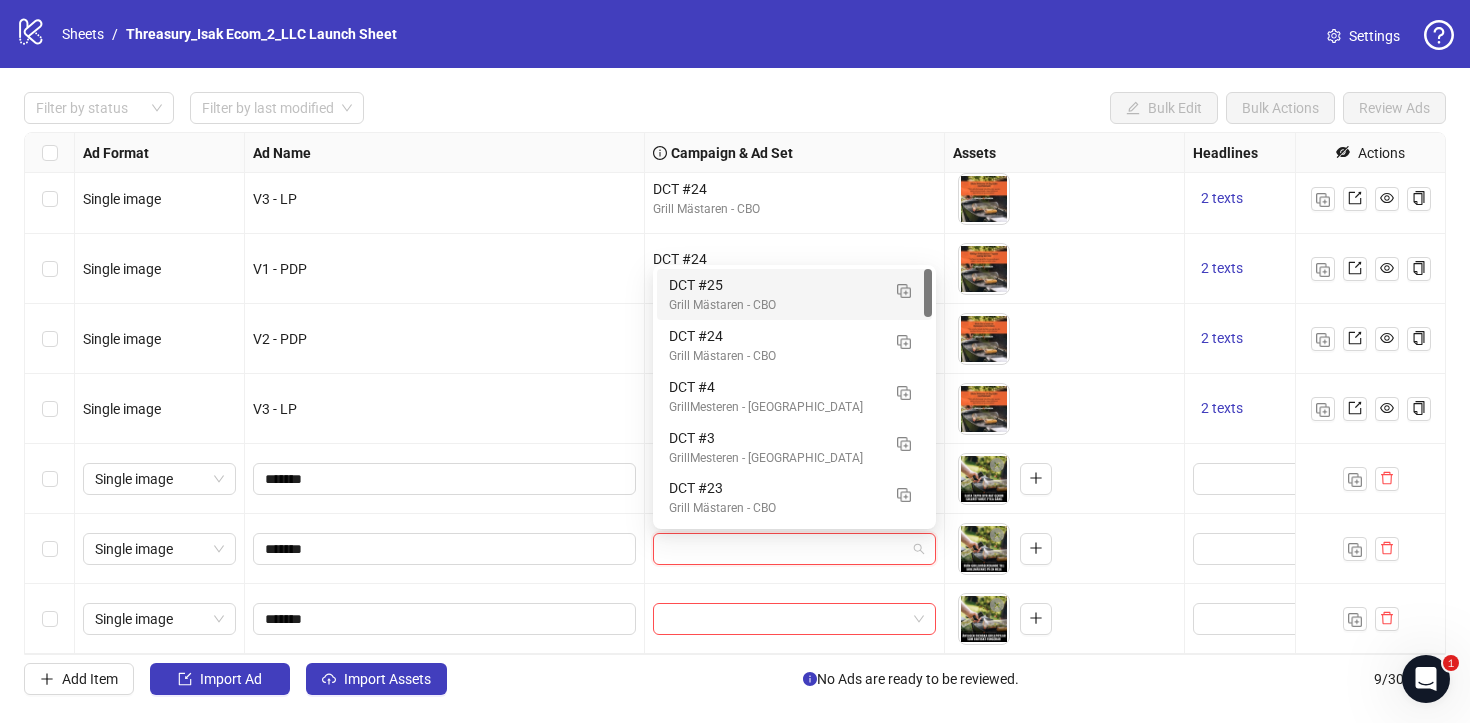 click on "Grill Mästaren - CBO" at bounding box center [774, 305] 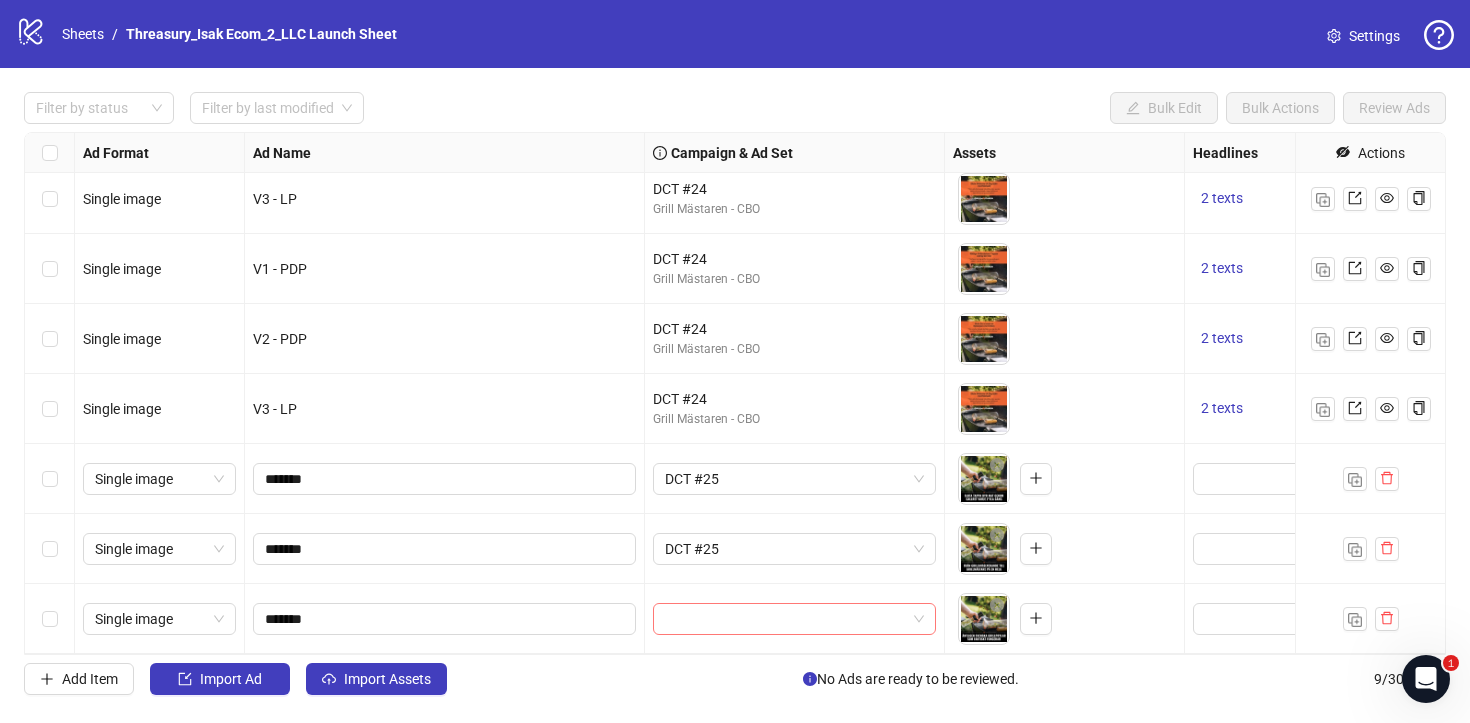 drag, startPoint x: 793, startPoint y: 463, endPoint x: 766, endPoint y: 615, distance: 154.37941 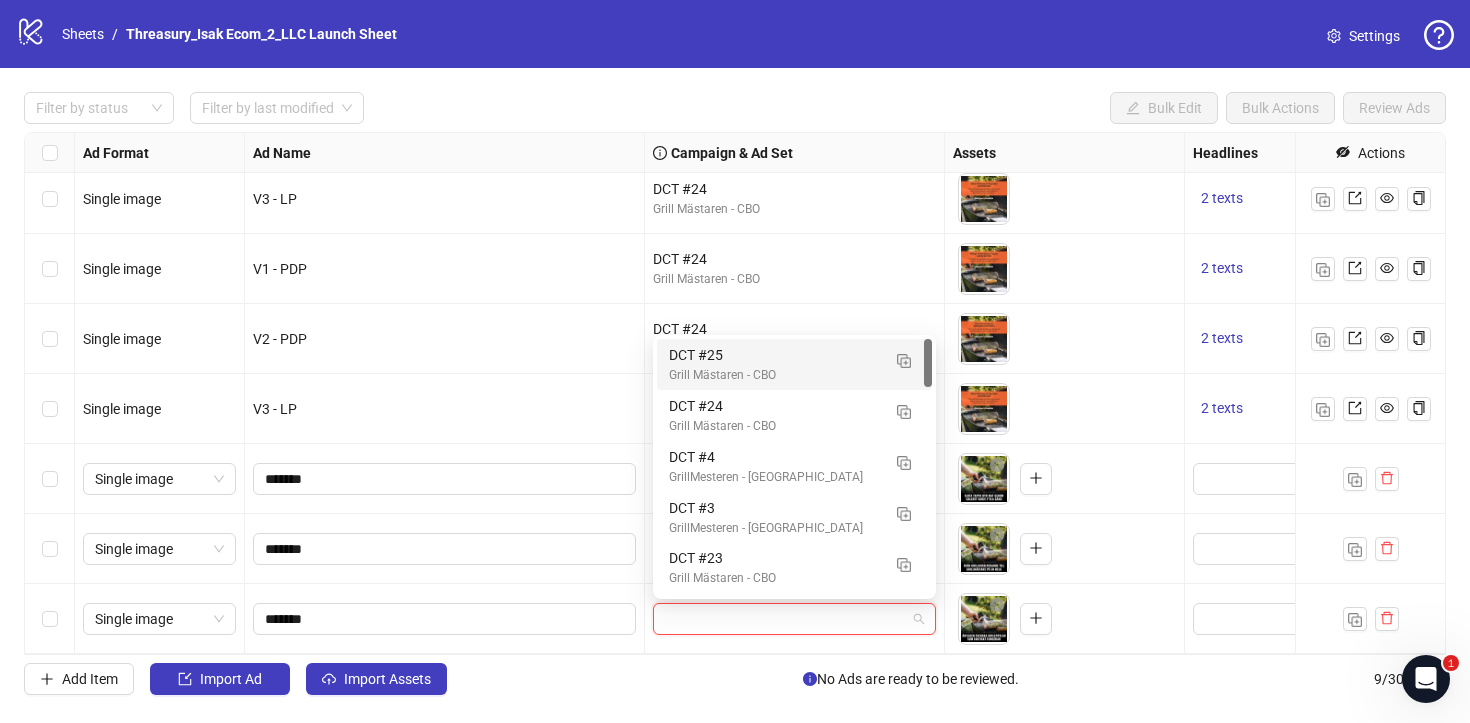 click on "Grill Mästaren - CBO" at bounding box center [774, 375] 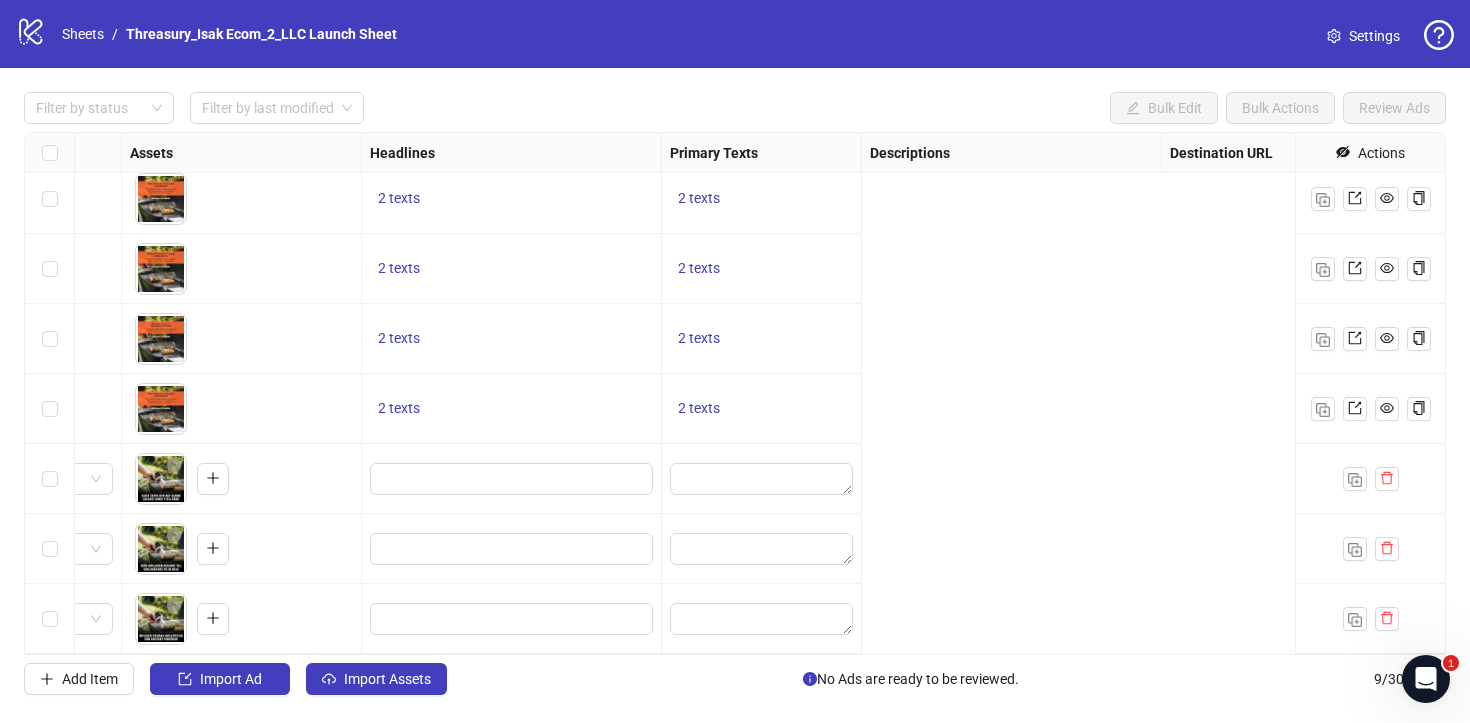 scroll, scrollTop: 149, scrollLeft: 0, axis: vertical 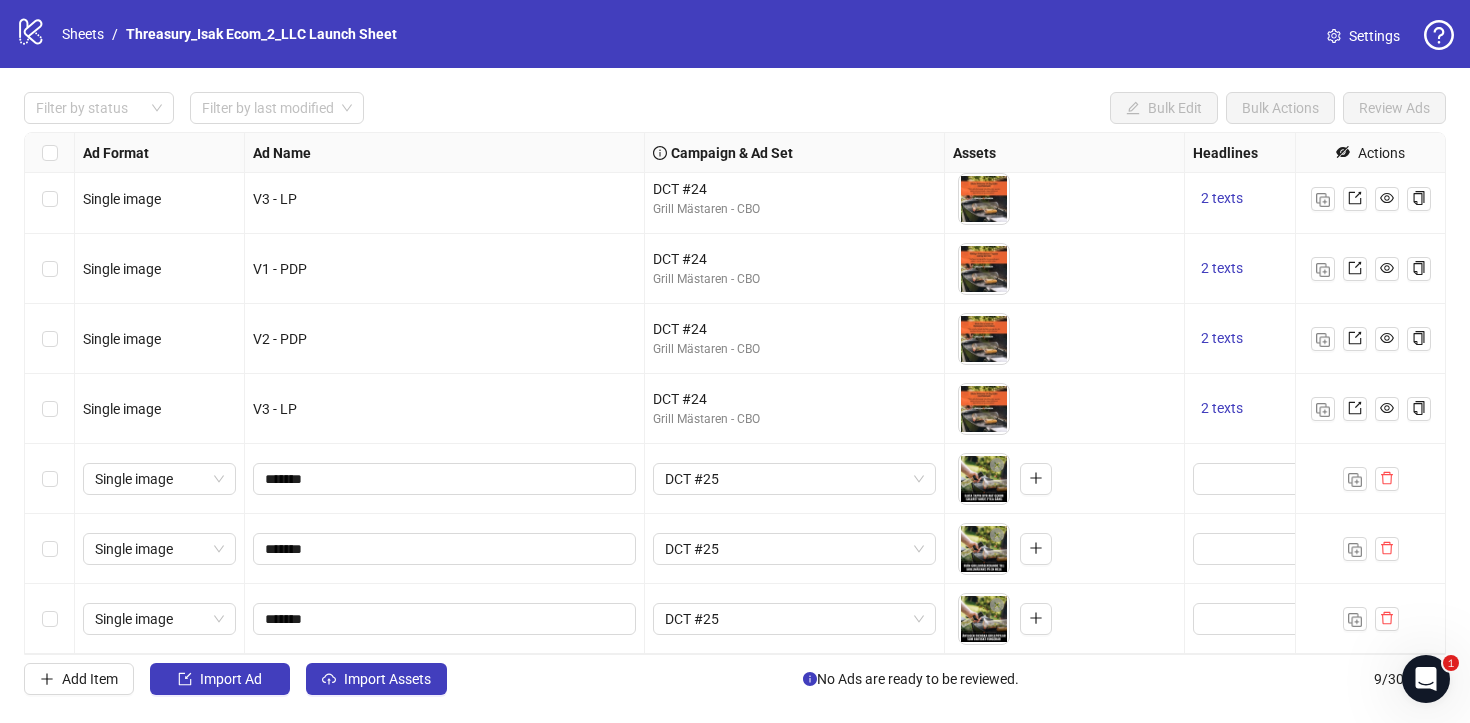 click at bounding box center [50, 479] 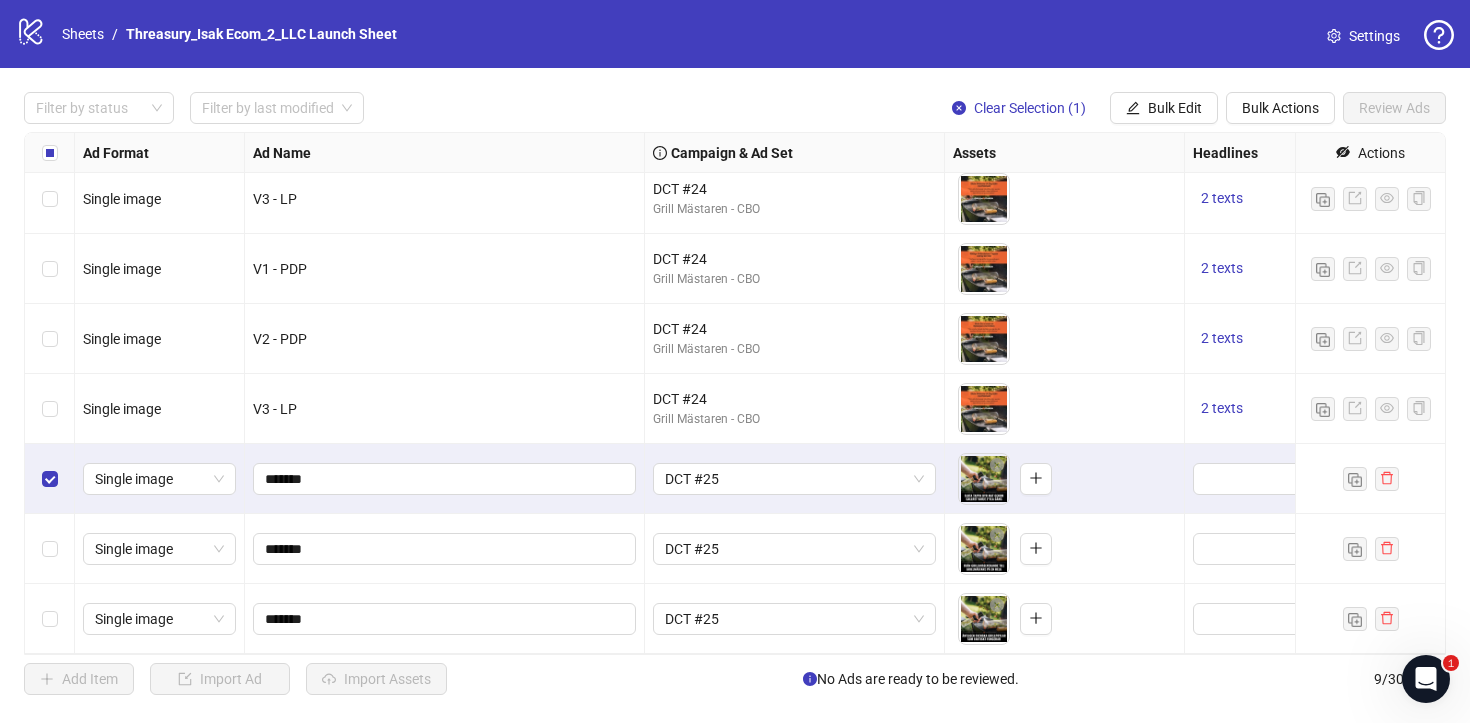 click at bounding box center (50, 479) 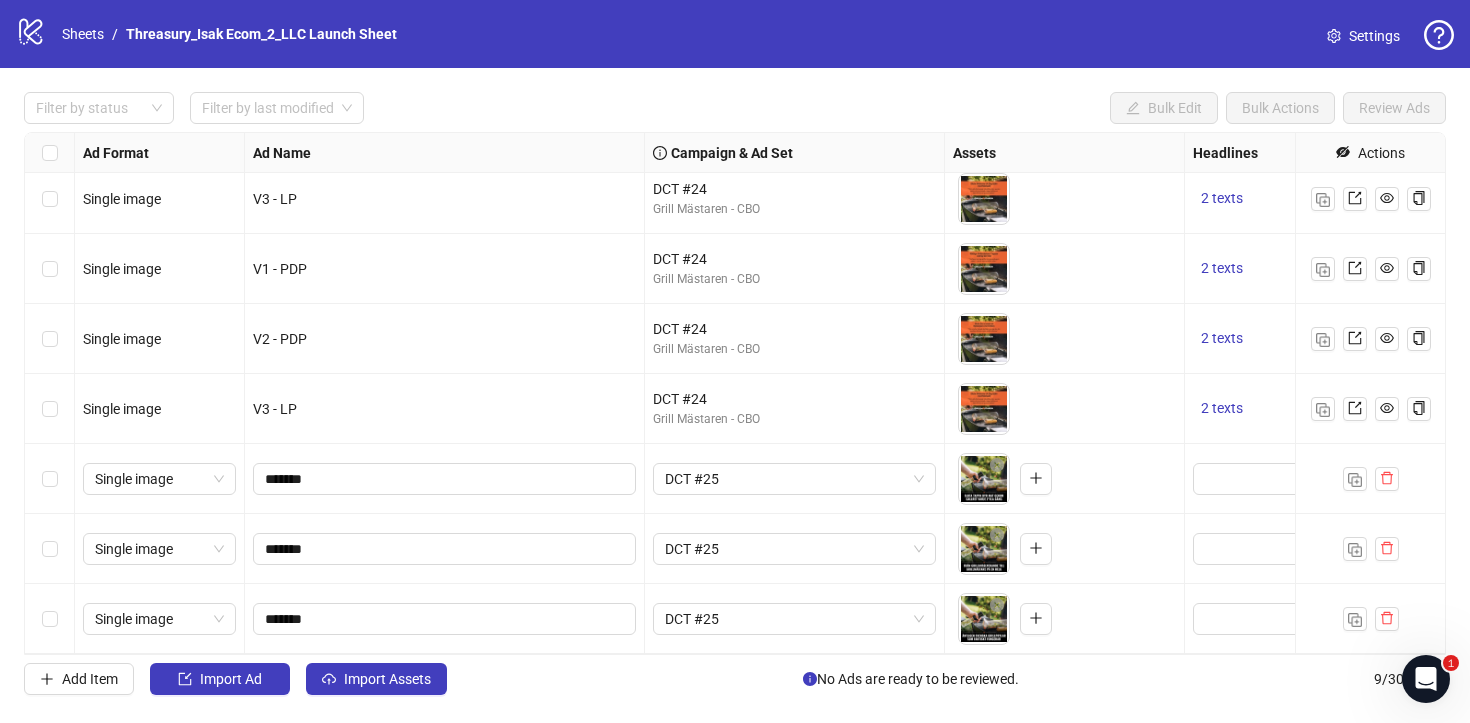 click at bounding box center (50, 549) 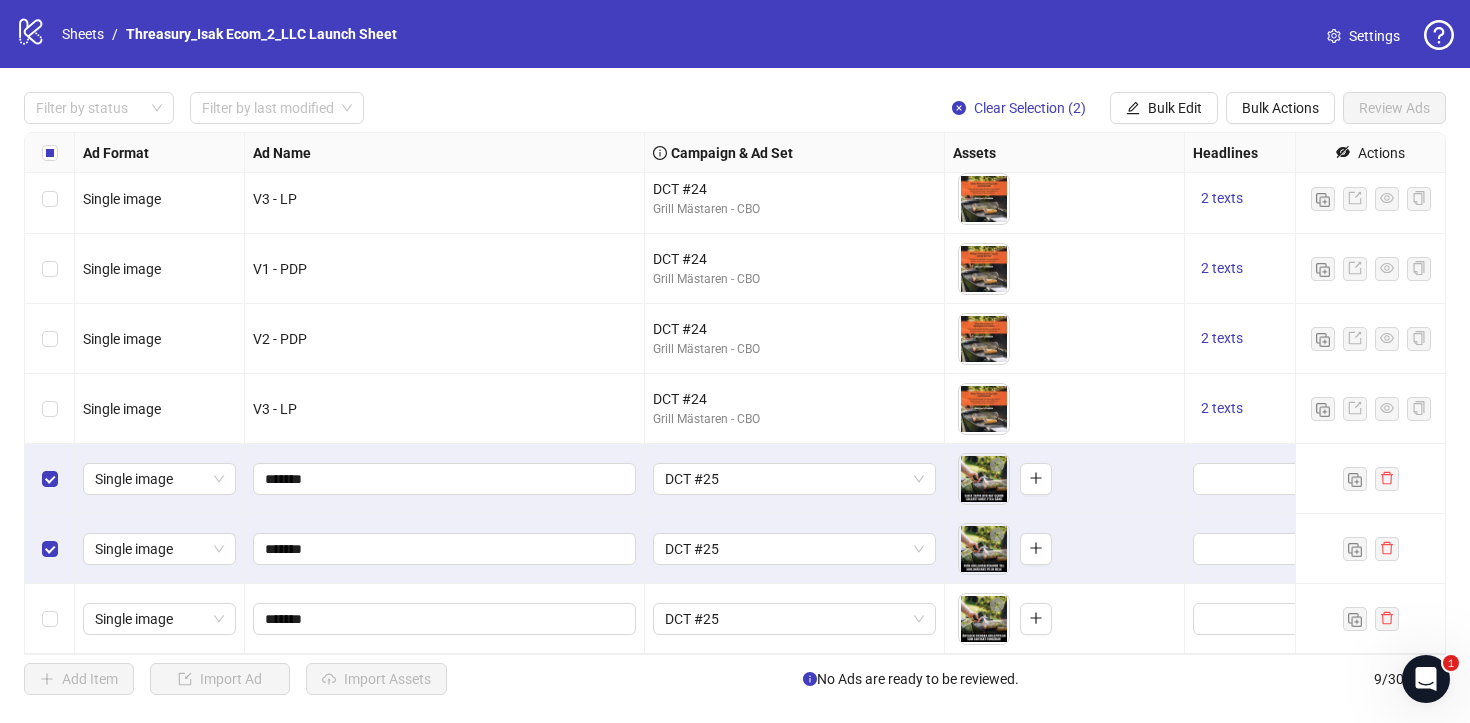 drag, startPoint x: 766, startPoint y: 615, endPoint x: 45, endPoint y: 602, distance: 721.1172 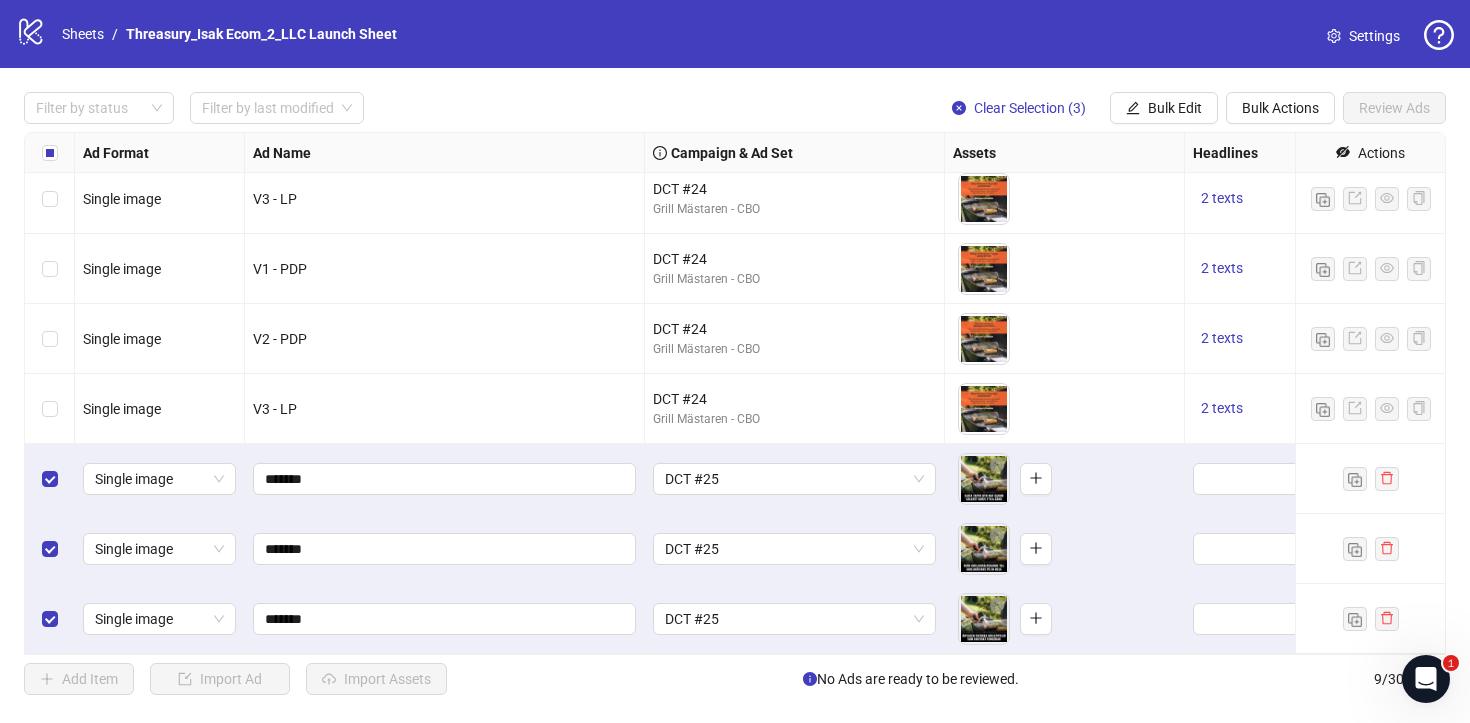 click on "Bulk Edit" at bounding box center [1175, 108] 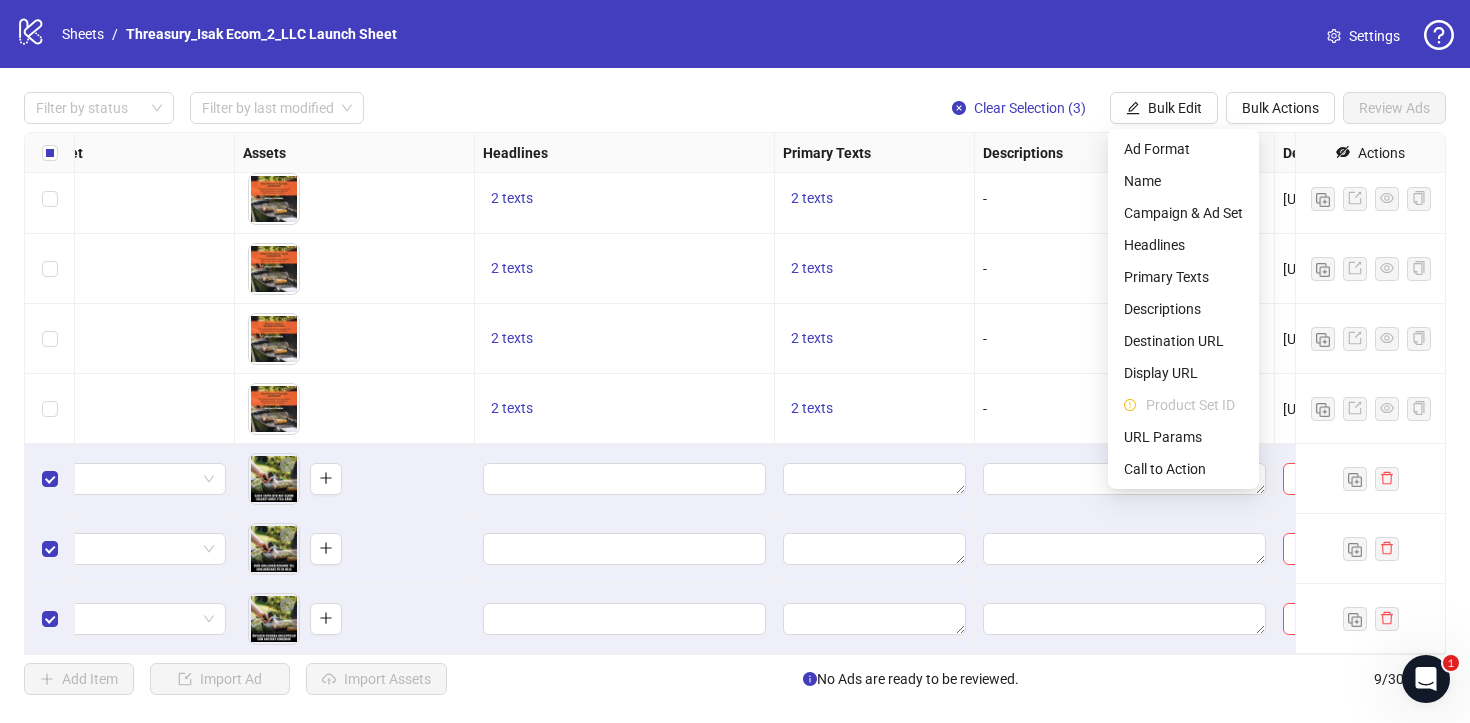 scroll, scrollTop: 149, scrollLeft: 714, axis: both 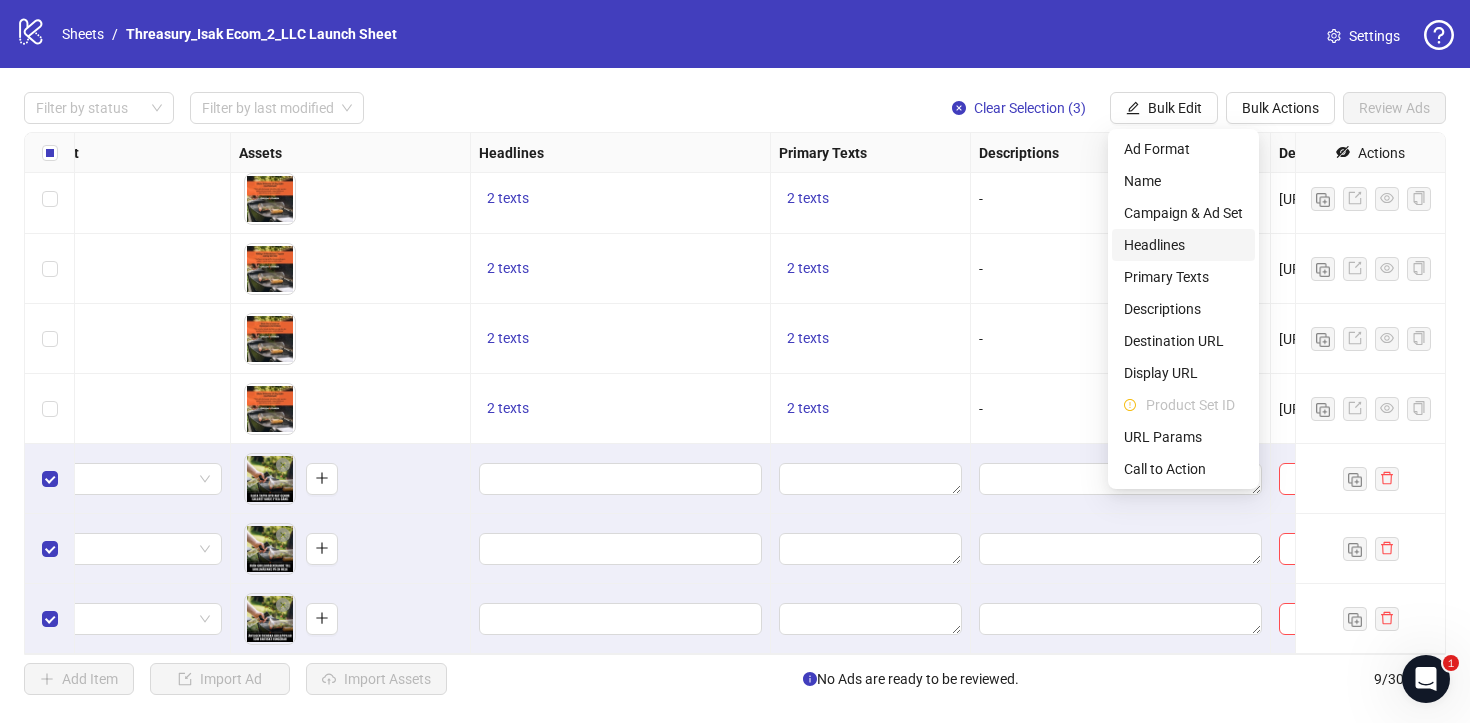 drag, startPoint x: 45, startPoint y: 602, endPoint x: 1166, endPoint y: 235, distance: 1179.5465 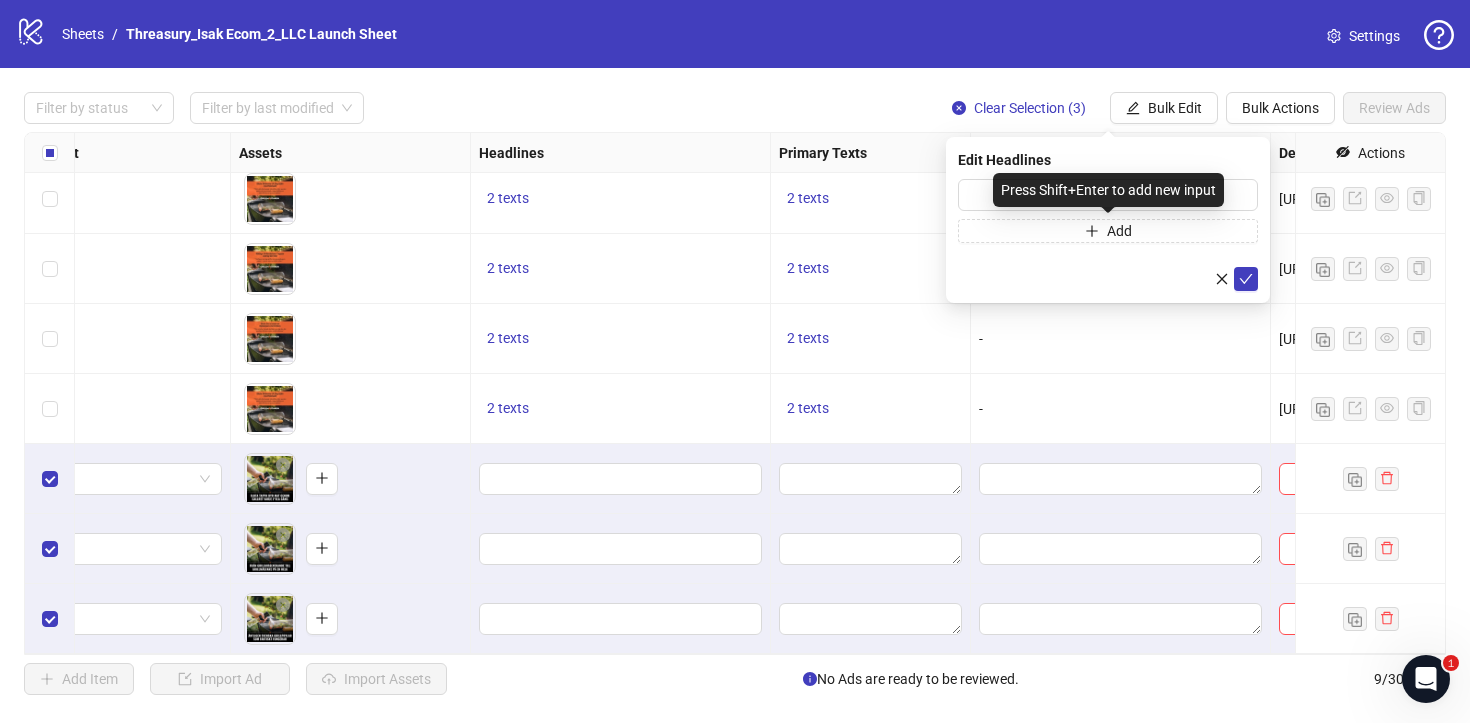 click 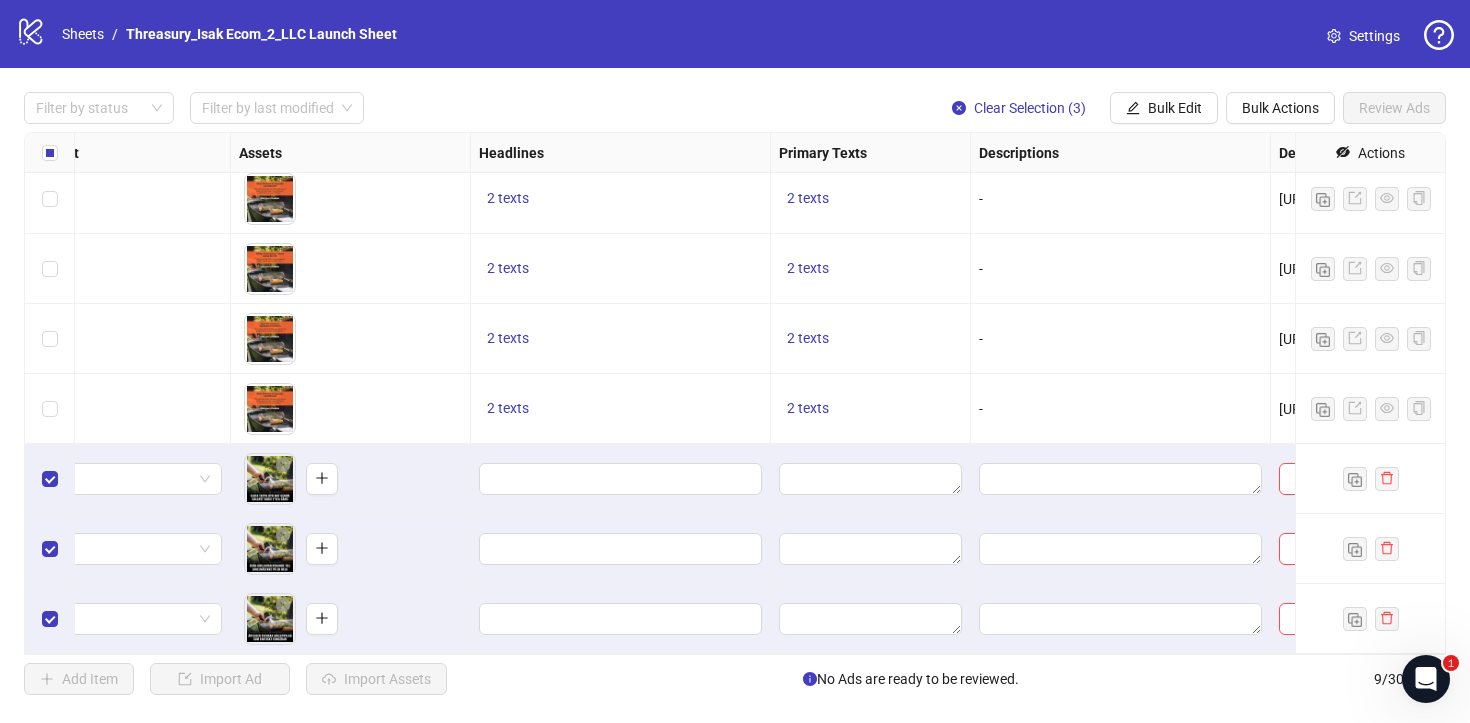 click on "Bulk Edit" at bounding box center [1175, 108] 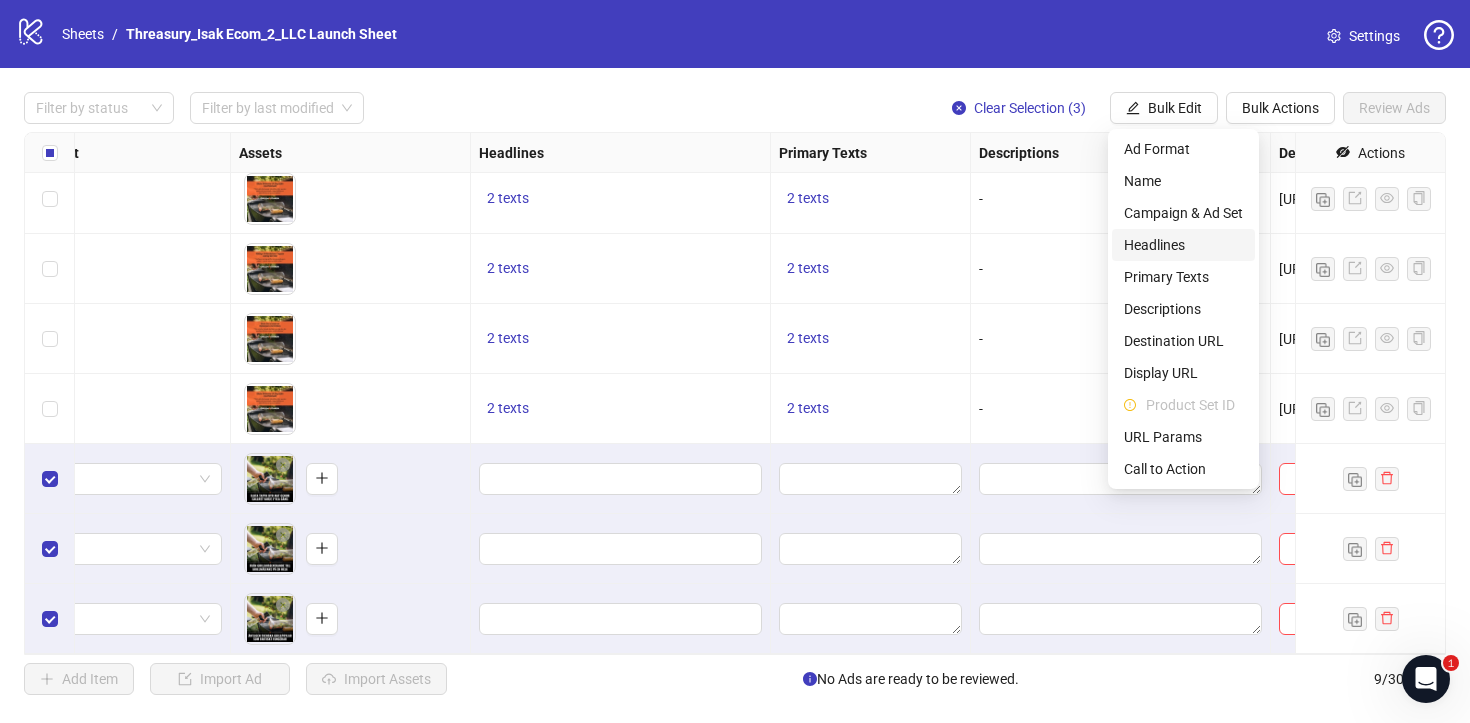 click on "Bulk Edit" at bounding box center (1175, 108) 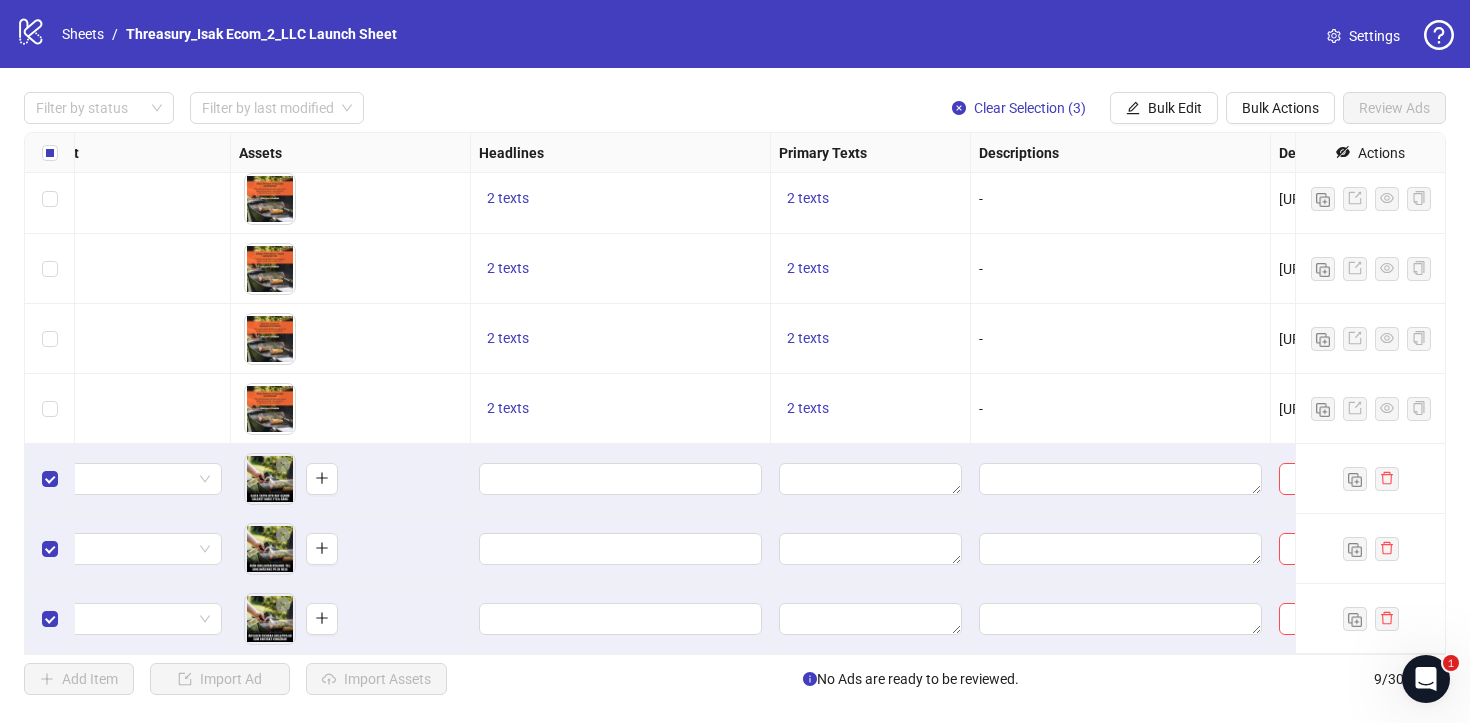 scroll, scrollTop: 149, scrollLeft: 0, axis: vertical 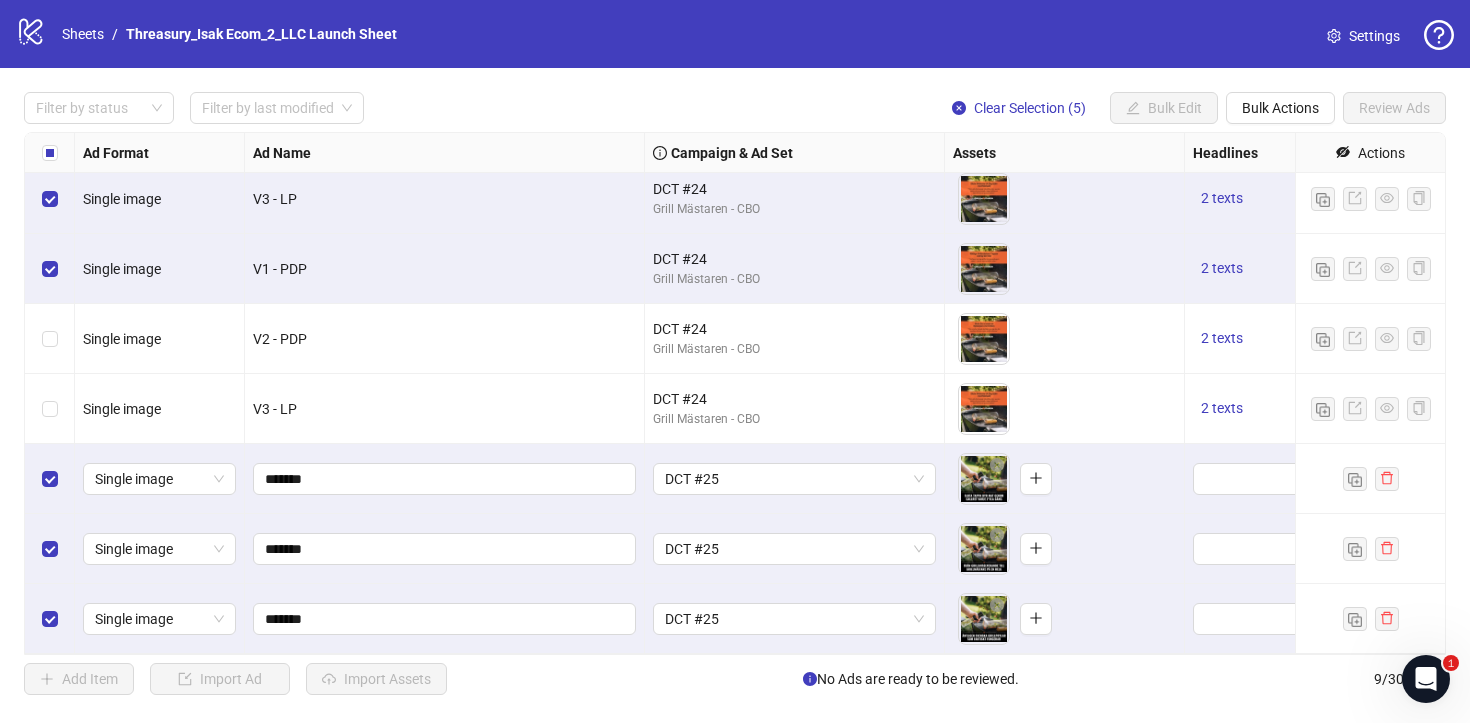 drag, startPoint x: 1166, startPoint y: 235, endPoint x: 49, endPoint y: 323, distance: 1120.461 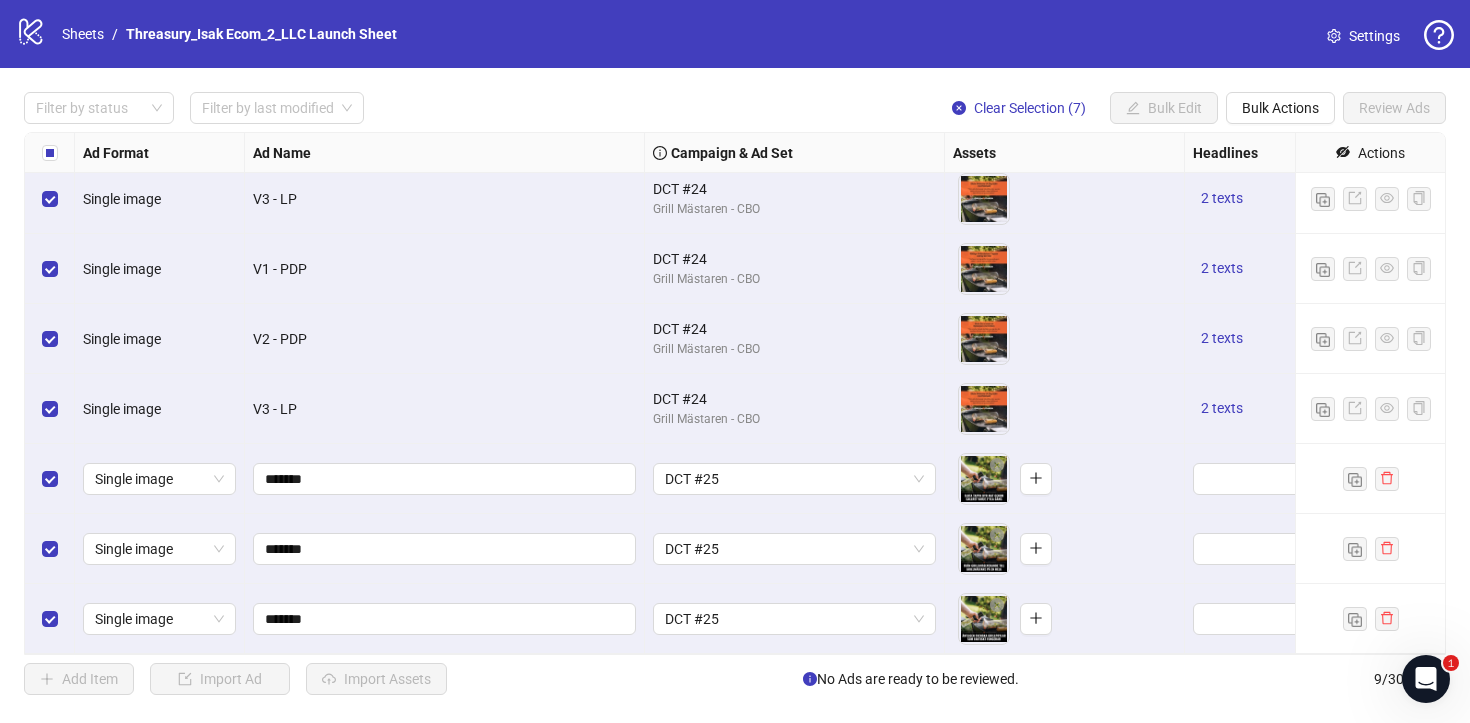 scroll, scrollTop: 0, scrollLeft: 0, axis: both 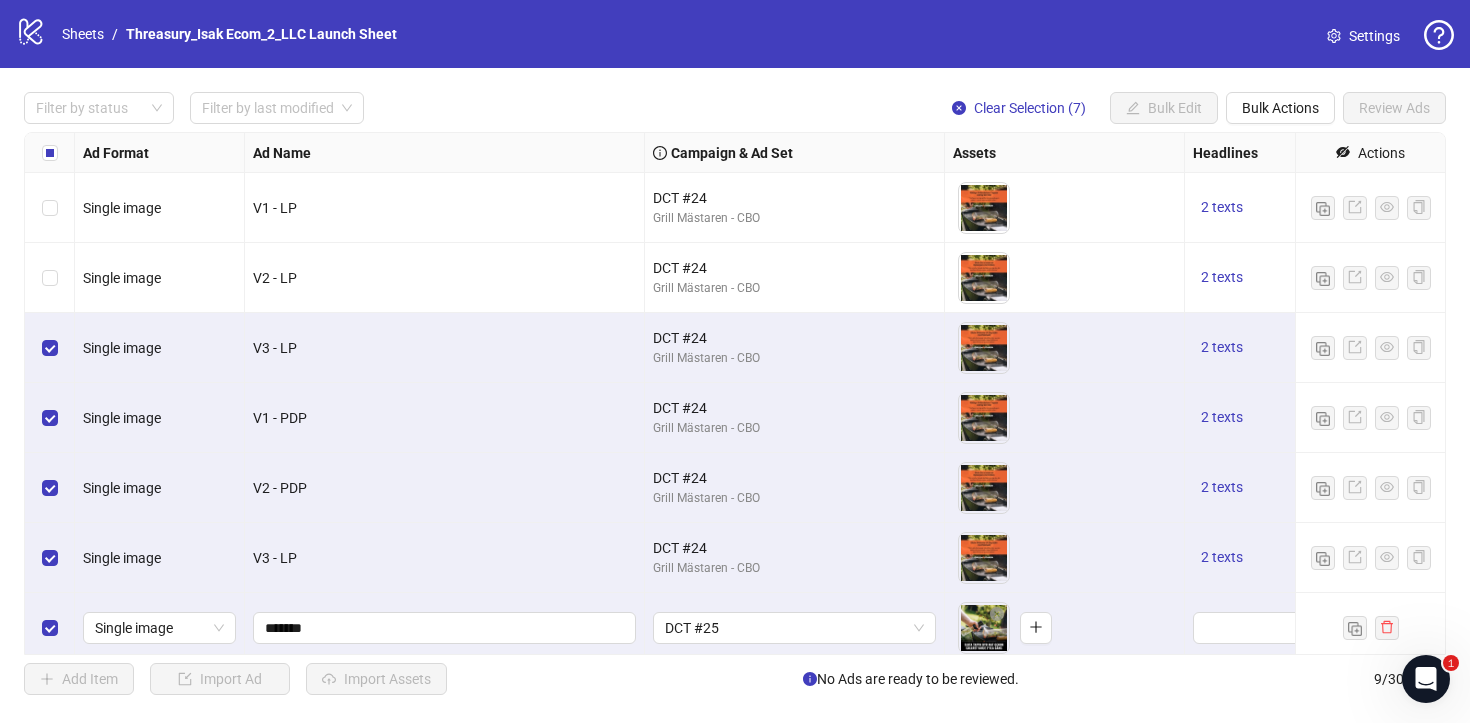 click at bounding box center [50, 278] 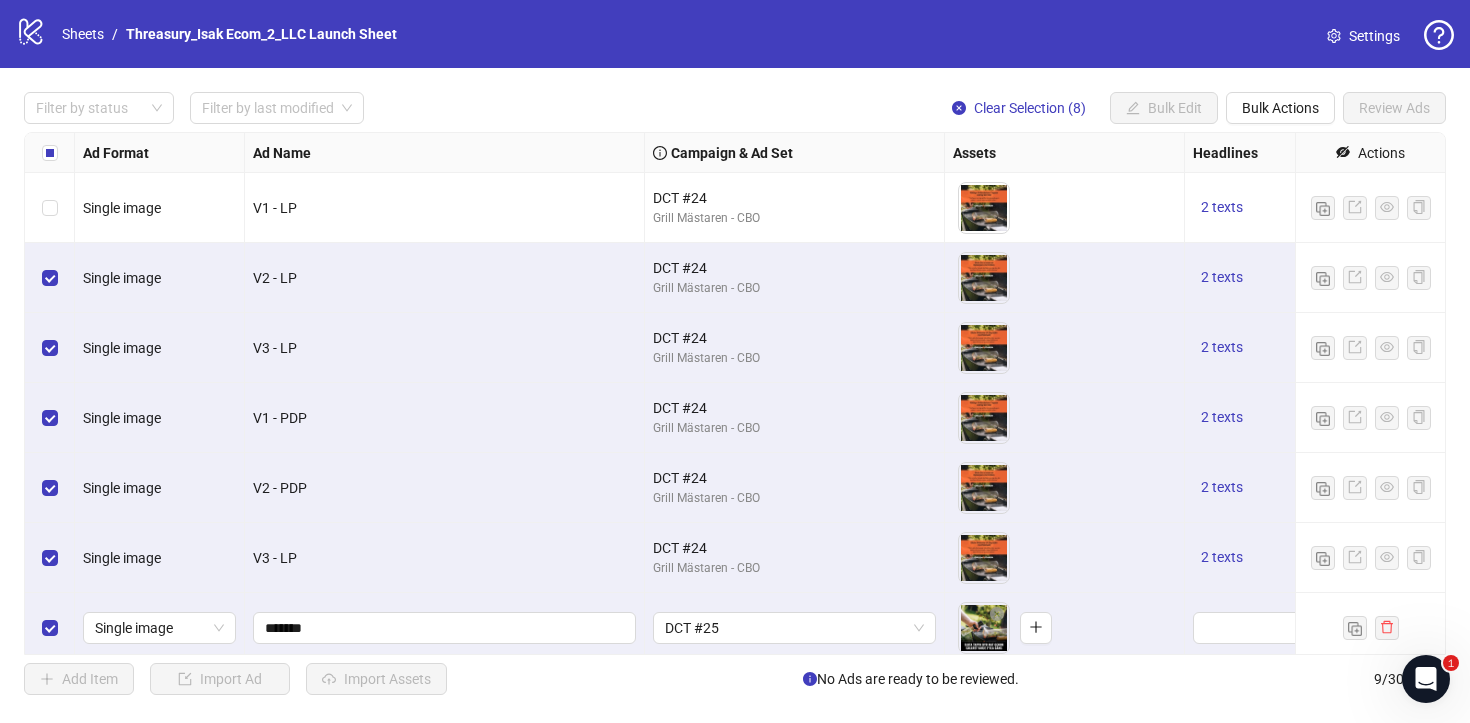 click at bounding box center (50, 208) 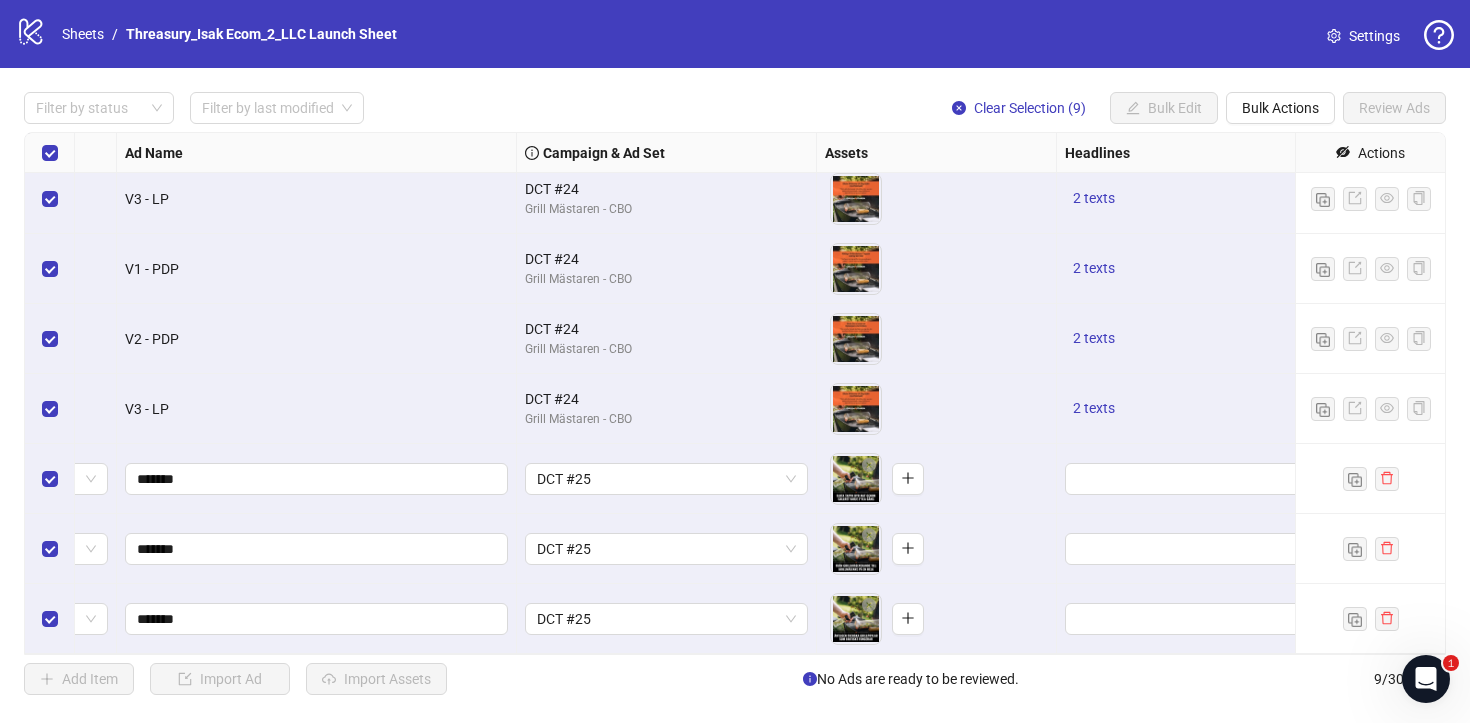 scroll, scrollTop: 149, scrollLeft: 0, axis: vertical 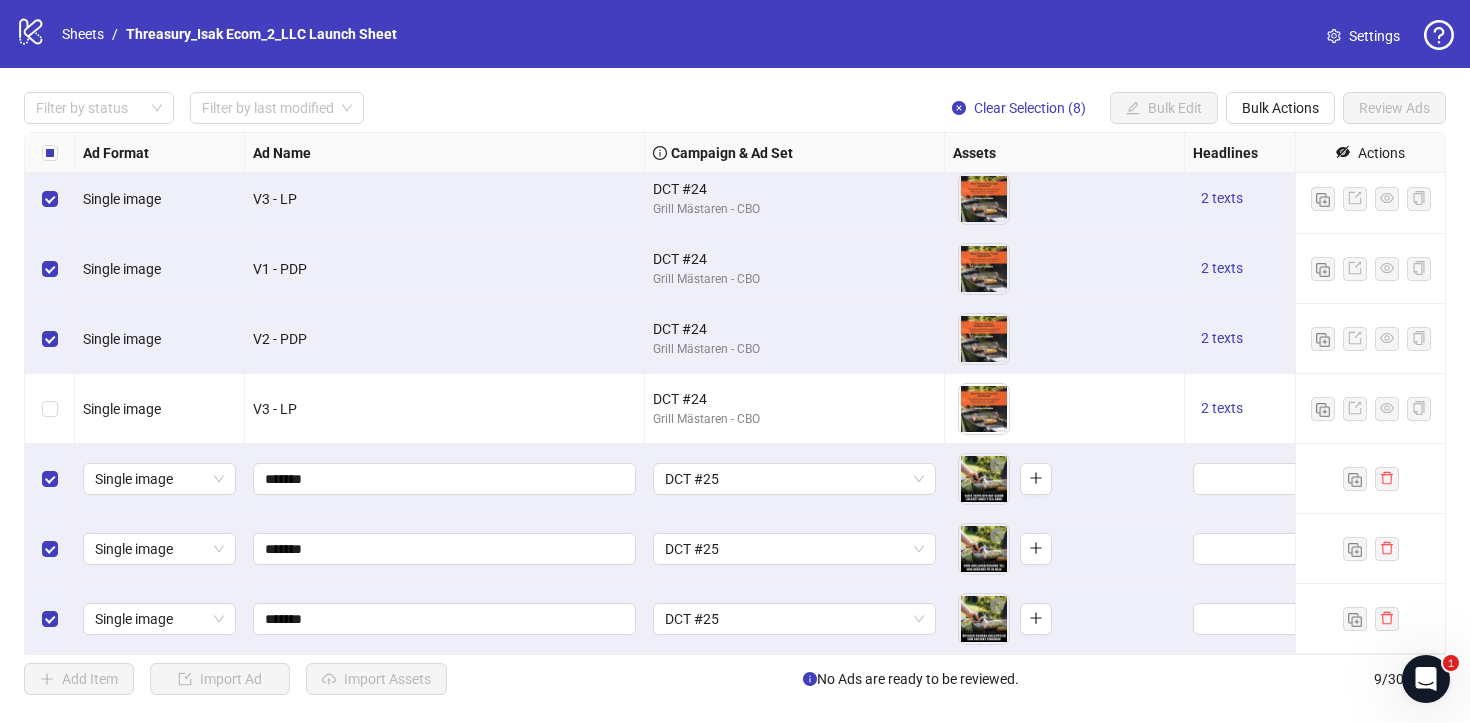 click at bounding box center (50, 339) 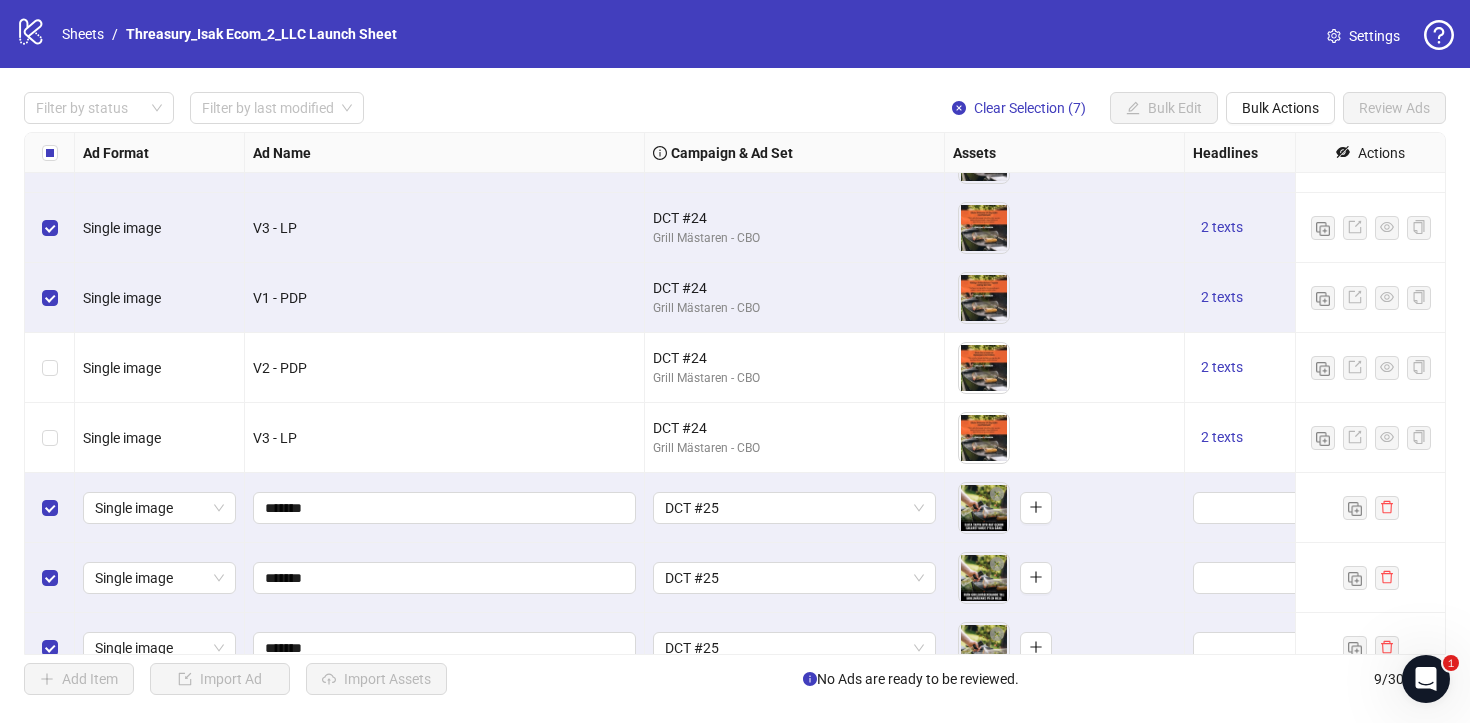 scroll, scrollTop: 142, scrollLeft: 0, axis: vertical 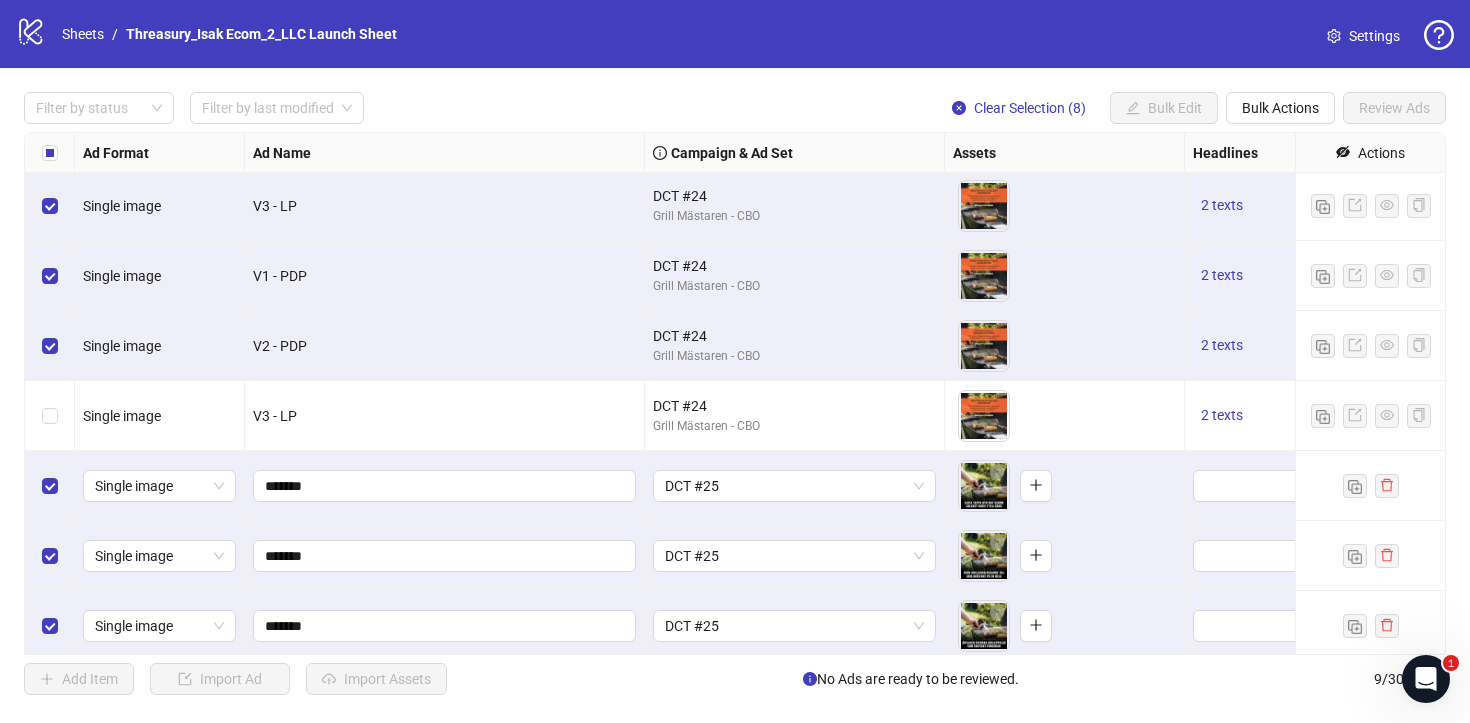 click at bounding box center (50, 416) 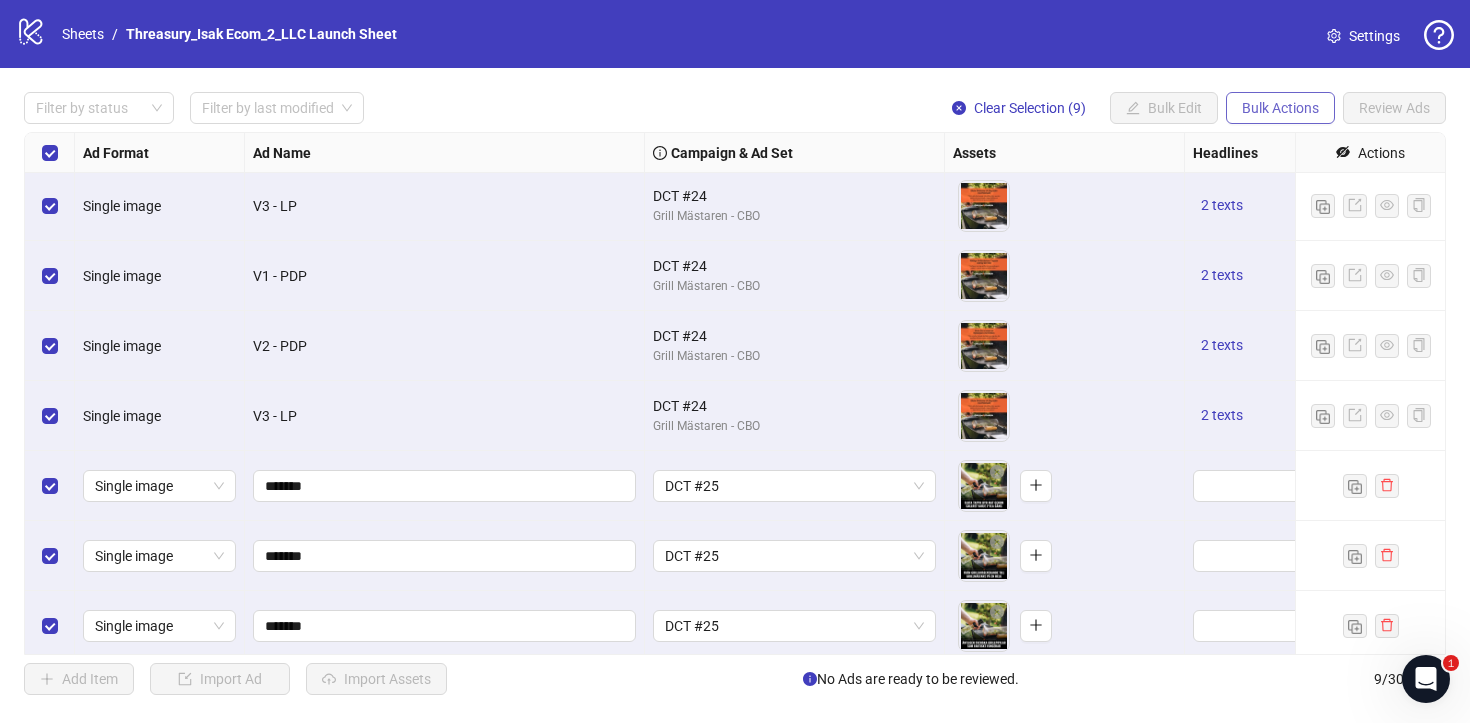 drag, startPoint x: 49, startPoint y: 323, endPoint x: 1273, endPoint y: 101, distance: 1243.9695 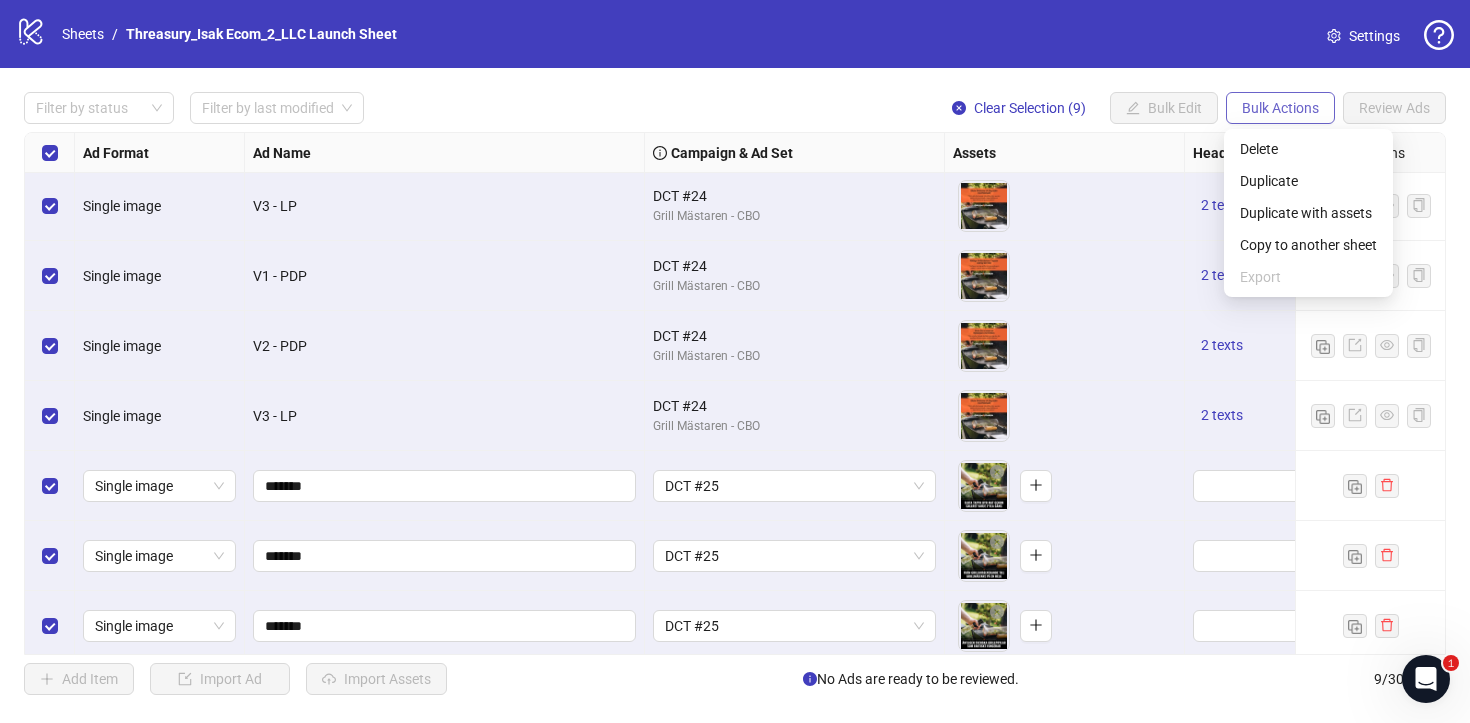 click on "Bulk Actions" at bounding box center (1280, 108) 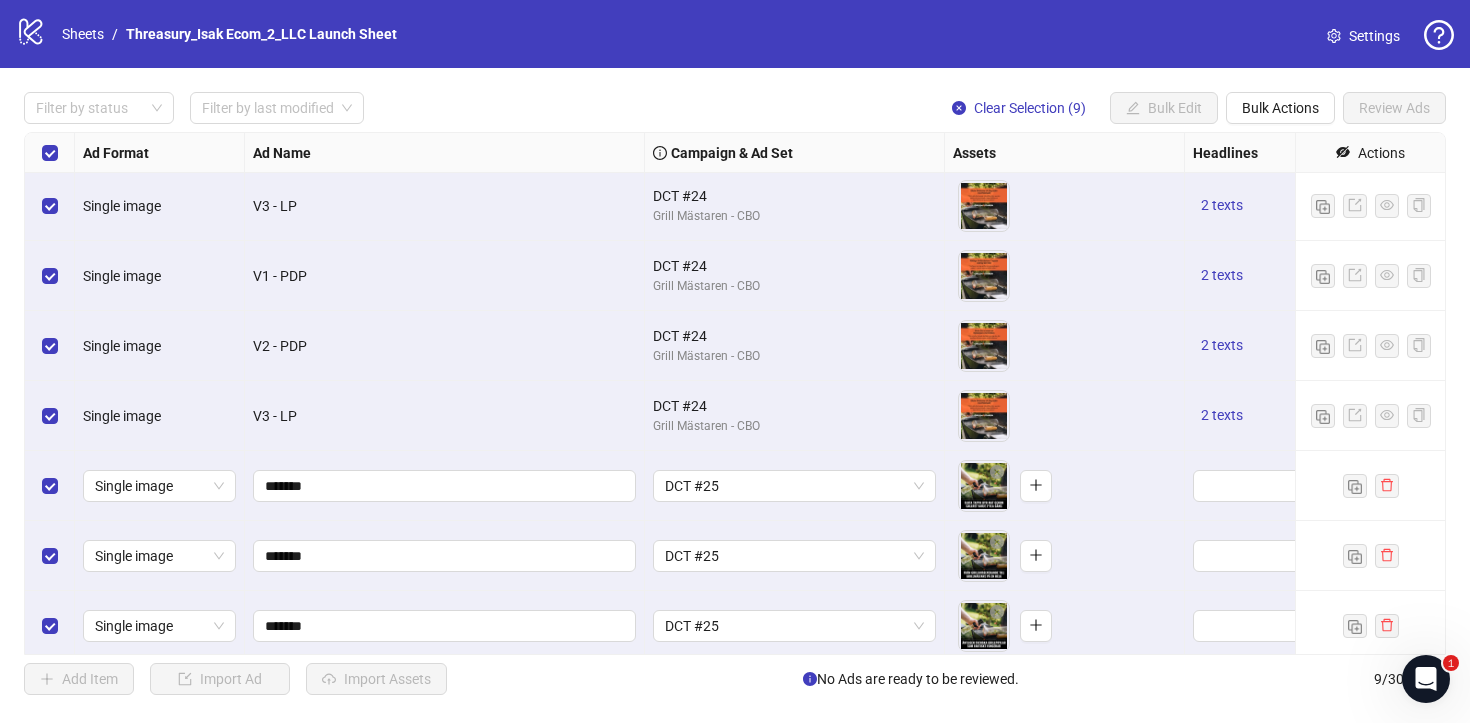 drag, startPoint x: 1273, startPoint y: 101, endPoint x: 28, endPoint y: 407, distance: 1282.0535 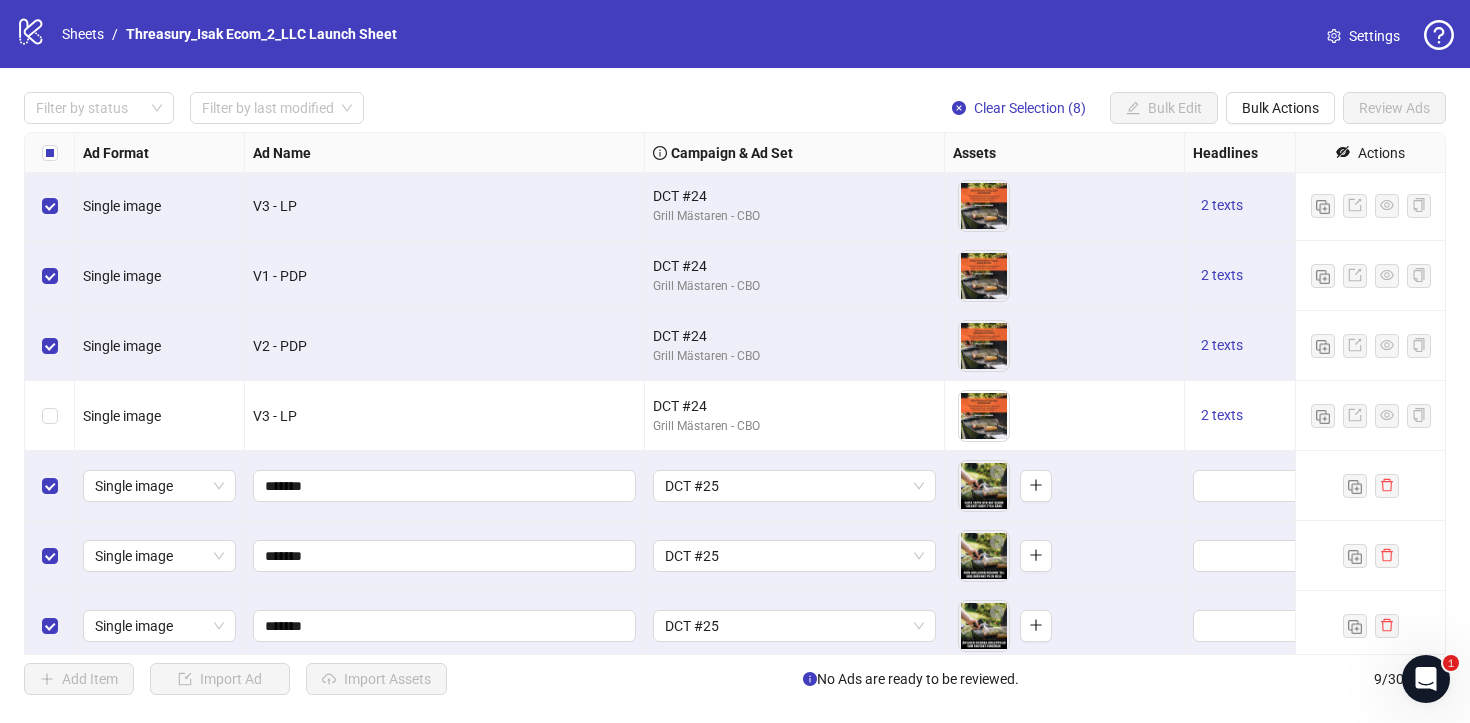 drag, startPoint x: 28, startPoint y: 407, endPoint x: 51, endPoint y: 362, distance: 50.537113 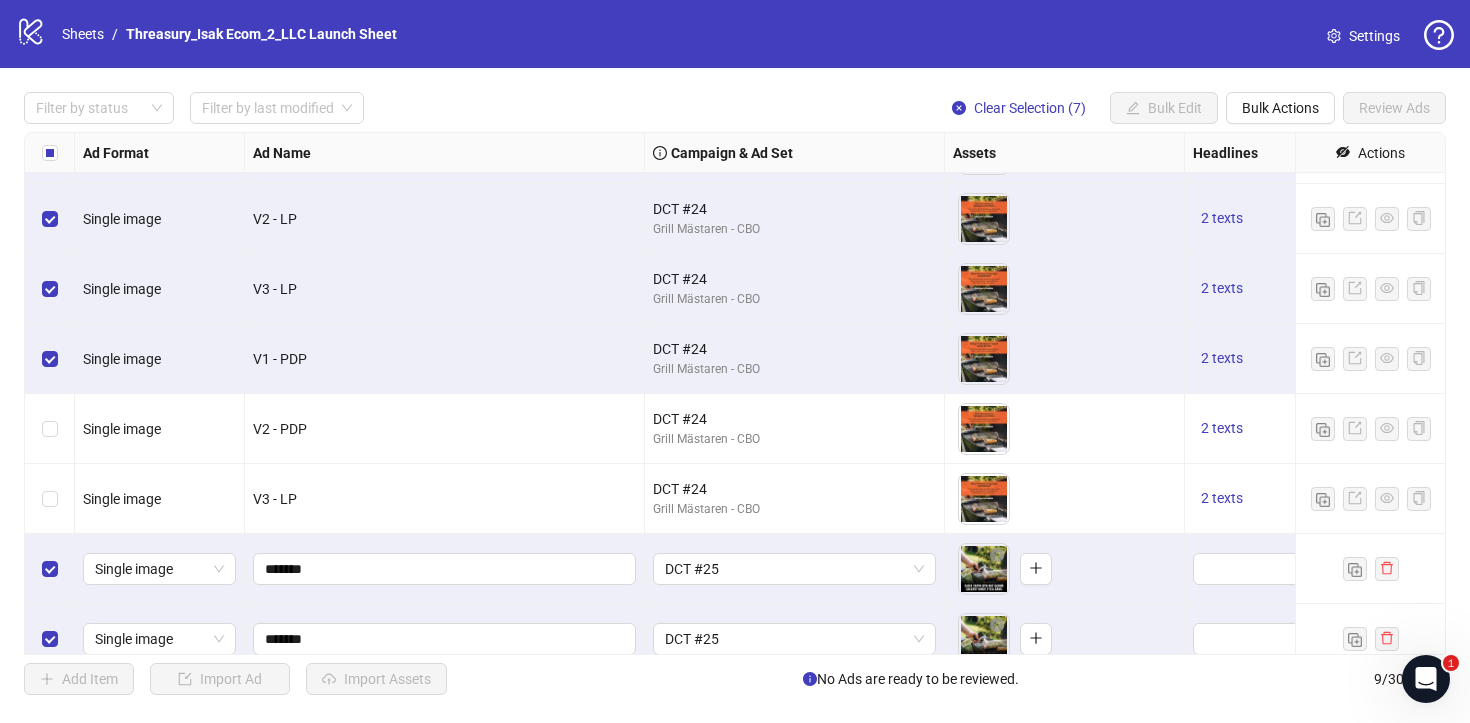 scroll, scrollTop: 22, scrollLeft: 0, axis: vertical 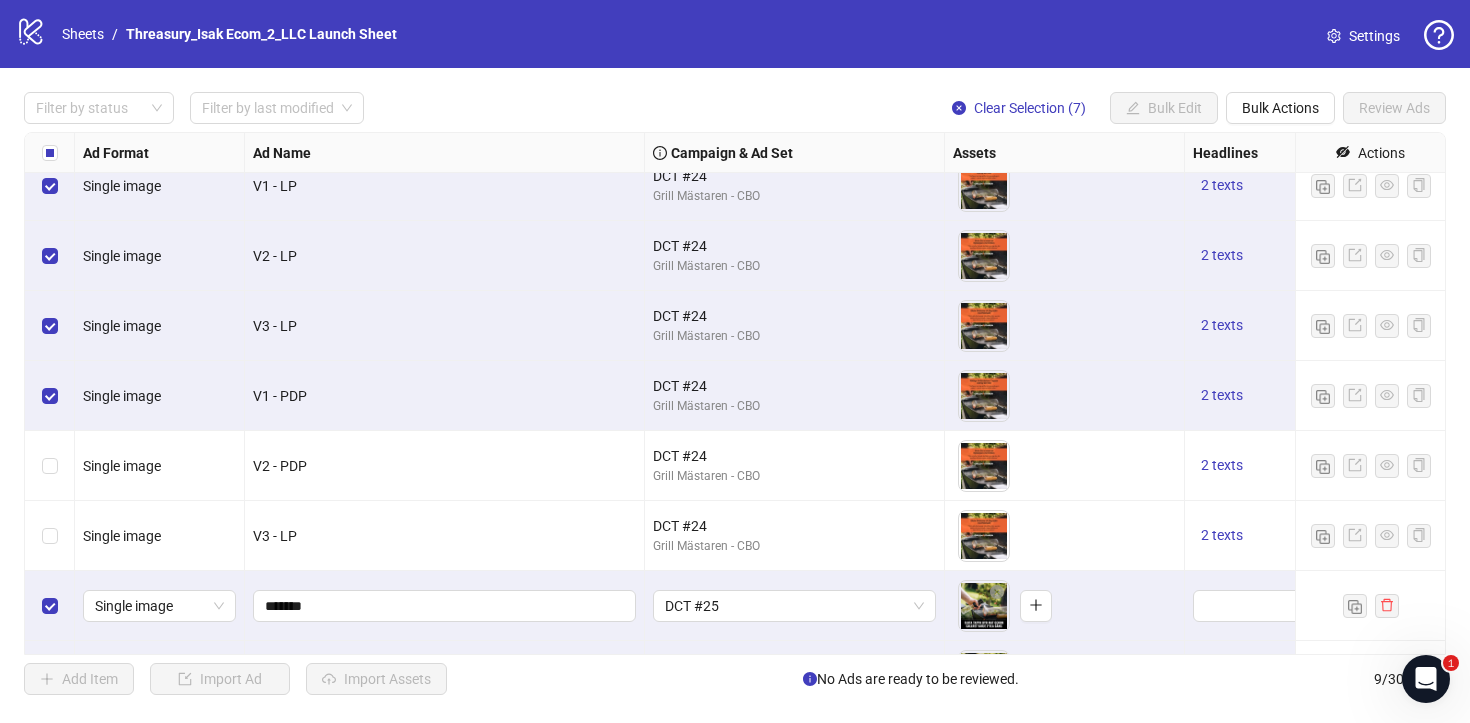 click at bounding box center (50, 396) 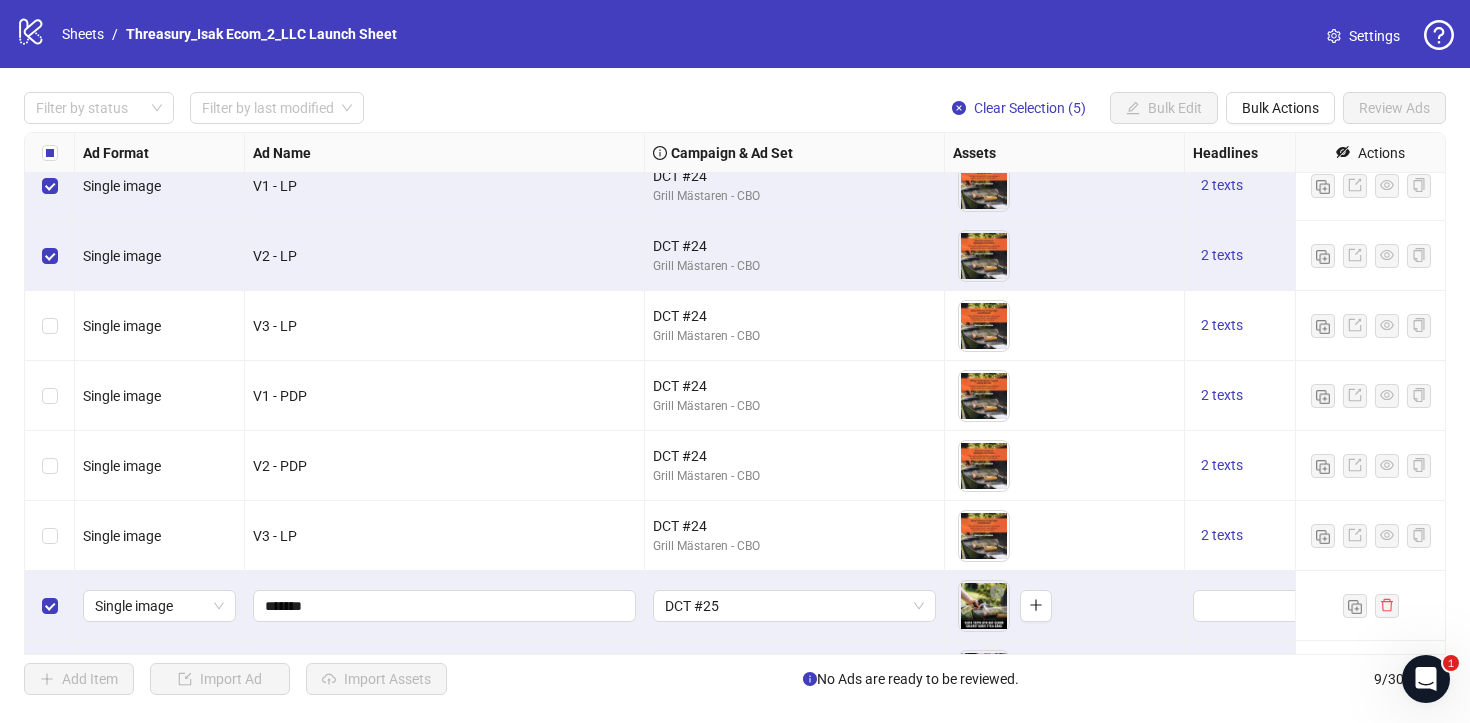 click at bounding box center (50, 256) 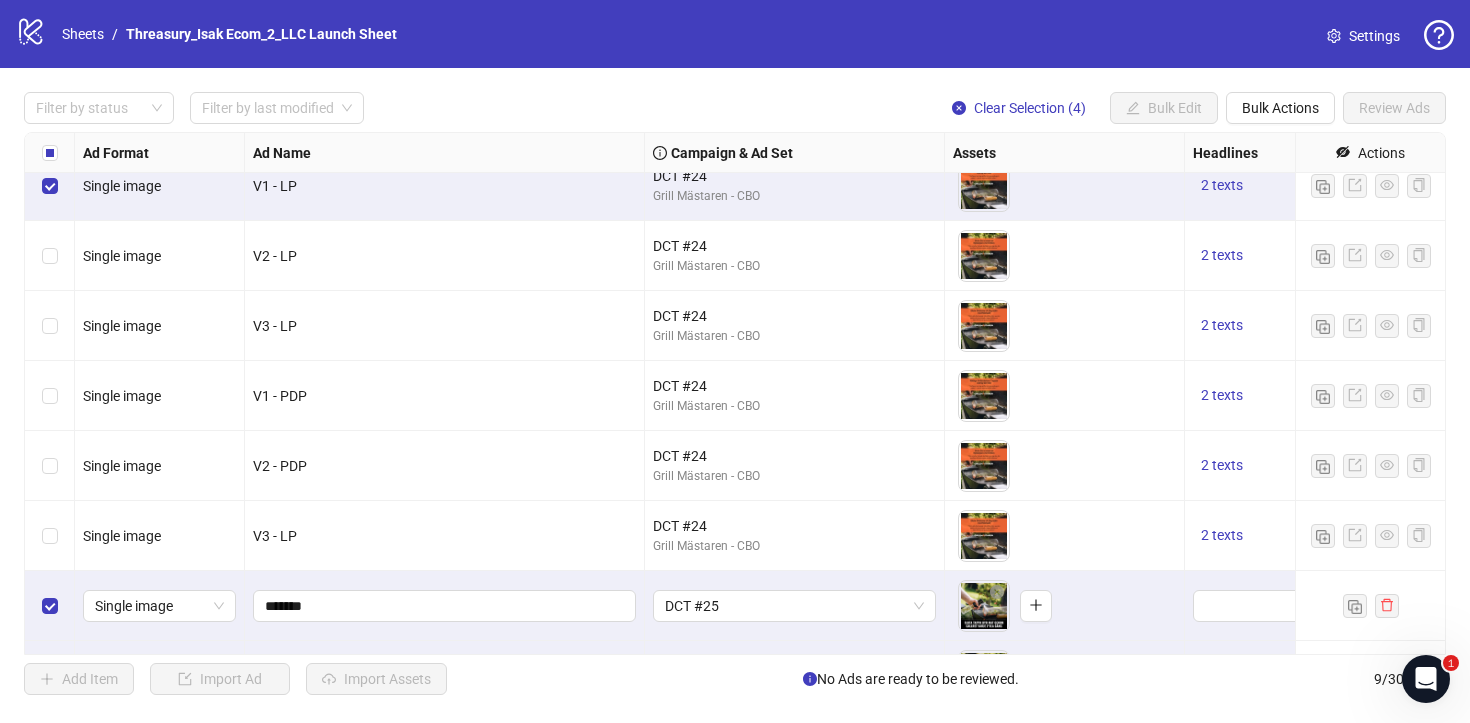 scroll, scrollTop: 0, scrollLeft: 0, axis: both 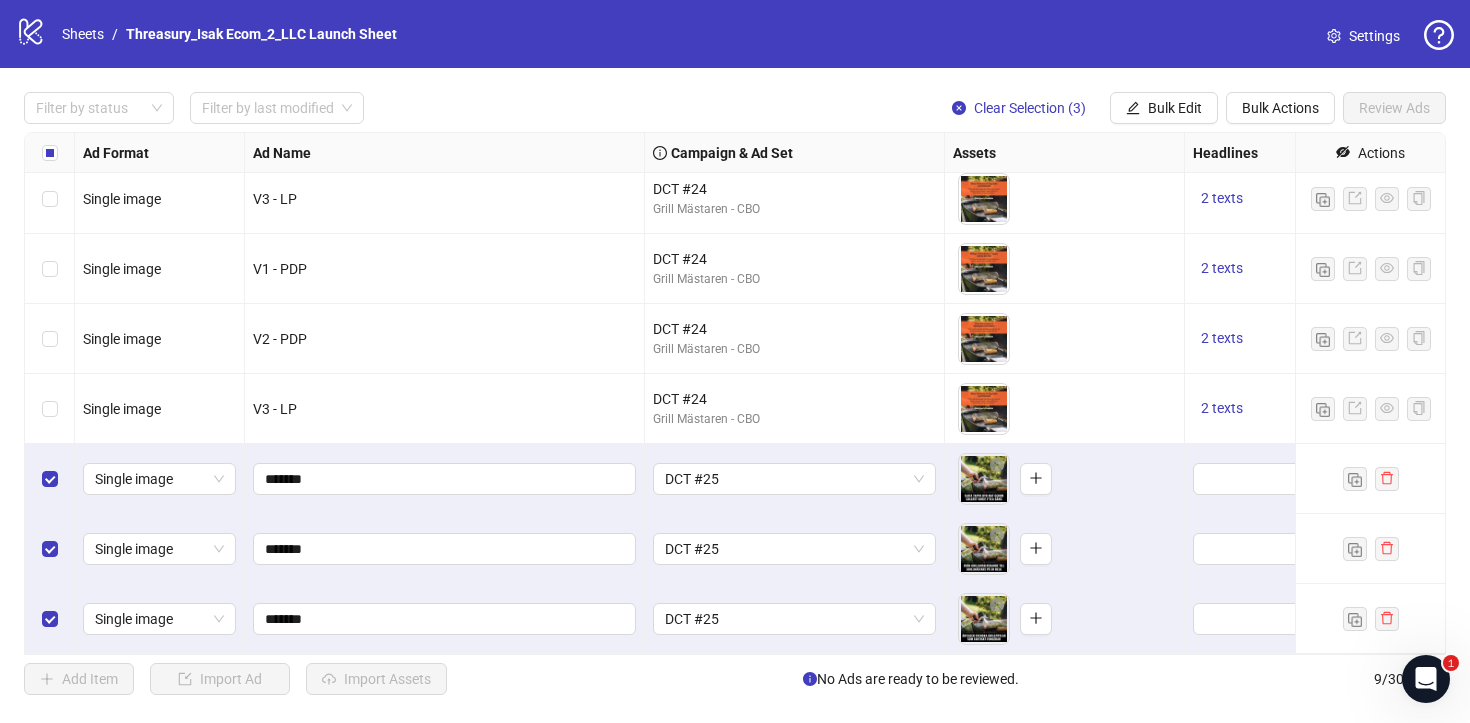 click on "Filter by status Filter by last modified Clear Selection (3) Bulk Edit Bulk Actions Review Ads Ad Format Ad Name Campaign & Ad Set Assets Headlines Primary Texts Descriptions Destination URL App Product Page ID Display URL Leadgen Form Product Set ID URL Params Call to Action Actions Single image V1 - LP DCT #24 Grill Mästaren - CBO
To pick up a draggable item, press the space bar.
While dragging, use the arrow keys to move the item.
Press space again to drop the item in its new position, or press escape to cancel.
2 texts 2 texts Single image V2 - LP DCT #24 Grill Mästaren - CBO
To pick up a draggable item, press the space bar.
While dragging, use the arrow keys to move the item.
Press space again to drop the item in its new position, or press escape to cancel.
2 texts 2 texts Single image V3 - LP DCT #24 Grill Mästaren - CBO 2 texts 2 texts Single image V1 - PDP DCT #24 Grill Mästaren - CBO 2 texts 2 texts Single image V2 - PDP DCT #24 Grill Mästaren - CBO 2 texts 9 /" at bounding box center (735, 393) 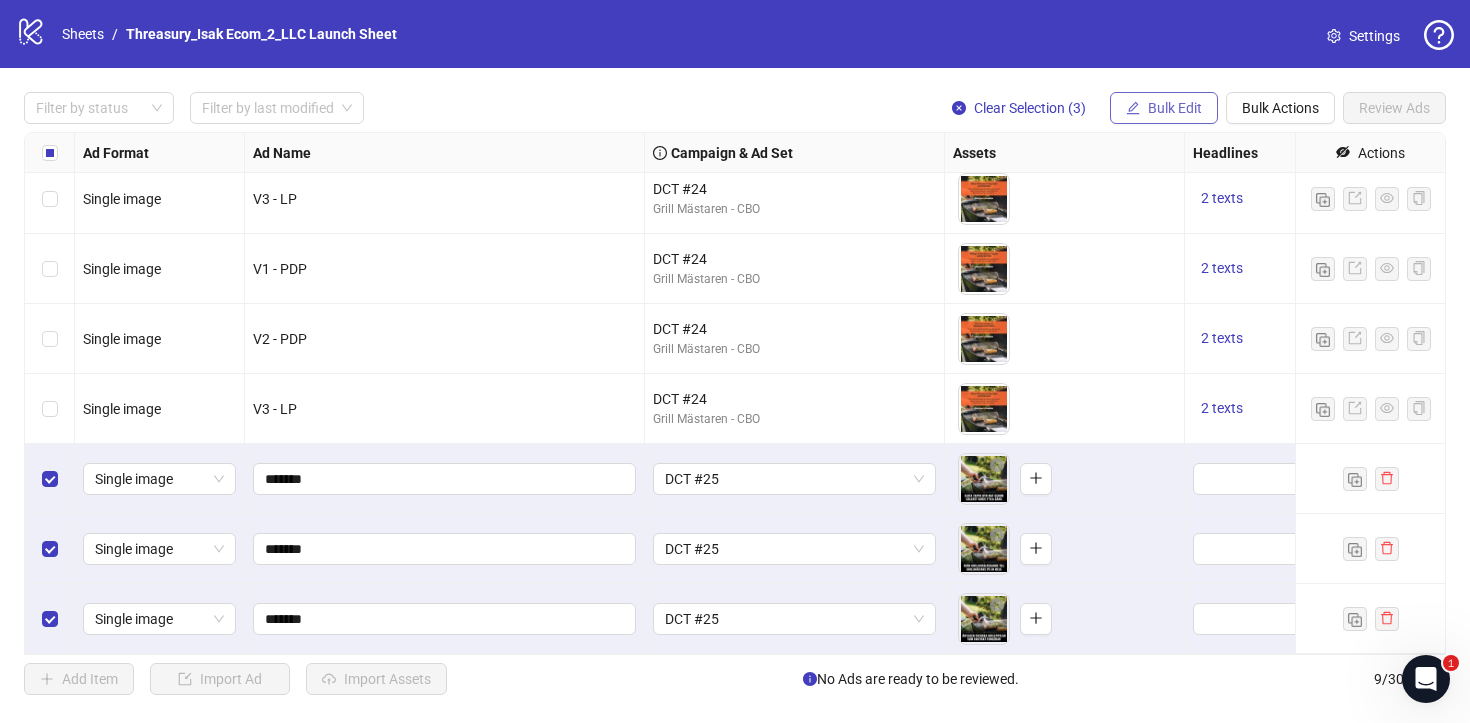 drag, startPoint x: 51, startPoint y: 362, endPoint x: 1165, endPoint y: 100, distance: 1144.395 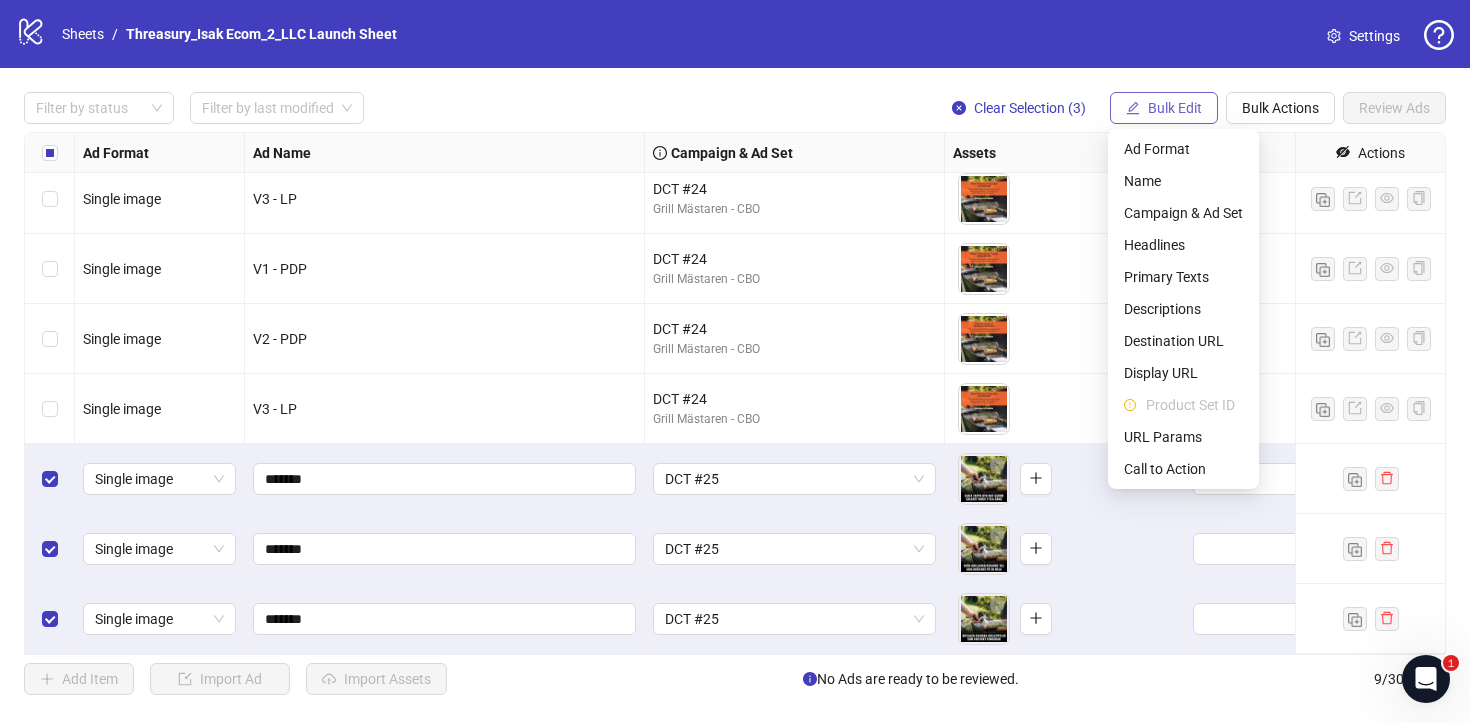 click on "Bulk Edit" at bounding box center (1175, 108) 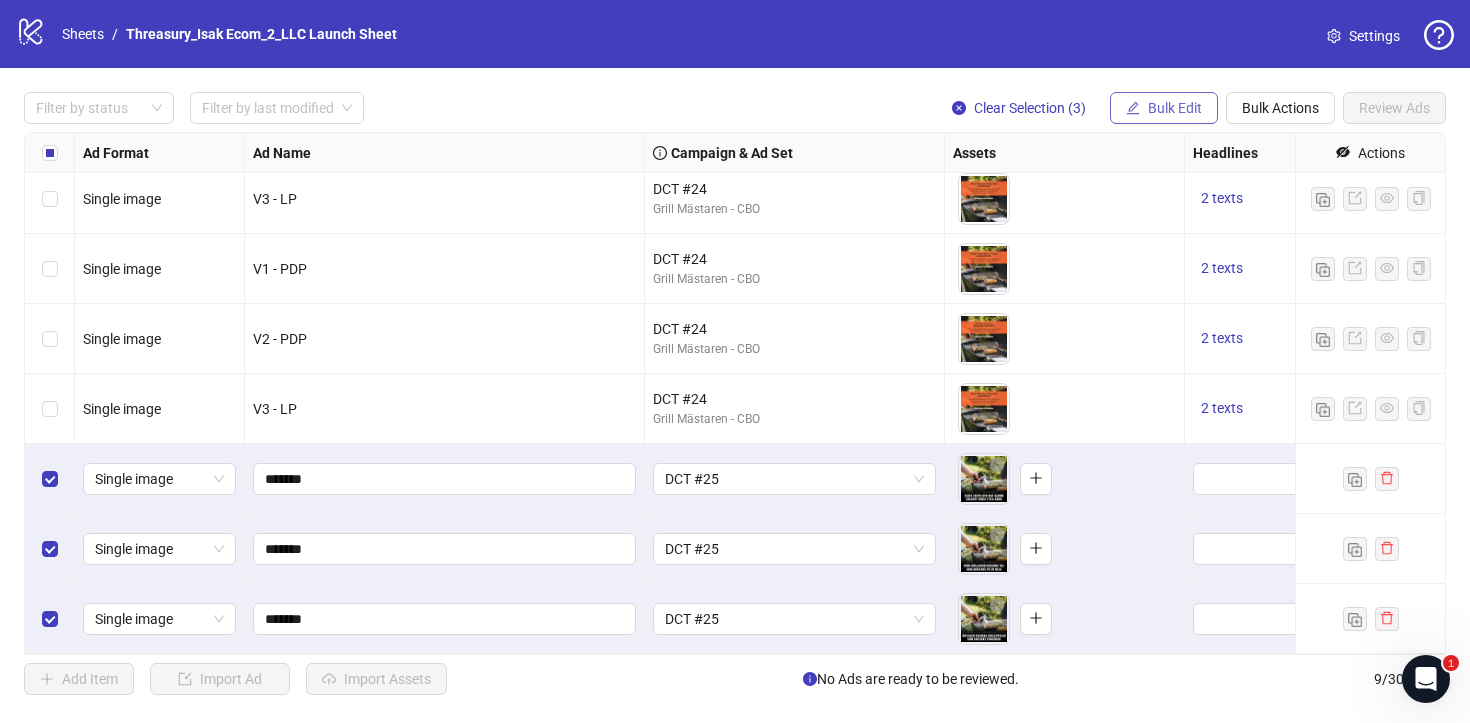 click on "Bulk Actions" at bounding box center (1280, 108) 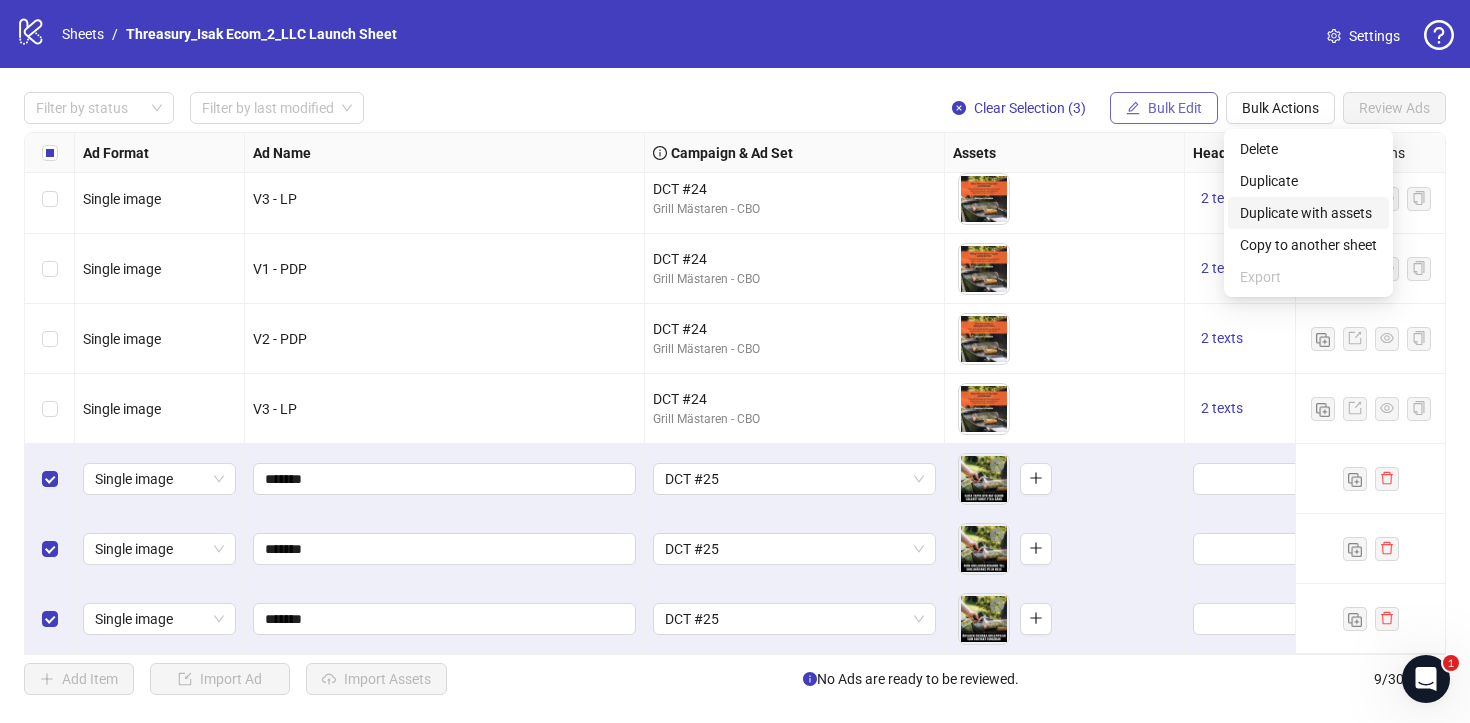 click on "Duplicate with assets" at bounding box center [1308, 213] 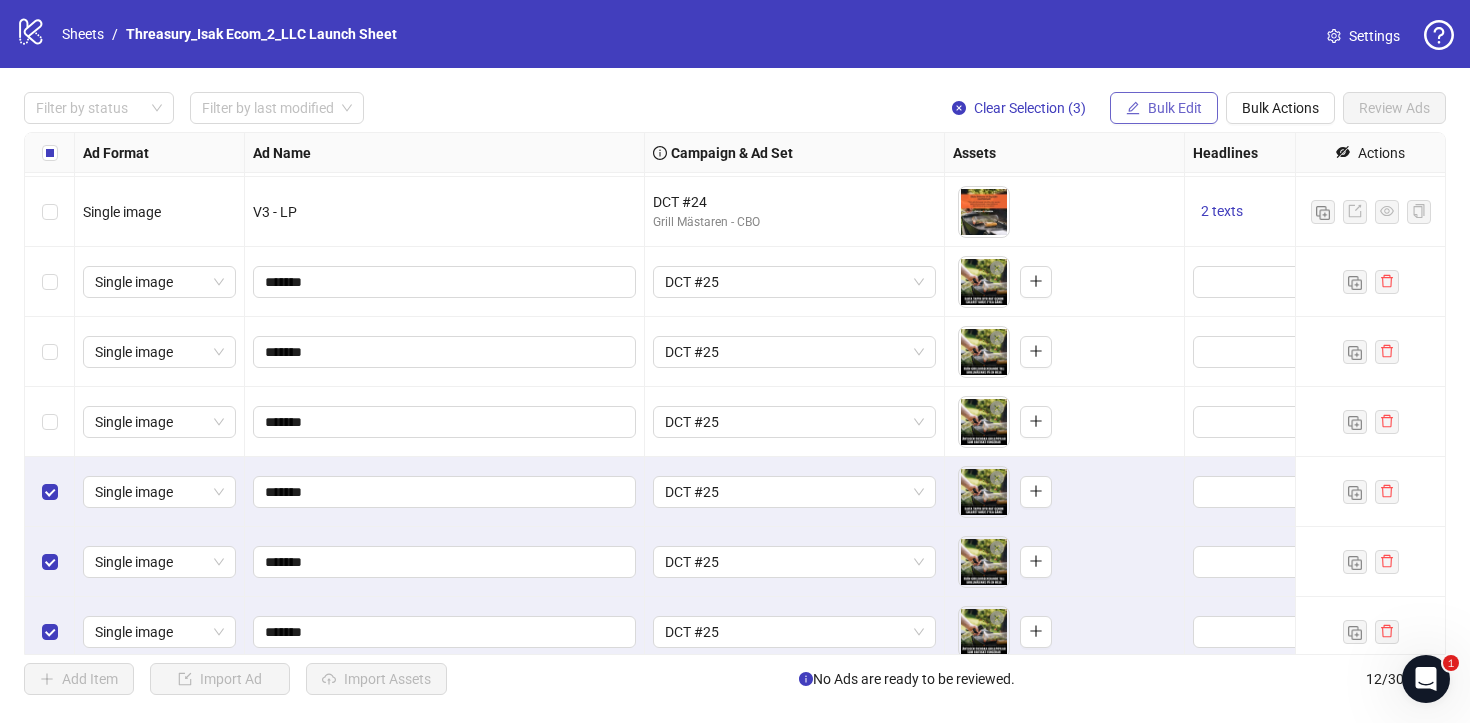 scroll, scrollTop: 359, scrollLeft: 0, axis: vertical 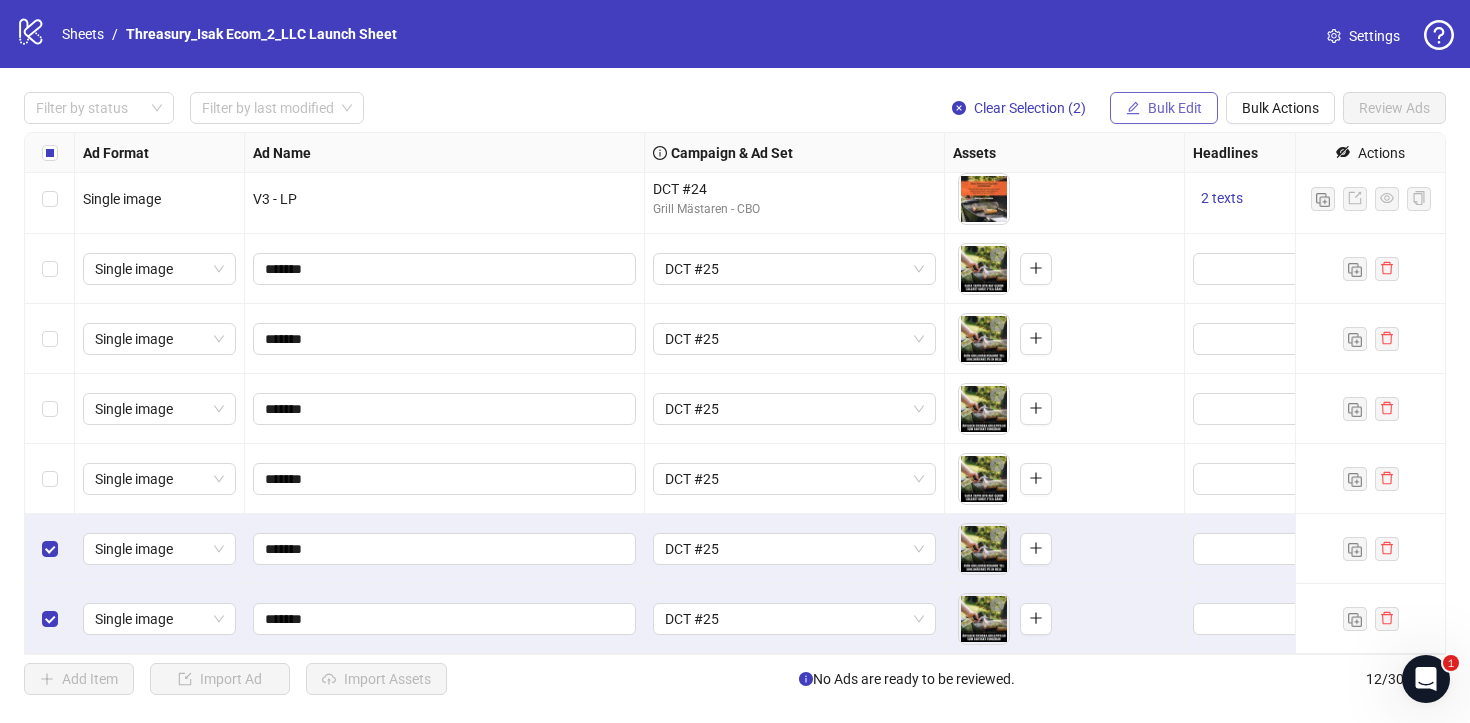 click at bounding box center [50, 549] 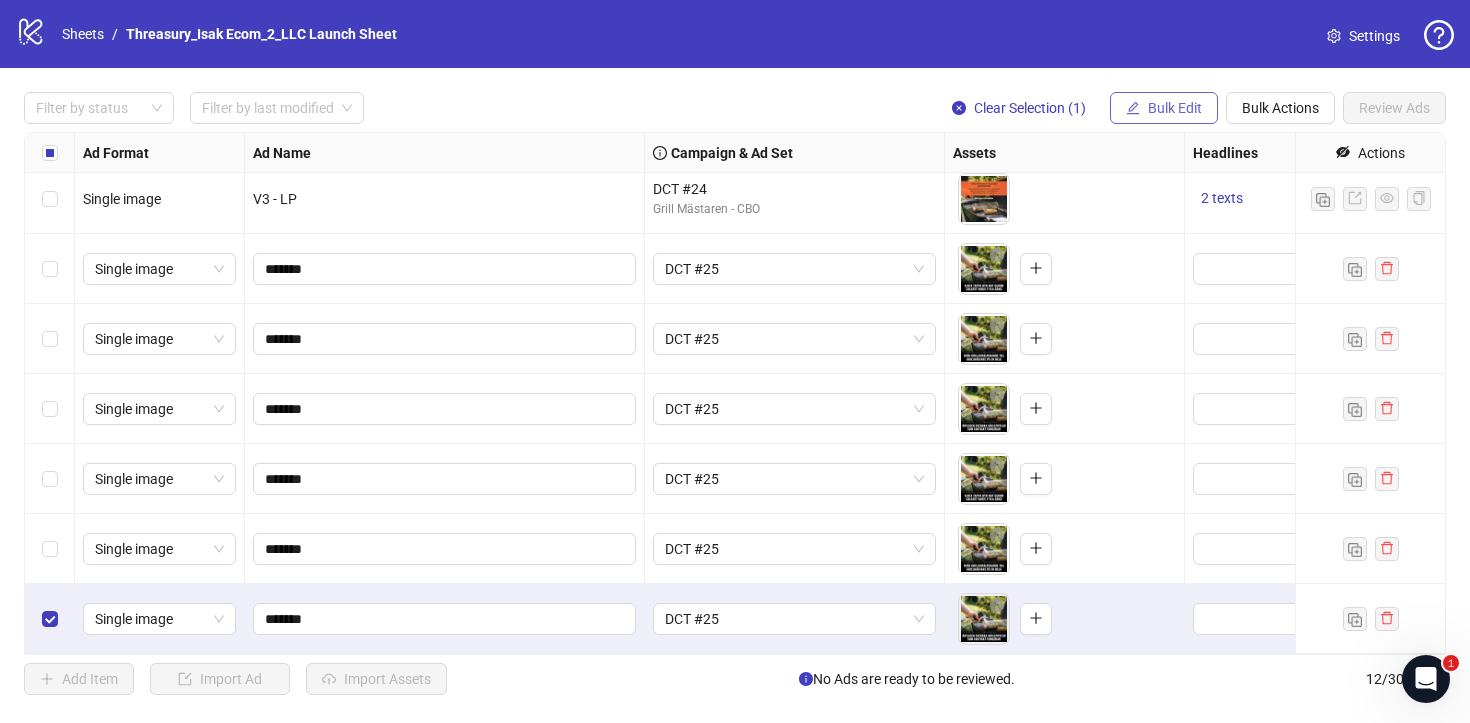click at bounding box center [50, 619] 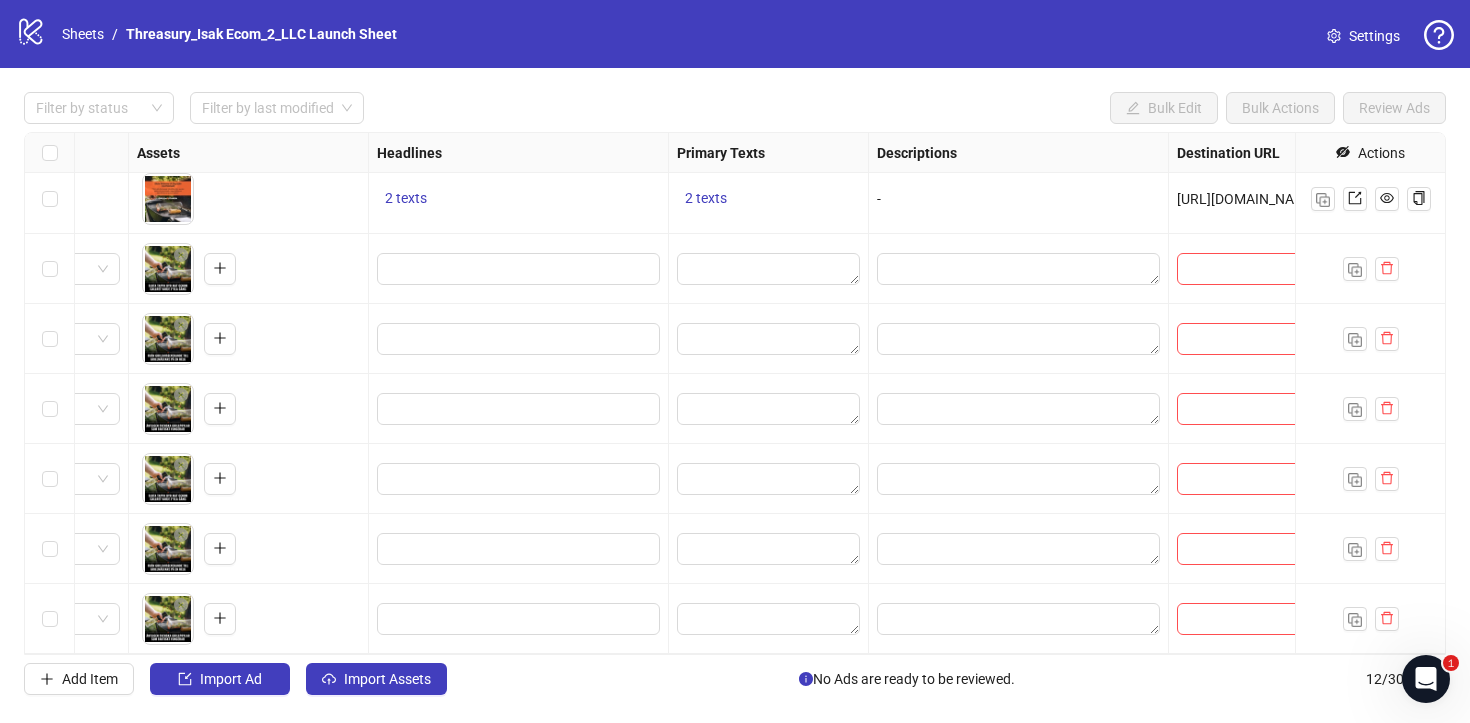 scroll, scrollTop: 359, scrollLeft: 798, axis: both 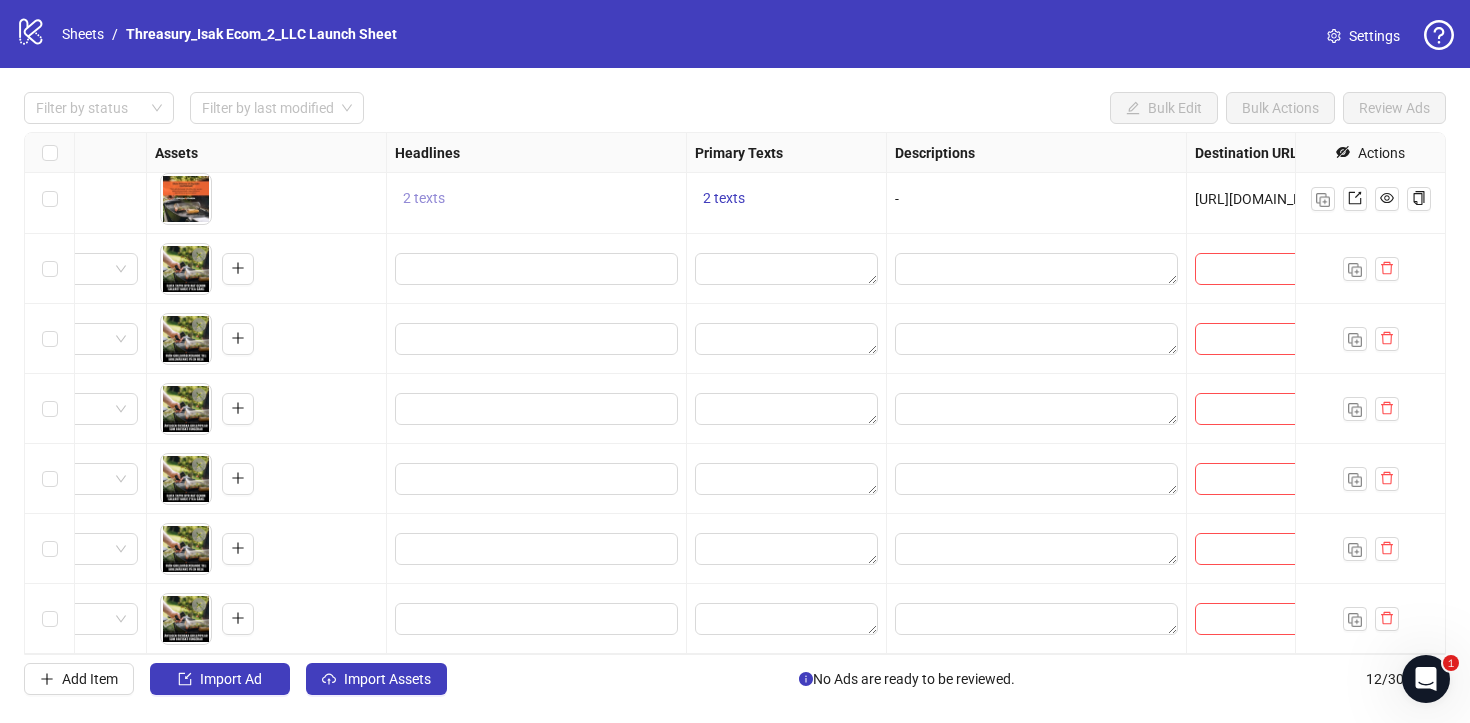 drag, startPoint x: 1166, startPoint y: 102, endPoint x: 448, endPoint y: 202, distance: 724.93036 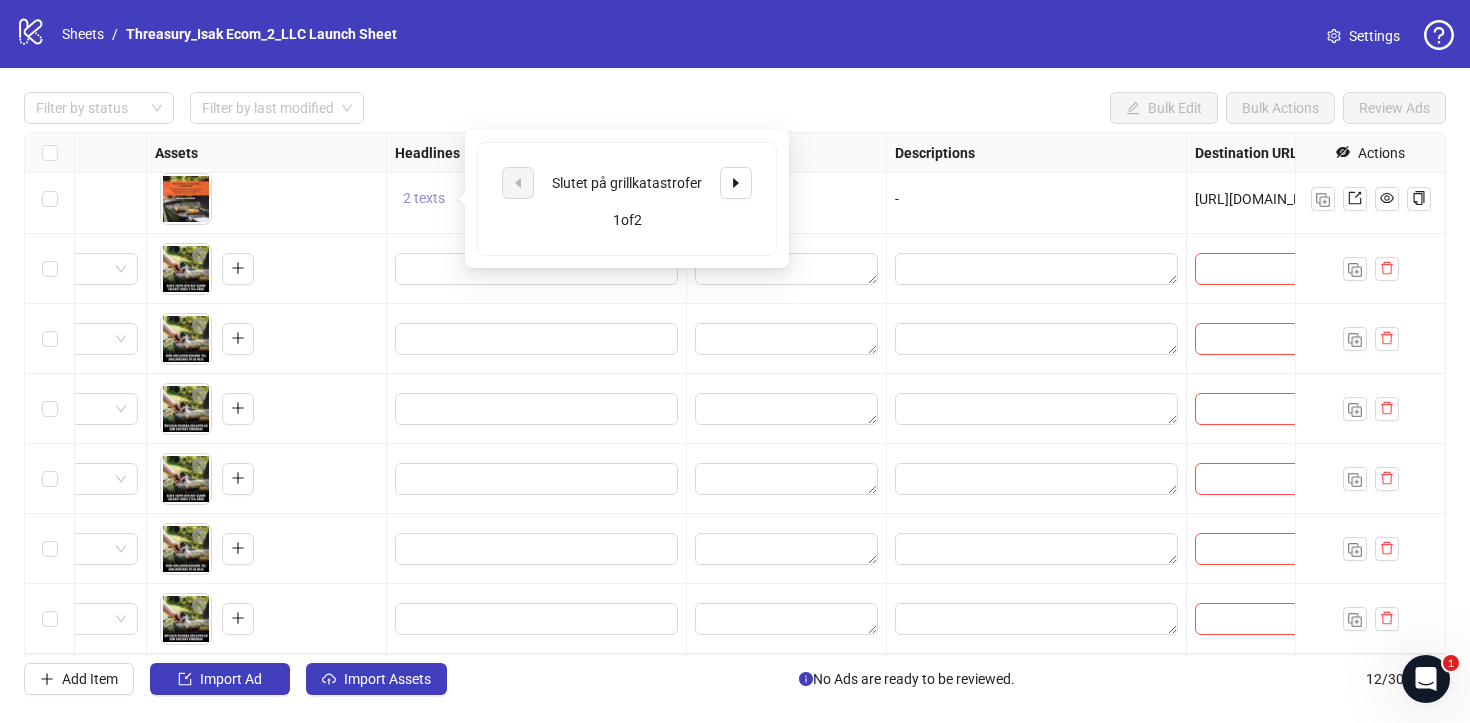 click on "Slutet på grillkatastrofer" at bounding box center (627, 183) 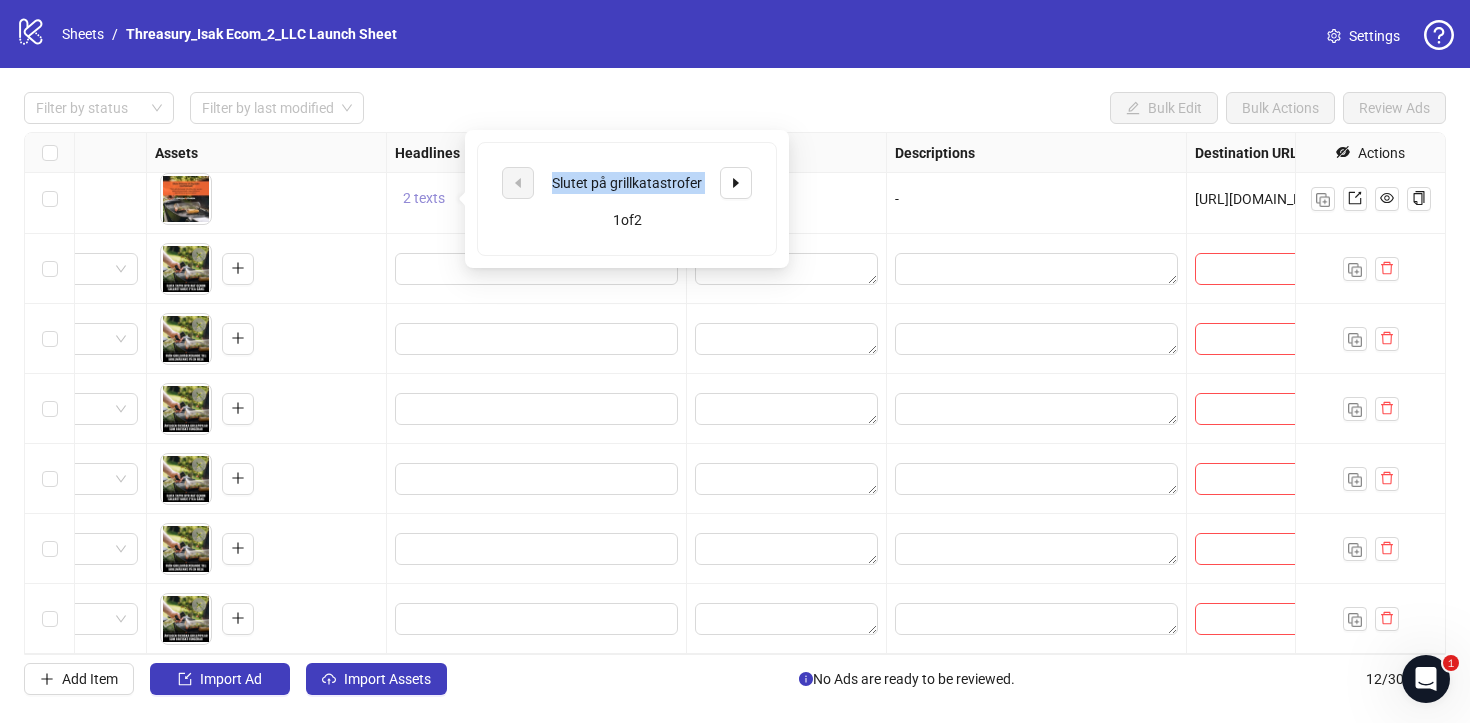 click on "Slutet på grillkatastrofer" at bounding box center (627, 183) 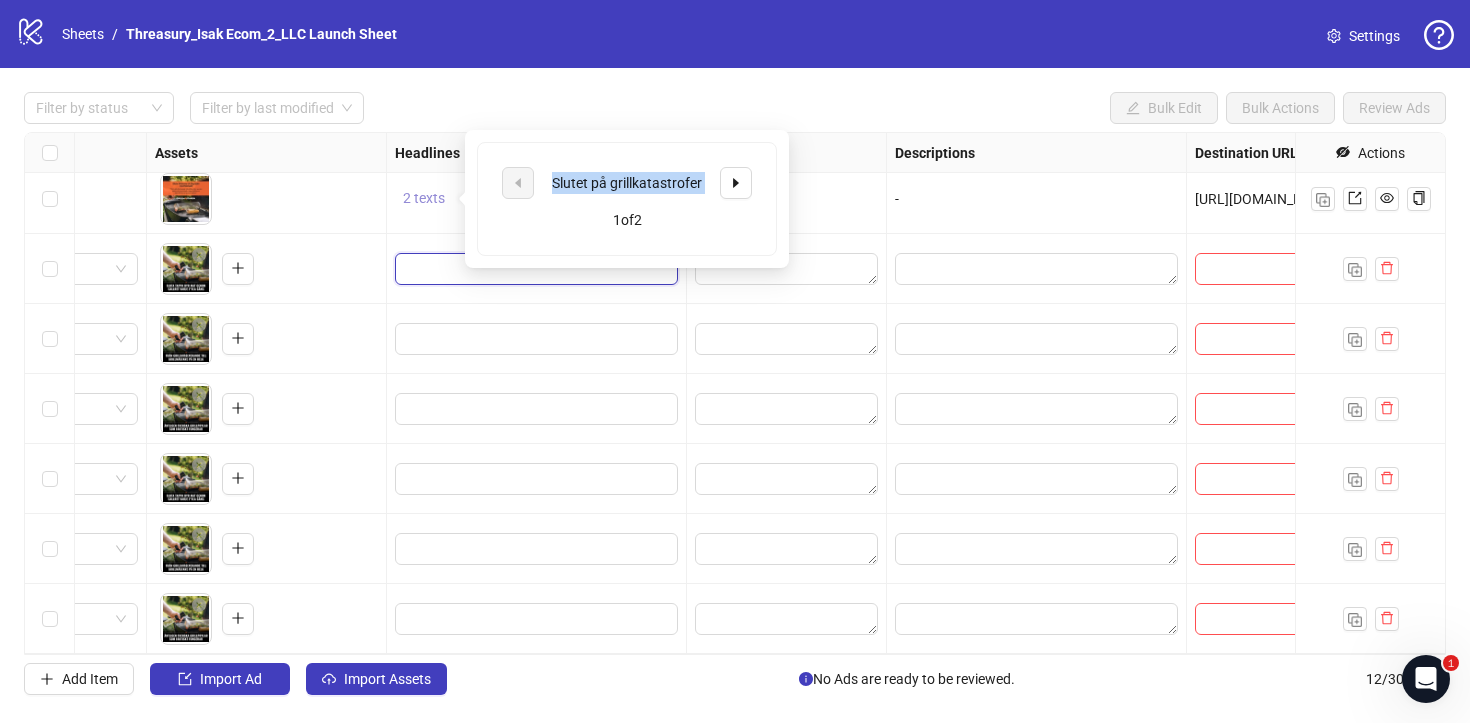 click at bounding box center (534, 269) 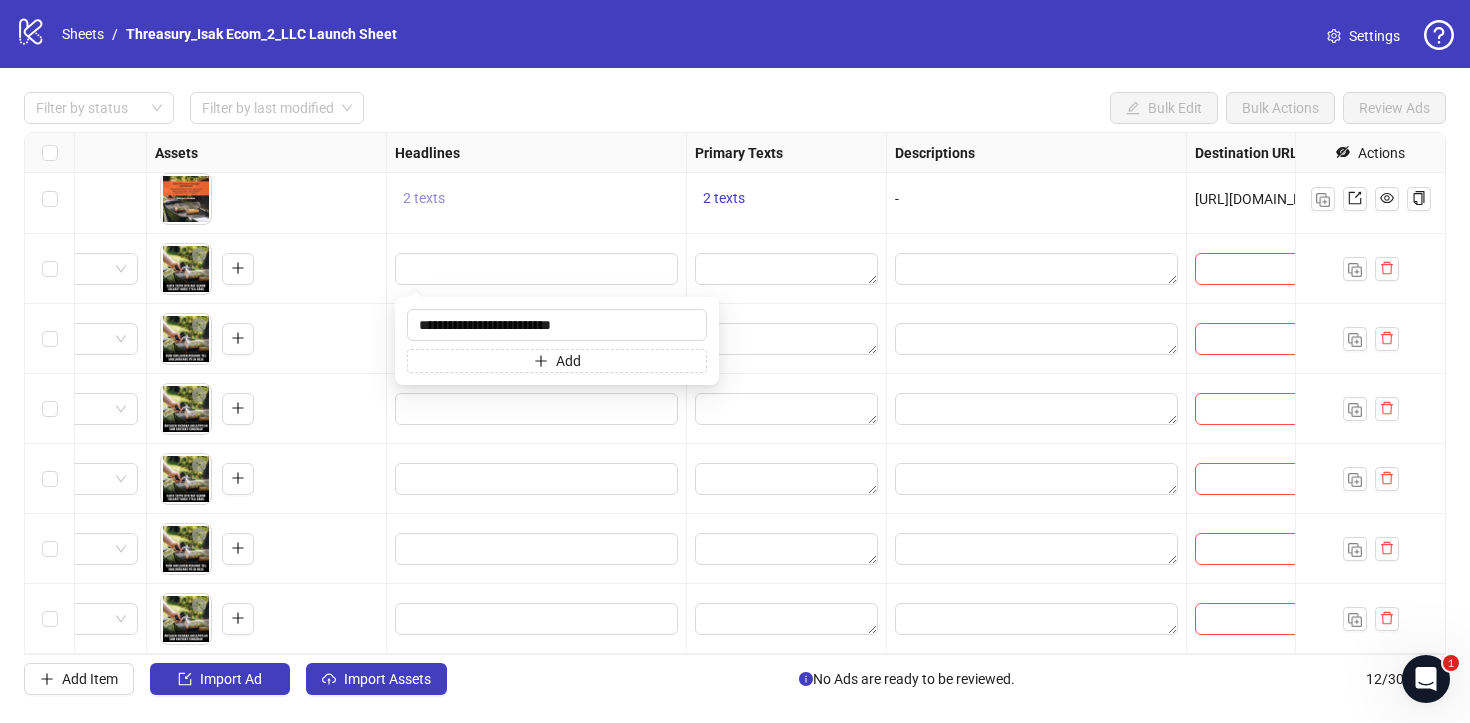 type on "**********" 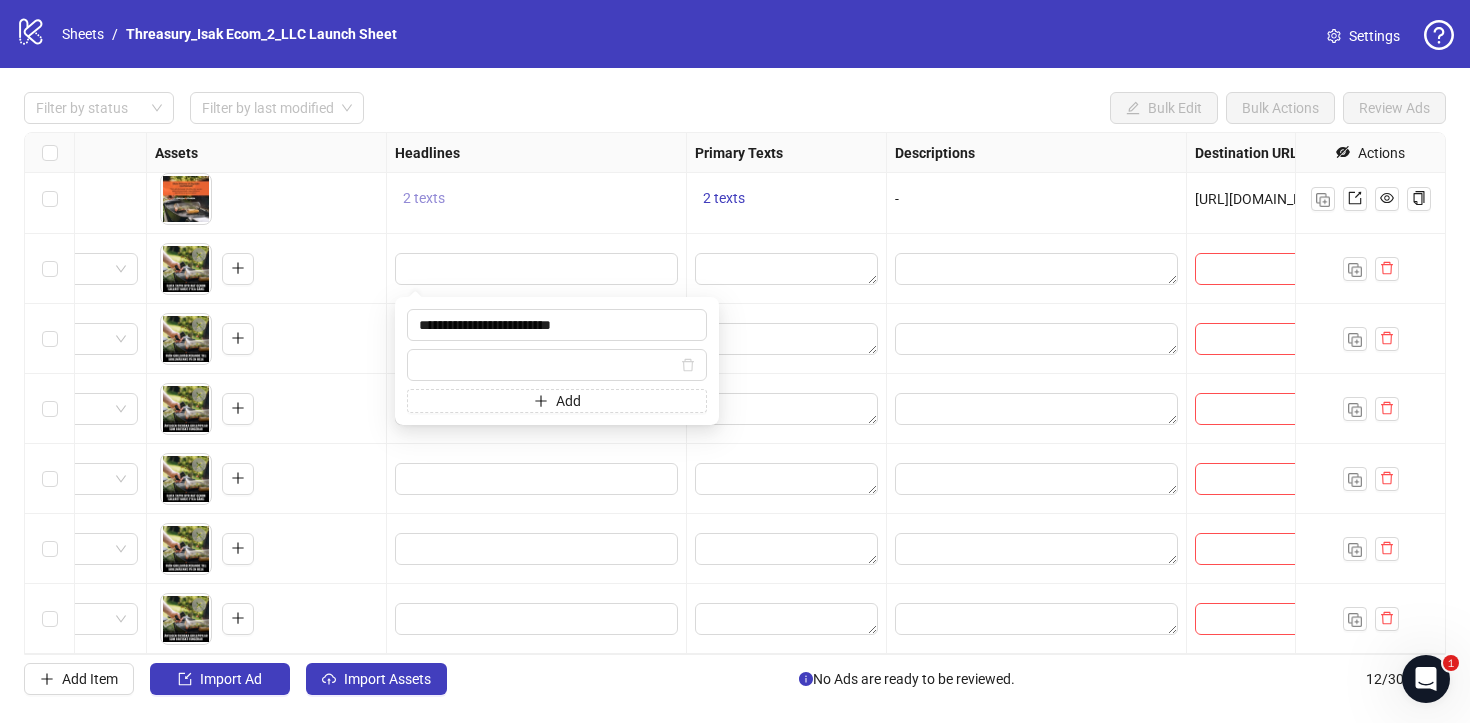 click on "2 texts" at bounding box center (537, 199) 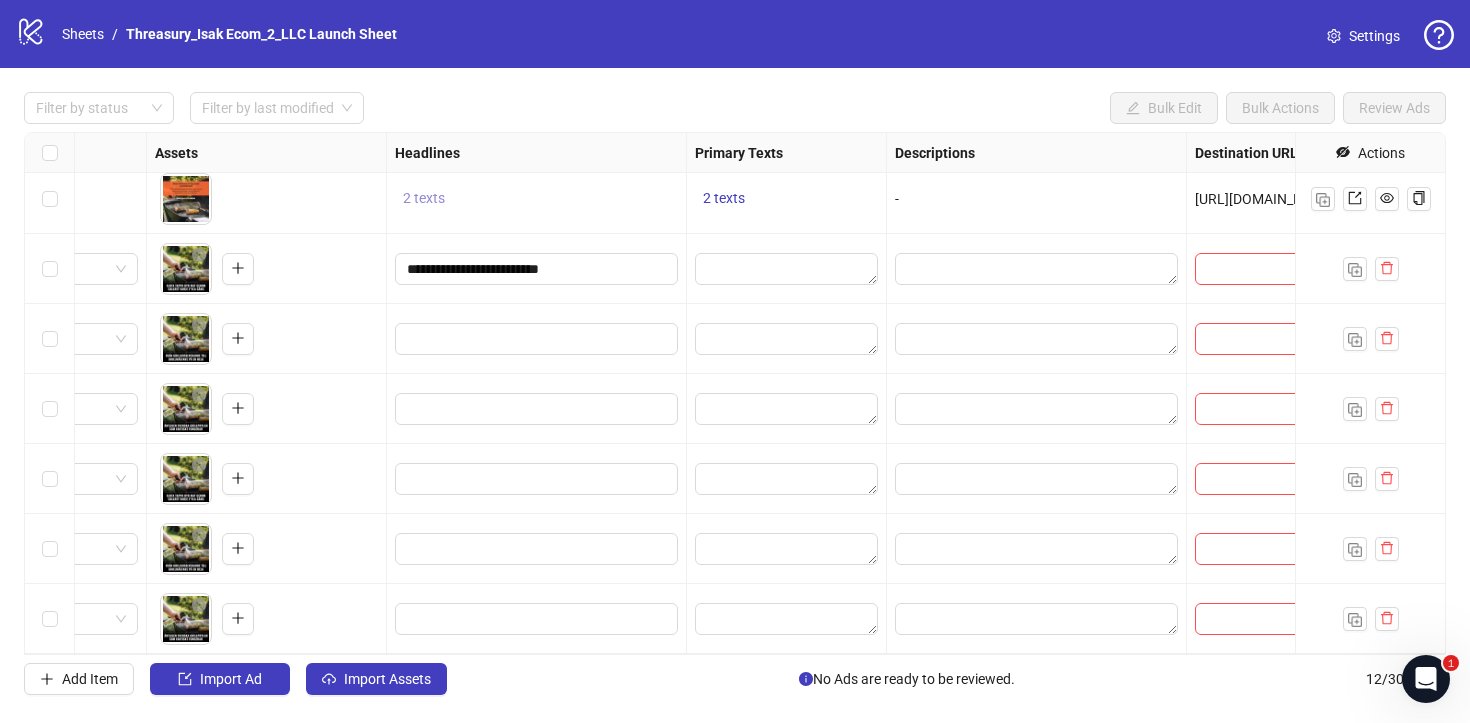 drag, startPoint x: 448, startPoint y: 202, endPoint x: 429, endPoint y: 202, distance: 19 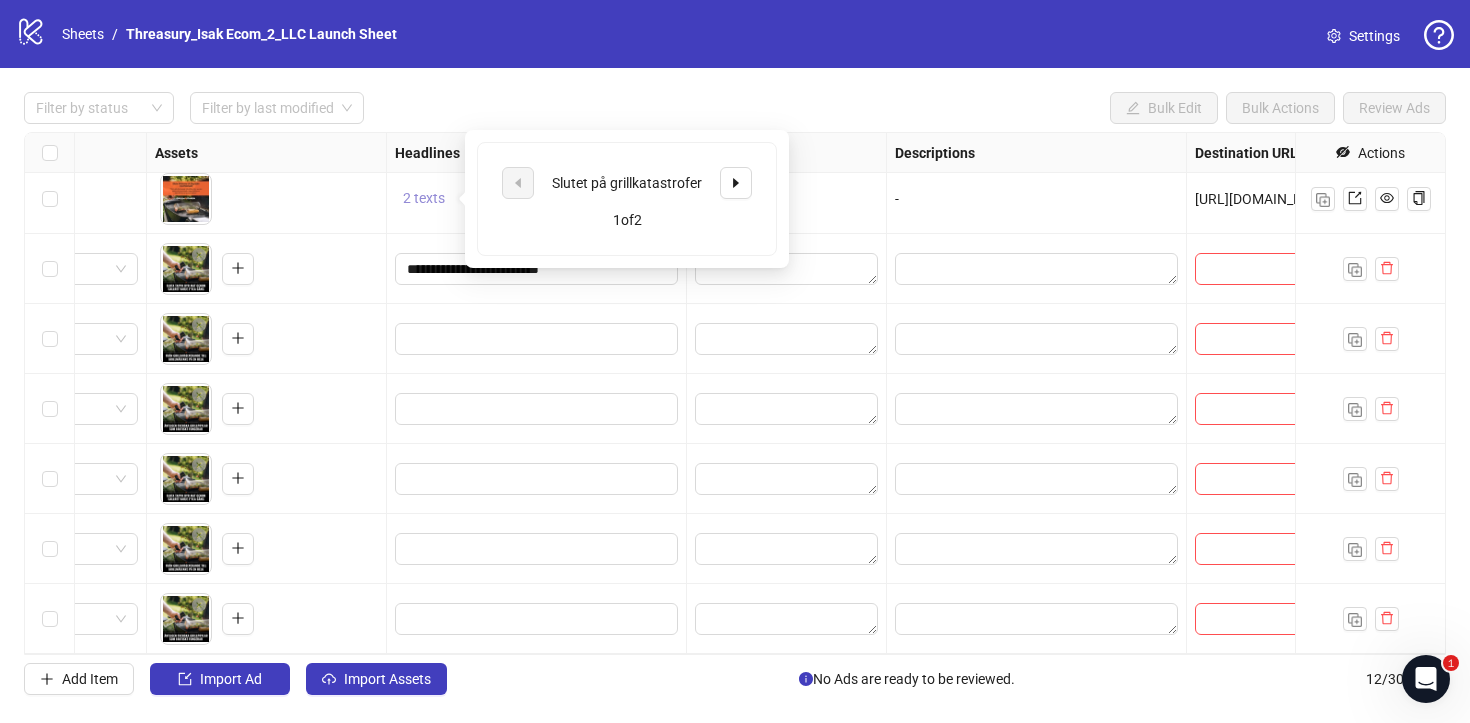 click 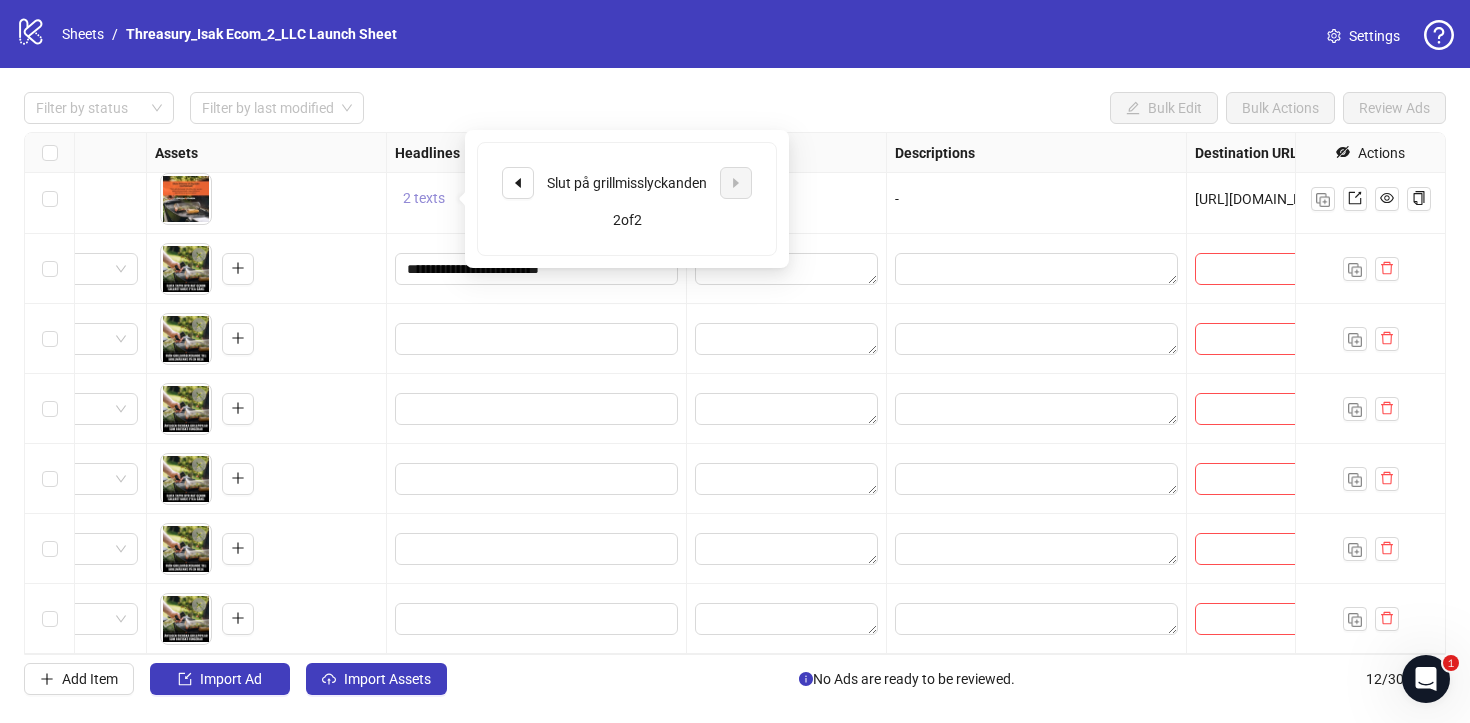 click on "Slut på grillmisslyckanden" at bounding box center (627, 183) 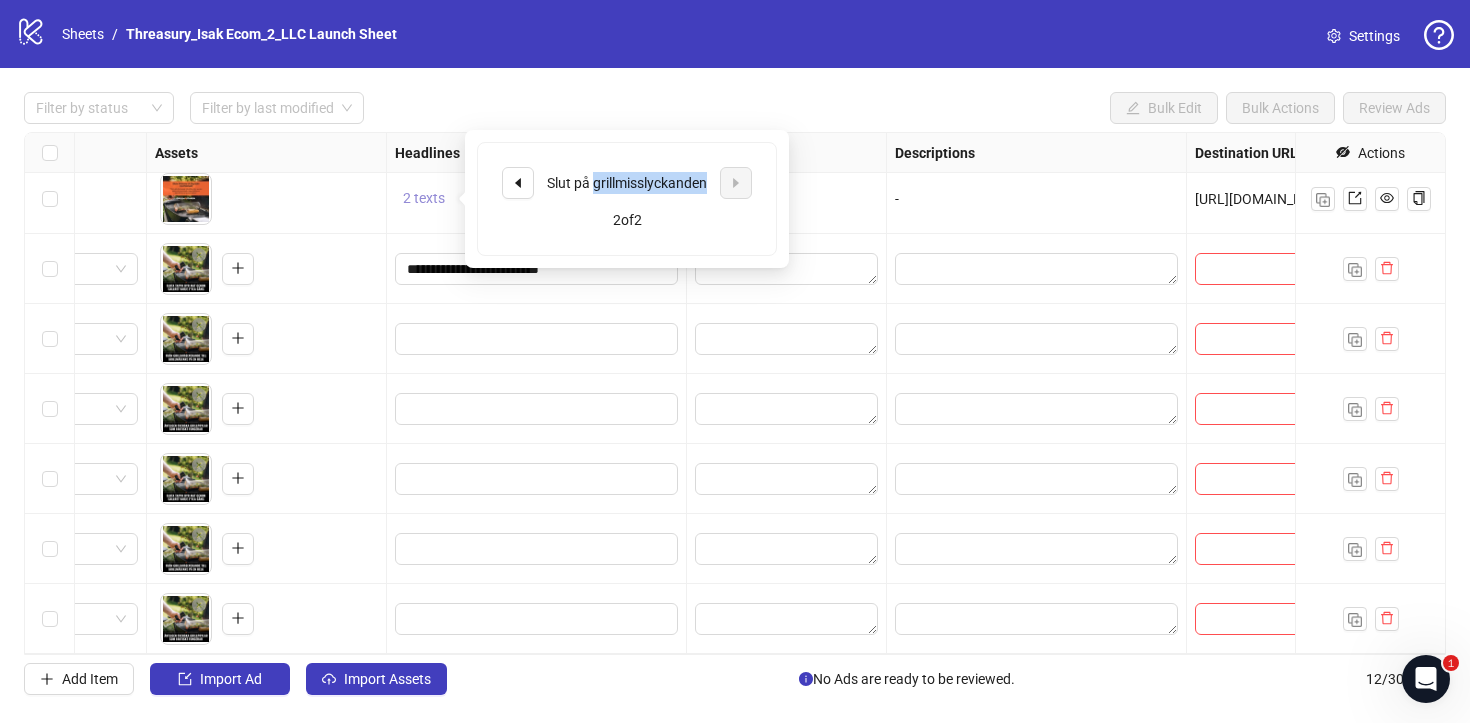 click on "Slut på grillmisslyckanden" at bounding box center (627, 183) 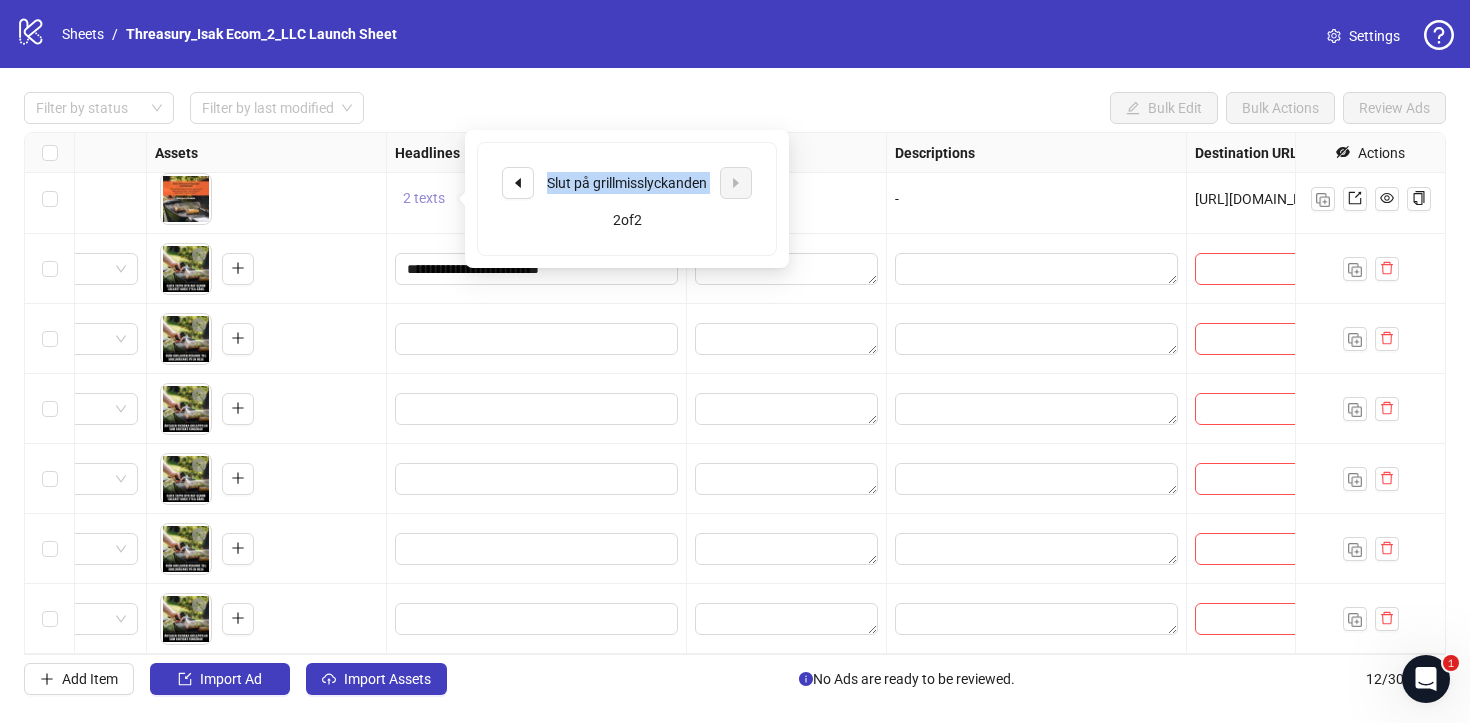 click on "Slut på grillmisslyckanden" at bounding box center (627, 183) 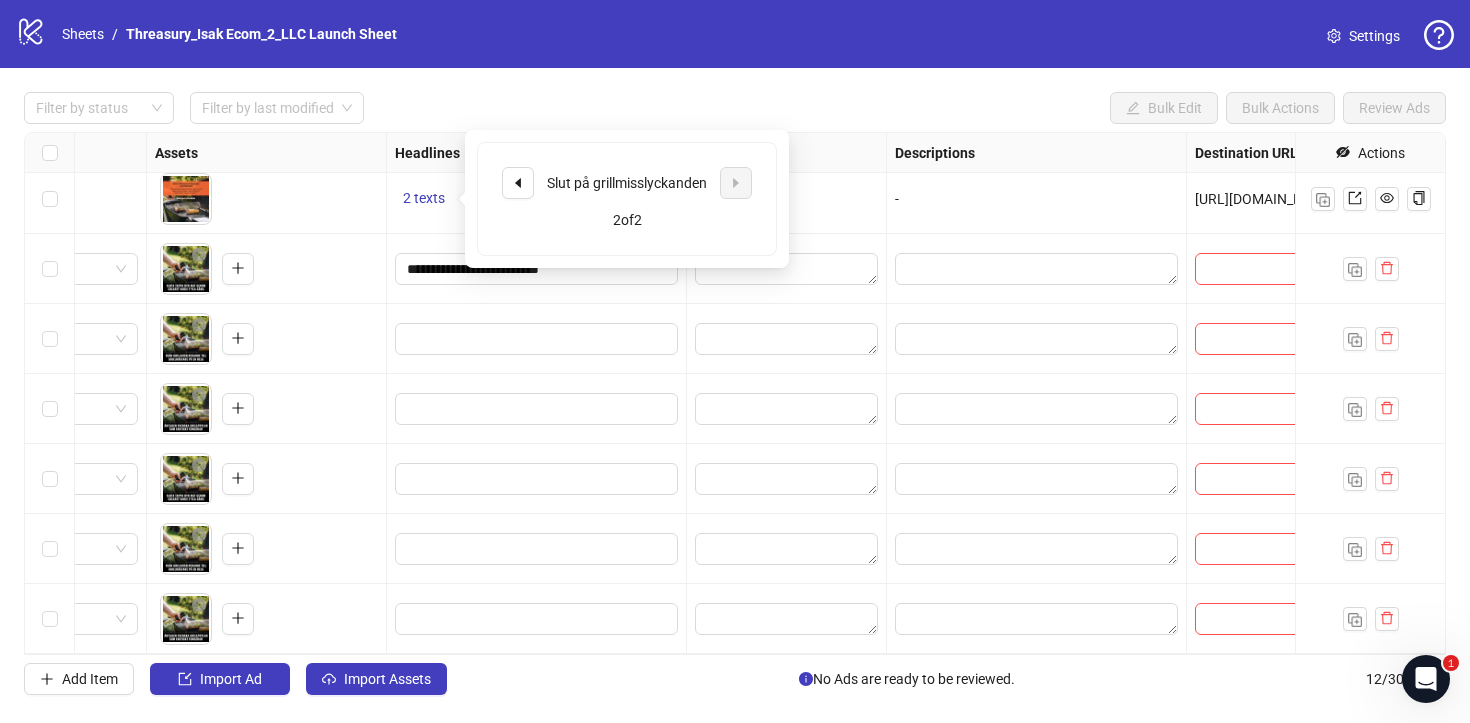 drag, startPoint x: 429, startPoint y: 202, endPoint x: 438, endPoint y: 290, distance: 88.45903 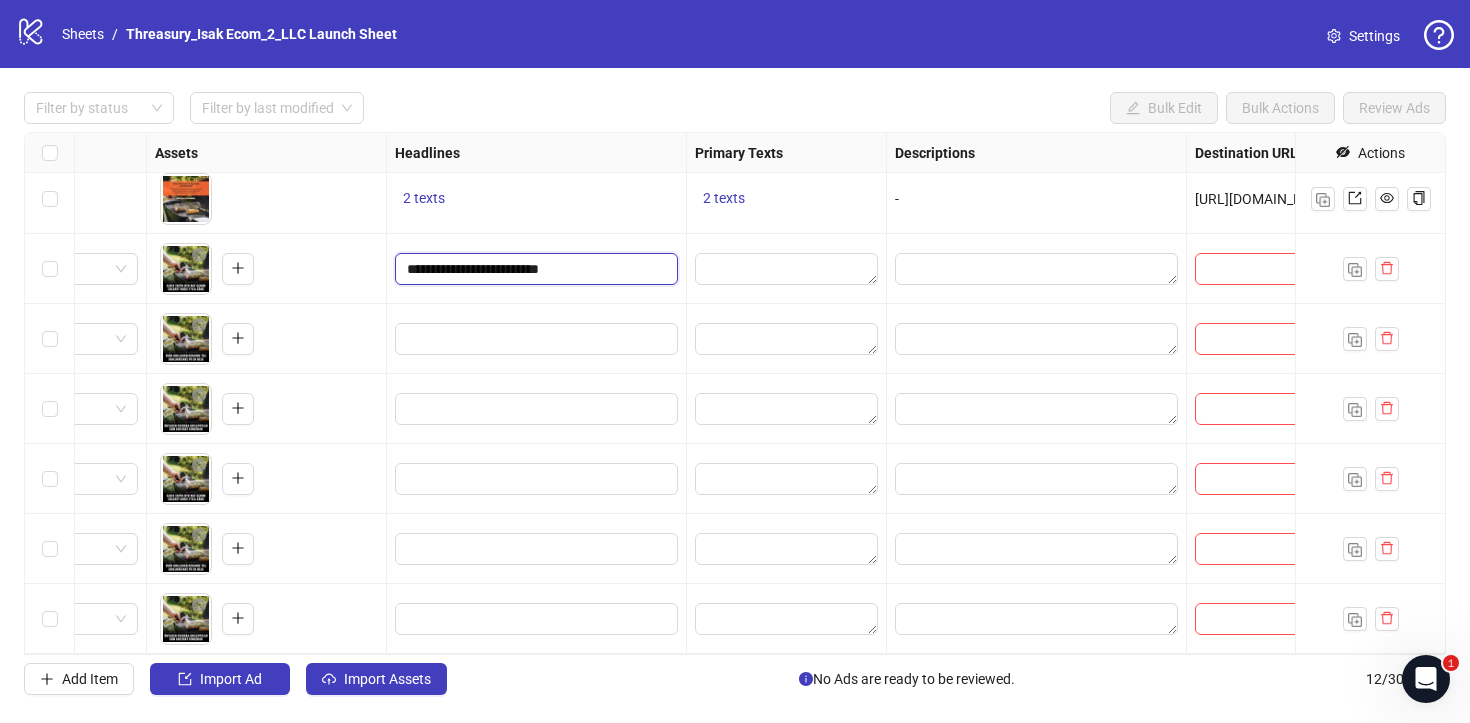 click on "**********" at bounding box center (534, 269) 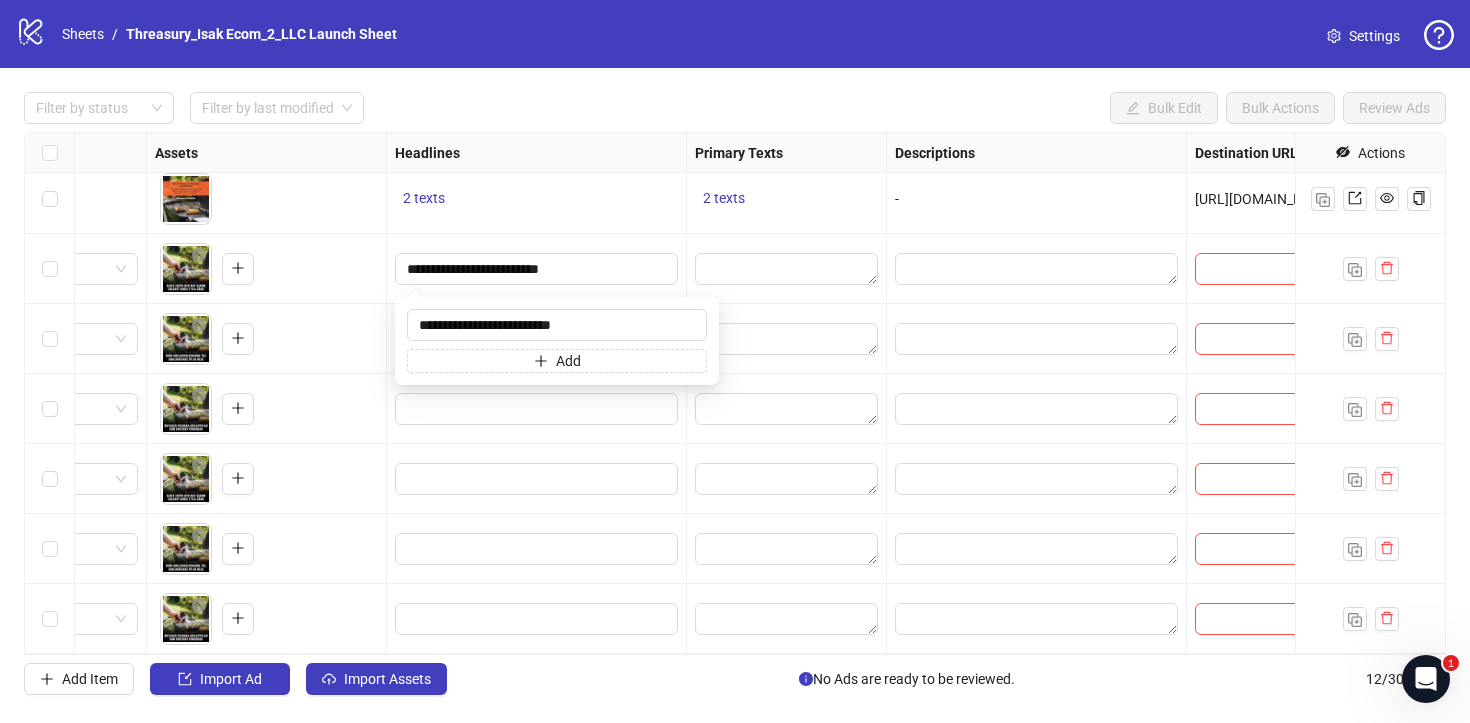 click on "Add" at bounding box center [557, 361] 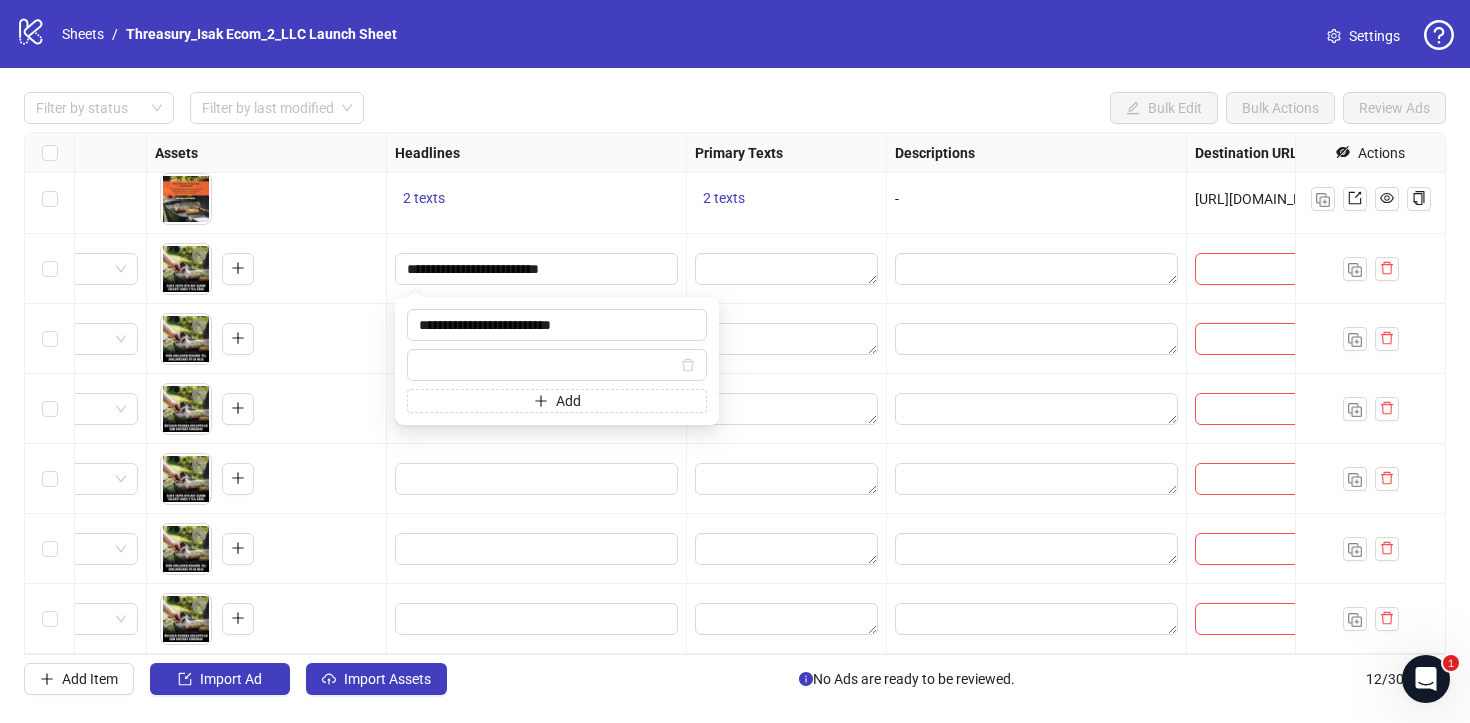 type on "**********" 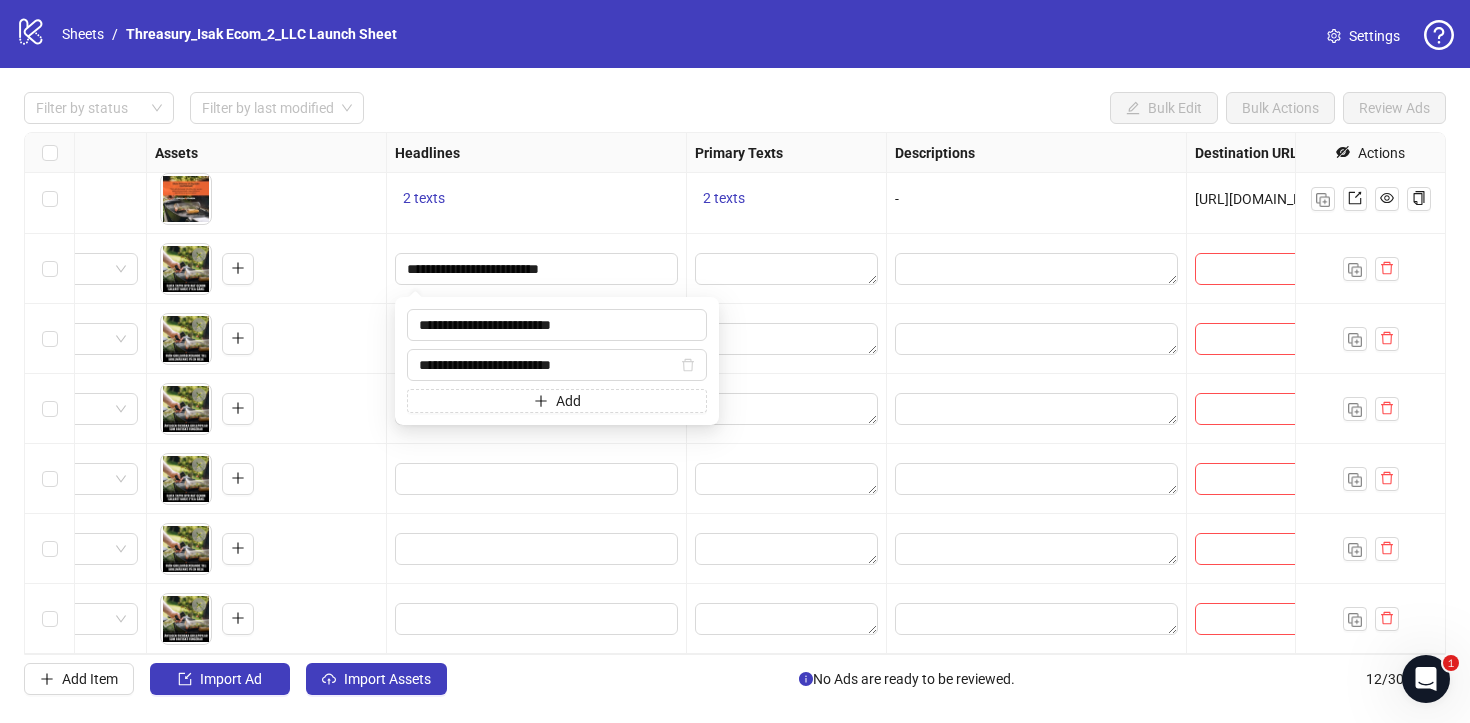 click at bounding box center (787, 339) 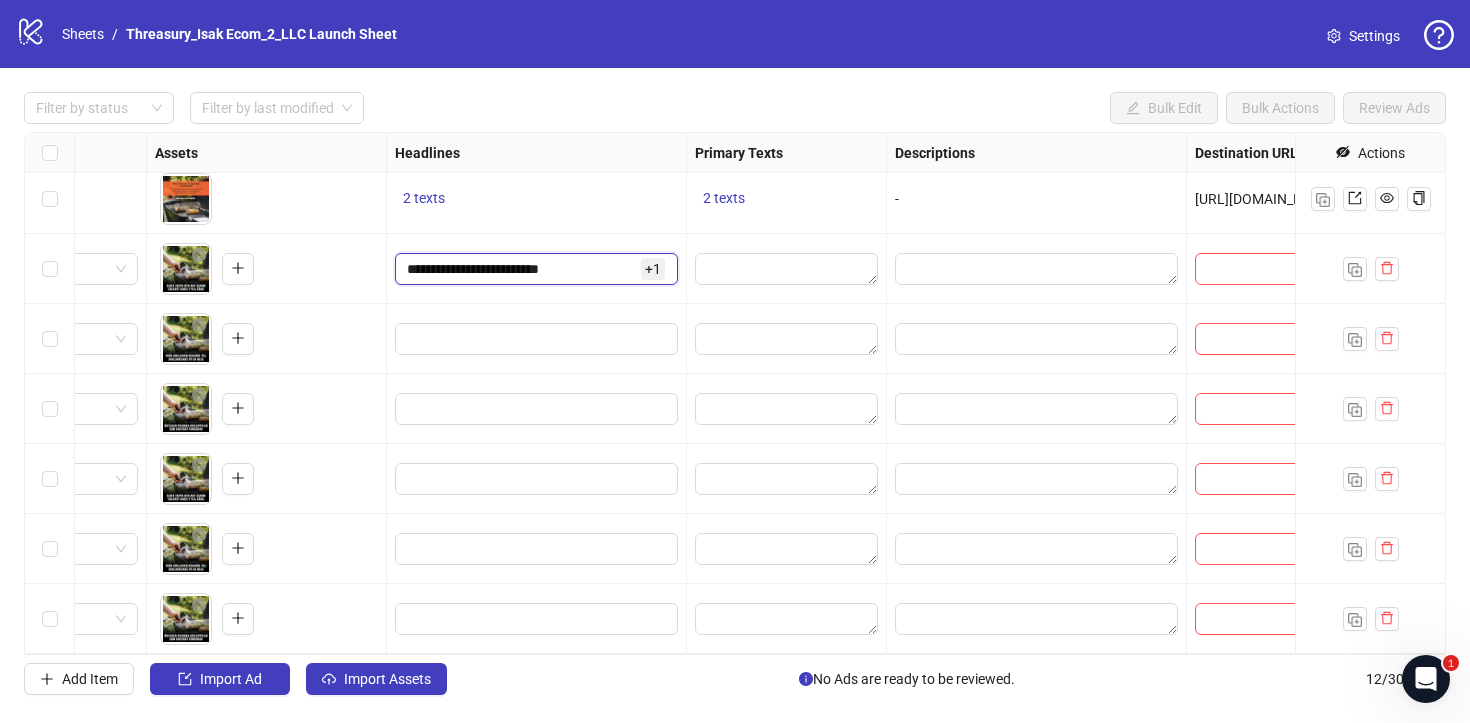 click on "**********" at bounding box center [522, 269] 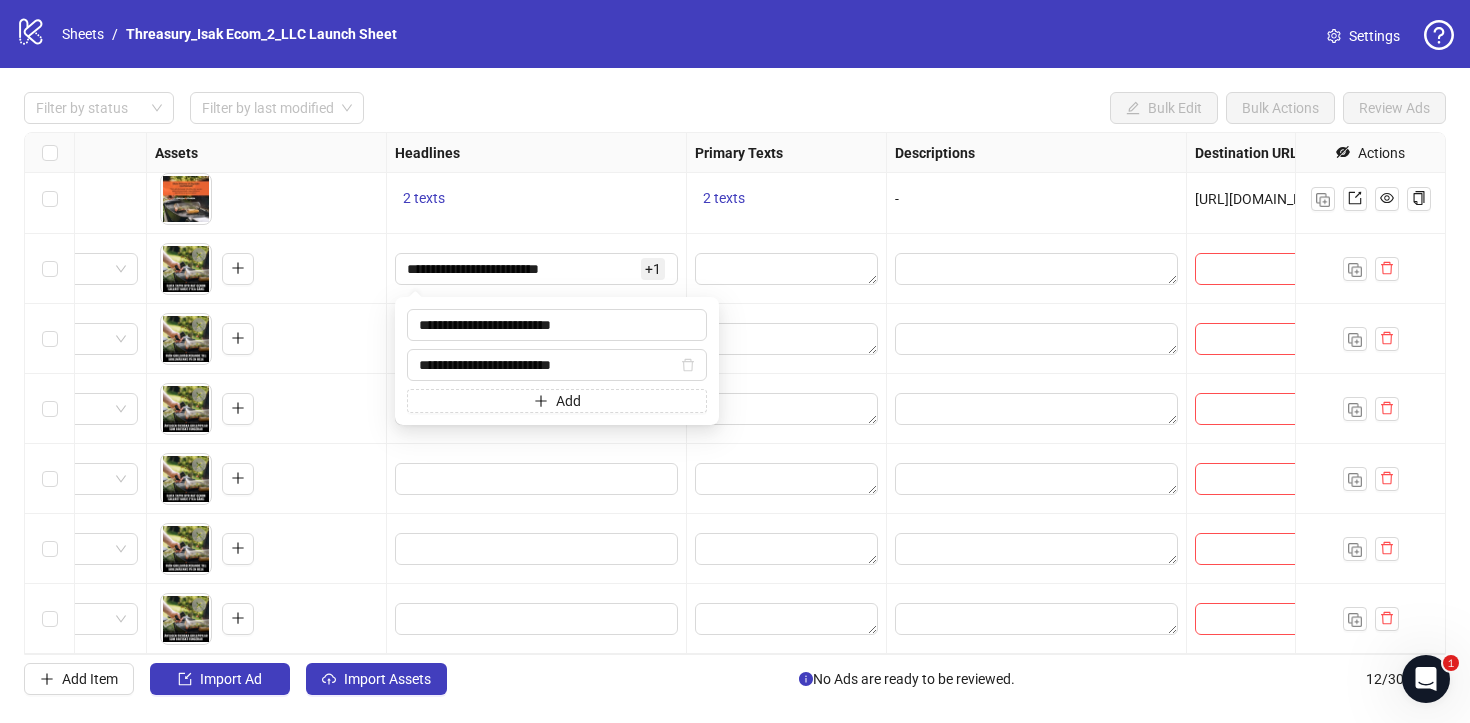 drag, startPoint x: 438, startPoint y: 290, endPoint x: 814, endPoint y: 299, distance: 376.1077 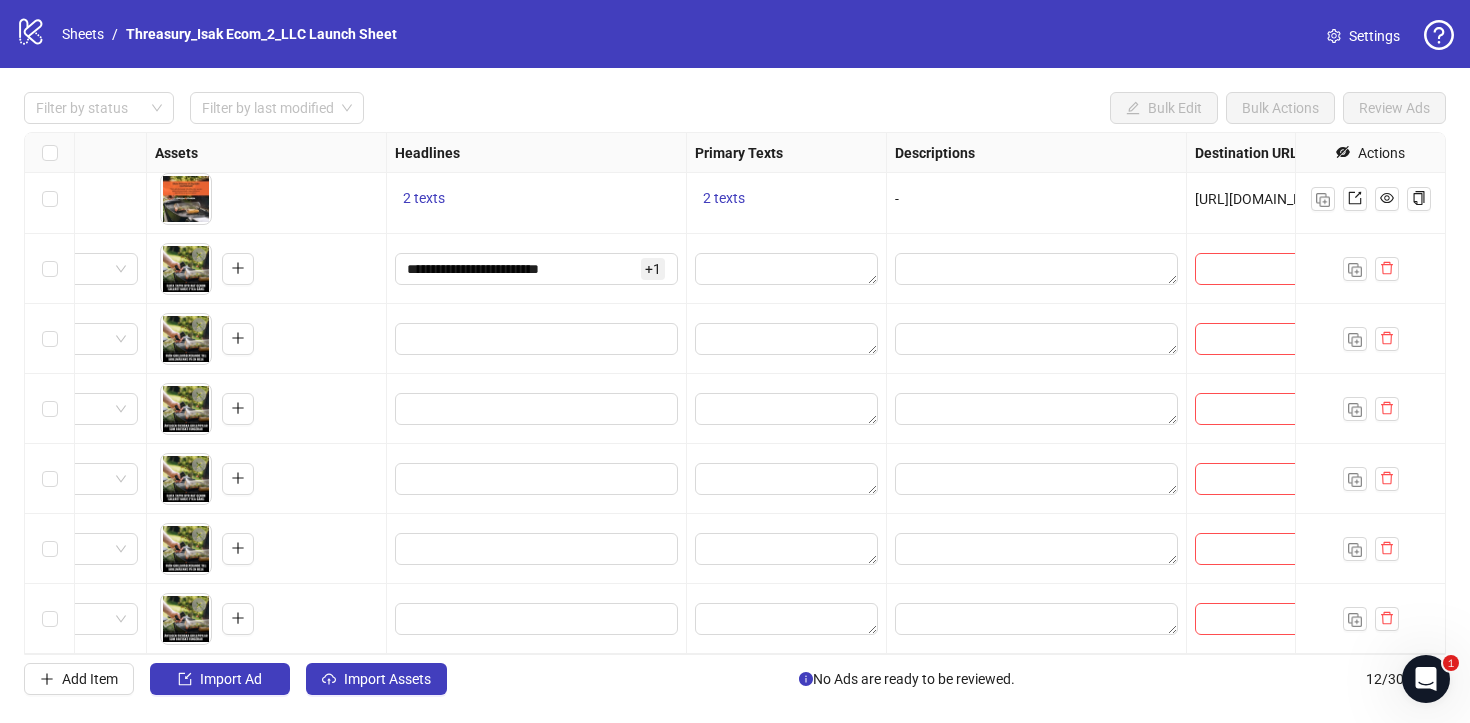 scroll, scrollTop: 359, scrollLeft: 0, axis: vertical 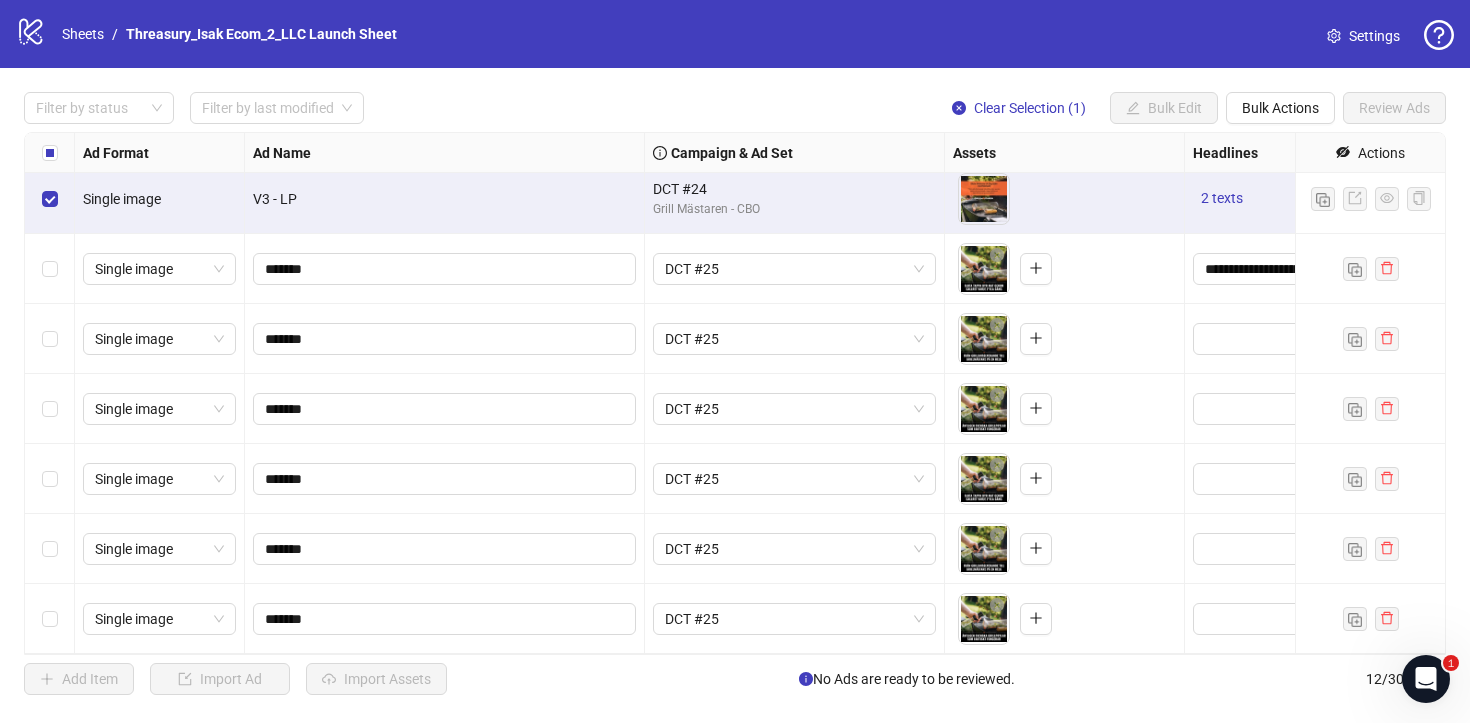 click at bounding box center [50, 269] 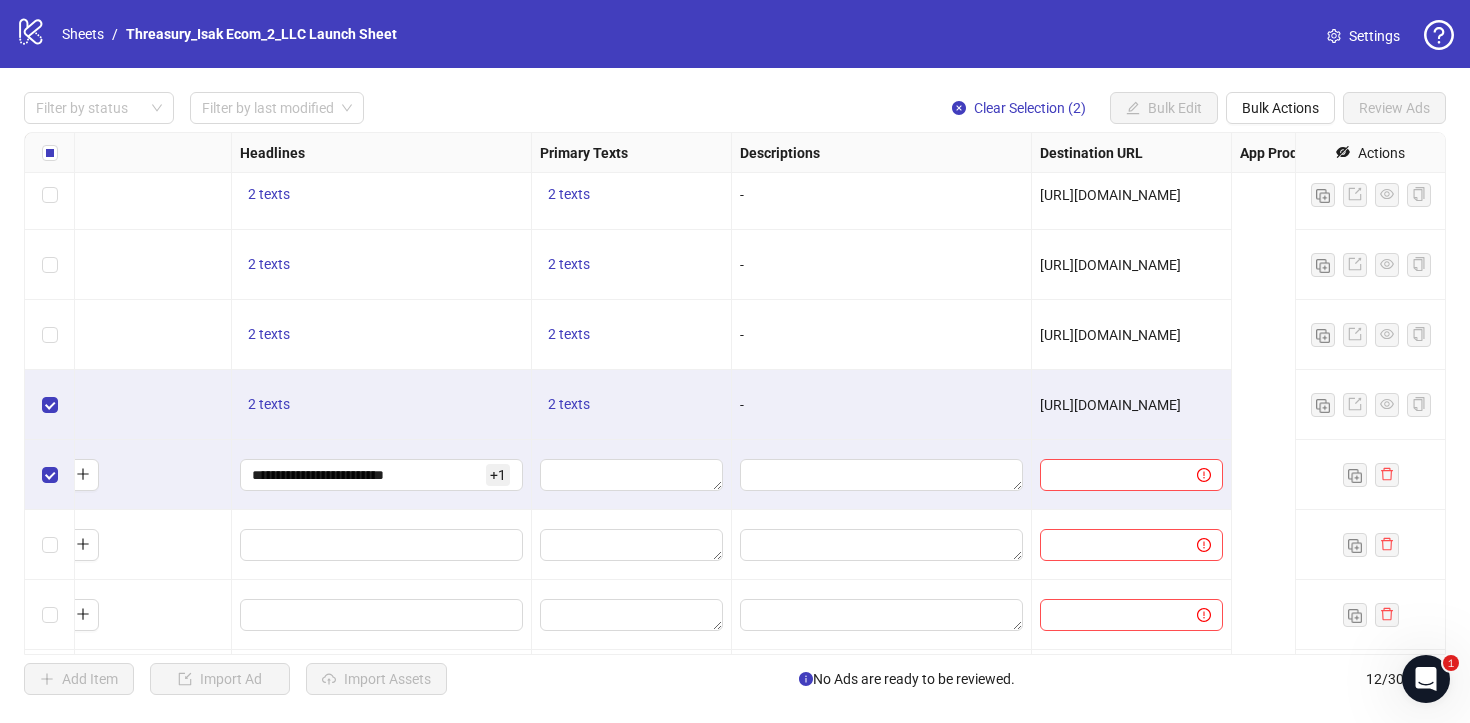 scroll, scrollTop: 153, scrollLeft: 0, axis: vertical 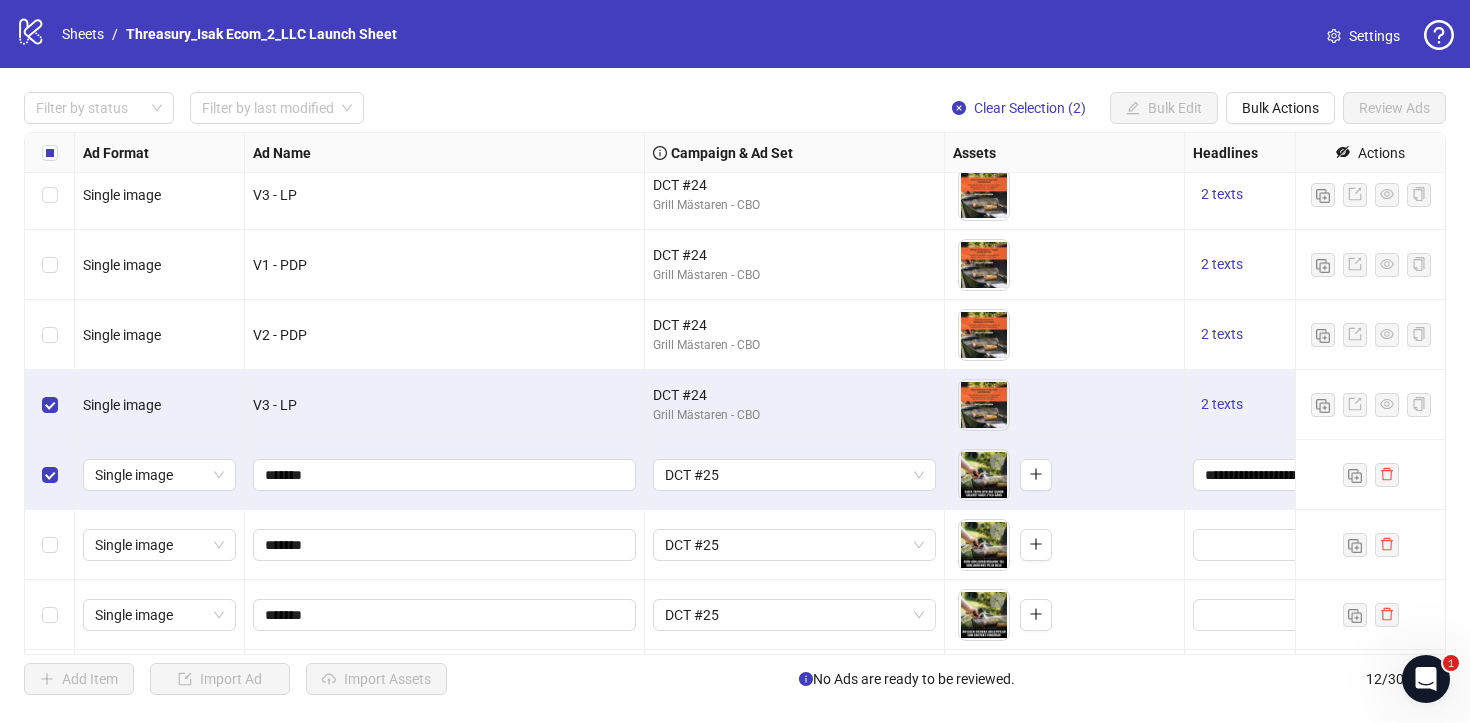 click at bounding box center (50, 405) 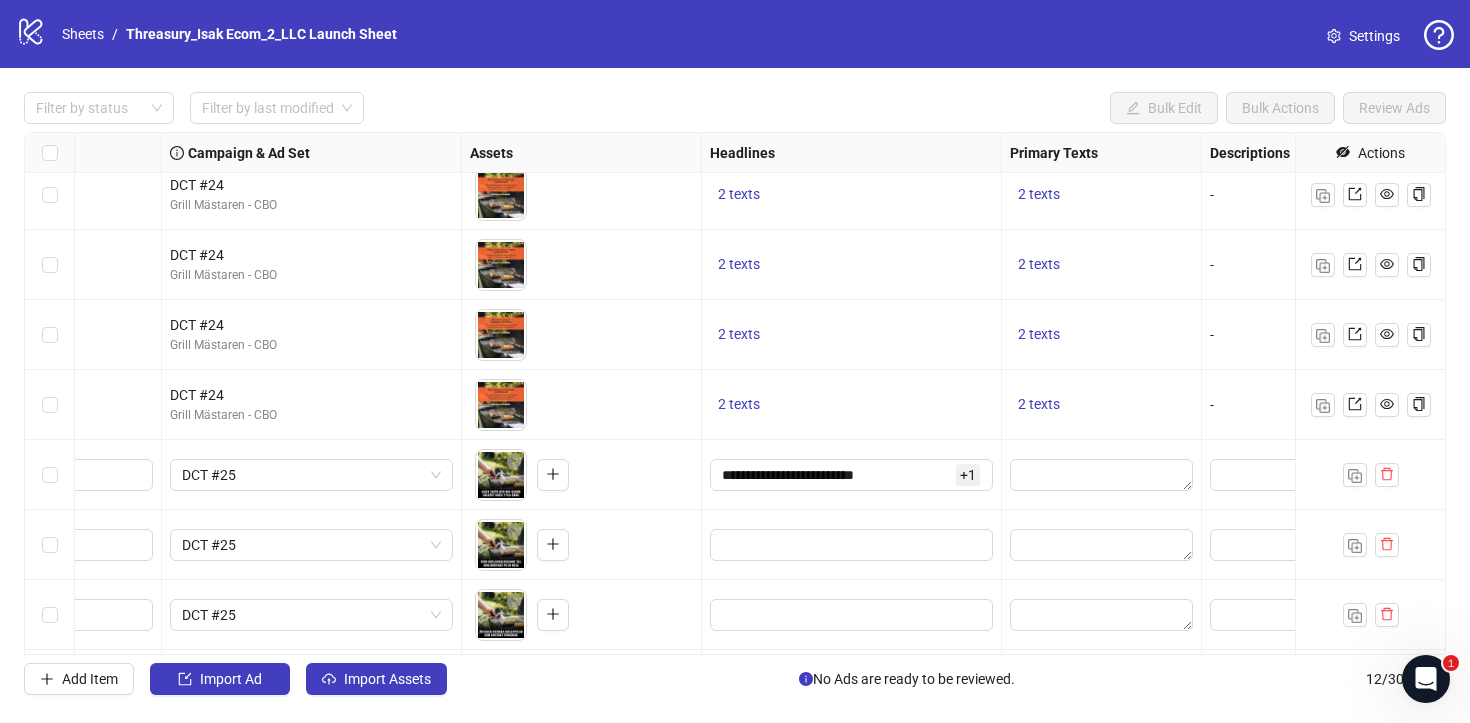 scroll, scrollTop: 153, scrollLeft: 650, axis: both 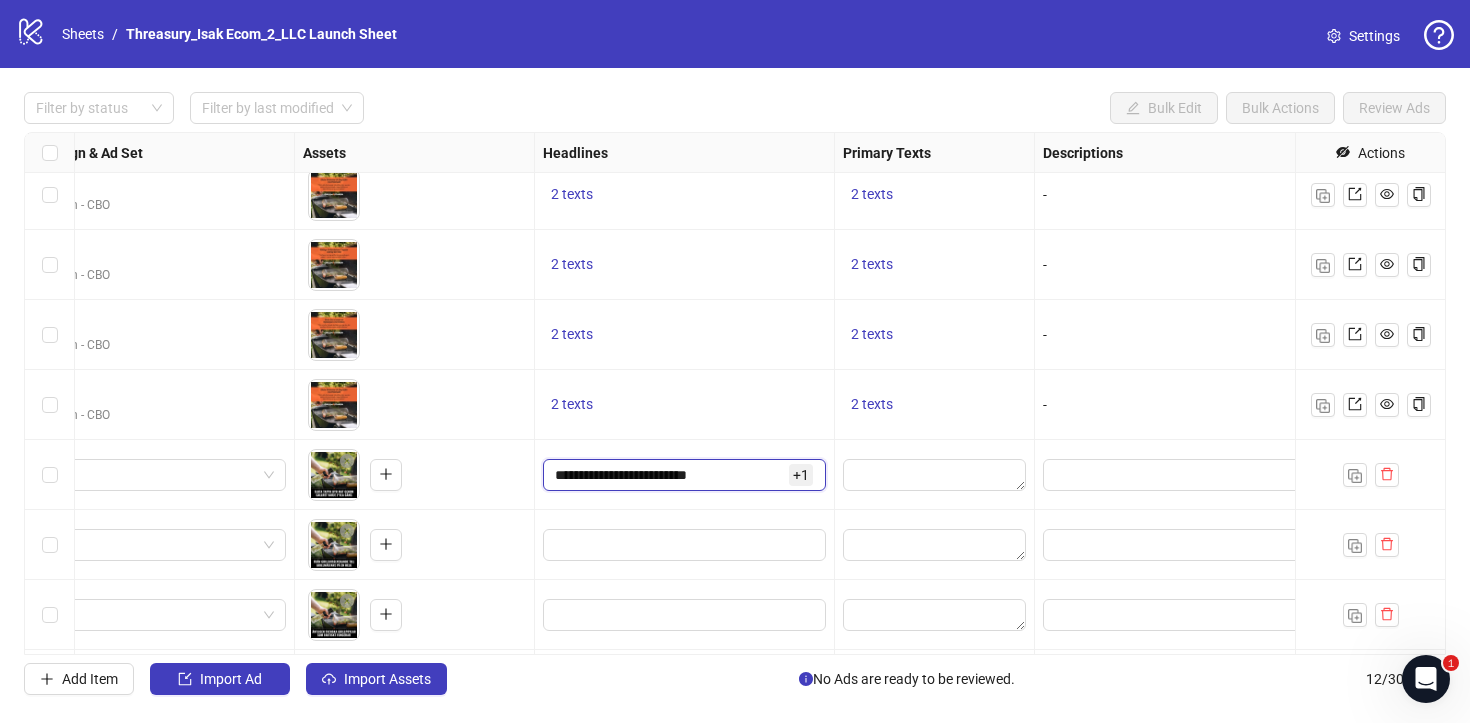 drag, startPoint x: 1171, startPoint y: 103, endPoint x: 738, endPoint y: 477, distance: 572.1582 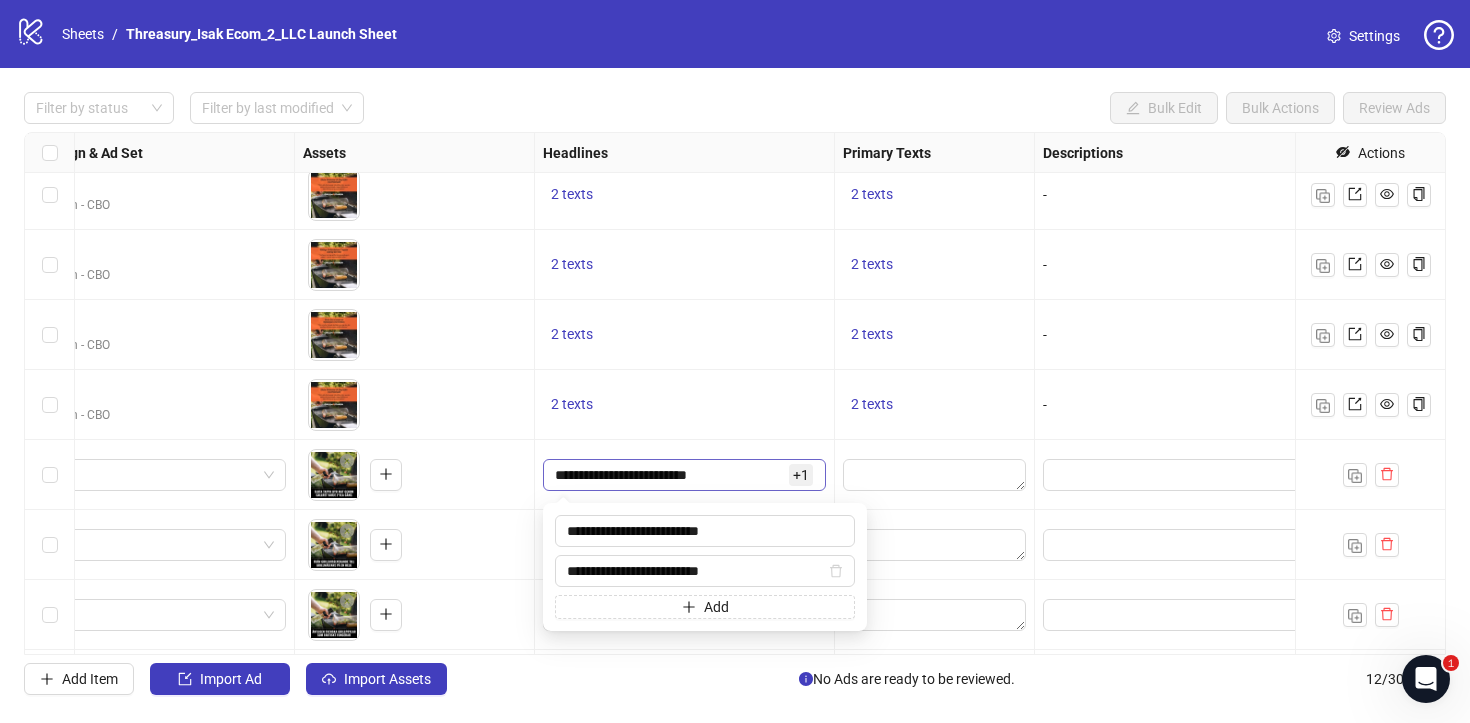 click at bounding box center [934, 475] 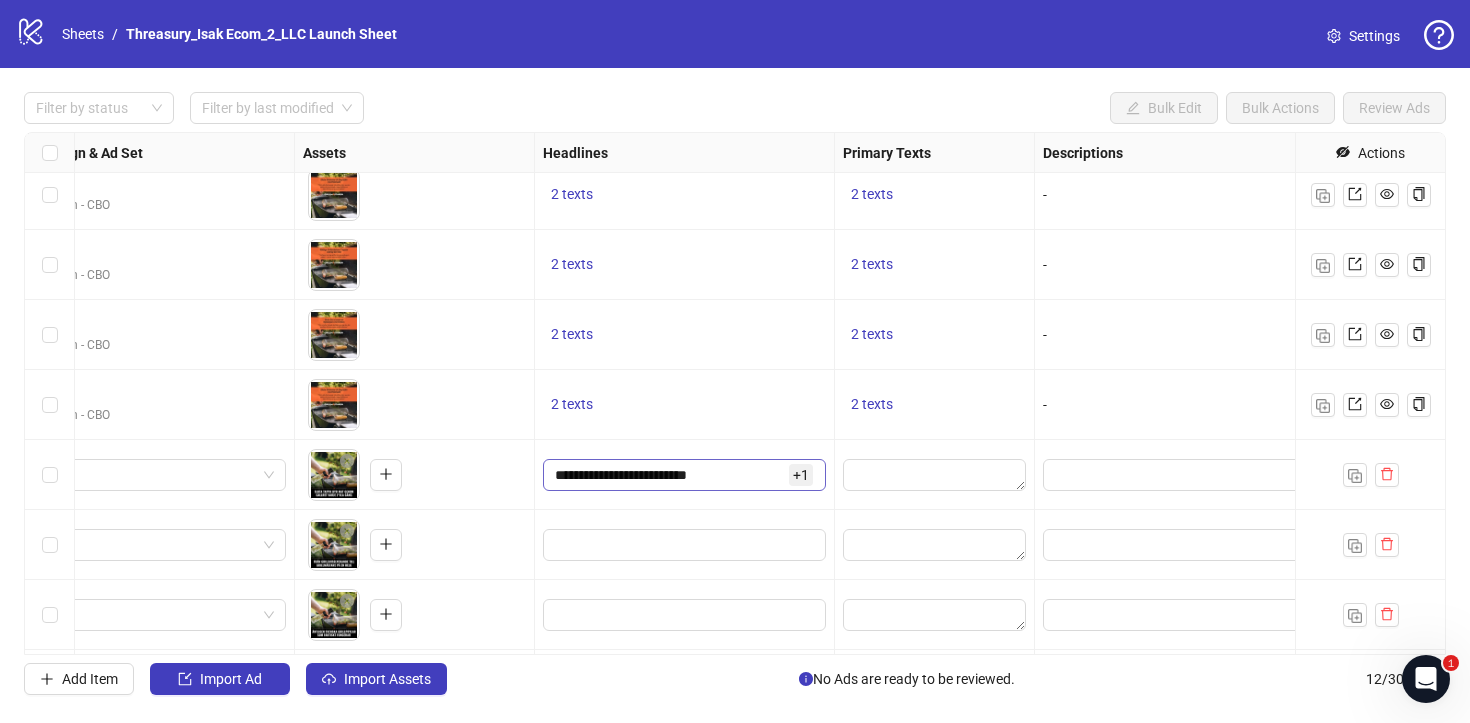 click on "2 texts" at bounding box center (872, 404) 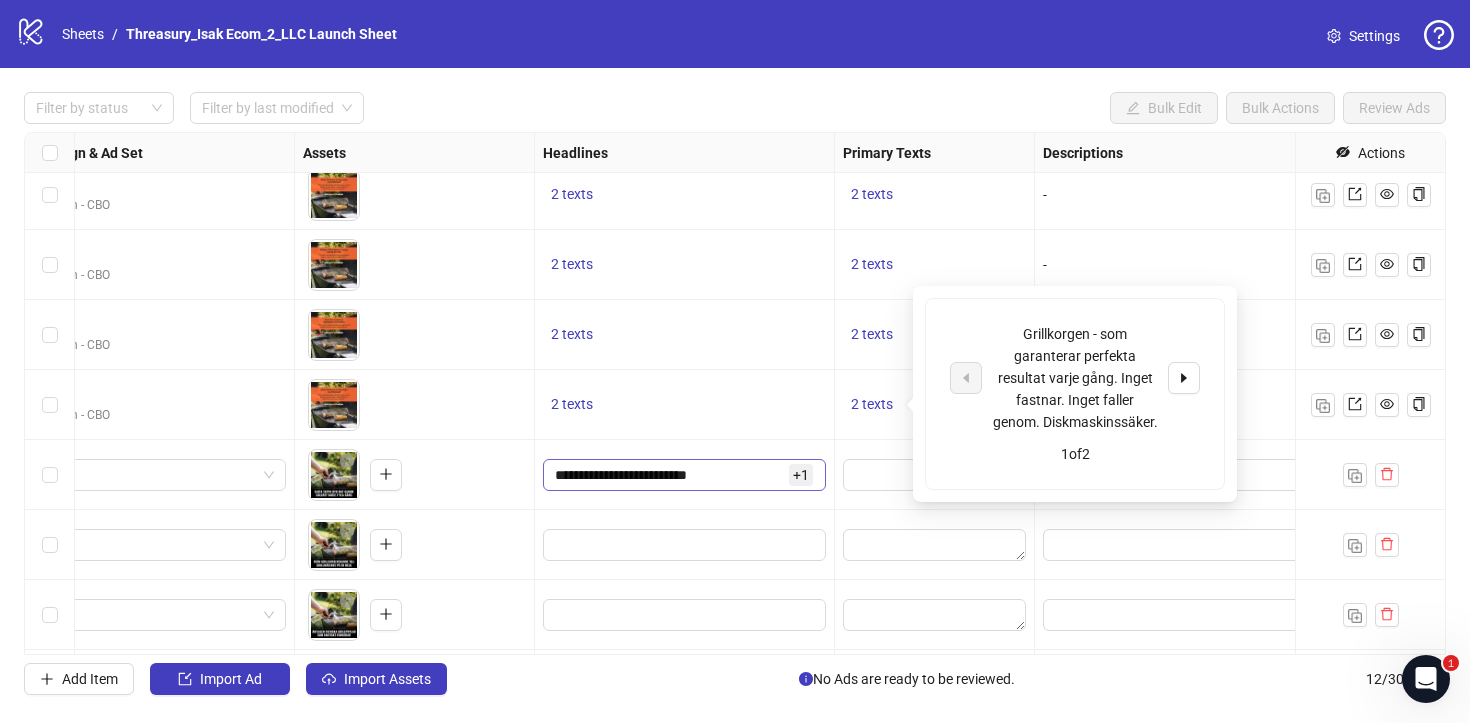 click on "Grillkorgen - som garanterar perfekta resultat varje gång.
Inget fastnar. Inget faller genom. Diskmaskinssäker." at bounding box center (1075, 378) 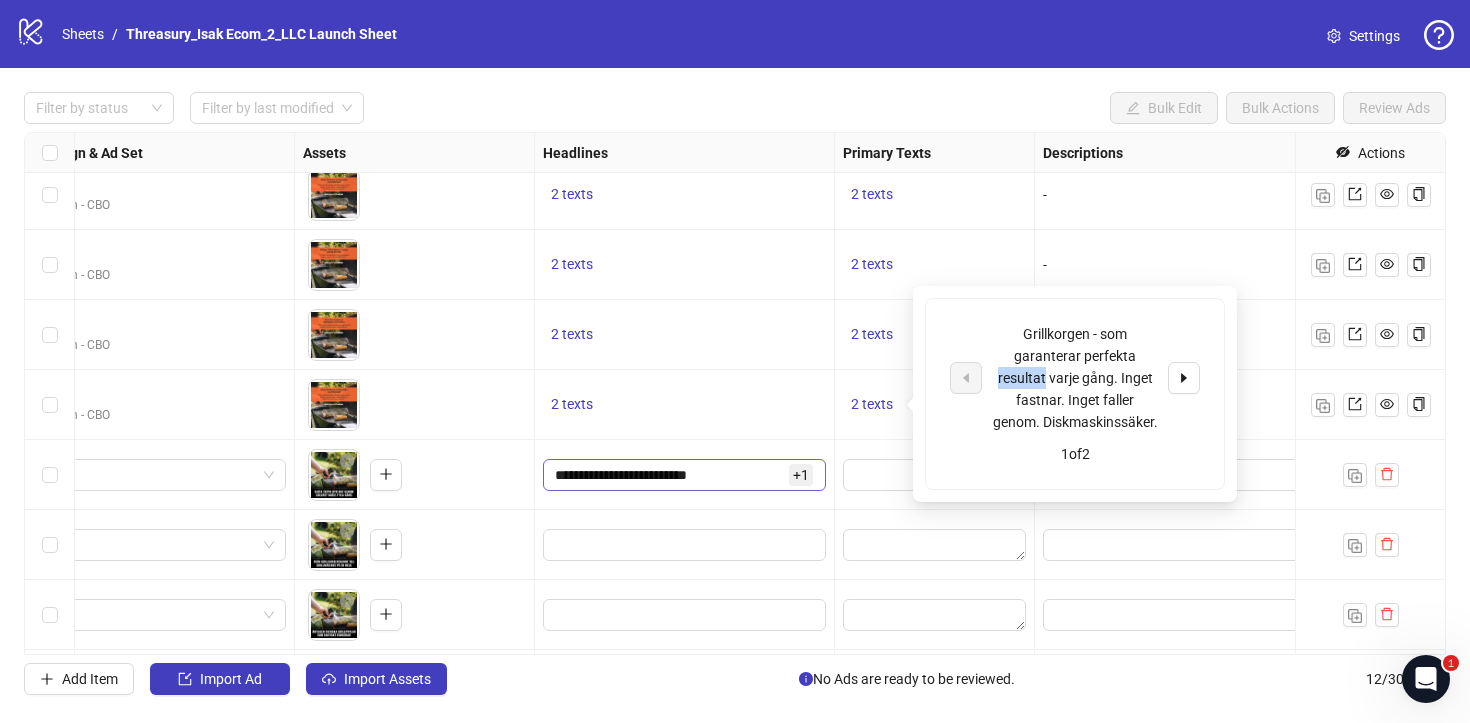 click on "Grillkorgen - som garanterar perfekta resultat varje gång.
Inget fastnar. Inget faller genom. Diskmaskinssäker." at bounding box center (1075, 378) 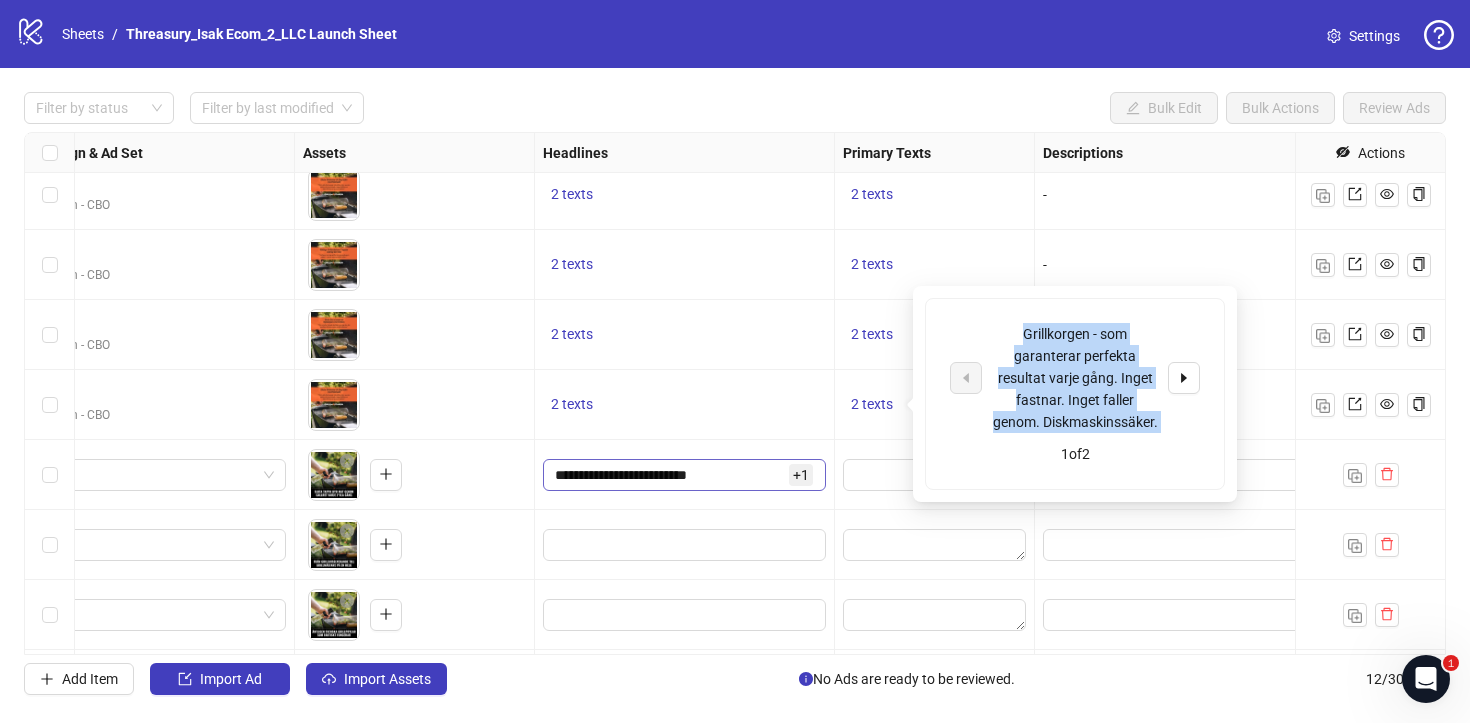 click on "Grillkorgen - som garanterar perfekta resultat varje gång.
Inget fastnar. Inget faller genom. Diskmaskinssäker." at bounding box center [1075, 378] 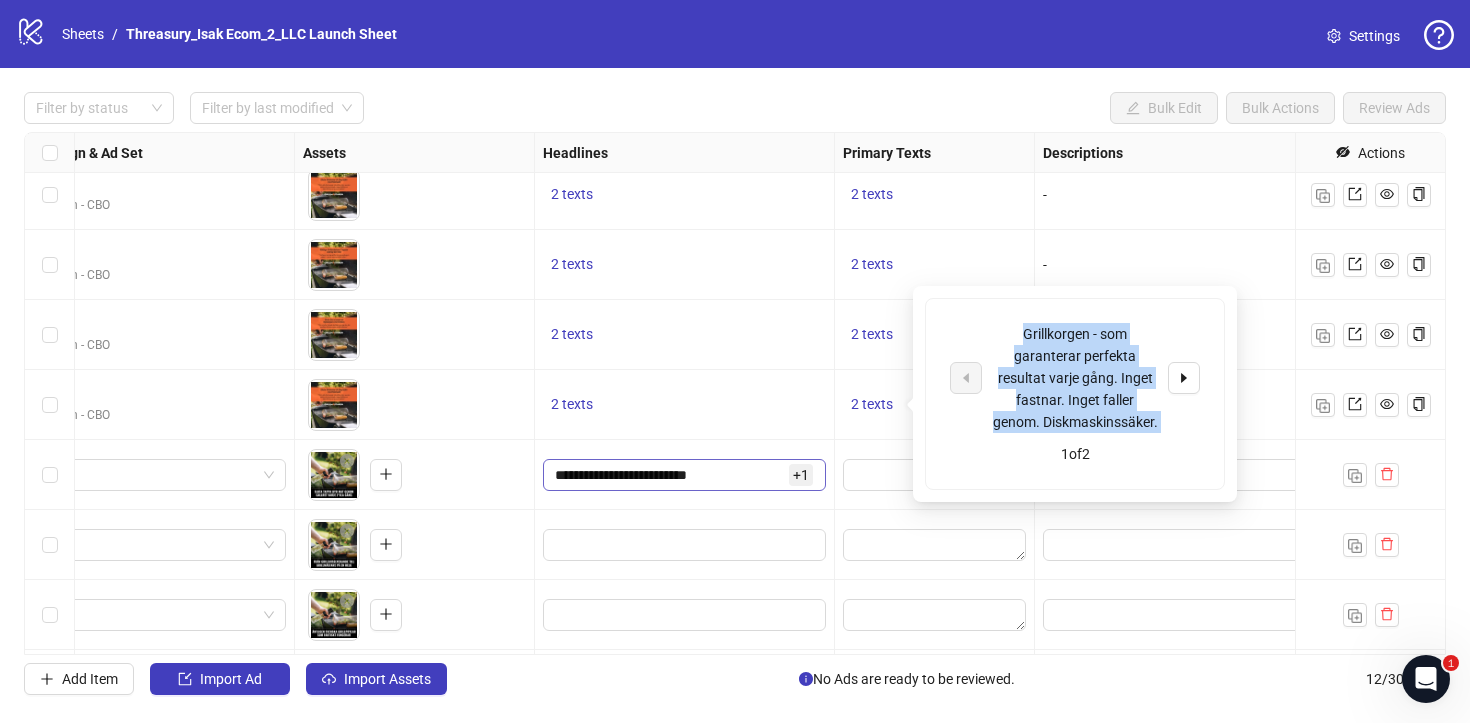 click at bounding box center (1184, 378) 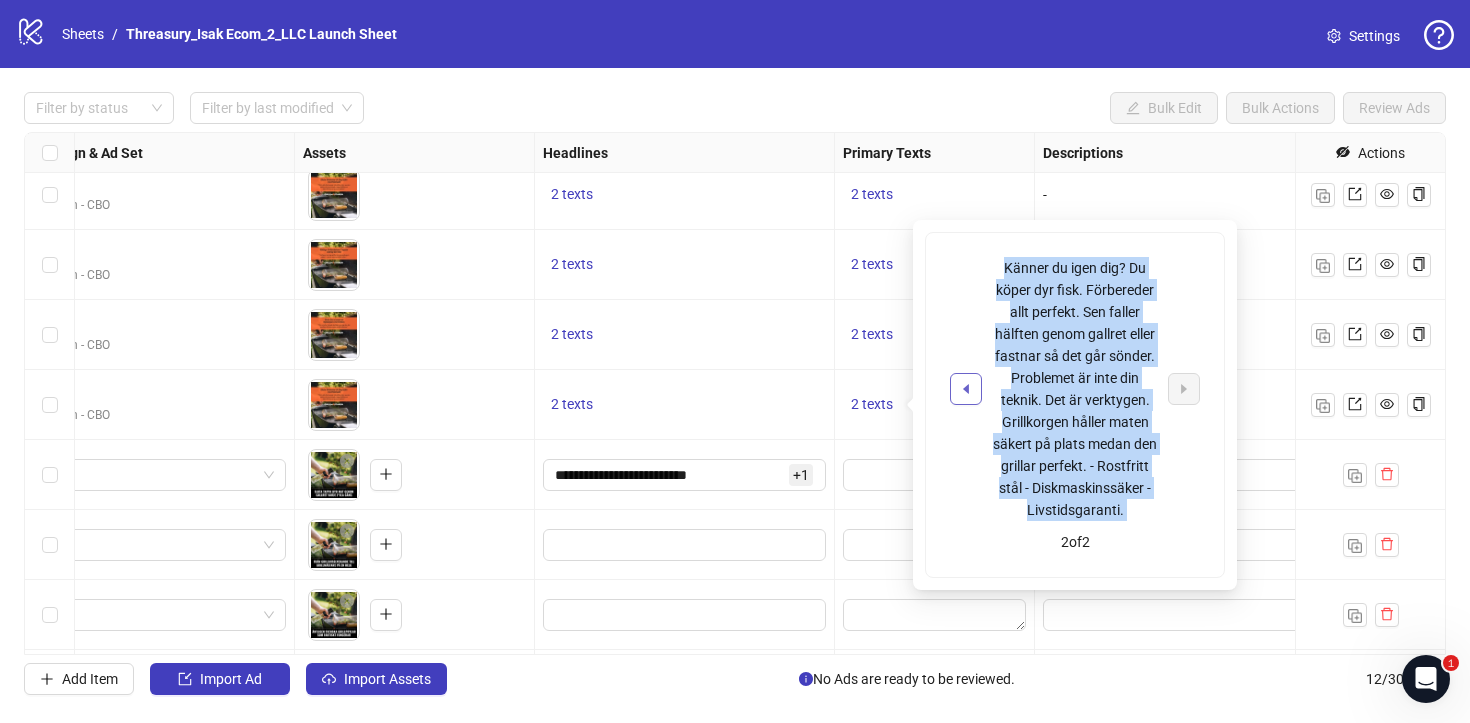 drag, startPoint x: 738, startPoint y: 477, endPoint x: 973, endPoint y: 389, distance: 250.93625 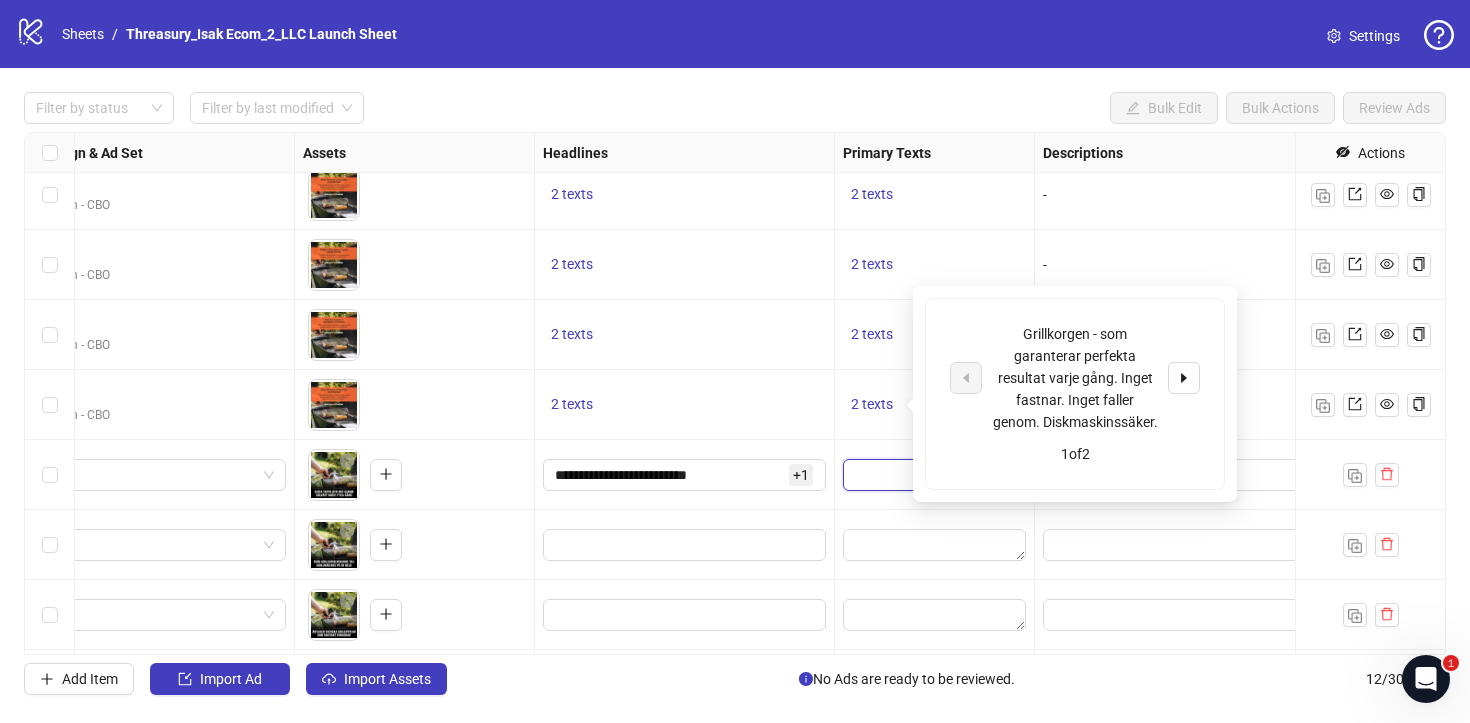 drag, startPoint x: 973, startPoint y: 389, endPoint x: 860, endPoint y: 466, distance: 136.74063 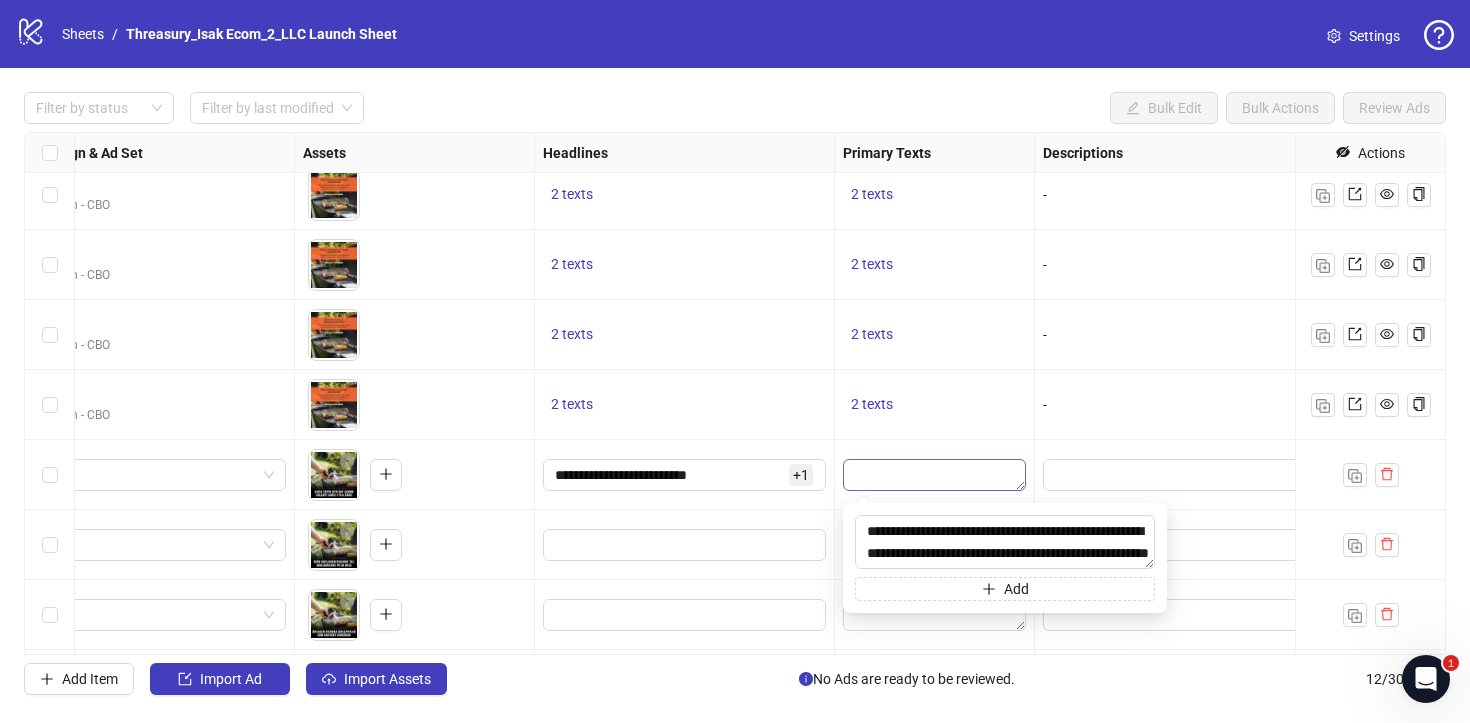 scroll, scrollTop: 0, scrollLeft: 0, axis: both 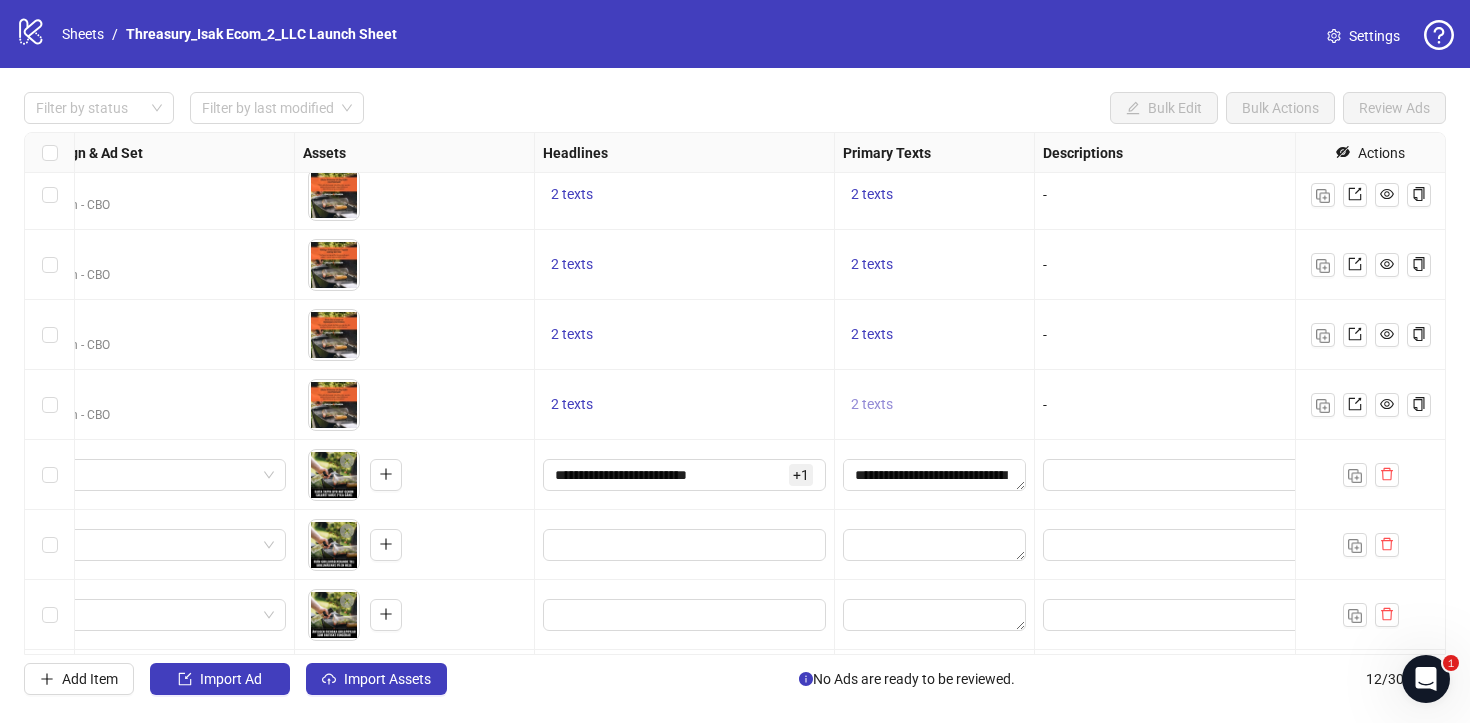 drag, startPoint x: 860, startPoint y: 466, endPoint x: 883, endPoint y: 409, distance: 61.46544 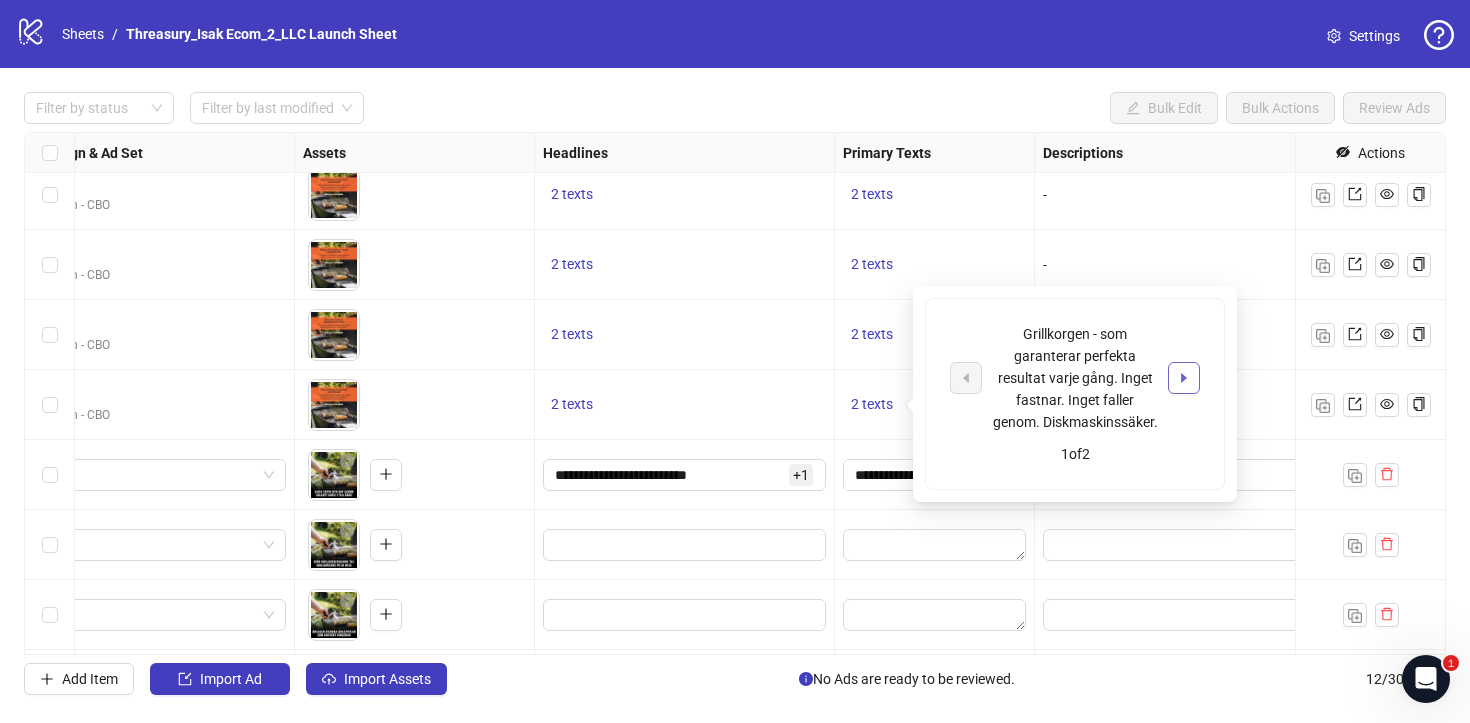 drag, startPoint x: 883, startPoint y: 409, endPoint x: 1173, endPoint y: 391, distance: 290.55807 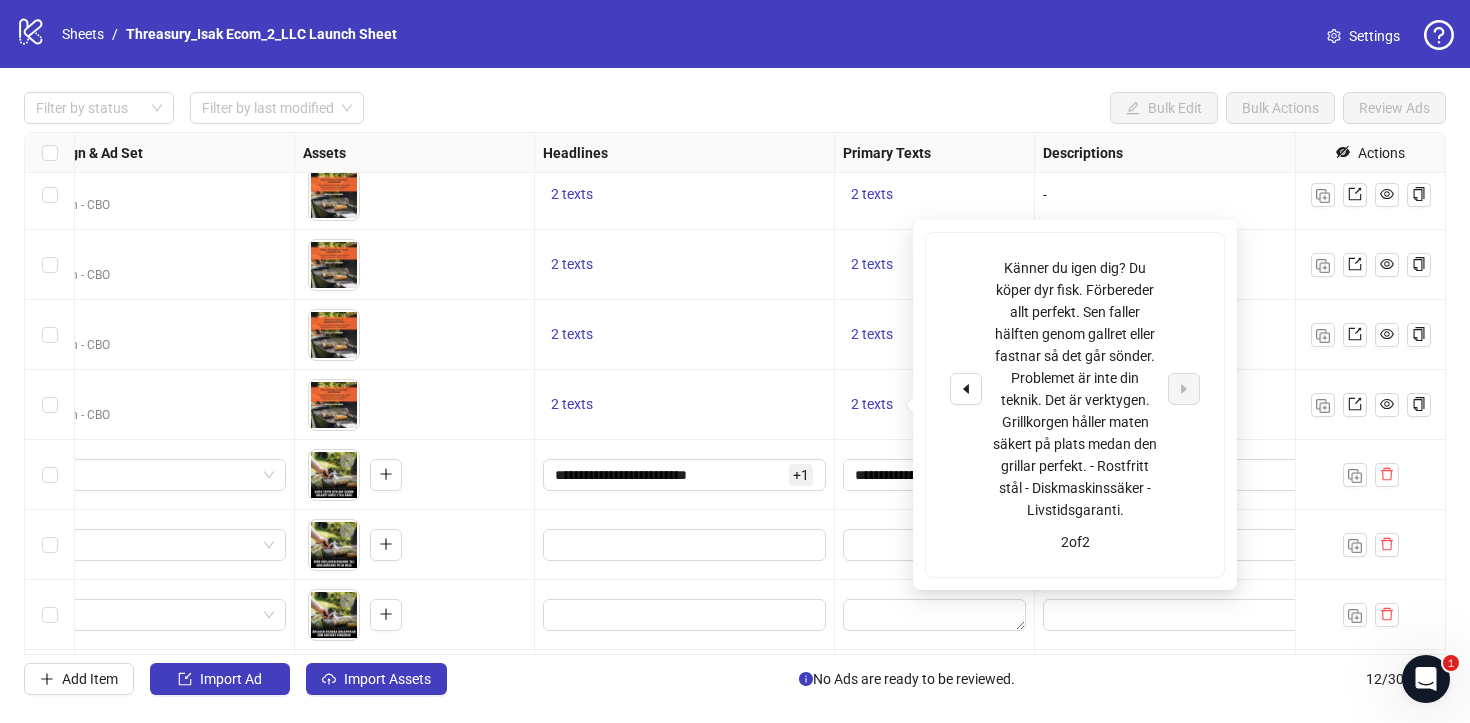 click on "Känner du igen dig?
Du köper dyr fisk. Förbereder allt perfekt. Sen faller hälften genom gallret eller fastnar så det går sönder. Problemet är inte din teknik. Det är verktygen.
Grillkorgen håller maten säkert på plats medan den grillar perfekt.
- Rostfritt stål
- Diskmaskinssäker
- Livstidsgaranti." at bounding box center [1075, 389] 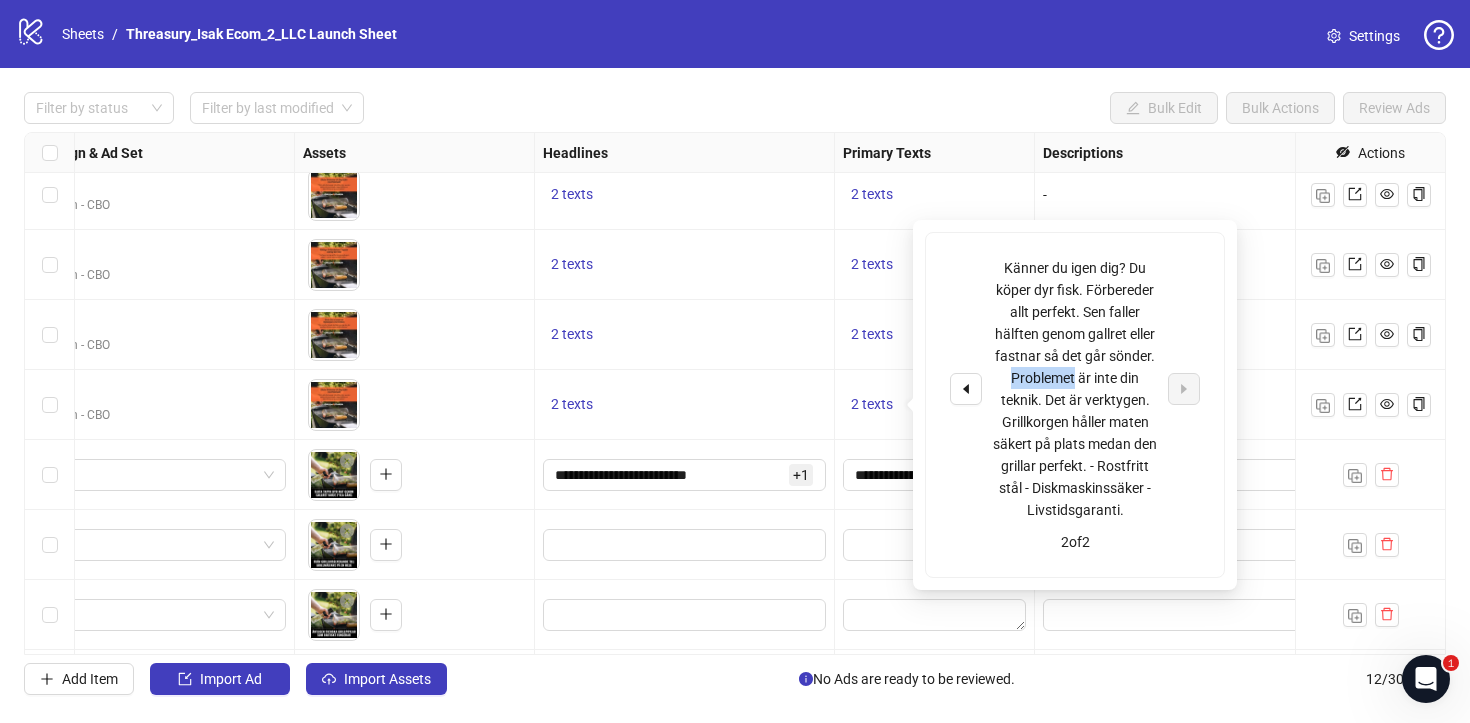 click on "Känner du igen dig?
Du köper dyr fisk. Förbereder allt perfekt. Sen faller hälften genom gallret eller fastnar så det går sönder. Problemet är inte din teknik. Det är verktygen.
Grillkorgen håller maten säkert på plats medan den grillar perfekt.
- Rostfritt stål
- Diskmaskinssäker
- Livstidsgaranti." at bounding box center (1075, 389) 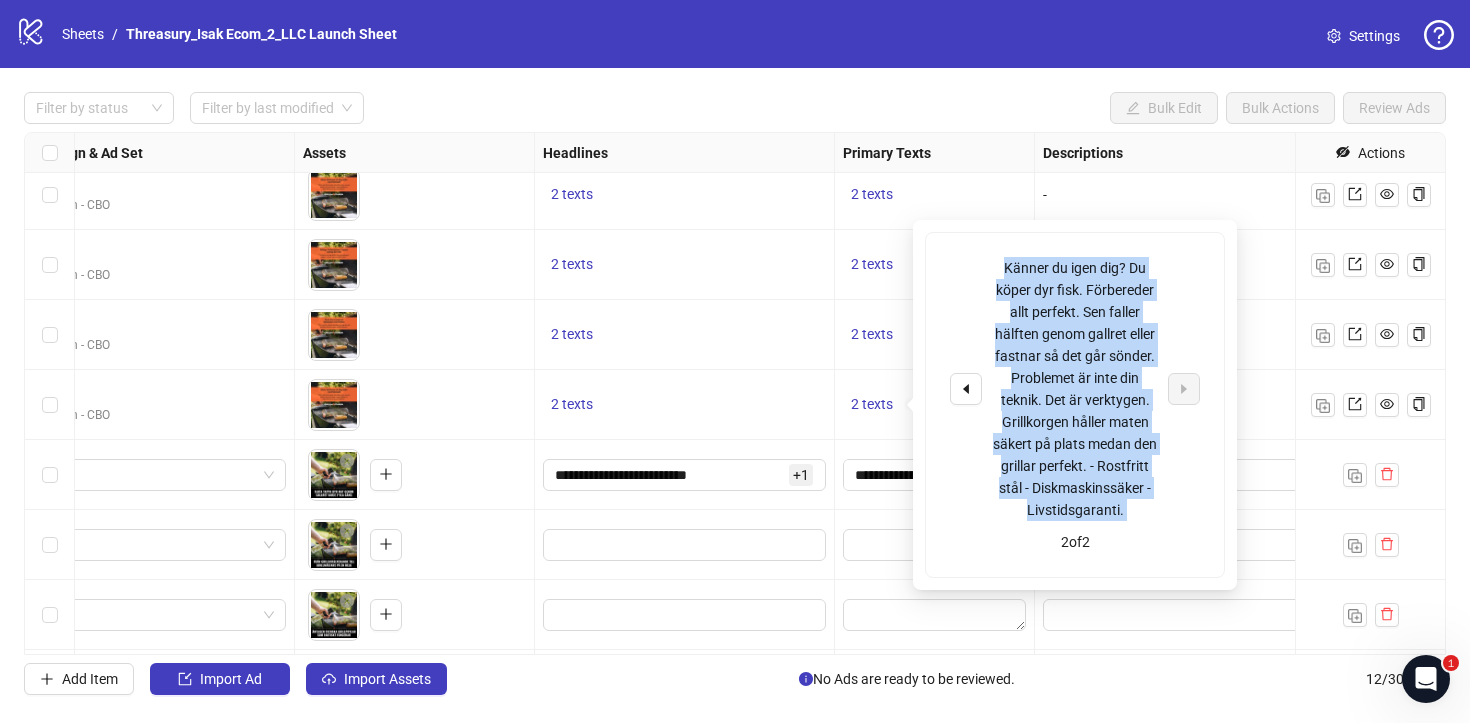 click on "Känner du igen dig?
Du köper dyr fisk. Förbereder allt perfekt. Sen faller hälften genom gallret eller fastnar så det går sönder. Problemet är inte din teknik. Det är verktygen.
Grillkorgen håller maten säkert på plats medan den grillar perfekt.
- Rostfritt stål
- Diskmaskinssäker
- Livstidsgaranti." at bounding box center (1075, 389) 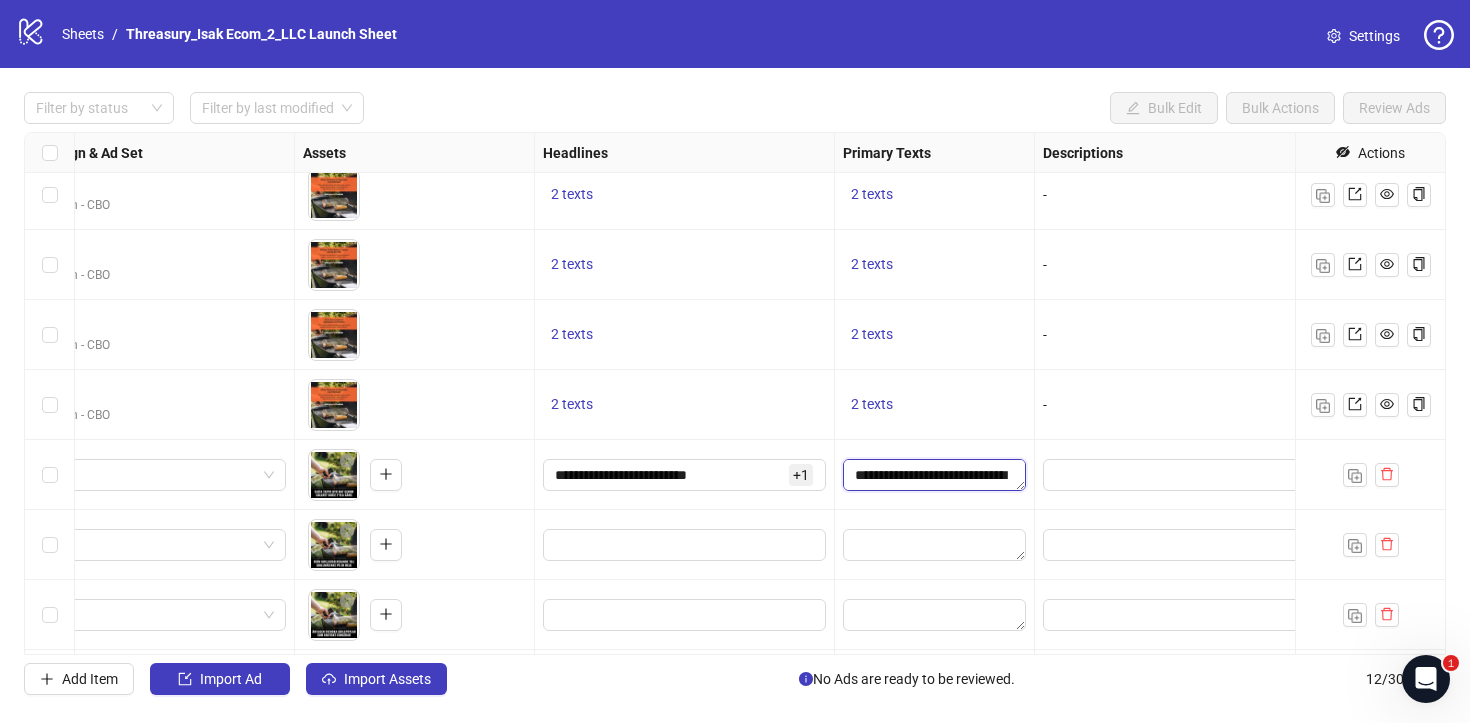 click on "**********" at bounding box center [934, 475] 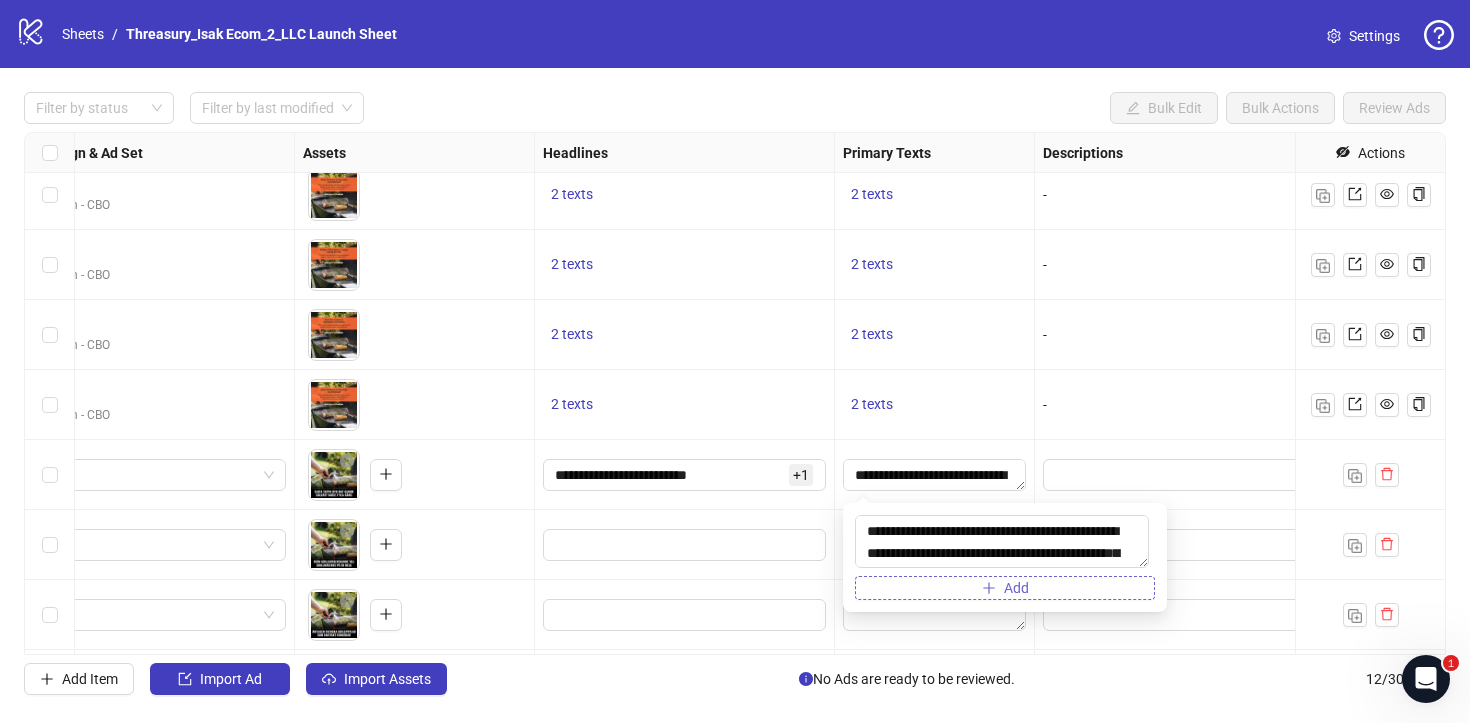 drag, startPoint x: 1173, startPoint y: 391, endPoint x: 991, endPoint y: 587, distance: 267.46964 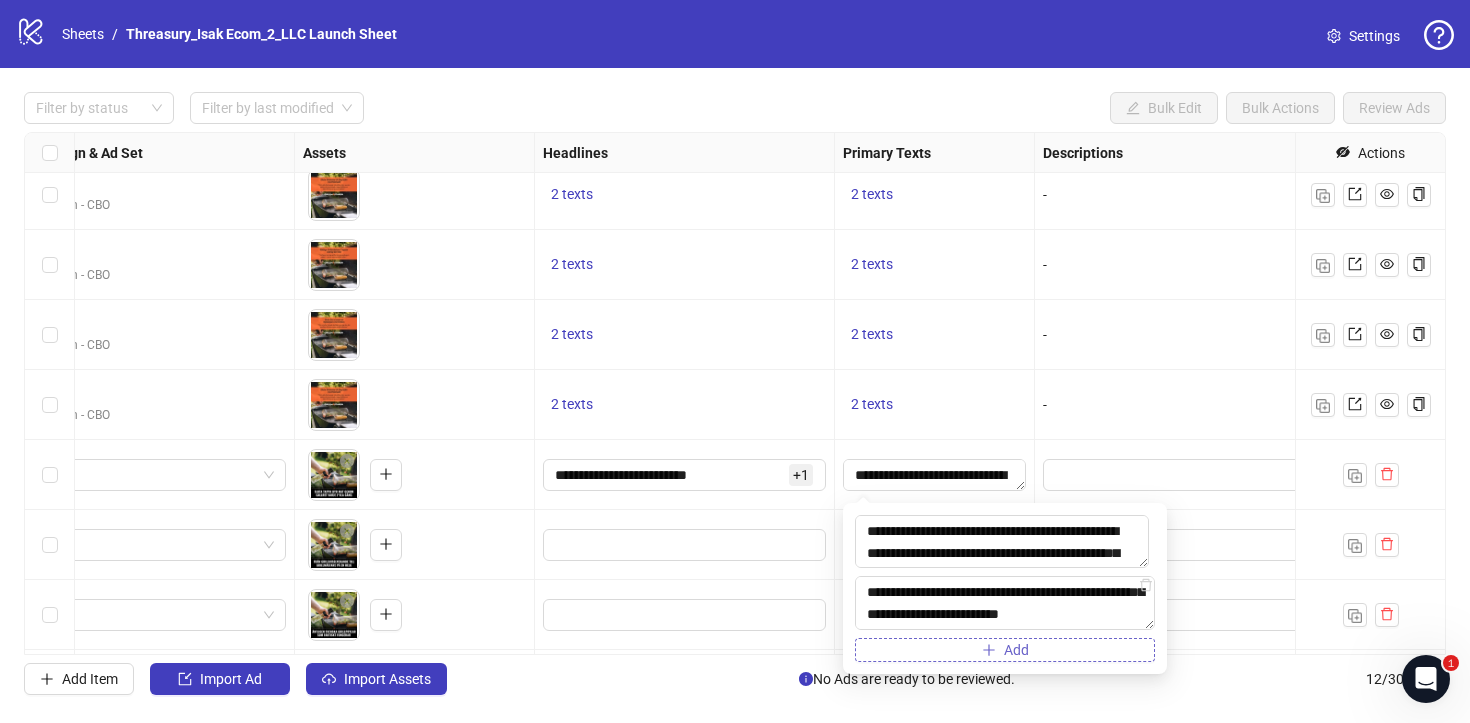 type on "**********" 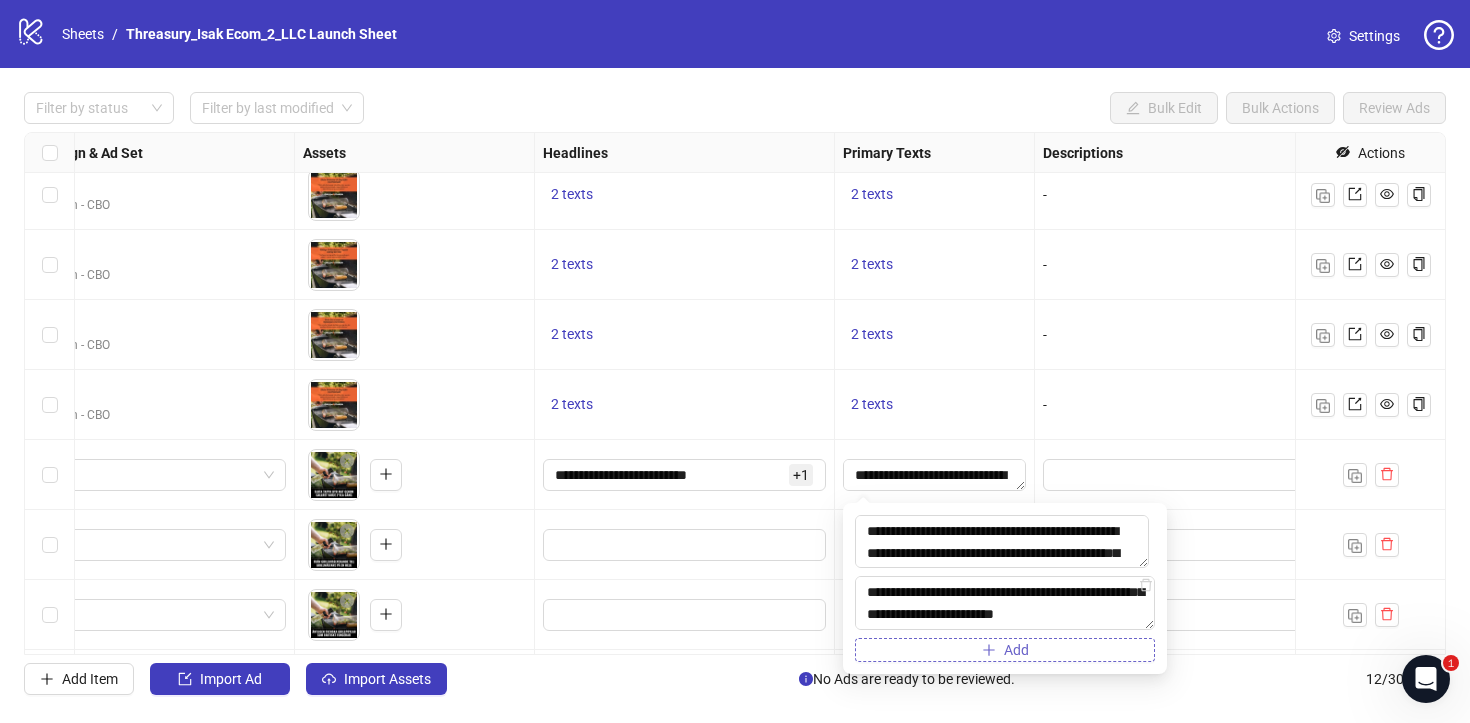 scroll, scrollTop: 110, scrollLeft: 0, axis: vertical 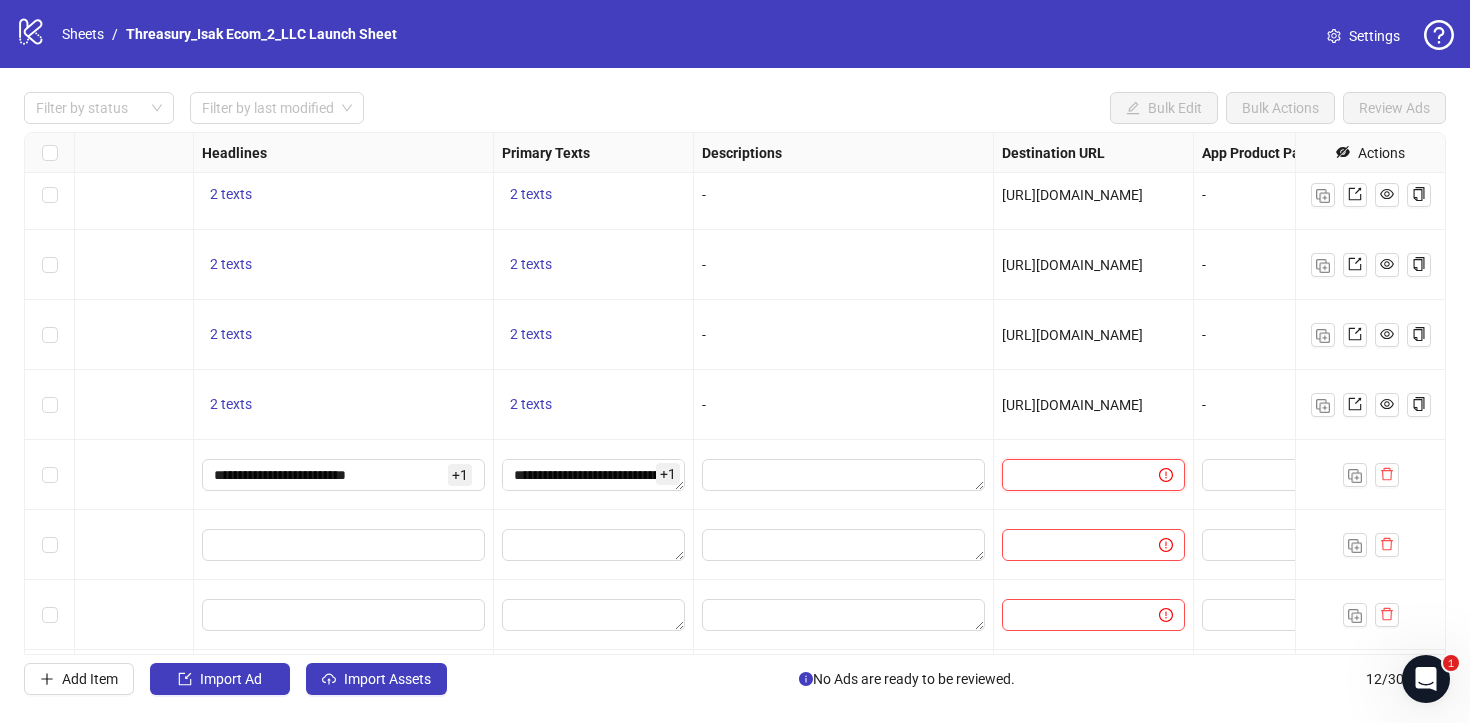 click at bounding box center [1072, 475] 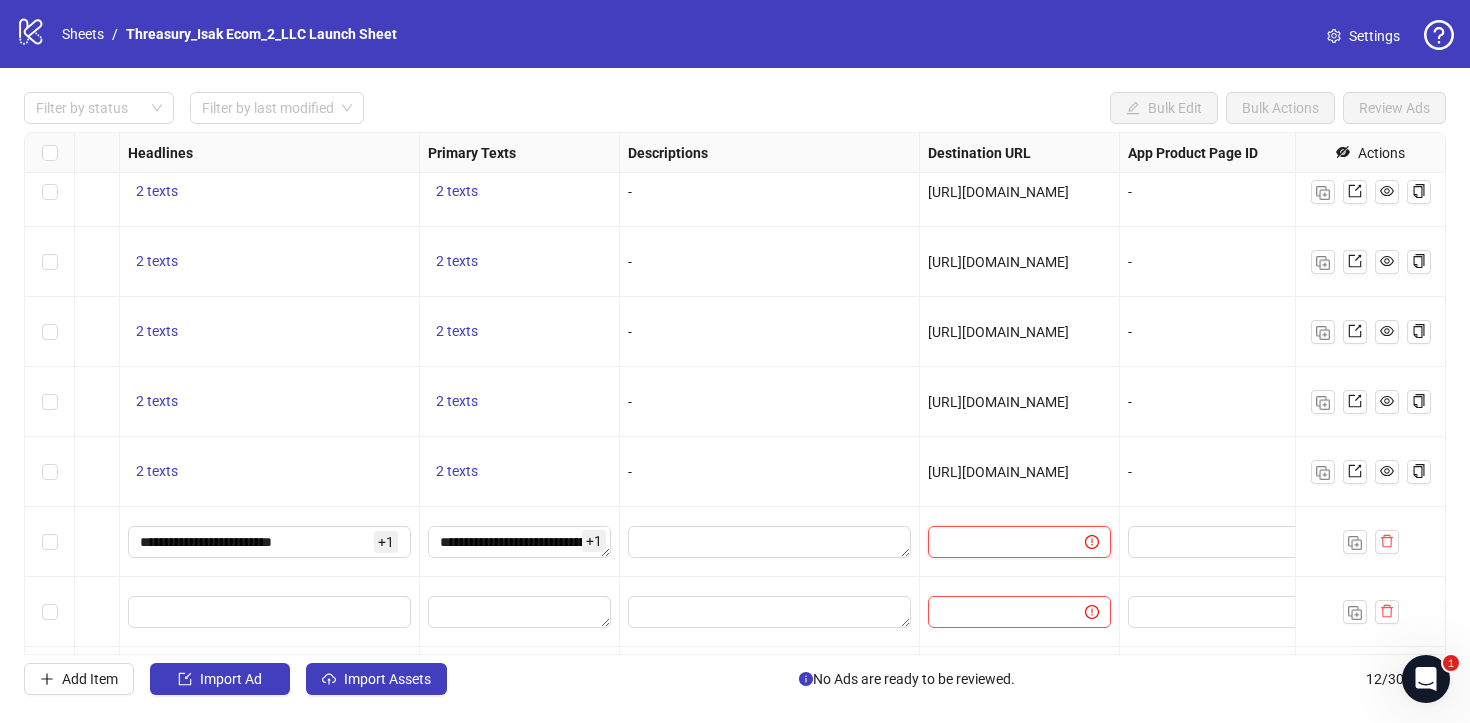 scroll, scrollTop: 95, scrollLeft: 1065, axis: both 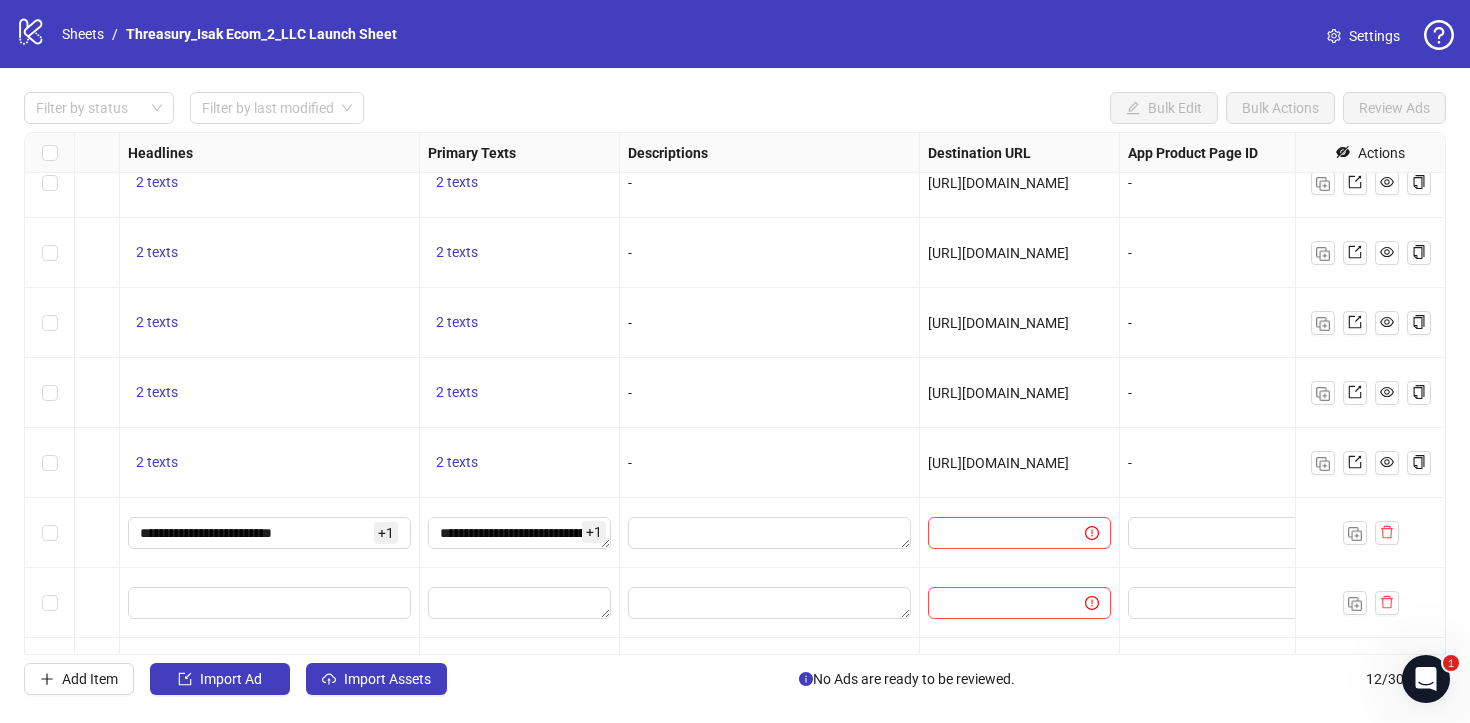drag, startPoint x: 991, startPoint y: 587, endPoint x: 1023, endPoint y: 247, distance: 341.50256 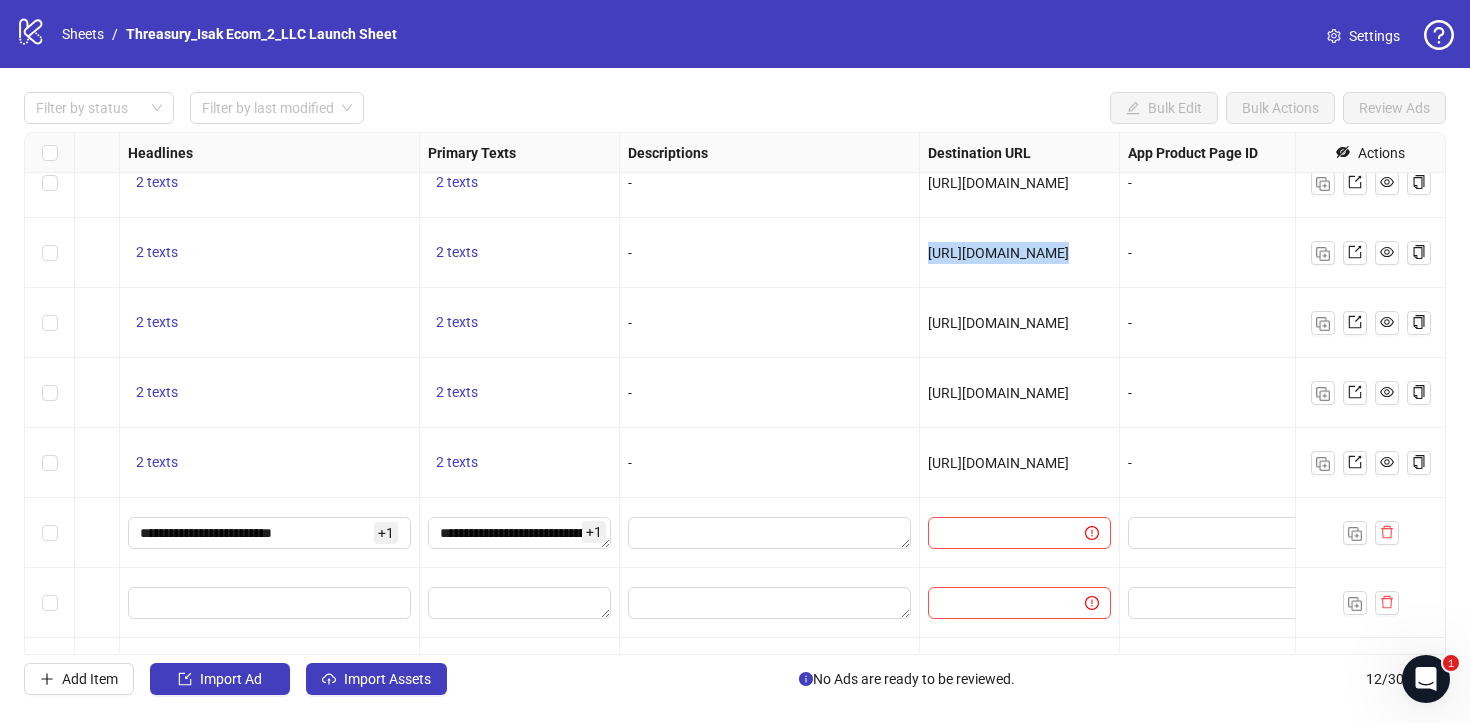click on "[URL][DOMAIN_NAME]" at bounding box center [998, 253] 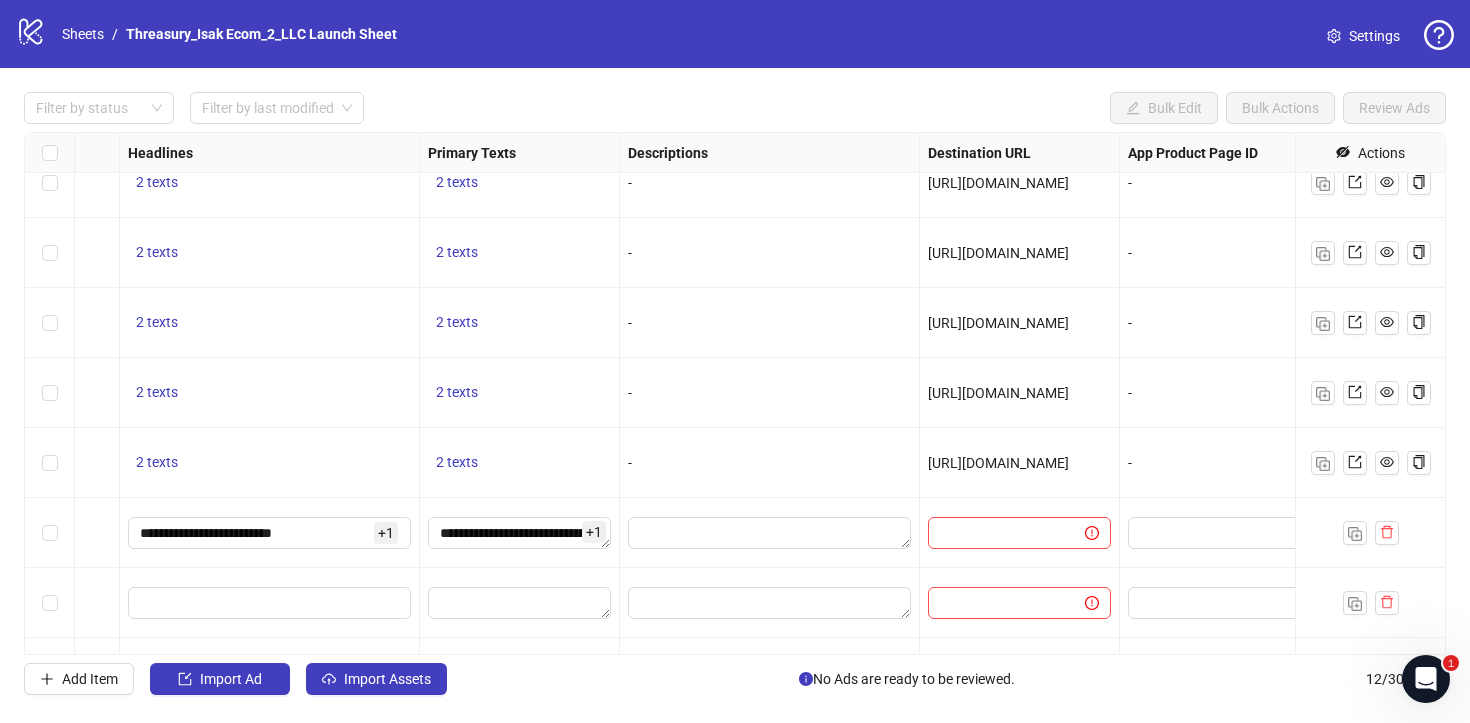 click at bounding box center [1019, 533] 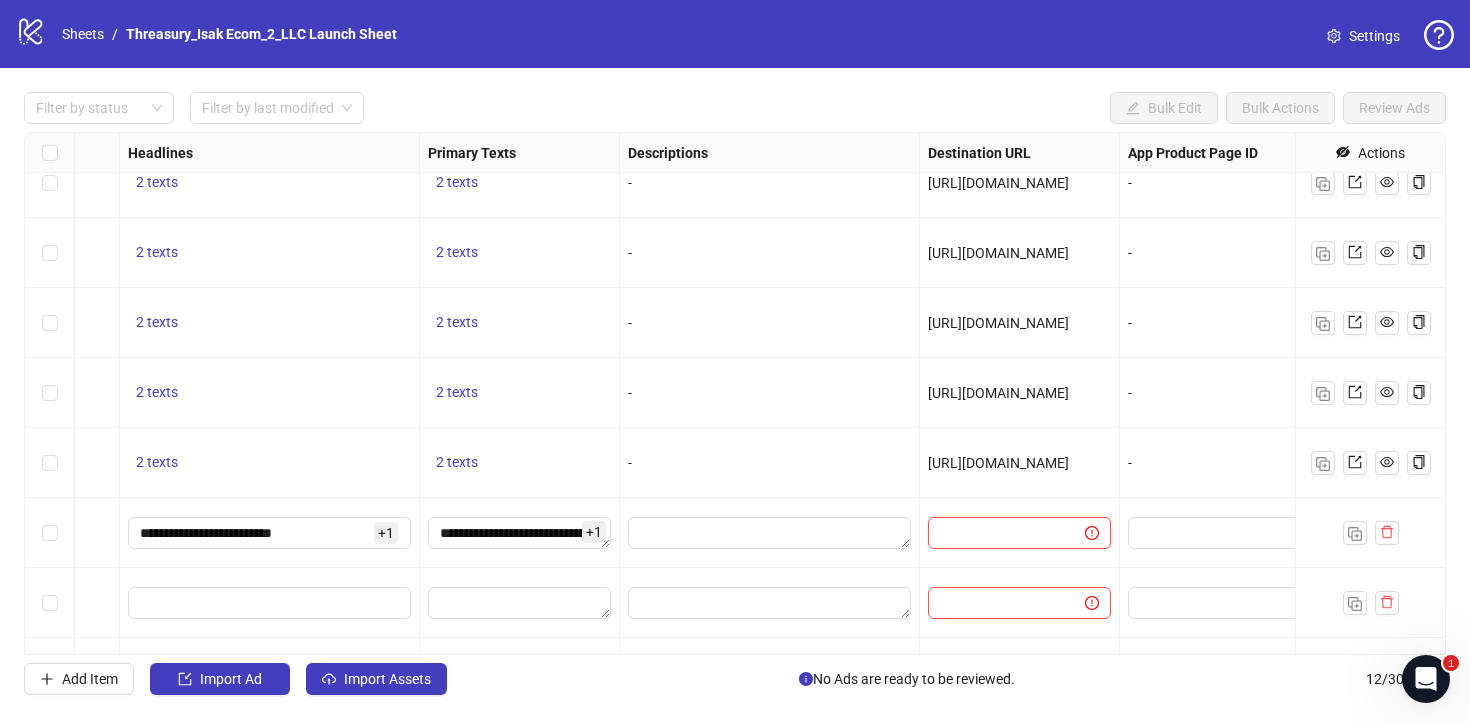 paste on "**********" 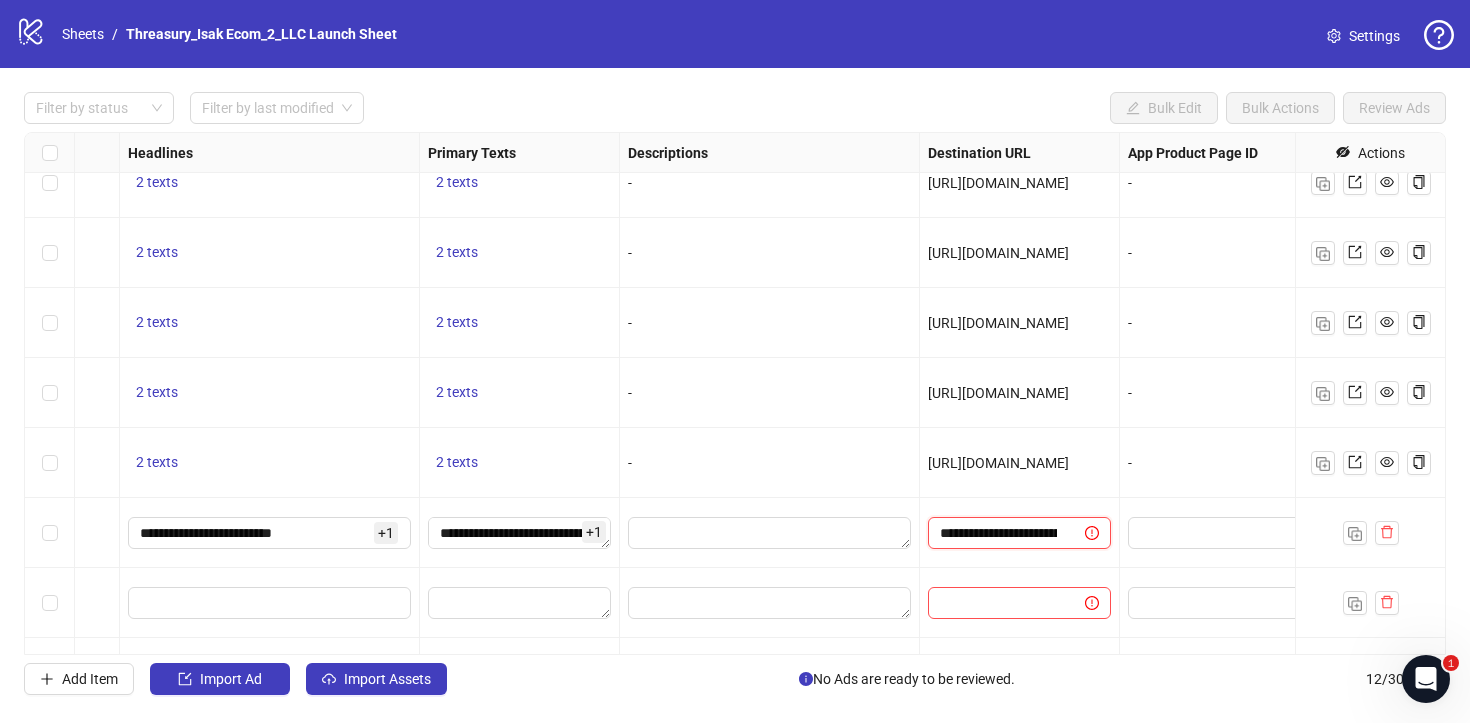 scroll, scrollTop: 0, scrollLeft: 20, axis: horizontal 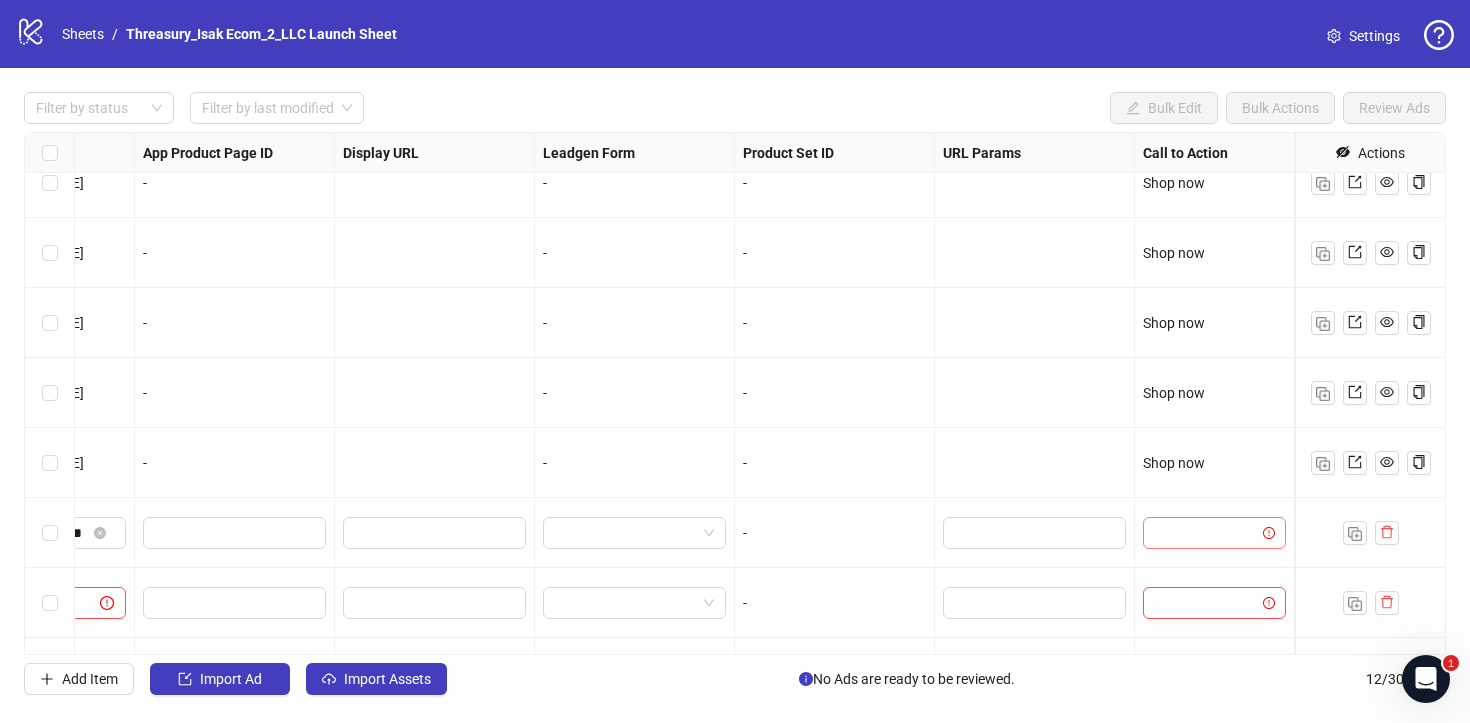 drag, startPoint x: 1023, startPoint y: 247, endPoint x: 1231, endPoint y: 541, distance: 360.13885 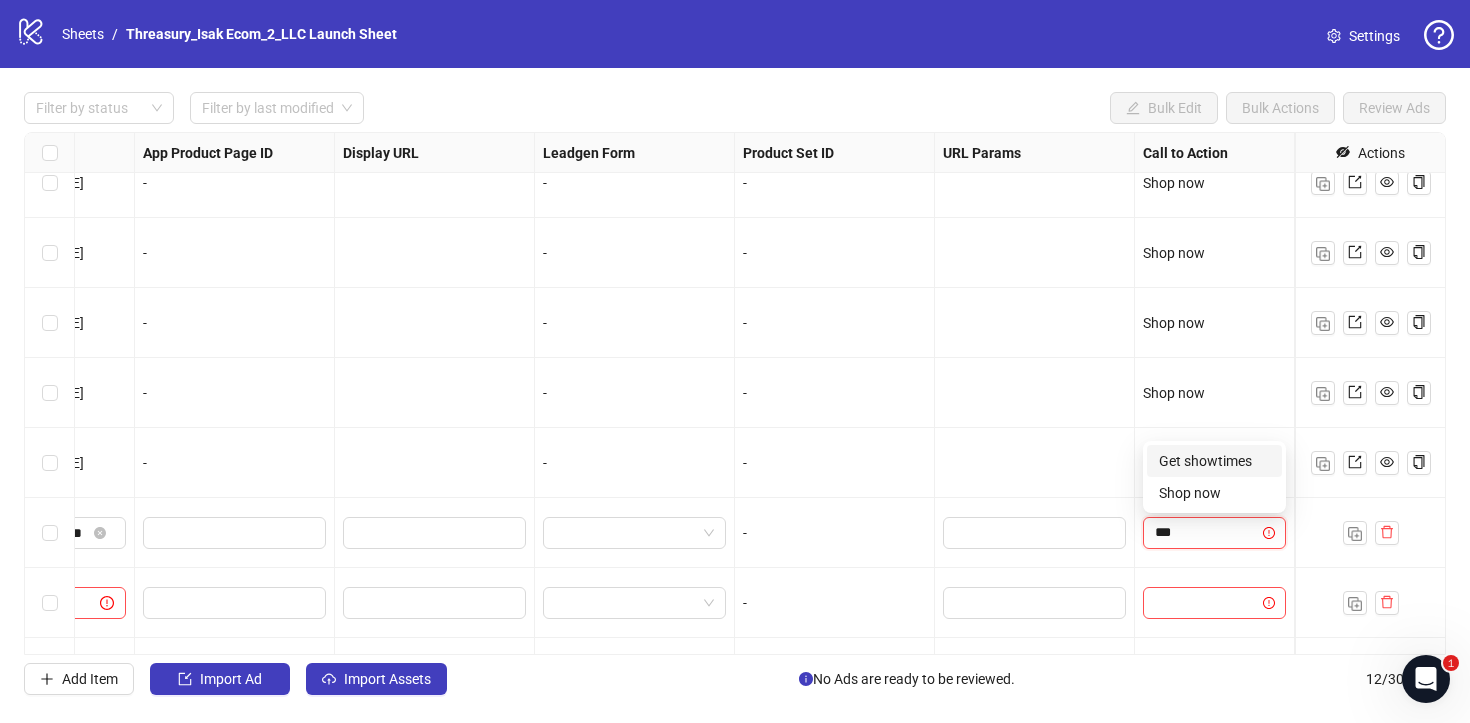 type on "****" 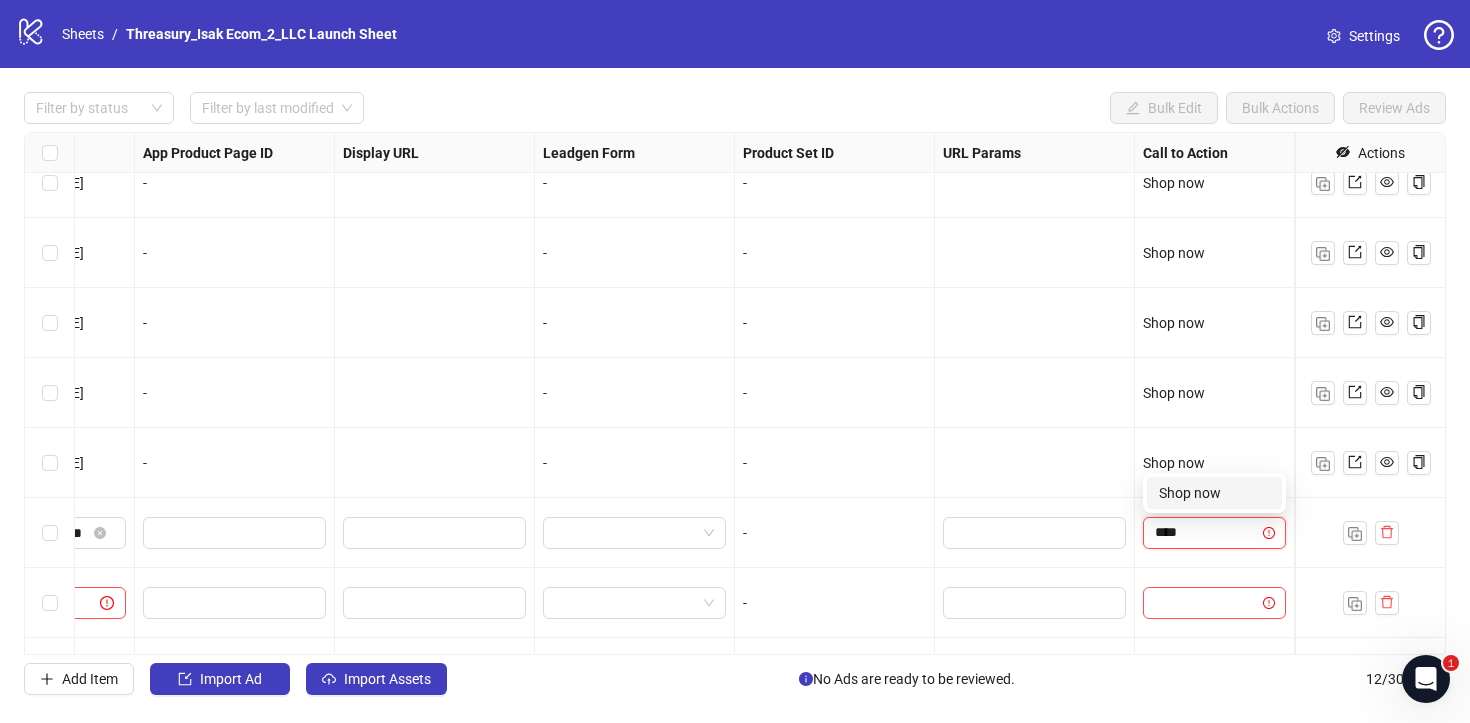 drag, startPoint x: 1231, startPoint y: 541, endPoint x: 1184, endPoint y: 498, distance: 63.702435 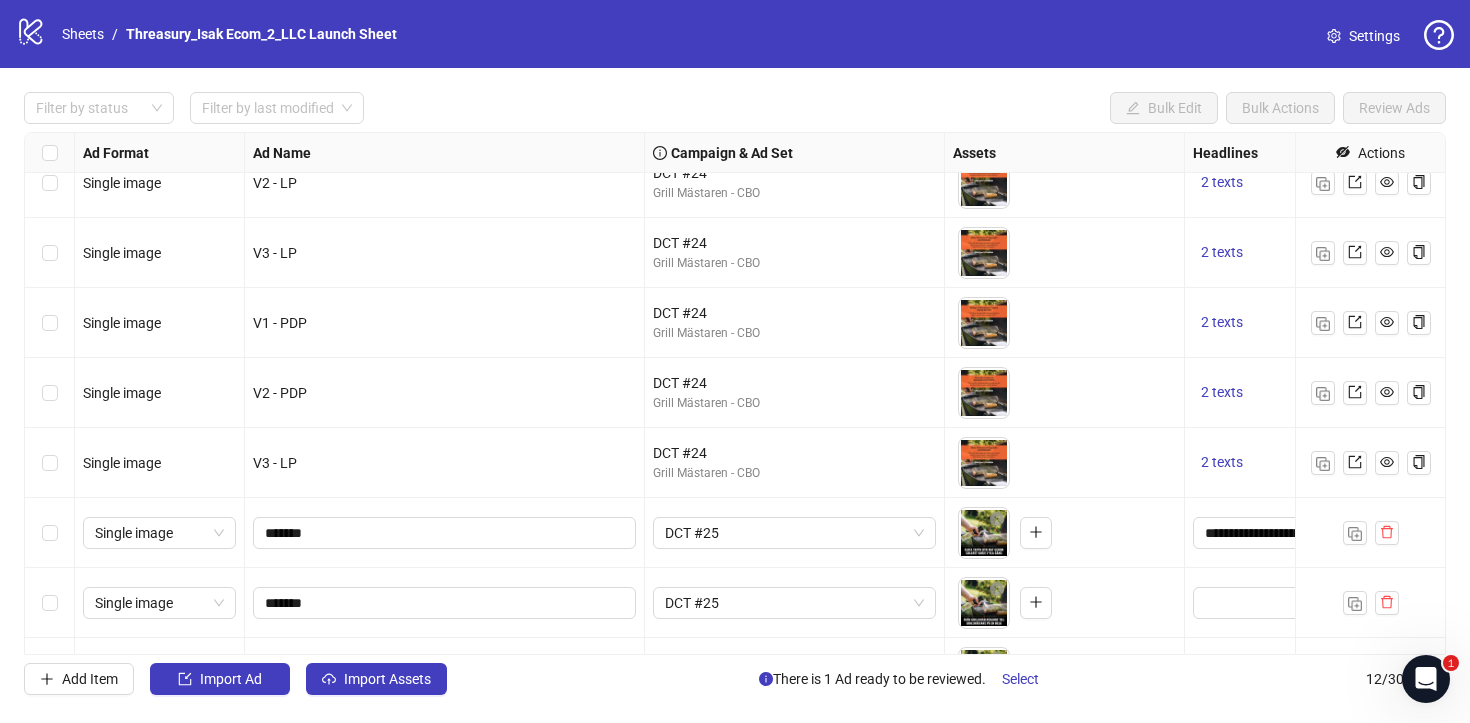 scroll, scrollTop: 349, scrollLeft: 0, axis: vertical 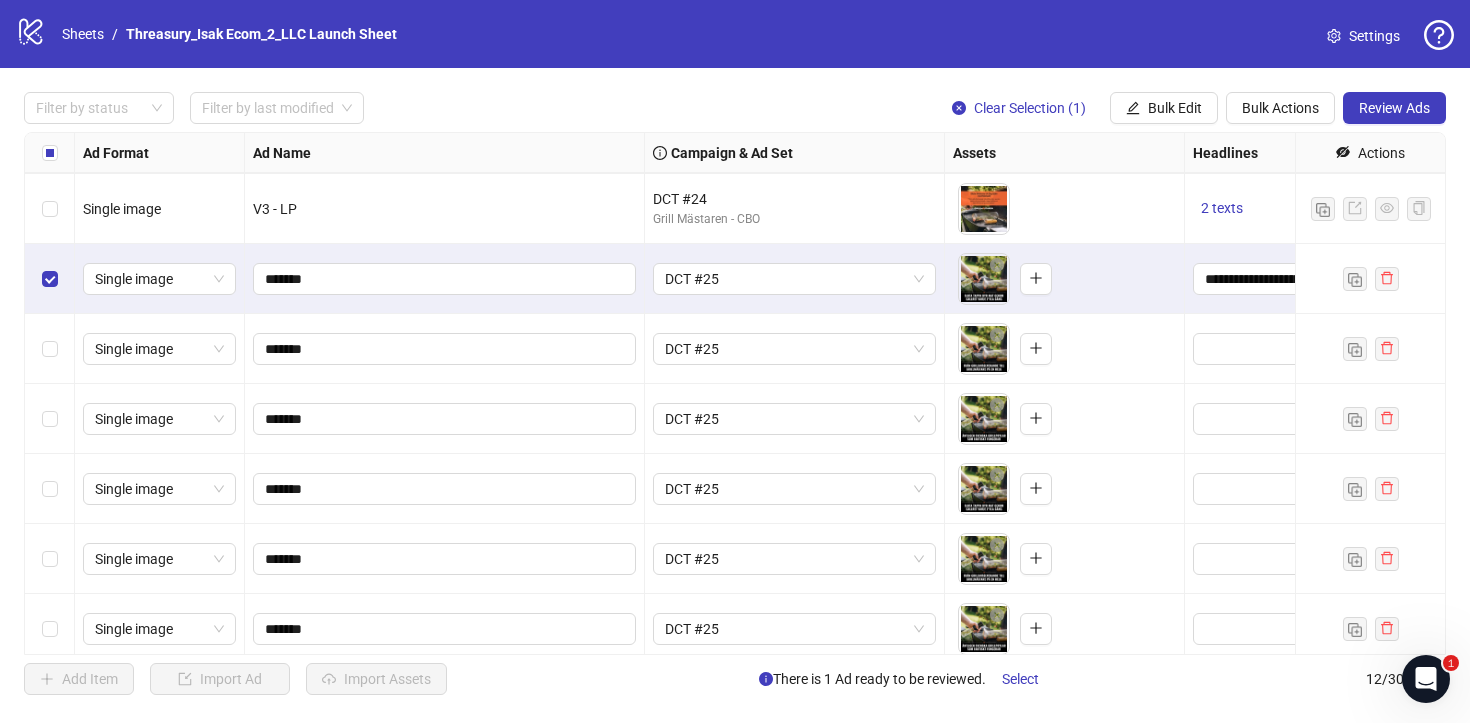 click at bounding box center [50, 349] 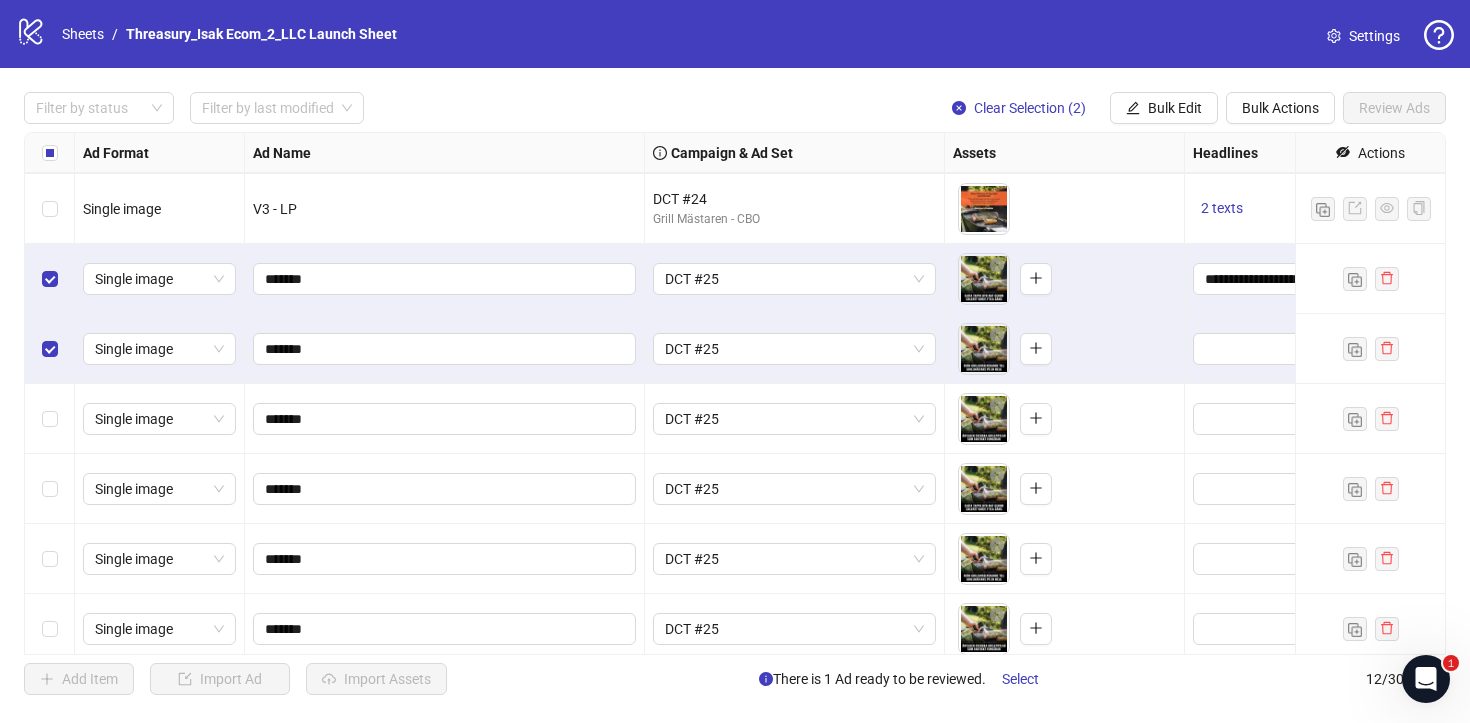 click at bounding box center [50, 419] 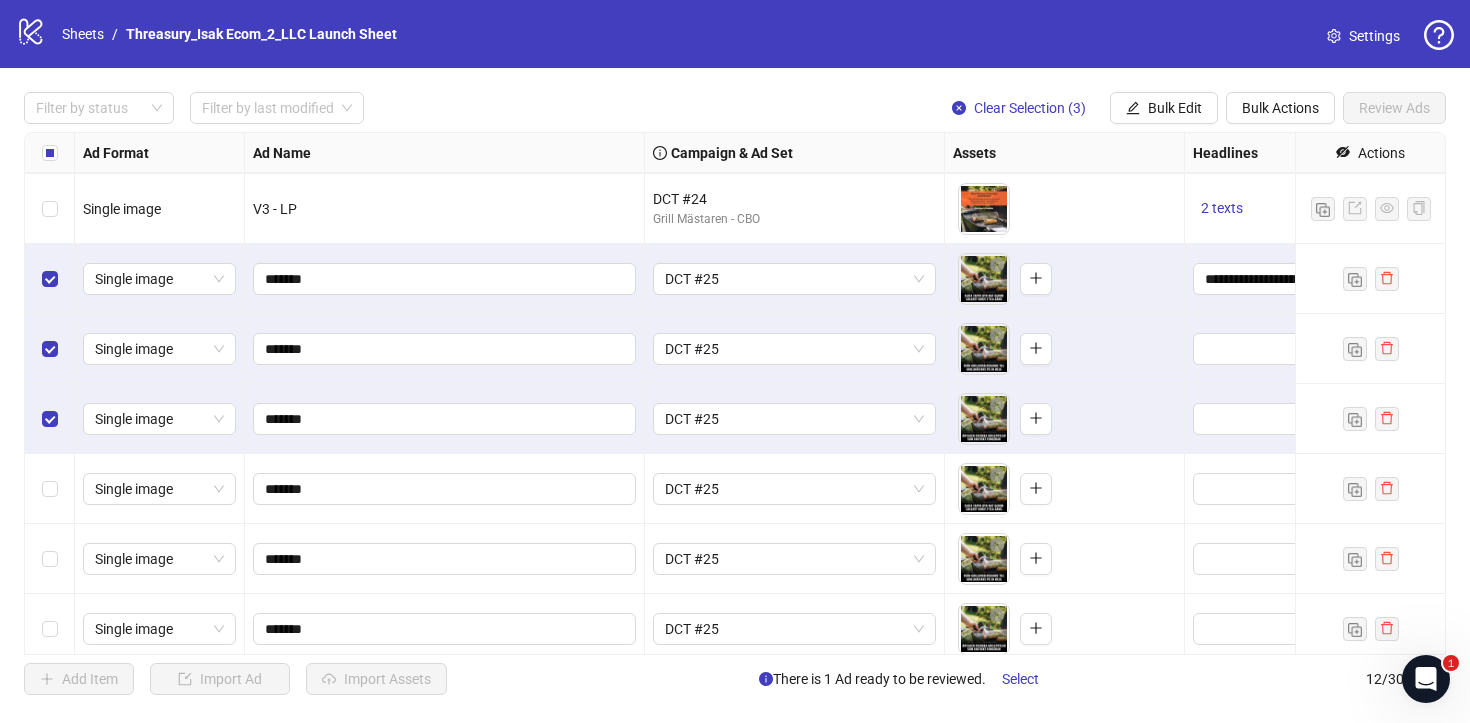 drag, startPoint x: 1184, startPoint y: 498, endPoint x: 67, endPoint y: 516, distance: 1117.145 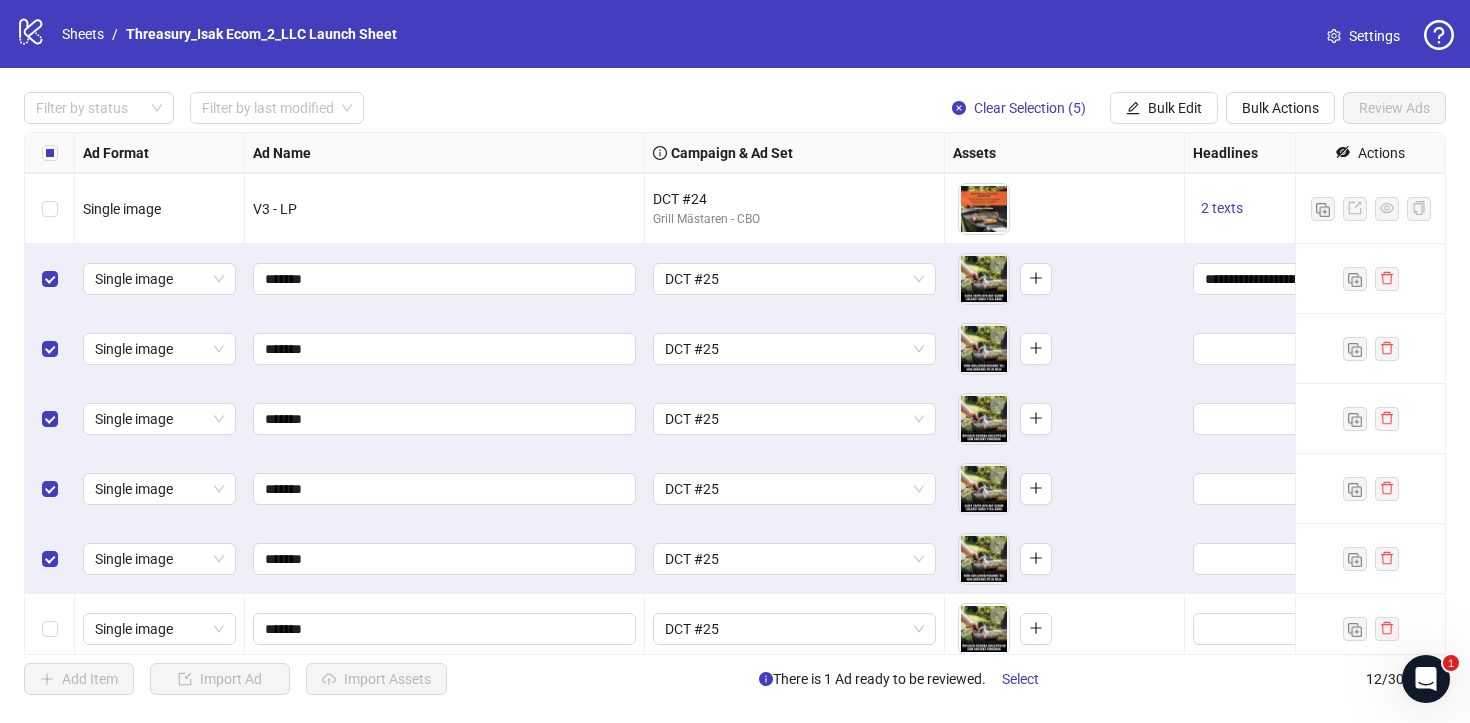 click at bounding box center (50, 629) 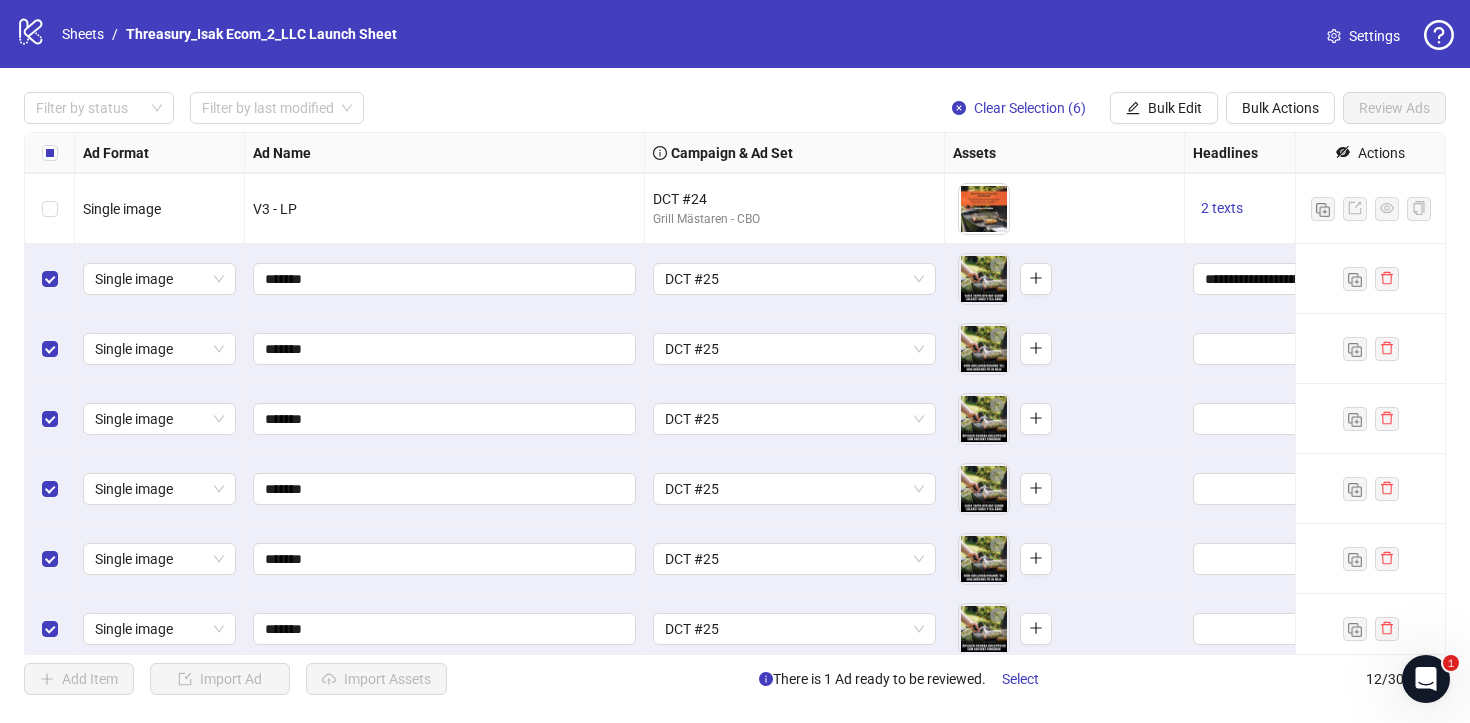 scroll, scrollTop: 359, scrollLeft: 0, axis: vertical 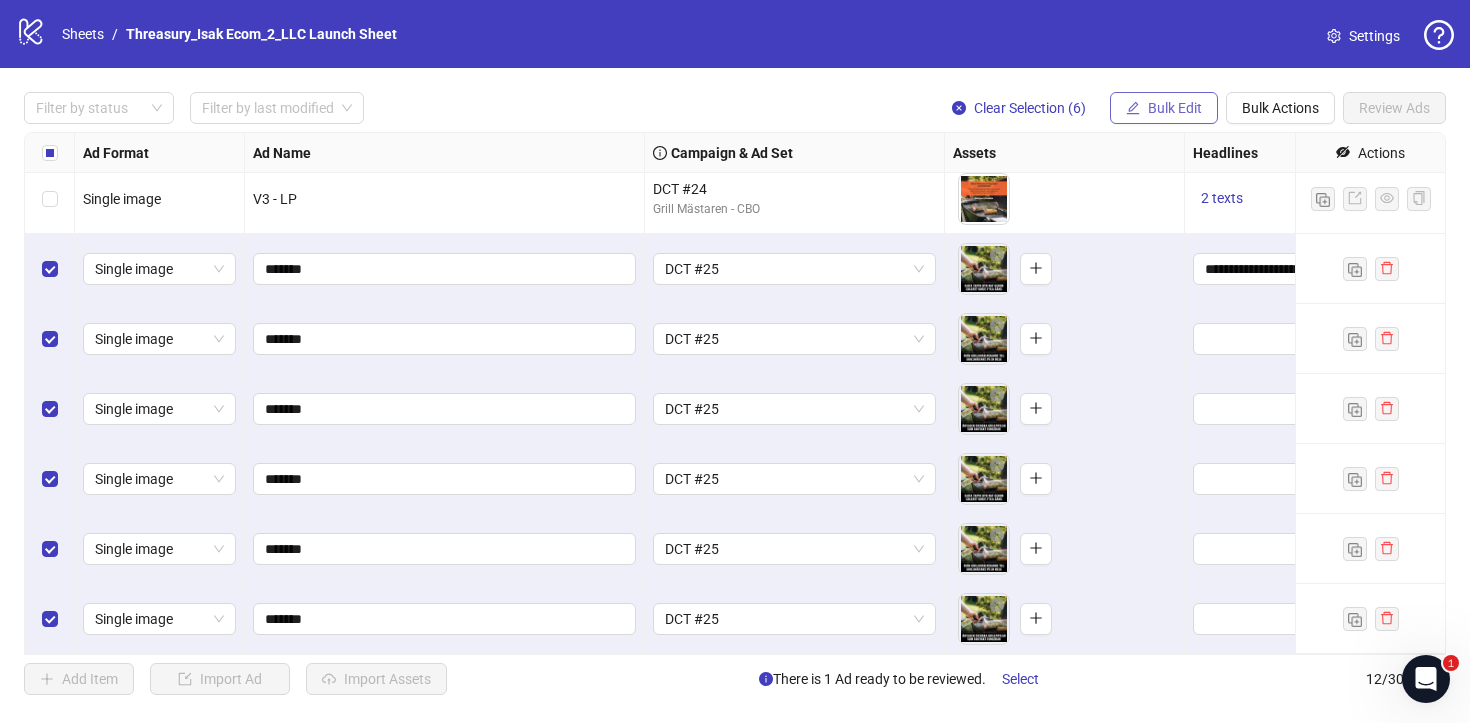 drag, startPoint x: 67, startPoint y: 516, endPoint x: 1150, endPoint y: 110, distance: 1156.6006 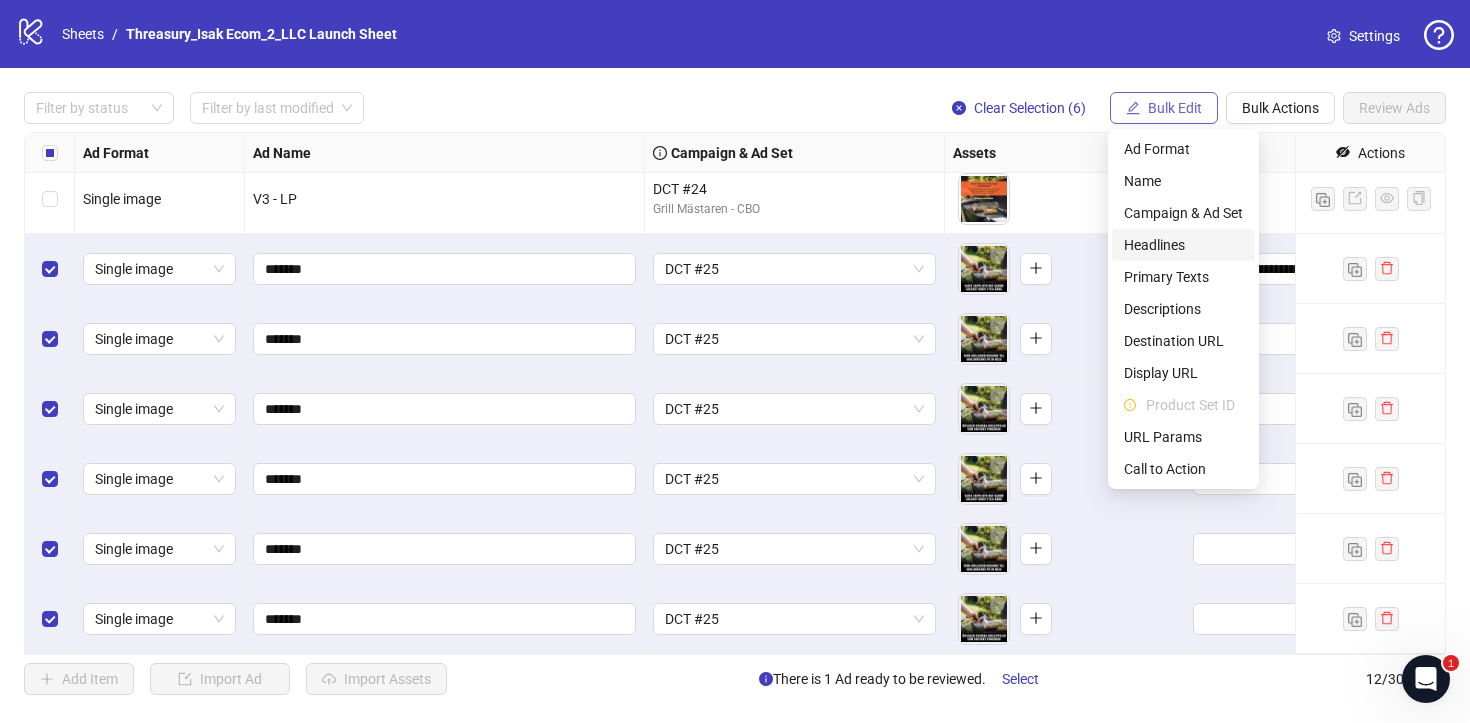 click on "Headlines" at bounding box center [1183, 245] 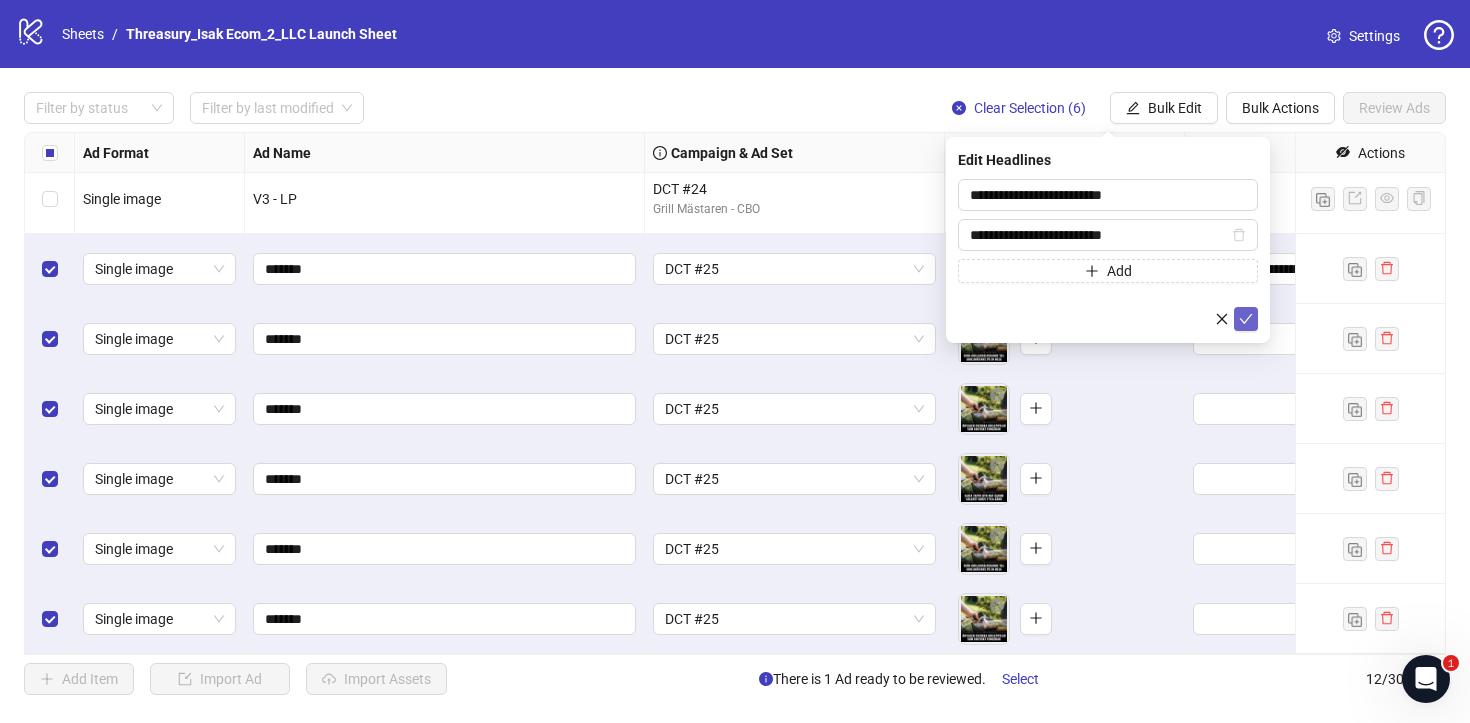 drag, startPoint x: 1150, startPoint y: 110, endPoint x: 1237, endPoint y: 310, distance: 218.10318 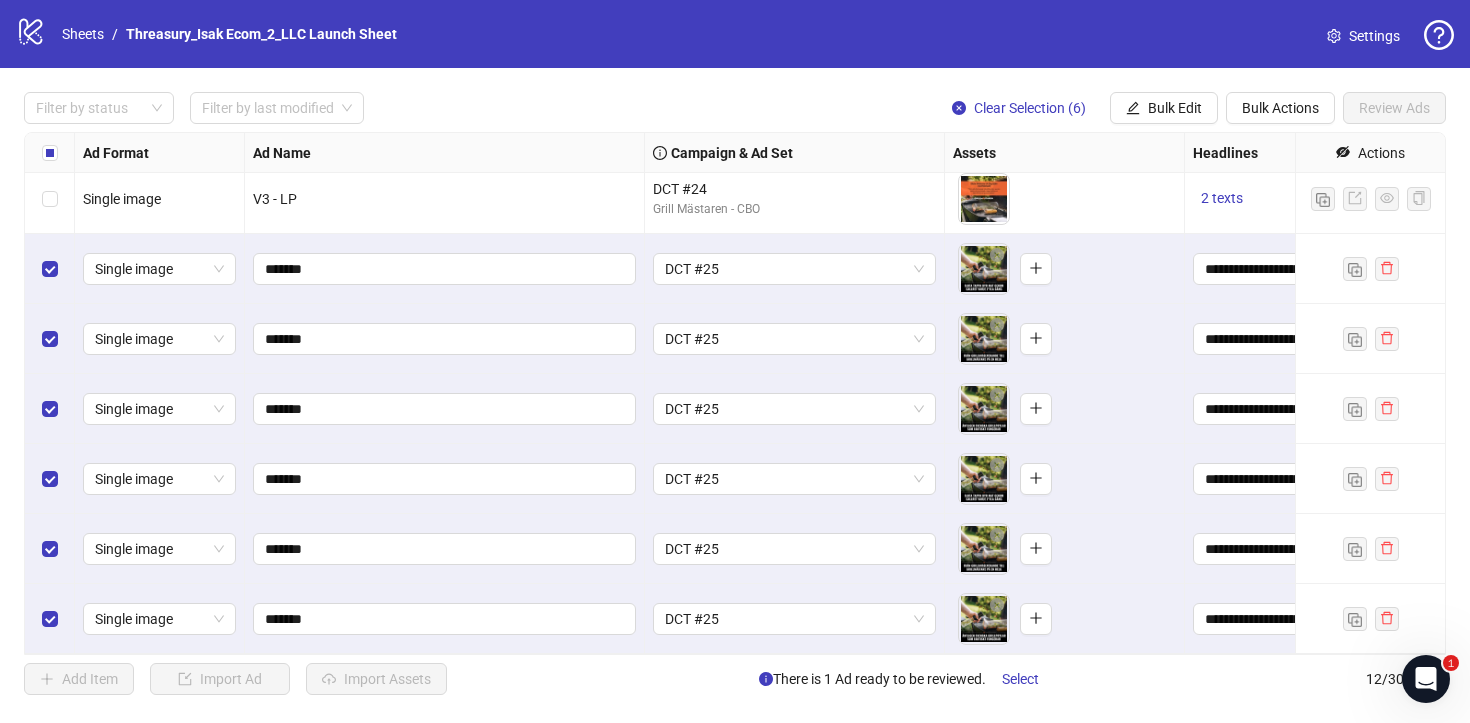 click on "Bulk Edit" at bounding box center [1164, 108] 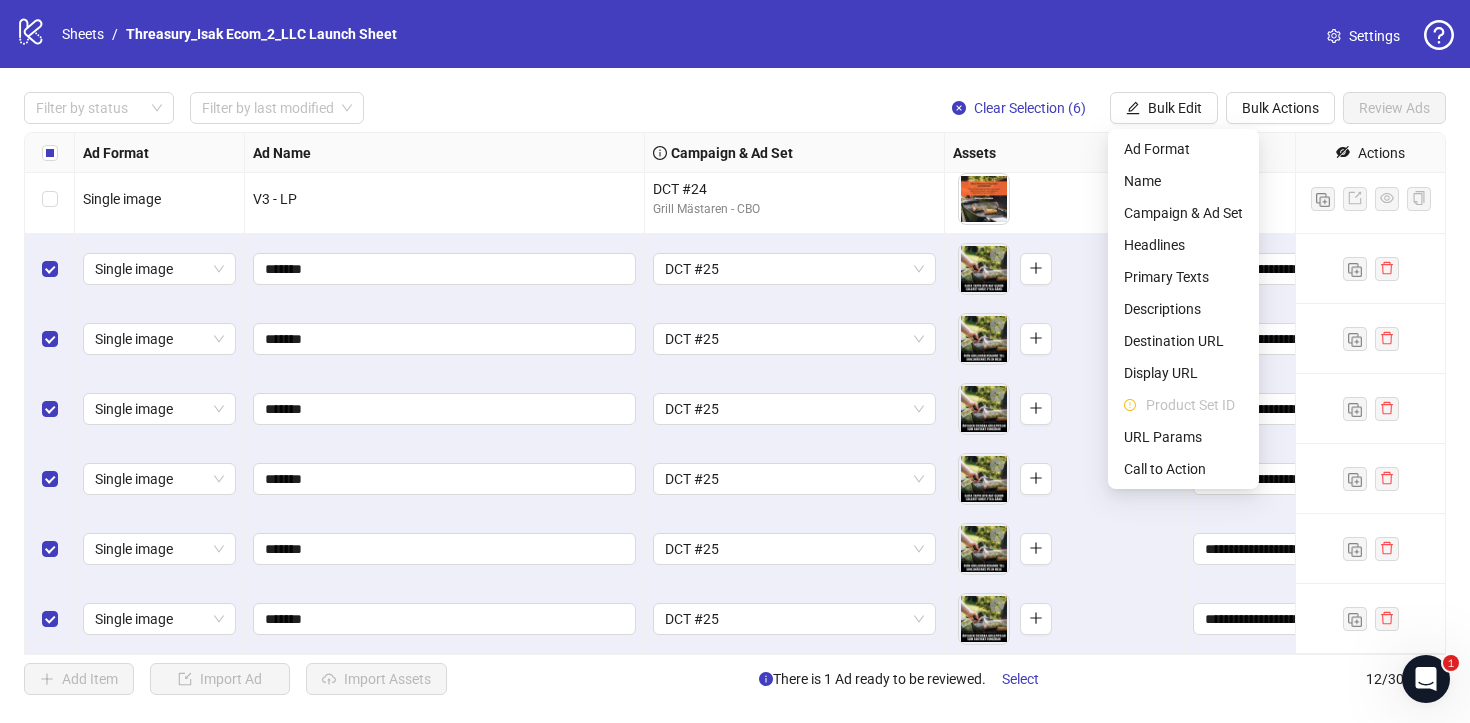 click on "Primary Texts" at bounding box center (1183, 277) 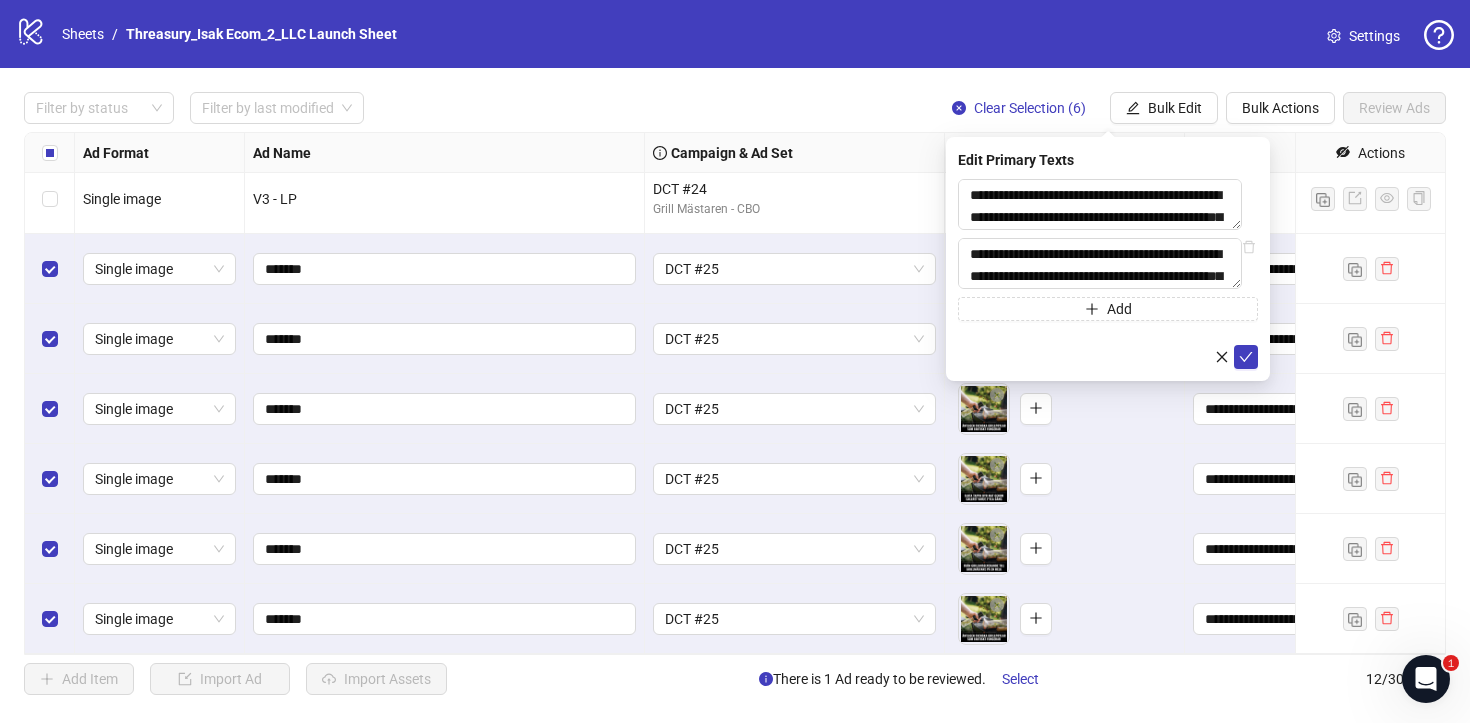 click 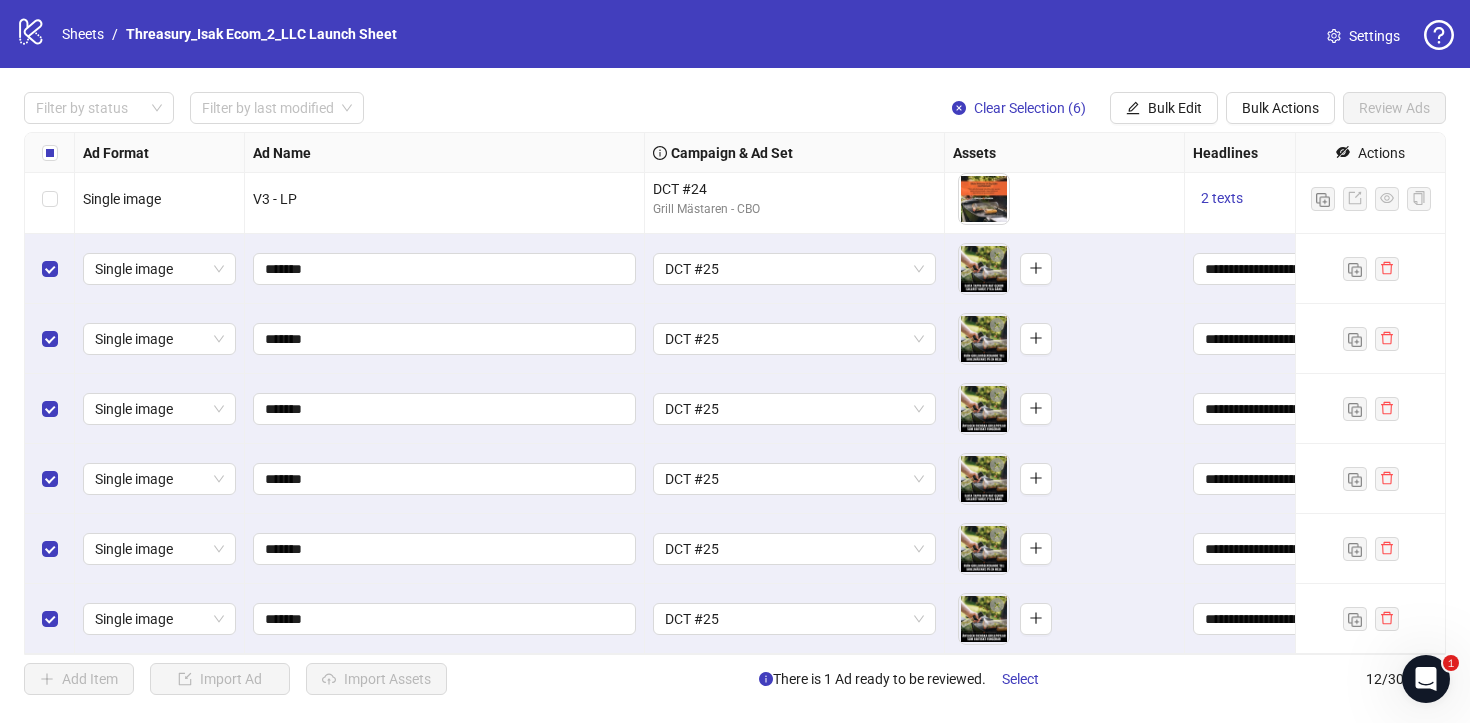 click on "Bulk Edit" at bounding box center [1175, 108] 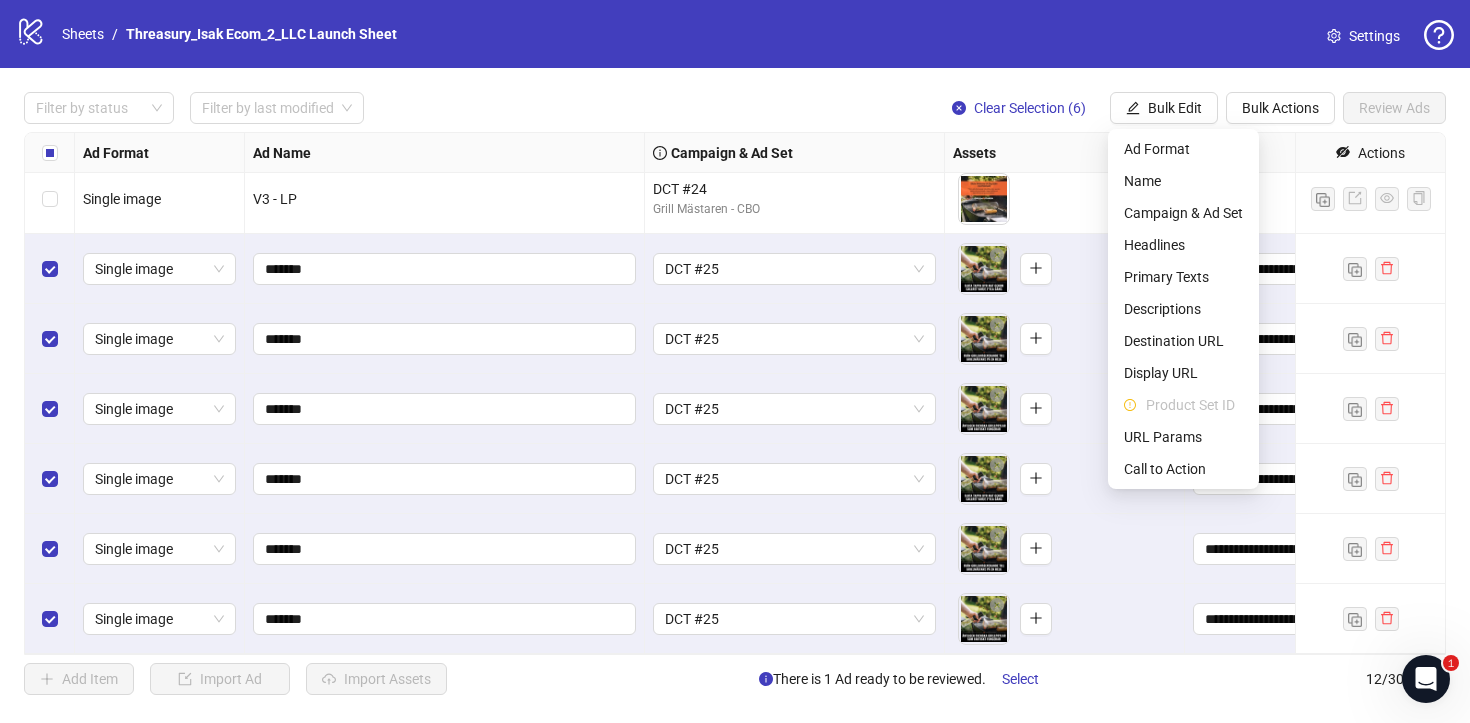 click on "Call to Action" at bounding box center [1183, 469] 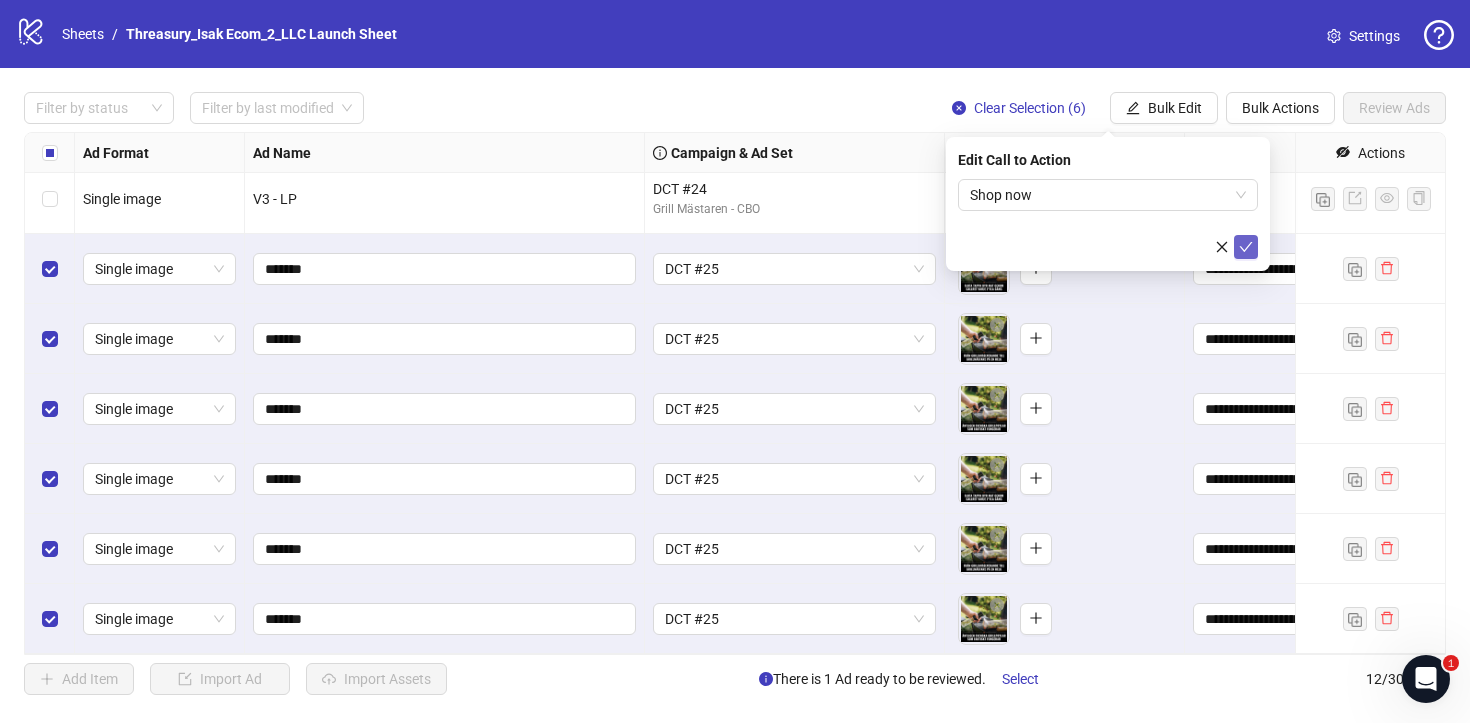 drag, startPoint x: 1237, startPoint y: 310, endPoint x: 1248, endPoint y: 243, distance: 67.89698 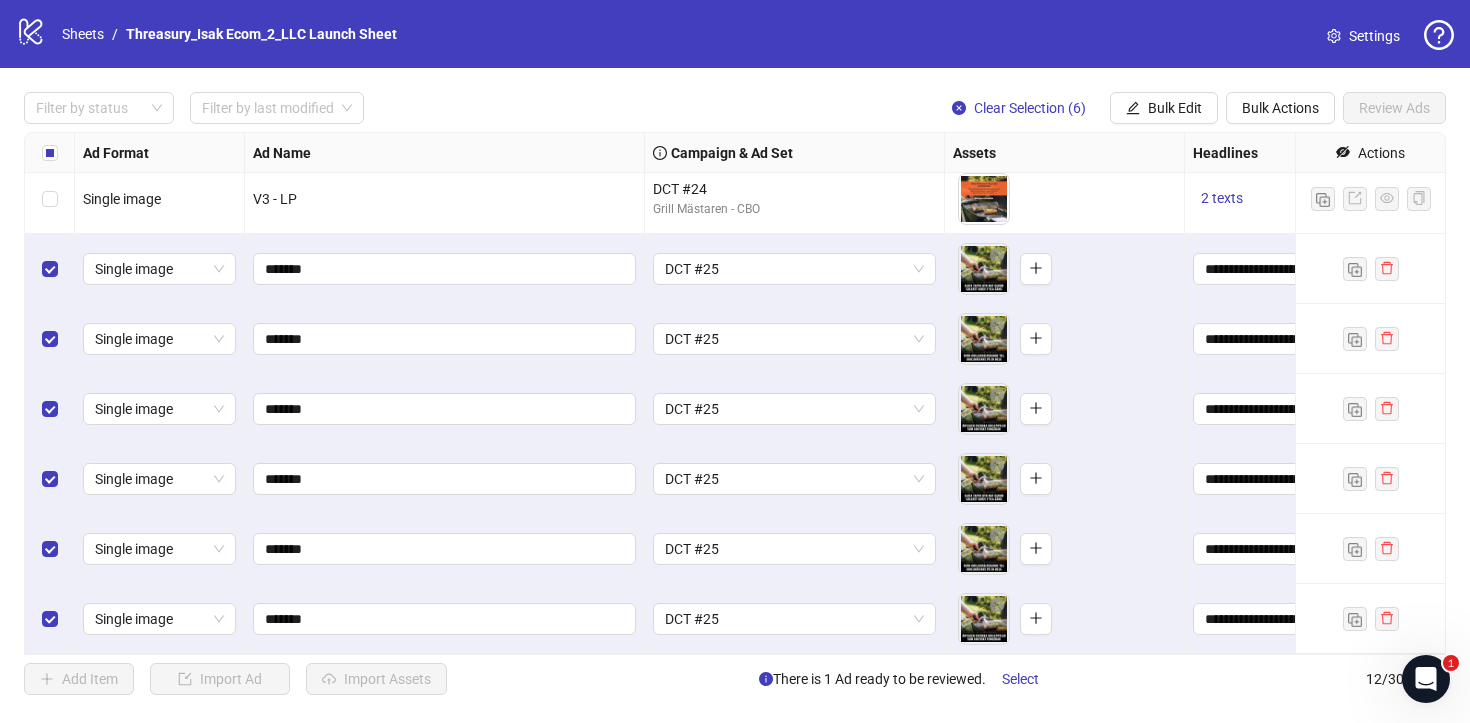 click on "Bulk Edit" at bounding box center (1175, 108) 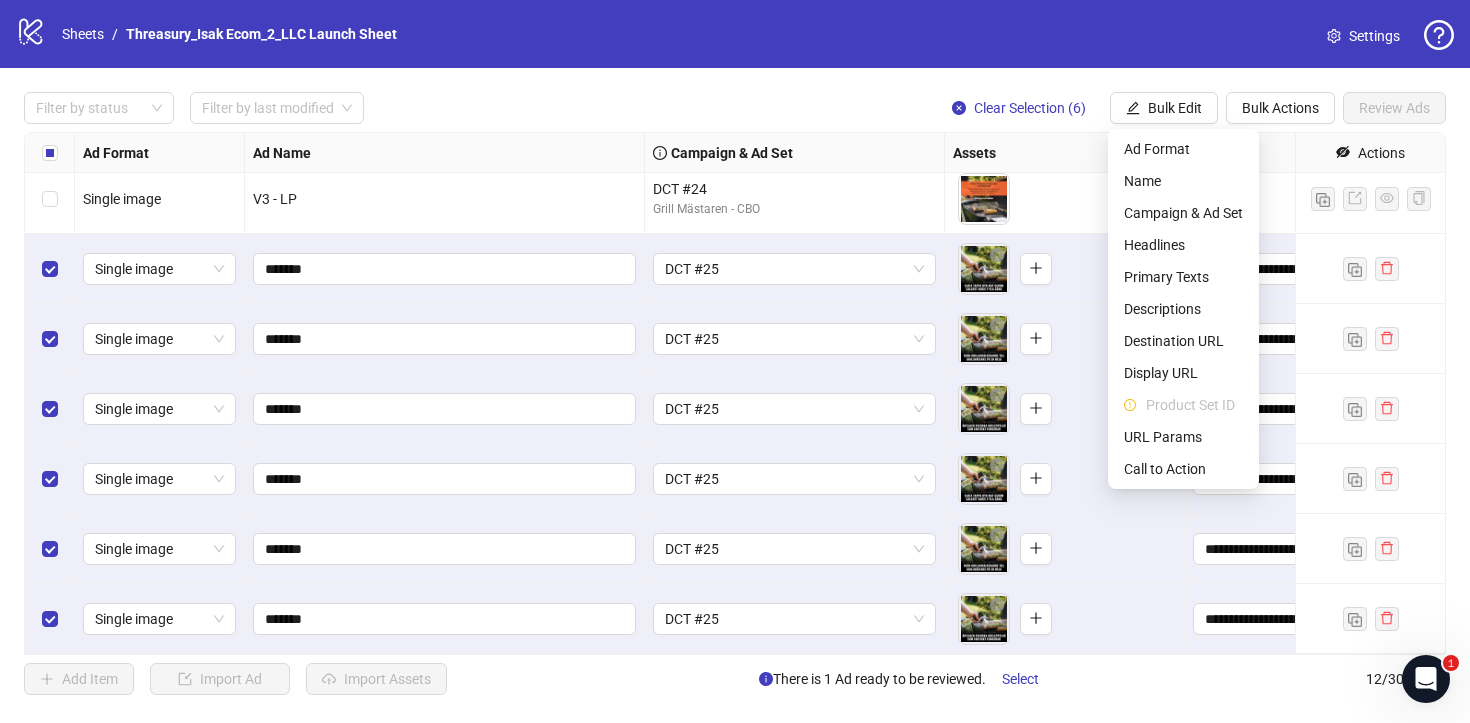 click on "Destination URL" at bounding box center (1183, 341) 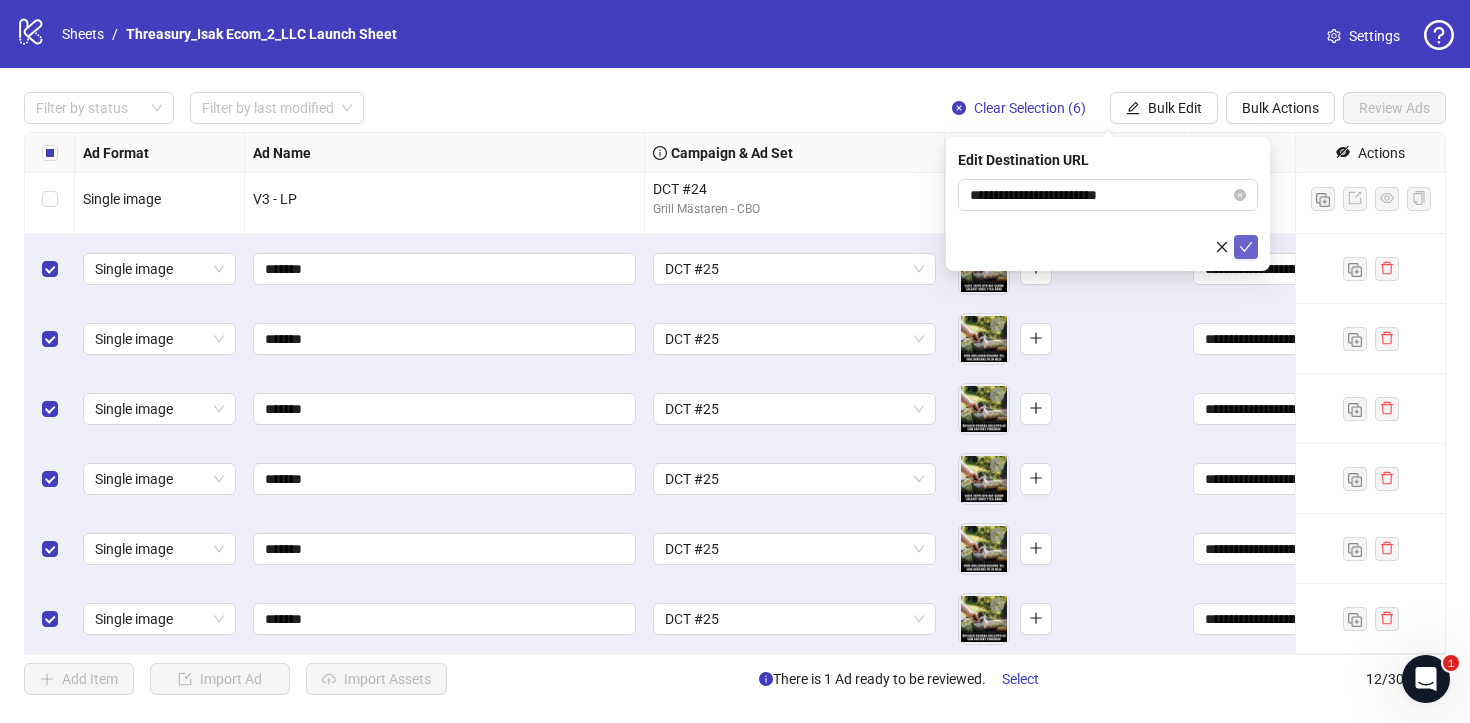 click 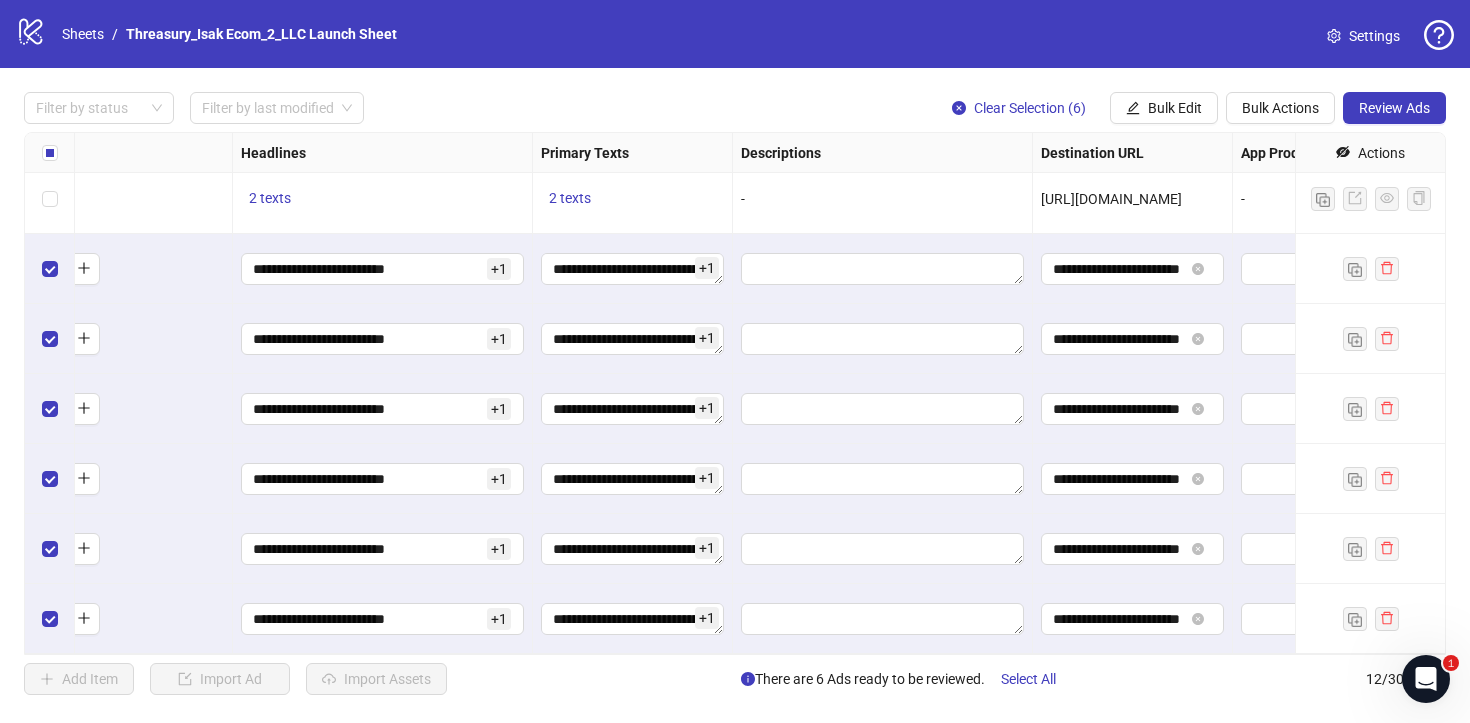 scroll, scrollTop: 359, scrollLeft: 1114, axis: both 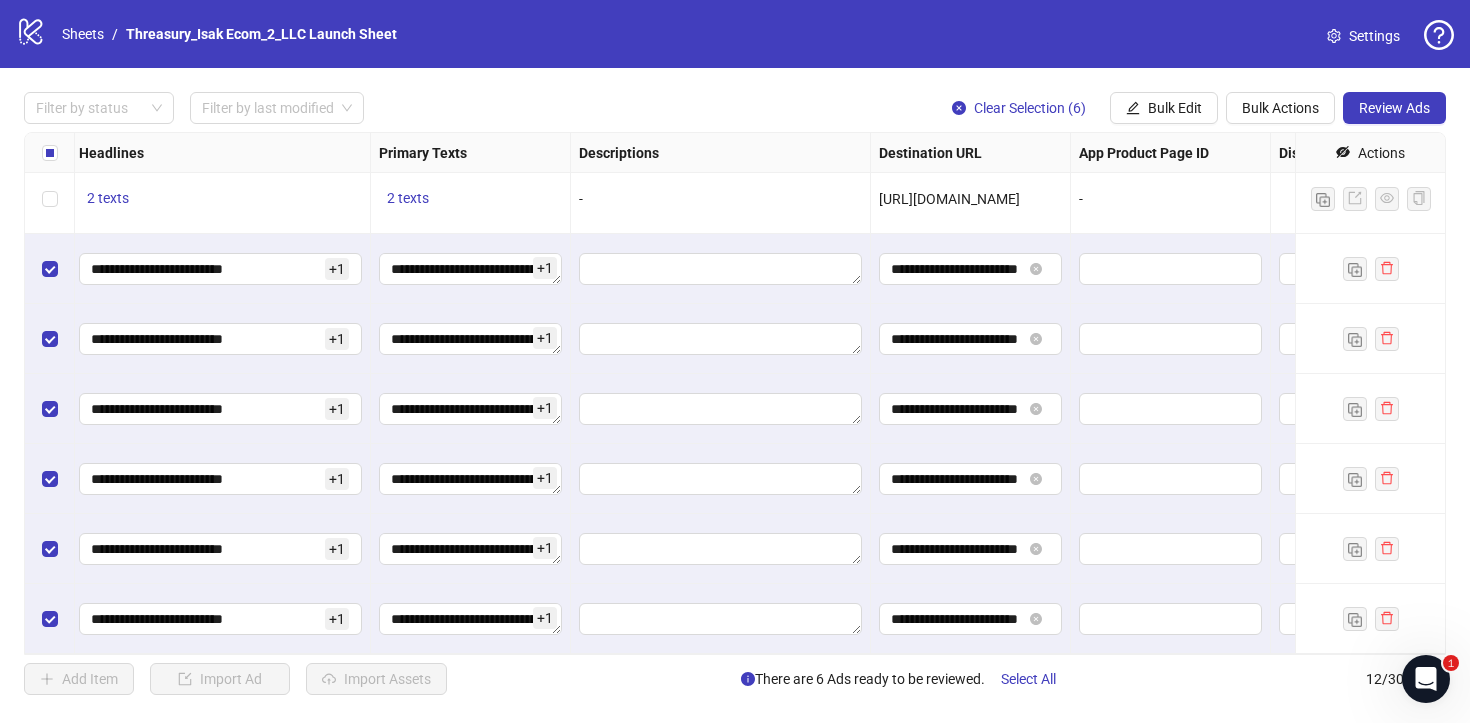 drag, startPoint x: 1239, startPoint y: 239, endPoint x: 1029, endPoint y: 201, distance: 213.4104 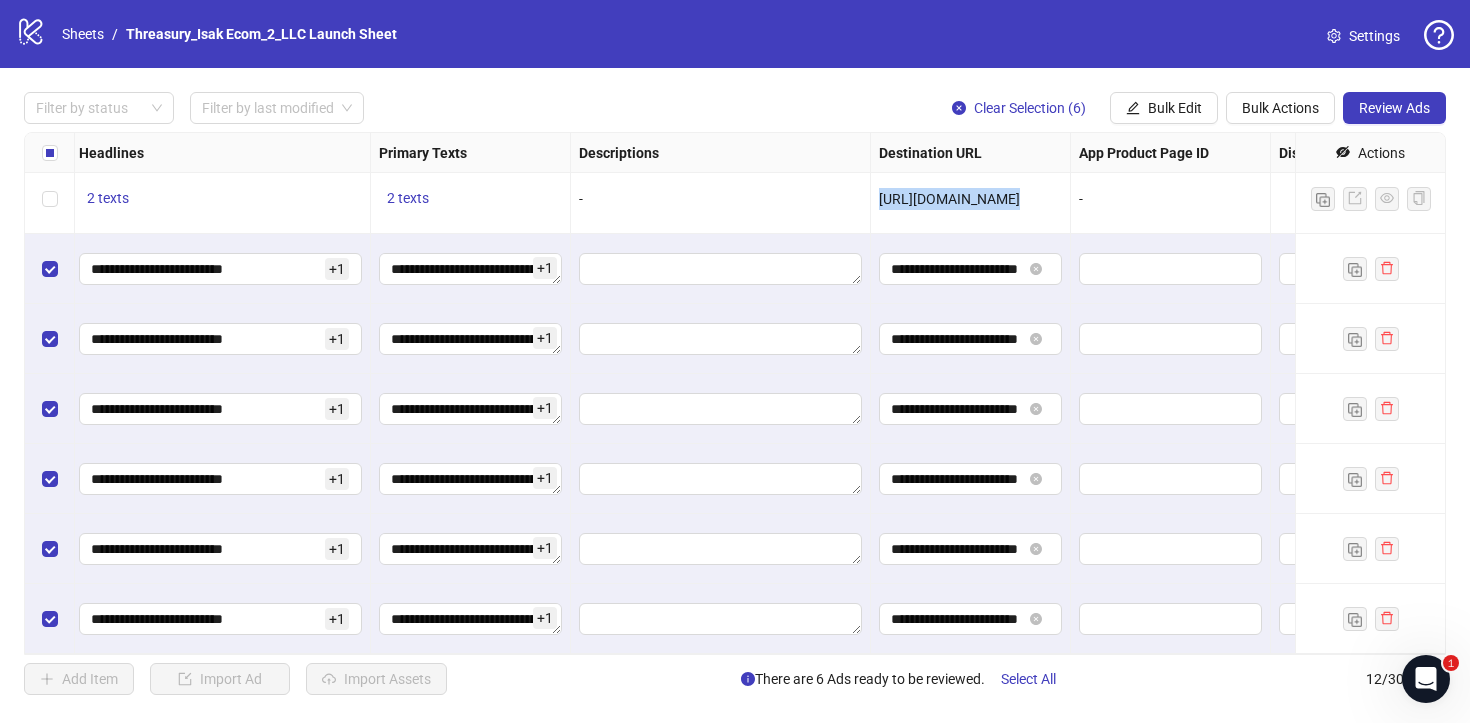 click on "[URL][DOMAIN_NAME]" at bounding box center [949, 199] 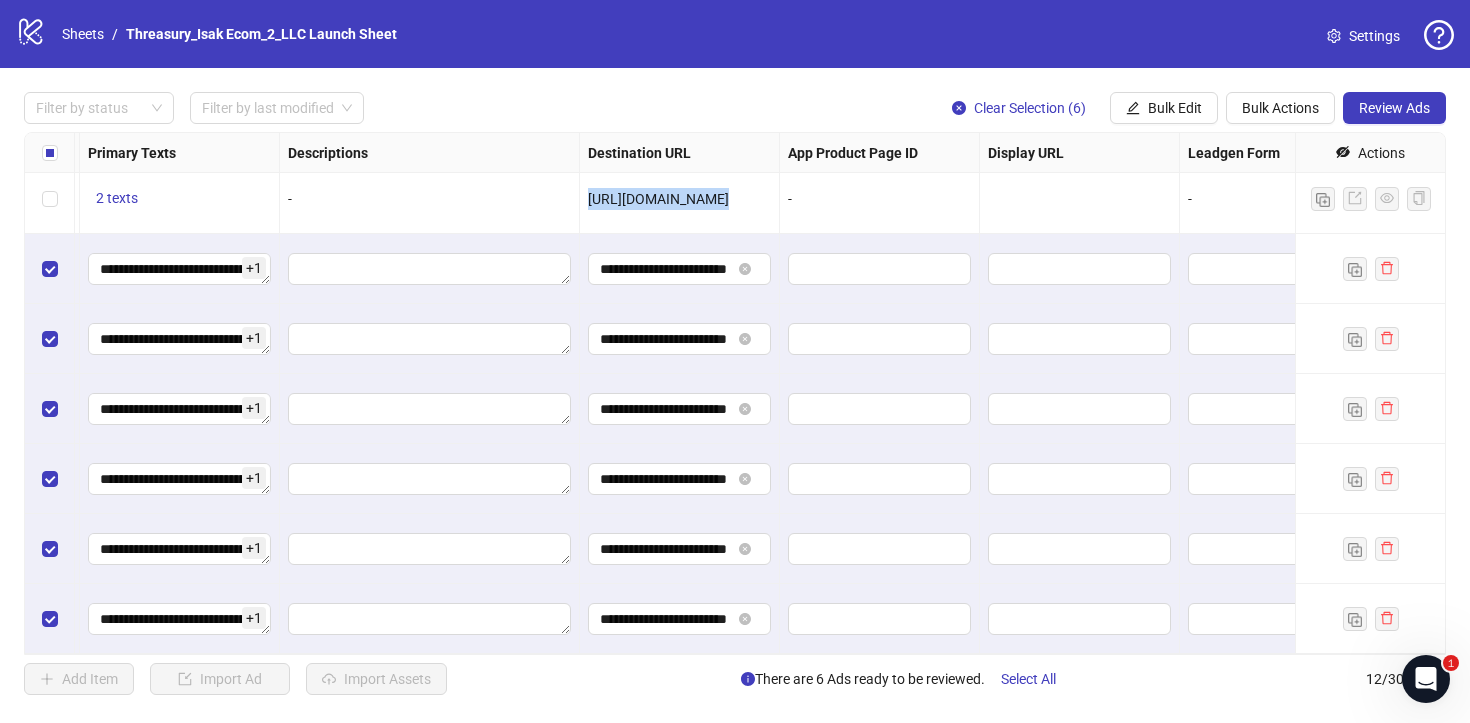 scroll, scrollTop: 359, scrollLeft: 1330, axis: both 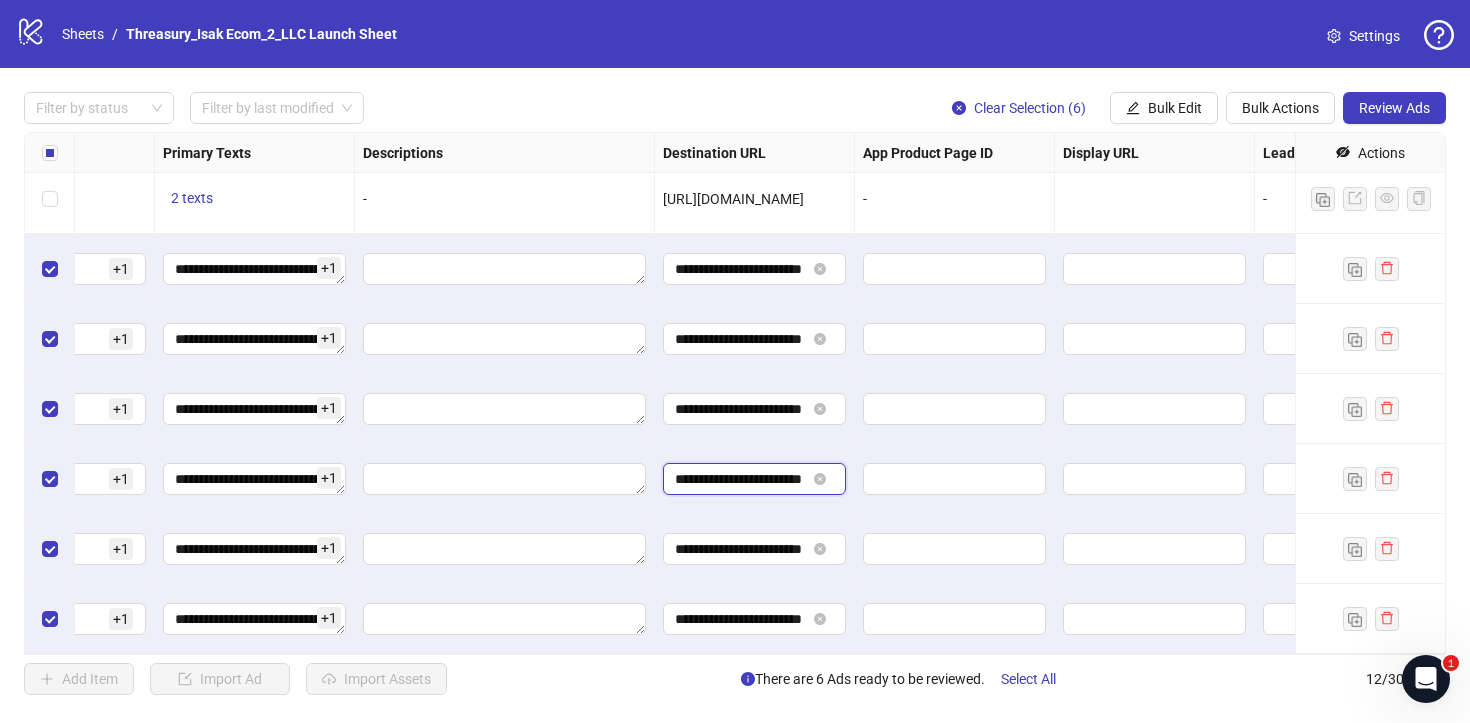 drag, startPoint x: 1029, startPoint y: 201, endPoint x: 728, endPoint y: 488, distance: 415.89664 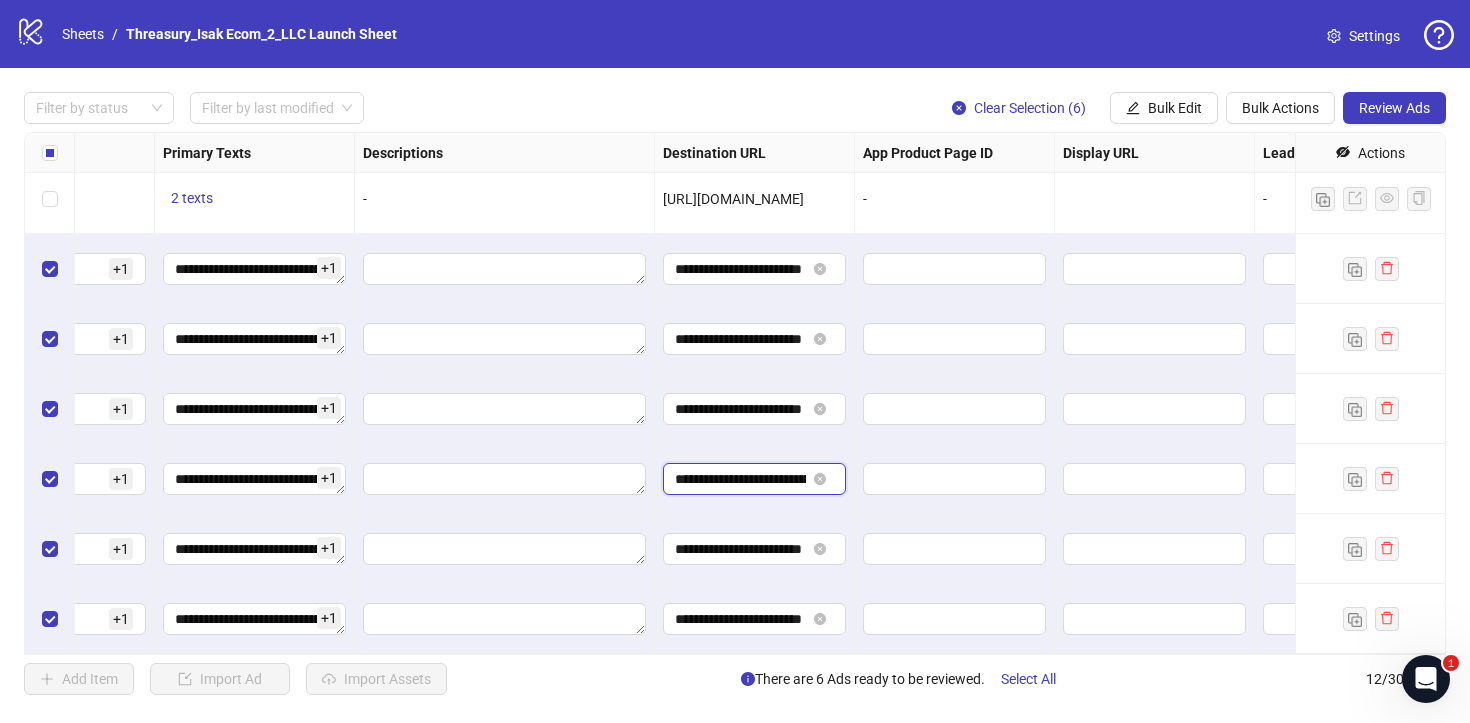 scroll, scrollTop: 0, scrollLeft: 146, axis: horizontal 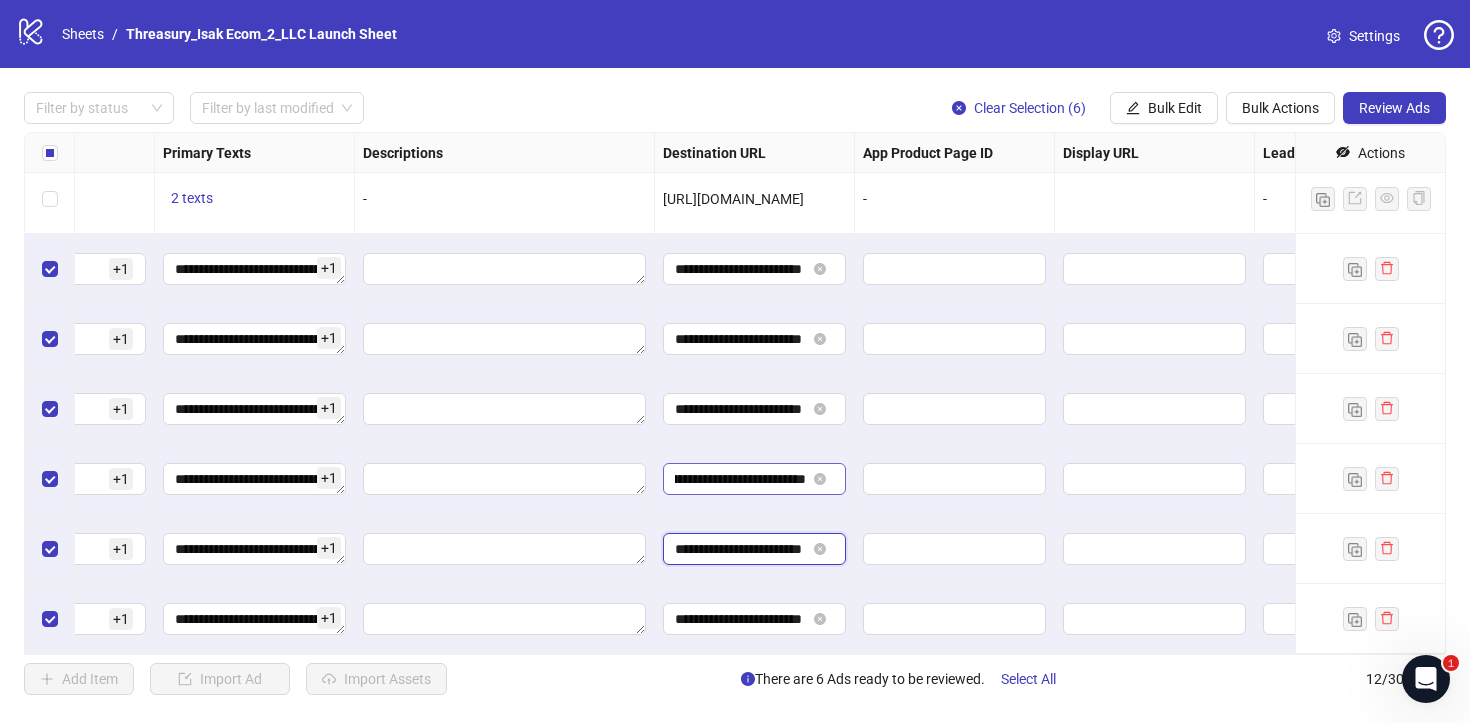 click on "**********" at bounding box center [740, 549] 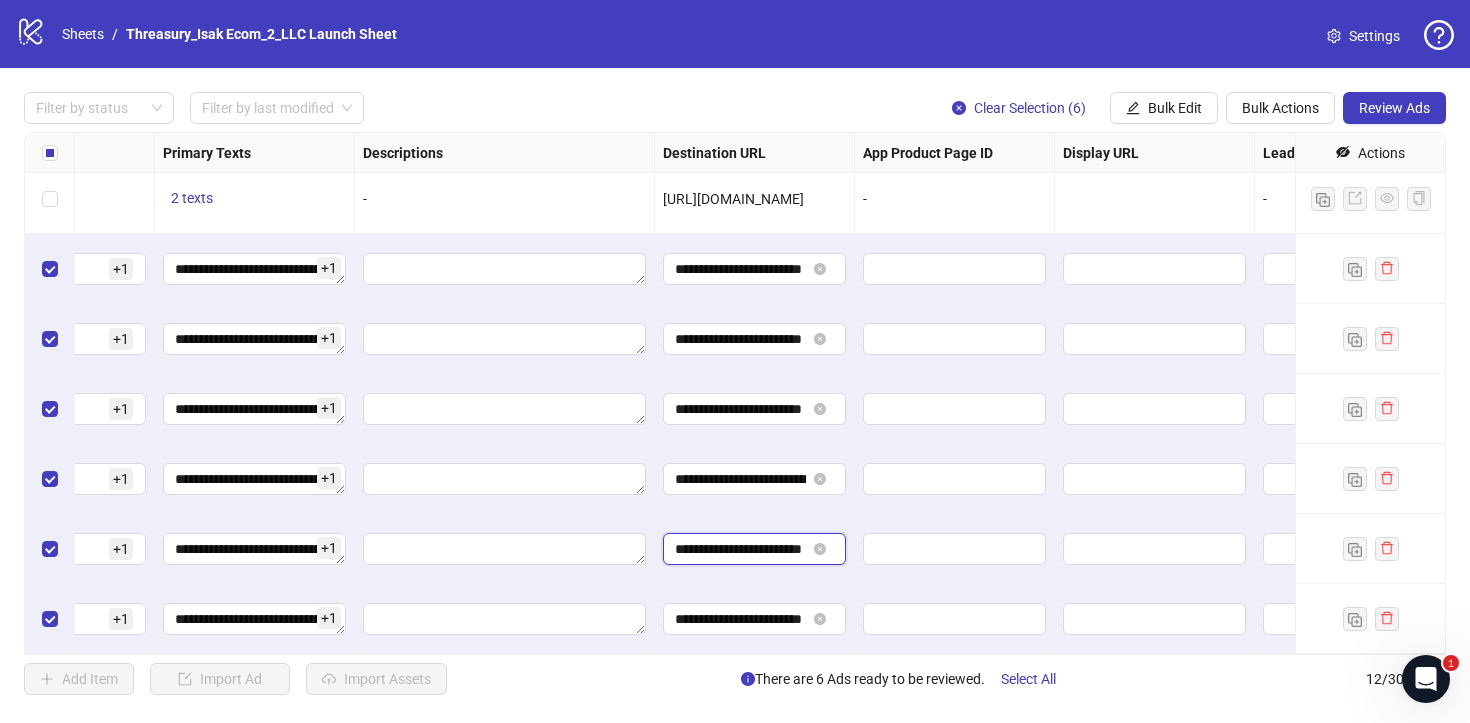 paste on "**********" 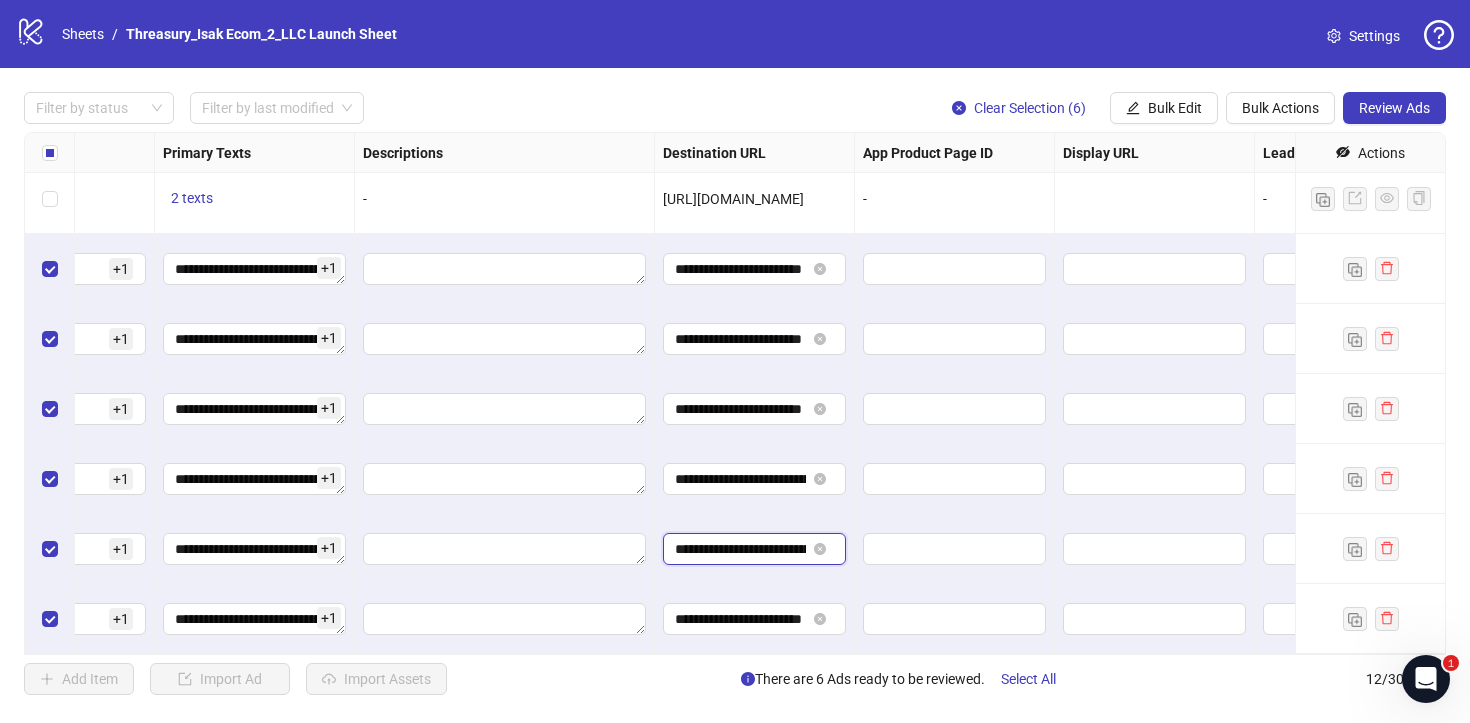 scroll, scrollTop: 0, scrollLeft: 146, axis: horizontal 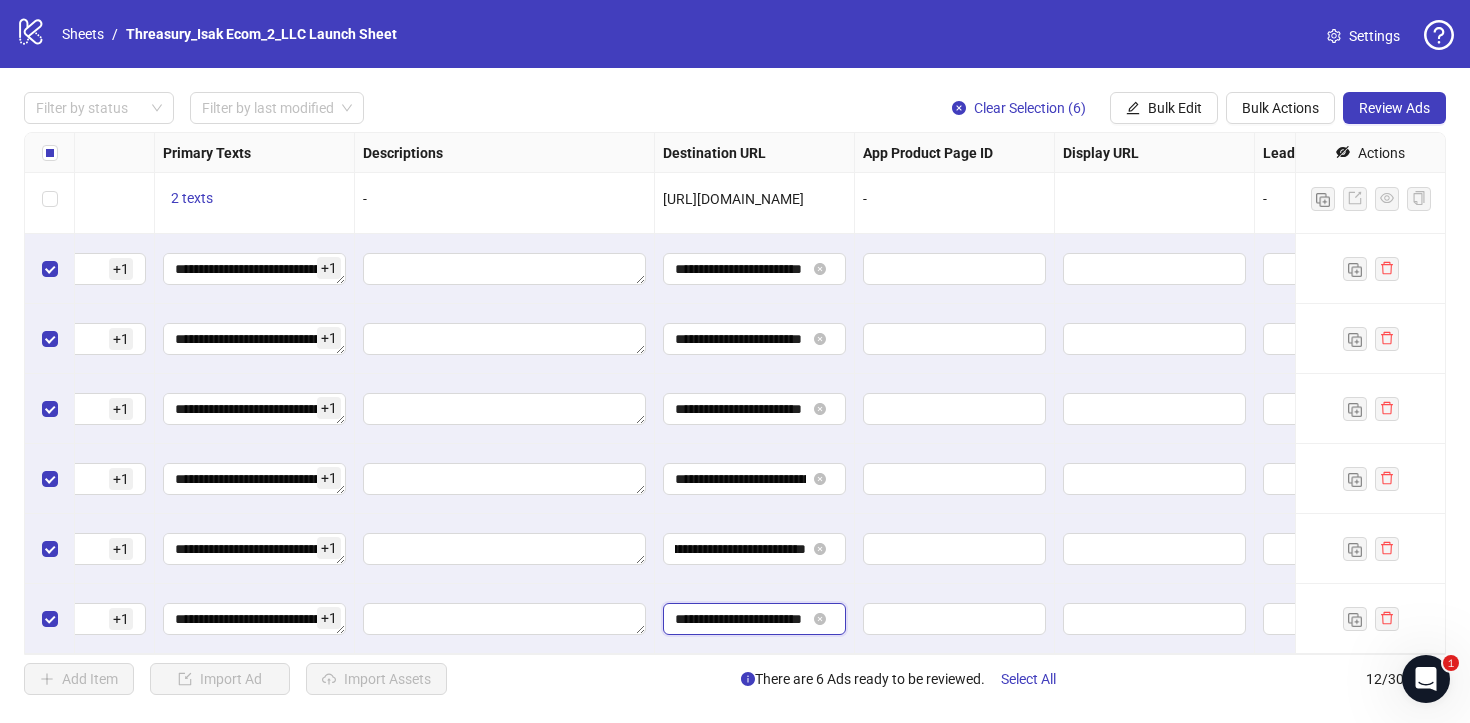 click on "**********" at bounding box center (740, 619) 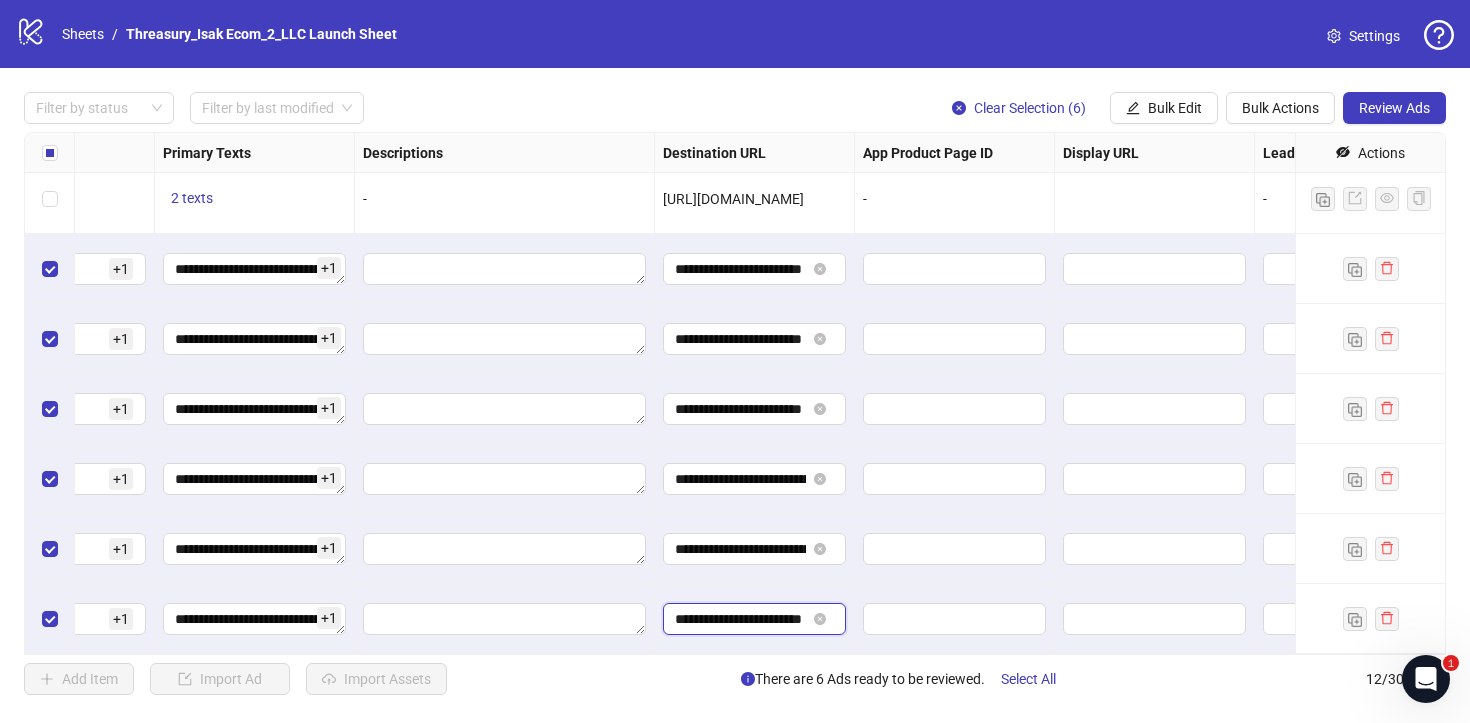 paste on "**********" 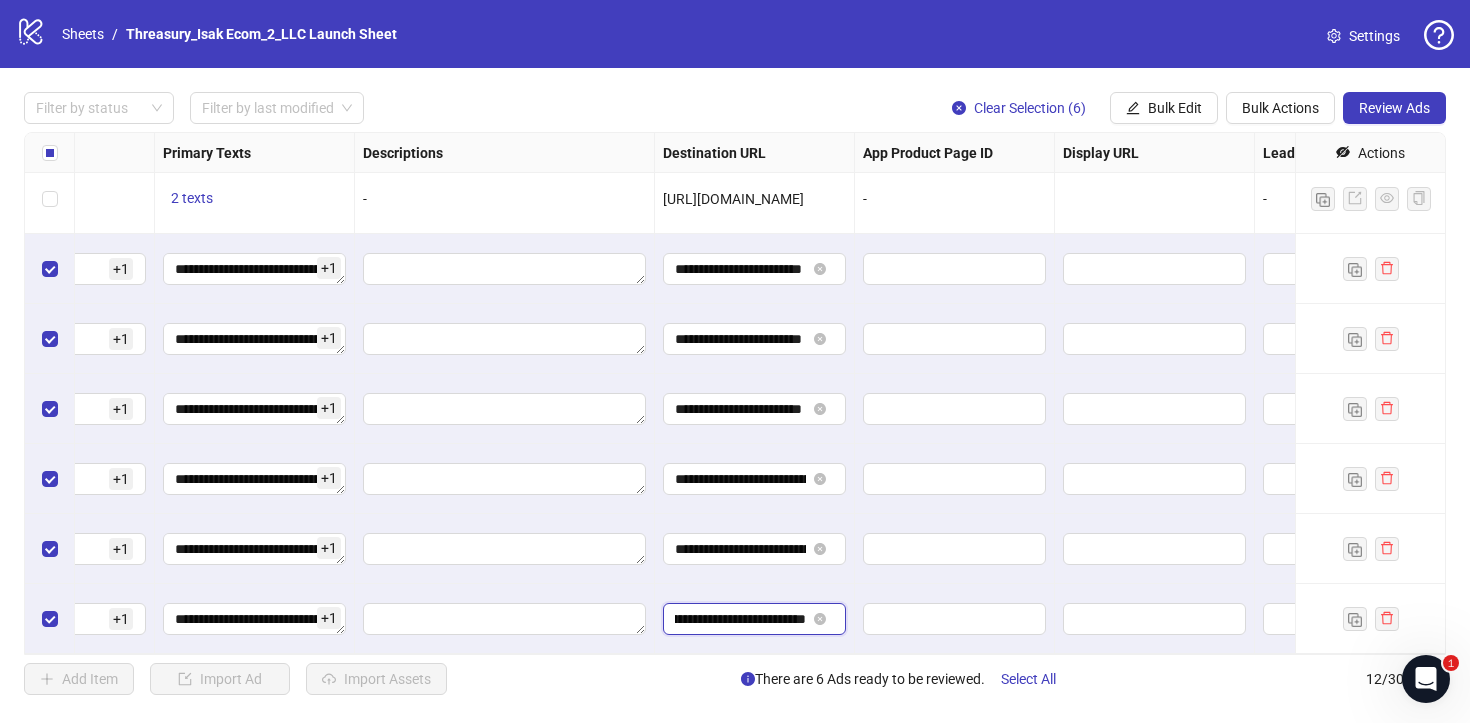 scroll, scrollTop: 0, scrollLeft: 0, axis: both 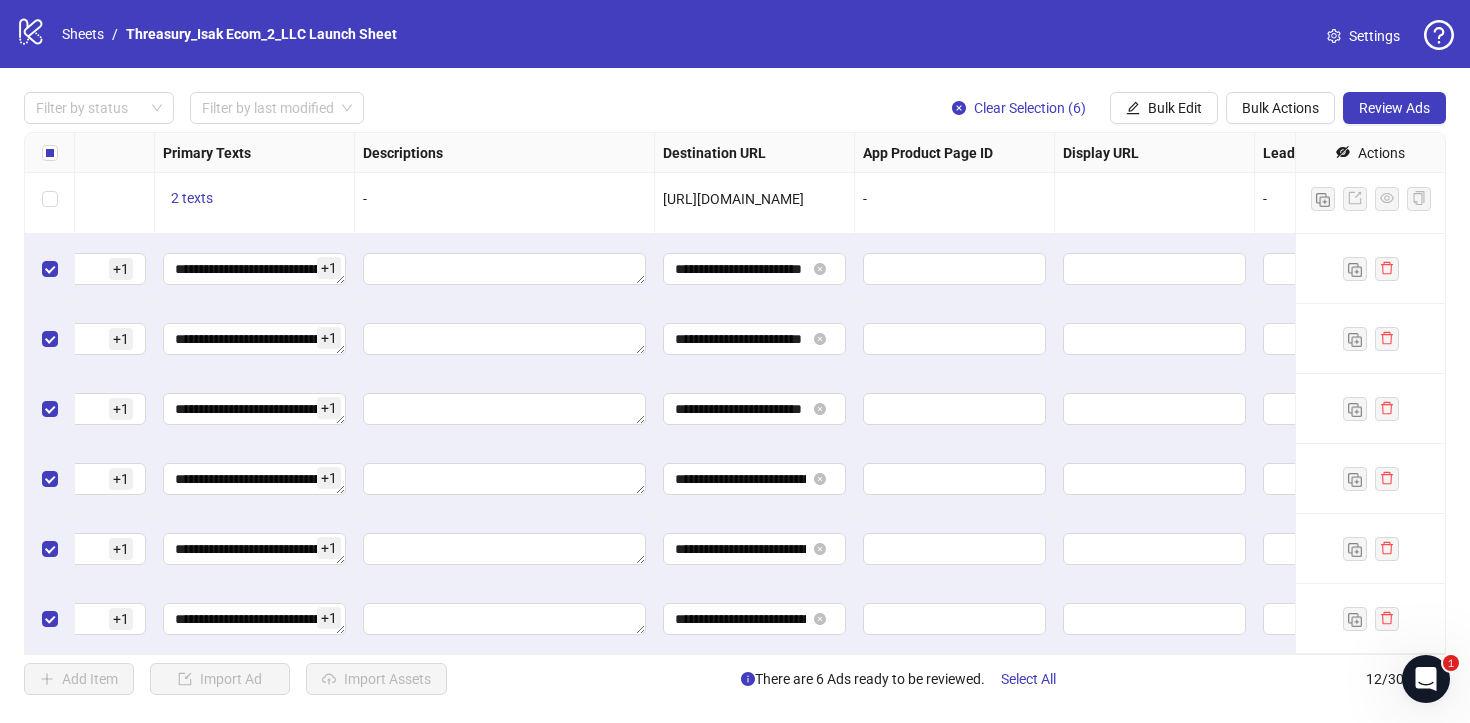 click at bounding box center (505, 549) 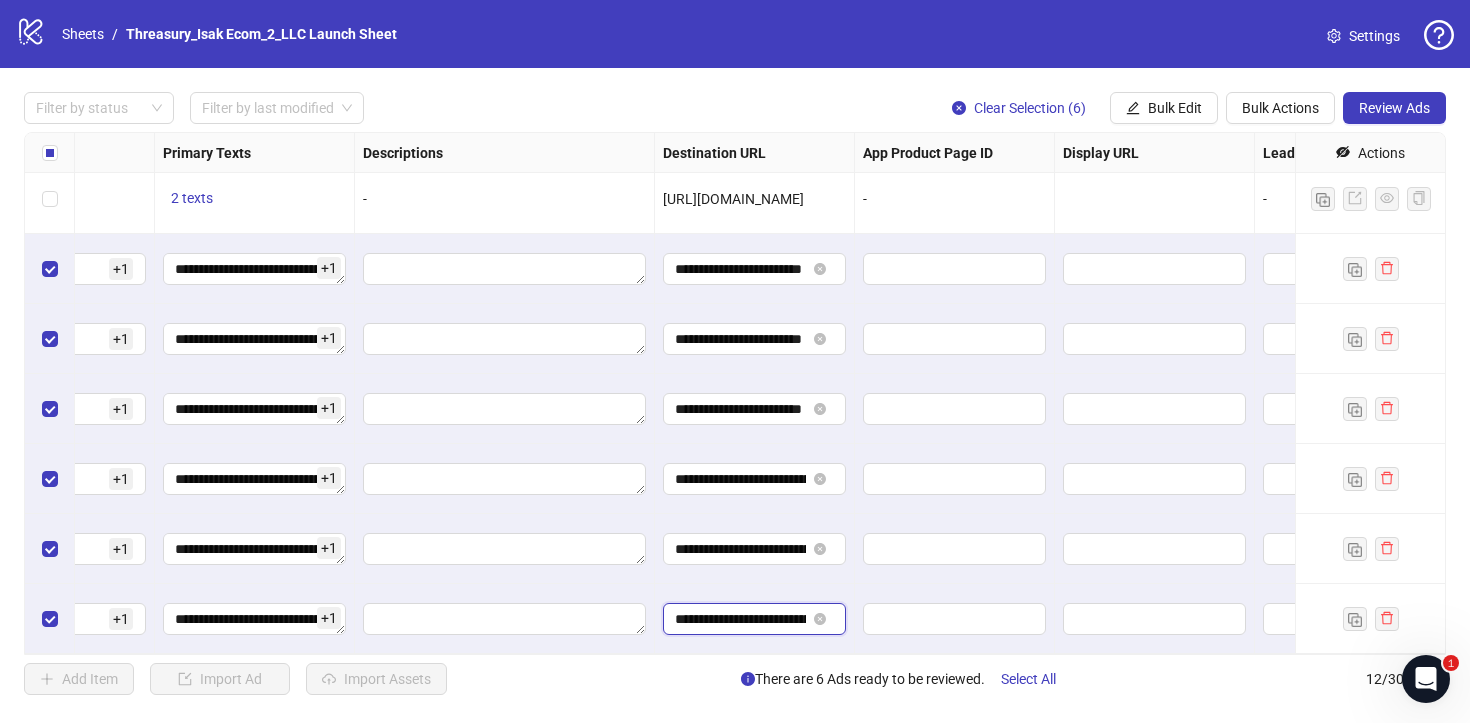 drag, startPoint x: 728, startPoint y: 488, endPoint x: 741, endPoint y: 621, distance: 133.63383 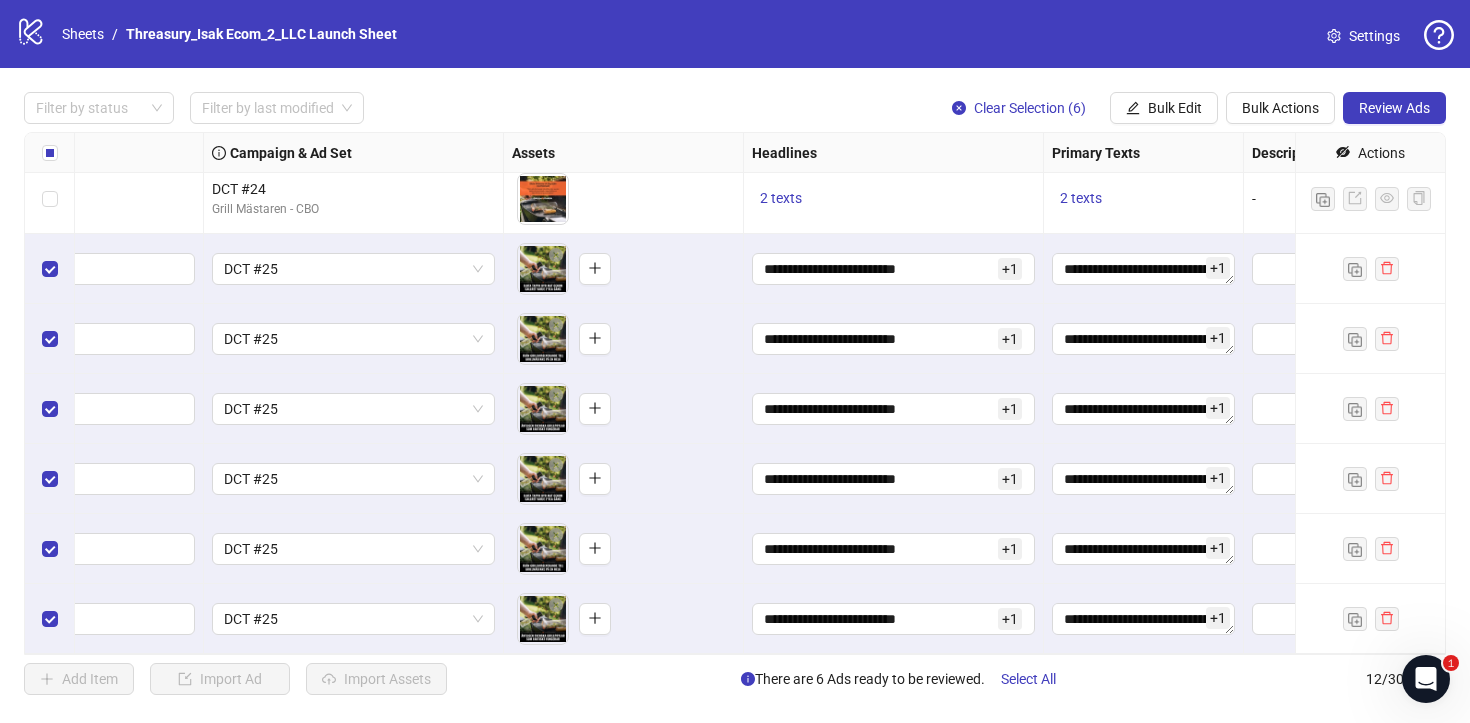 scroll, scrollTop: 359, scrollLeft: 0, axis: vertical 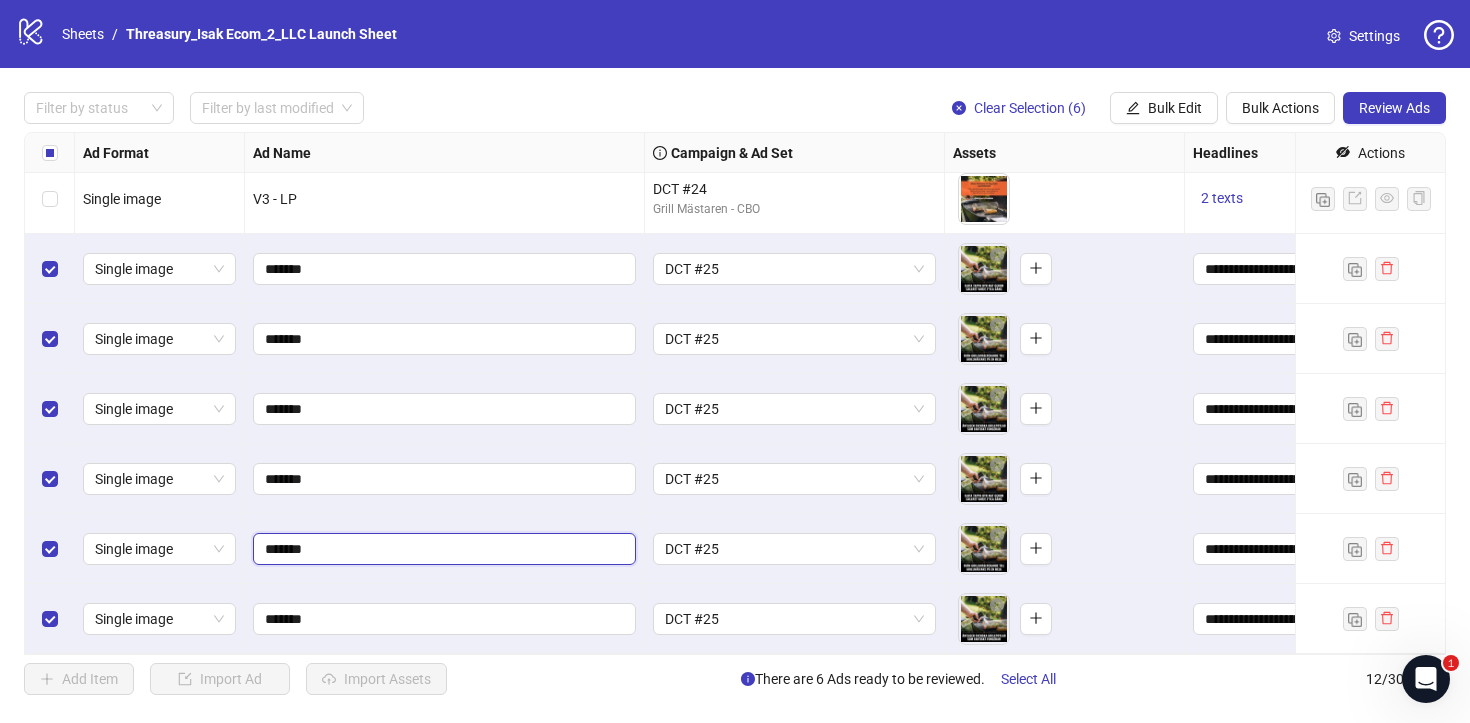 click on "*******" at bounding box center (442, 549) 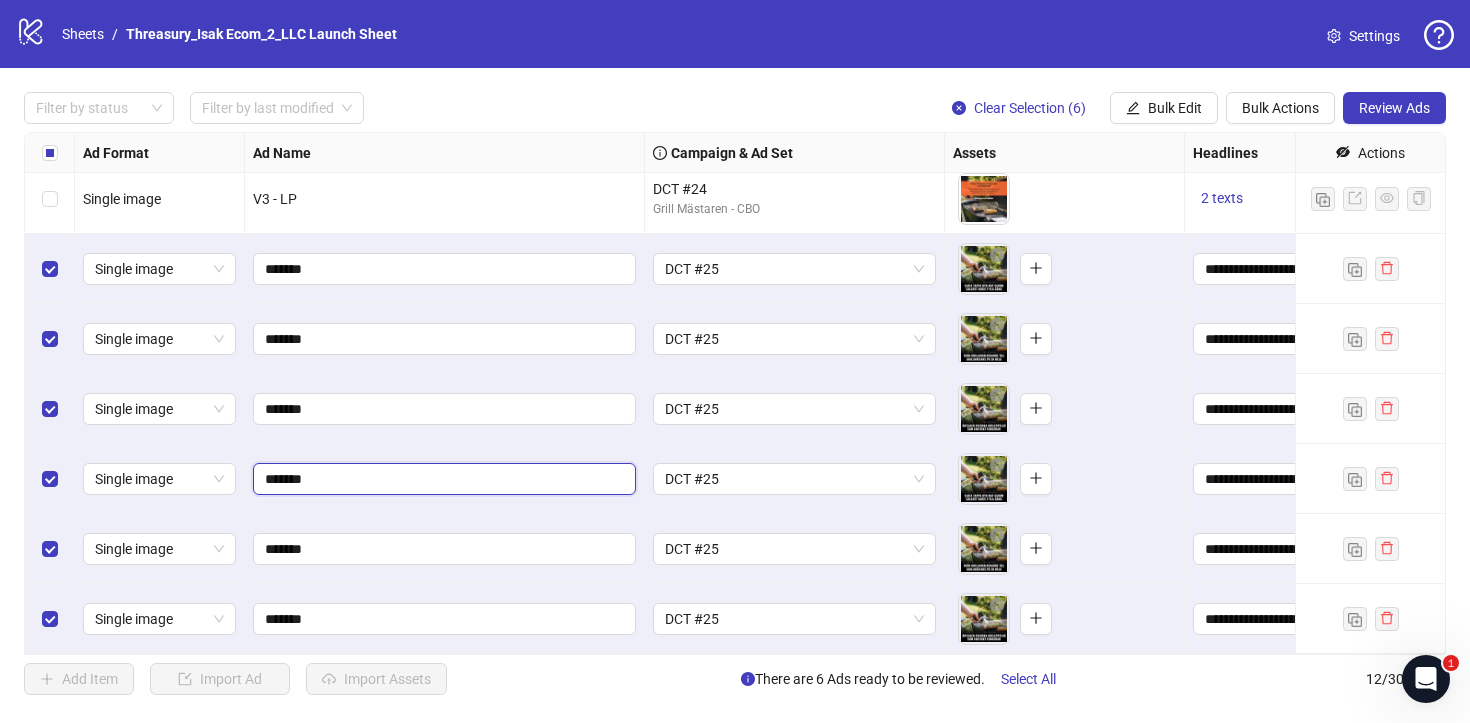 click on "*******" at bounding box center [442, 479] 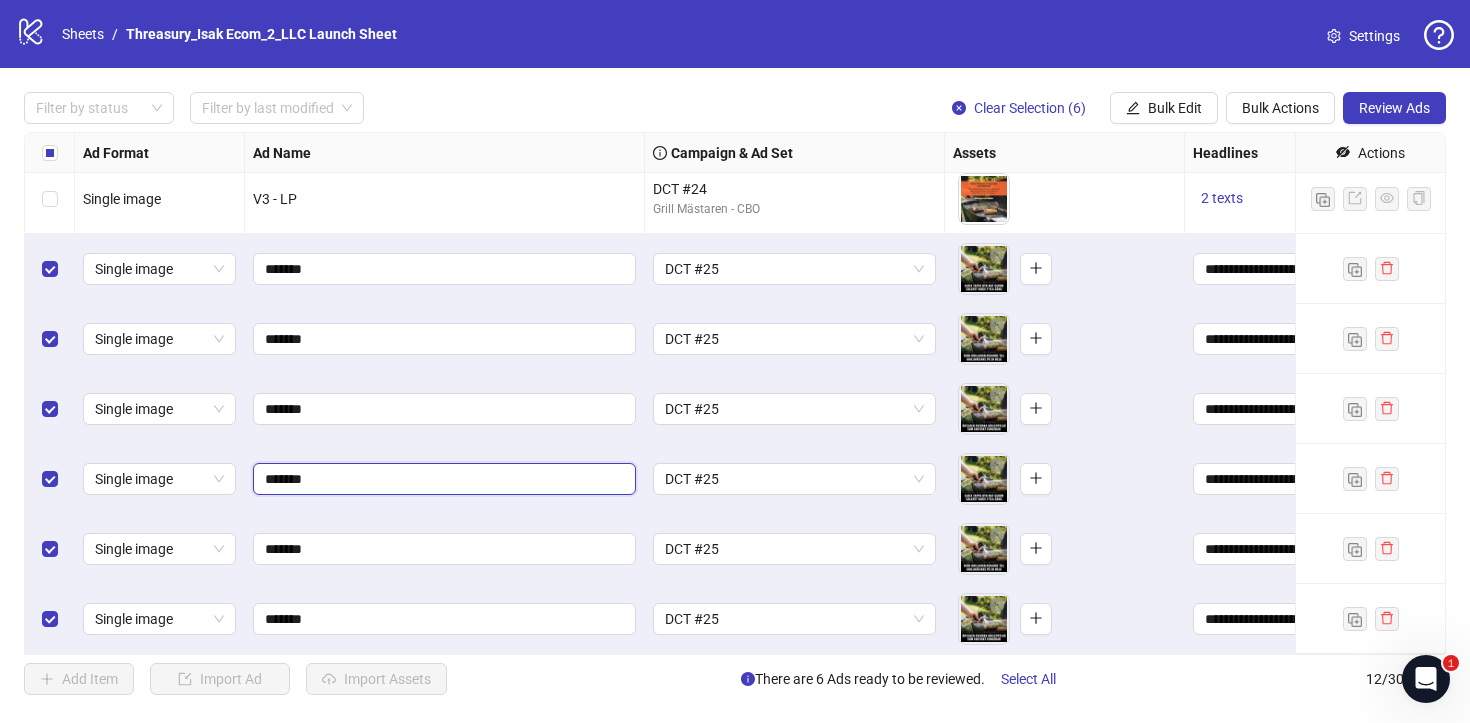 click on "*******" at bounding box center (442, 479) 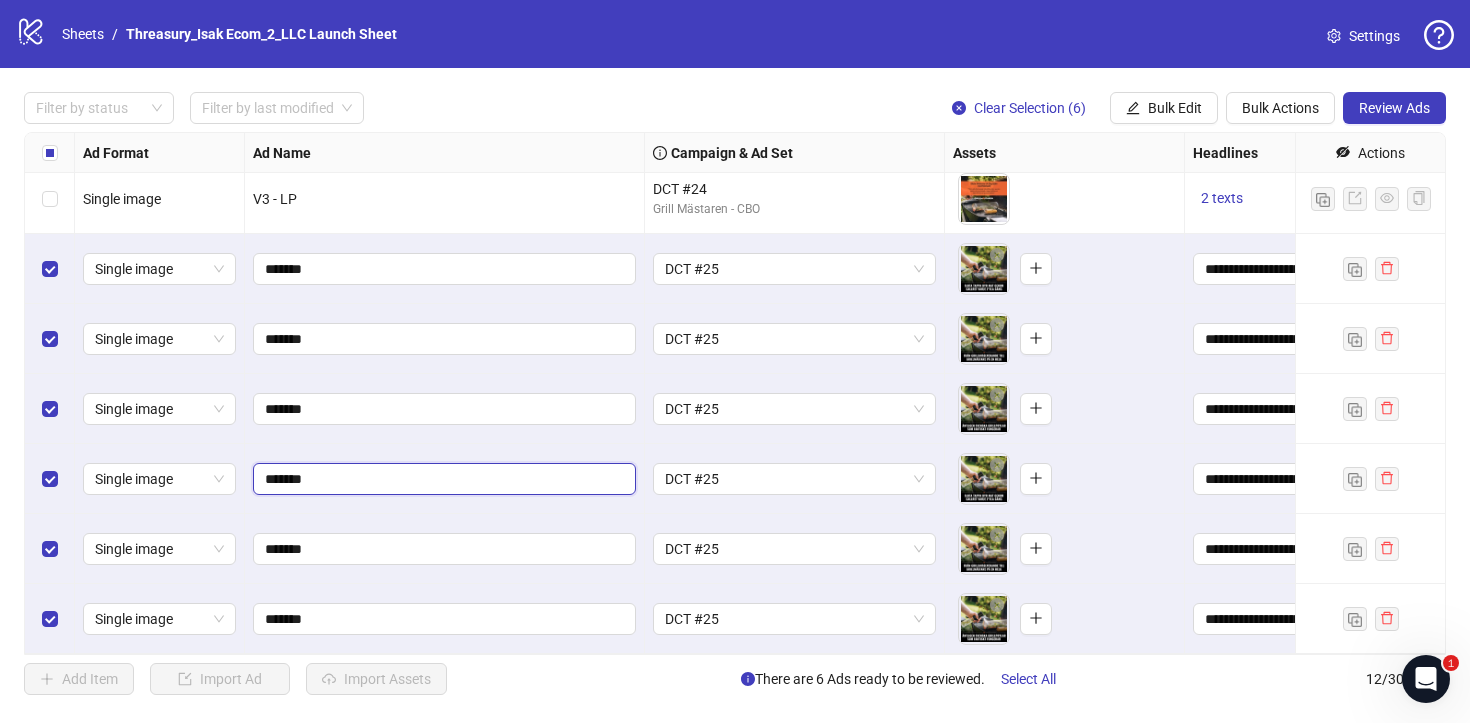 click on "*******" at bounding box center (442, 479) 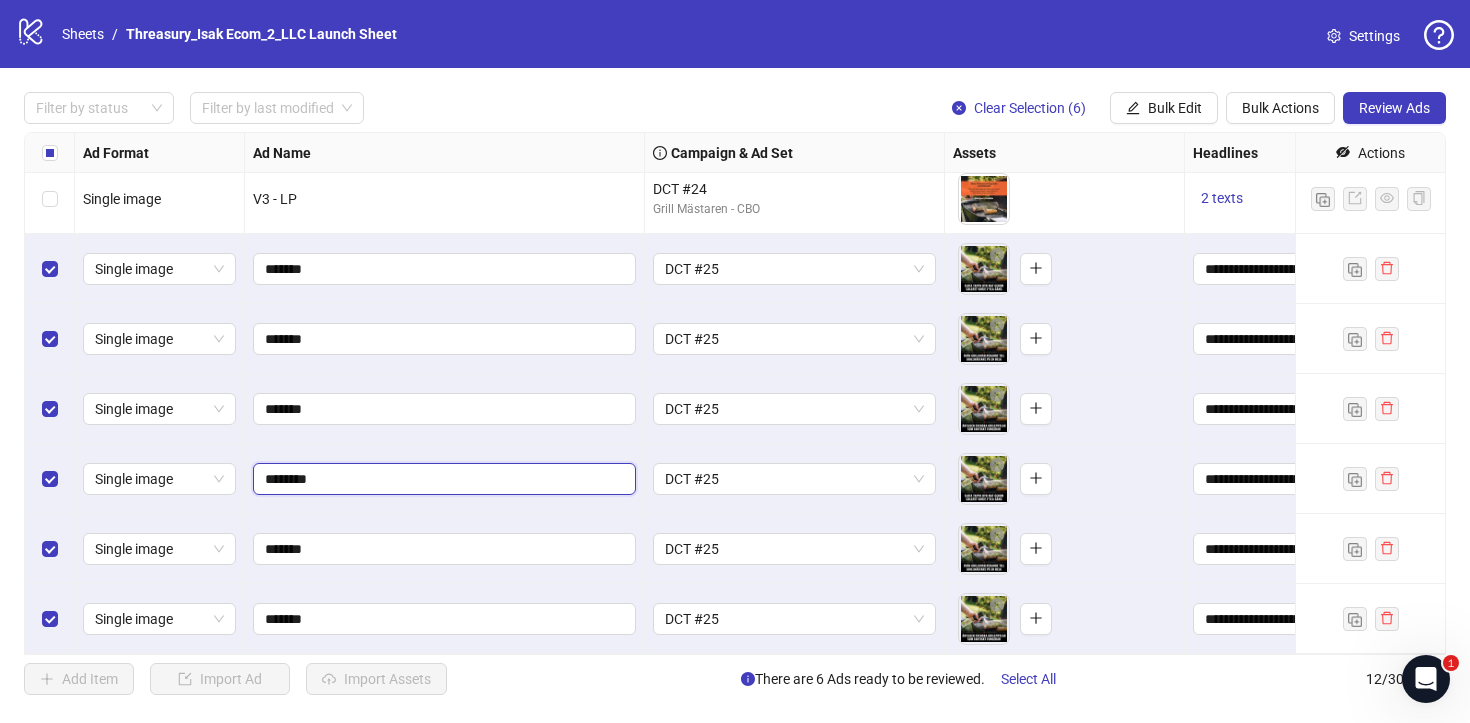click on "********" at bounding box center [442, 479] 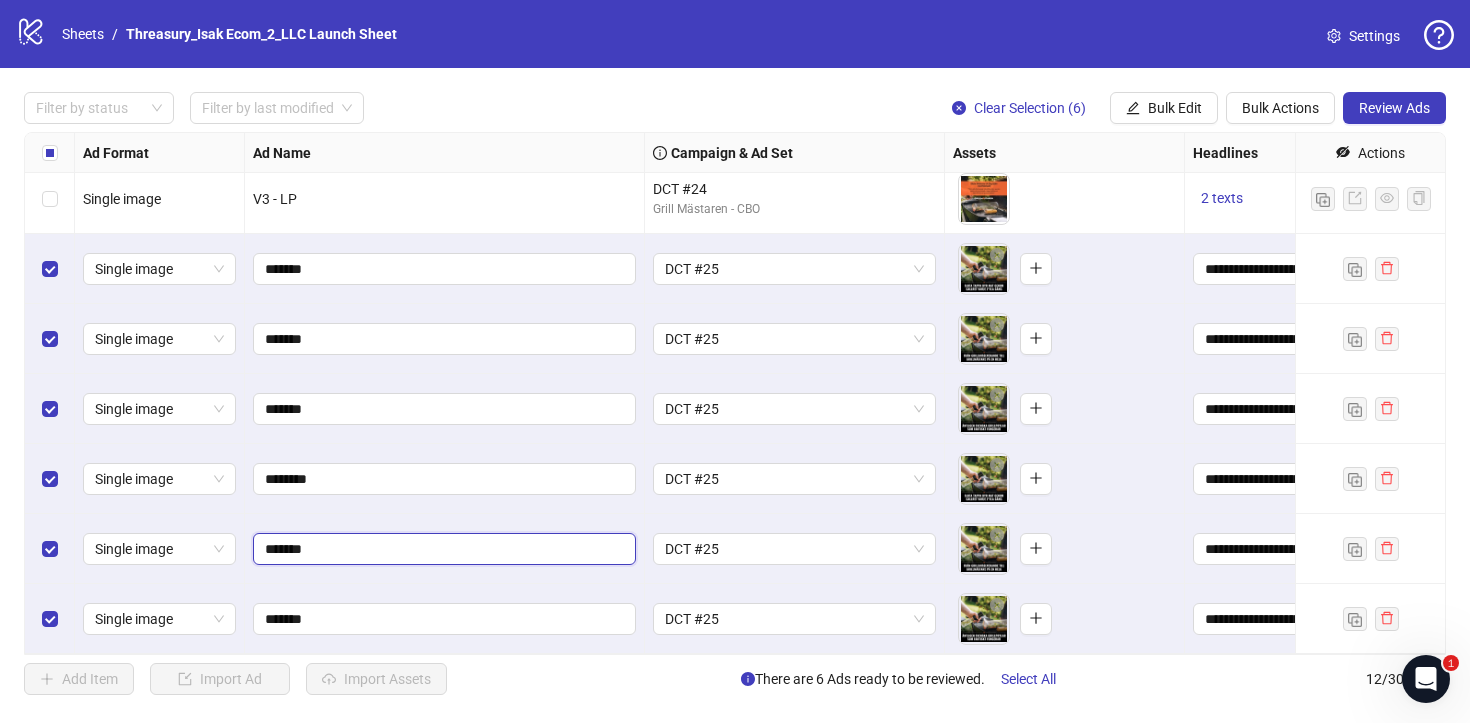 click on "*******" at bounding box center [442, 549] 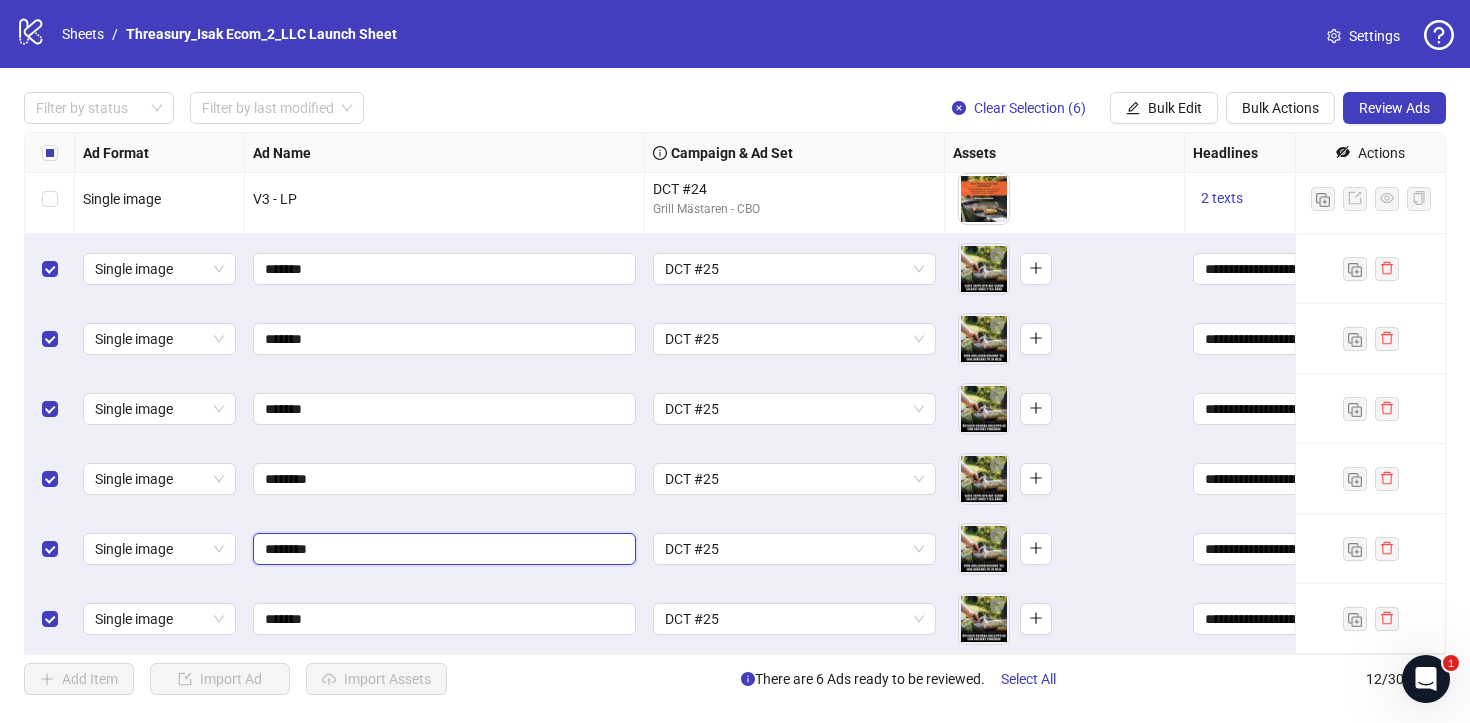 drag, startPoint x: 741, startPoint y: 621, endPoint x: 281, endPoint y: 547, distance: 465.91415 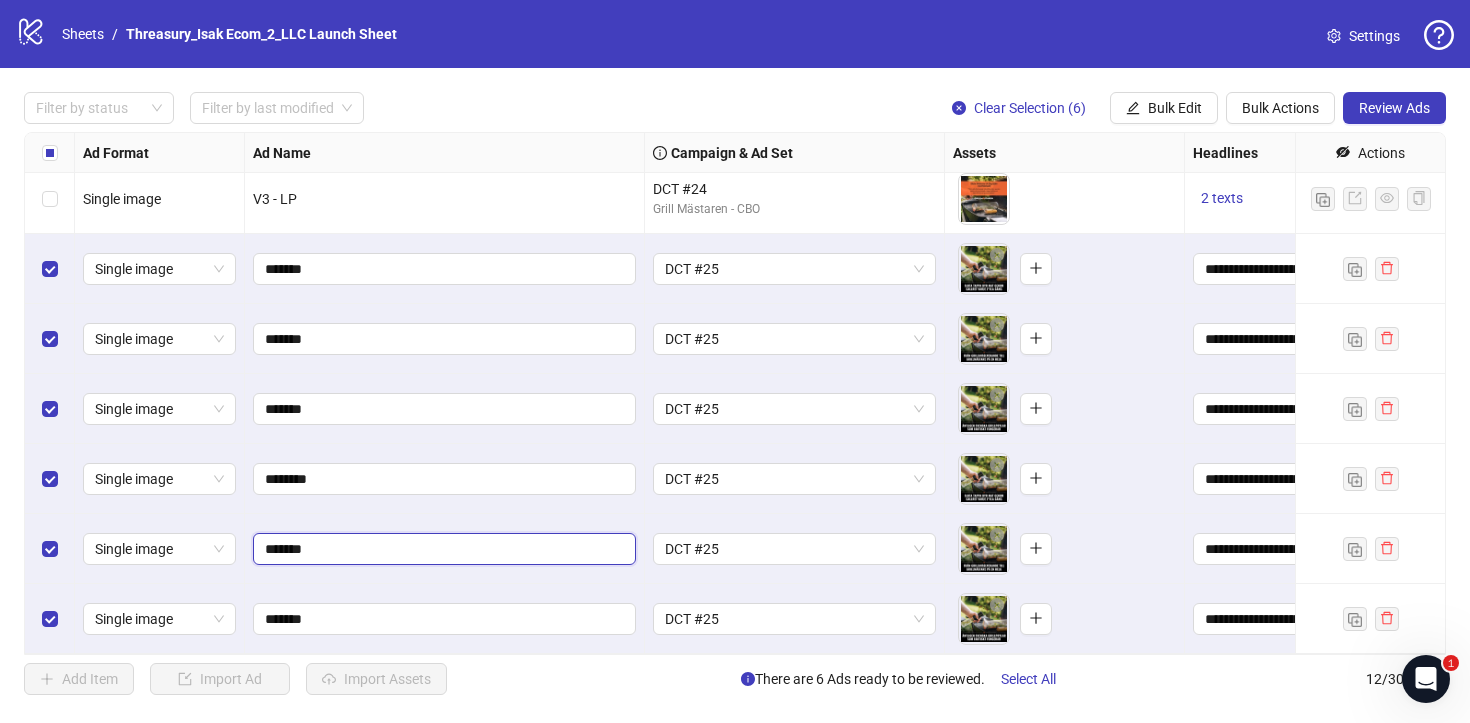 type on "********" 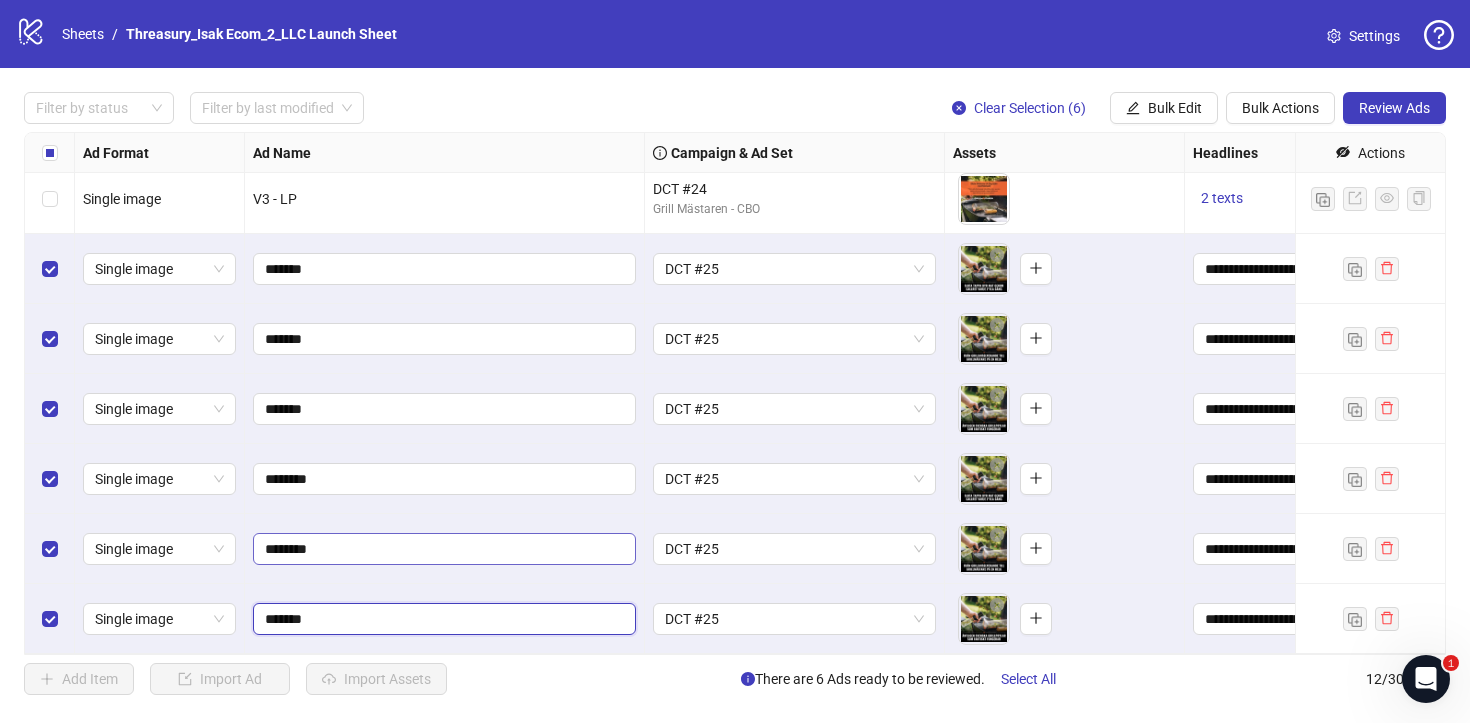 click on "*******" at bounding box center [442, 619] 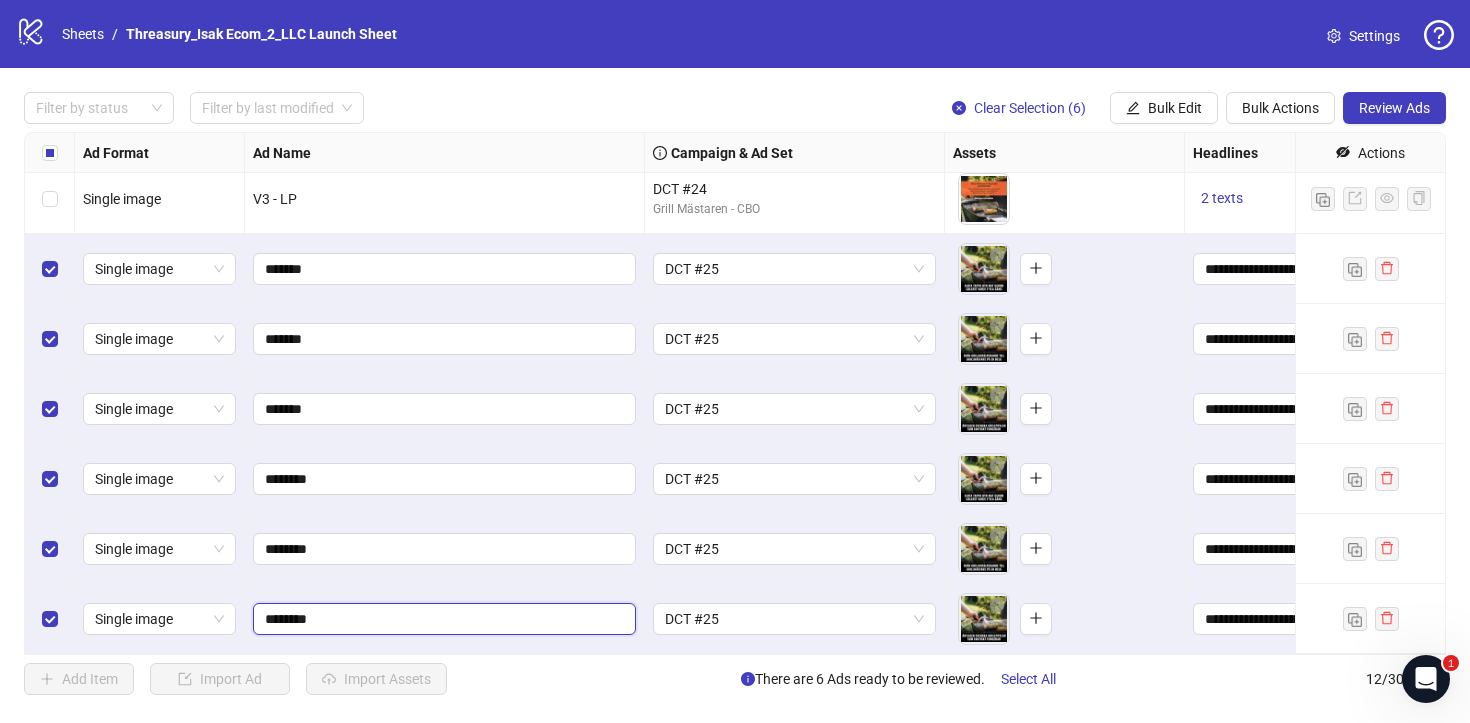 drag, startPoint x: 281, startPoint y: 547, endPoint x: 281, endPoint y: 617, distance: 70 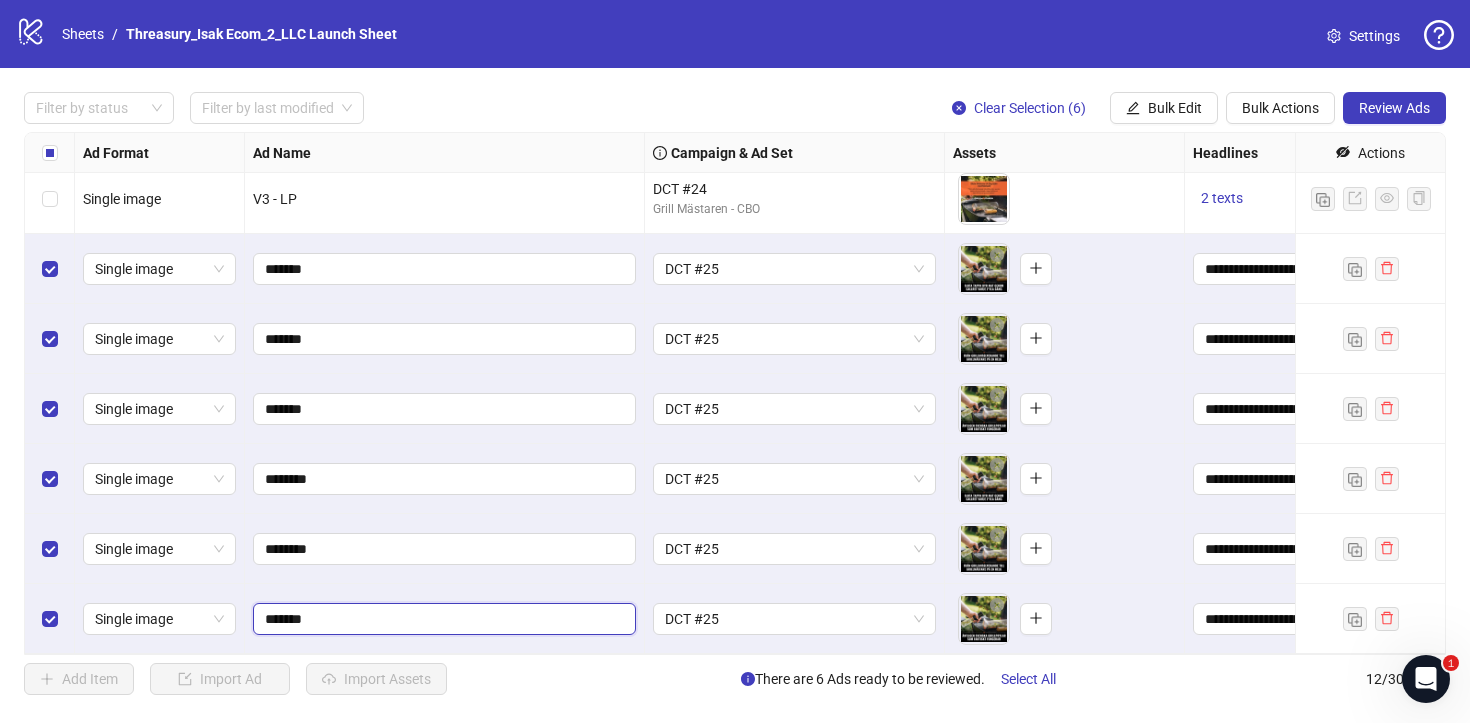 type on "********" 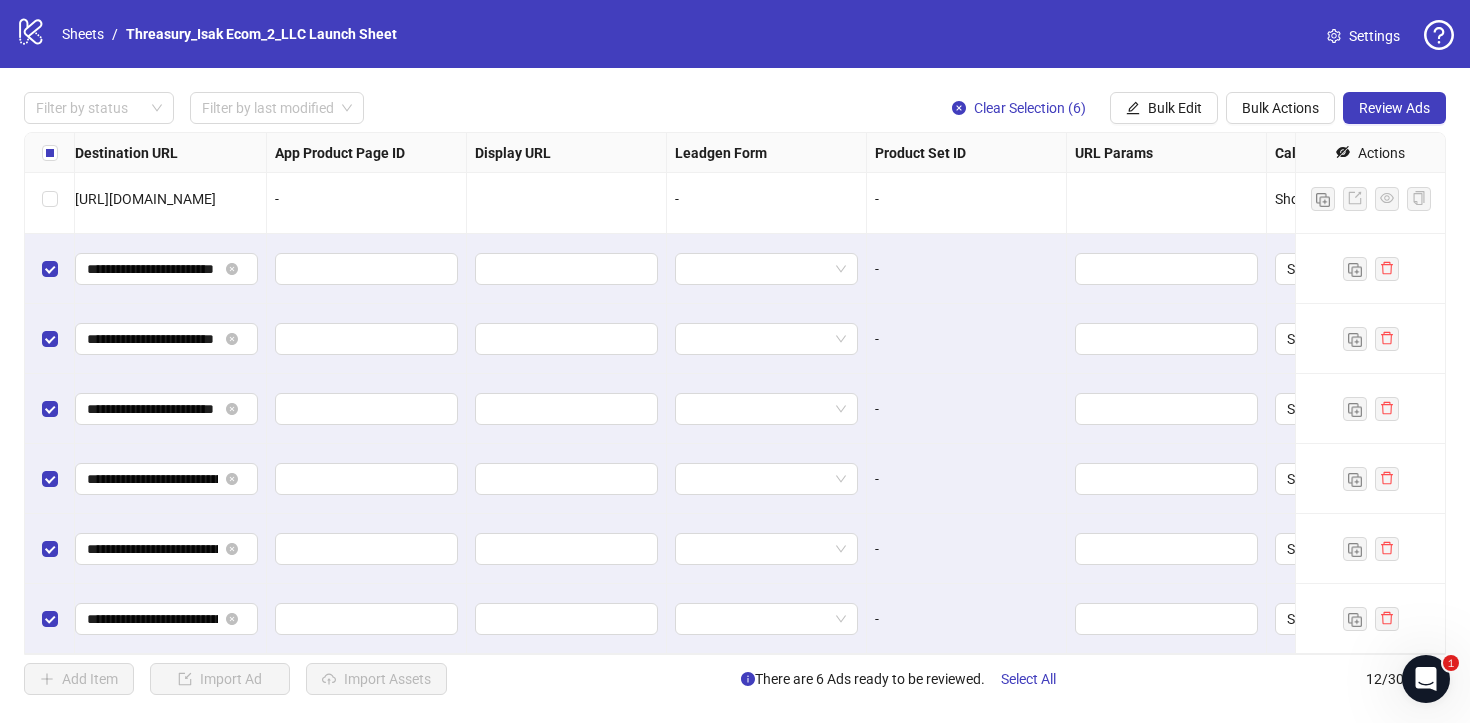 scroll, scrollTop: 359, scrollLeft: 2050, axis: both 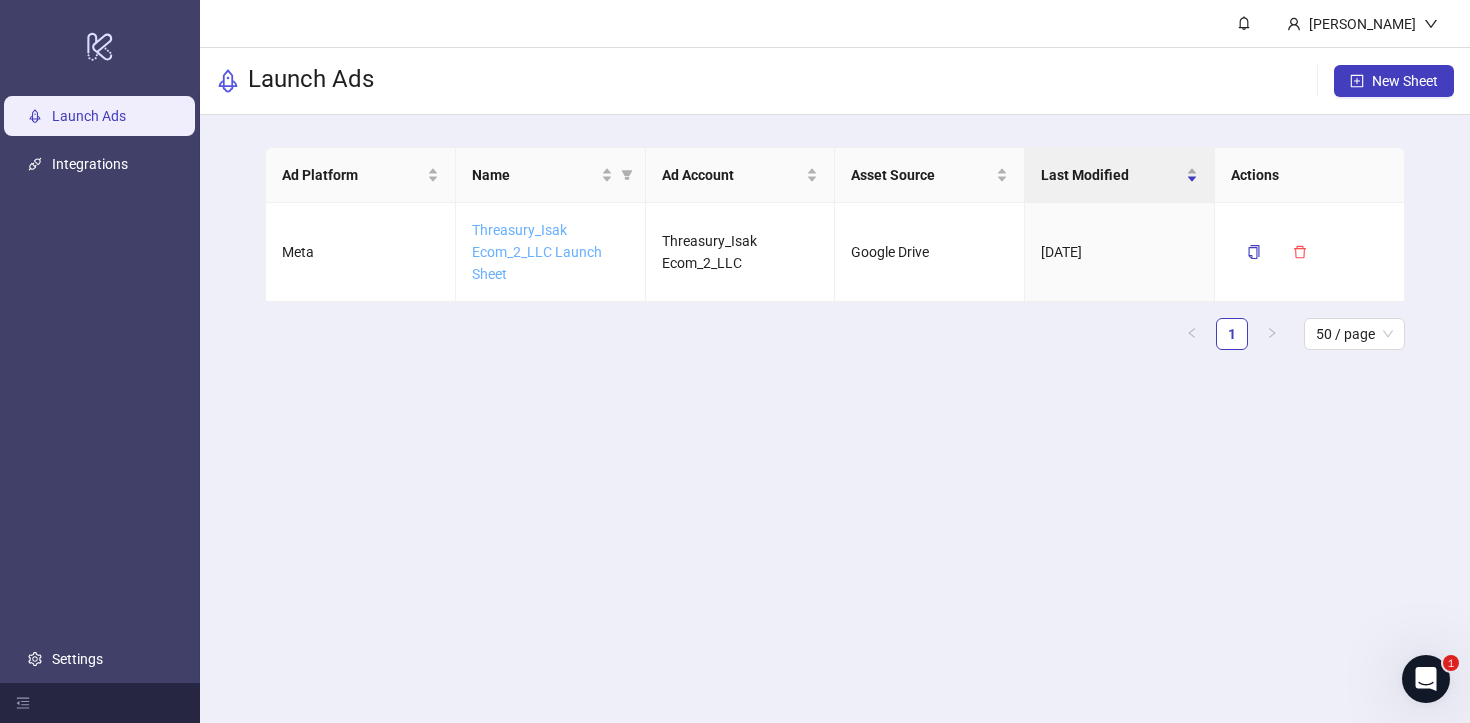 drag, startPoint x: 281, startPoint y: 617, endPoint x: 534, endPoint y: 258, distance: 439.19244 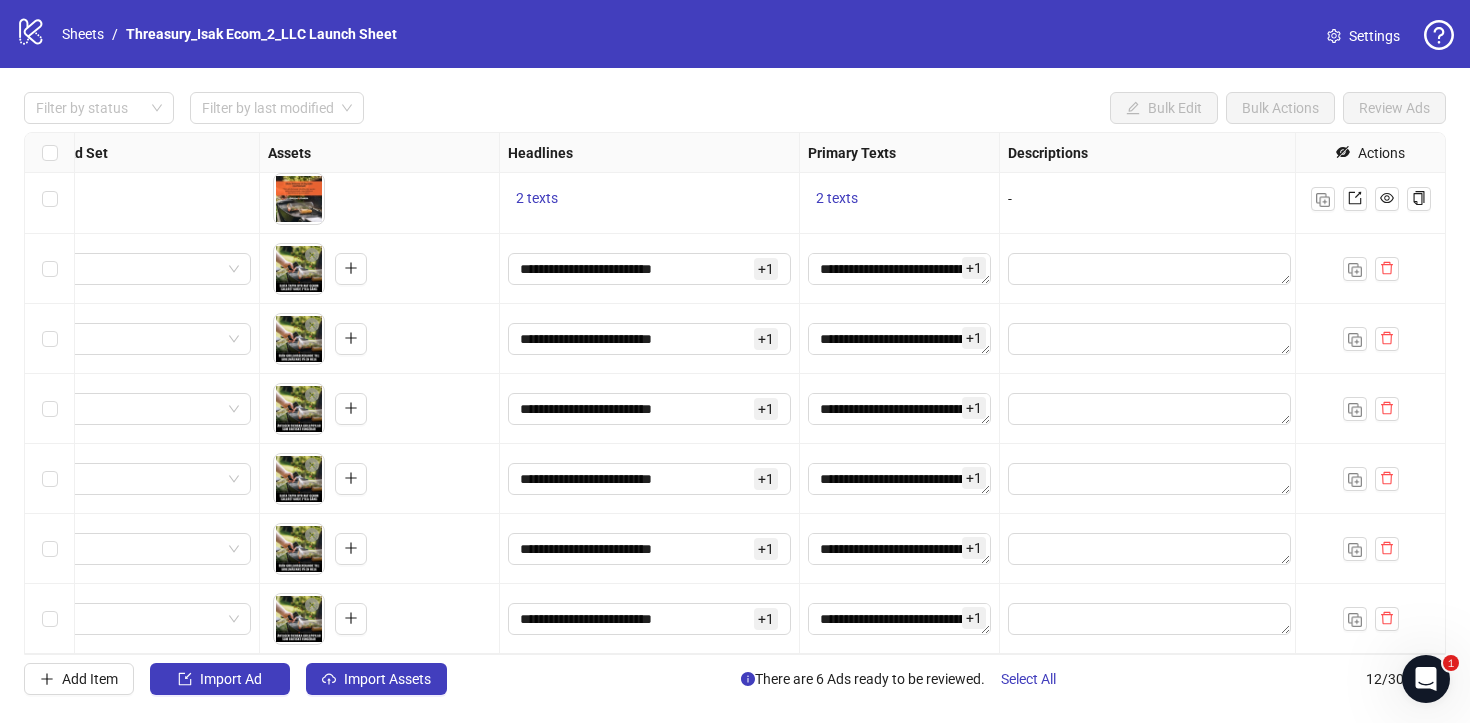scroll, scrollTop: 359, scrollLeft: 684, axis: both 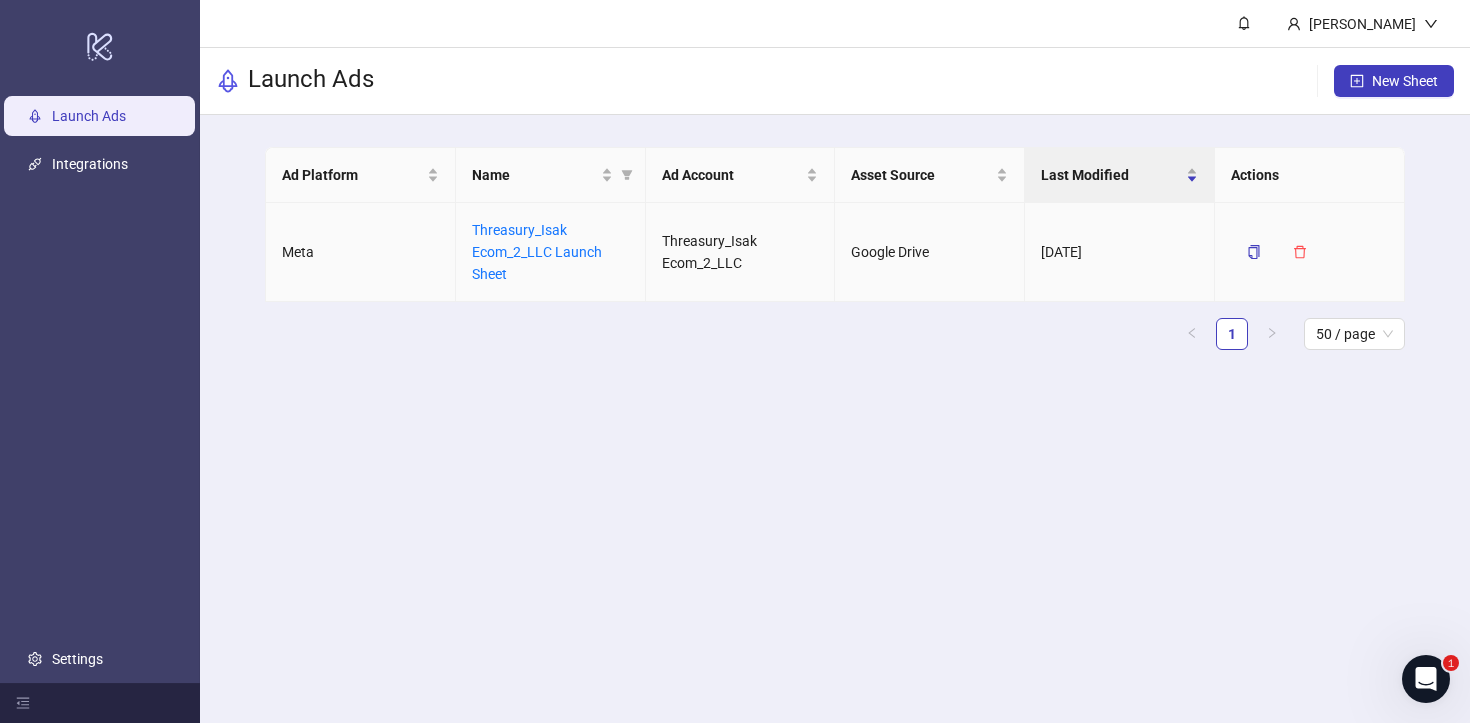 click on "Threasury_Isak Ecom_2_LLC Launch Sheet" at bounding box center (551, 252) 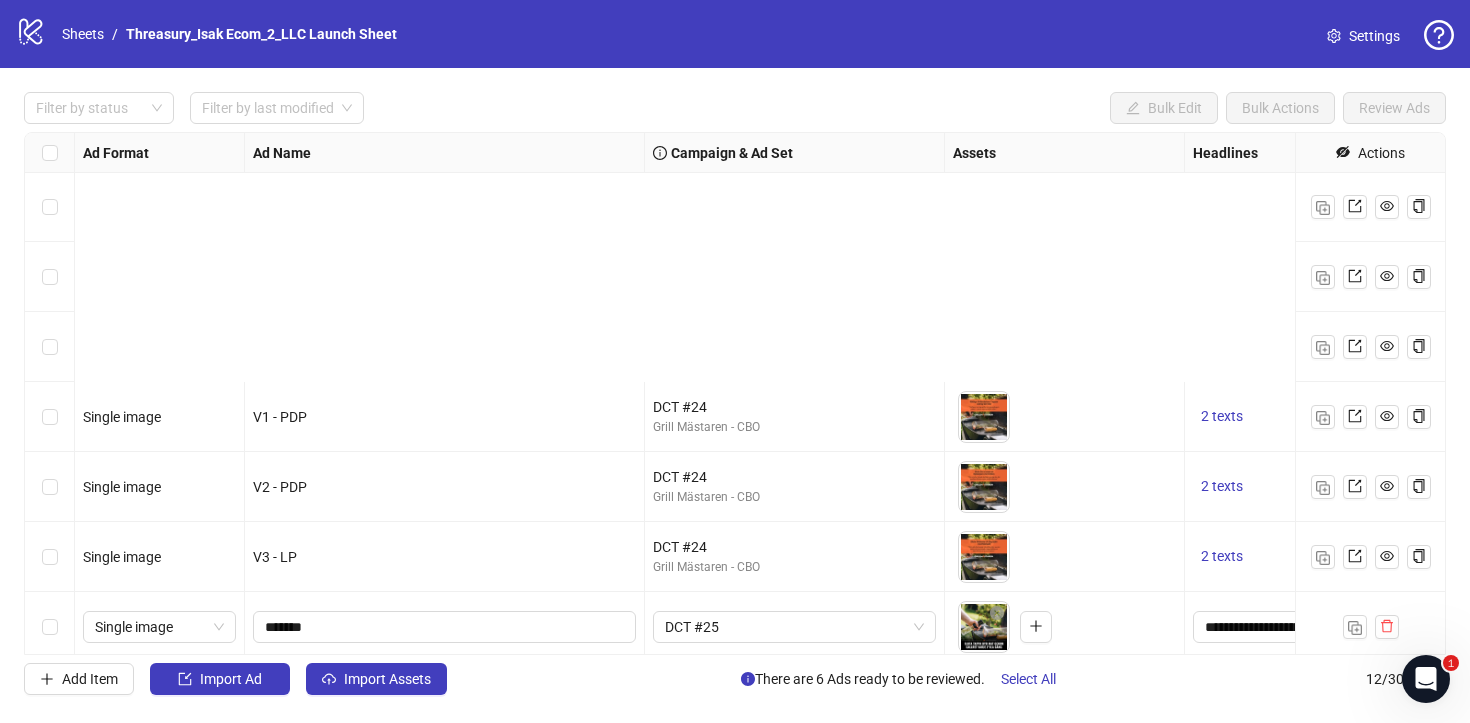 scroll, scrollTop: 359, scrollLeft: 0, axis: vertical 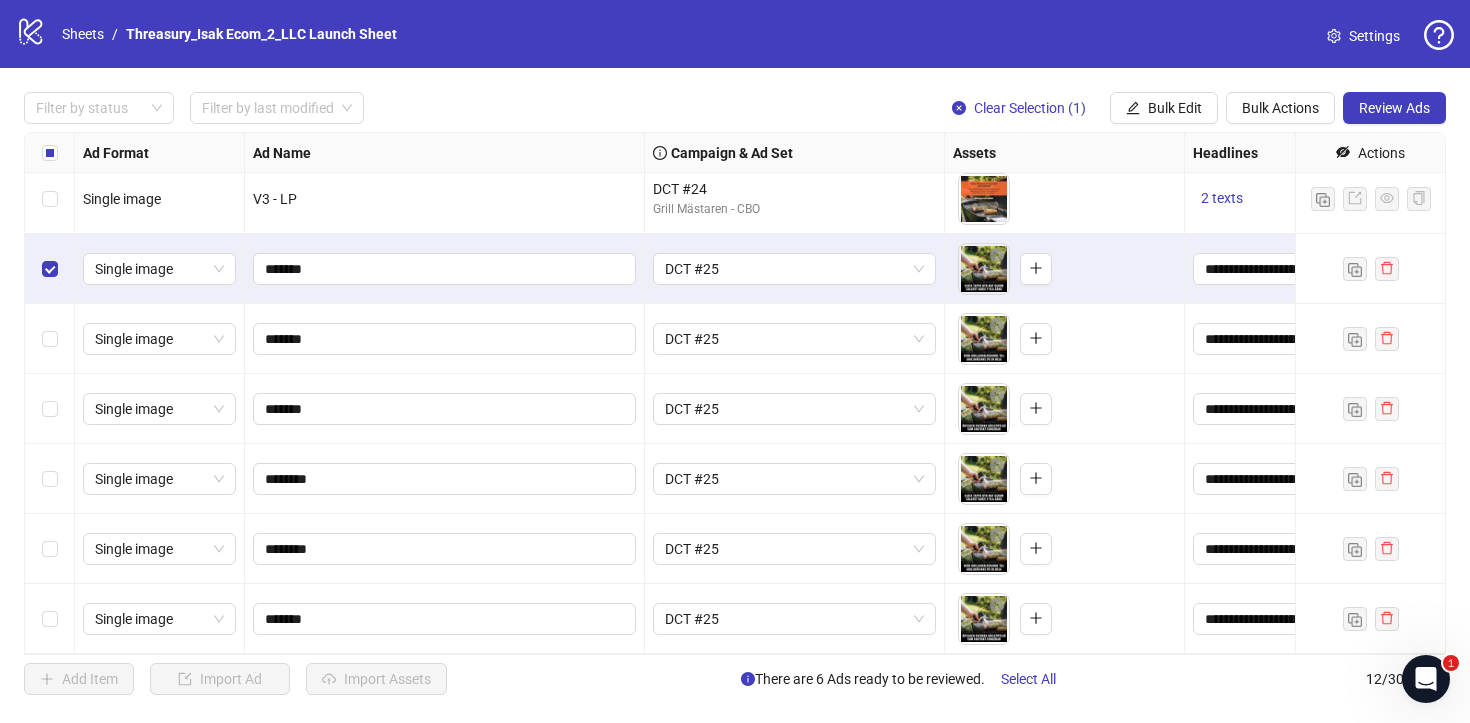 click at bounding box center [50, 339] 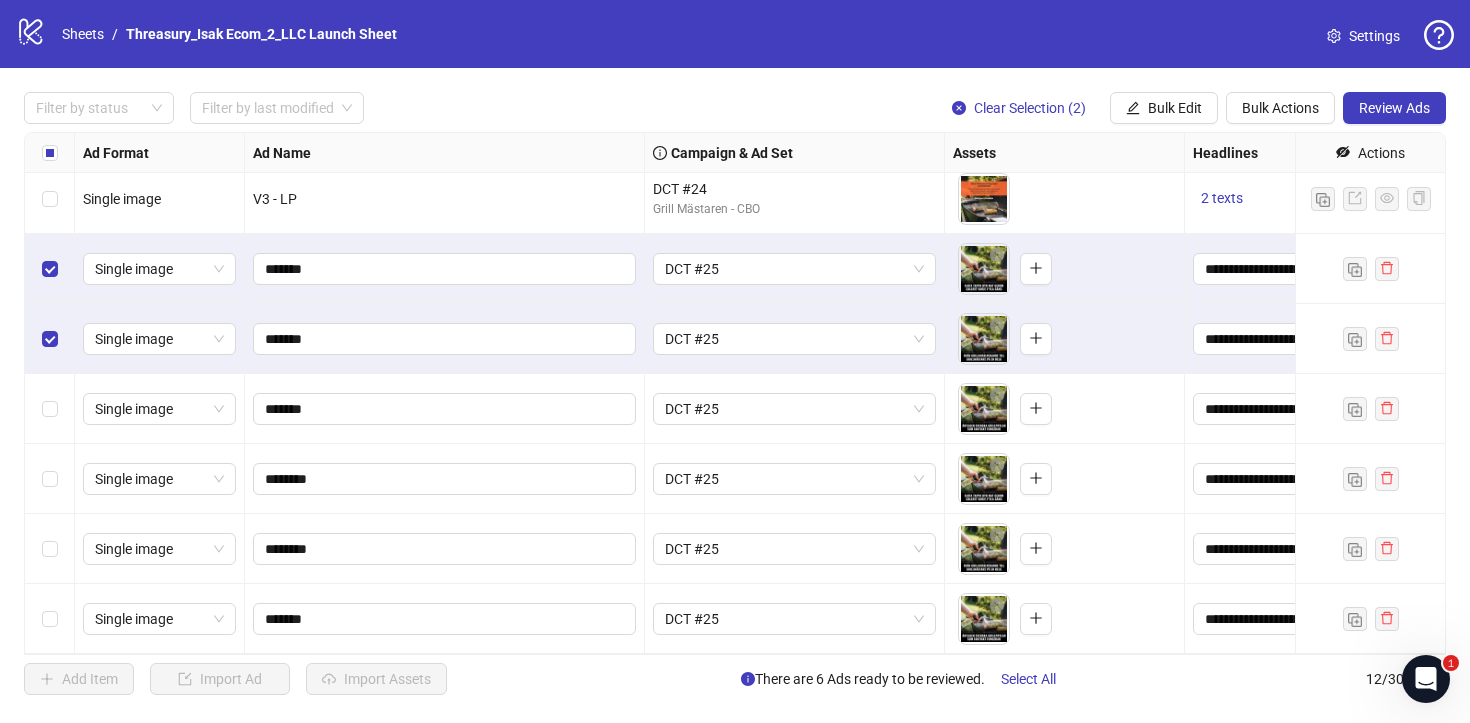 click at bounding box center (50, 409) 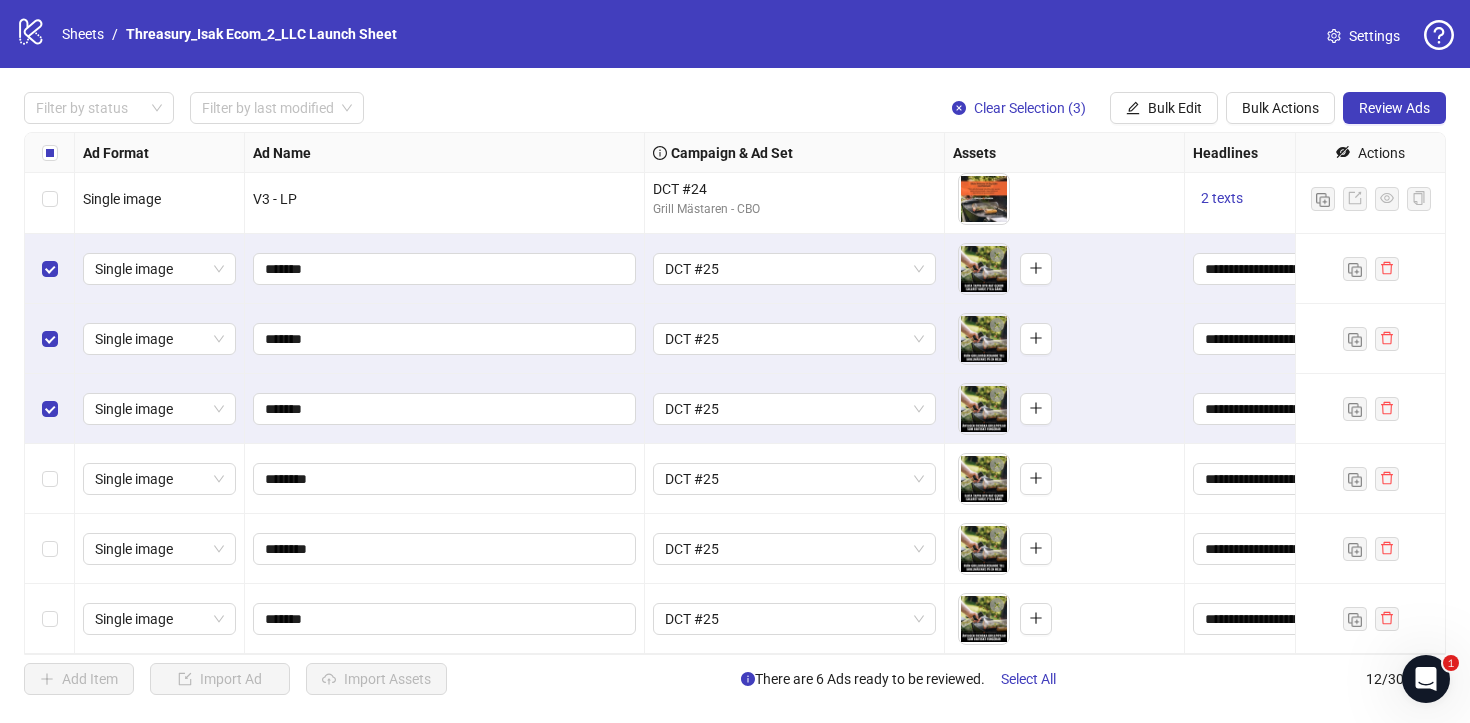 drag, startPoint x: 534, startPoint y: 258, endPoint x: 43, endPoint y: 492, distance: 543.909 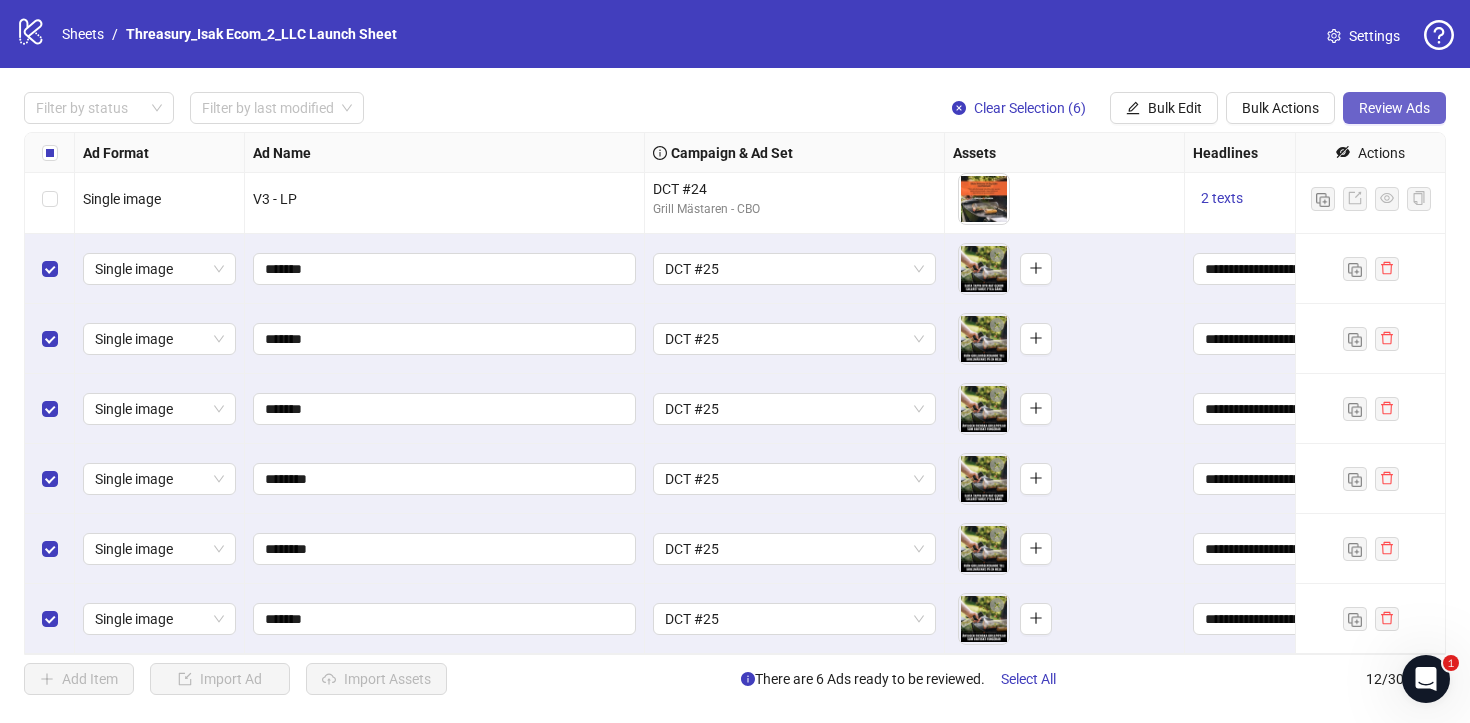 drag, startPoint x: 43, startPoint y: 492, endPoint x: 1433, endPoint y: 113, distance: 1440.7432 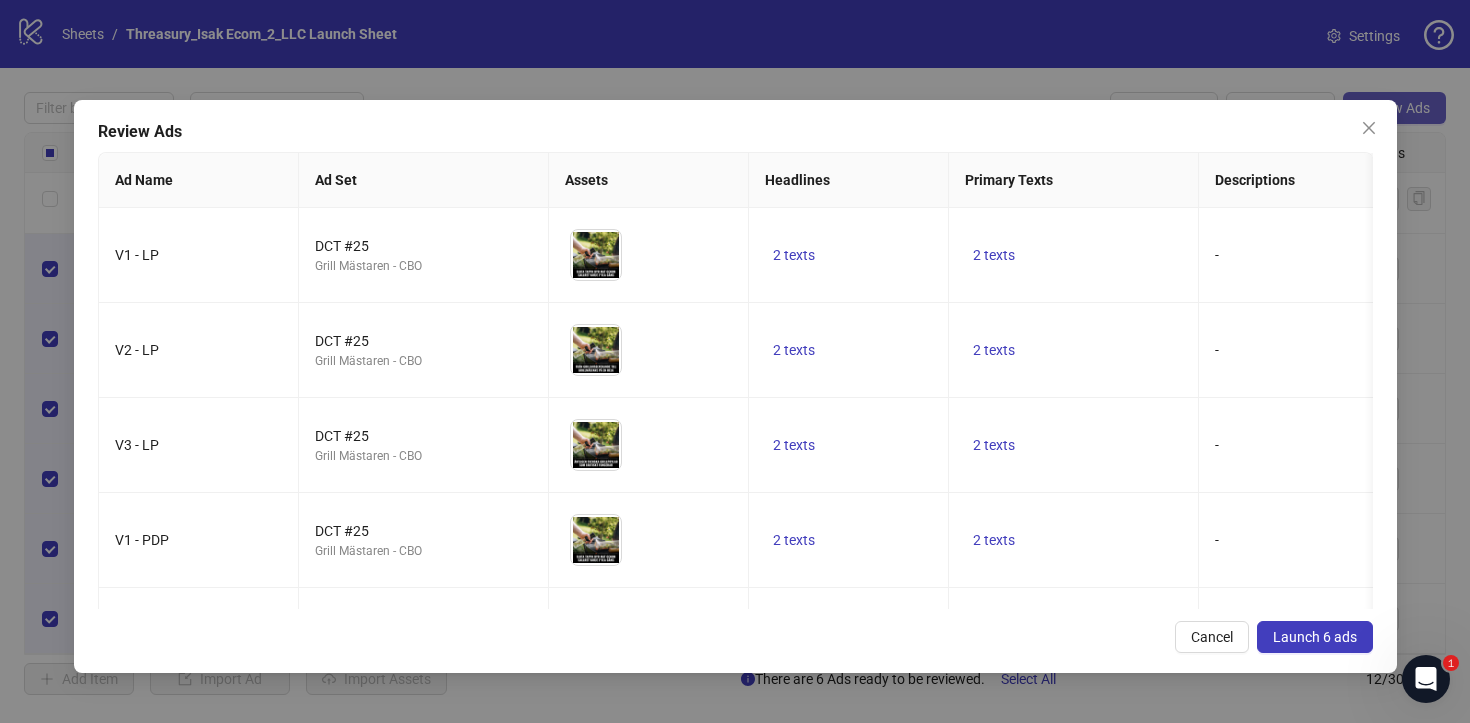 scroll, scrollTop: 0, scrollLeft: 243, axis: horizontal 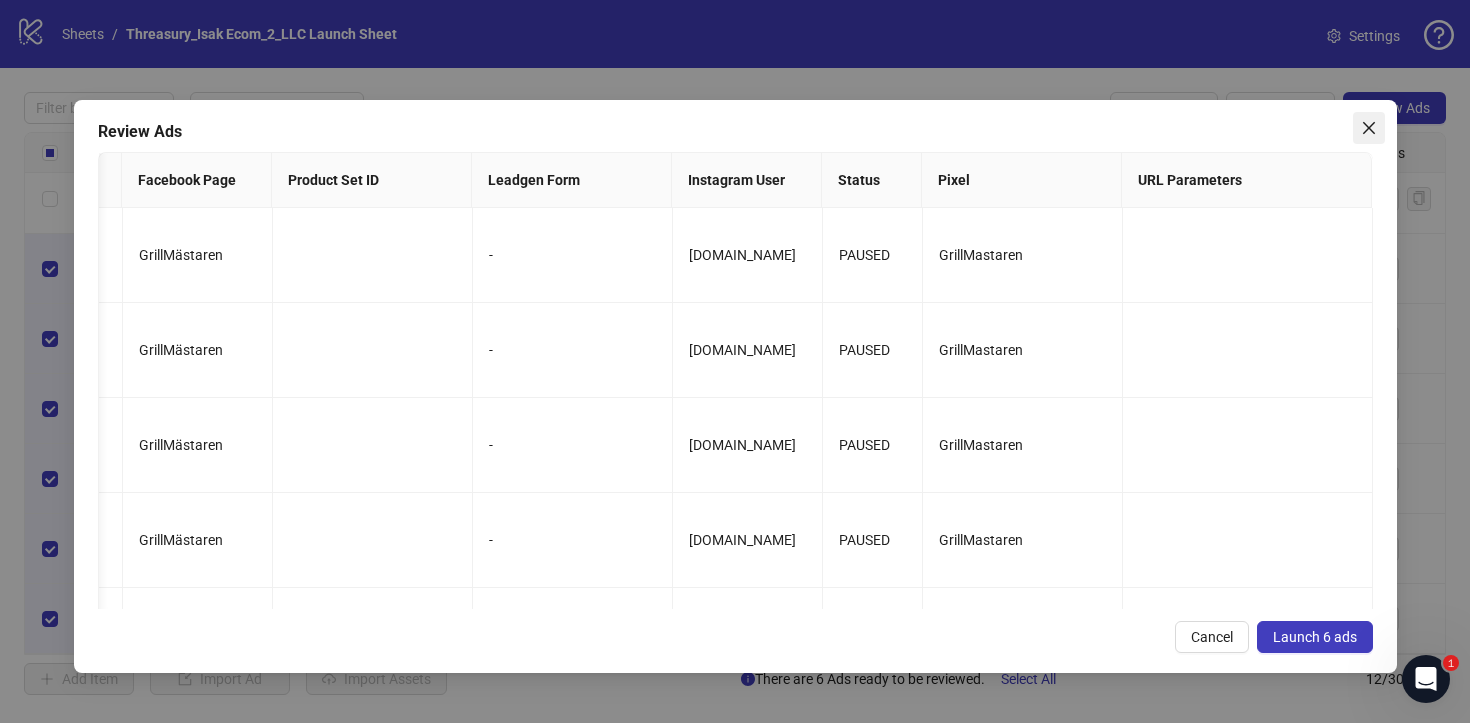 drag, startPoint x: 1433, startPoint y: 113, endPoint x: 1367, endPoint y: 136, distance: 69.89278 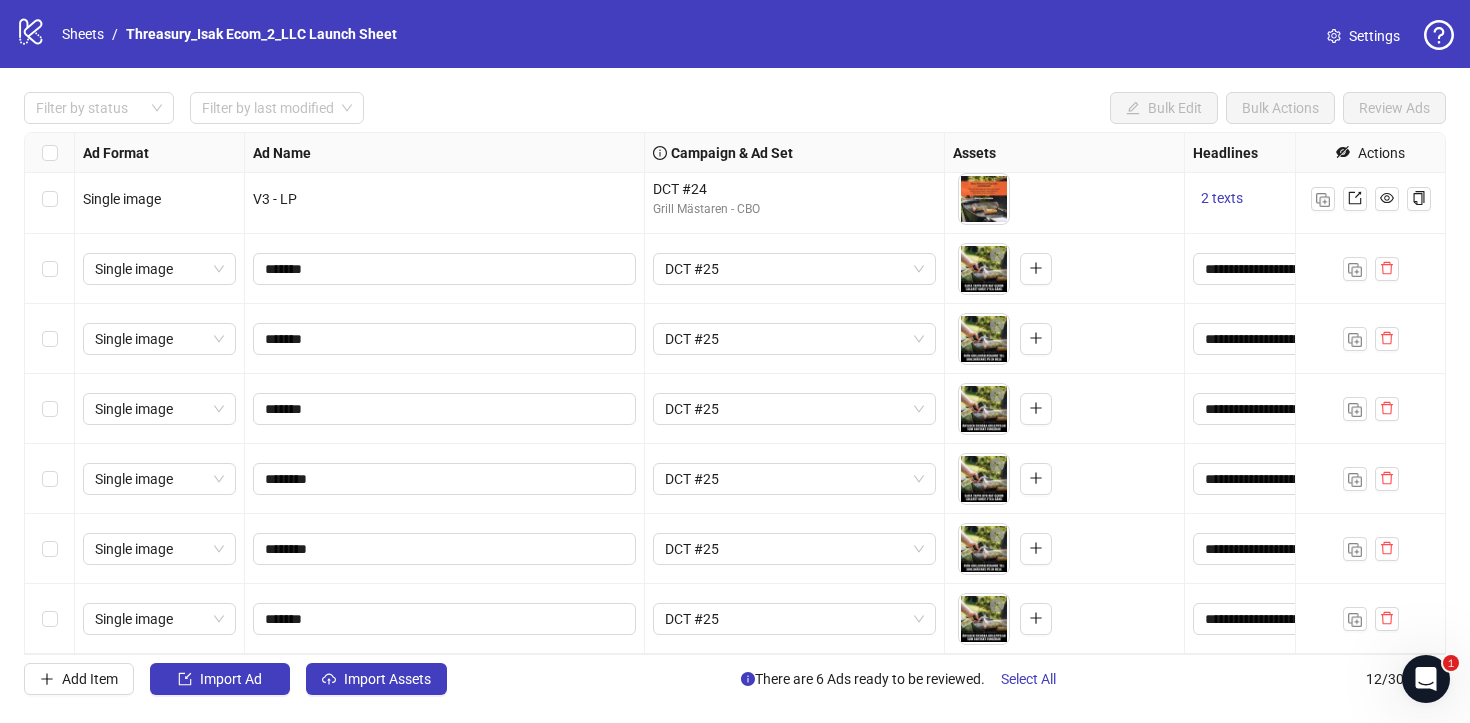 drag, startPoint x: 1367, startPoint y: 136, endPoint x: 32, endPoint y: 274, distance: 1342.1136 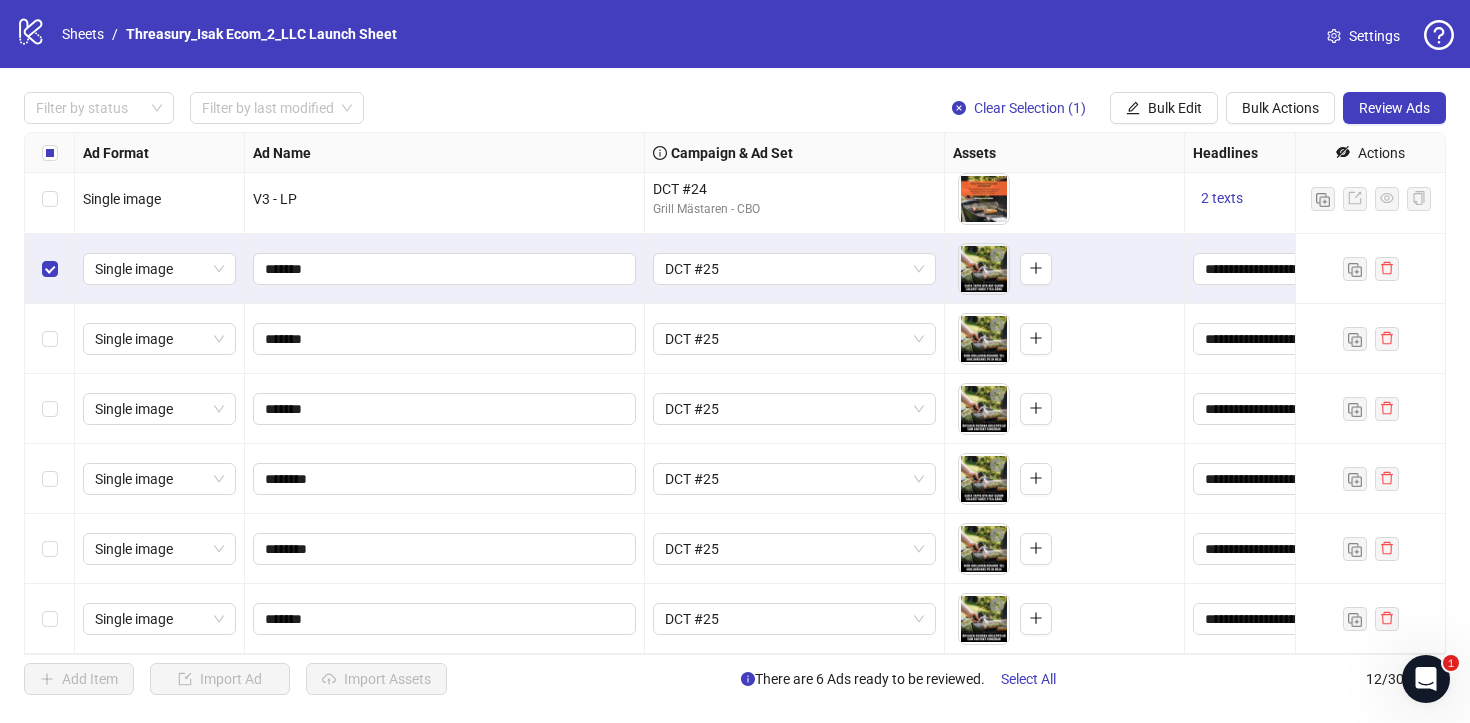 click at bounding box center (50, 339) 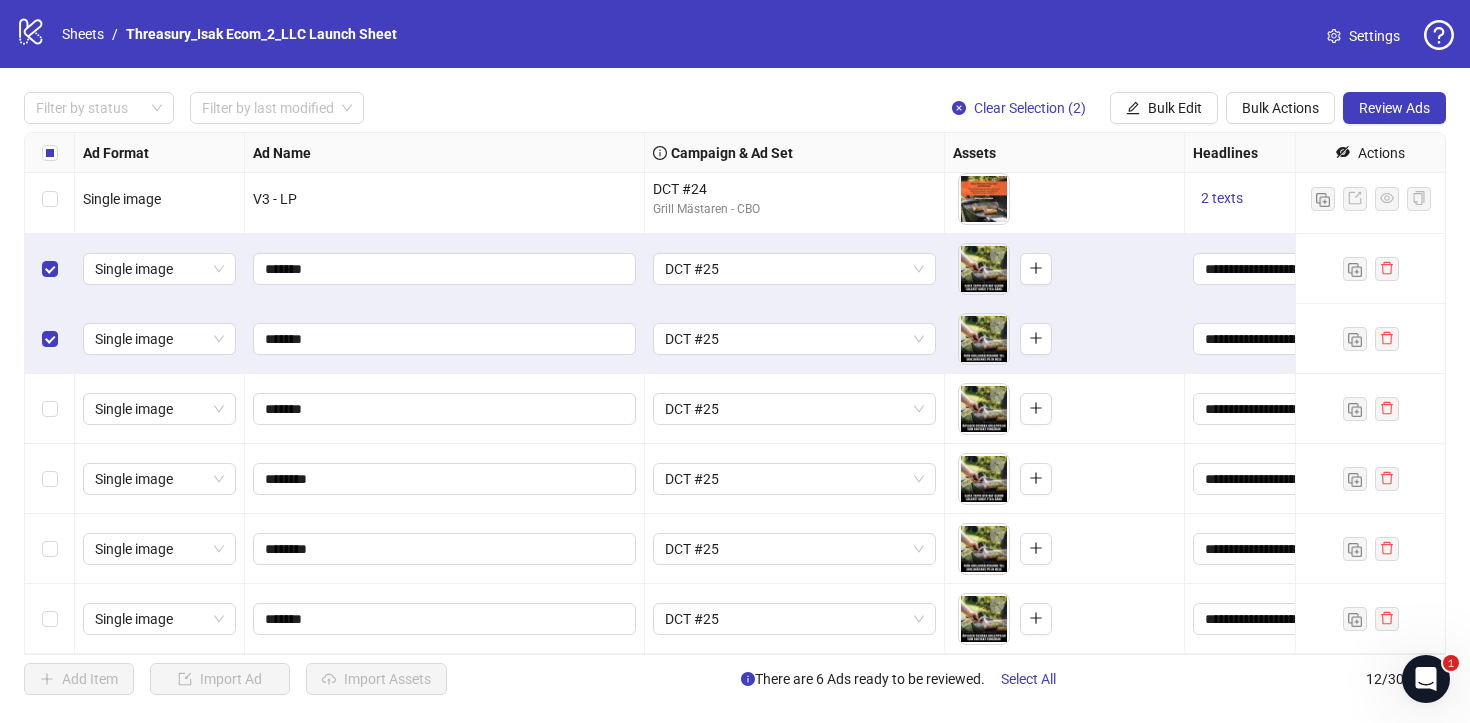 click at bounding box center [50, 409] 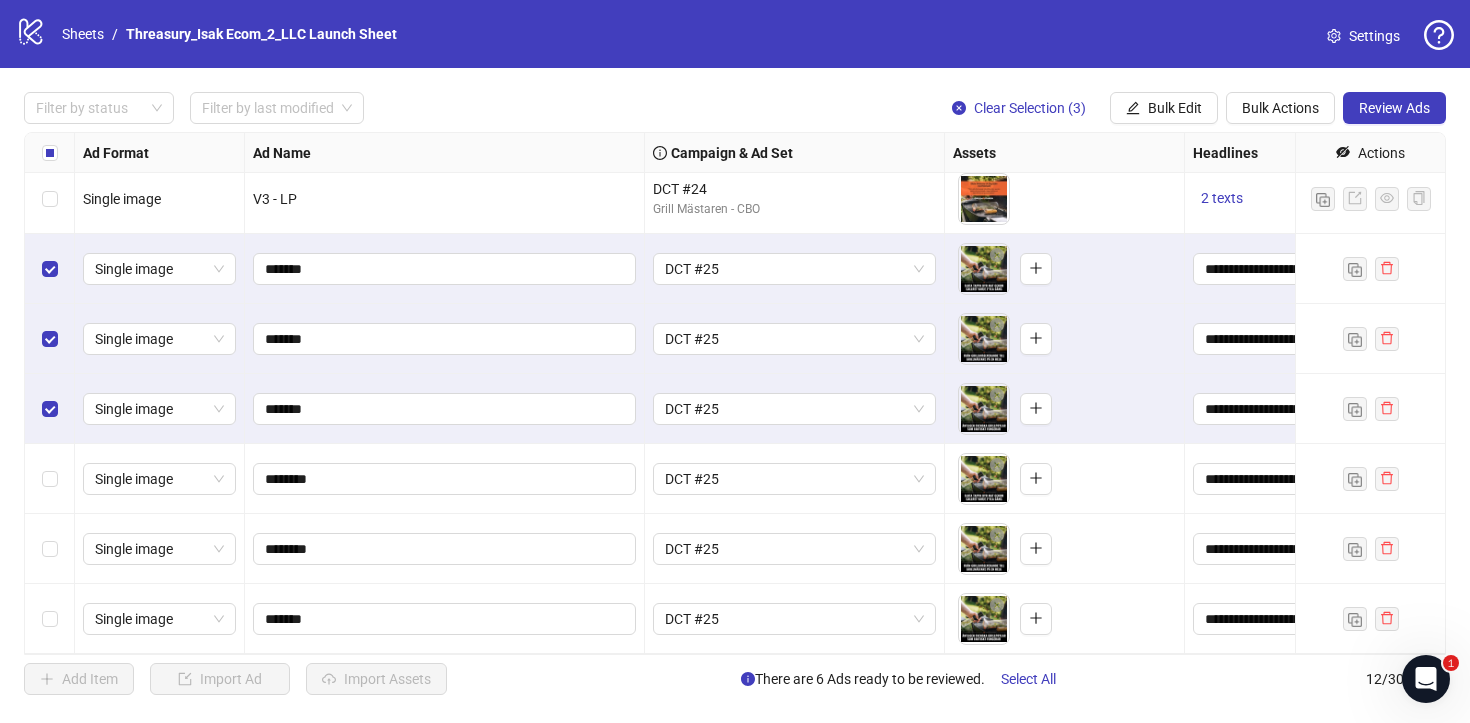 click at bounding box center [50, 409] 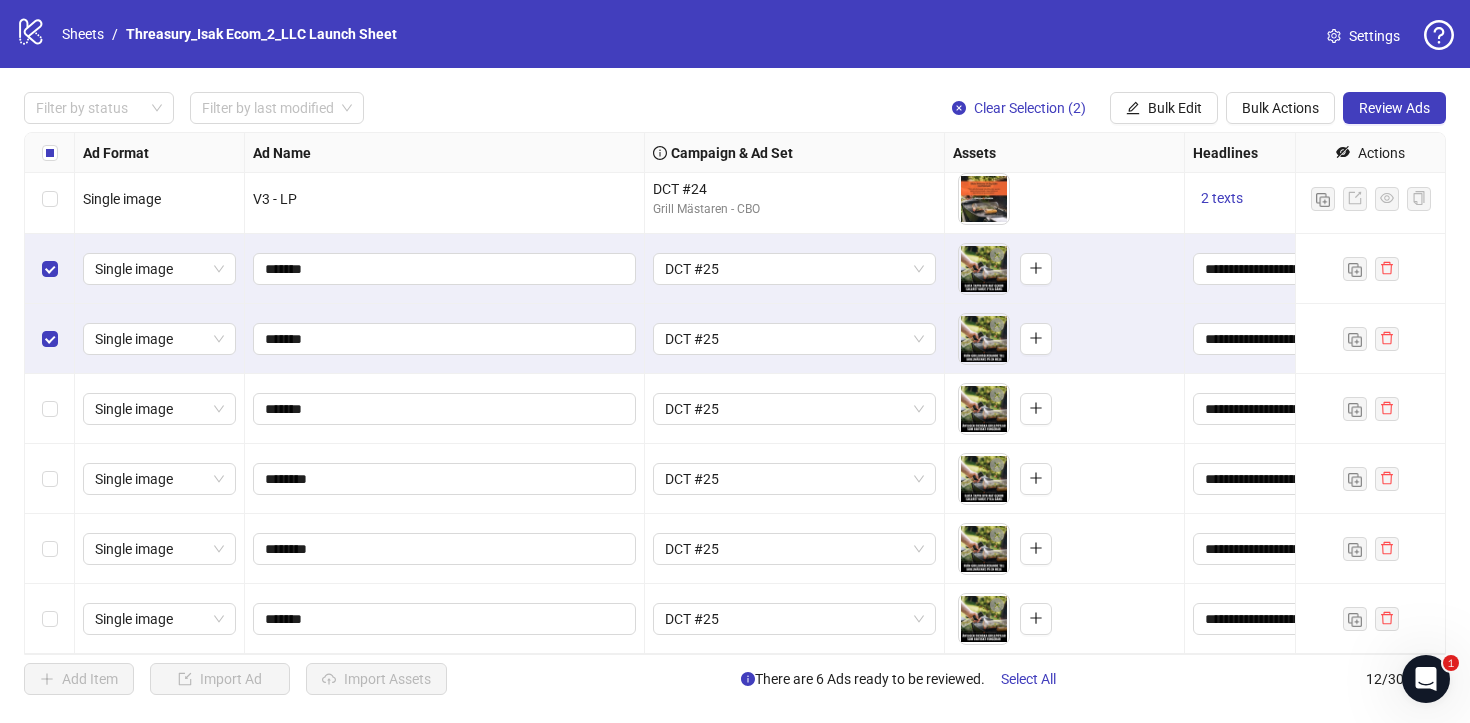 click at bounding box center [50, 549] 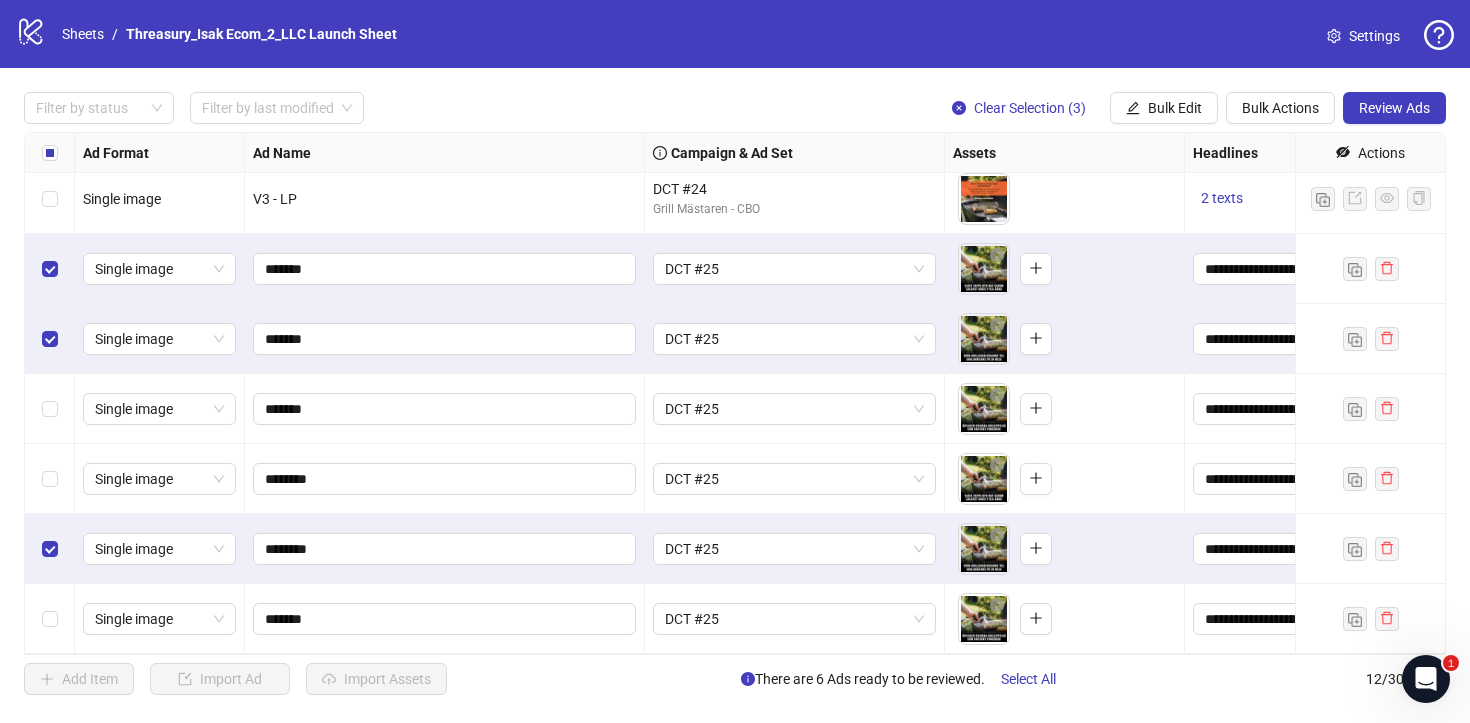 click at bounding box center [50, 409] 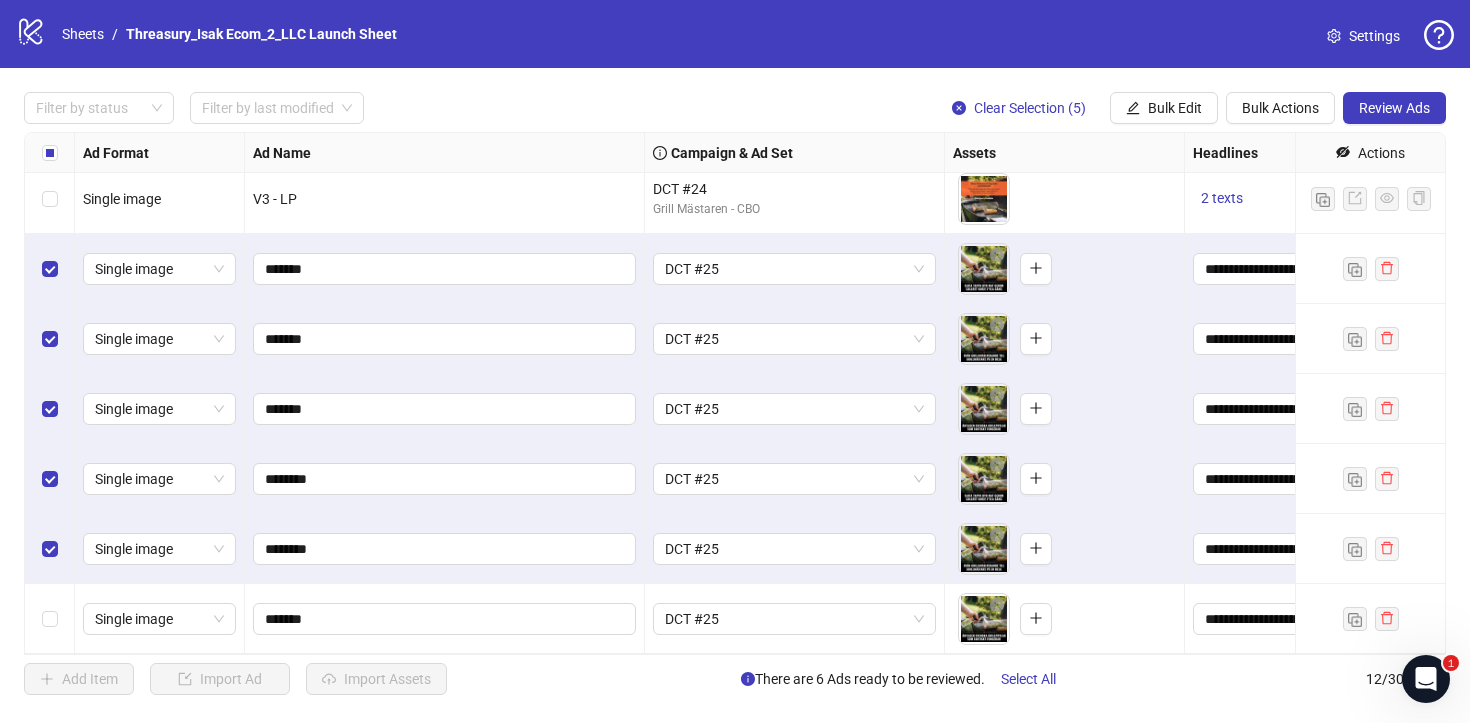 click at bounding box center [50, 619] 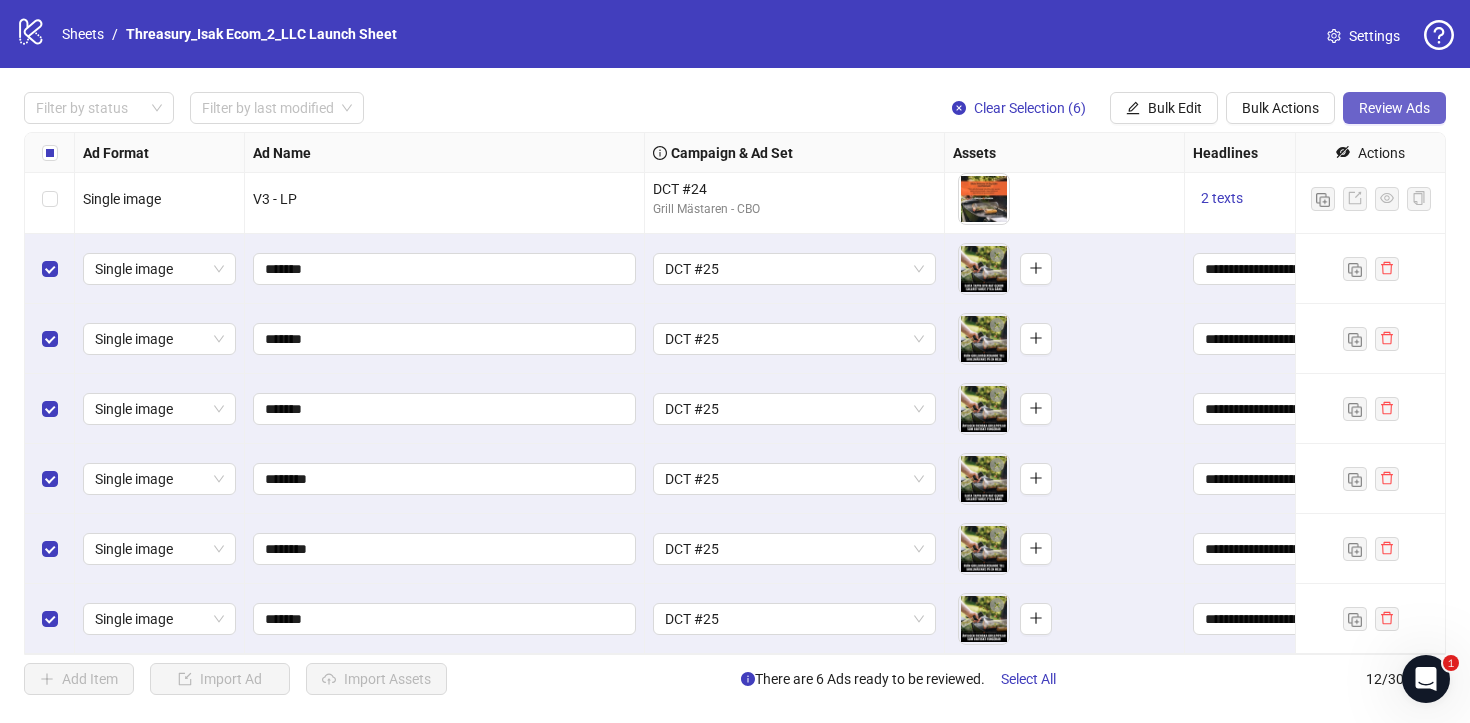 drag, startPoint x: 32, startPoint y: 274, endPoint x: 1408, endPoint y: 114, distance: 1385.2711 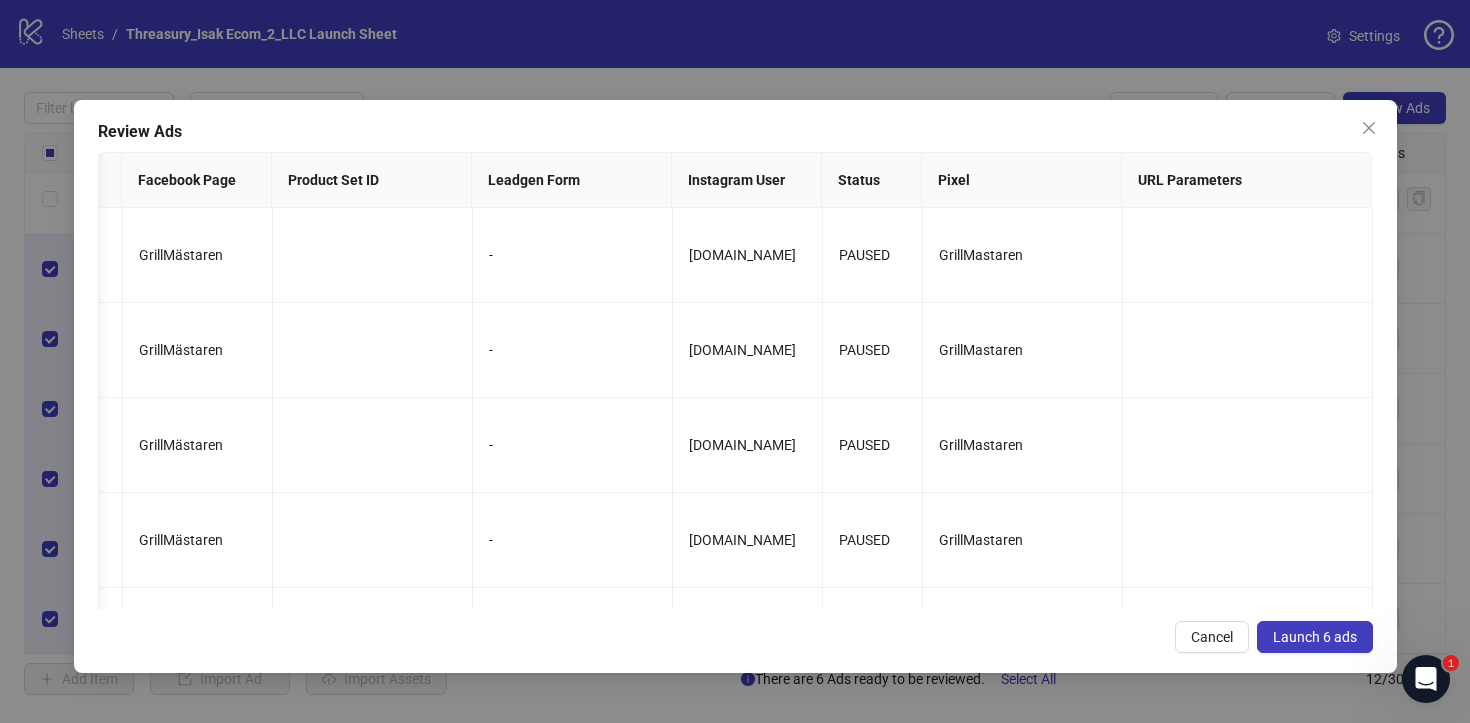 drag, startPoint x: 1408, startPoint y: 114, endPoint x: 882, endPoint y: 277, distance: 550.6769 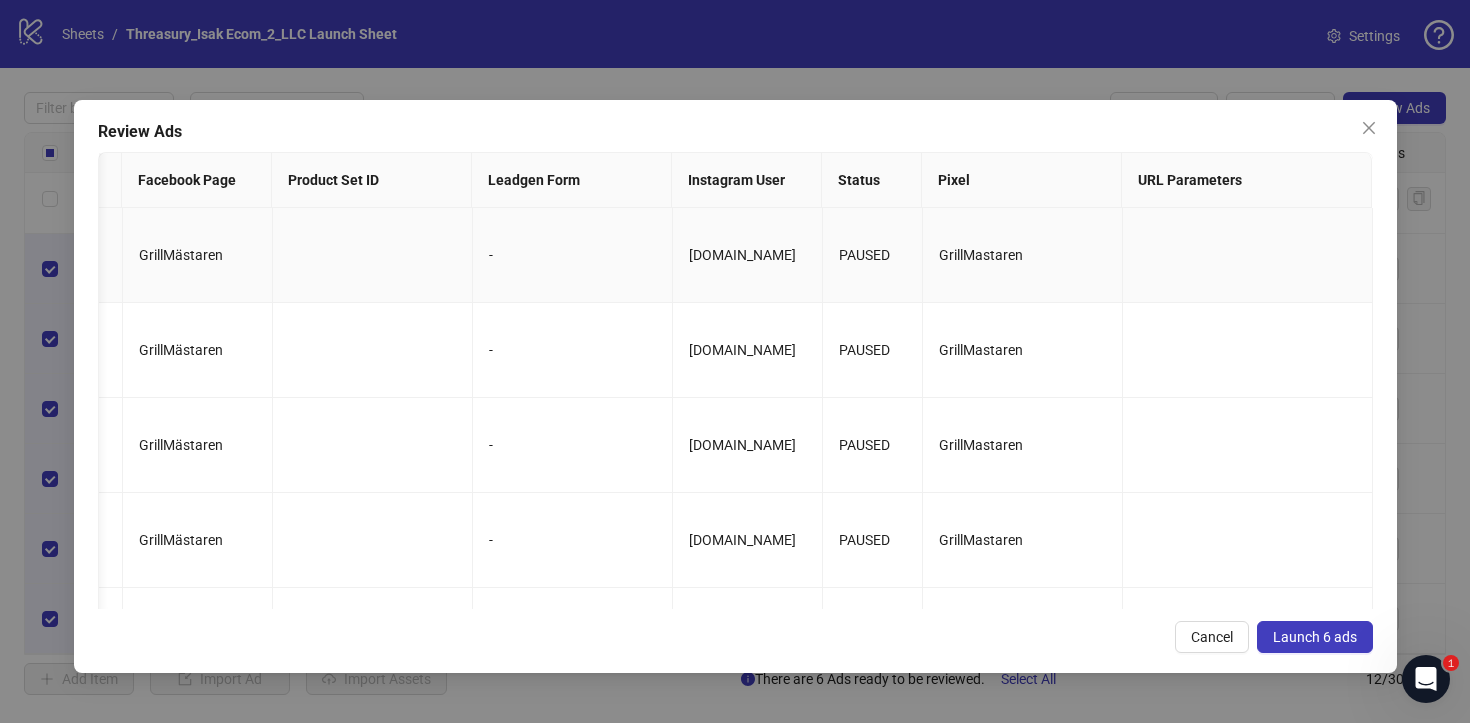 click on "PAUSED" at bounding box center [864, 255] 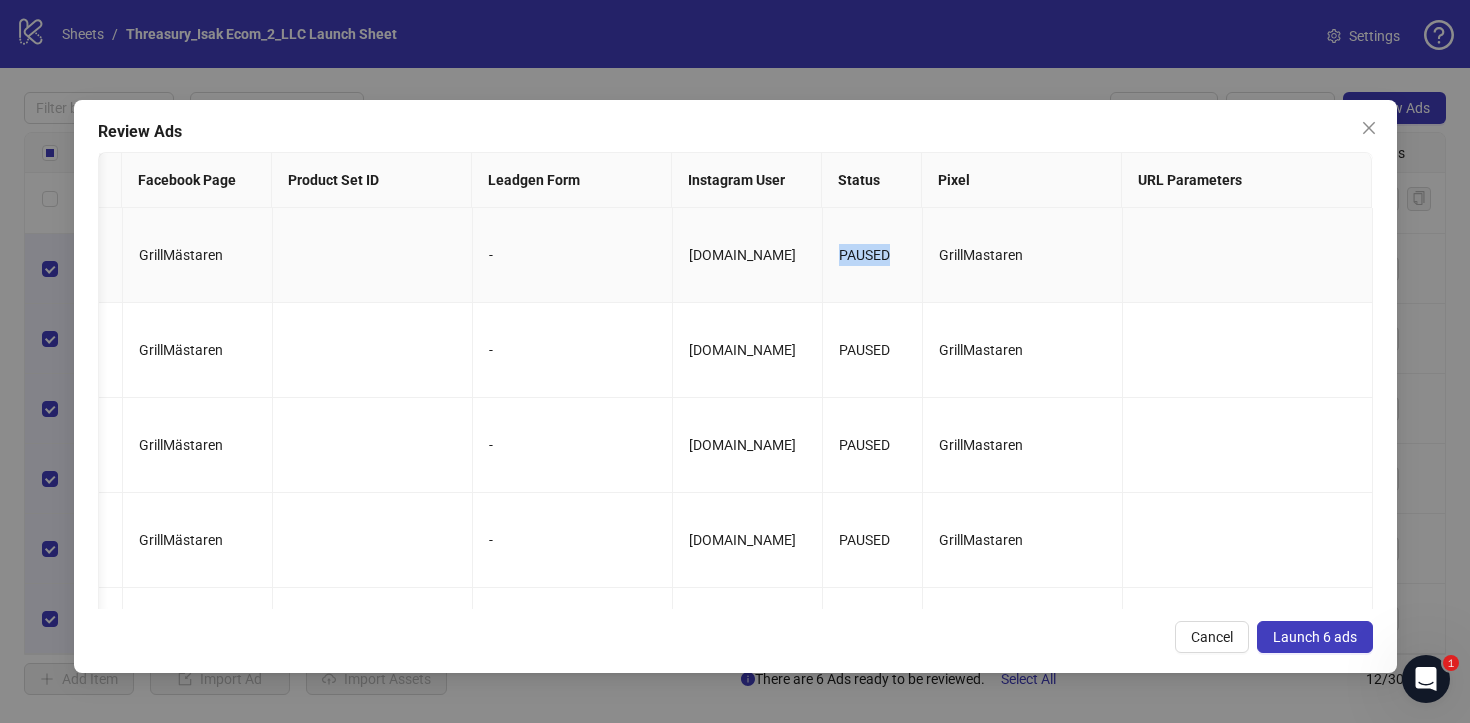 click on "PAUSED" at bounding box center (864, 255) 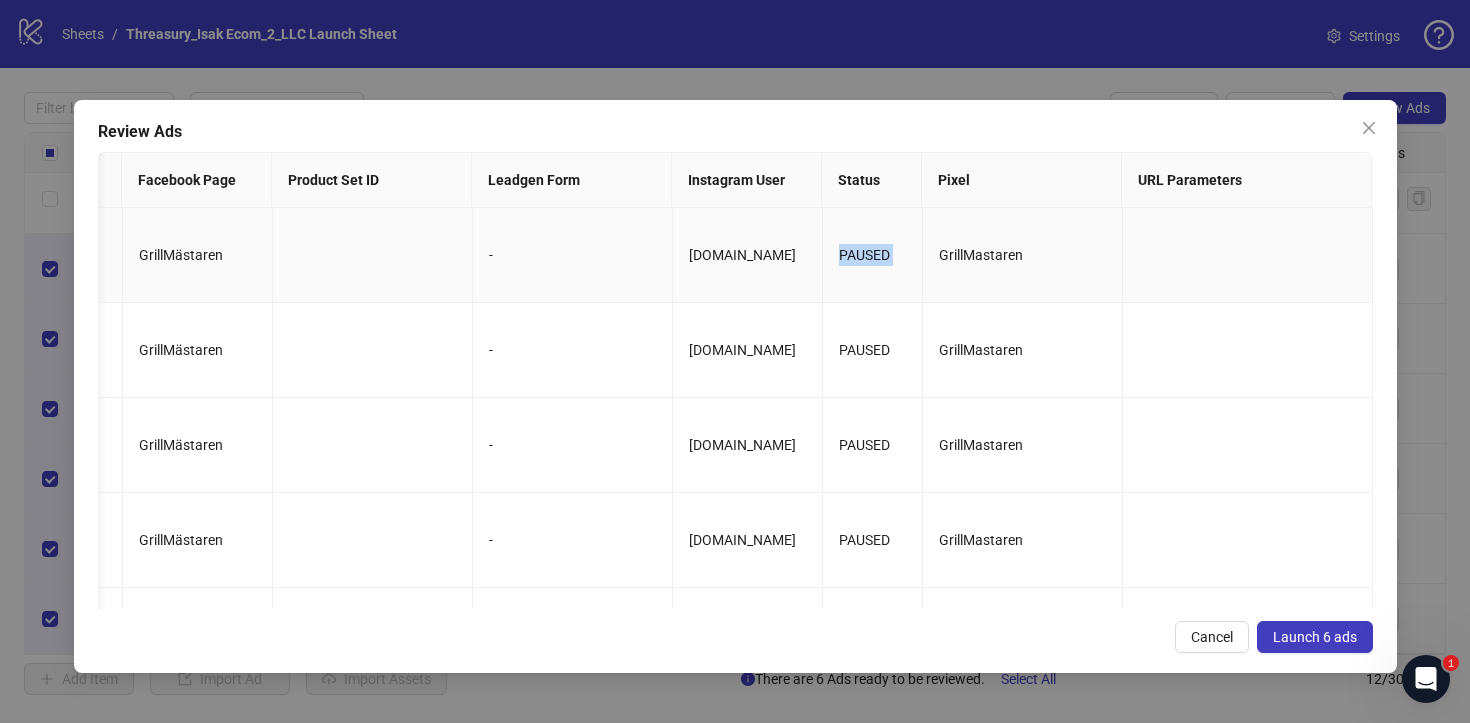 click on "PAUSED" at bounding box center (864, 255) 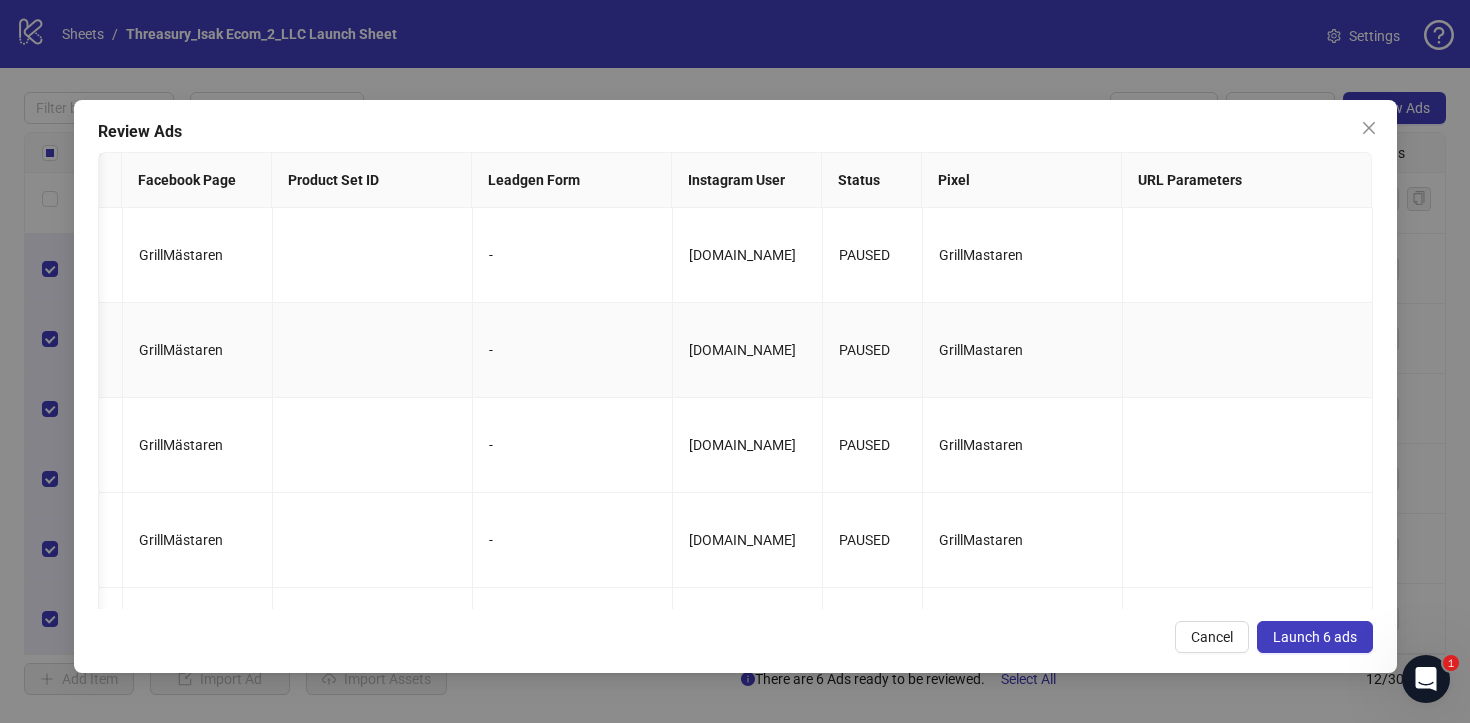 drag, startPoint x: 882, startPoint y: 277, endPoint x: 951, endPoint y: 360, distance: 107.935165 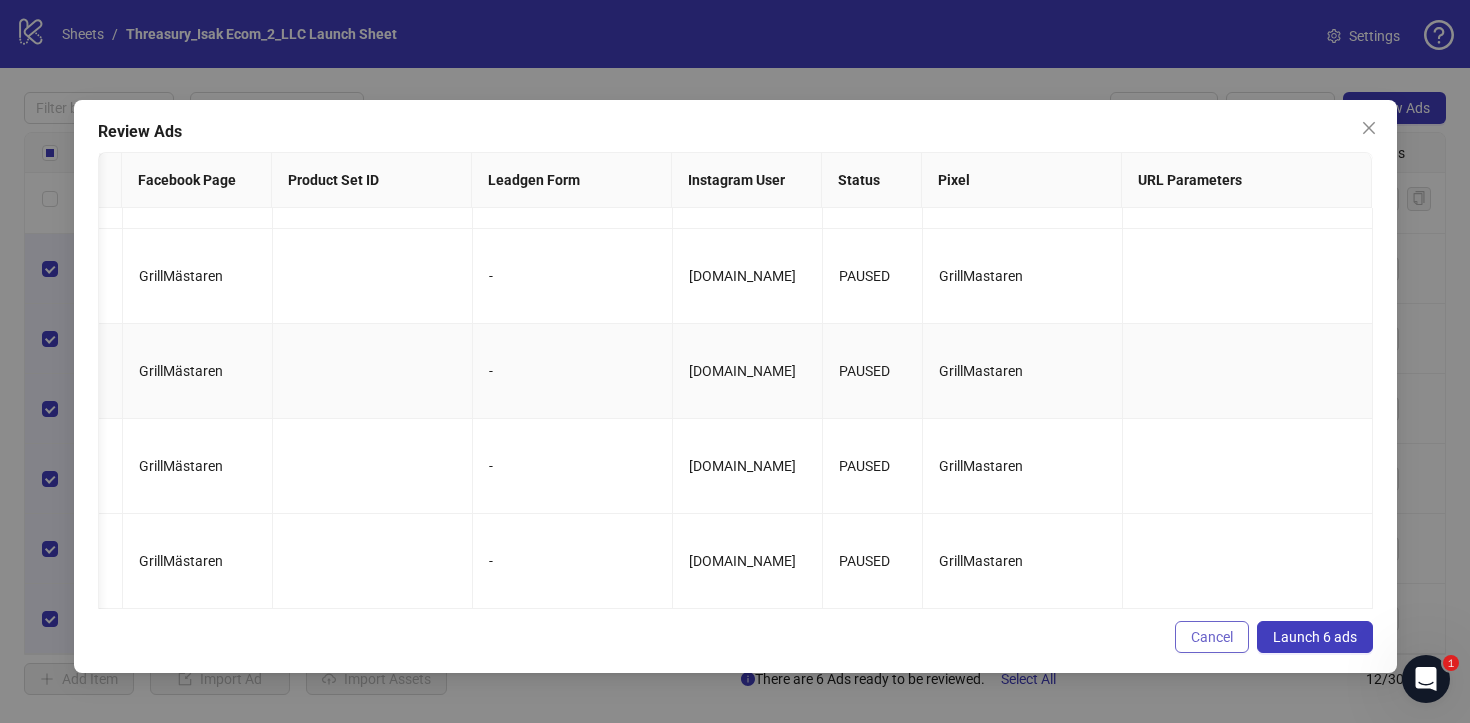 drag, startPoint x: 951, startPoint y: 360, endPoint x: 1217, endPoint y: 638, distance: 384.75967 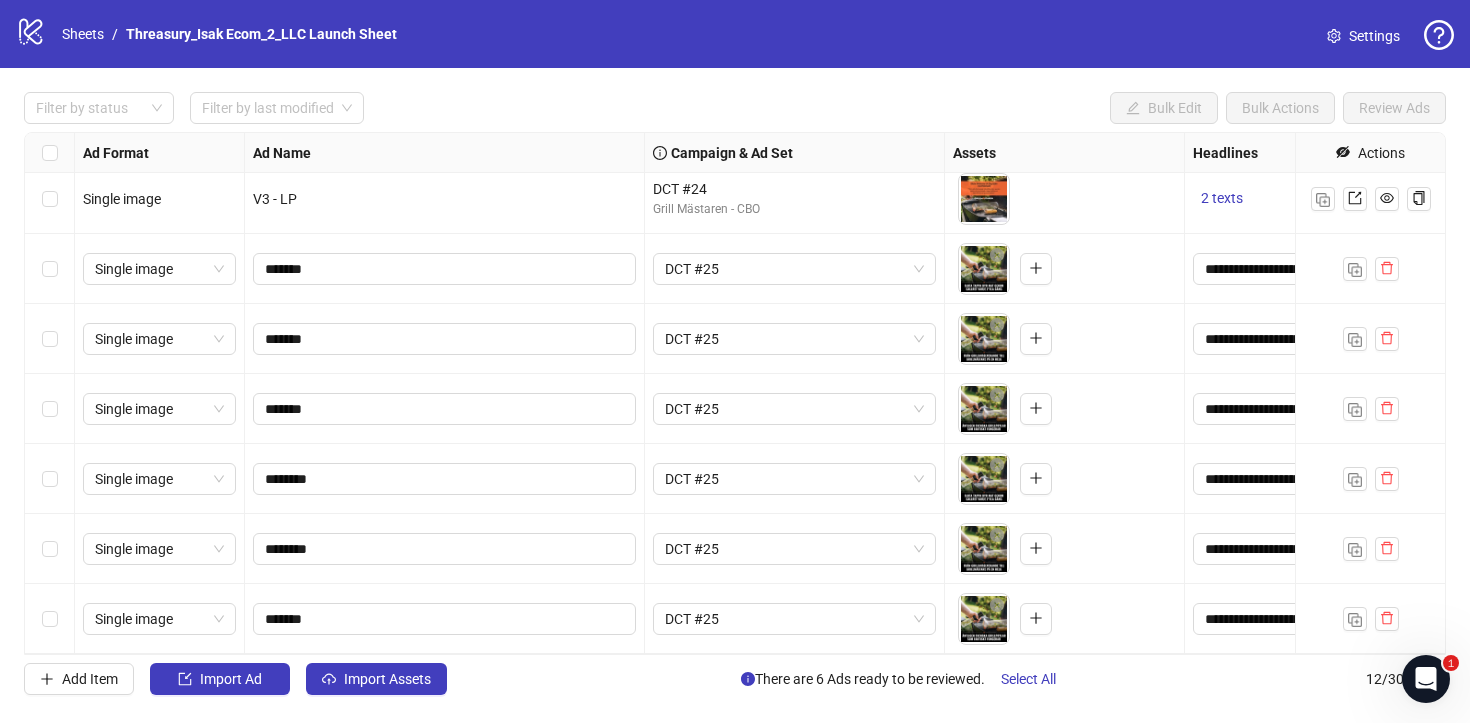 click on "logo/logo-mobile" 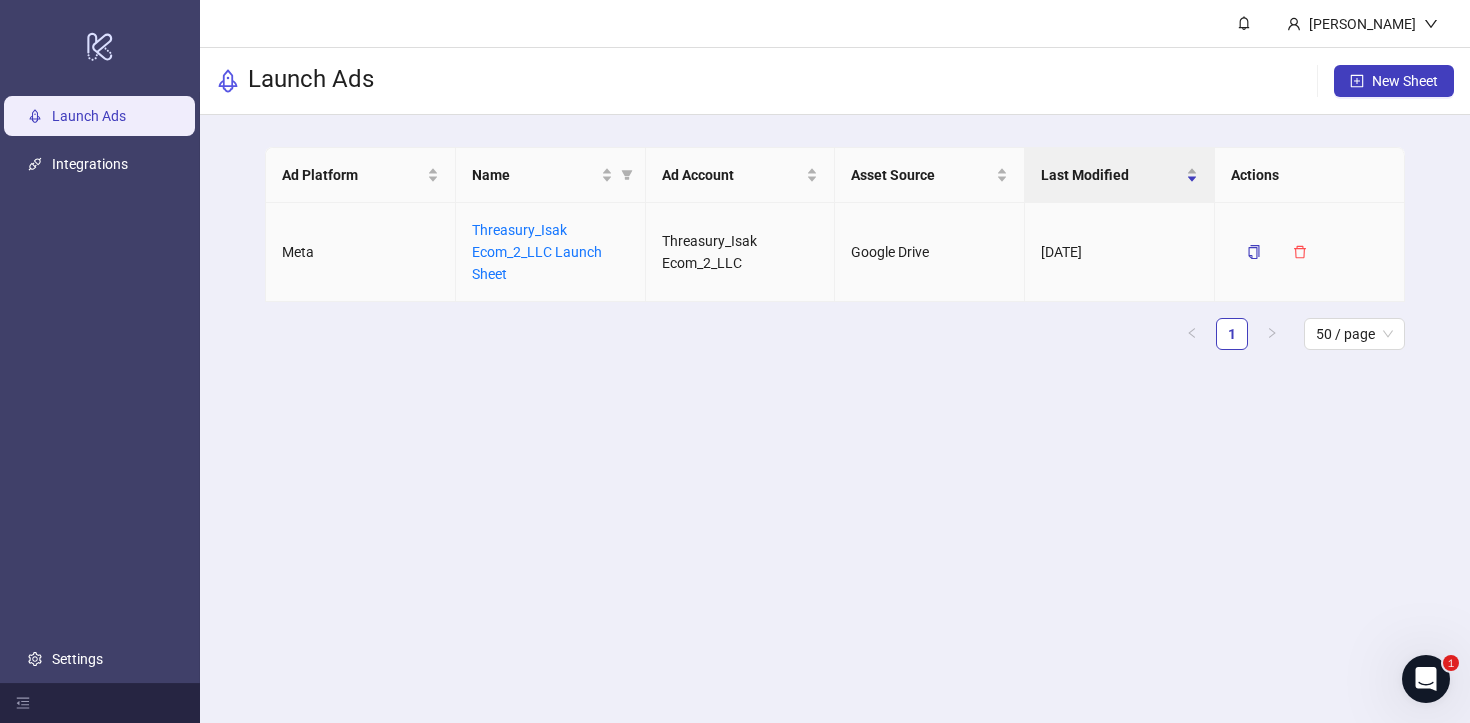 drag, startPoint x: 1217, startPoint y: 638, endPoint x: 1120, endPoint y: 251, distance: 398.9712 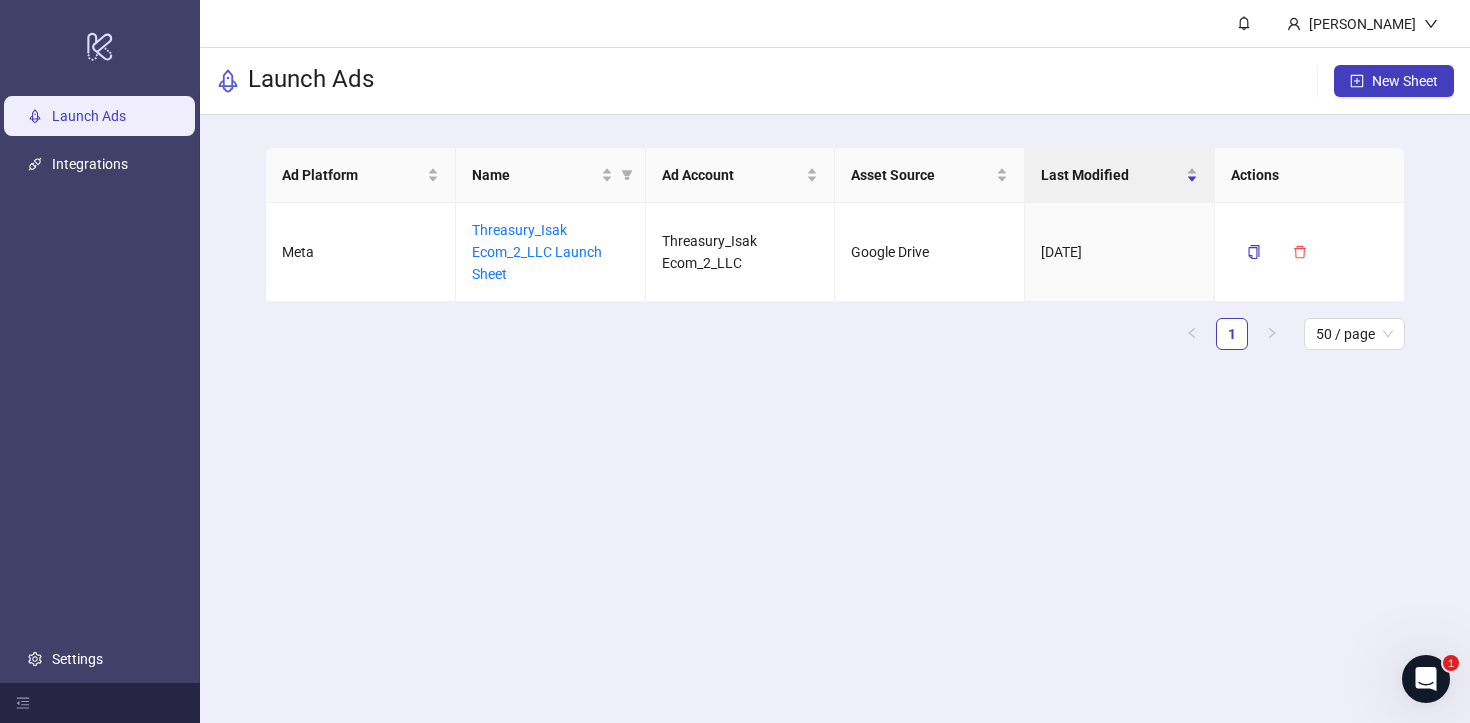 click on "Asset Source" at bounding box center (929, 175) 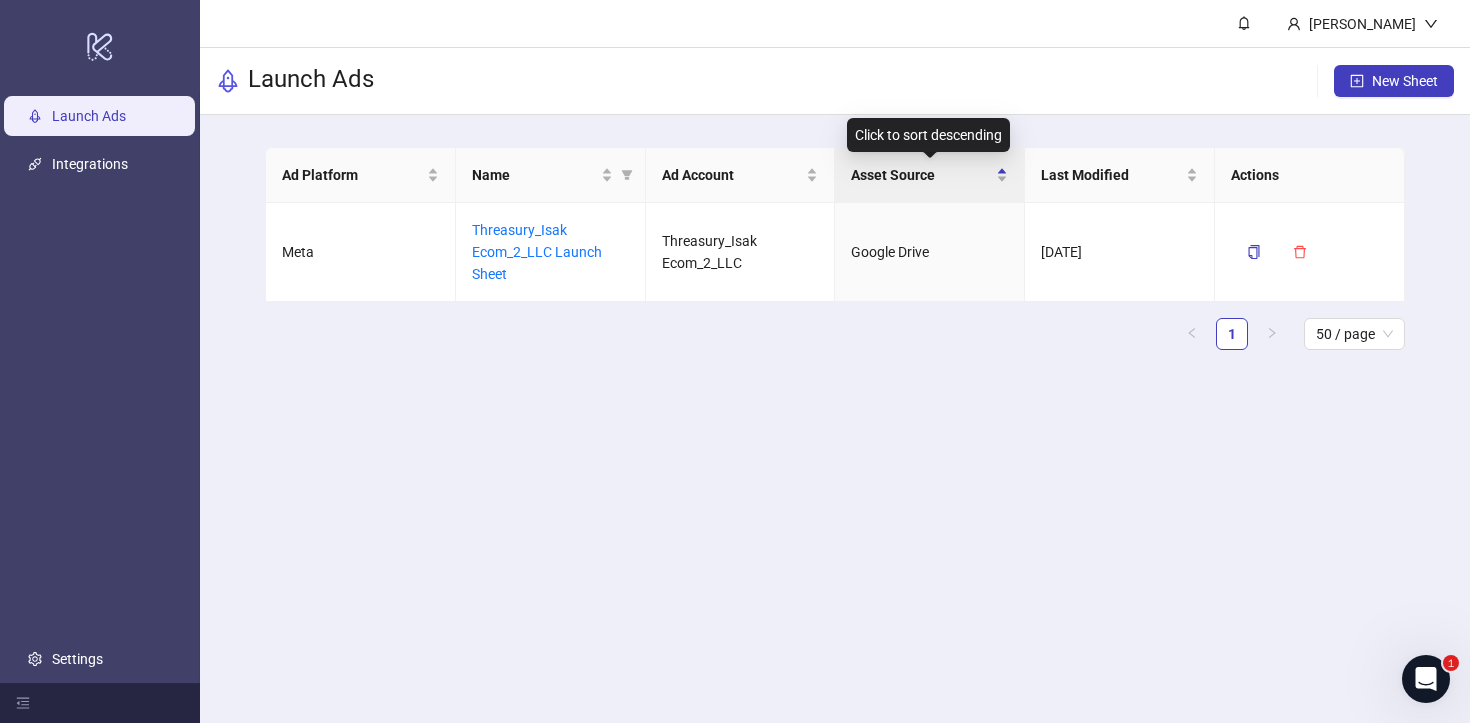 click on "Name" at bounding box center (542, 175) 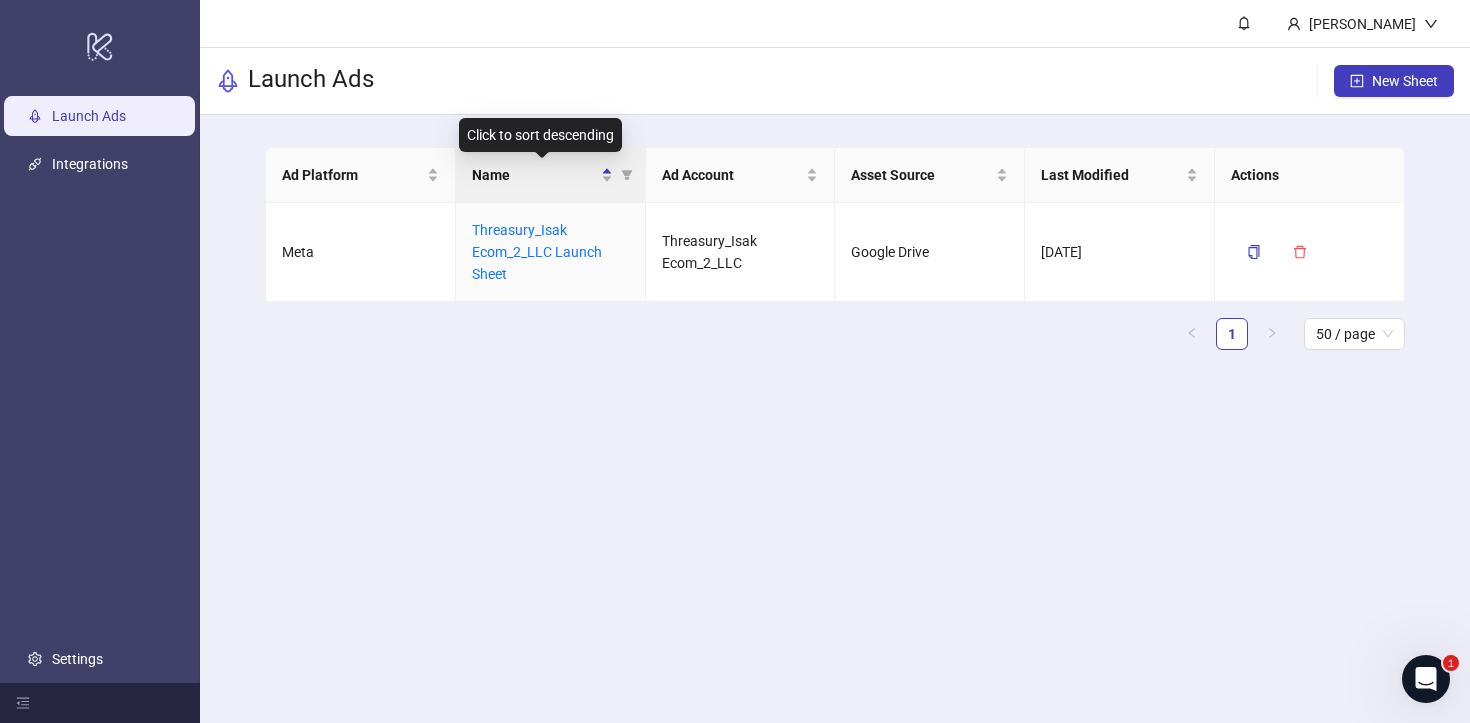drag, startPoint x: 1257, startPoint y: 167, endPoint x: 335, endPoint y: 141, distance: 922.3665 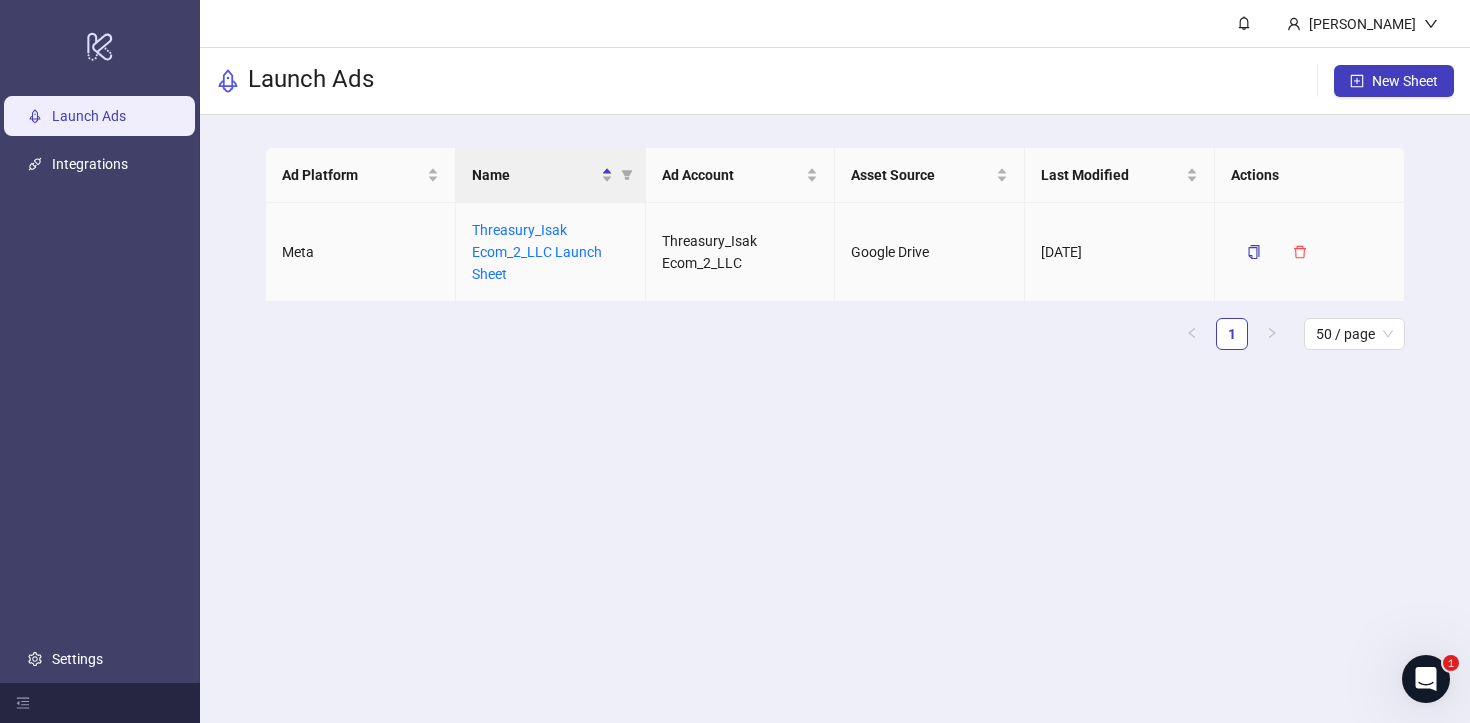 click on "Meta" at bounding box center (361, 252) 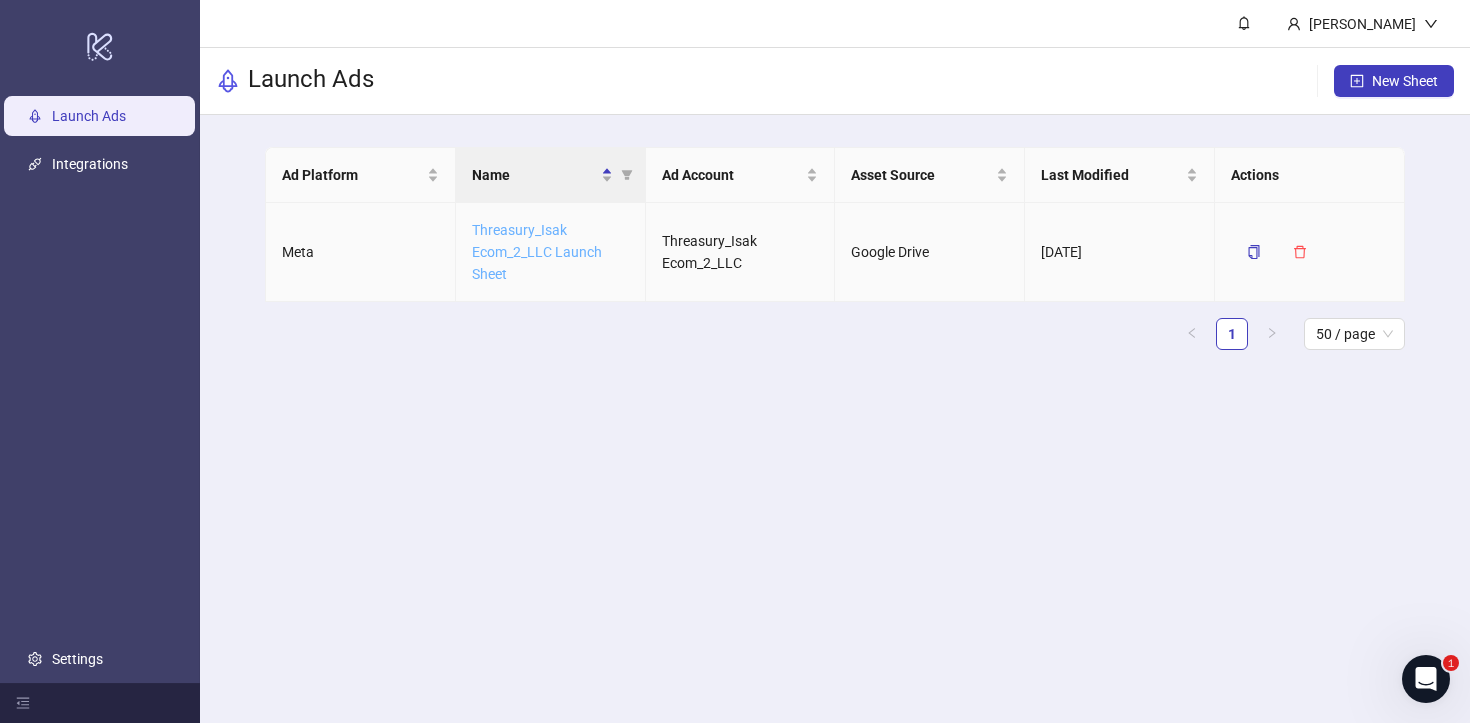 click on "Threasury_Isak Ecom_2_LLC Launch Sheet" at bounding box center (537, 252) 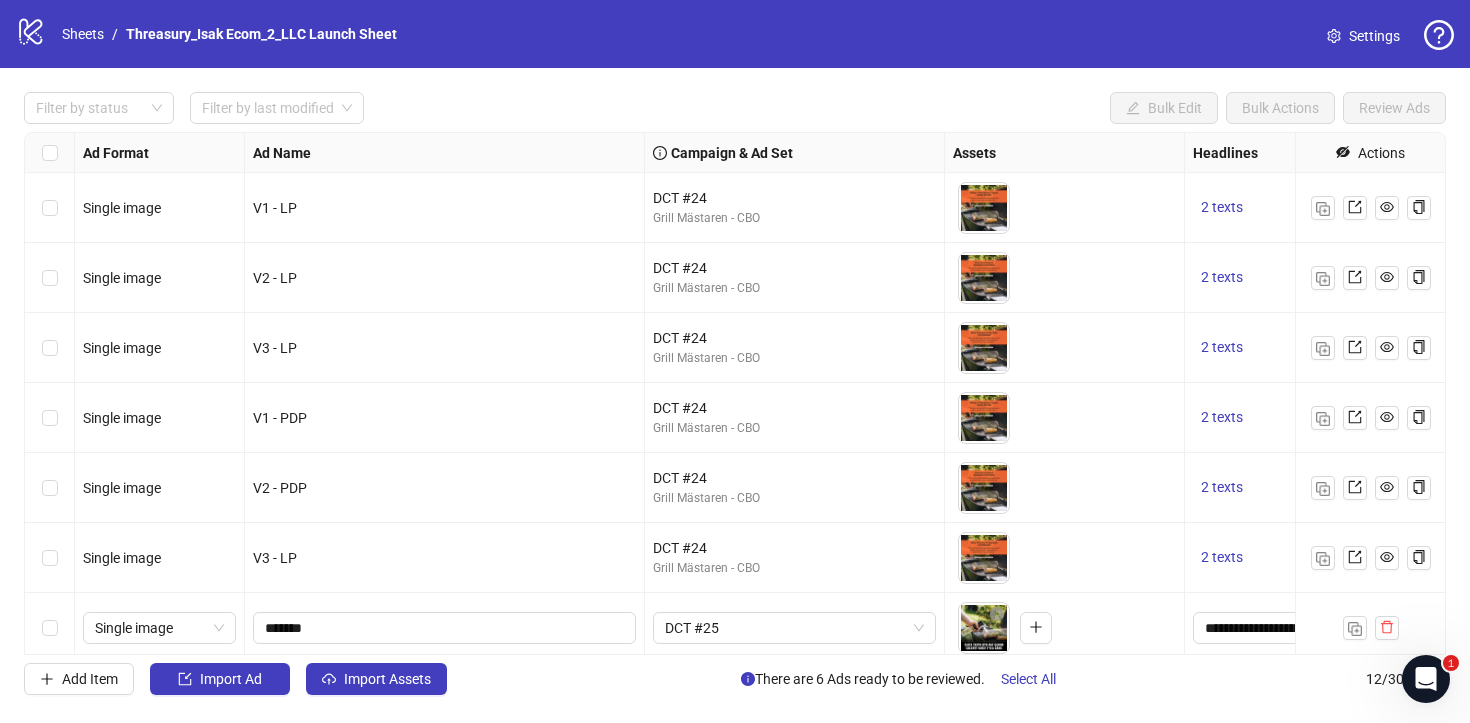 scroll, scrollTop: 359, scrollLeft: 0, axis: vertical 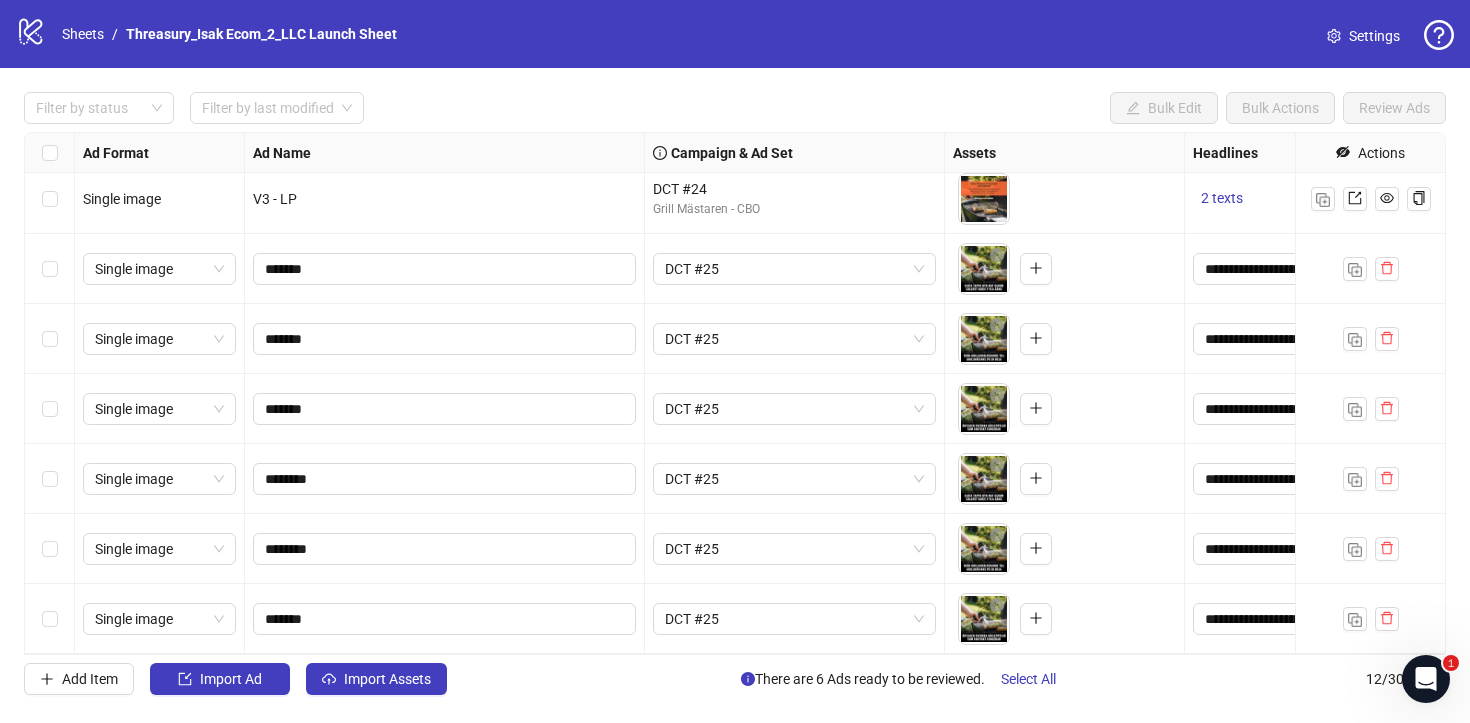 click at bounding box center [50, 269] 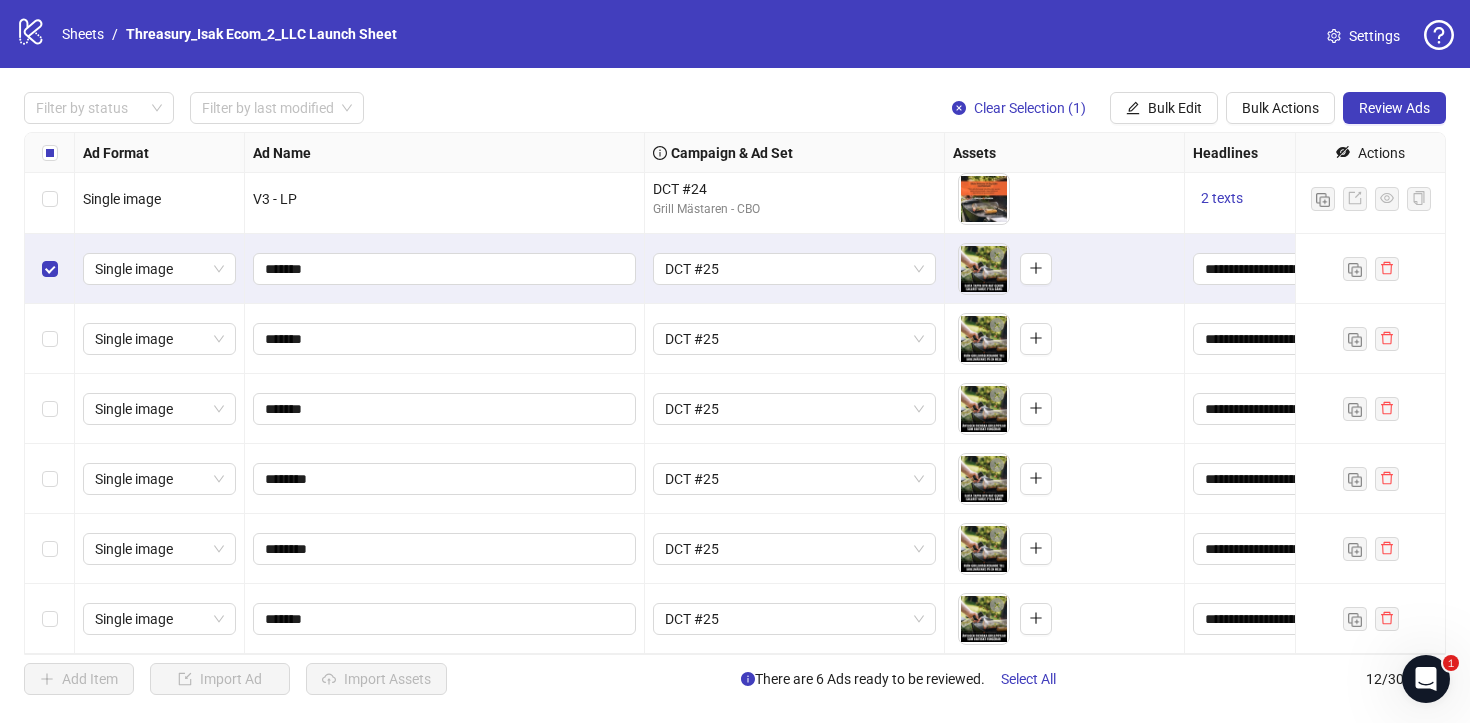 click at bounding box center [50, 339] 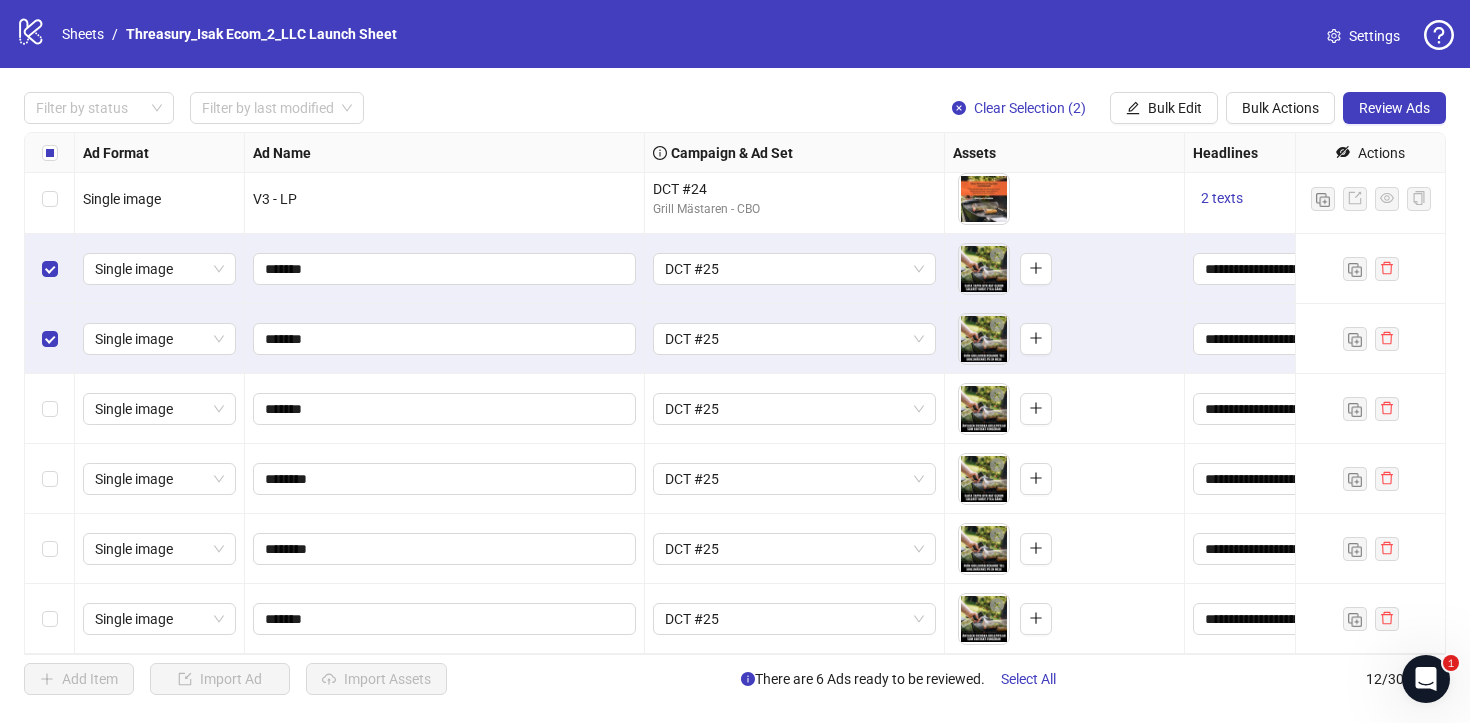 click at bounding box center [50, 409] 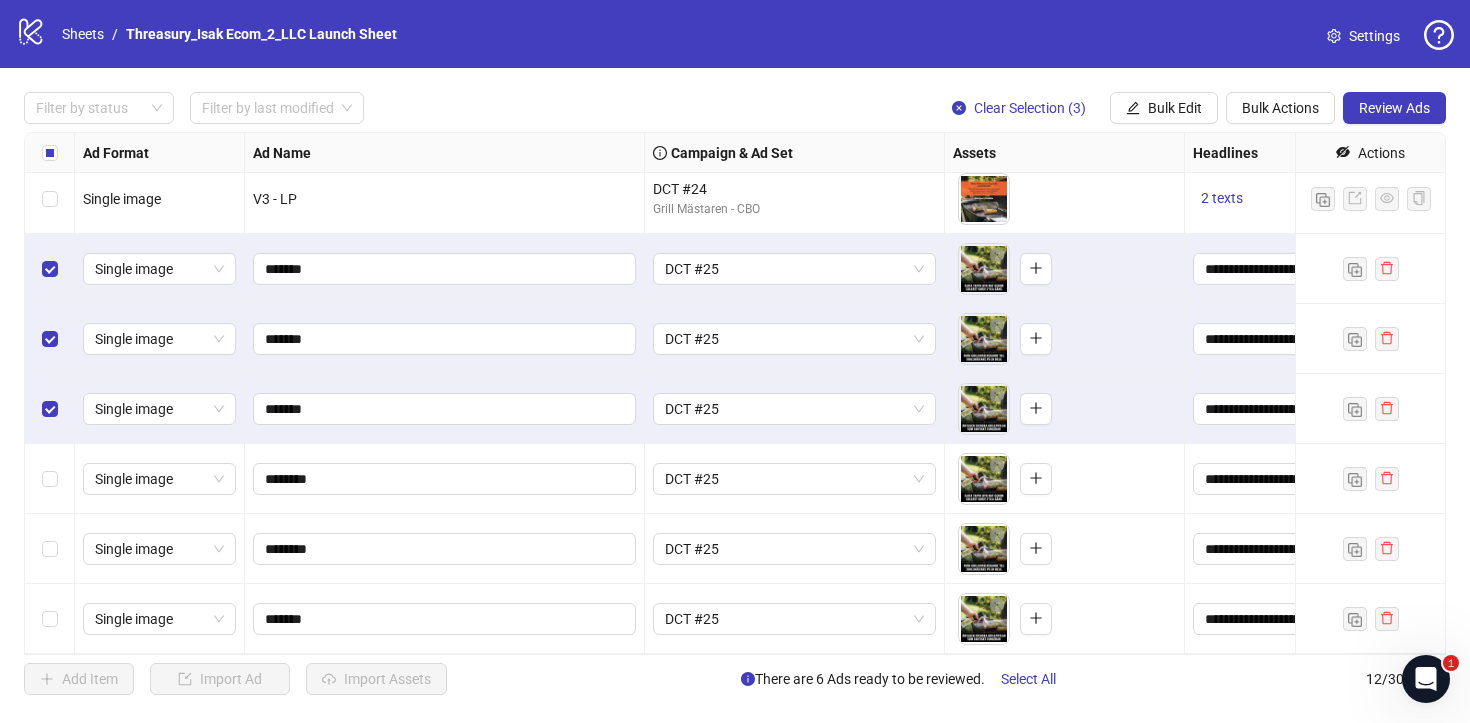 click at bounding box center (50, 479) 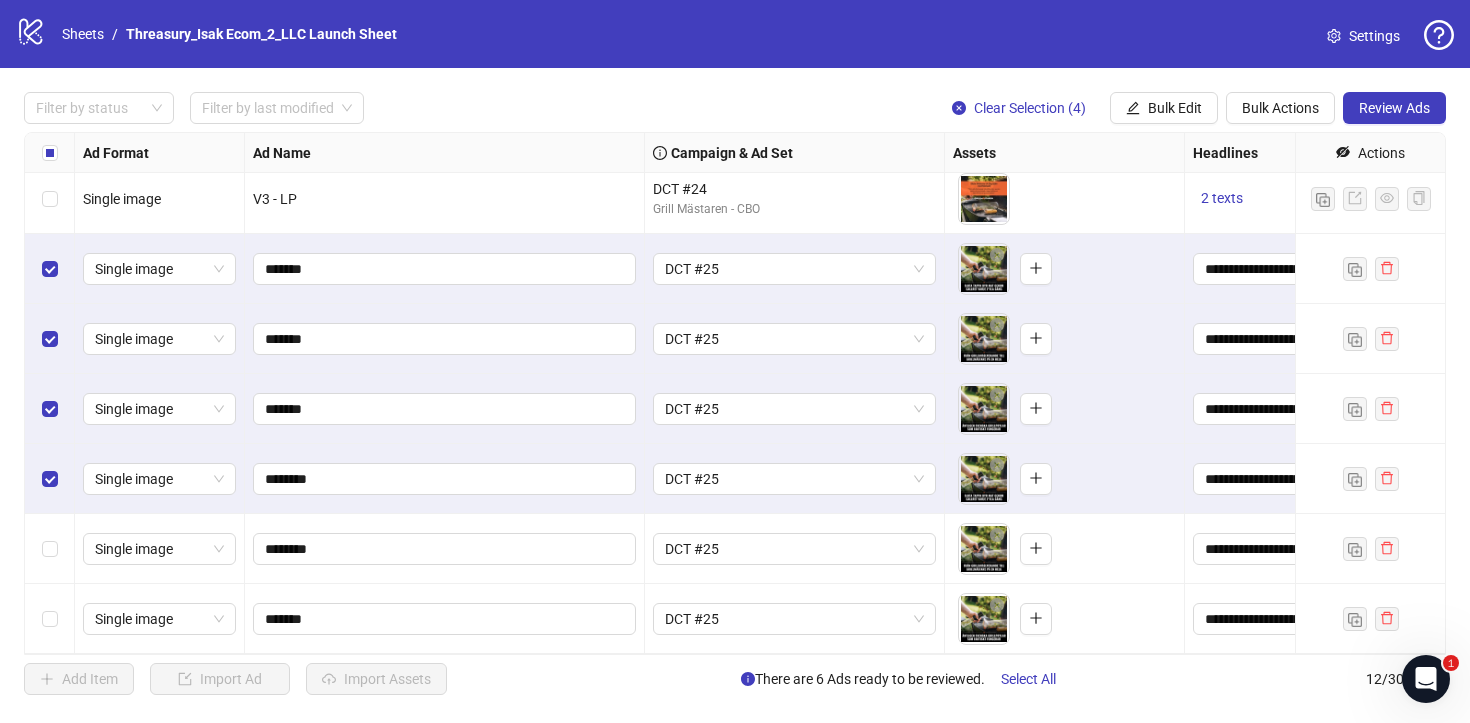 click at bounding box center (50, 549) 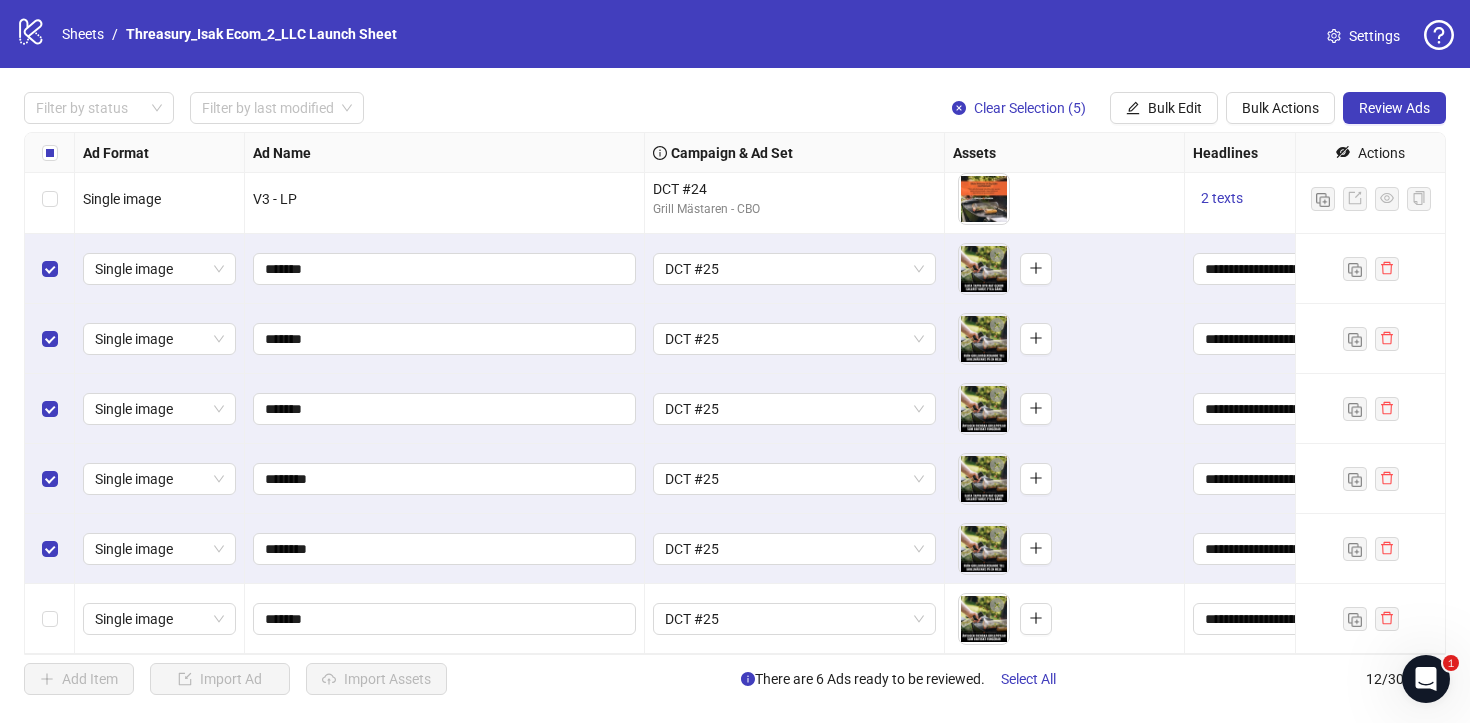 drag, startPoint x: 524, startPoint y: 244, endPoint x: 50, endPoint y: 598, distance: 591.6012 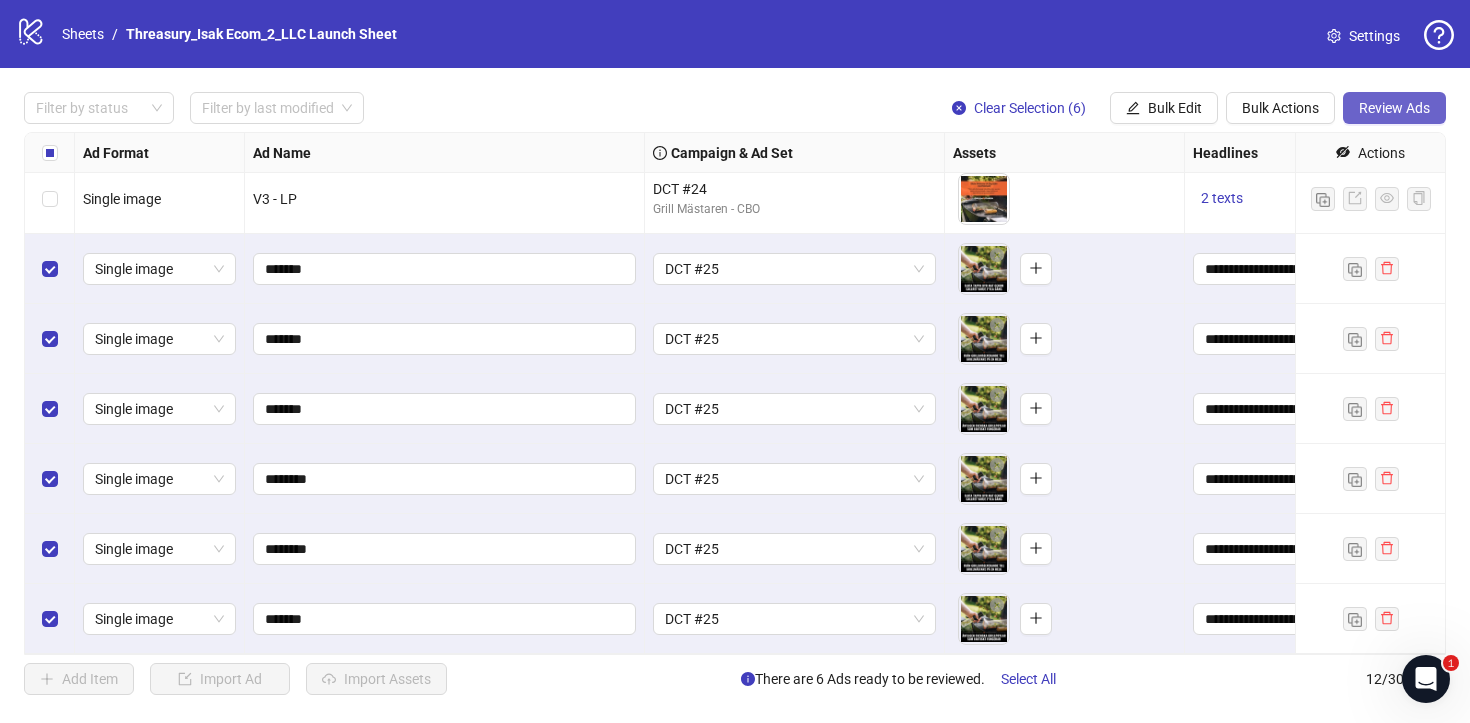 drag, startPoint x: 50, startPoint y: 598, endPoint x: 1390, endPoint y: 102, distance: 1428.8513 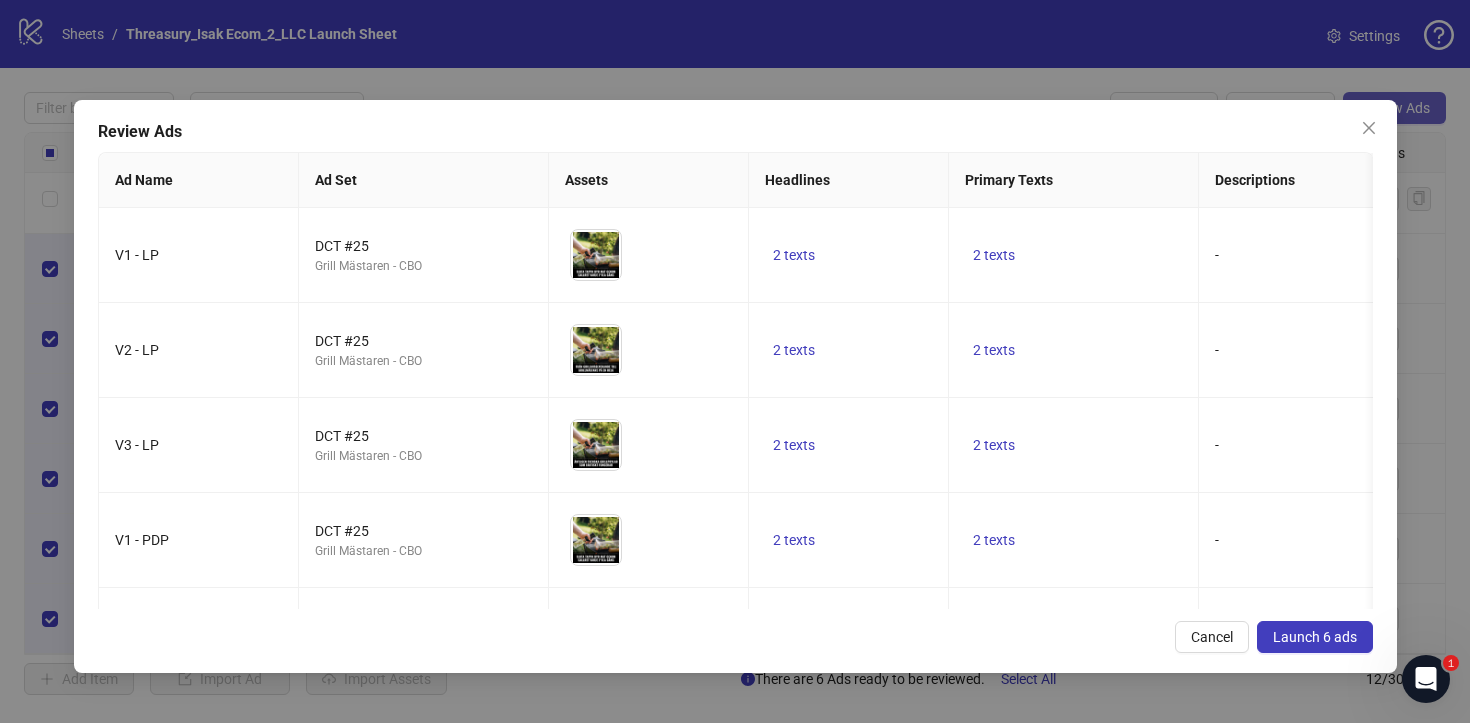 click 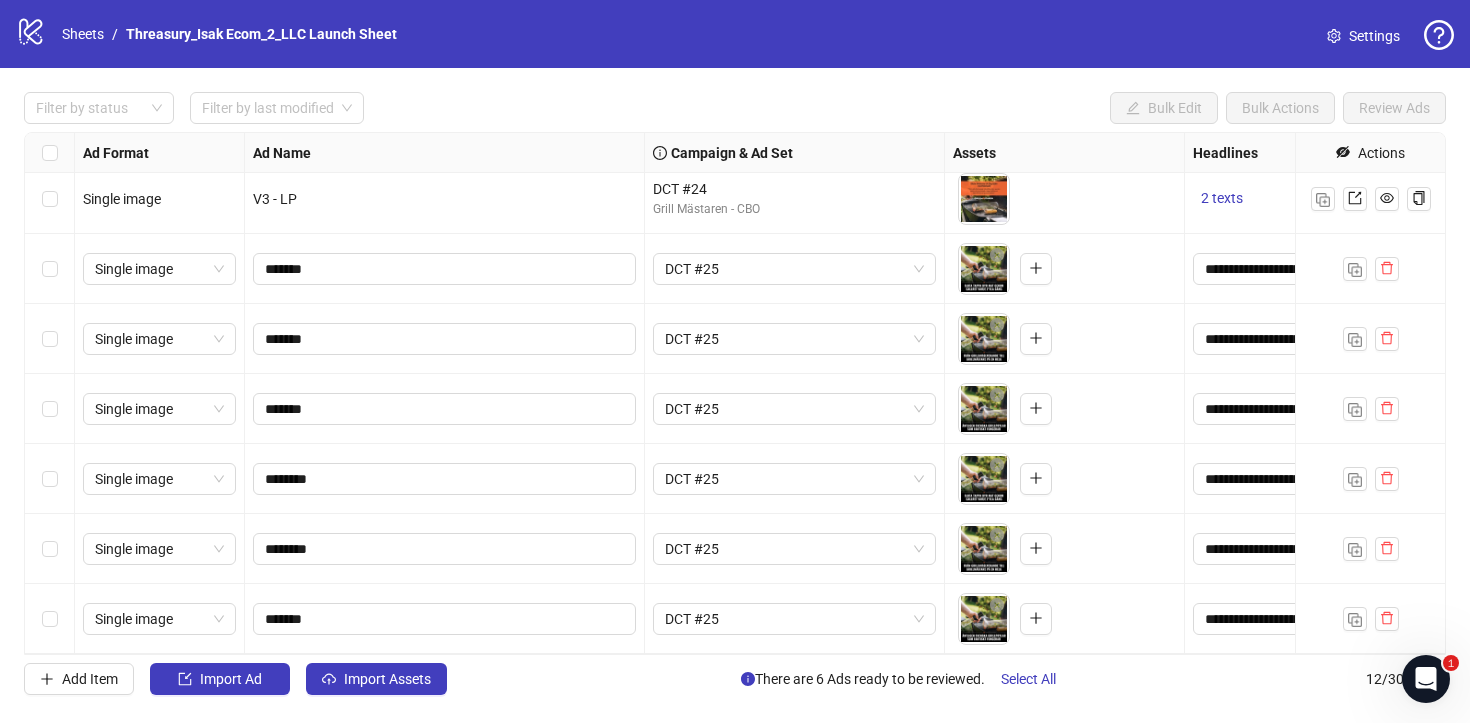 drag, startPoint x: 1390, startPoint y: 102, endPoint x: 59, endPoint y: 285, distance: 1343.5215 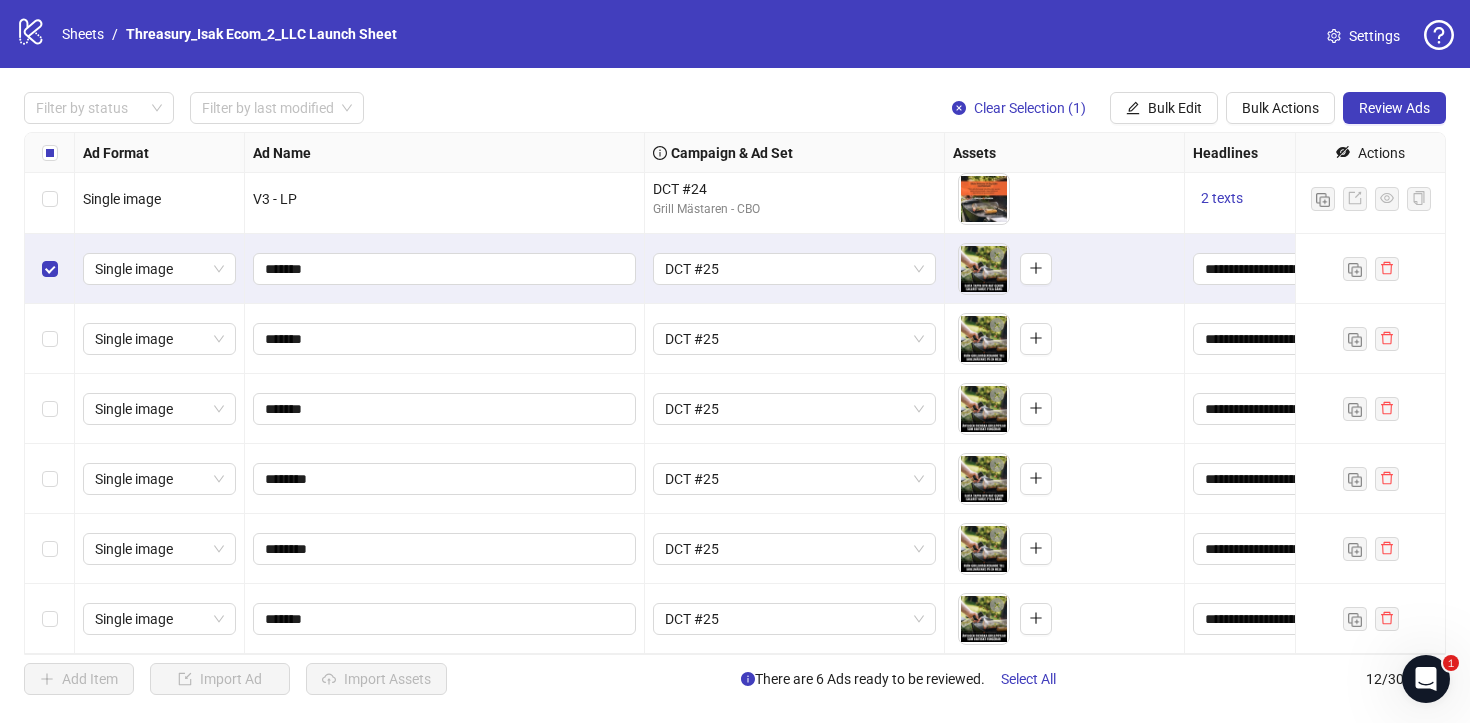 drag, startPoint x: 59, startPoint y: 285, endPoint x: 59, endPoint y: 358, distance: 73 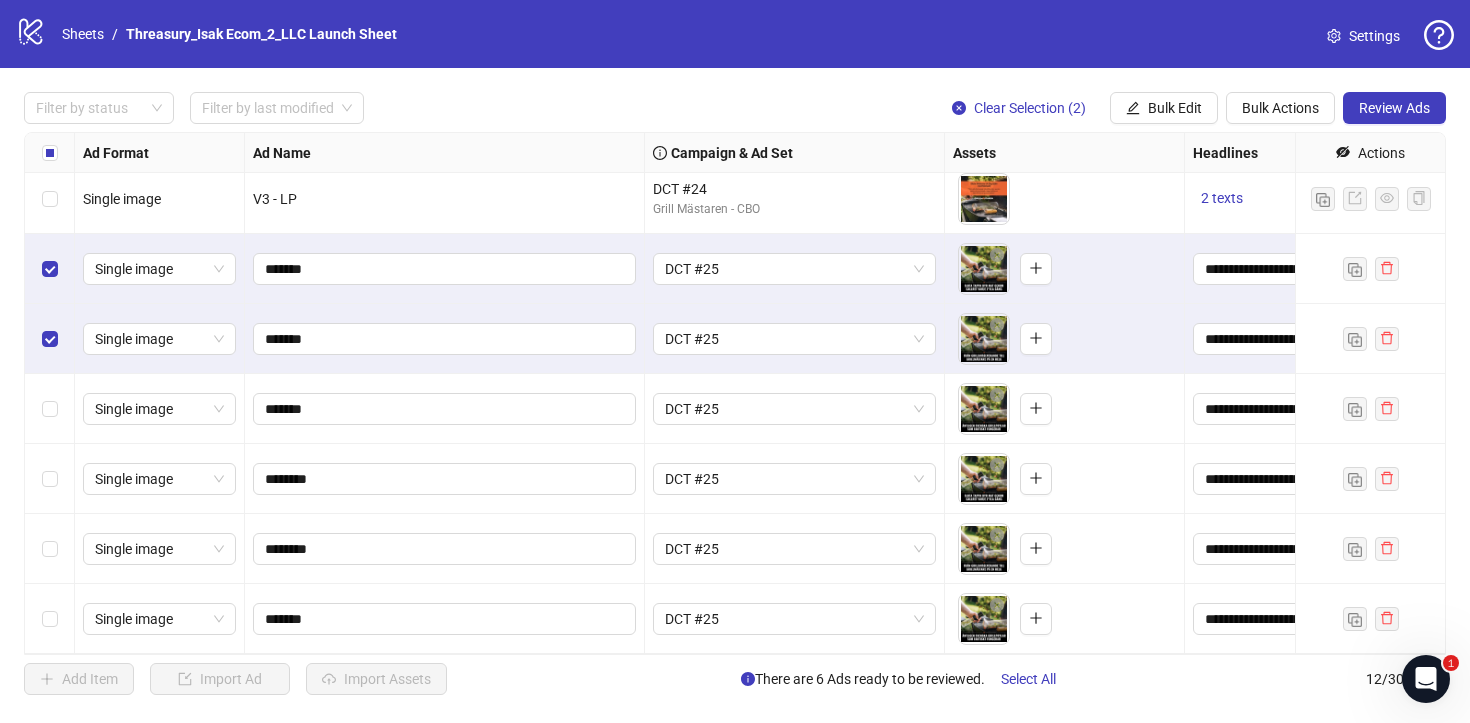 click at bounding box center [50, 409] 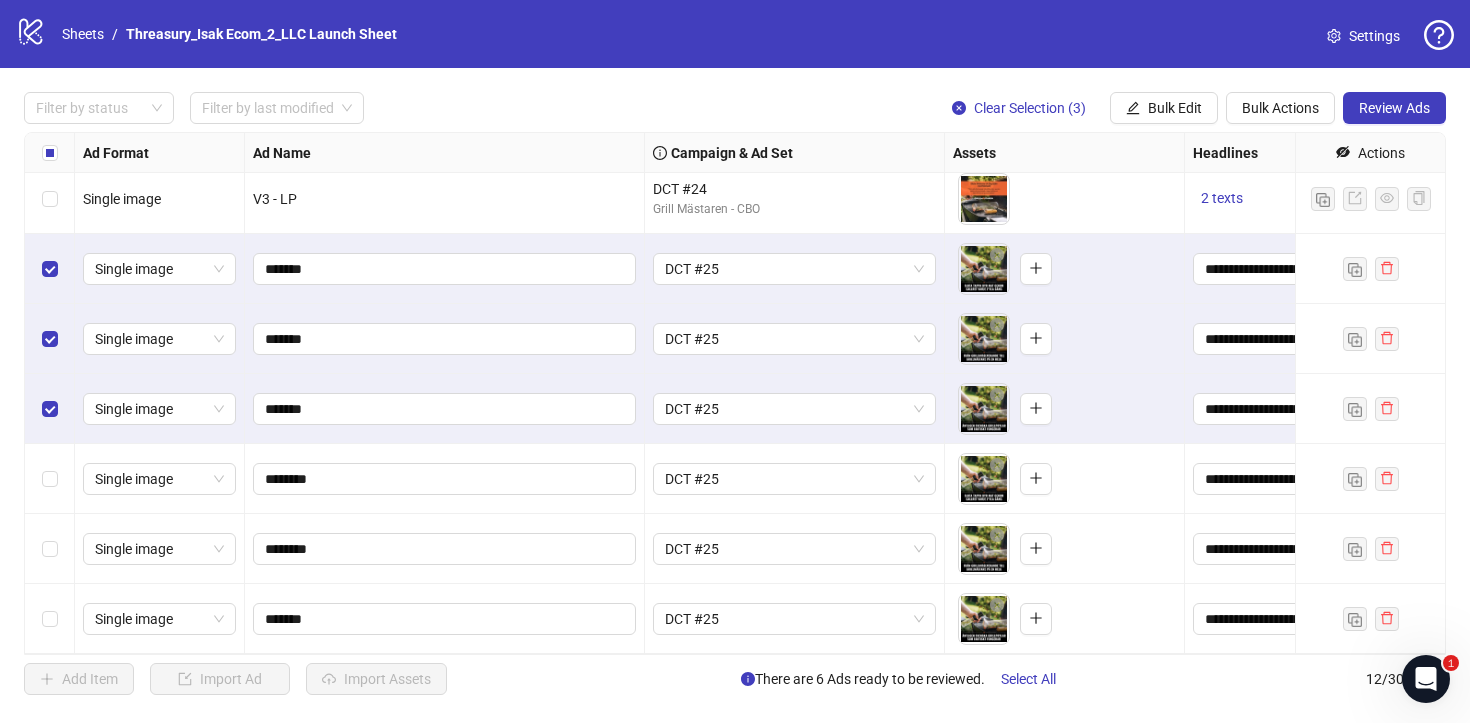 drag, startPoint x: 59, startPoint y: 358, endPoint x: 48, endPoint y: 503, distance: 145.41664 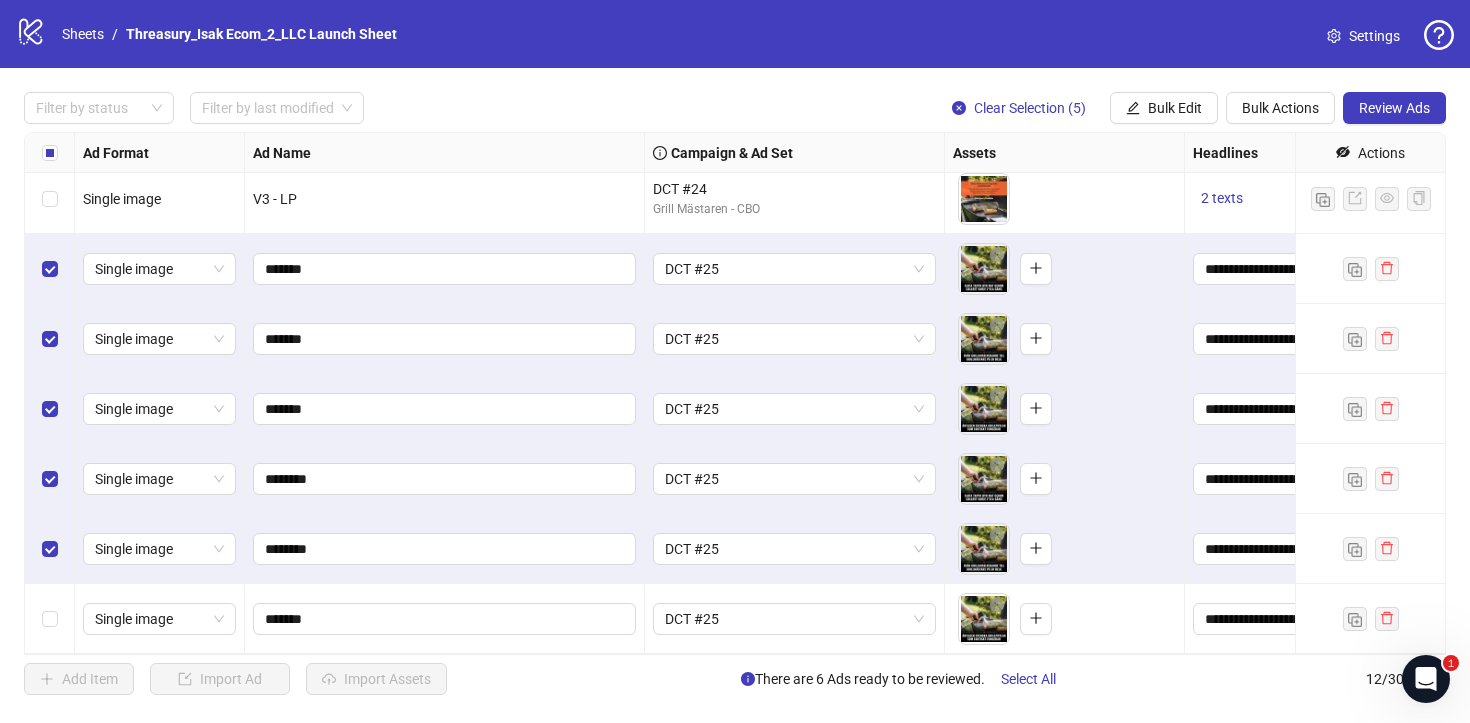 click at bounding box center (50, 619) 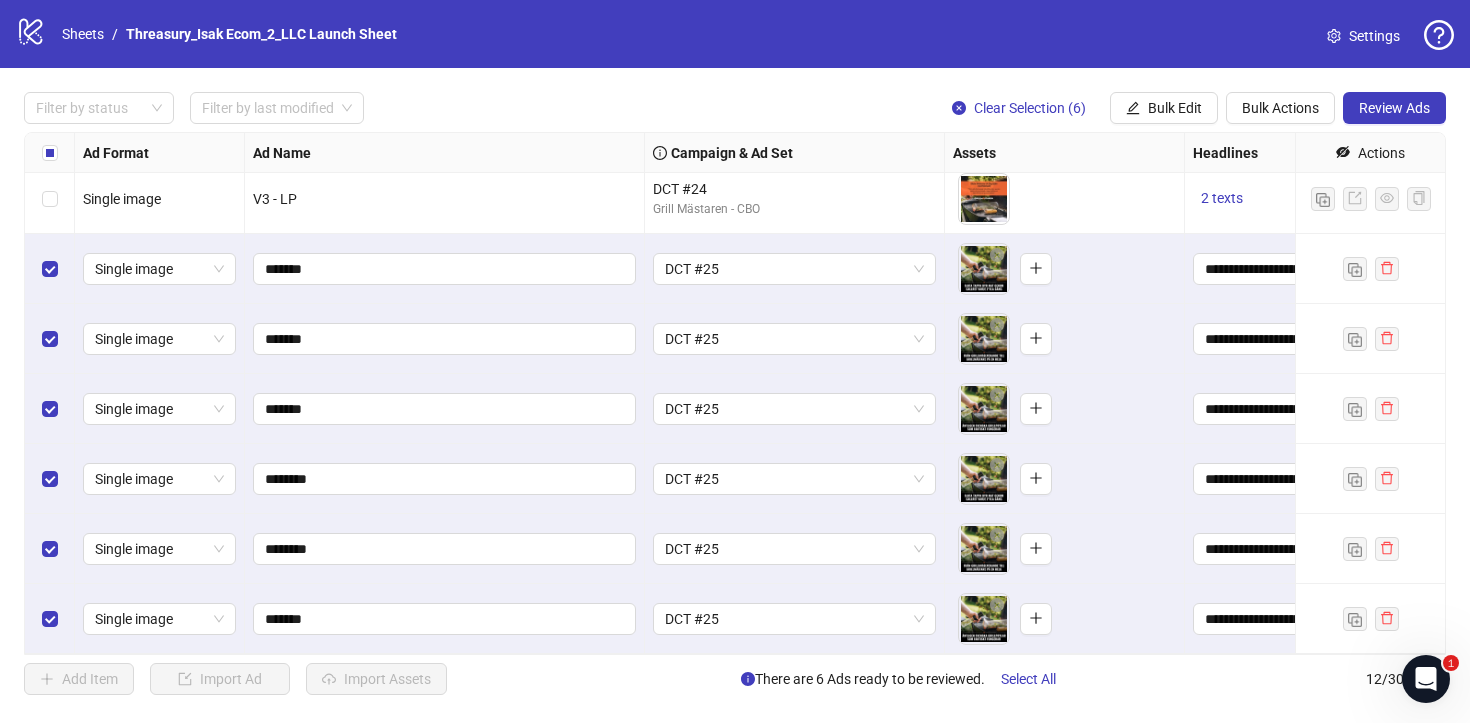 click on "Bulk Actions" at bounding box center [1280, 108] 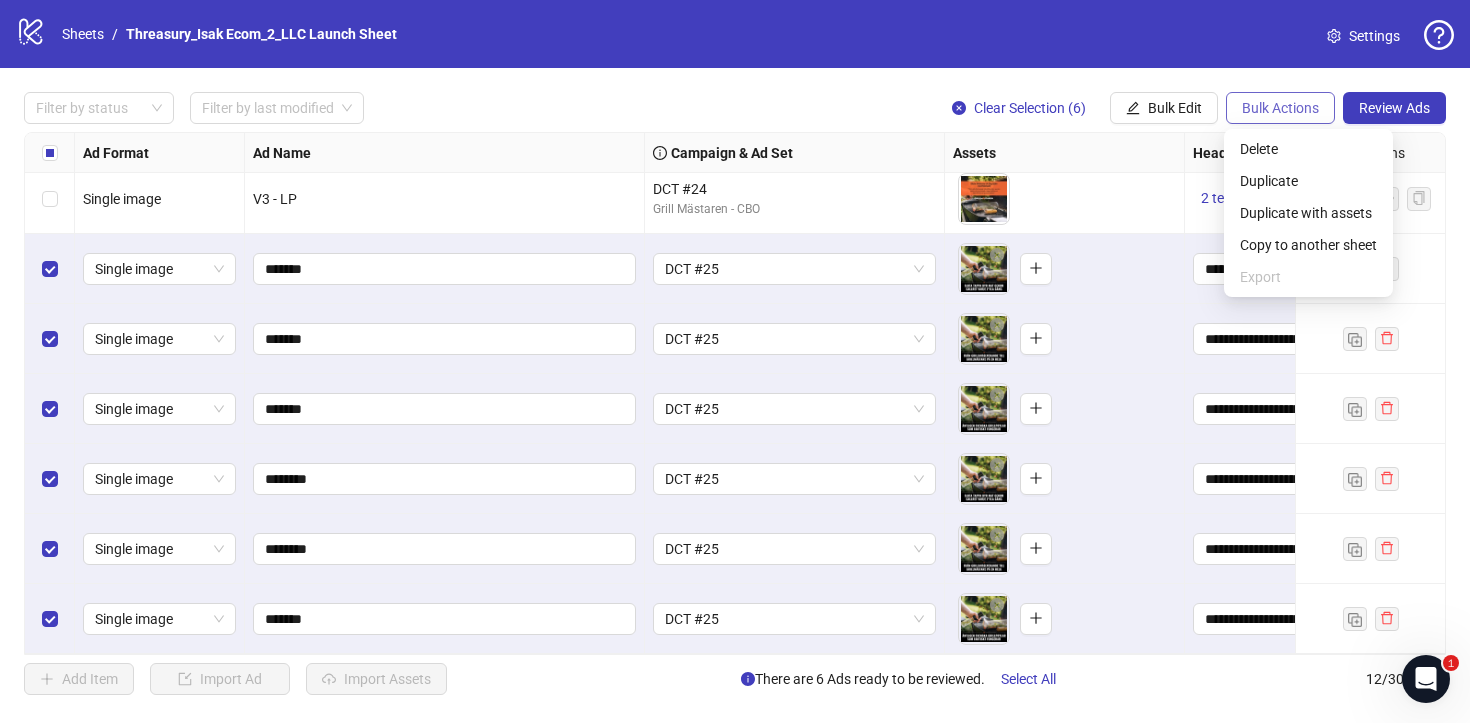 drag, startPoint x: 48, startPoint y: 503, endPoint x: 1285, endPoint y: 102, distance: 1300.373 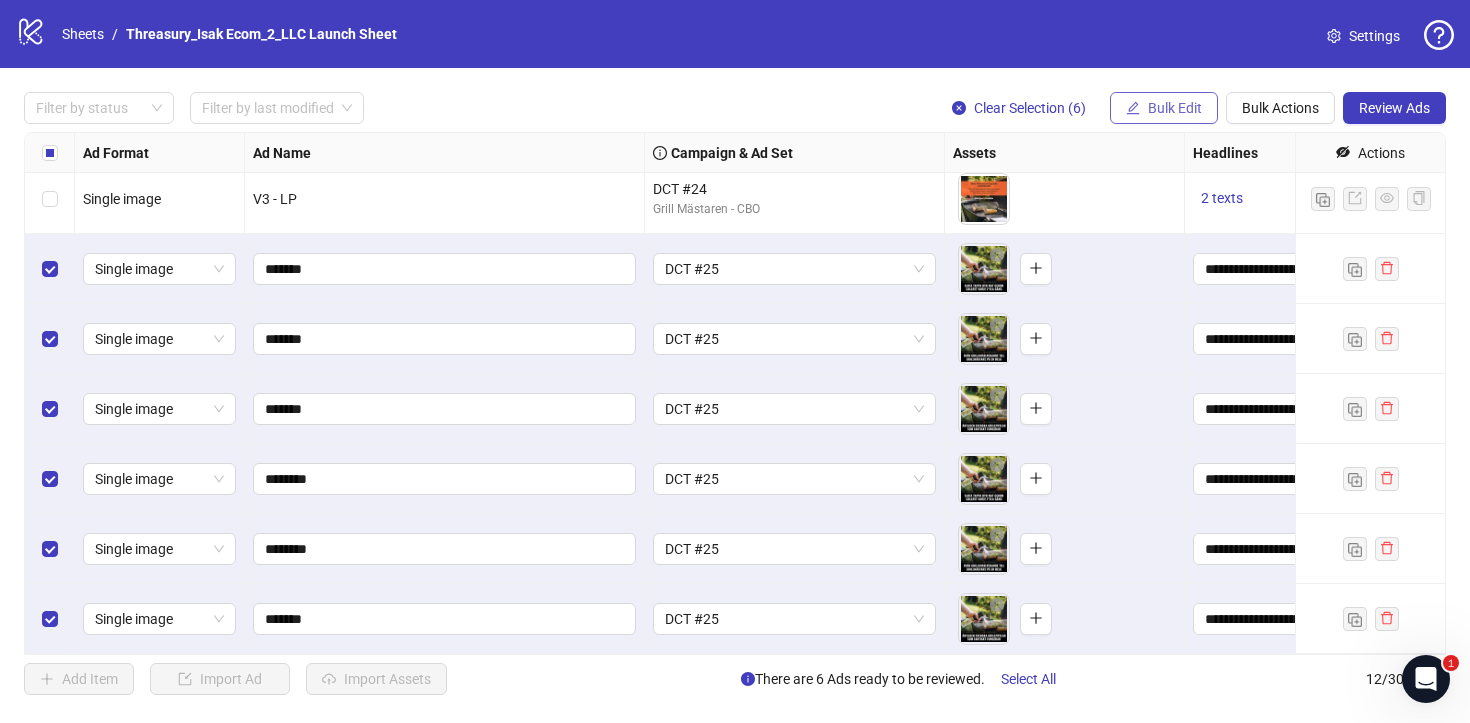drag, startPoint x: 1285, startPoint y: 102, endPoint x: 1177, endPoint y: 109, distance: 108.226616 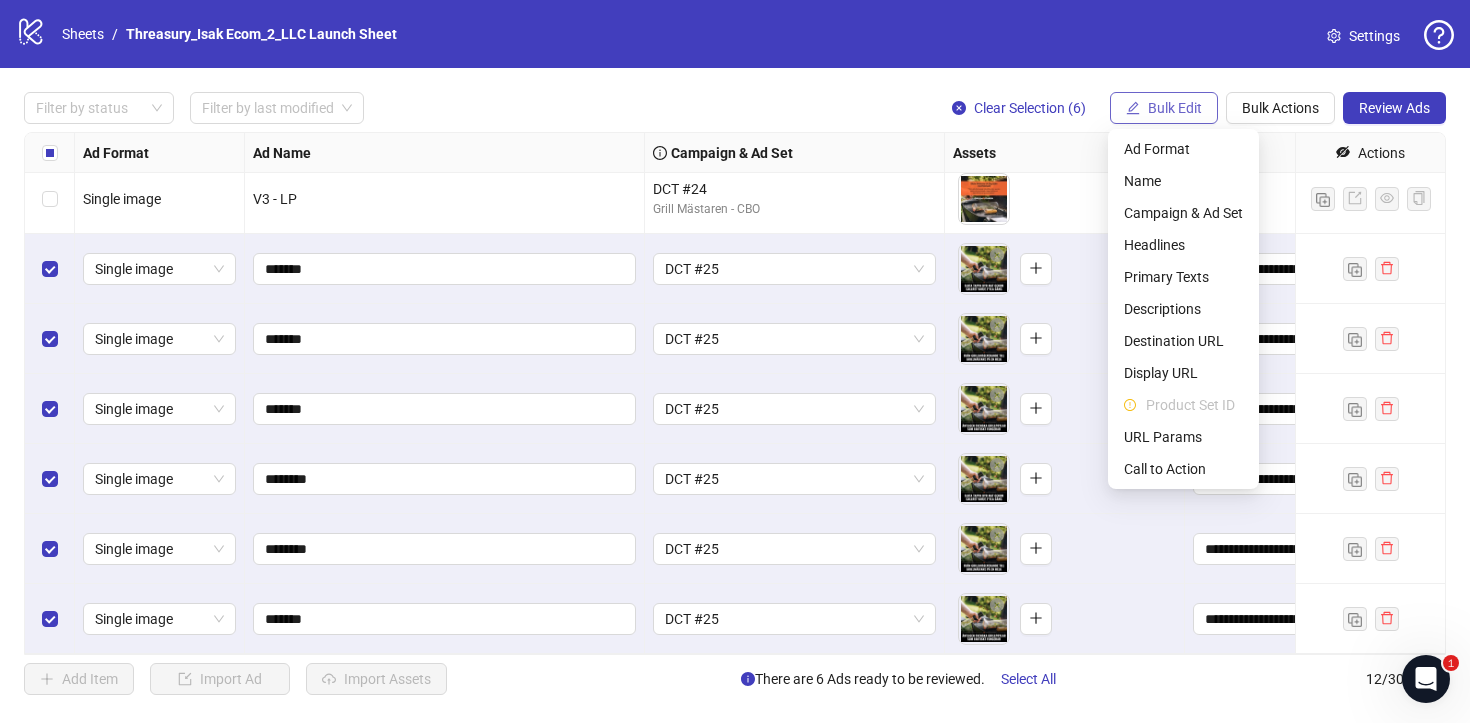 click on "Bulk Edit" at bounding box center (1175, 108) 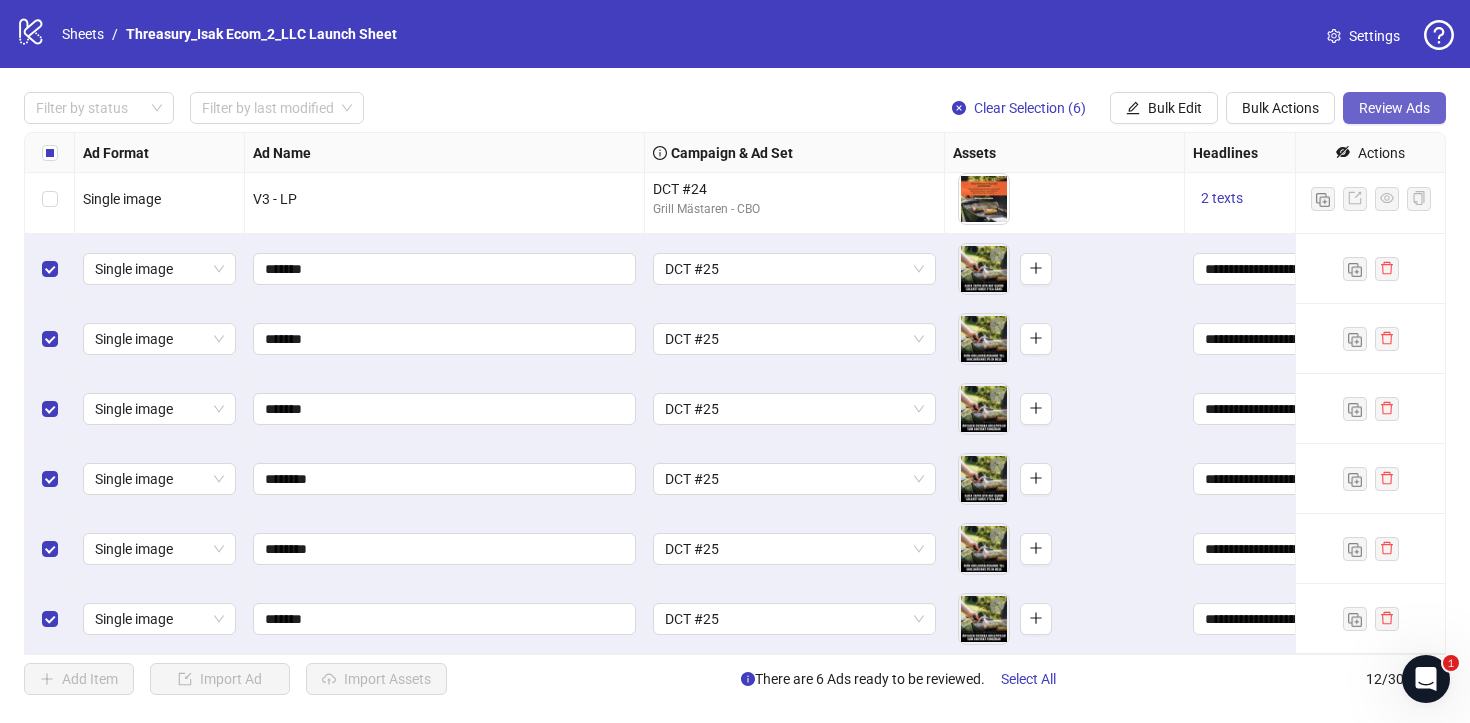 drag, startPoint x: 1177, startPoint y: 109, endPoint x: 1383, endPoint y: 105, distance: 206.03883 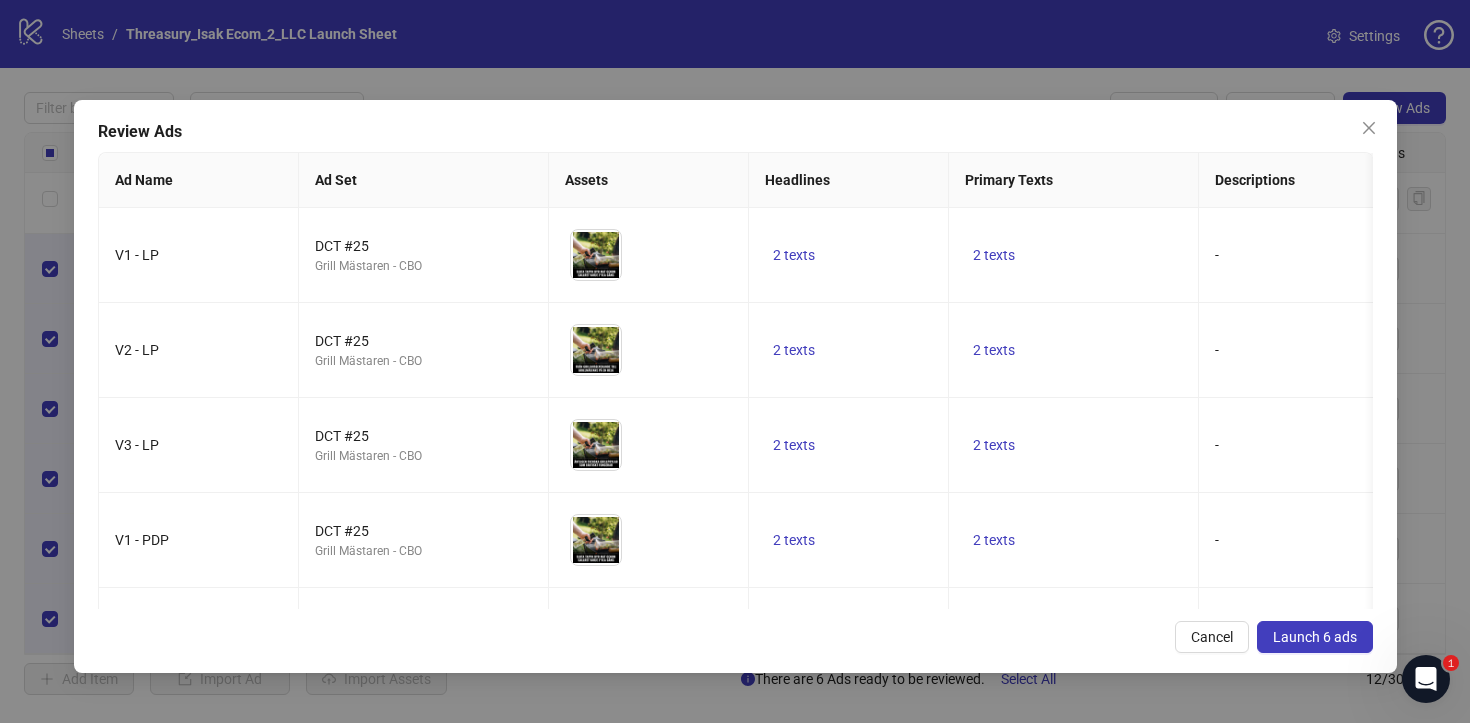 drag, startPoint x: 1383, startPoint y: 105, endPoint x: 1340, endPoint y: 636, distance: 532.7382 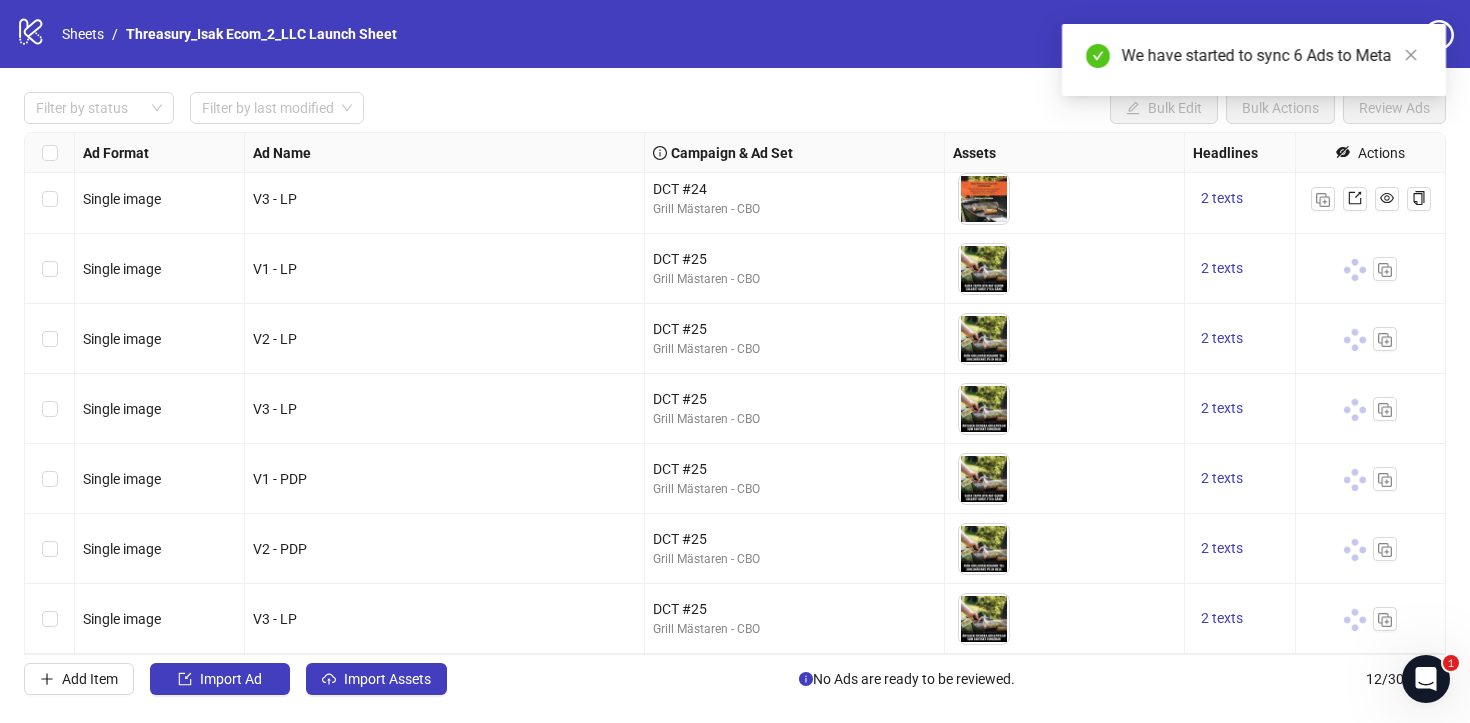 click 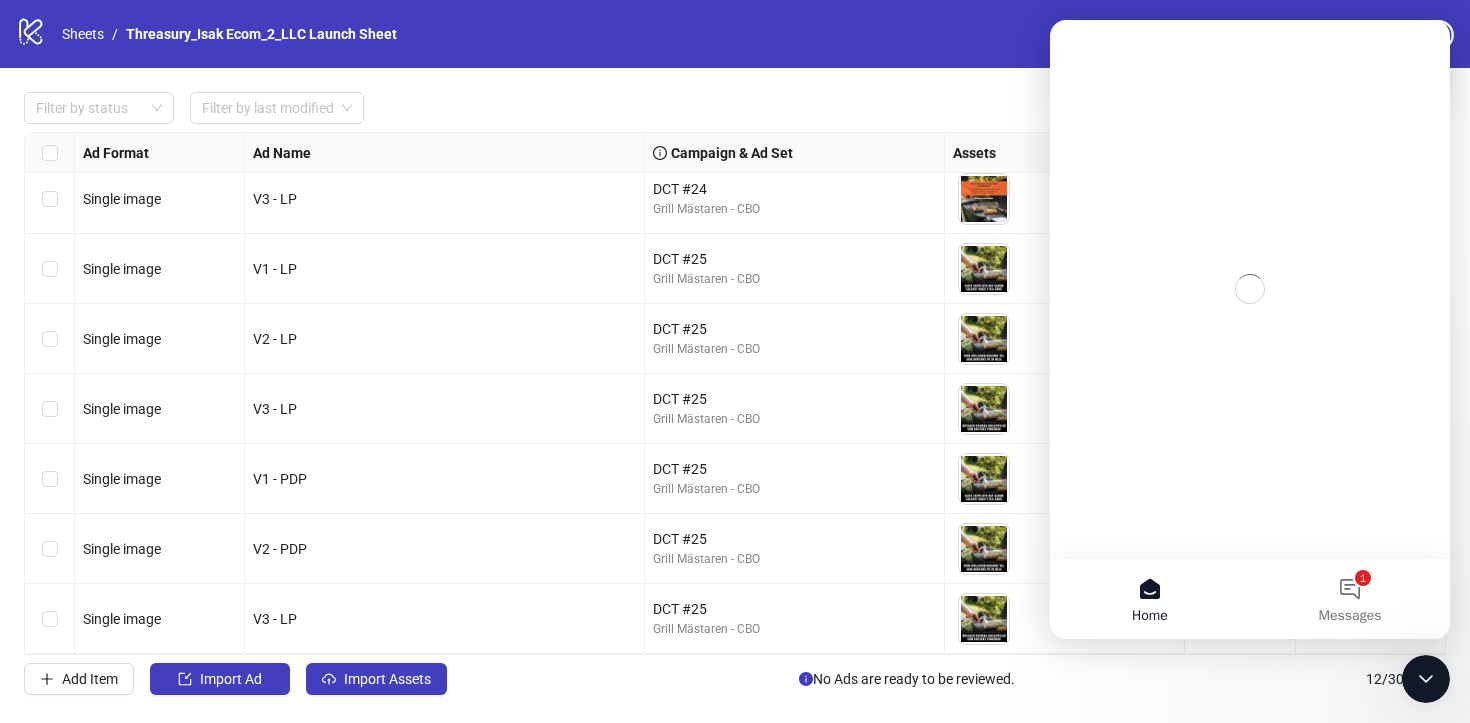 scroll, scrollTop: 0, scrollLeft: 0, axis: both 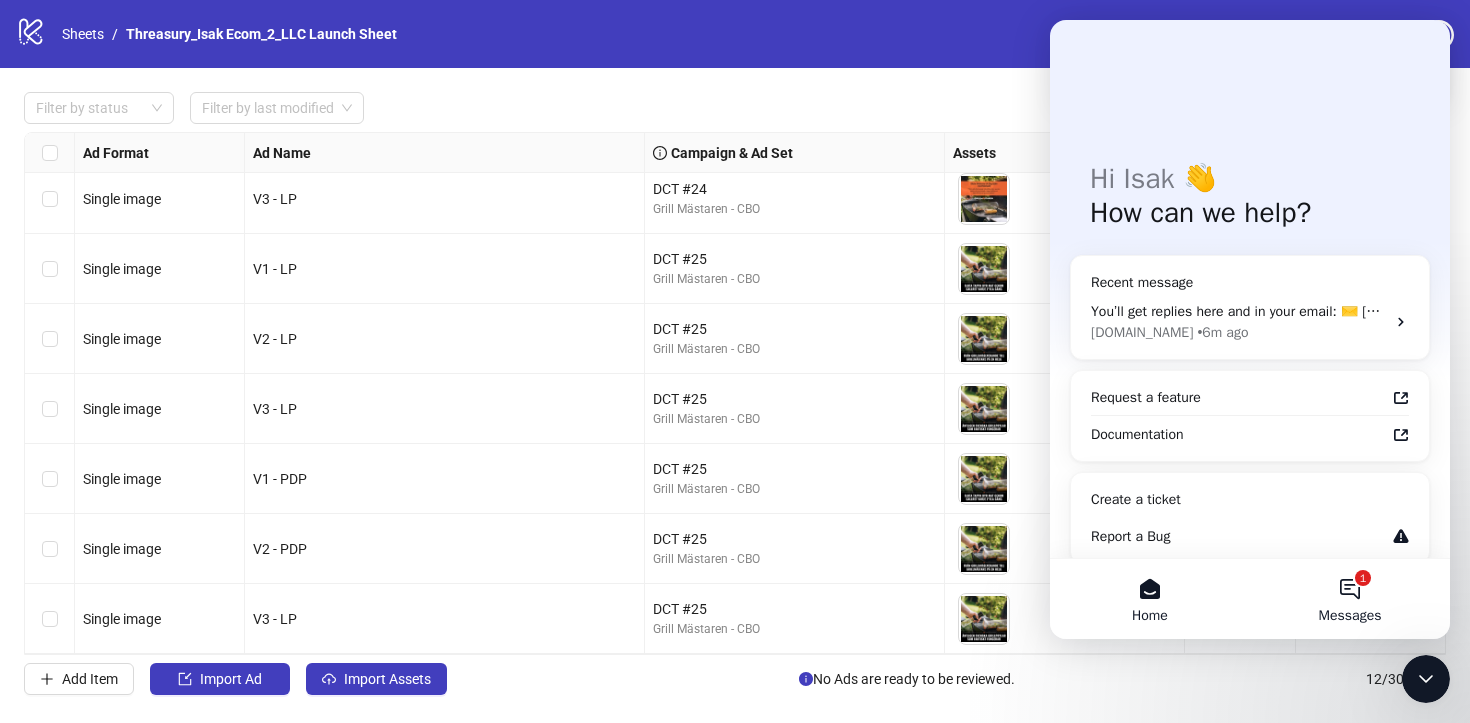 drag, startPoint x: 1064, startPoint y: 47, endPoint x: 1371, endPoint y: 610, distance: 641.2628 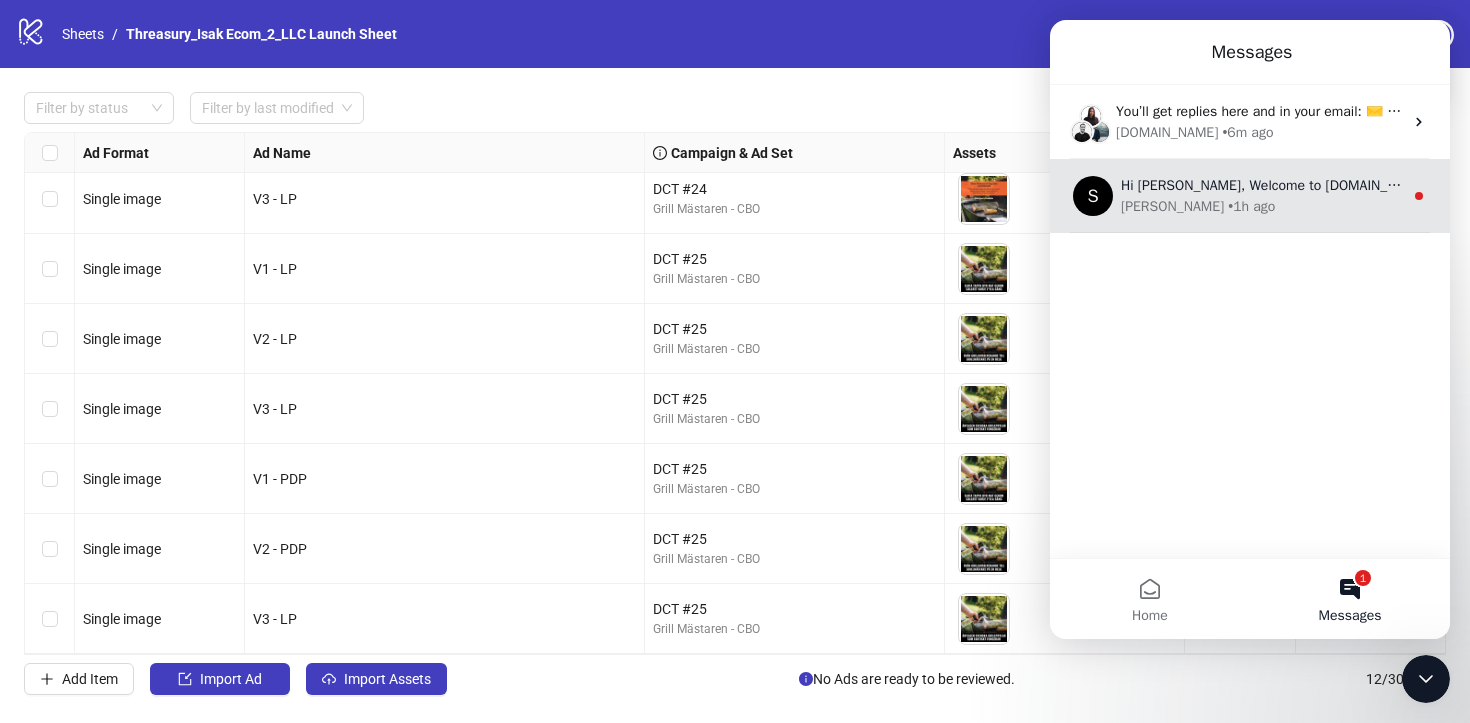 drag, startPoint x: 1371, startPoint y: 610, endPoint x: 1295, endPoint y: 211, distance: 406.1736 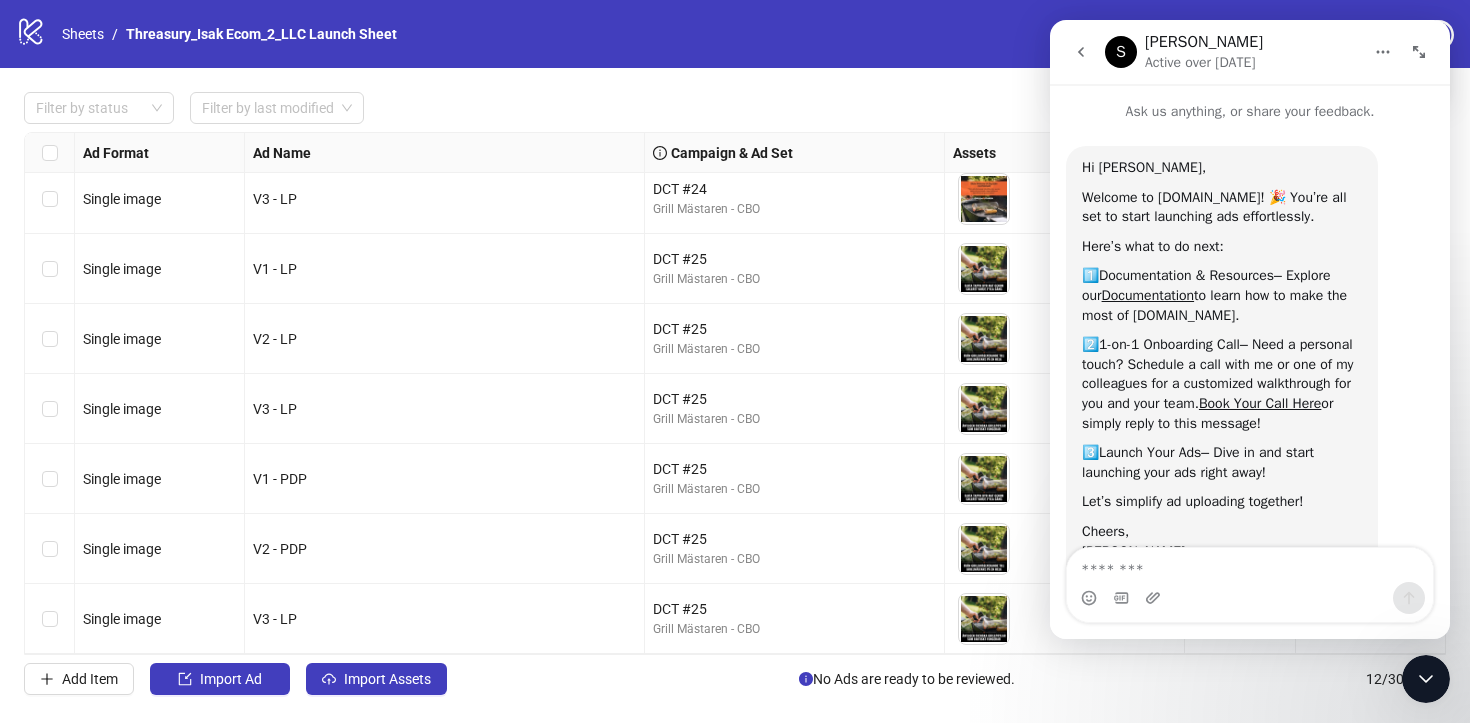 scroll, scrollTop: 155, scrollLeft: 0, axis: vertical 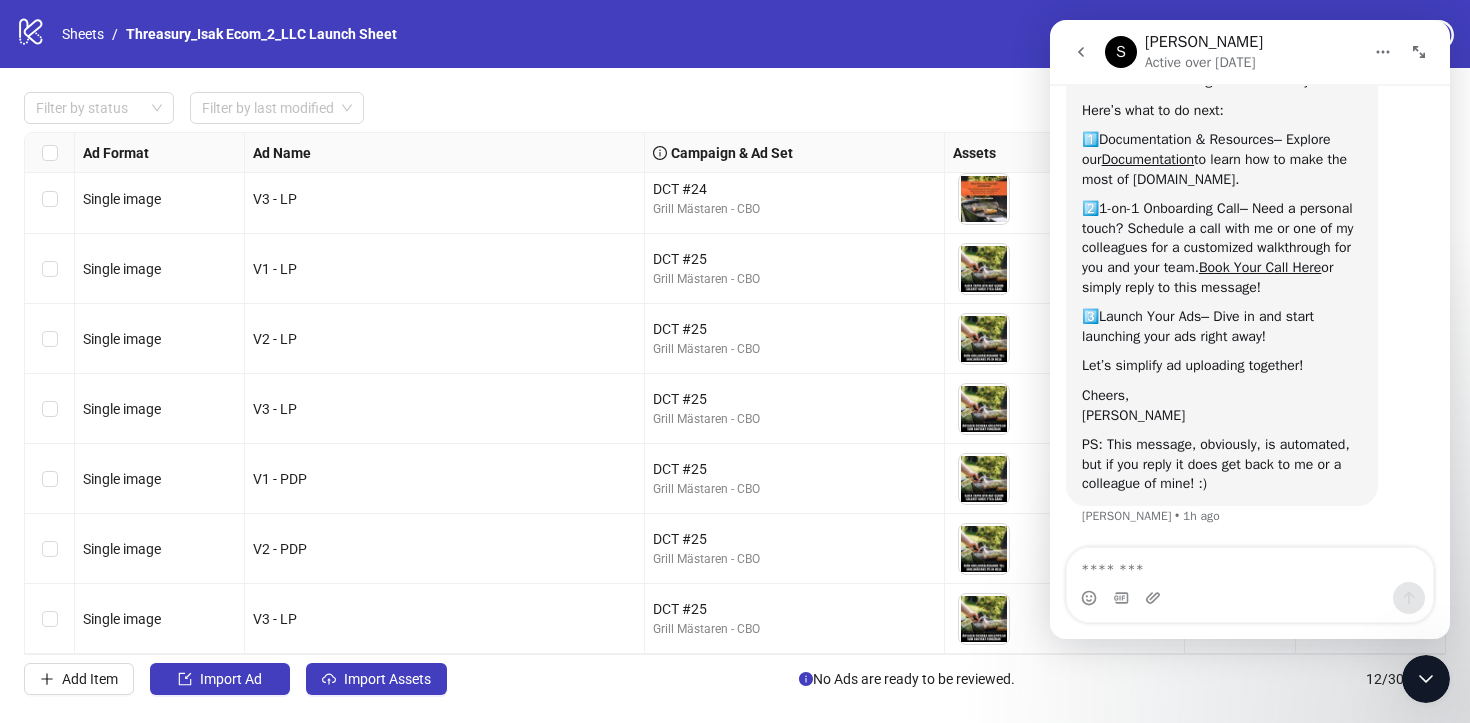 click at bounding box center [1426, 679] 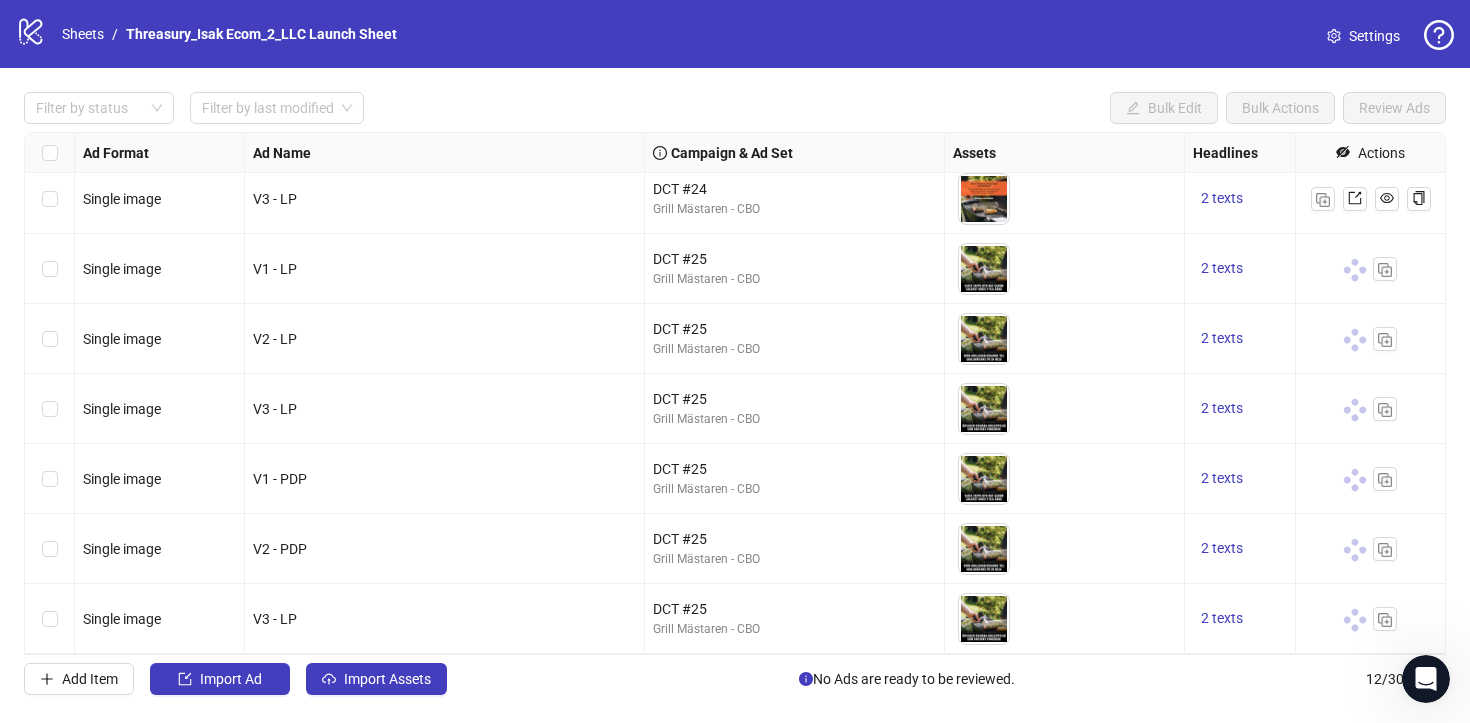 scroll, scrollTop: 0, scrollLeft: 0, axis: both 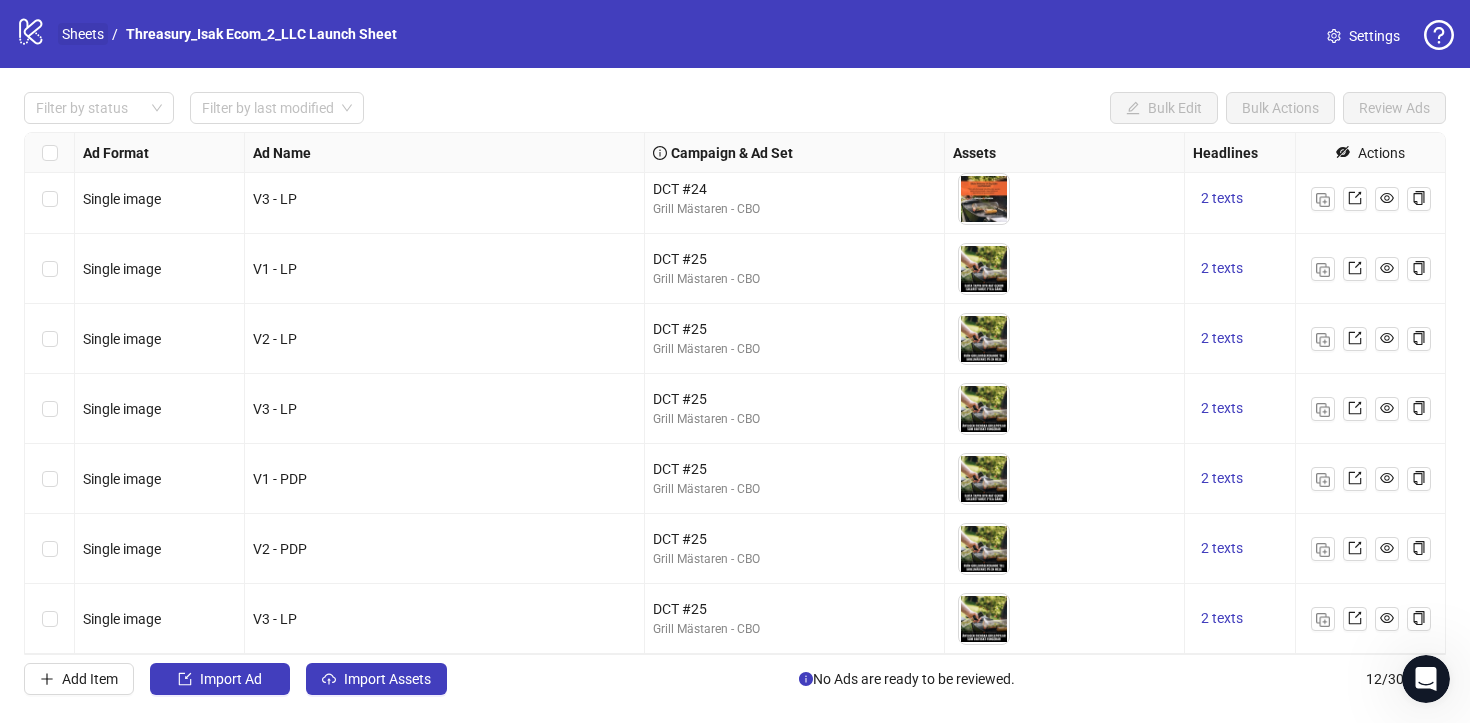 click on "Sheets" at bounding box center [83, 34] 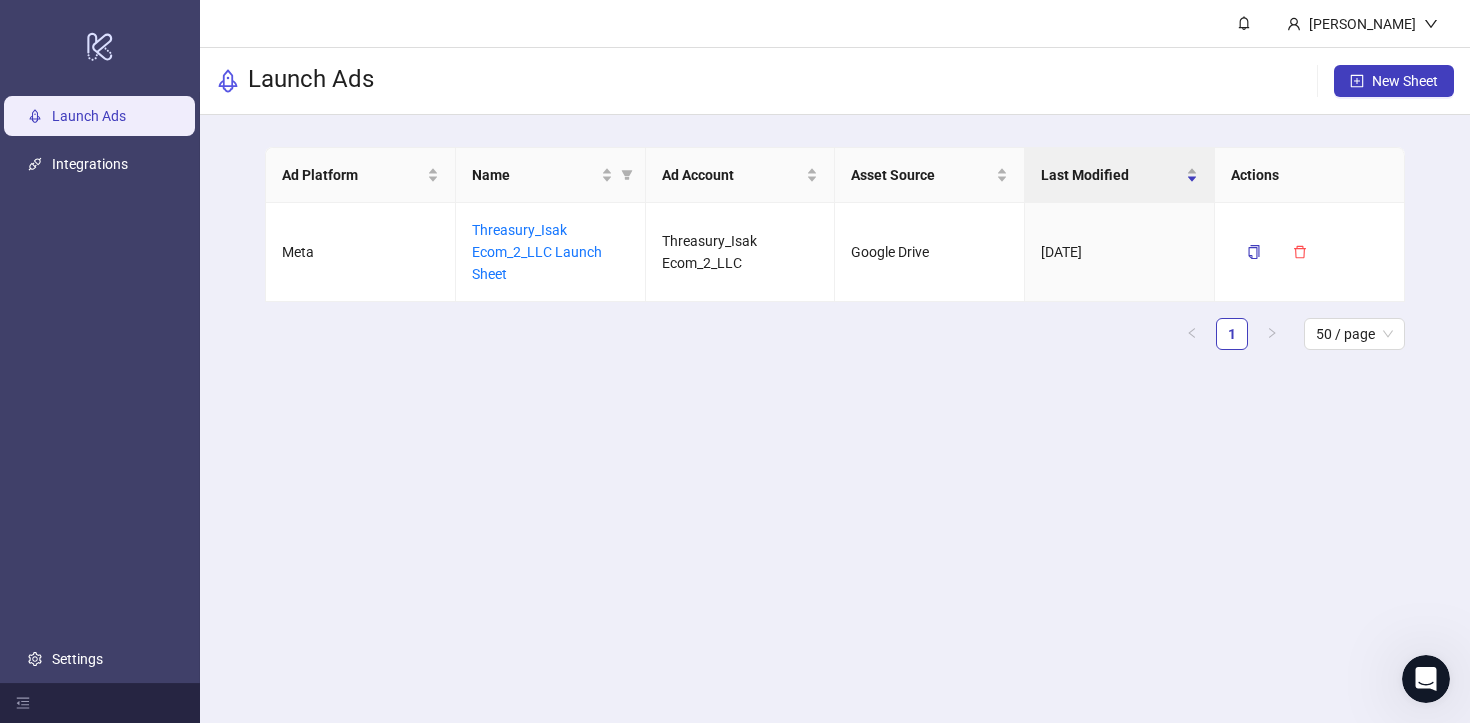 drag, startPoint x: 96, startPoint y: 39, endPoint x: 681, endPoint y: 517, distance: 755.4528 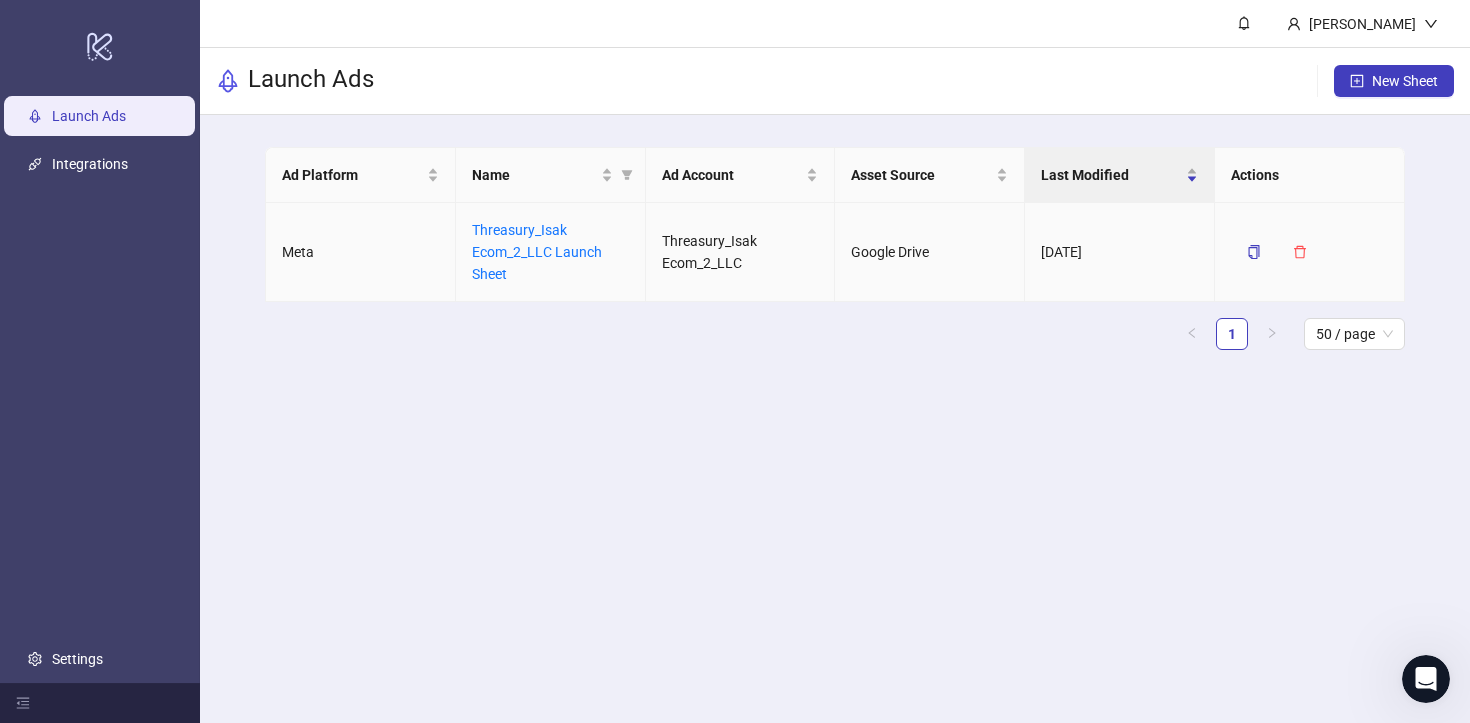 click on "Threasury_Isak Ecom_2_LLC Launch Sheet" at bounding box center (537, 252) 